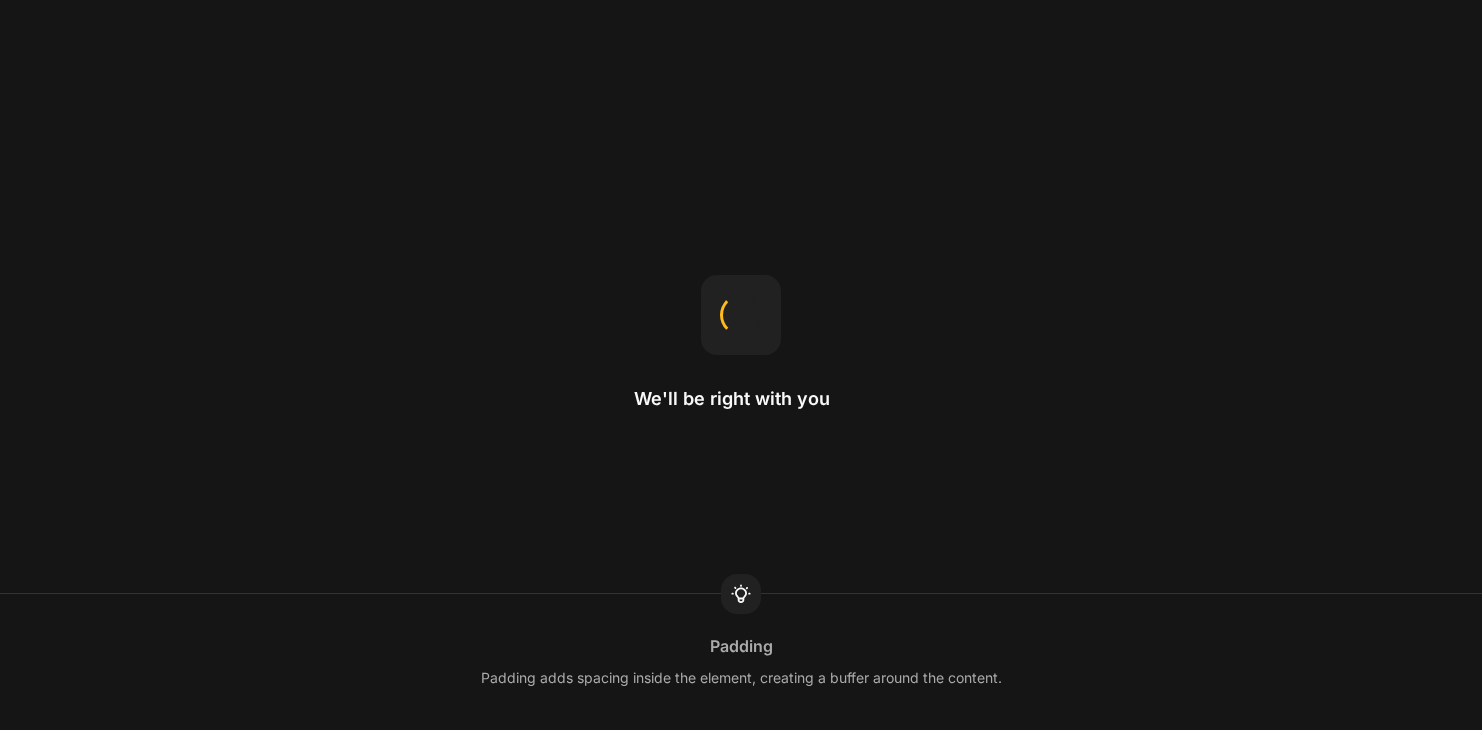 scroll, scrollTop: 0, scrollLeft: 0, axis: both 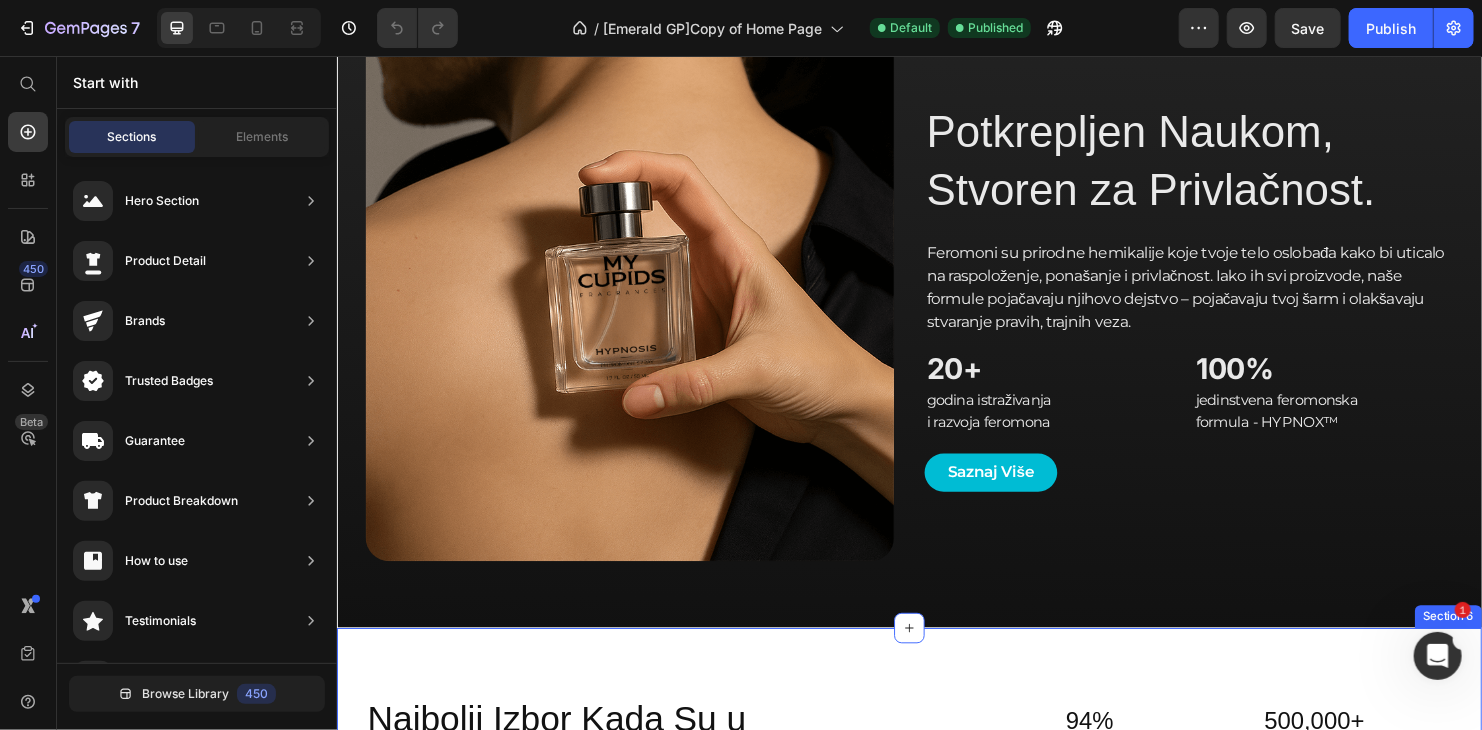click on "Najbolji Izbor Kada Su u Pitanju Feromoni Heading Saznaj zašto više od 500.000 muškaraca veruje našem brendu. Text Block (Naši korisnici su kao znak zahvalnosti dobili simboličan poklon za deljenje svojih iskustava.) Text Block 94% Heading Kupaca bi  ponovo kupilo Text Block 500,000+ Heading Prodatih  primeraka Text Block Row 4.8/5 Heading Prosečna  ocena Text Block 9/10 Heading Bi preporučilo  prijateljima Text Block Row Row Icon Icon Icon Icon
Icon Icon List Nemaš šta da izgubiš, a mnogo toga da dobiješ Text Block "Već imam zakazanu bleju za sledeću nedelju, a tek sam počeo da ga koristim!" Text Block [FIRST] [LAST] | 31 Text Block Hero Banner Row Row Icon Icon Icon Icon
Icon Icon List Žene su same prilazile Text Block "Na moje iznenađenje, zapravo radi! Žene su mi prilazile i započinjale razgovor kao da se poznajemo." Text Block [FIRST] [LAST] | 31 Text Block Hero Banner Row Row Icon Icon Icon Icon
Icon Icon List Totalni preokret! Text Block Row" at bounding box center (936, 940) 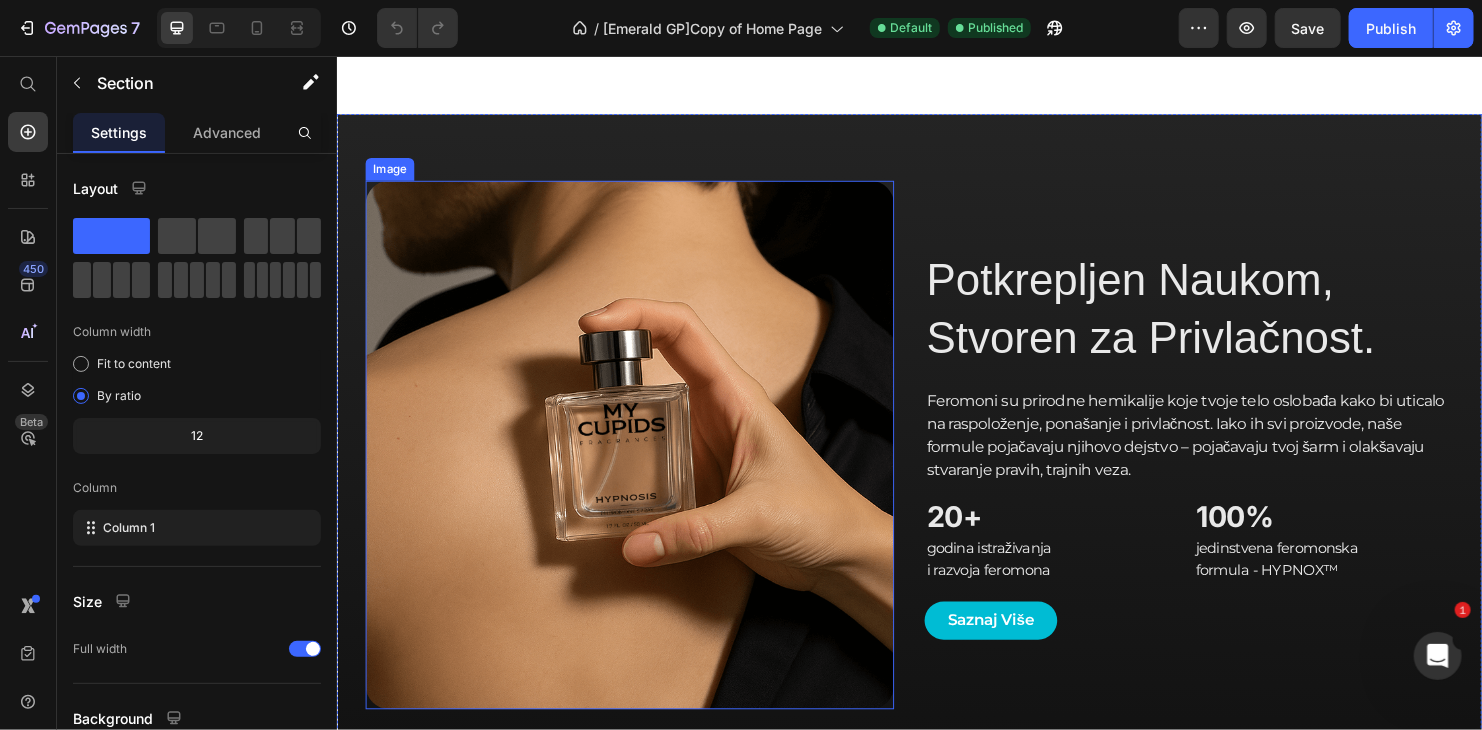 scroll, scrollTop: 1600, scrollLeft: 0, axis: vertical 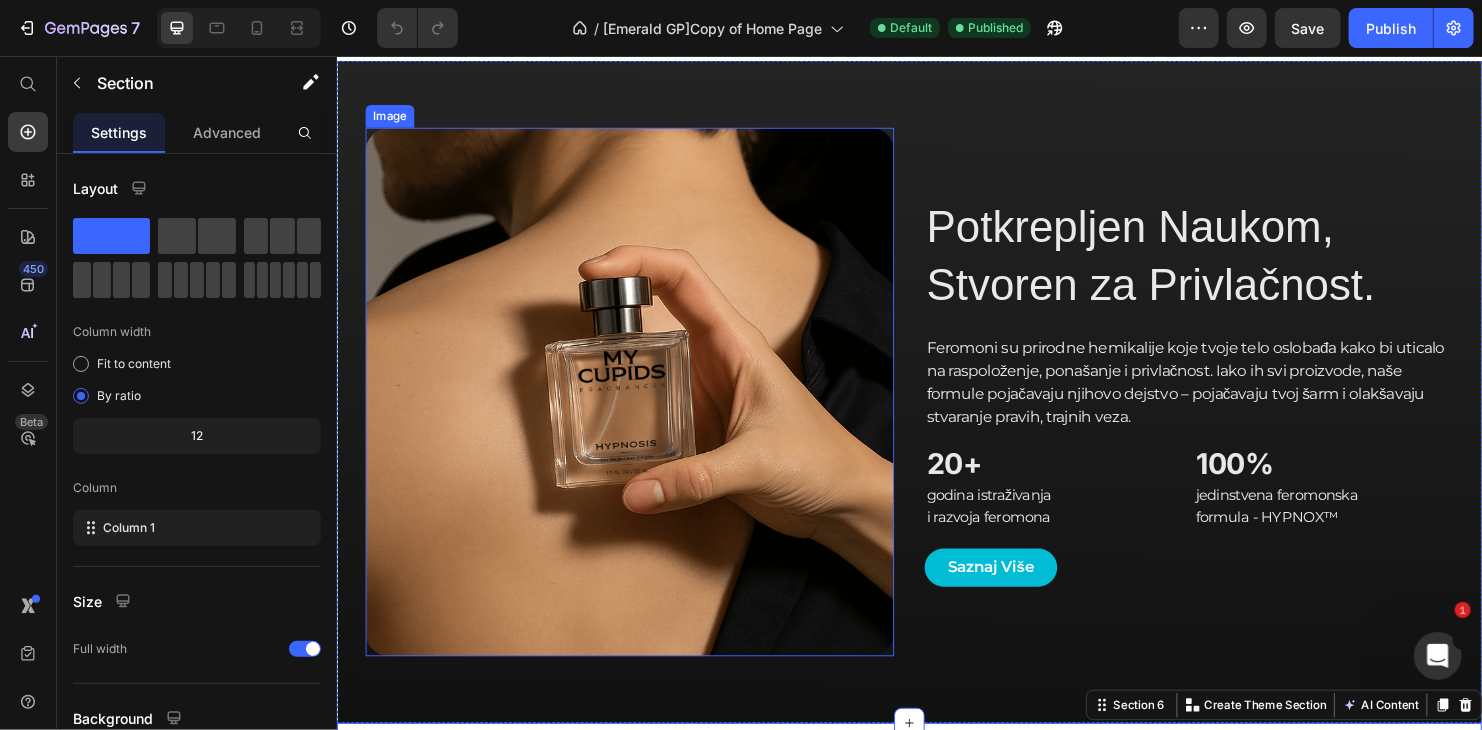 click at bounding box center (643, 407) 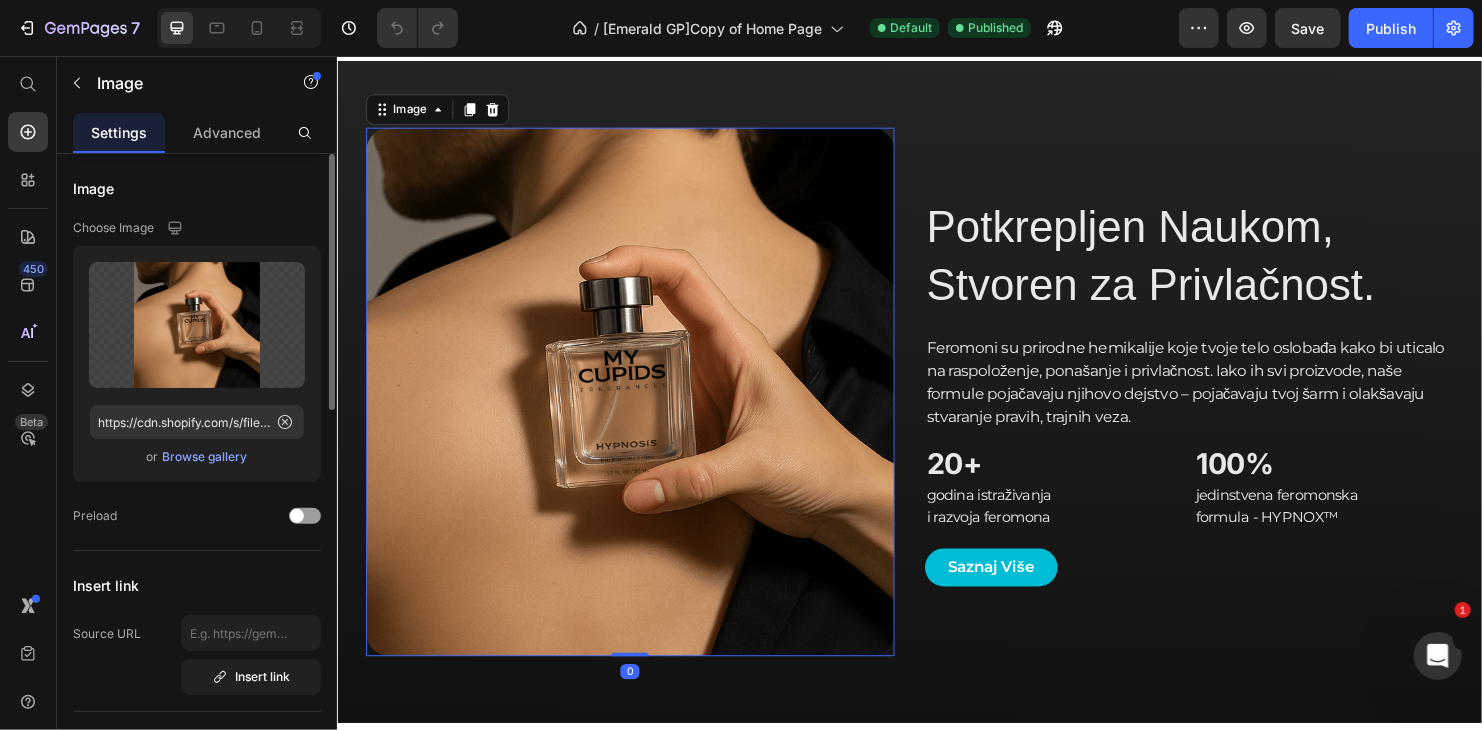 click on "Browse gallery" at bounding box center (205, 457) 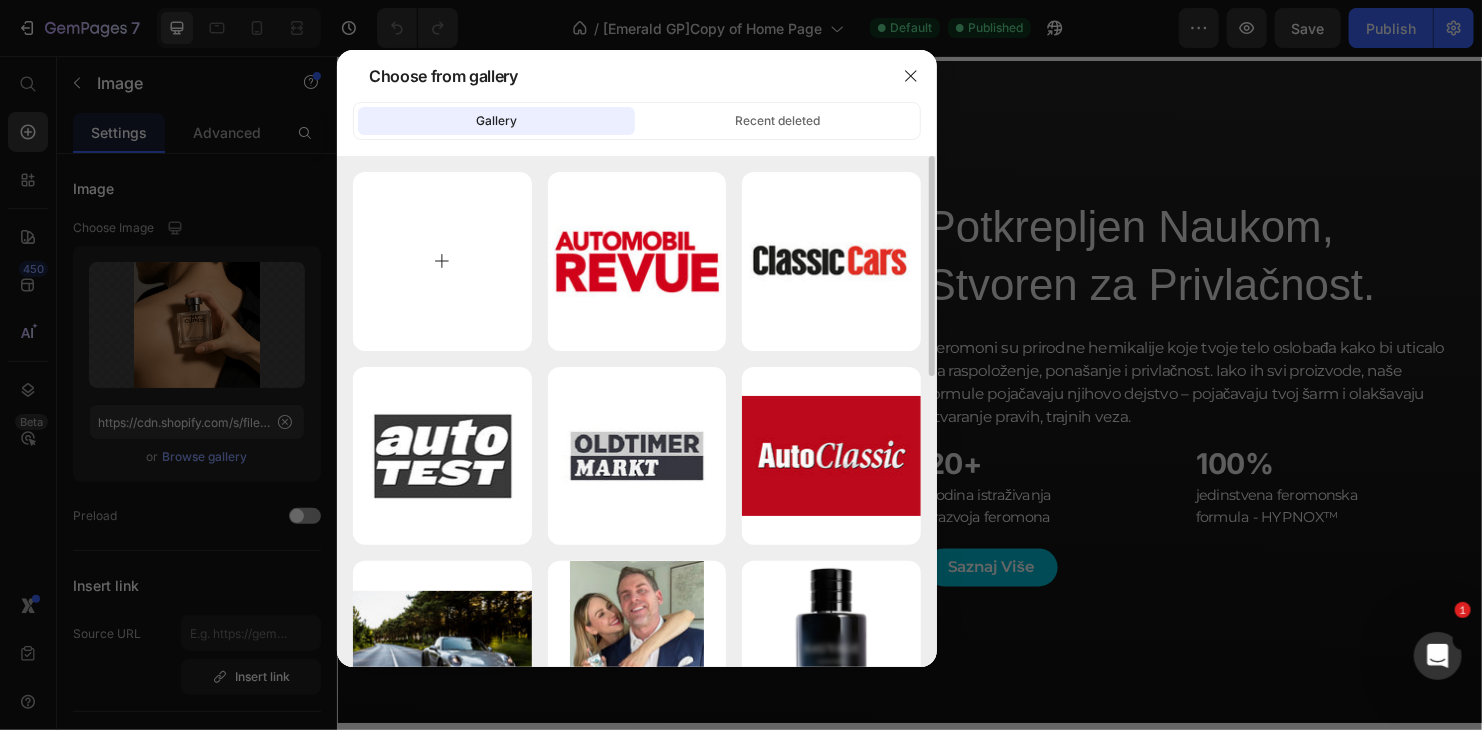 click at bounding box center [442, 261] 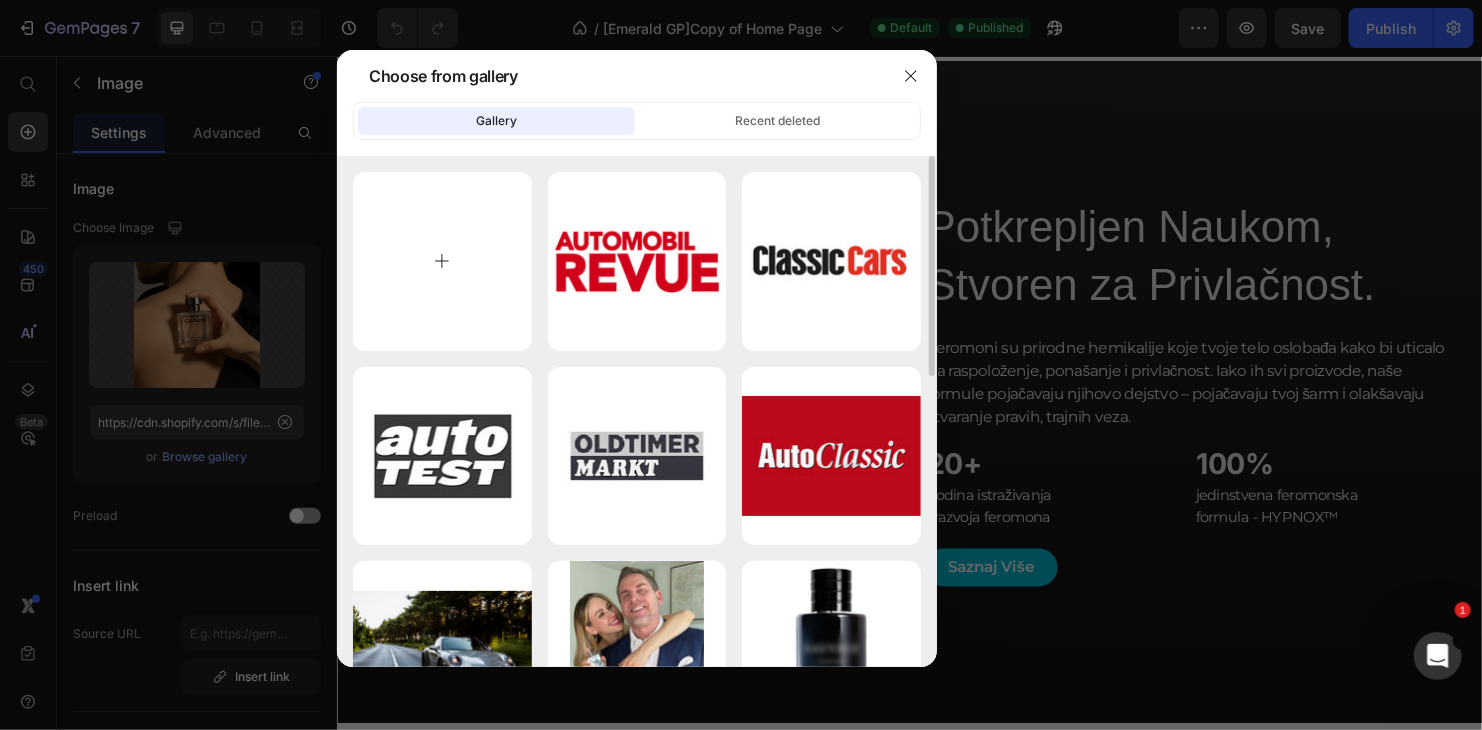type on "C:\fakepath\shine-armor-1.jpg" 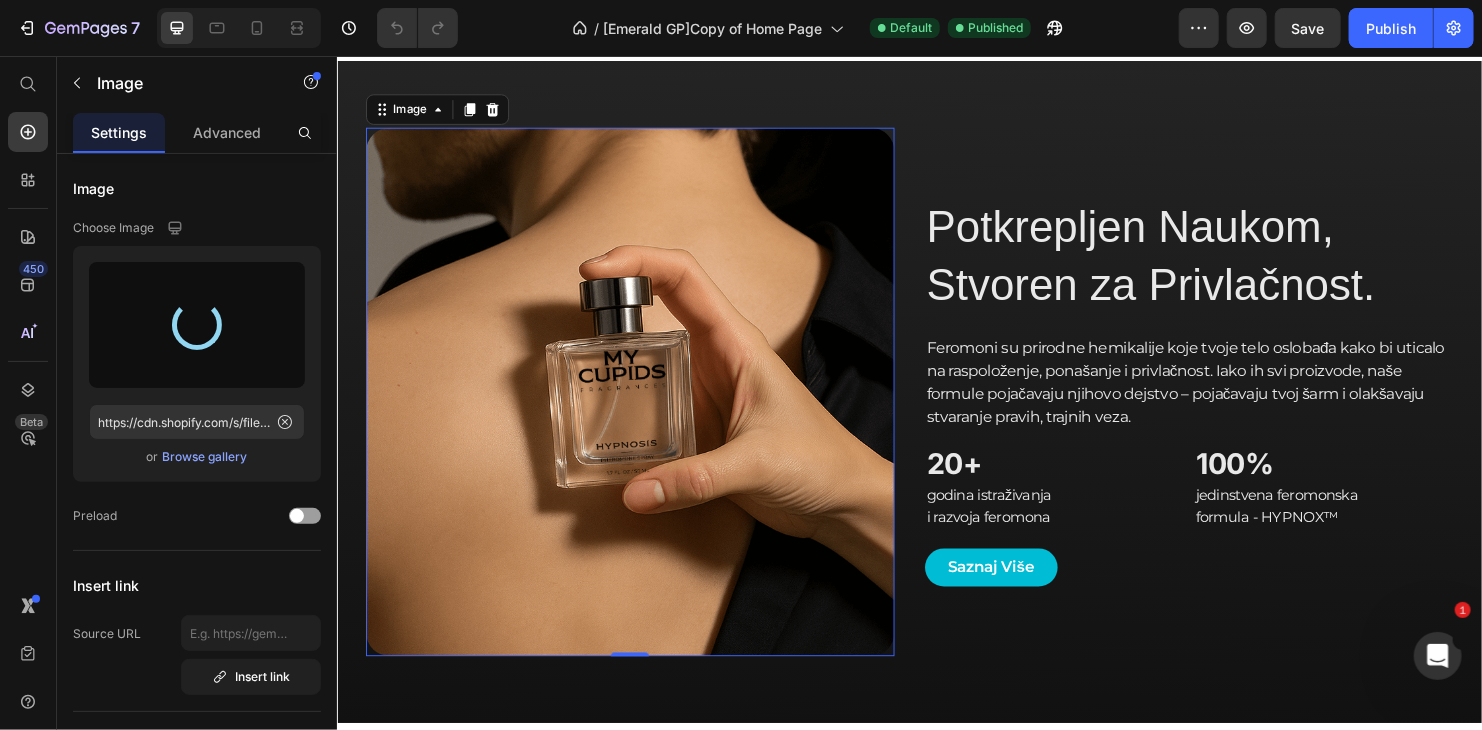 type on "https://cdn.shopify.com/s/files/1/0393/3451/0759/files/gempages_535957432132699187-a6e2503b-d270-4691-b984-84cbfb8aa473.jpg" 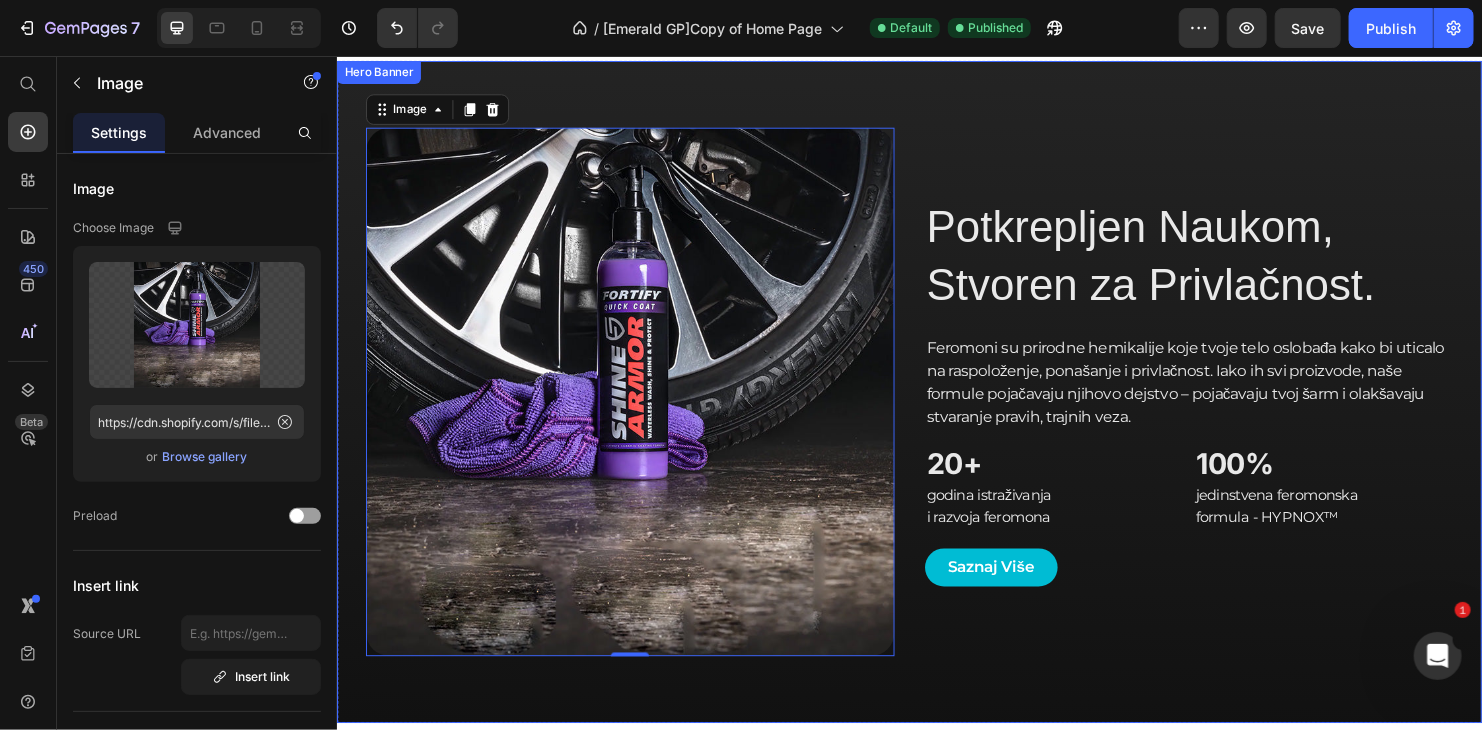 click on "godina istraživanja i razvoja feromona" at bounding box center [1088, 526] 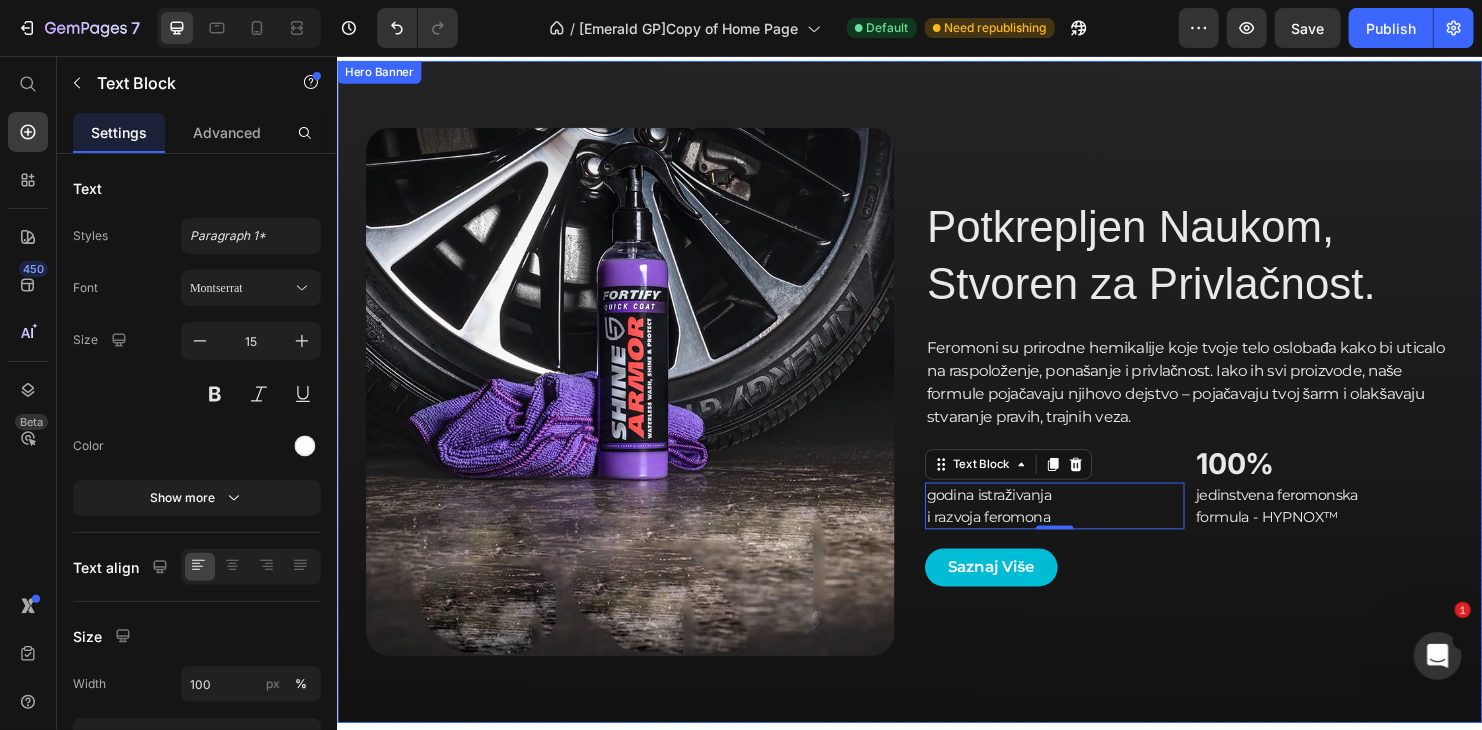 click on "Potkrepljen Naukom, Stvoren za Privlačnost. Heading Feromoni su prirodne hemikalije koje tvoje telo oslobađa kako bi uticalo na raspoloženje, ponašanje i privlačnost. Iako ih svi proizvode, naše formule pojačavaju njihovo dejstvo – pojačavaju tvoj šarm i olakšavaju stvaranje pravih, trajnih veza. Text Block
Row 20+ Text Block godina istraživanja i razvoja feromona Text Block   0 100% Text Block jedinstvena feromonska formula - HYPNOX™ Text Block Row Row Saznaj Više Button Video" at bounding box center [1229, 407] 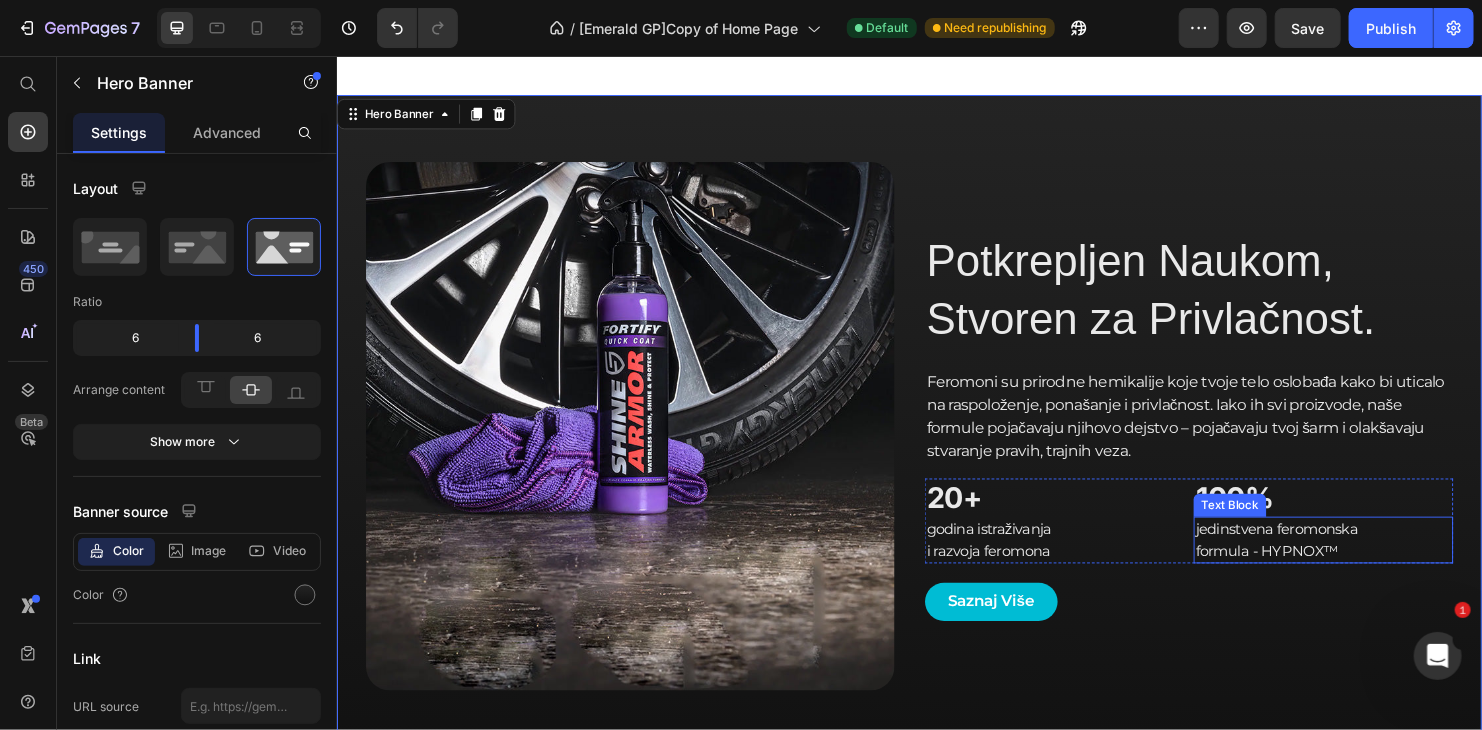 scroll, scrollTop: 1600, scrollLeft: 0, axis: vertical 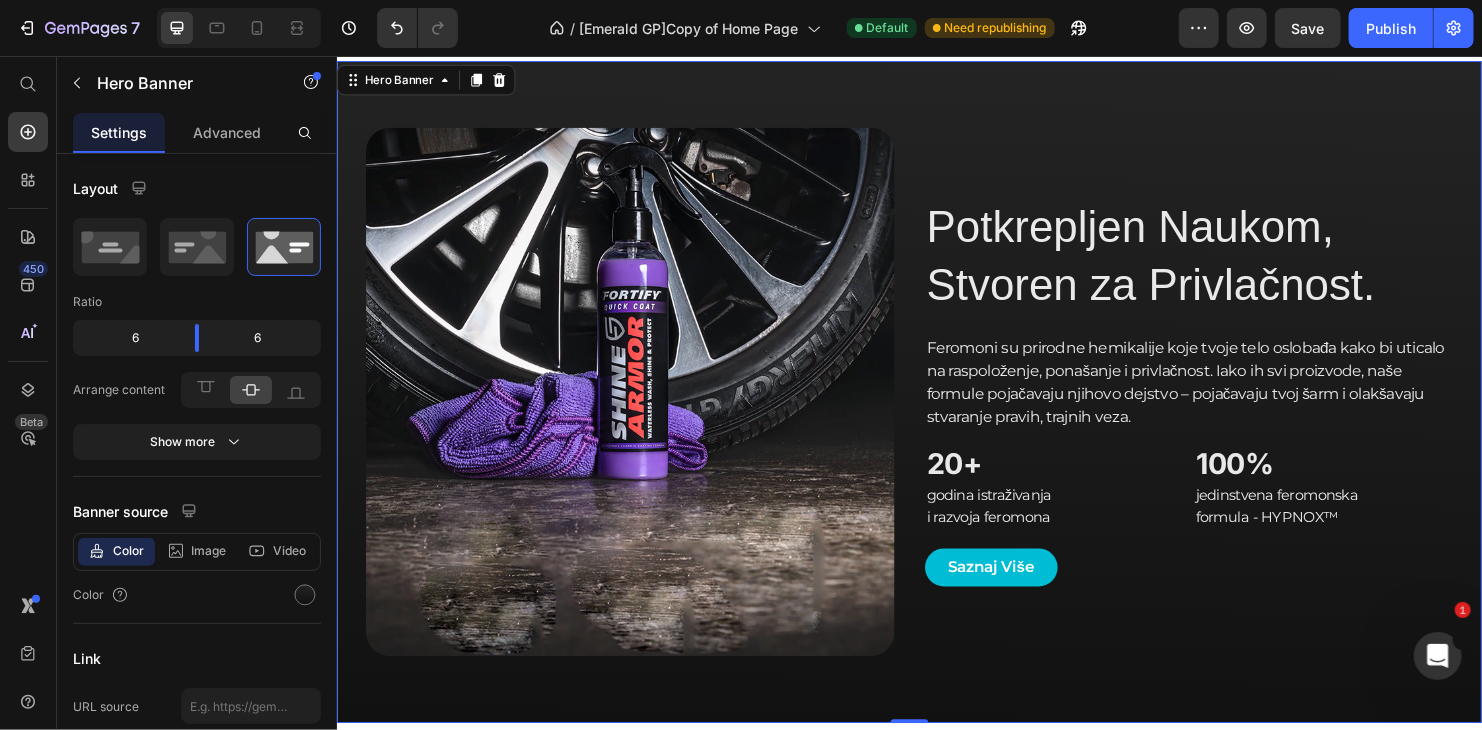 click at bounding box center (1437, 655) 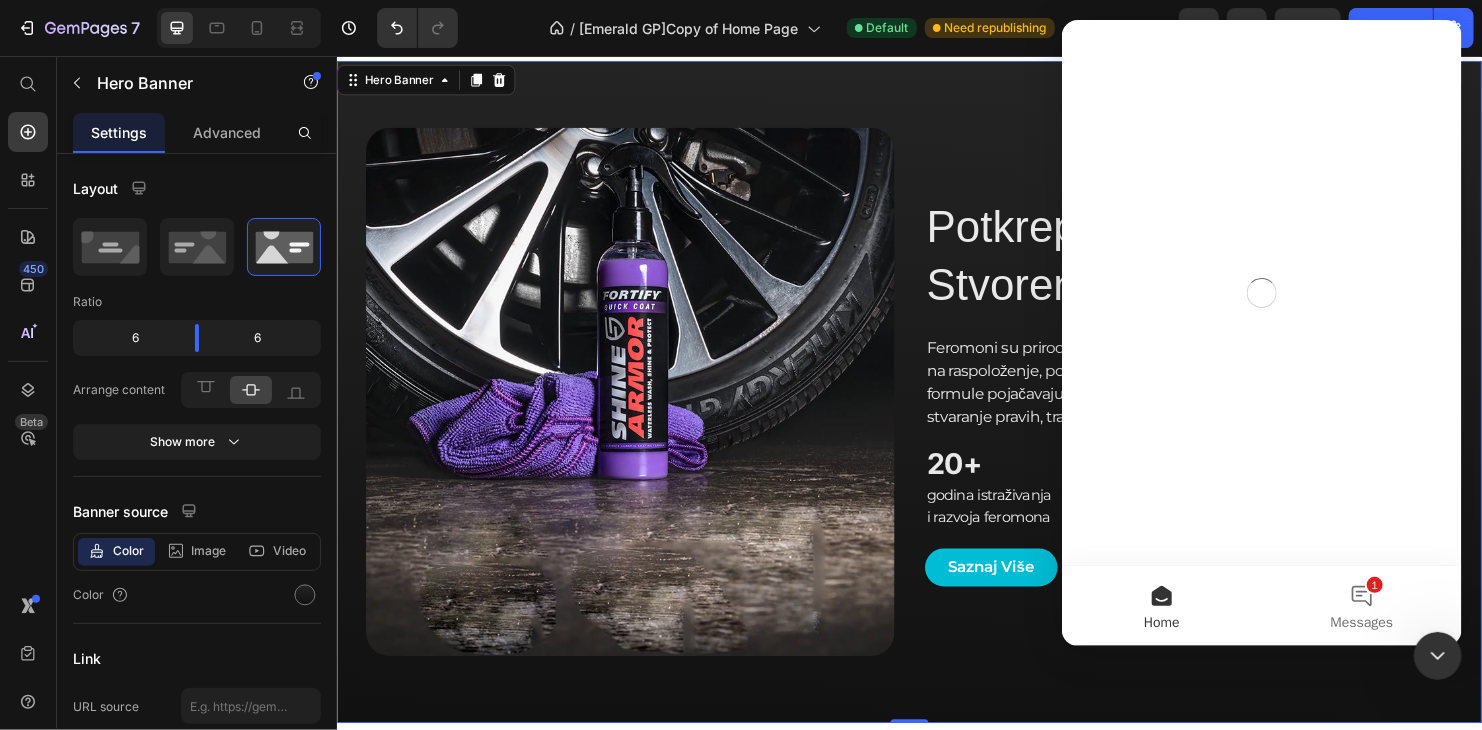scroll, scrollTop: 0, scrollLeft: 0, axis: both 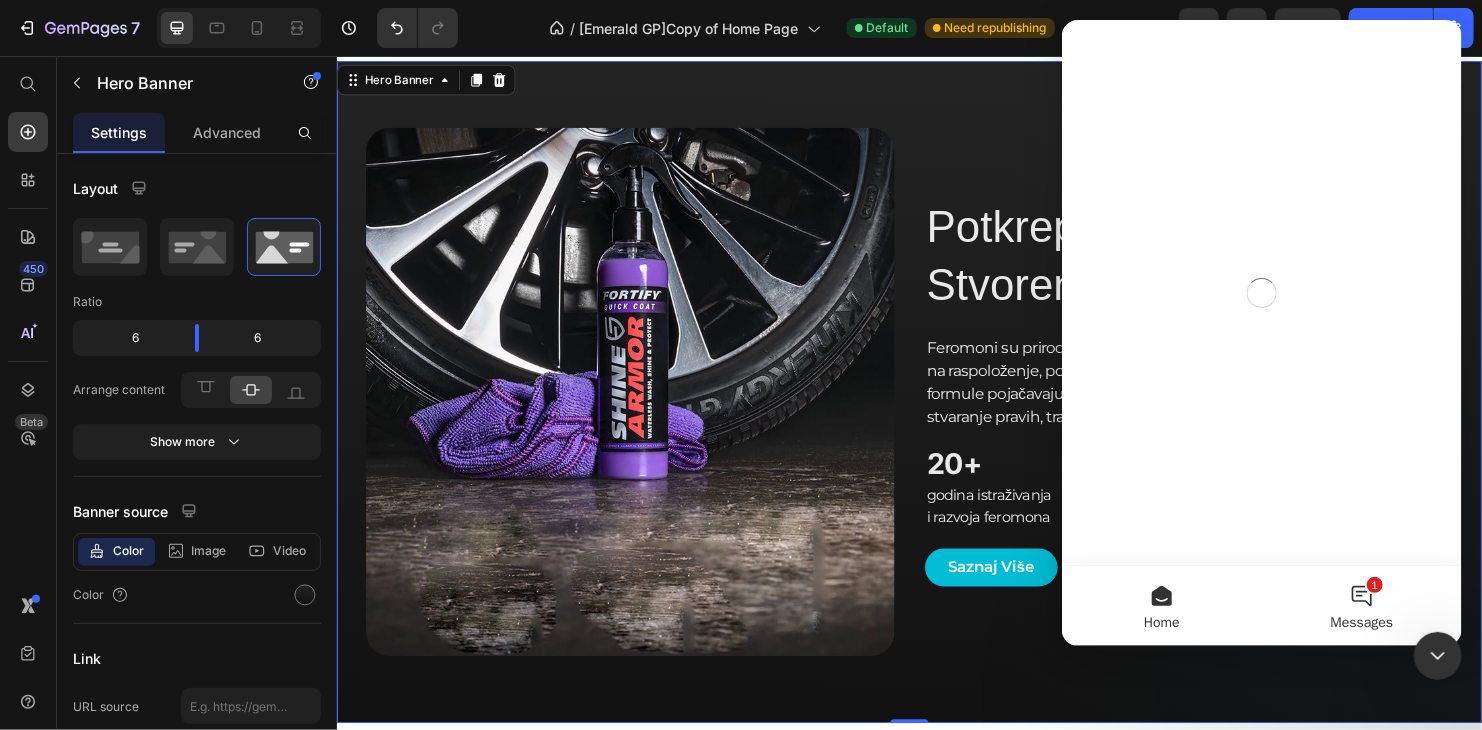 click on "1 Messages" at bounding box center [1361, 606] 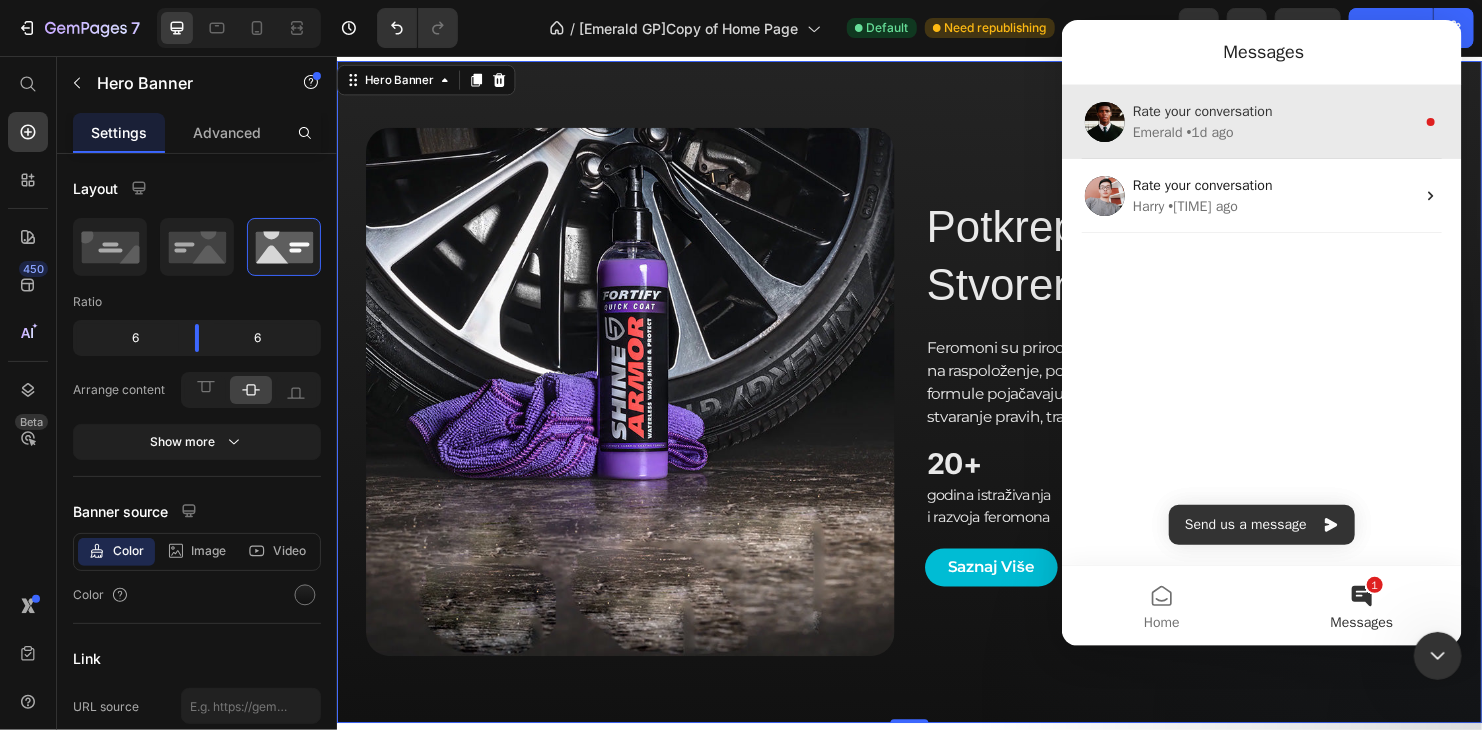 click on "Emerald" at bounding box center (1157, 132) 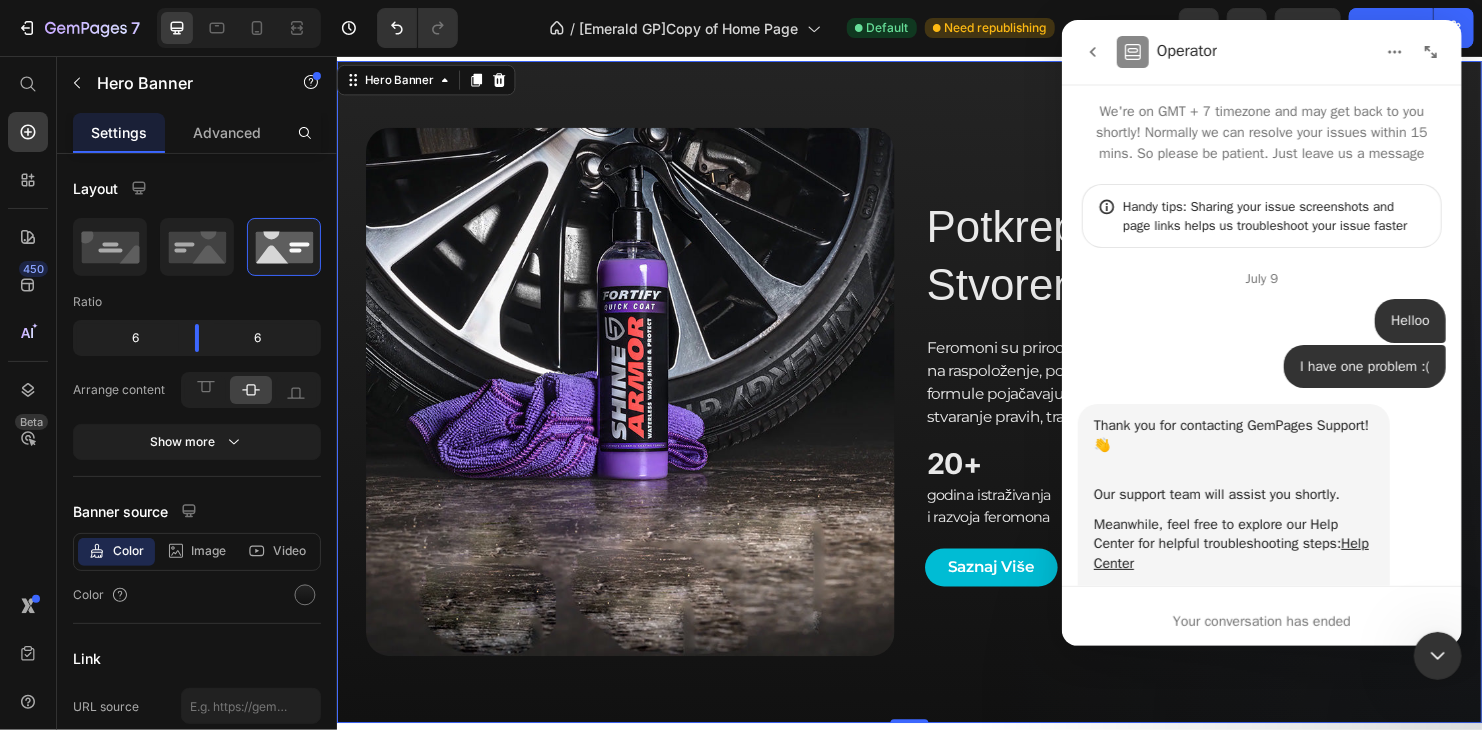 scroll, scrollTop: 3, scrollLeft: 0, axis: vertical 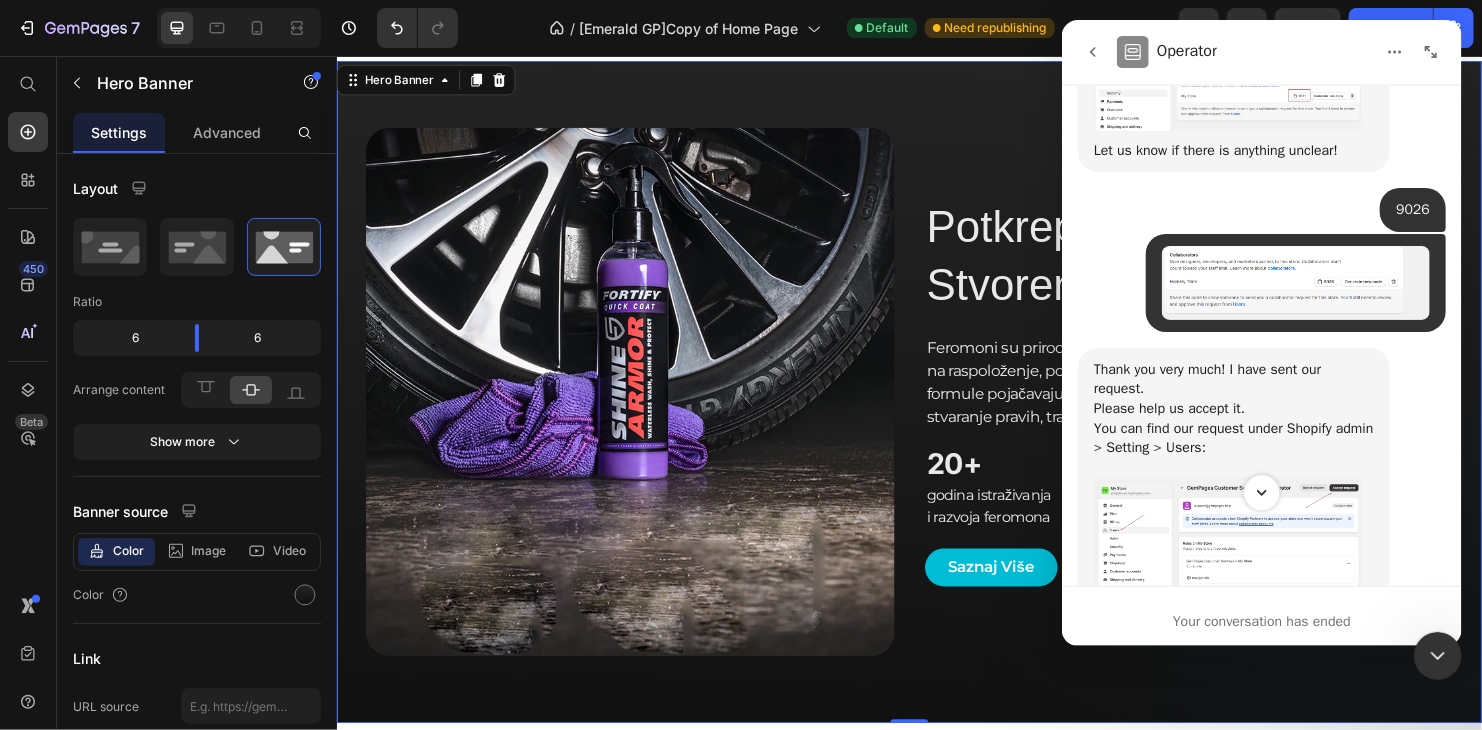 click 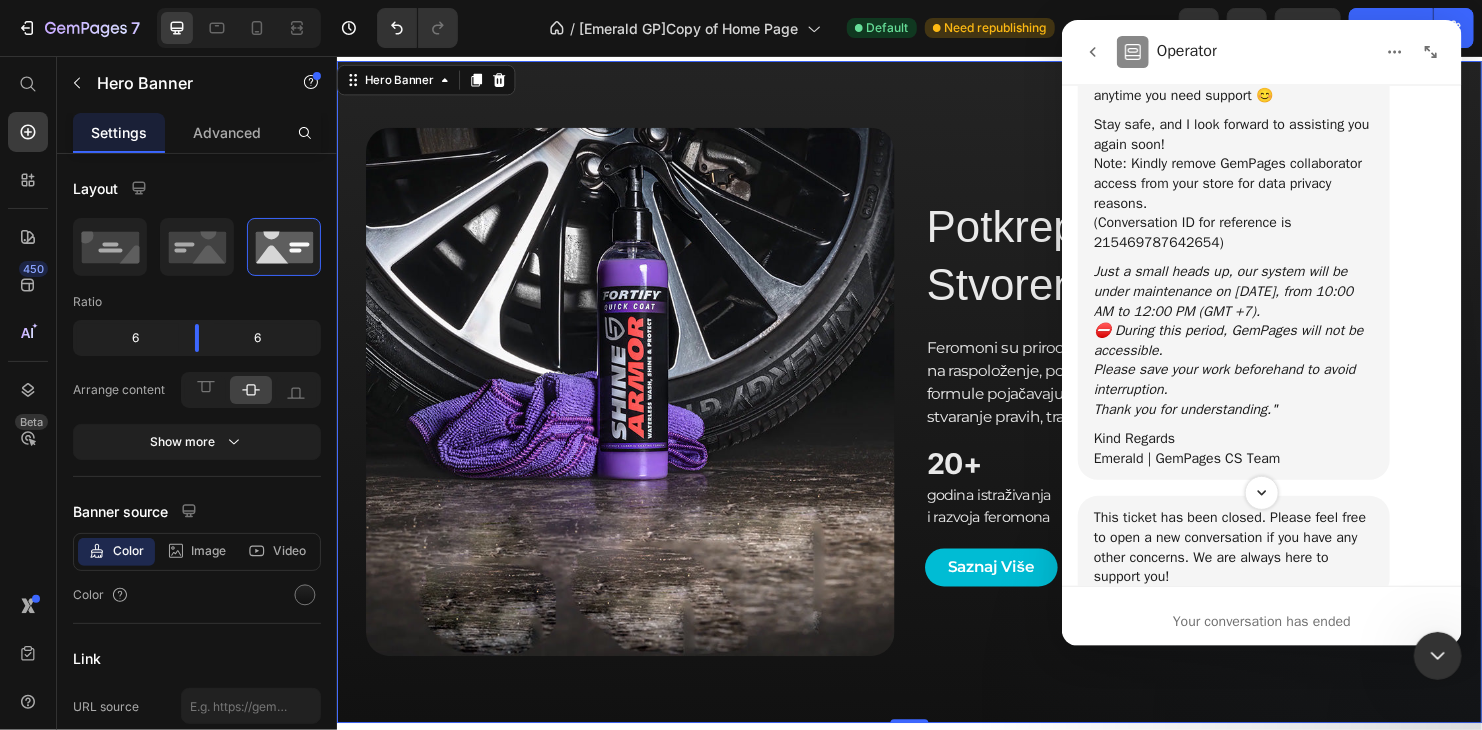 scroll, scrollTop: 6638, scrollLeft: 0, axis: vertical 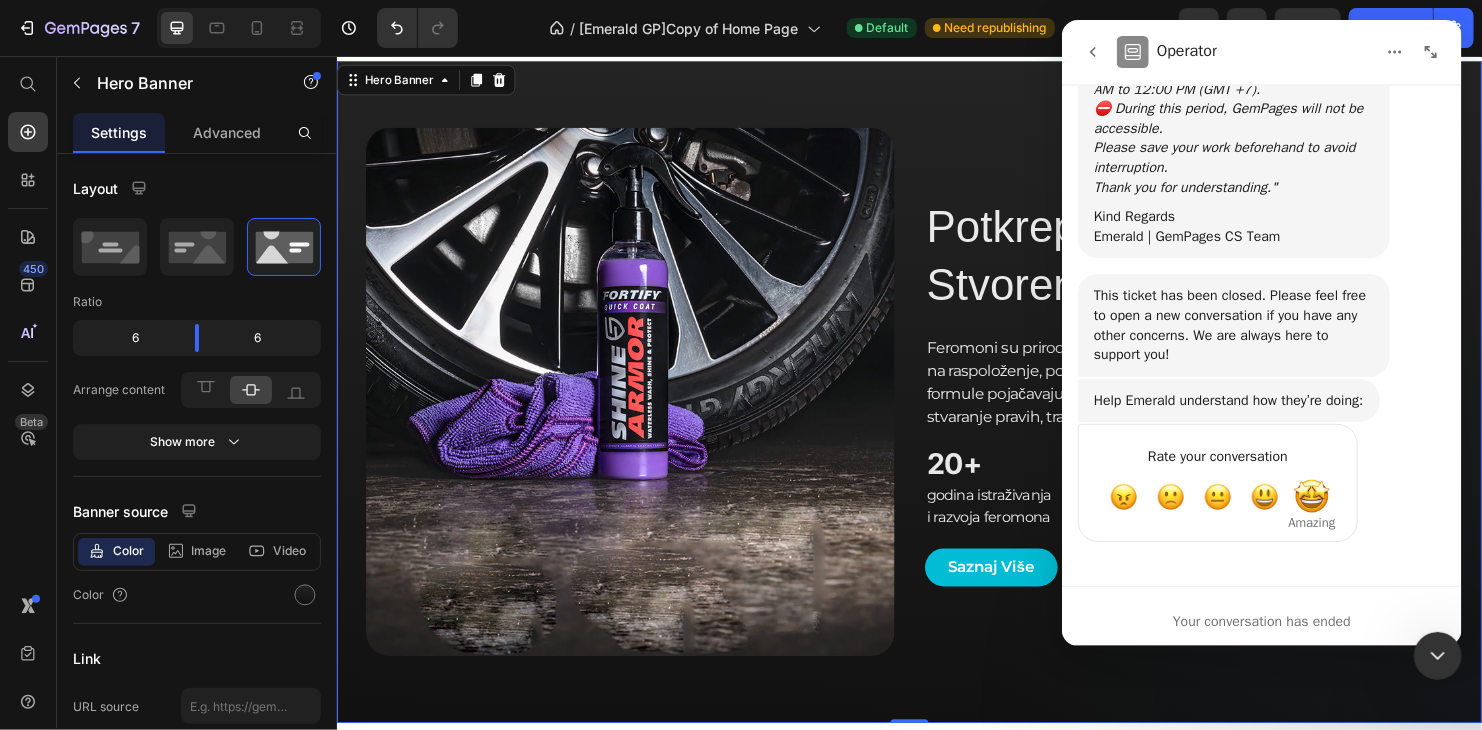 click at bounding box center [1311, 497] 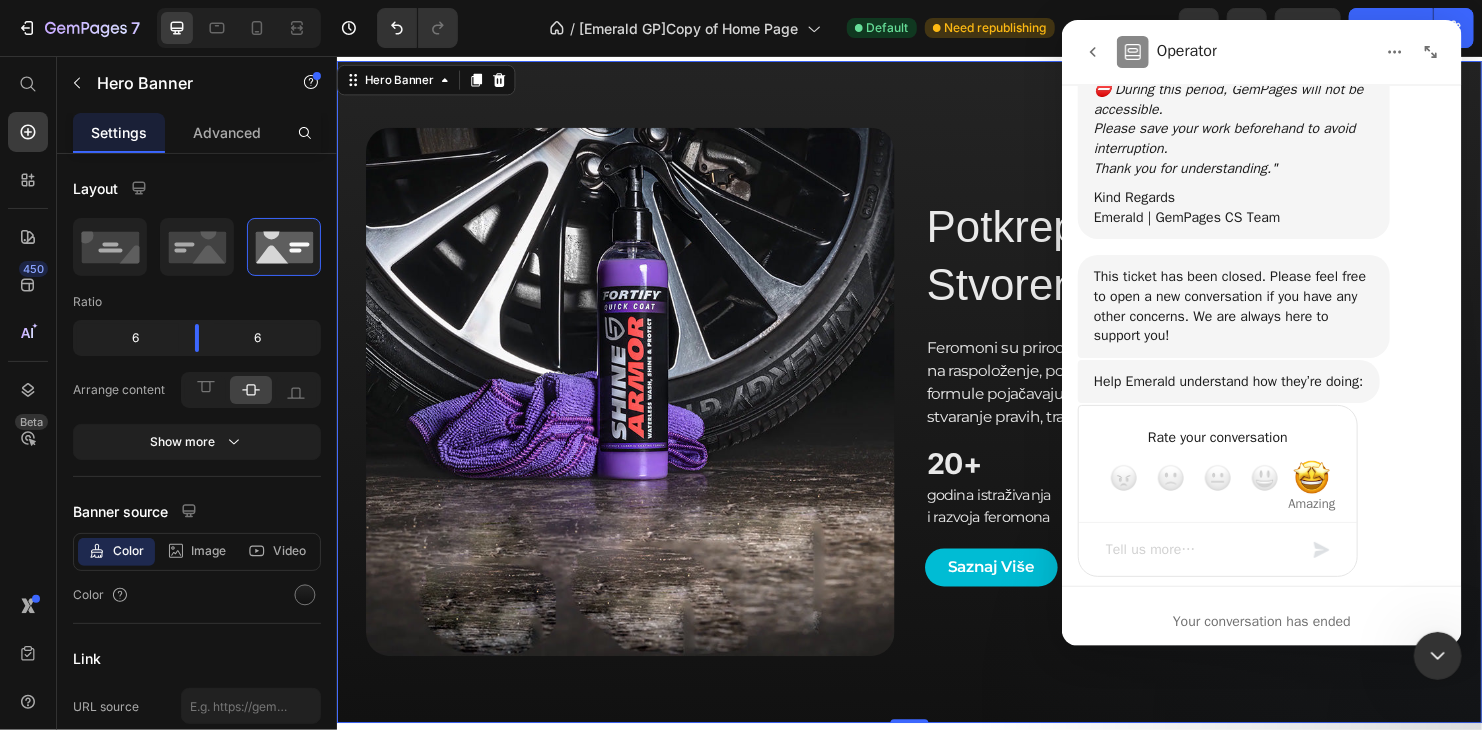 scroll, scrollTop: 6692, scrollLeft: 0, axis: vertical 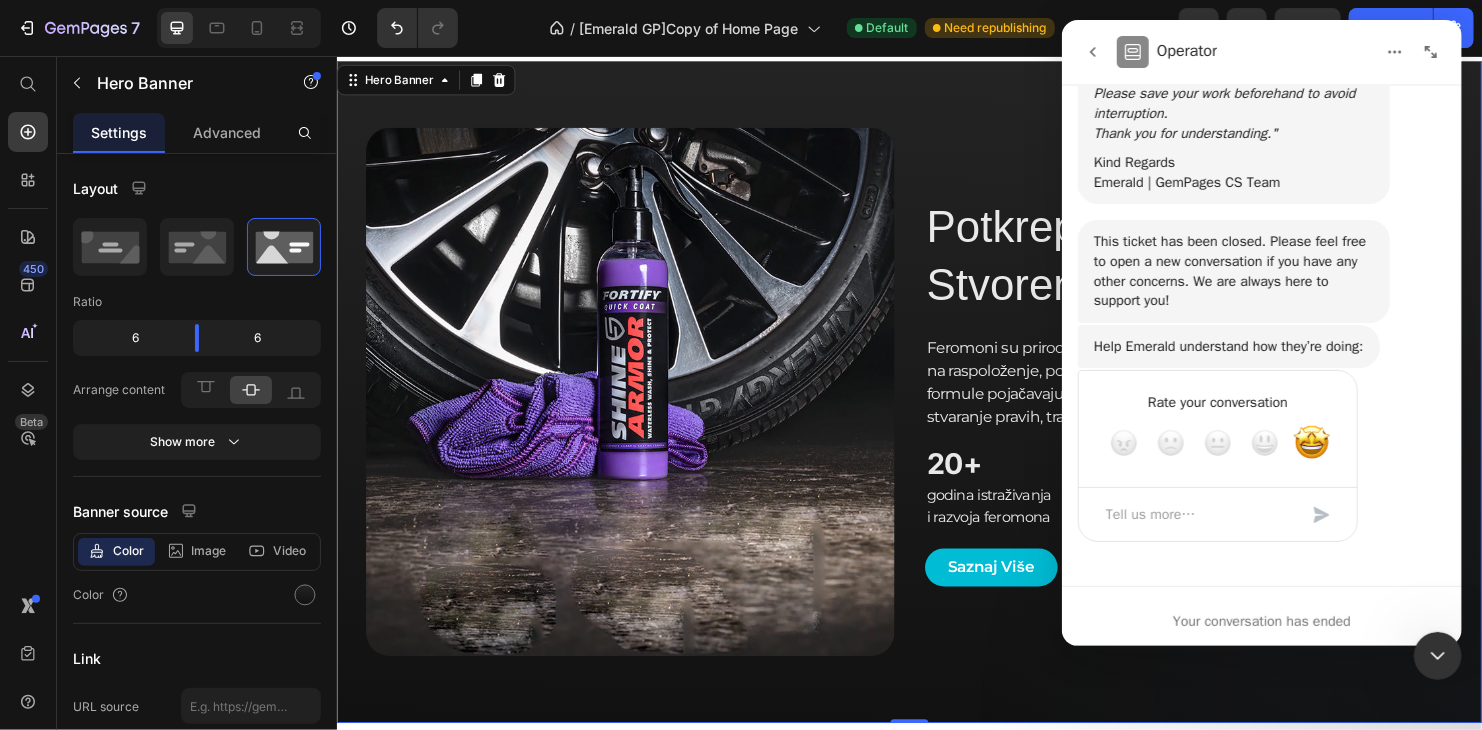 click 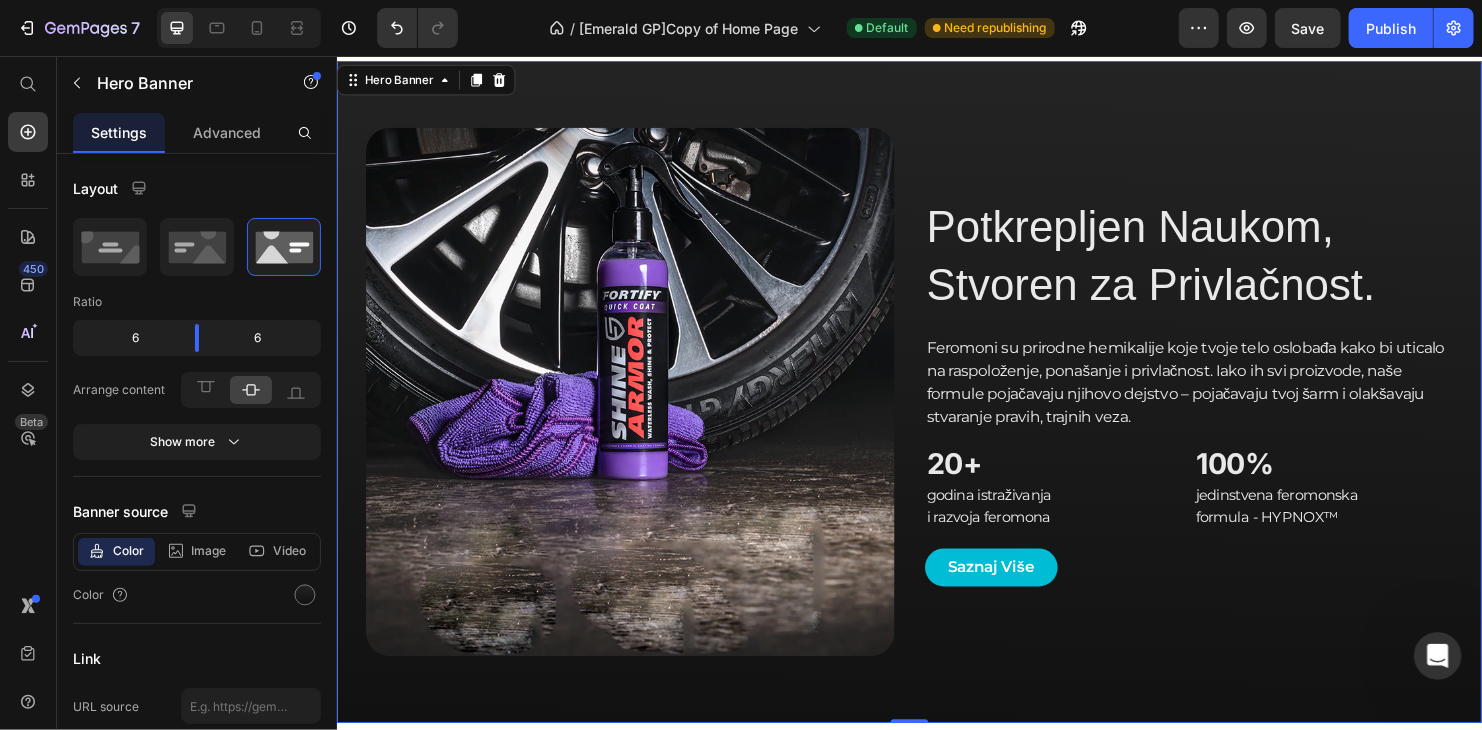 scroll, scrollTop: 0, scrollLeft: 0, axis: both 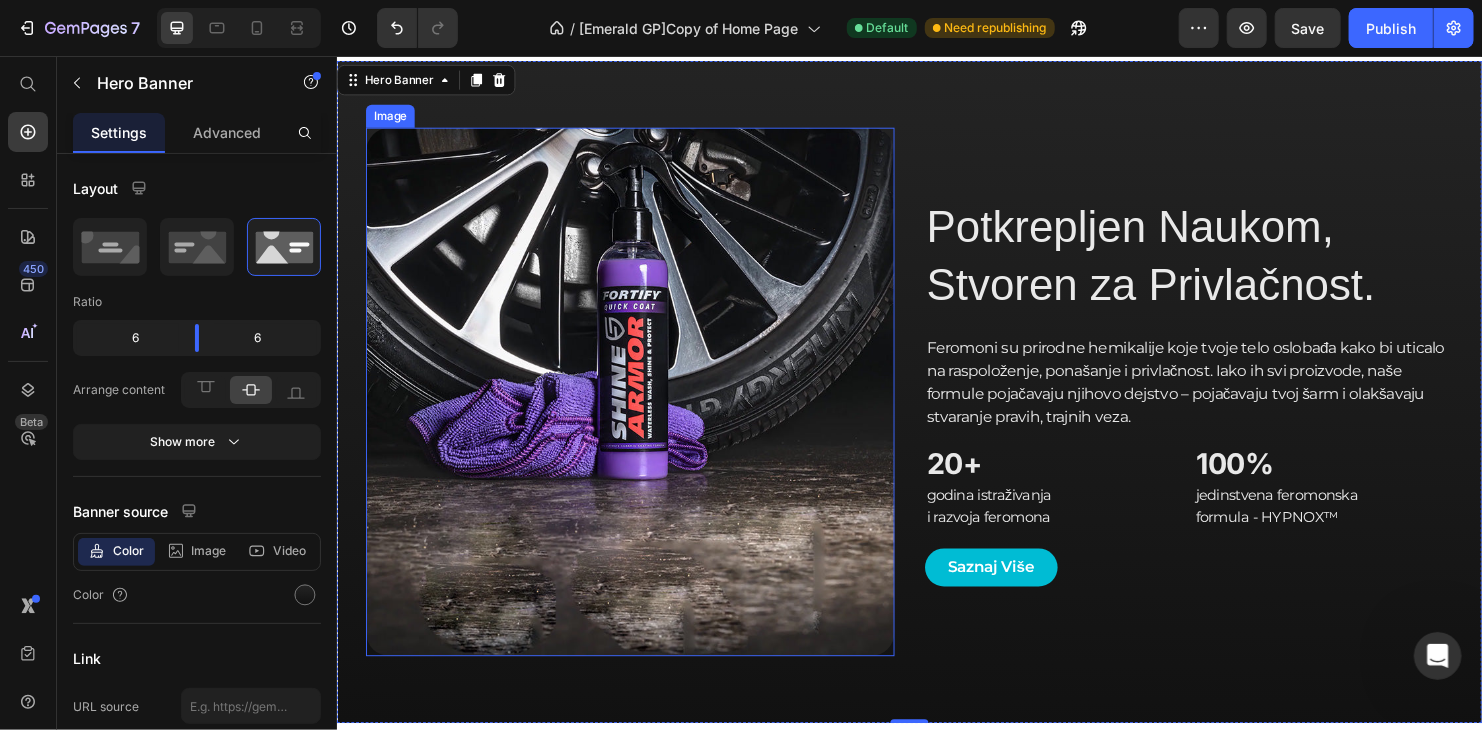 click at bounding box center (643, 407) 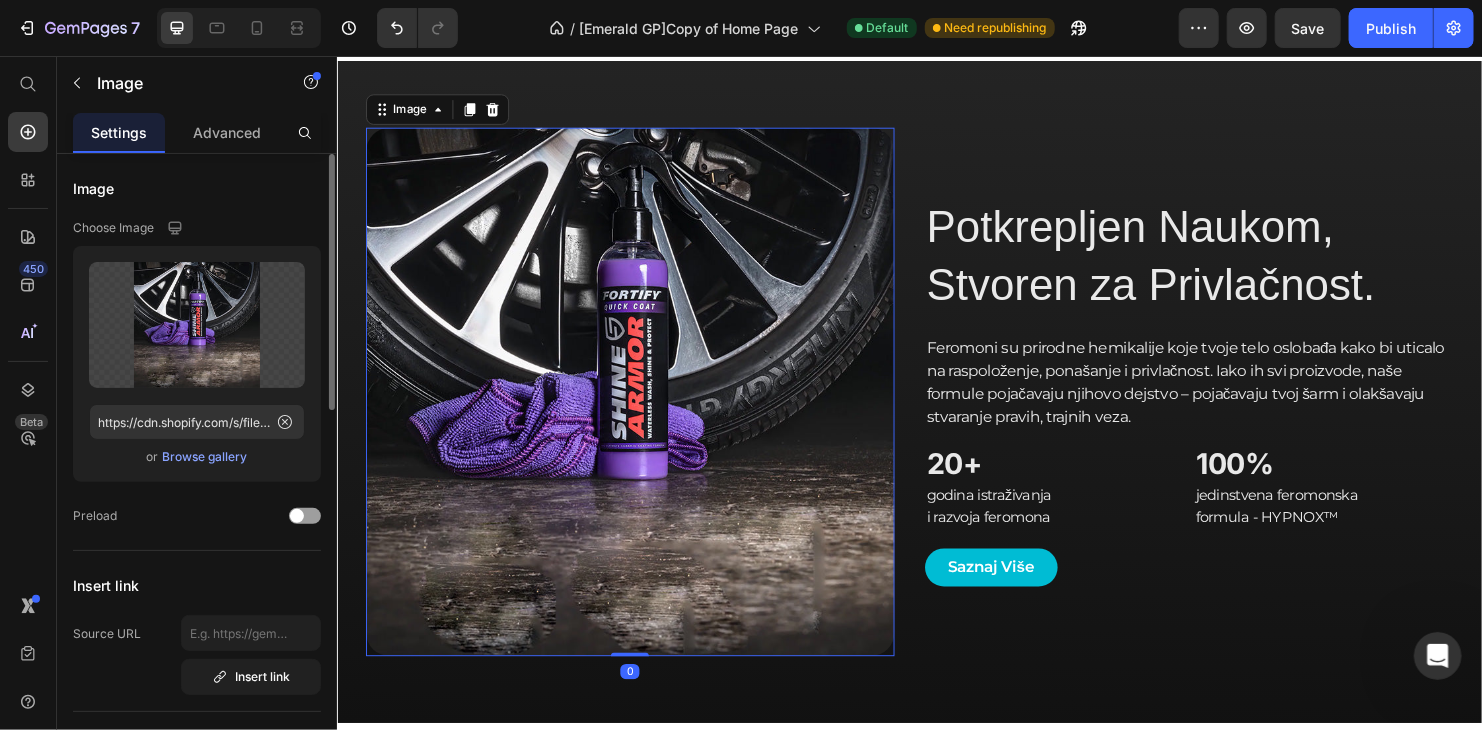 click on "Browse gallery" at bounding box center [205, 457] 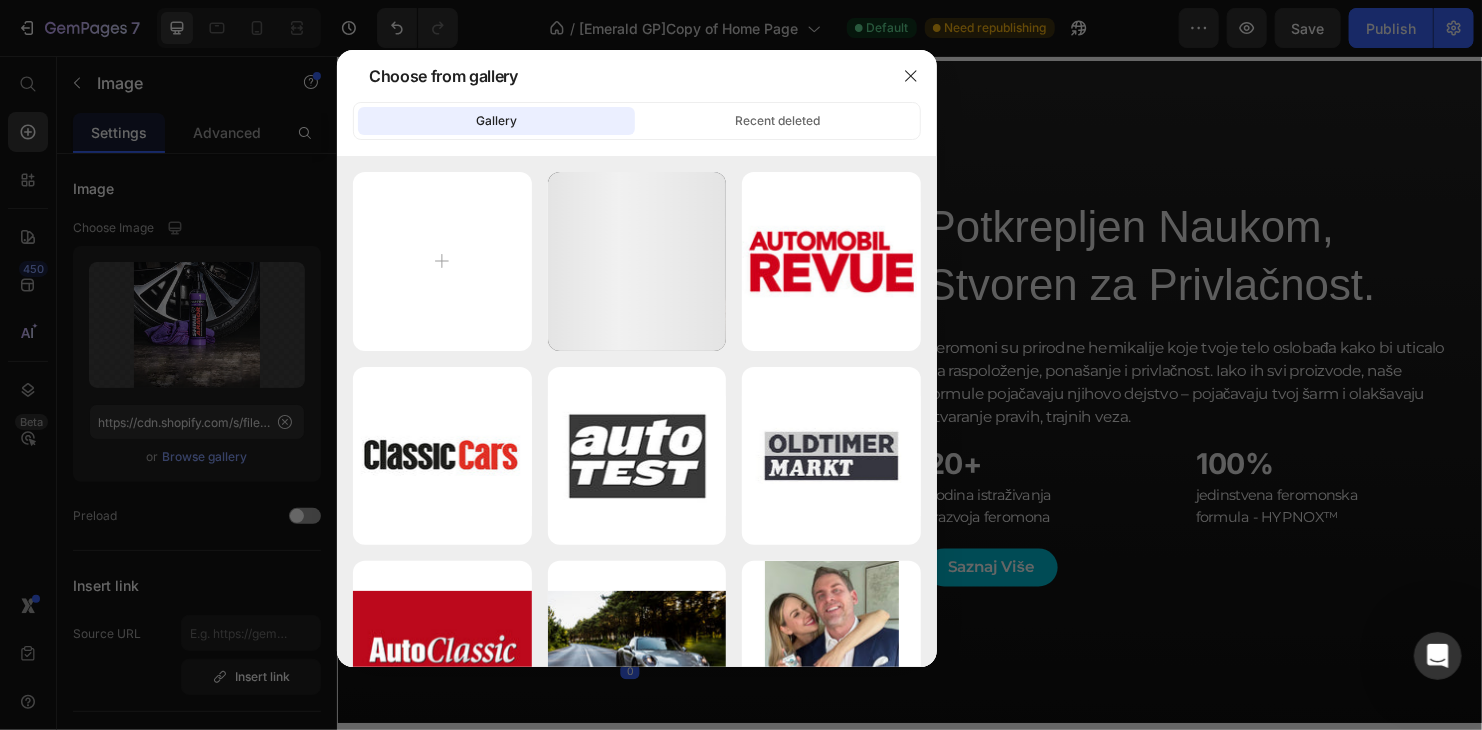 click on "Gallery Recent deleted" 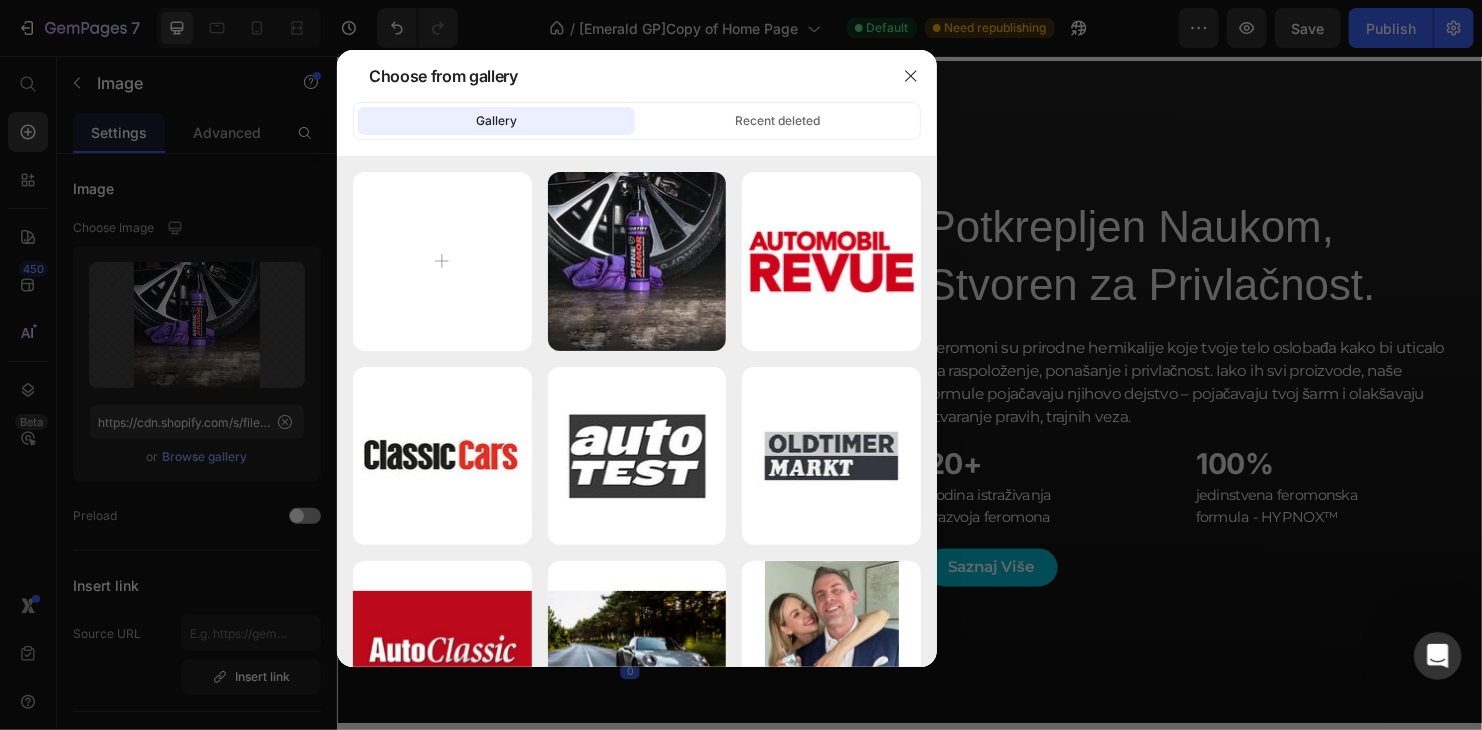 scroll, scrollTop: 6614, scrollLeft: 0, axis: vertical 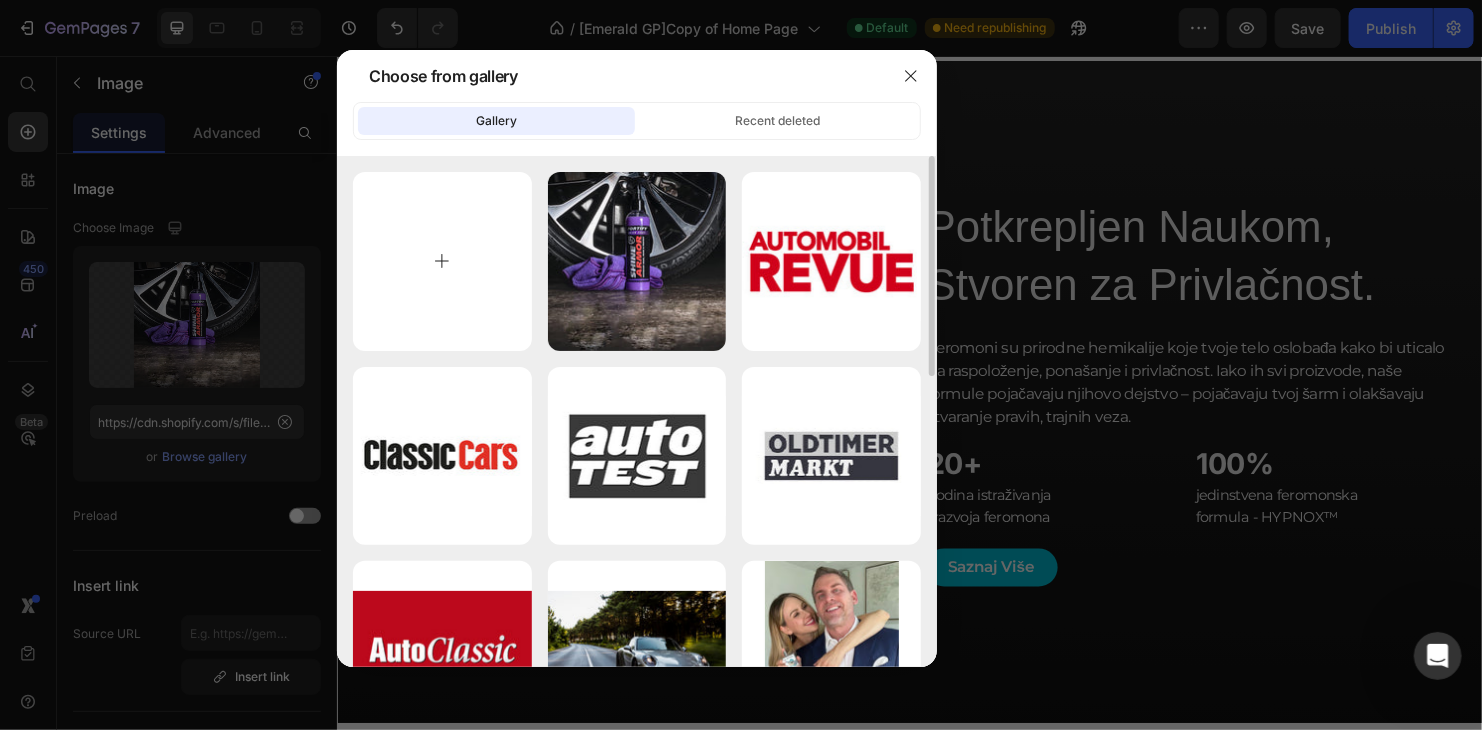 click at bounding box center (442, 261) 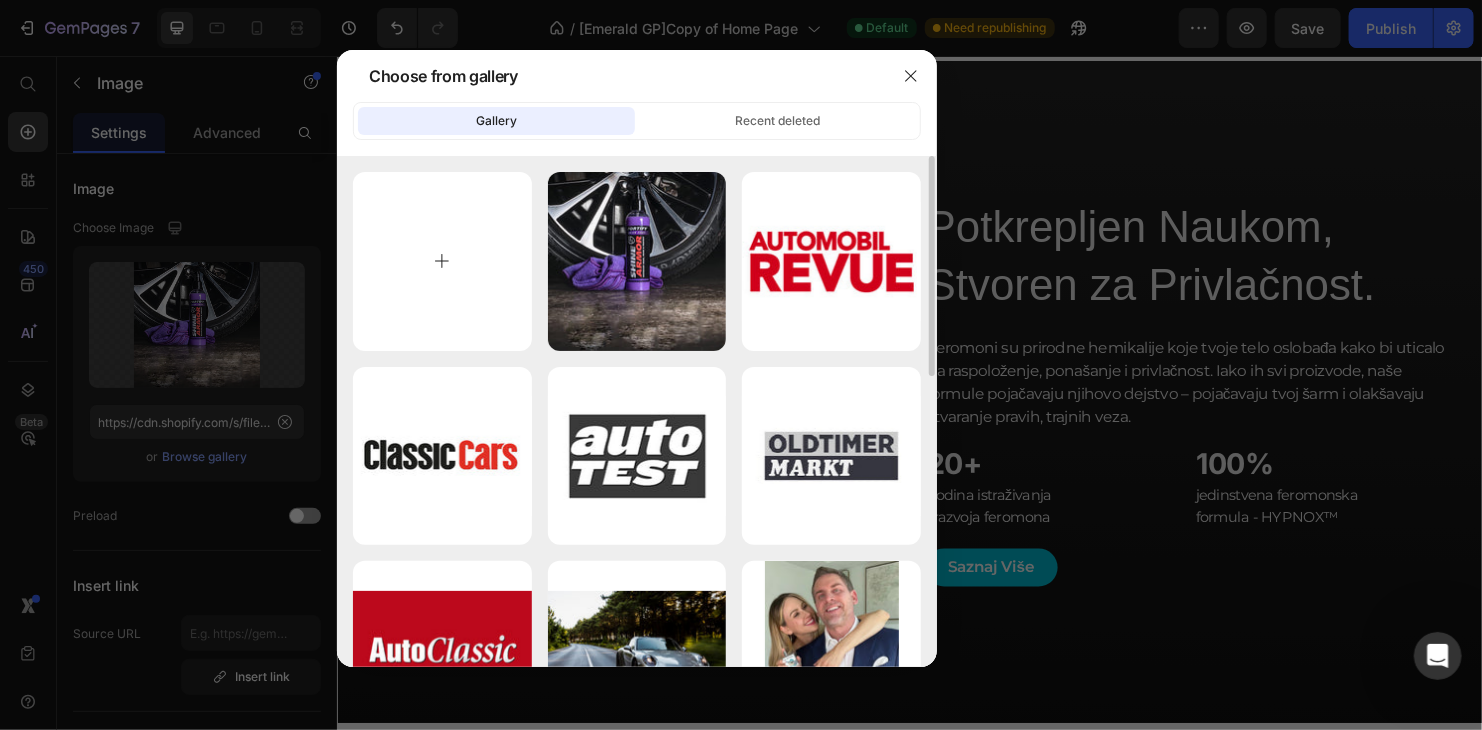 type on "C:\fakepath\shine-armor-2.jpg" 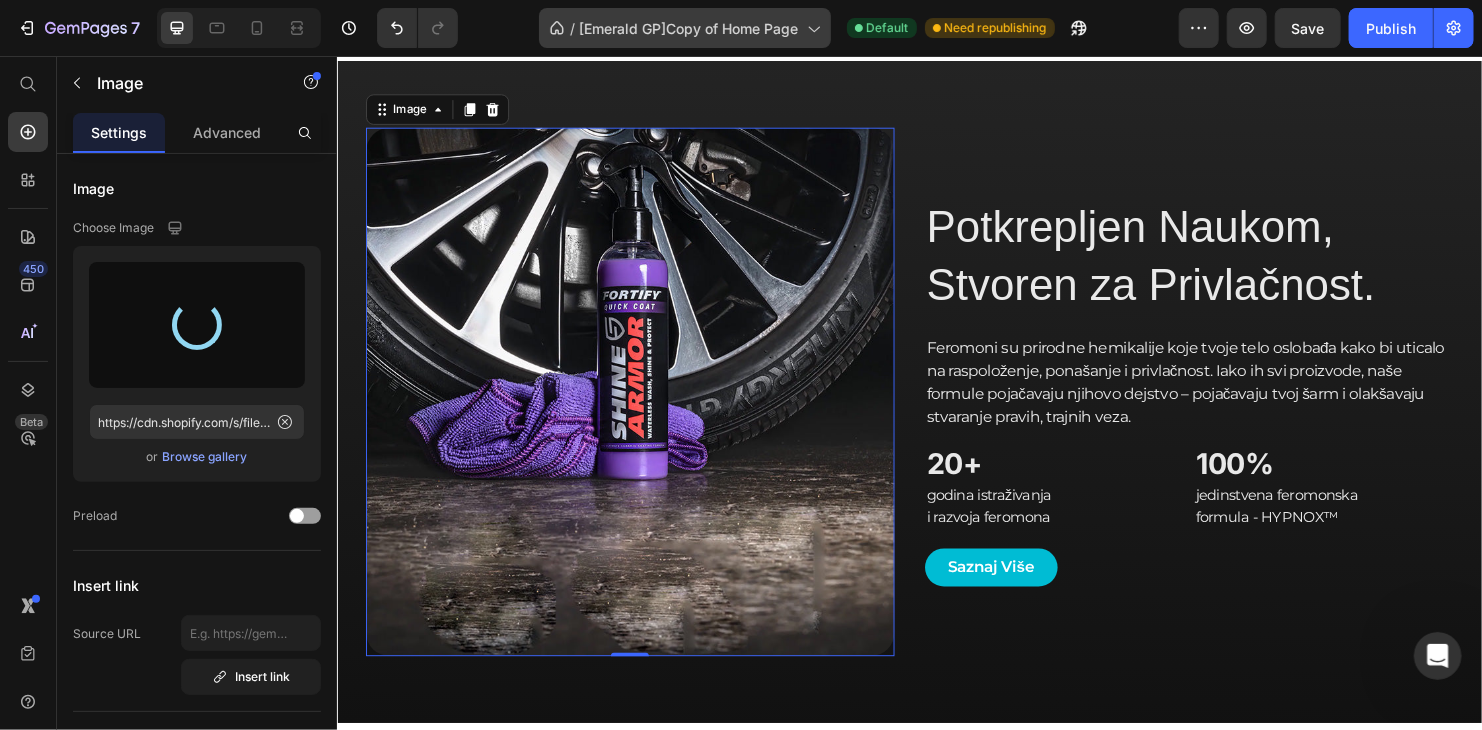 type on "https://cdn.shopify.com/s/files/1/0393/3451/0759/files/gempages_535957432132699187-bb3bdde0-9d6e-49c0-9c79-968ced80b9d1.jpg" 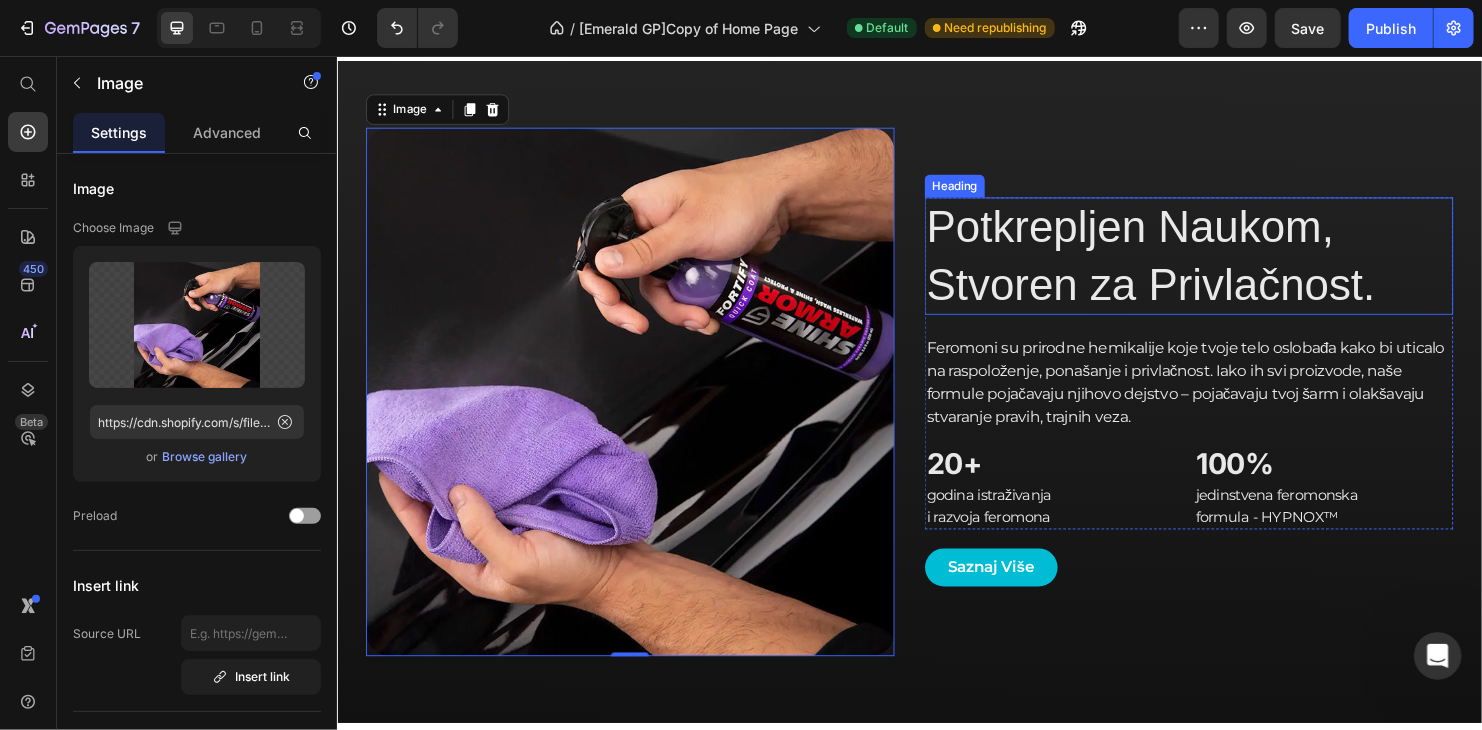 click on "Potkrepljen Naukom, Stvoren za Privlačnost." at bounding box center [1229, 265] 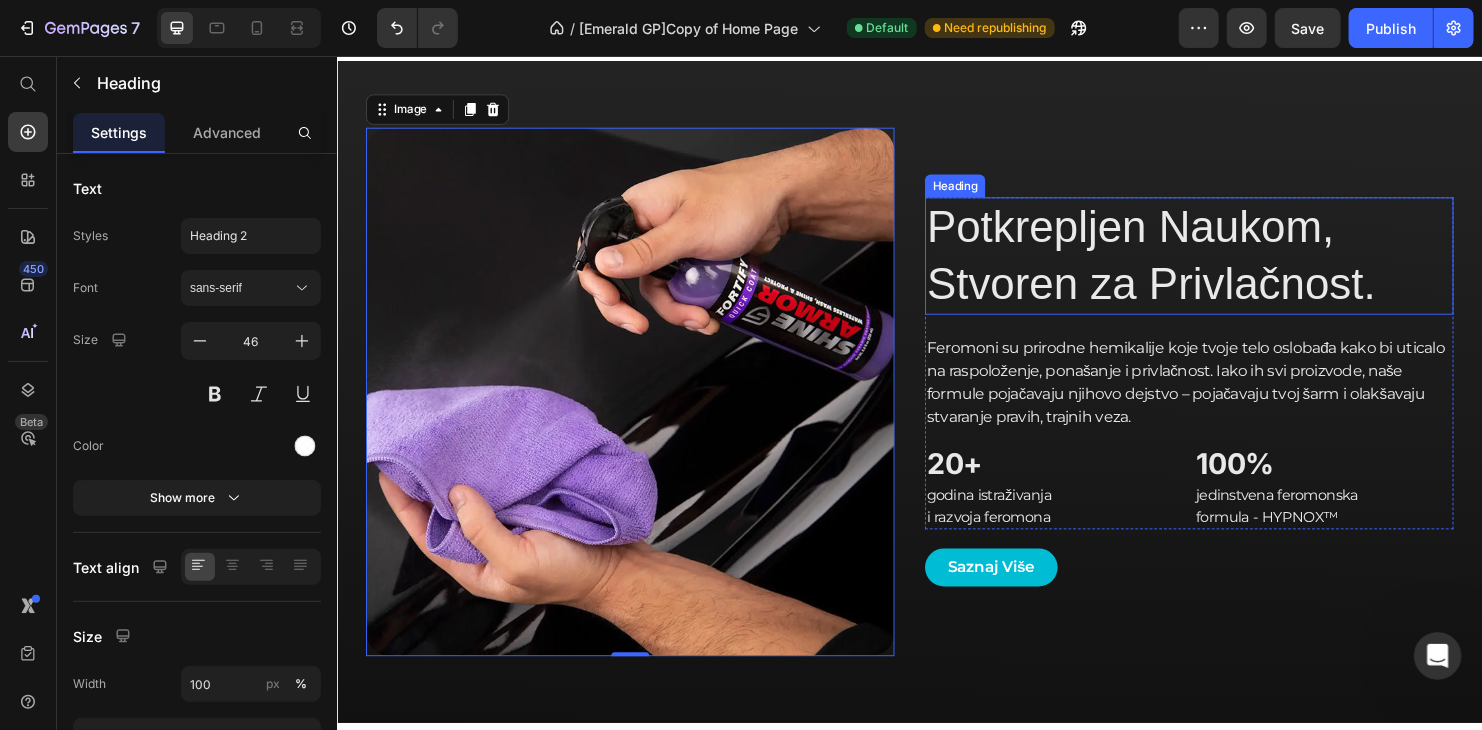 click on "Potkrepljen Naukom, Stvoren za Privlačnost." at bounding box center [1229, 265] 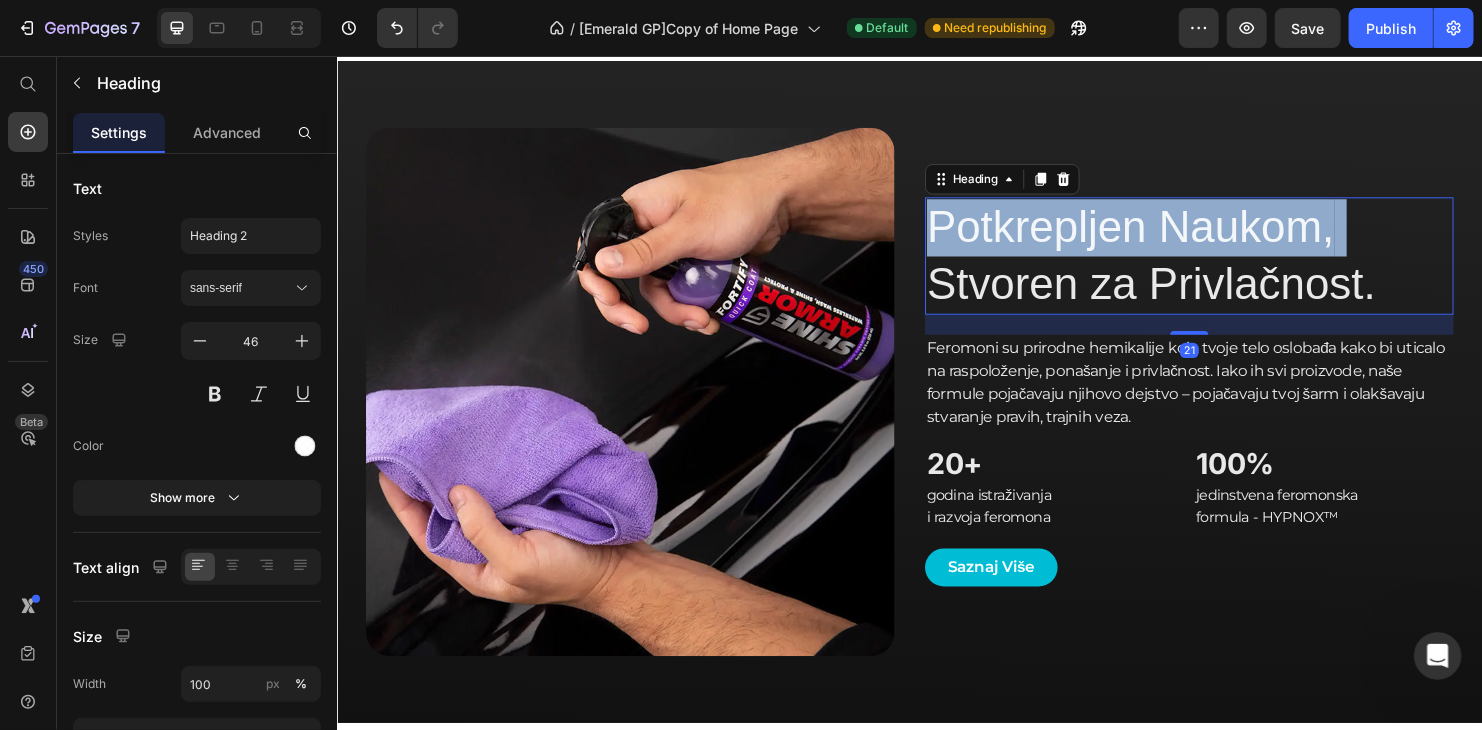 click on "Potkrepljen Naukom, Stvoren za Privlačnost." at bounding box center (1229, 265) 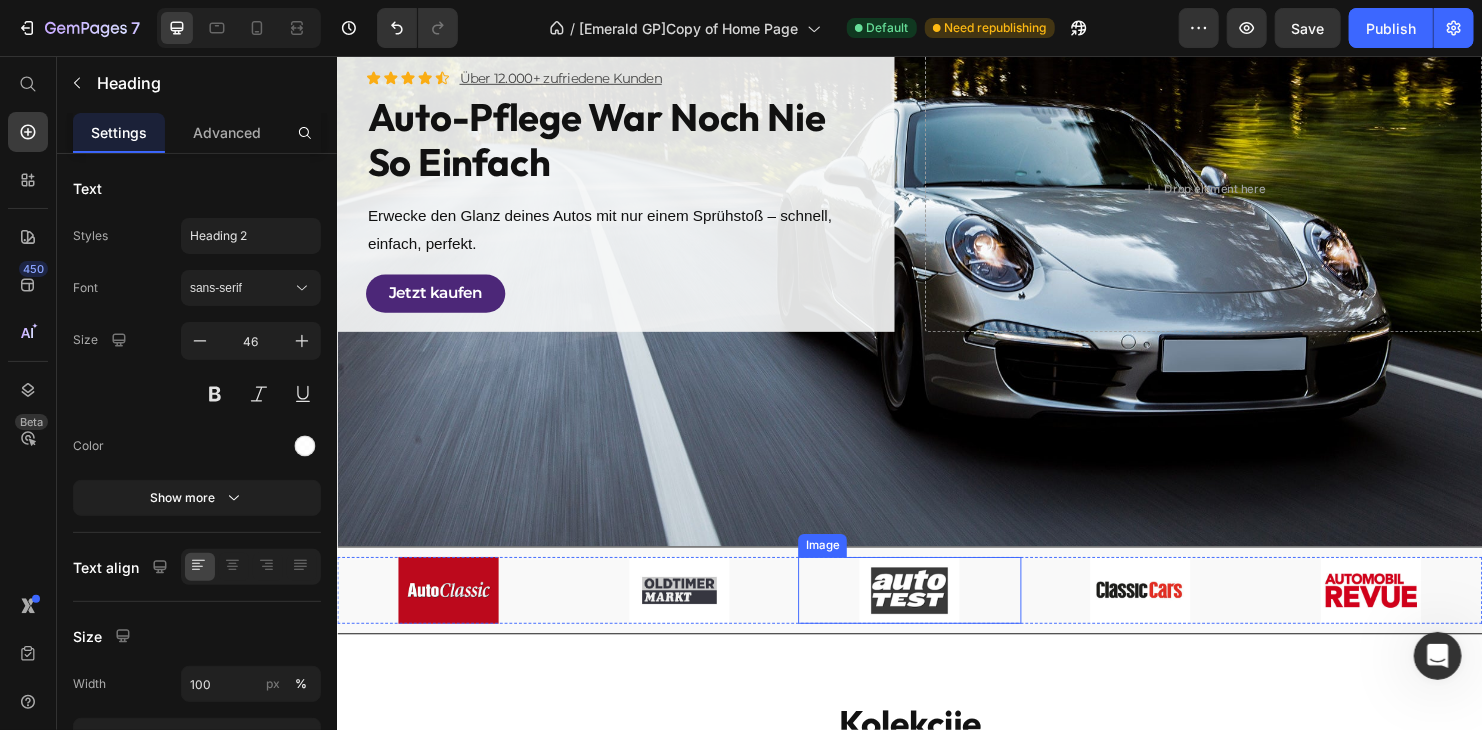 scroll, scrollTop: 0, scrollLeft: 0, axis: both 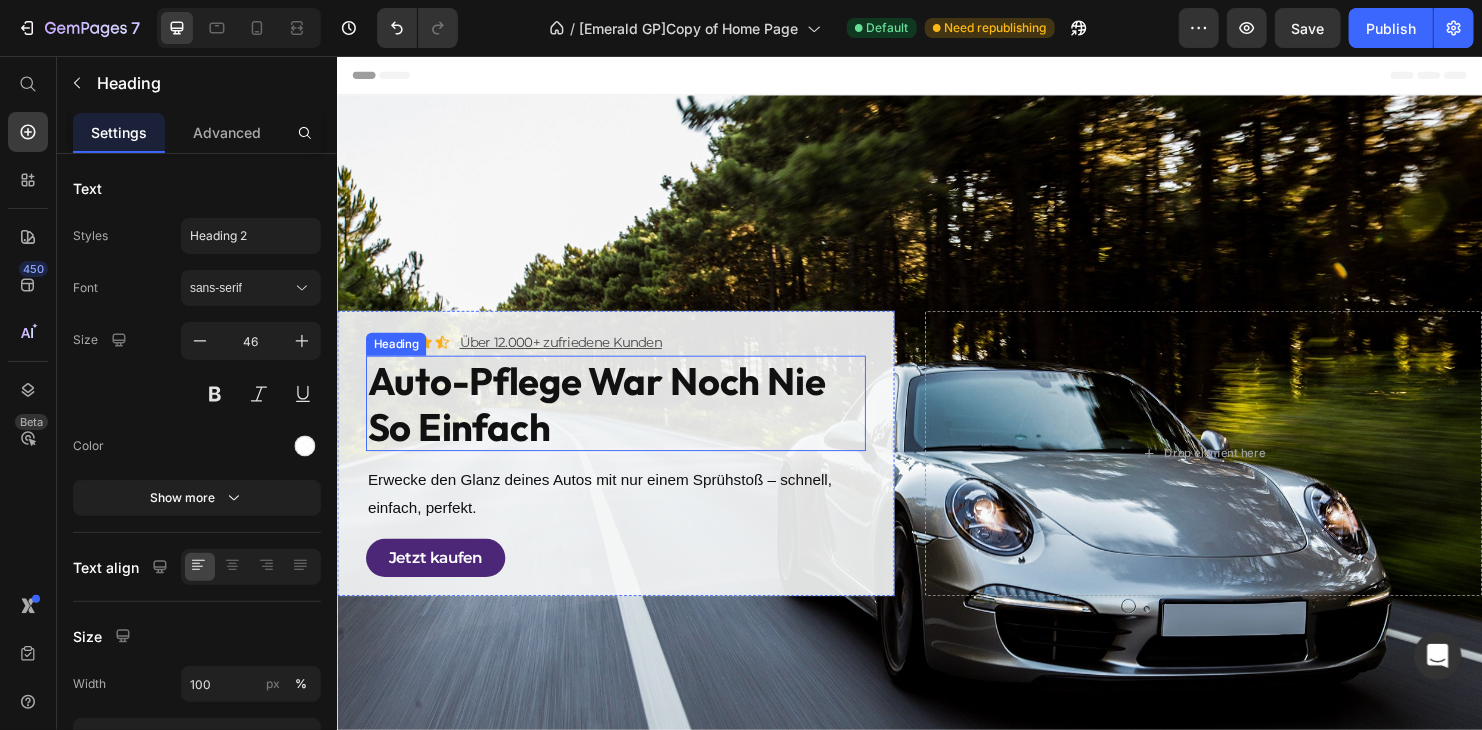 click on "Auto-Pflege war noch nie so einfach" at bounding box center [628, 419] 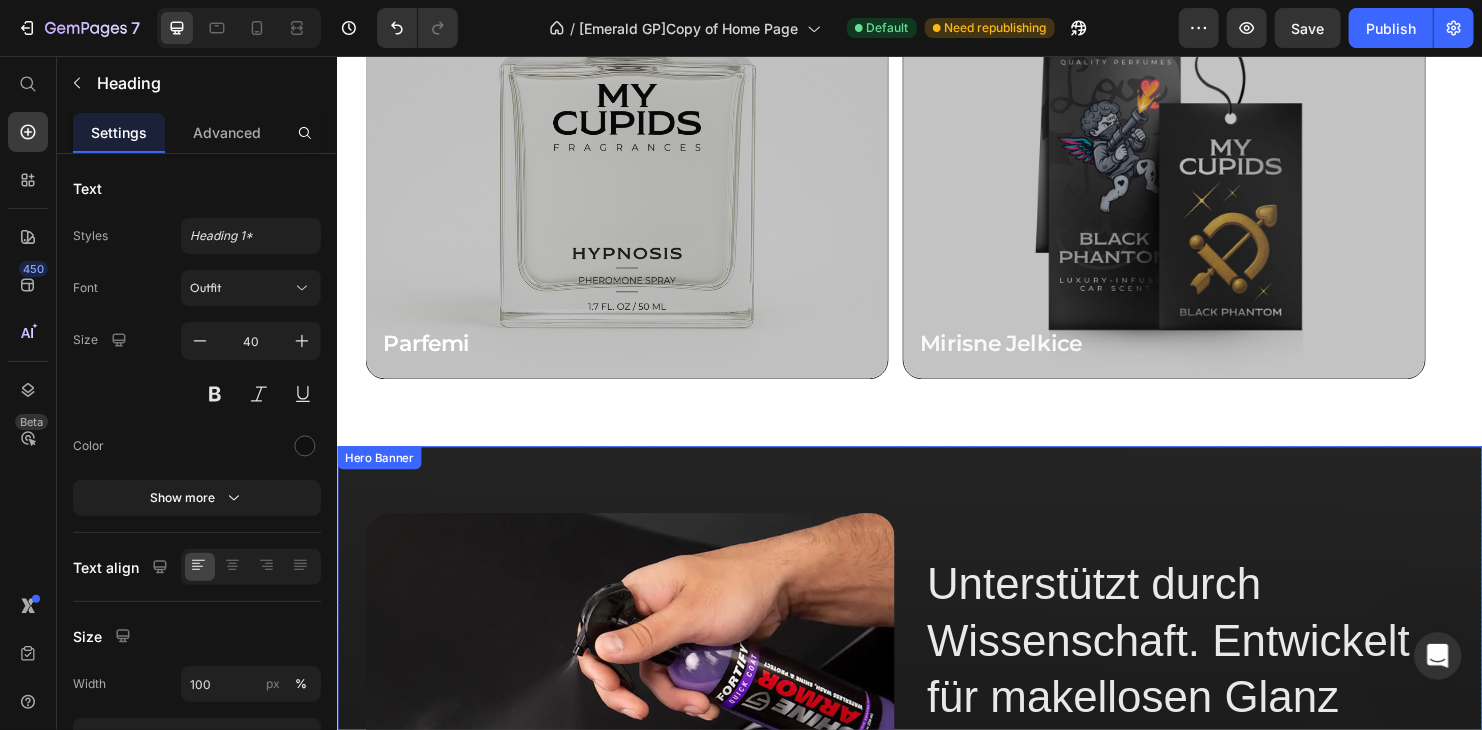 scroll, scrollTop: 1600, scrollLeft: 0, axis: vertical 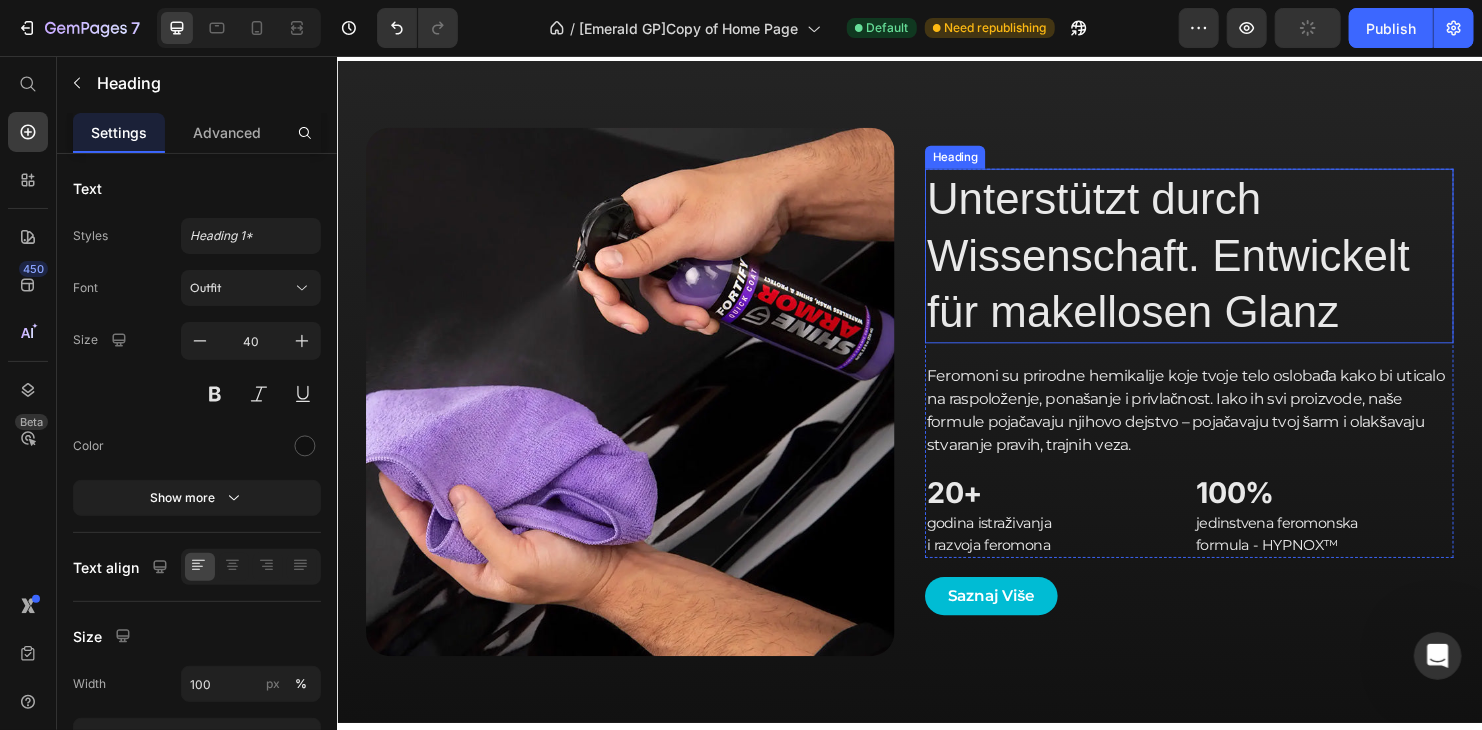 click on "Unterstützt durch Wissenschaft. Entwickelt für makellosen Glanz" at bounding box center (1229, 264) 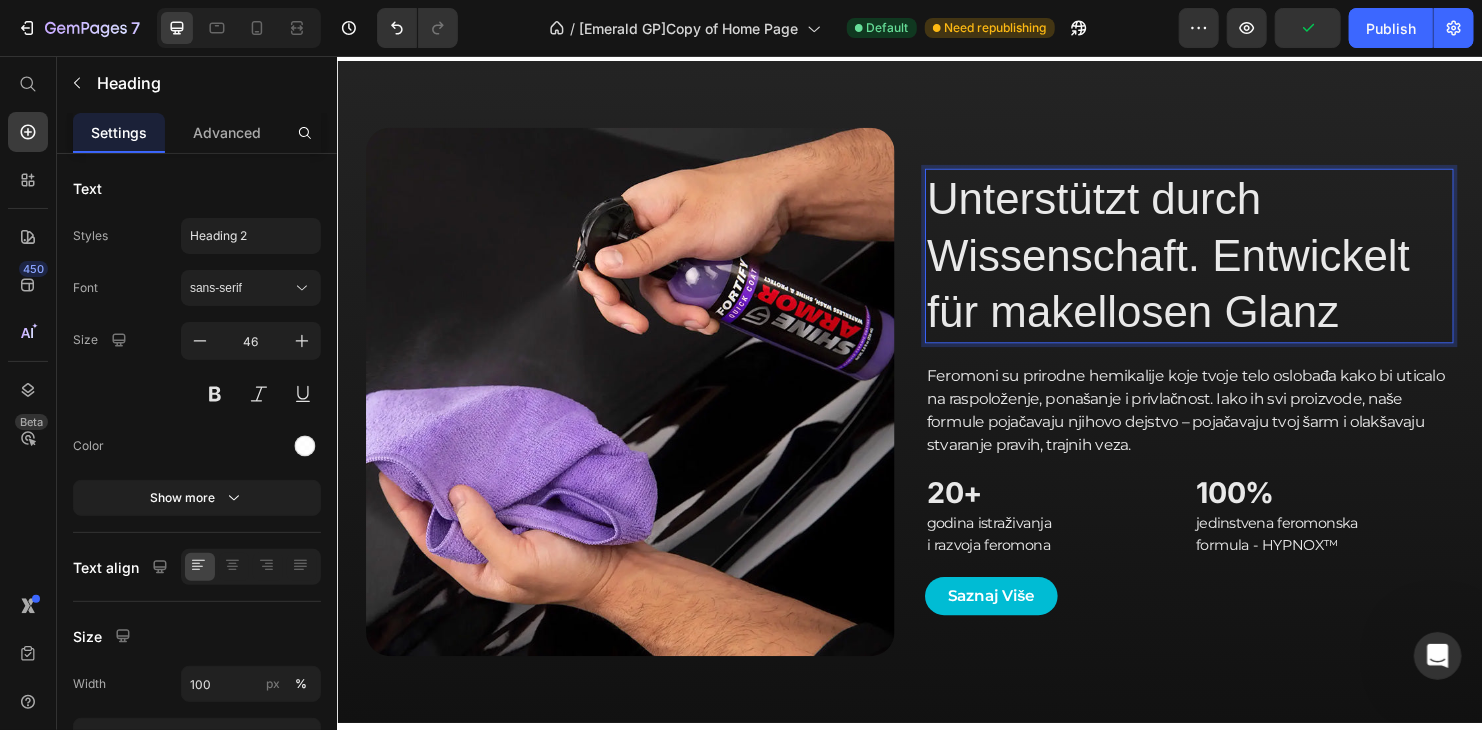 click on "Unterstützt durch Wissenschaft. Entwickelt für makellosen Glanz" at bounding box center [1229, 264] 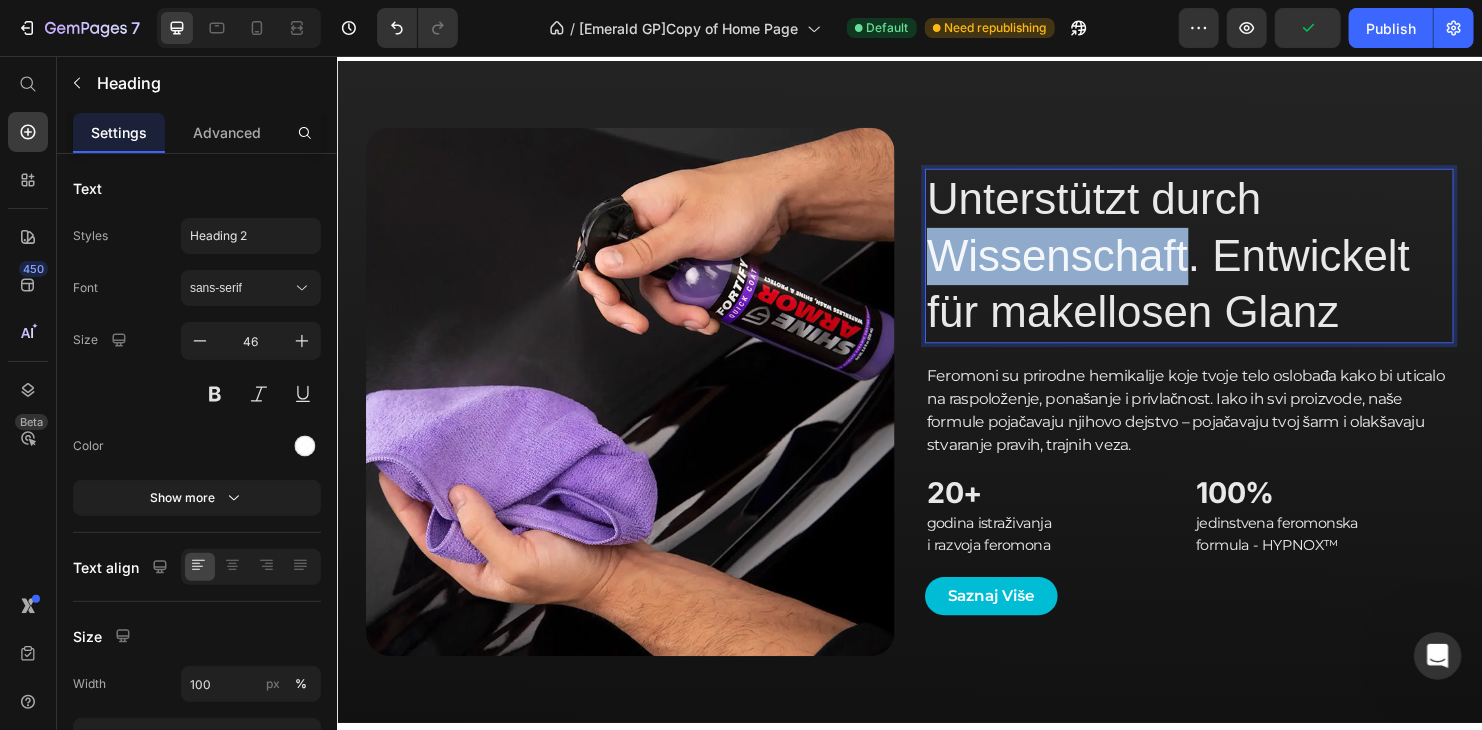 click on "Unterstützt durch Wissenschaft. Entwickelt für makellosen Glanz" at bounding box center (1229, 264) 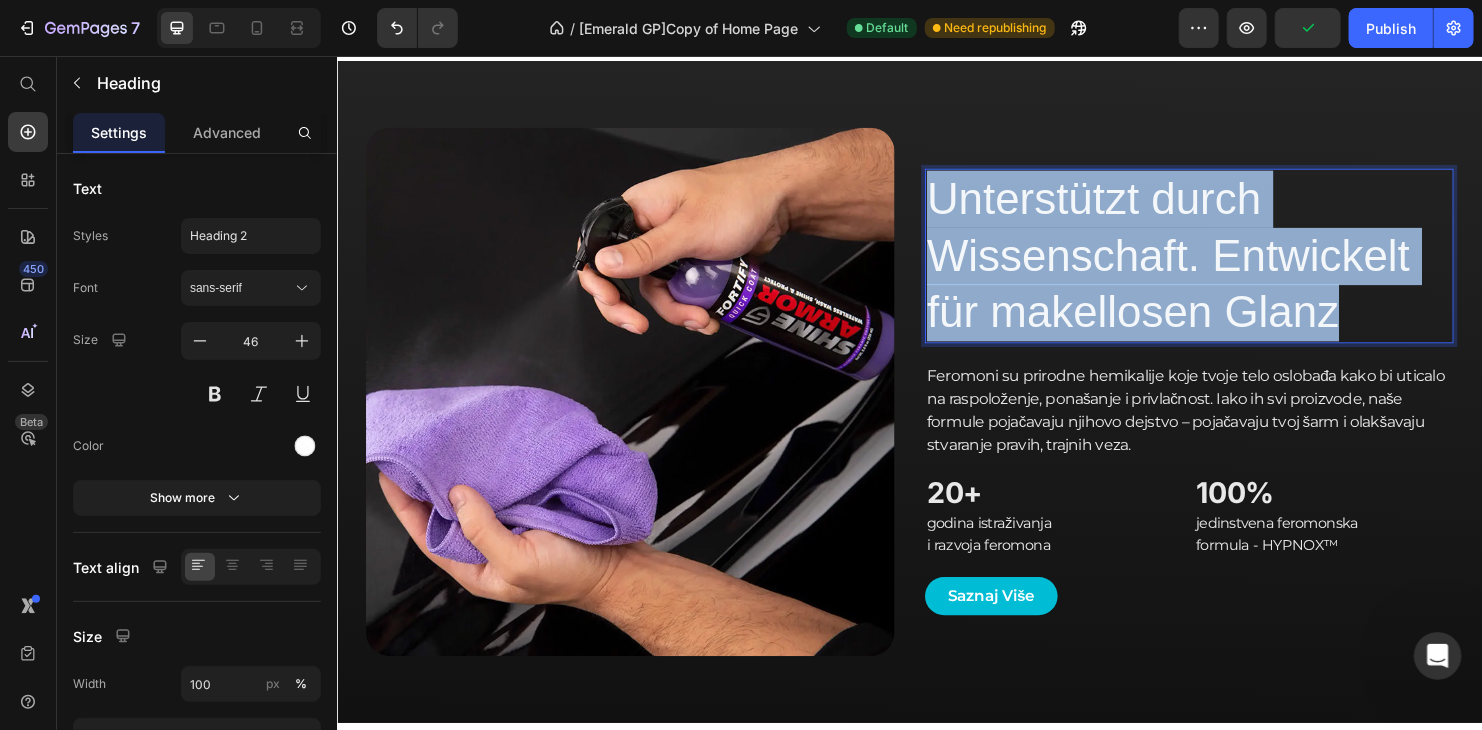 click on "Unterstützt durch Wissenschaft. Entwickelt für makellosen Glanz" at bounding box center (1229, 264) 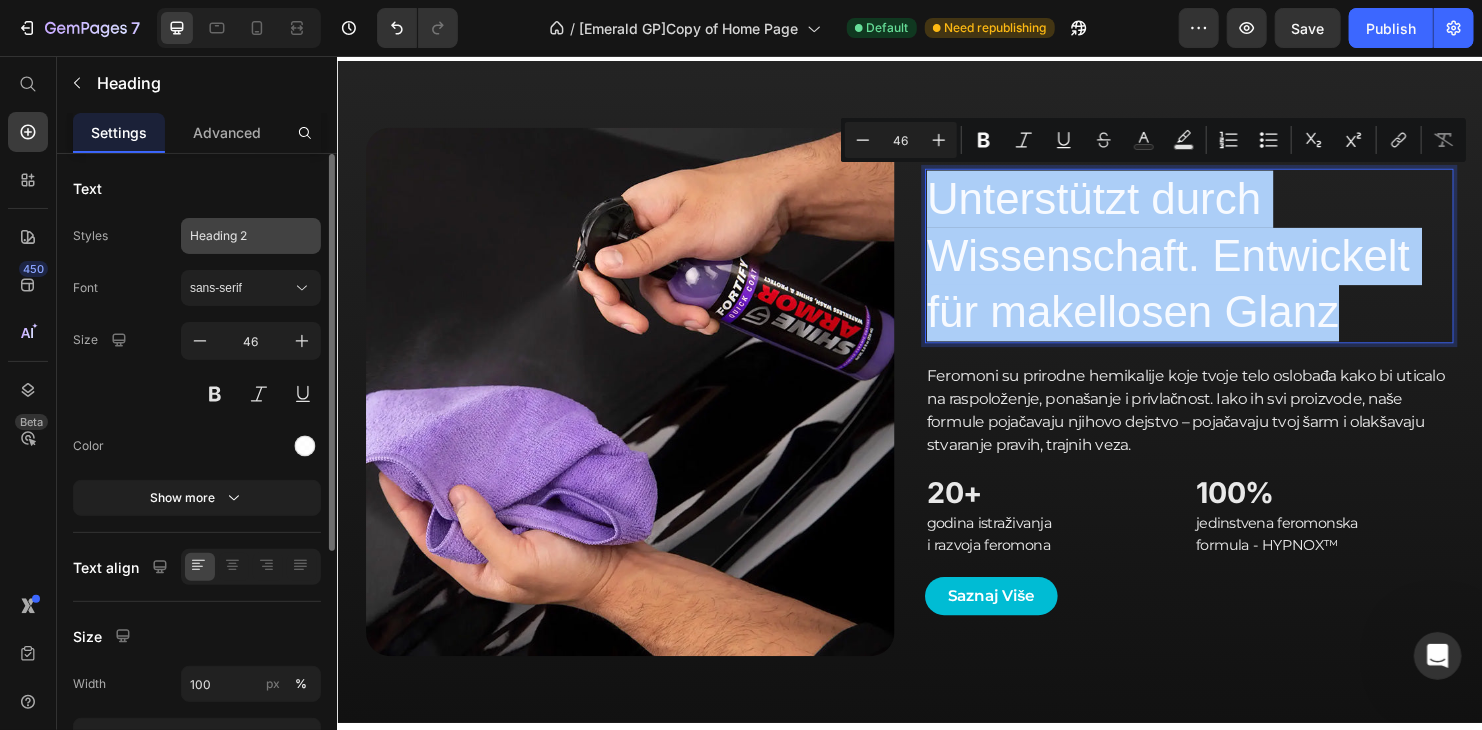 click on "Heading 2" 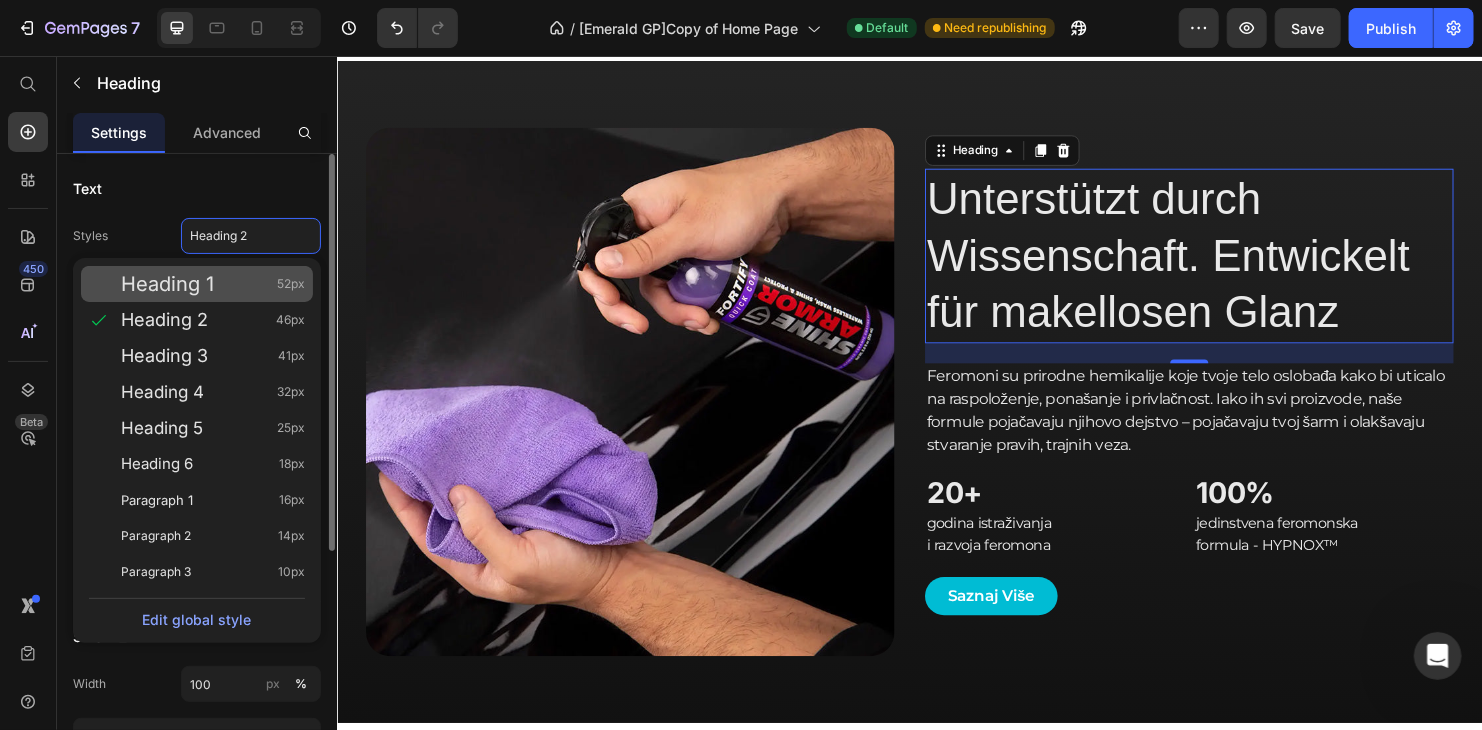 click on "Heading 1" at bounding box center [167, 284] 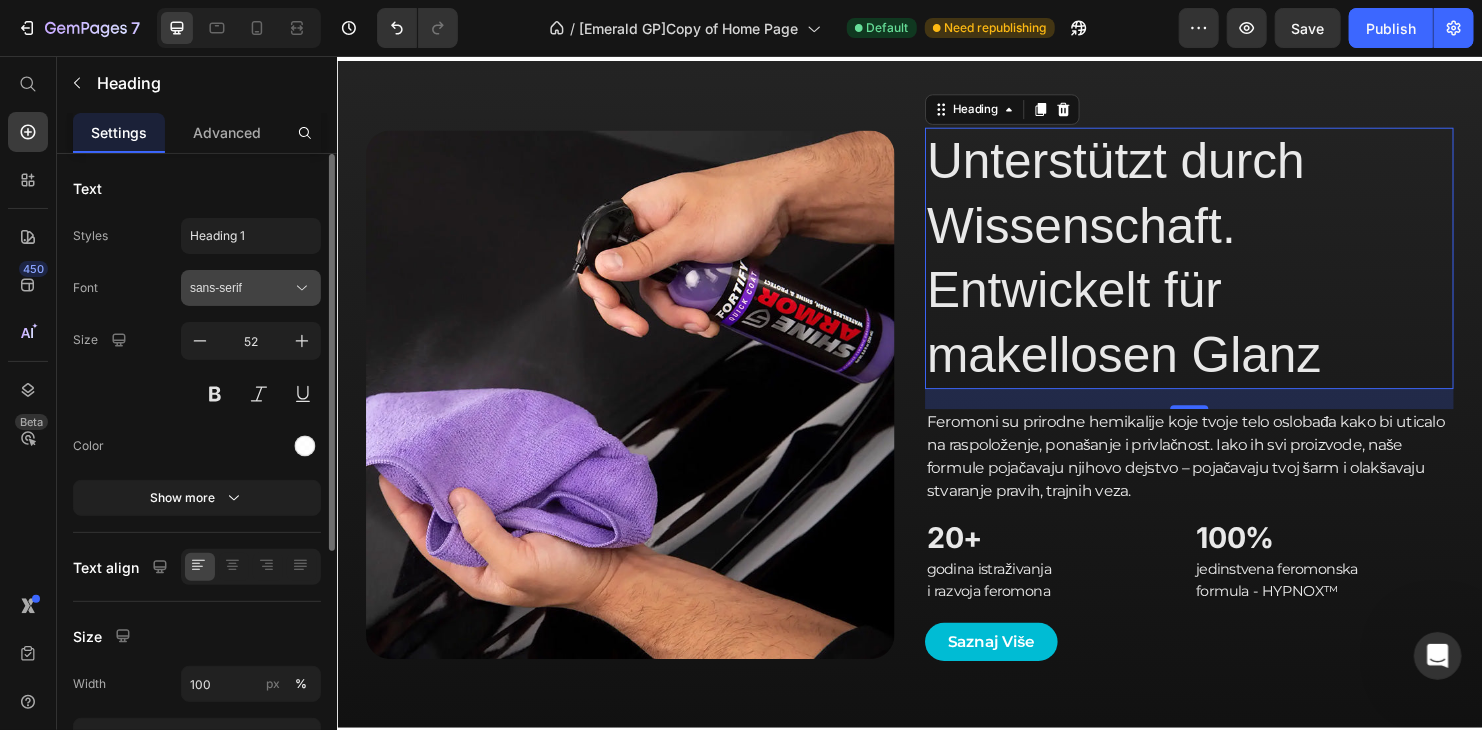 click on "sans-serif" at bounding box center [241, 288] 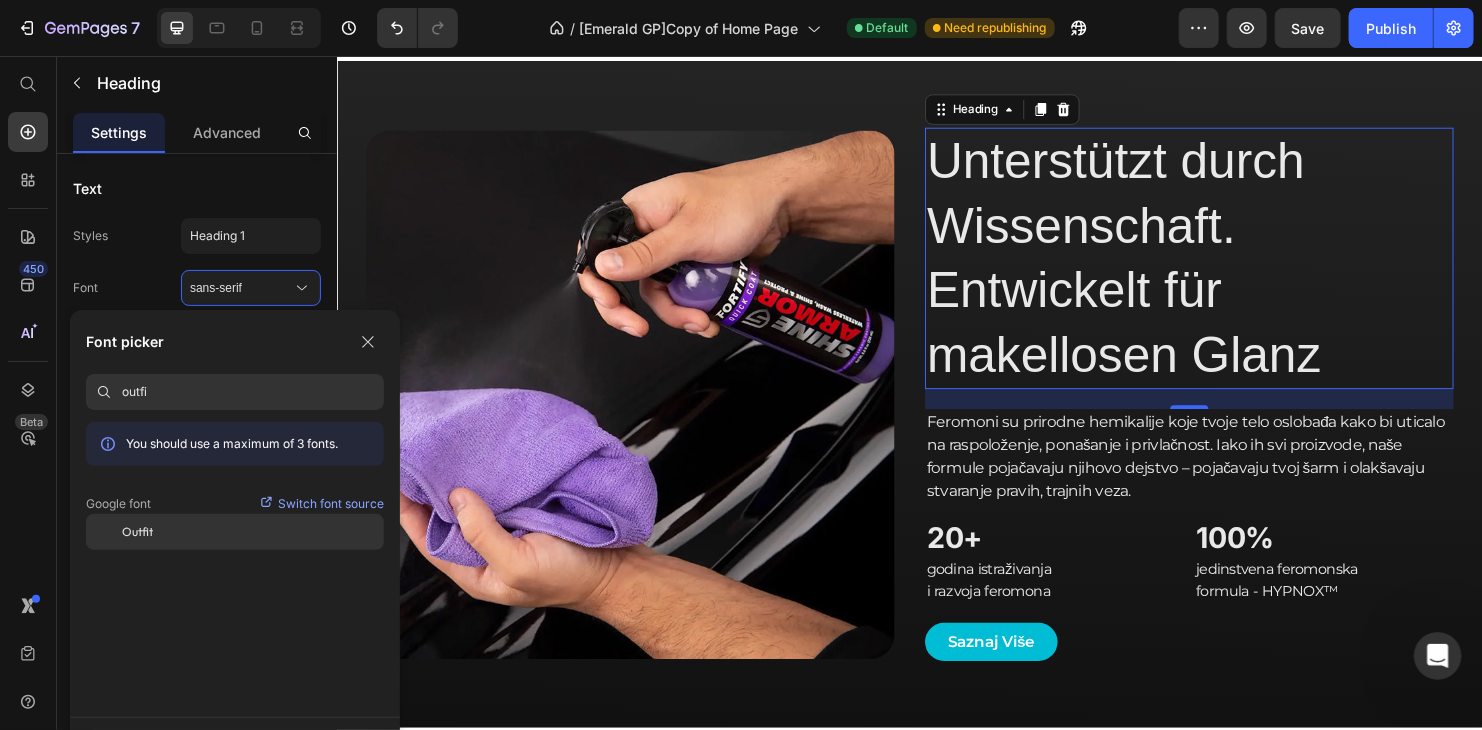 type on "outfi" 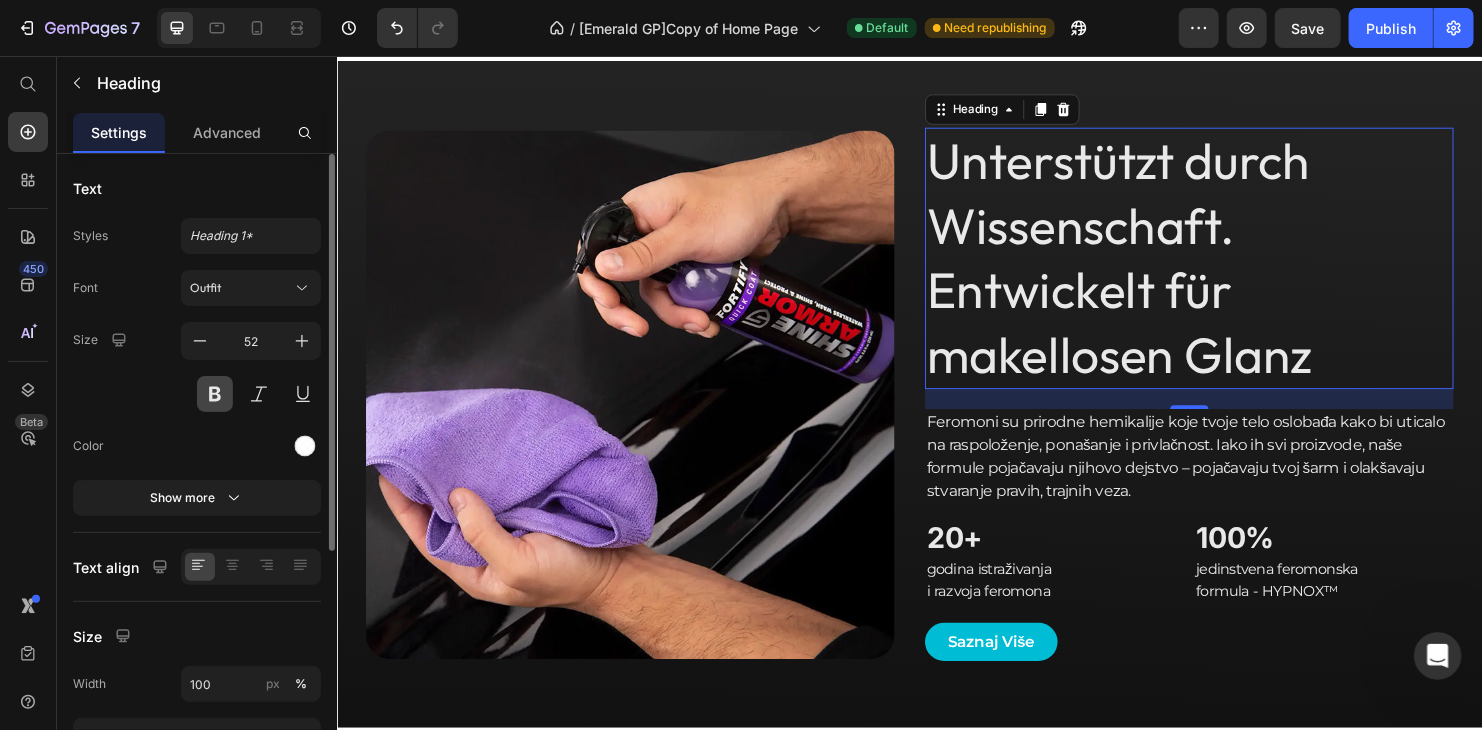 click at bounding box center [215, 394] 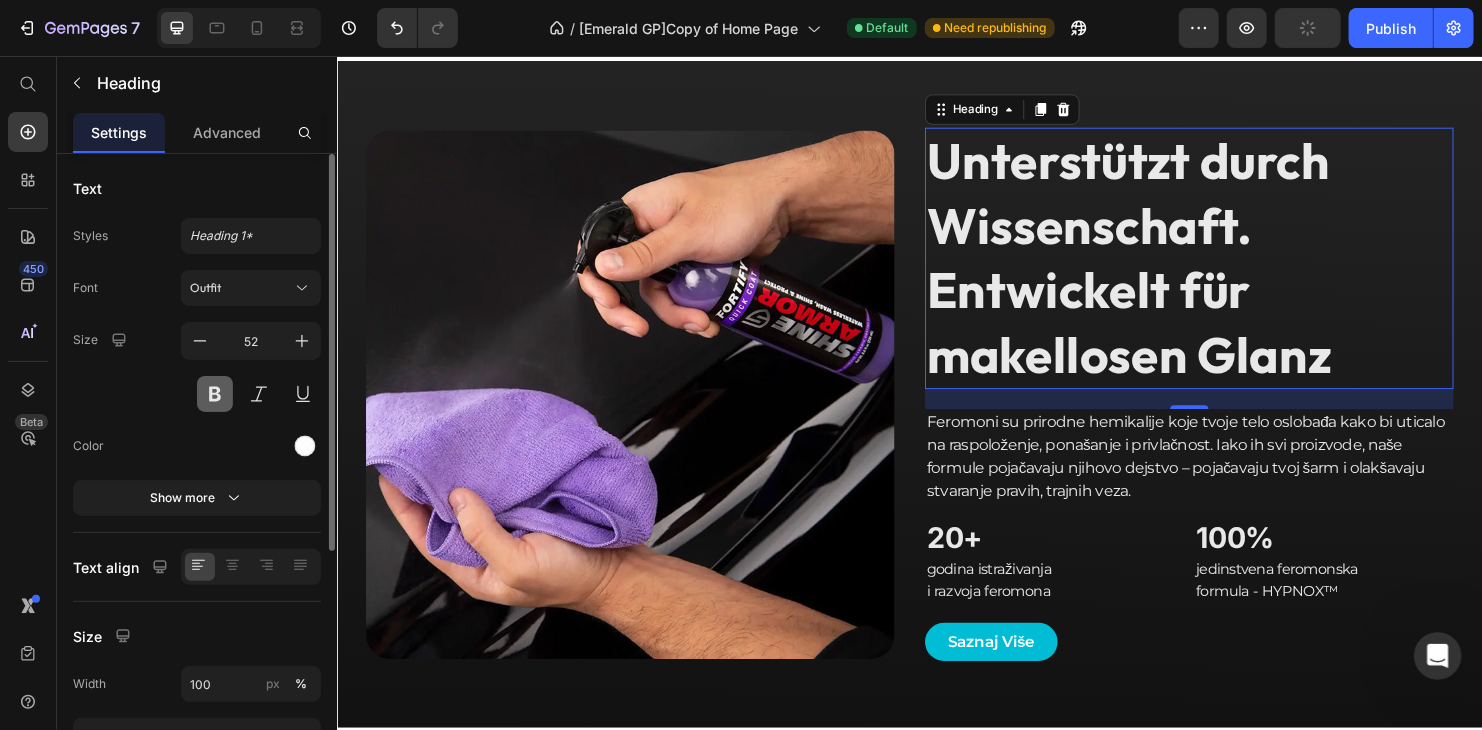 click at bounding box center (215, 394) 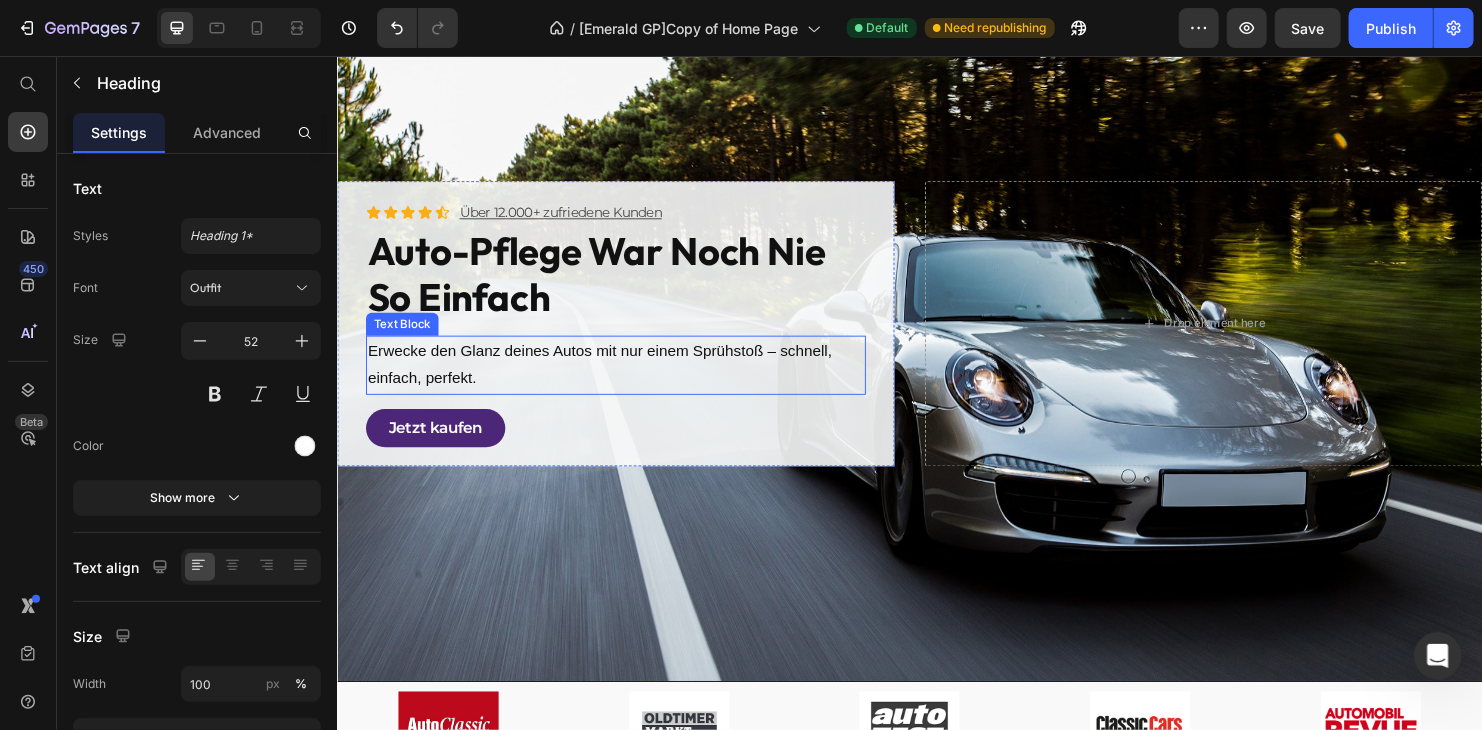 scroll, scrollTop: 0, scrollLeft: 0, axis: both 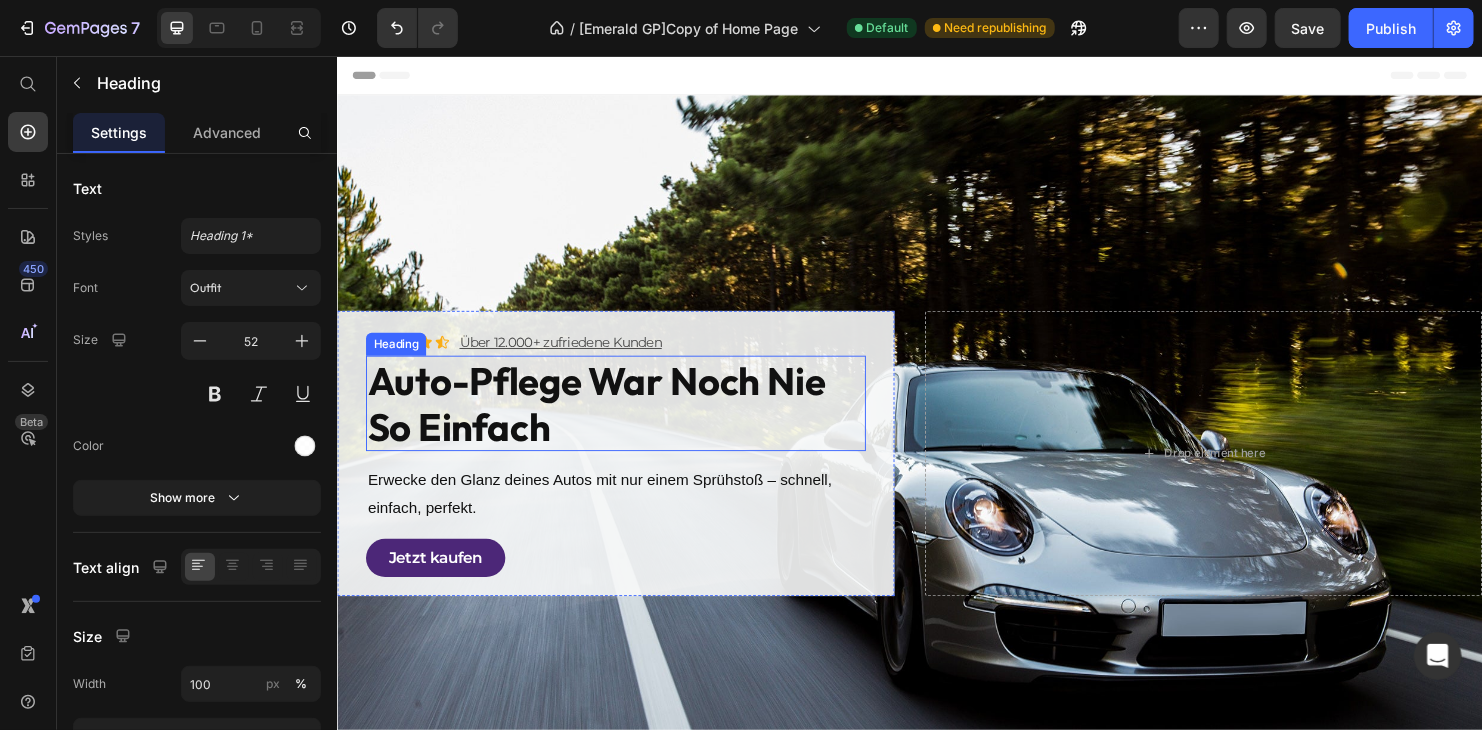 click on "Auto-Pflege war noch nie so einfach" at bounding box center [628, 419] 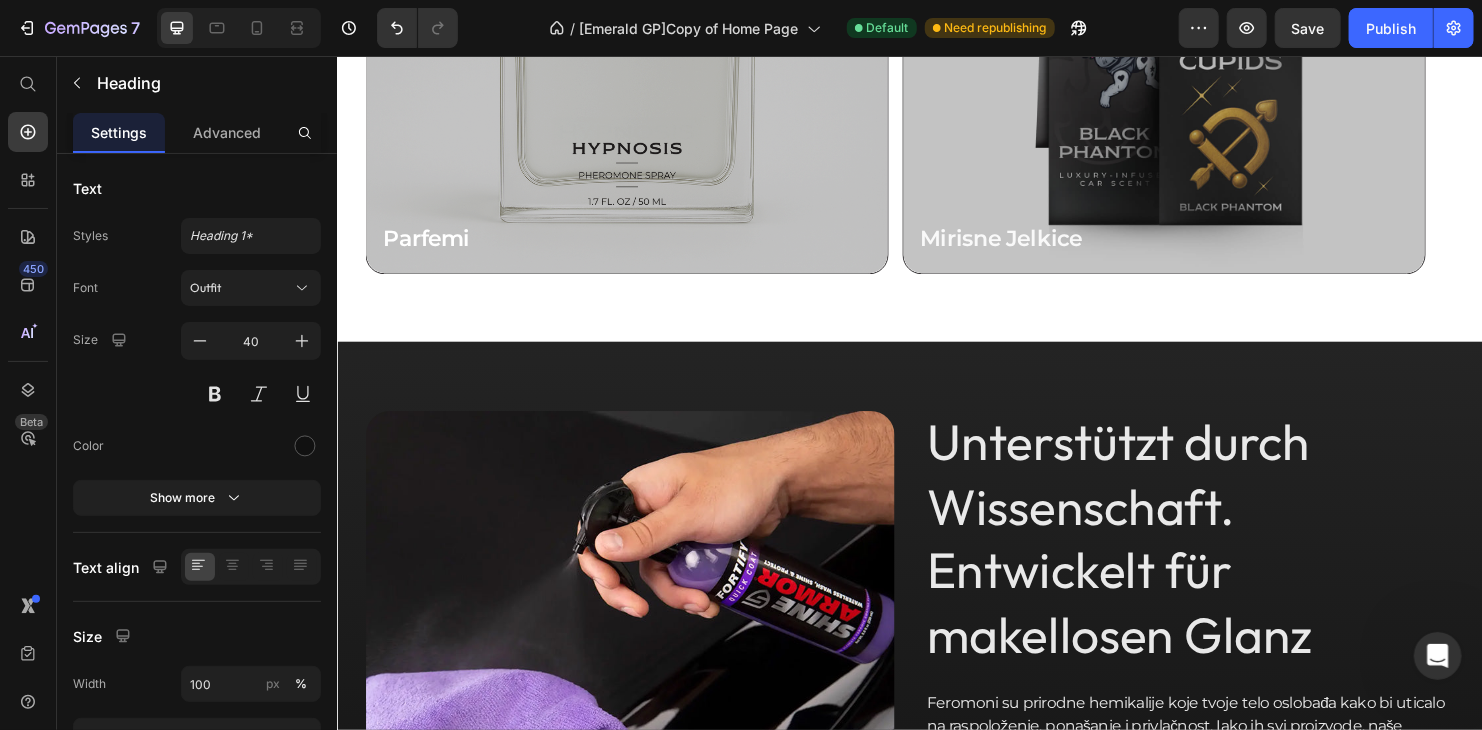 scroll, scrollTop: 1700, scrollLeft: 0, axis: vertical 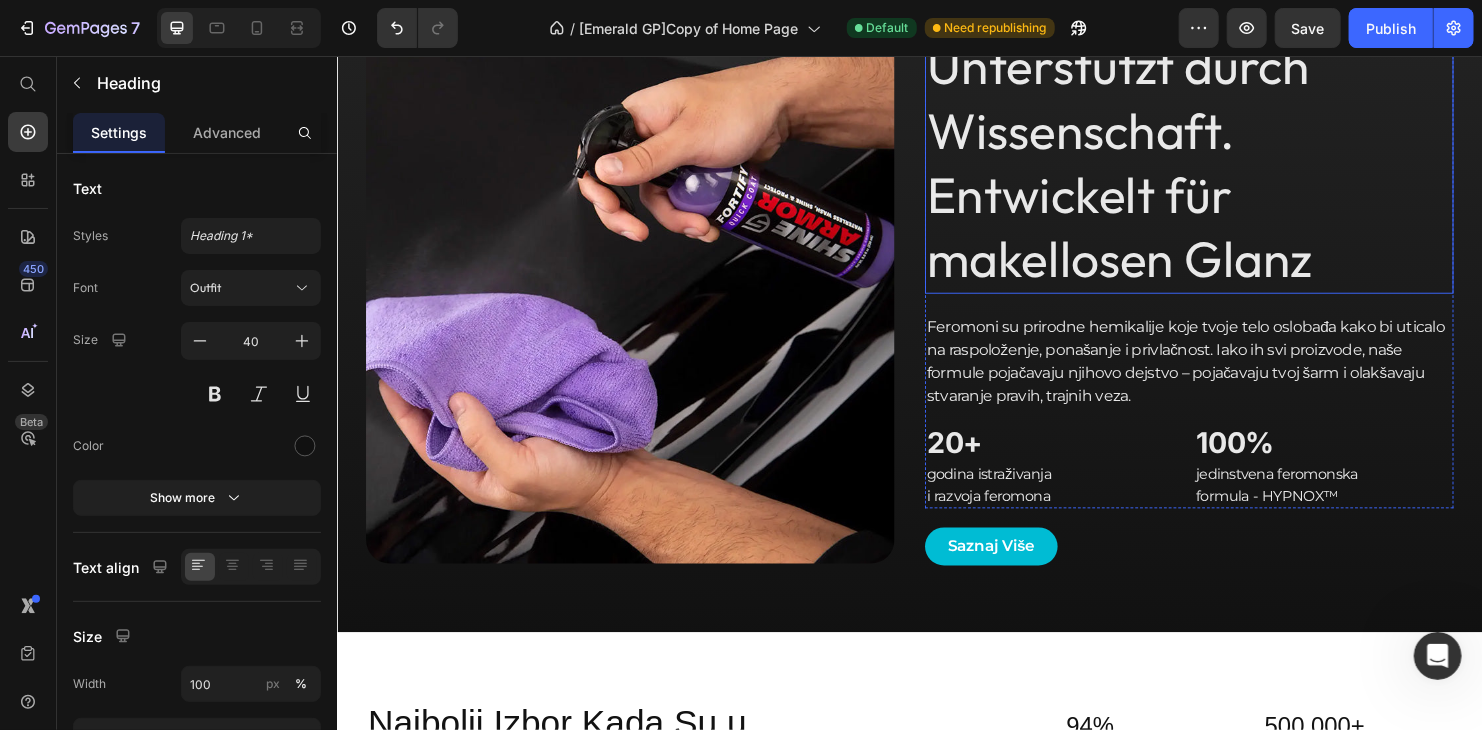 click on "Unterstützt durch Wissenschaft. Entwickelt für makellosen Glanz" at bounding box center [1229, 167] 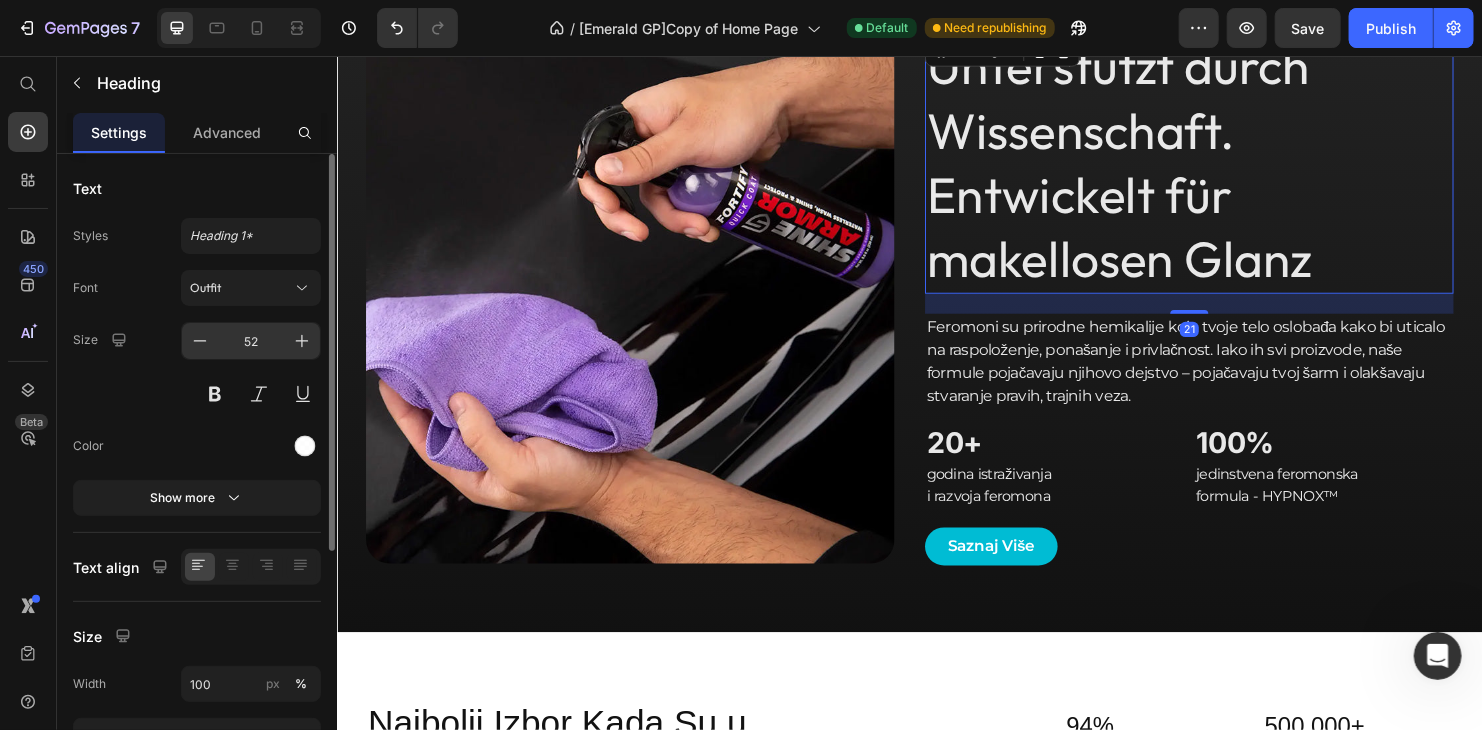 click on "52" at bounding box center (251, 341) 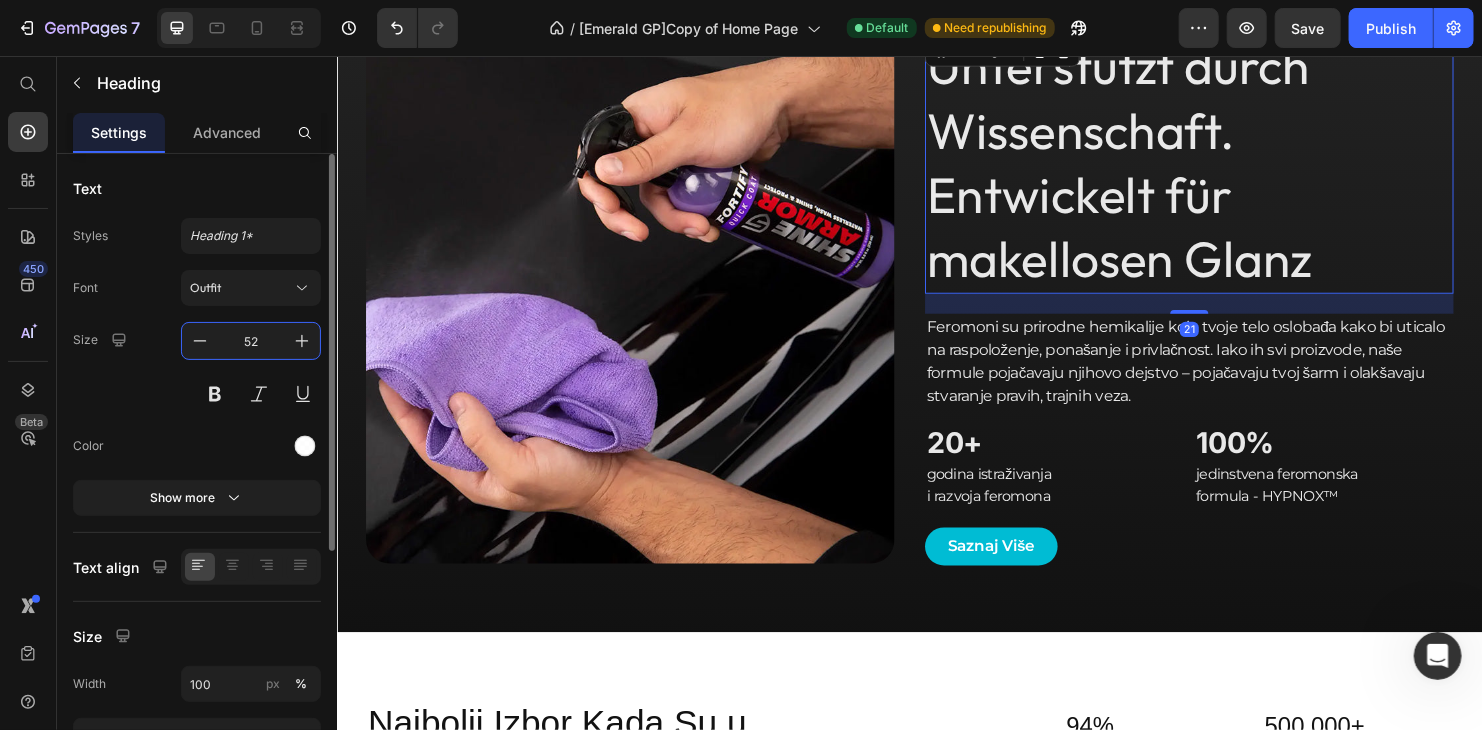 click on "52" at bounding box center (251, 341) 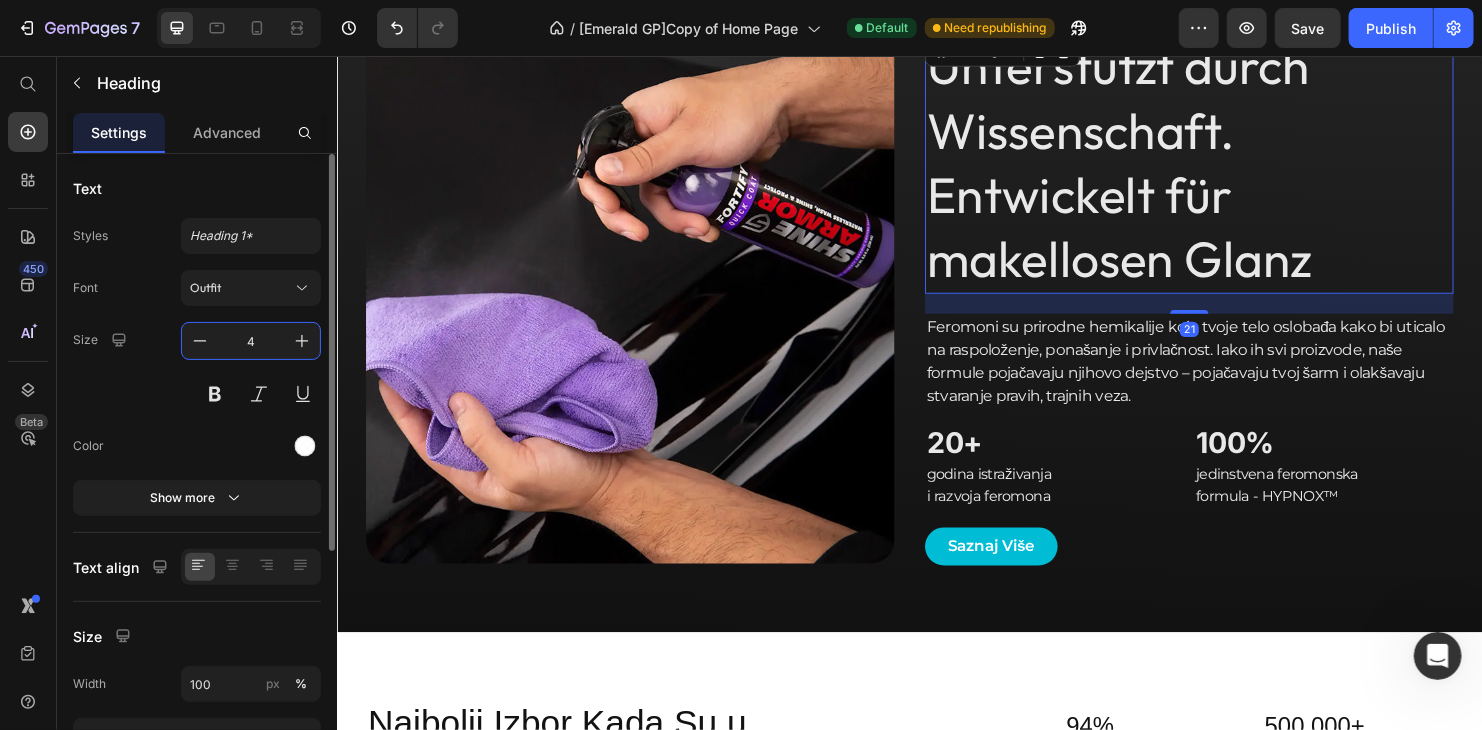 type on "40" 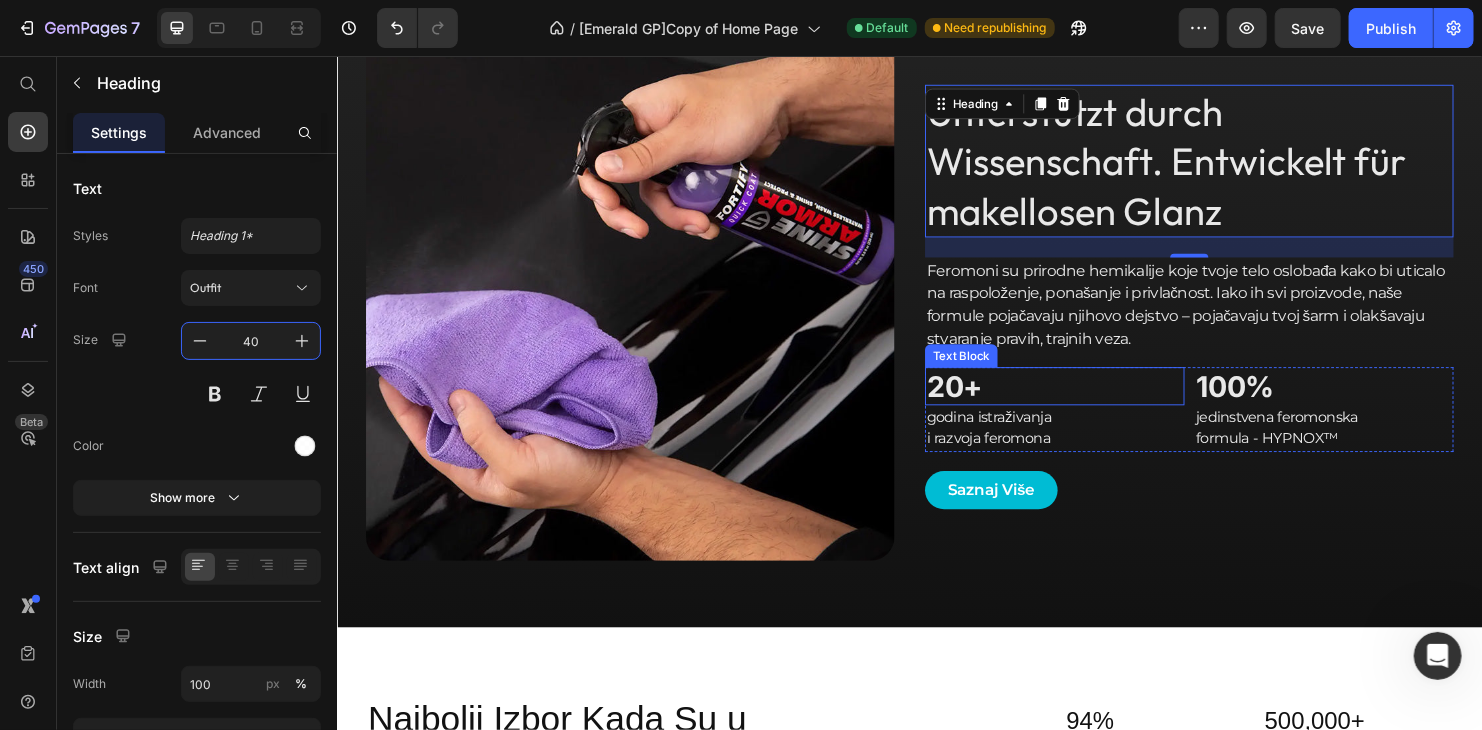 click on "20+" at bounding box center (1088, 401) 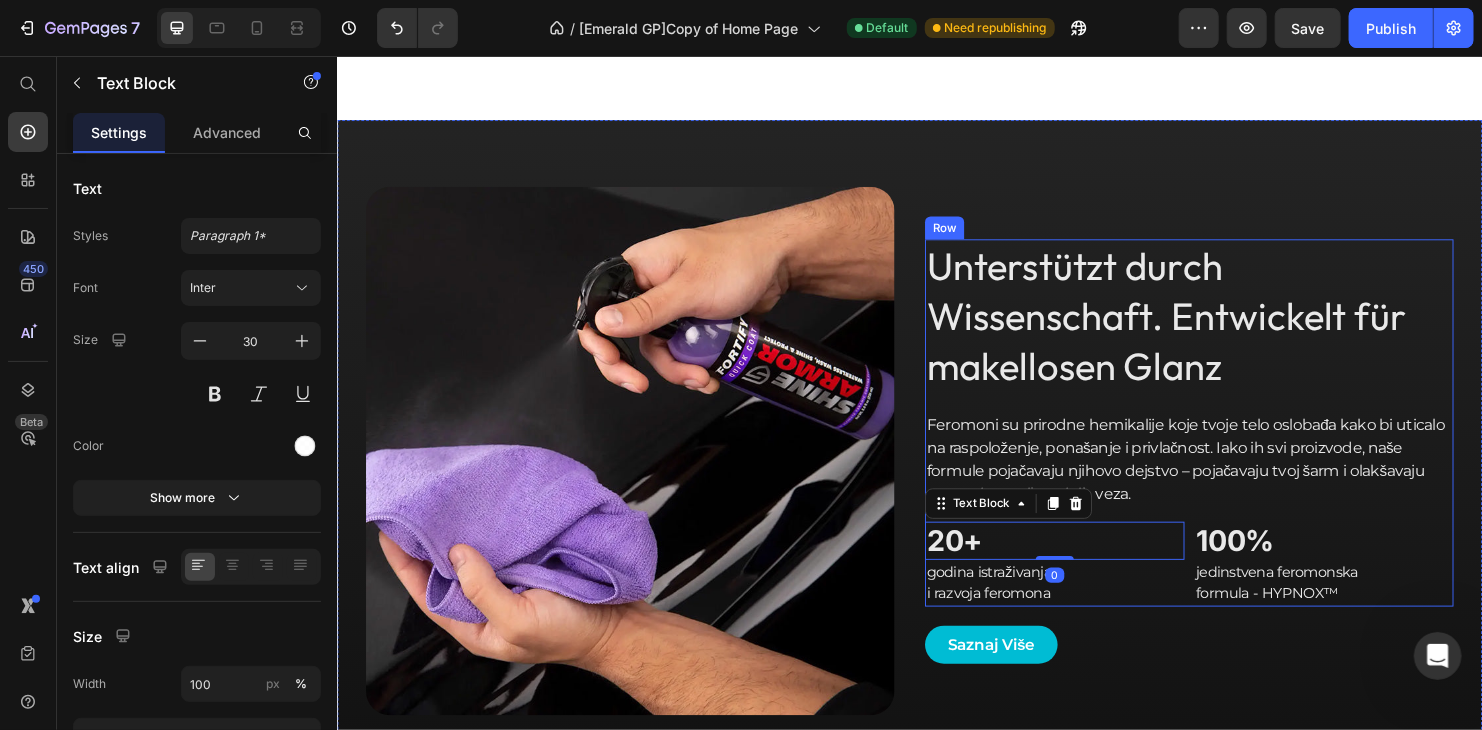 scroll, scrollTop: 1500, scrollLeft: 0, axis: vertical 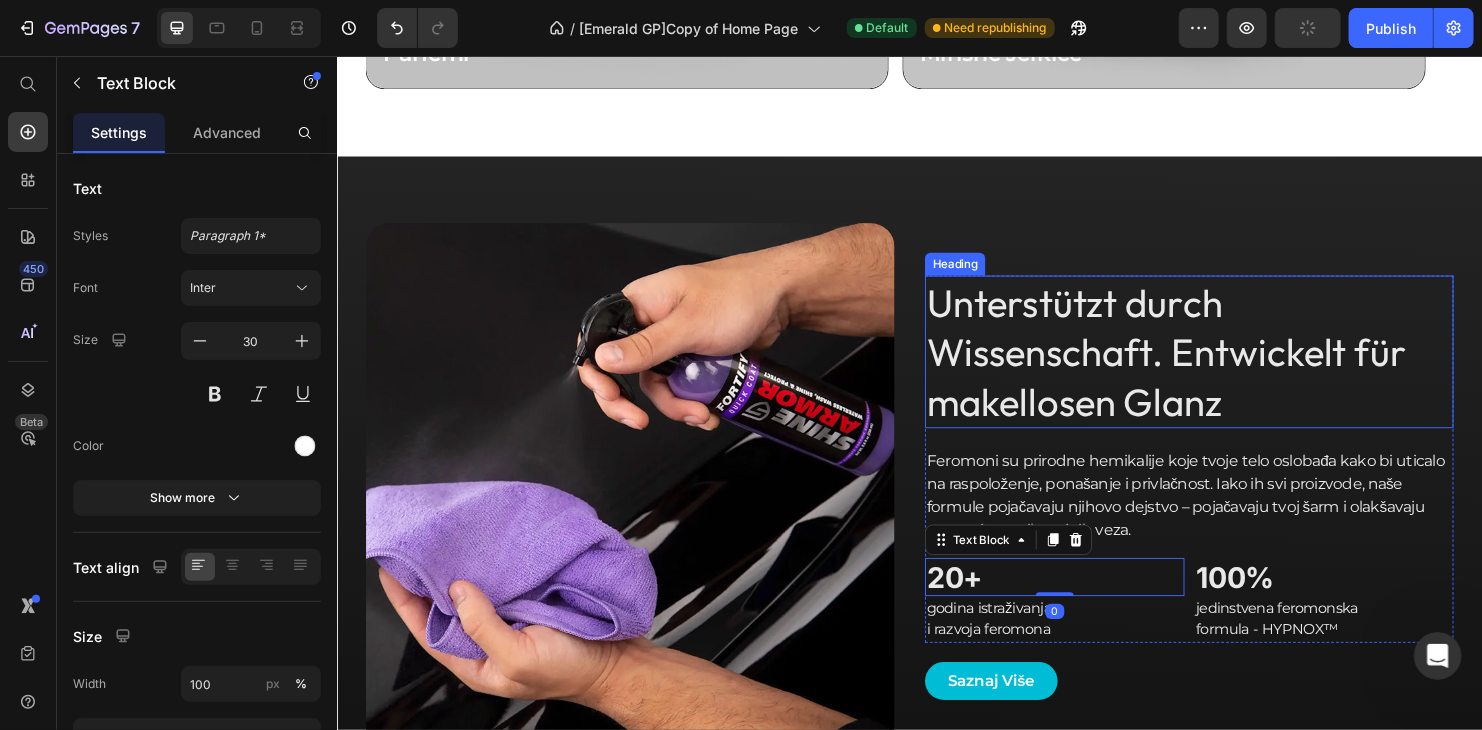 click on "Unterstützt durch Wissenschaft. Entwickelt für makellosen Glanz" at bounding box center (1229, 365) 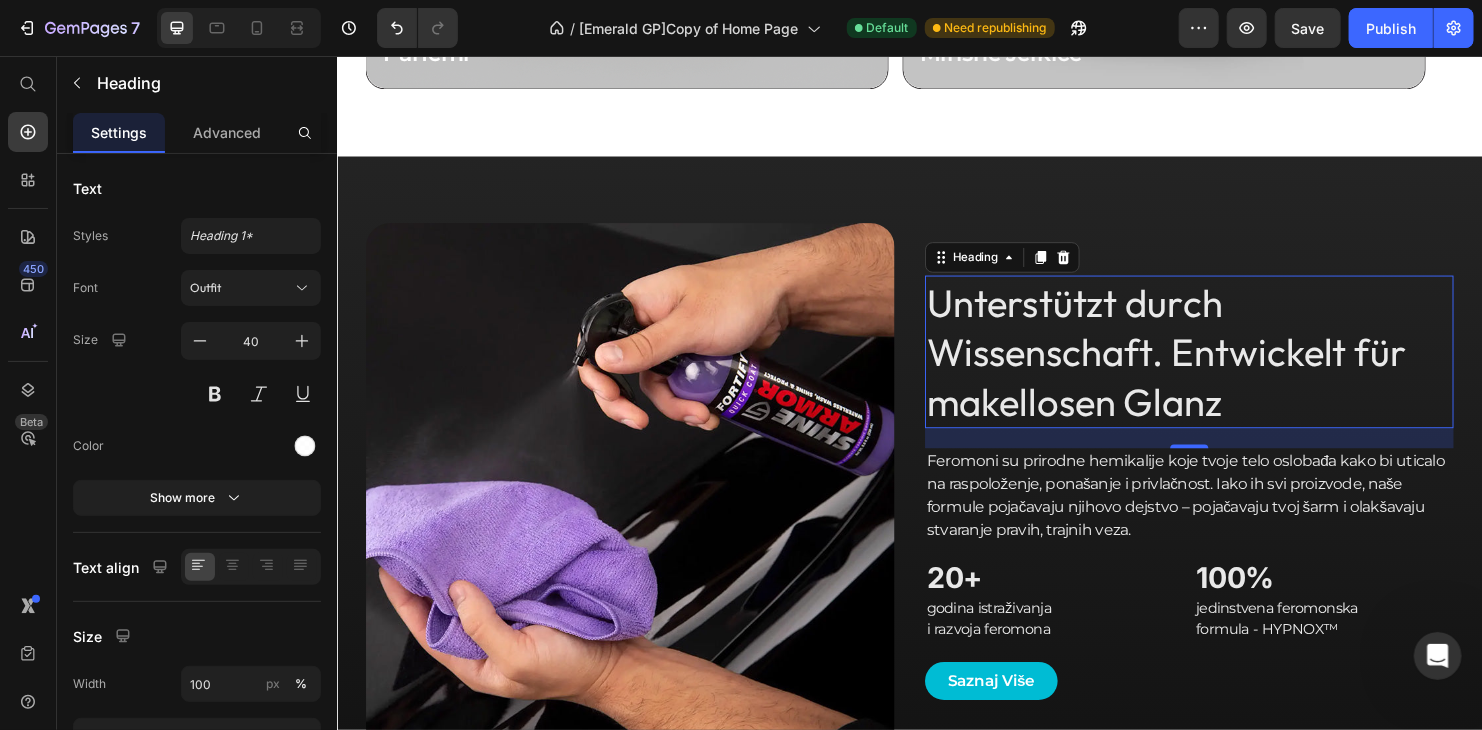 click on "Unterstützt durch Wissenschaft. Entwickelt für makellosen Glanz" at bounding box center (1229, 365) 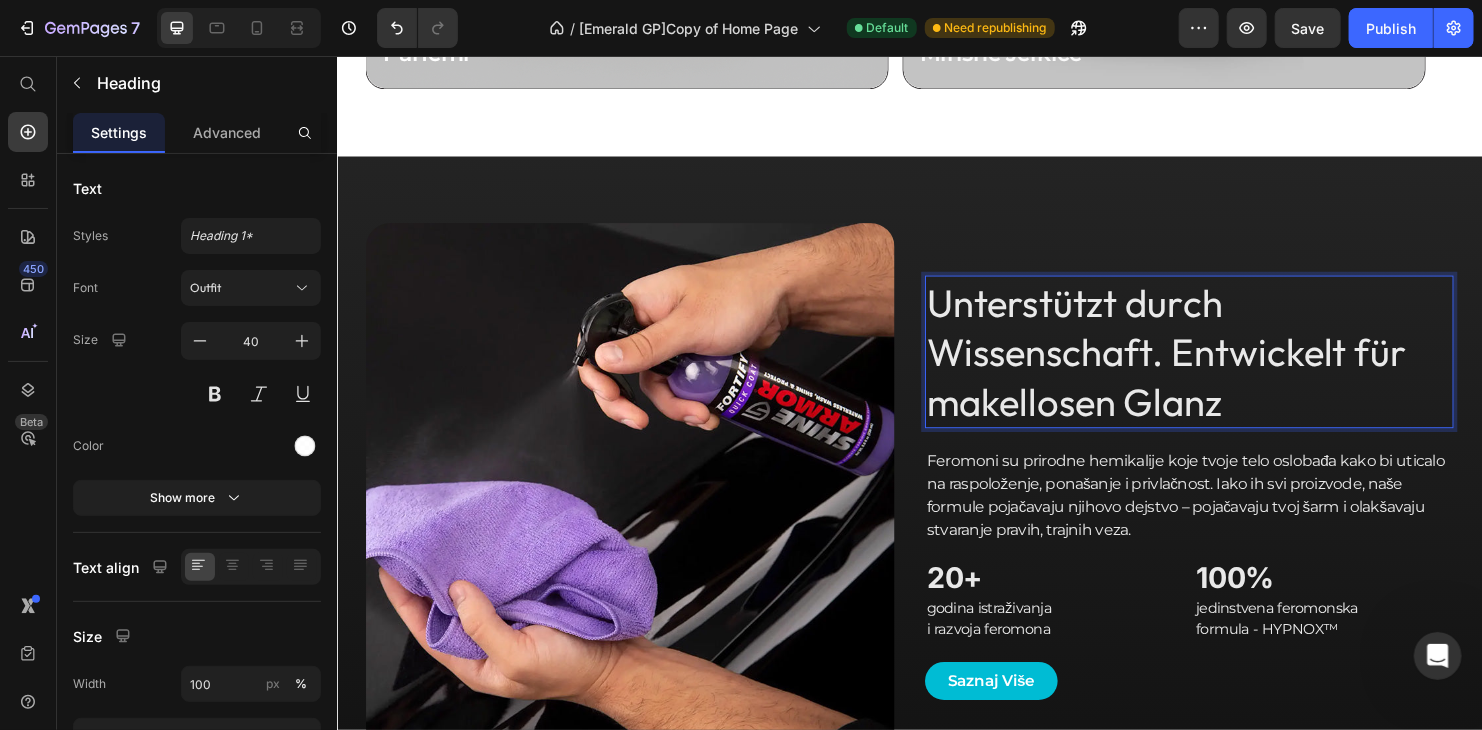 click on "Unterstützt durch Wissenschaft. Entwickelt für makellosen Glanz" at bounding box center [1229, 365] 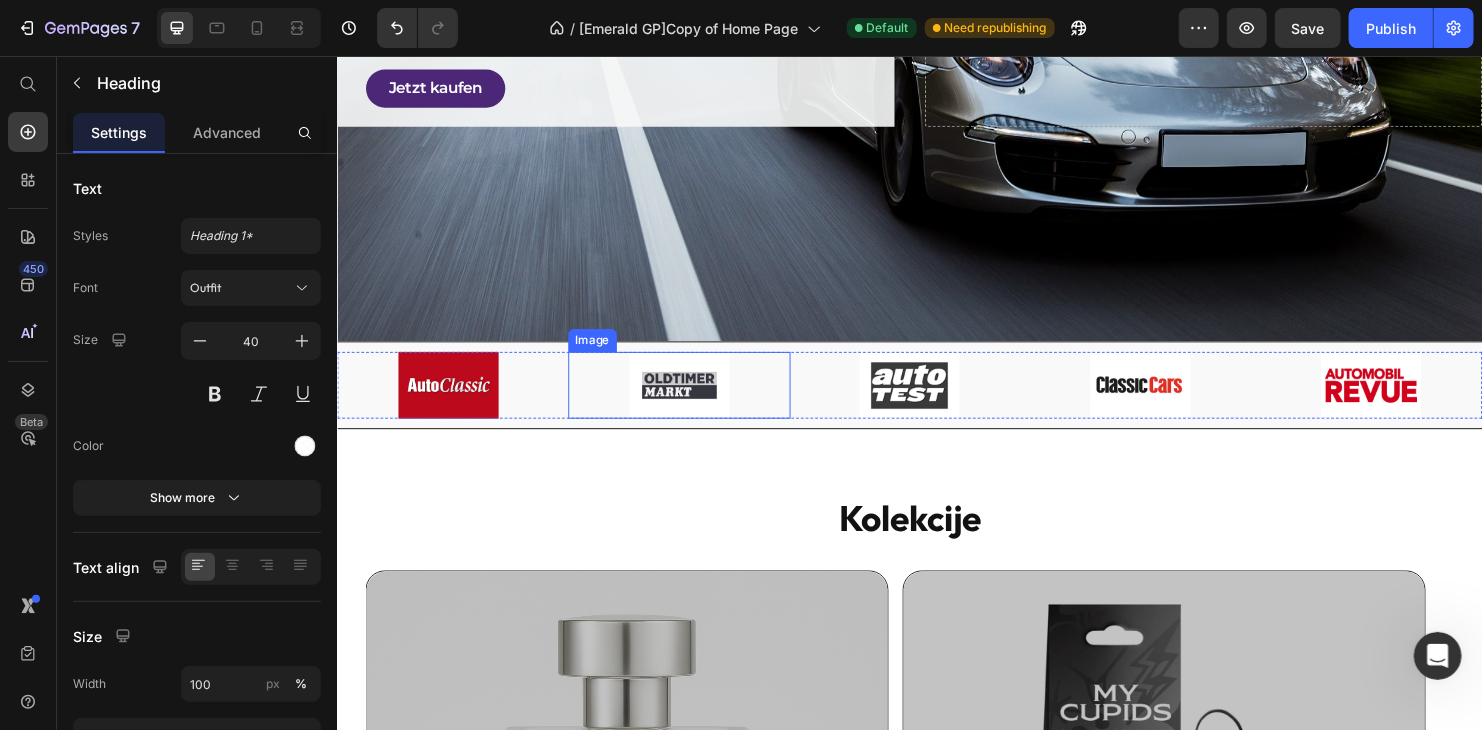type on "16" 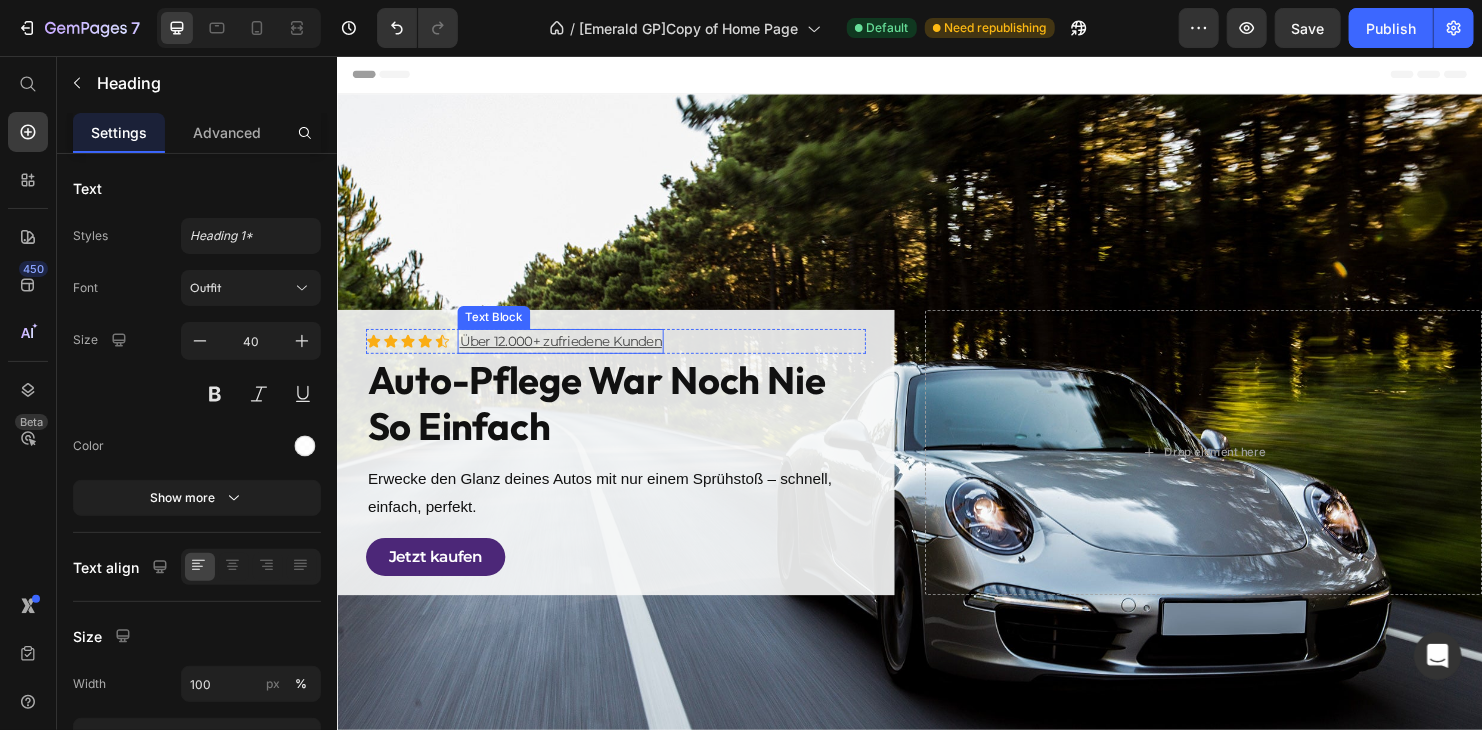 scroll, scrollTop: 0, scrollLeft: 0, axis: both 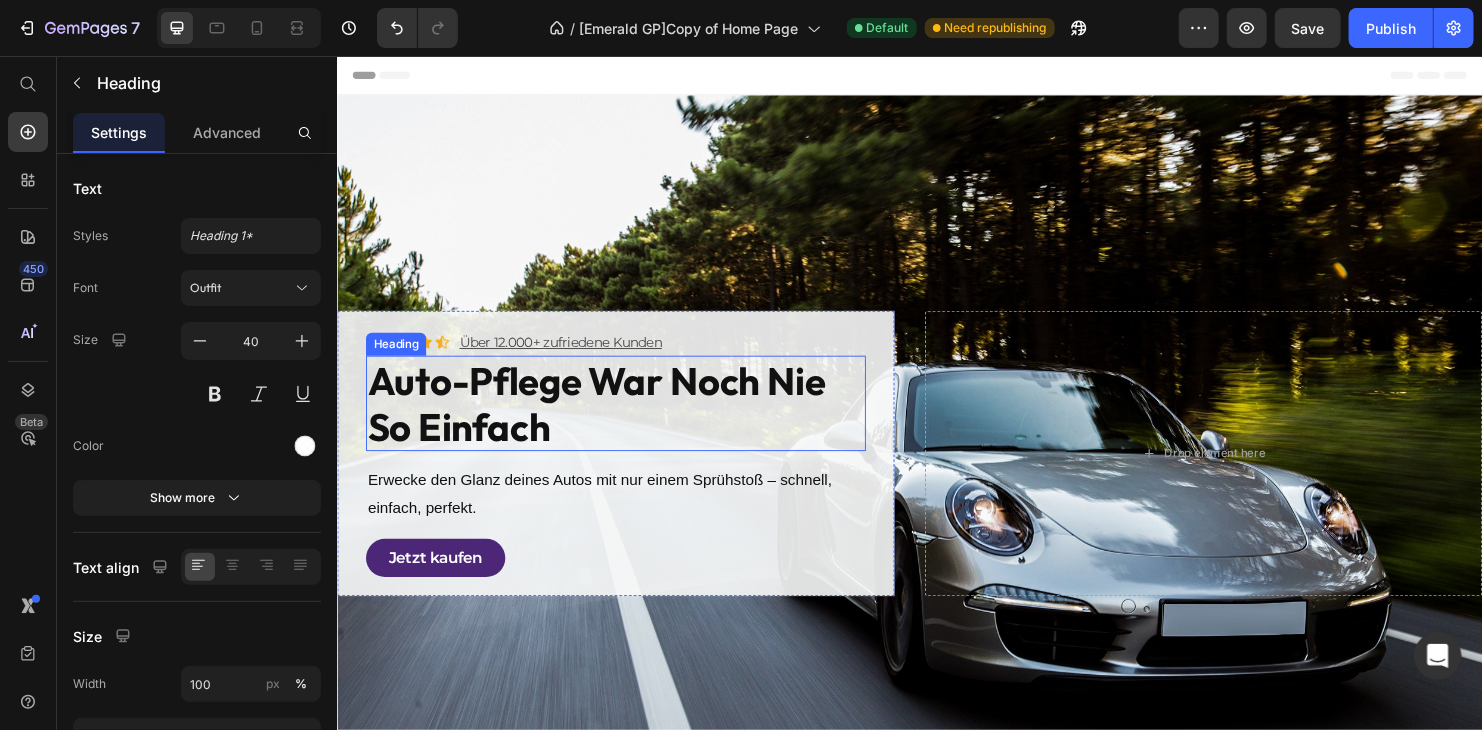 click on "Auto-Pflege war noch nie so einfach" at bounding box center (628, 419) 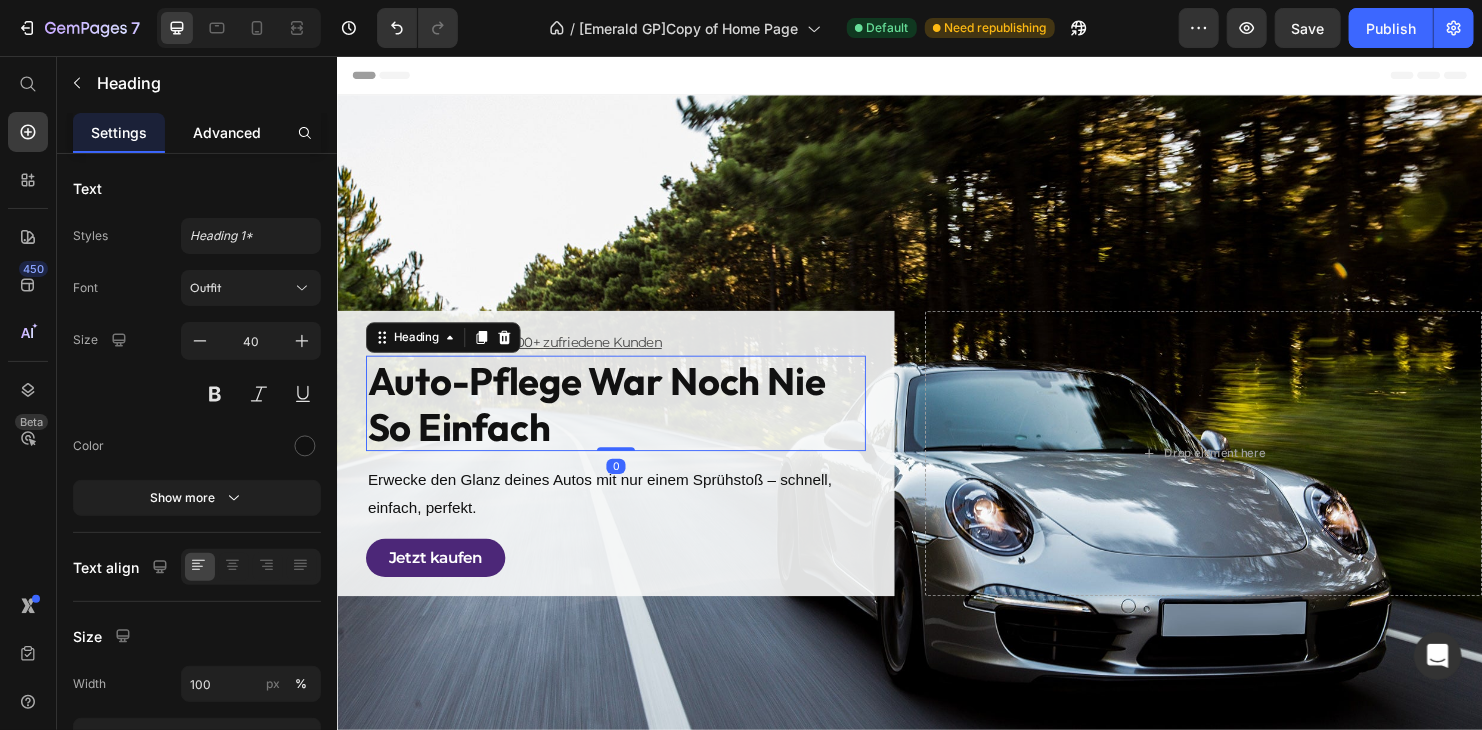 click on "Advanced" at bounding box center (227, 132) 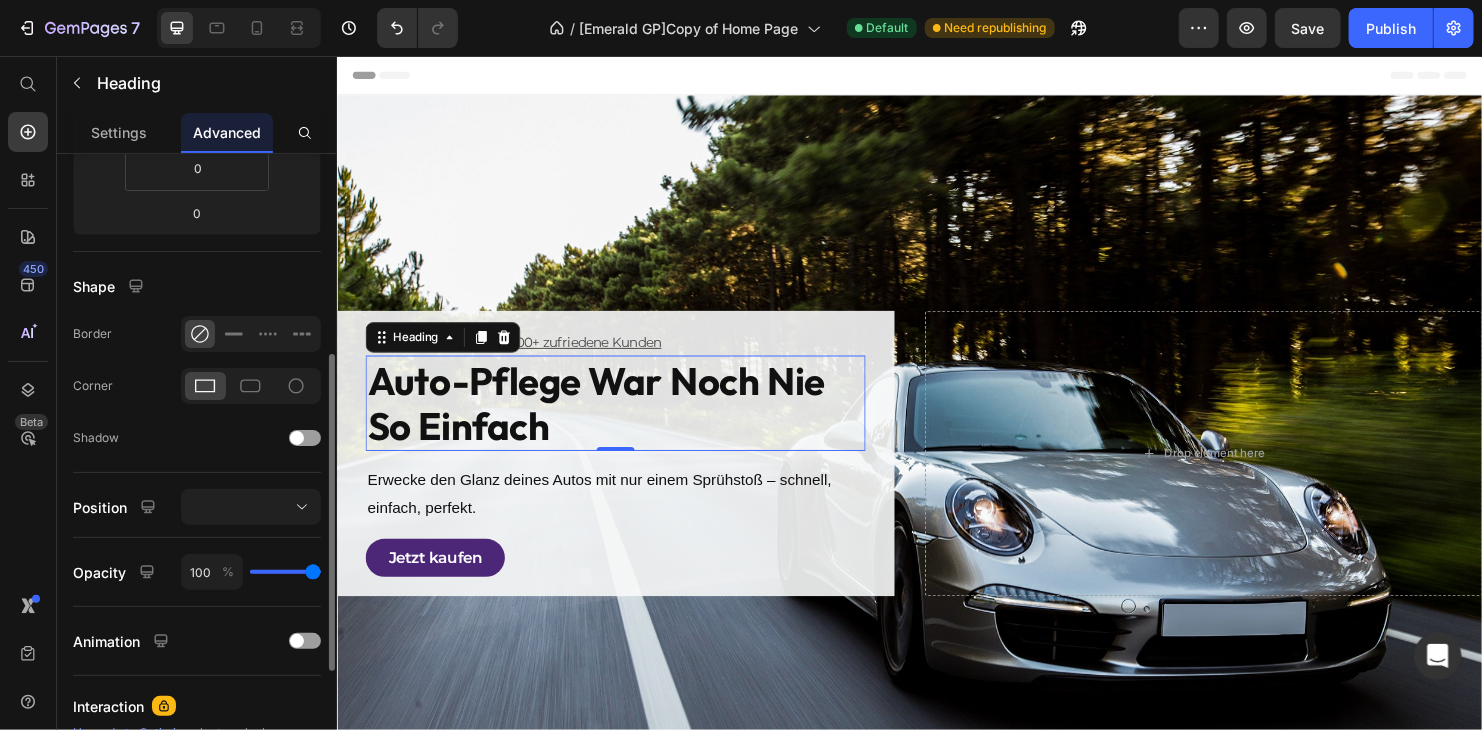scroll, scrollTop: 633, scrollLeft: 0, axis: vertical 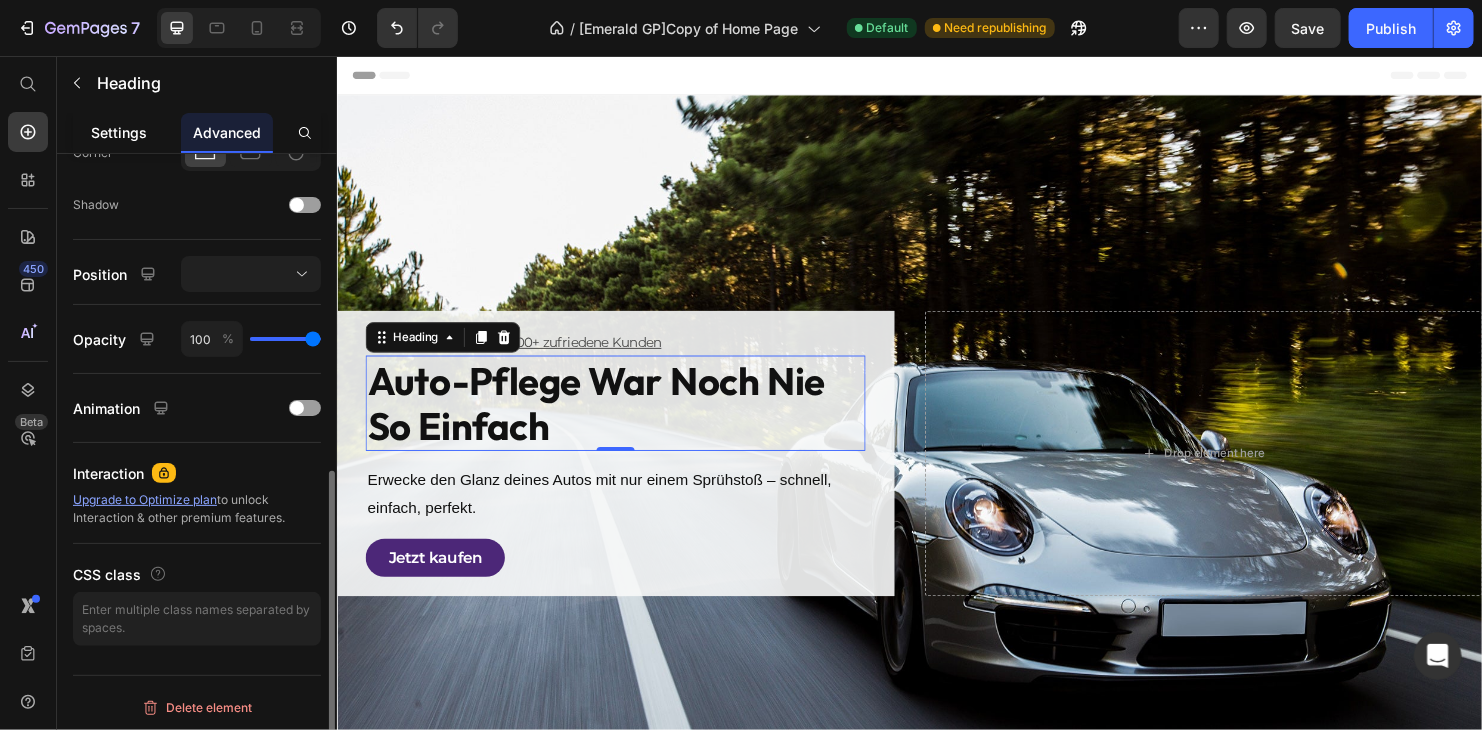 click on "Settings" at bounding box center (119, 132) 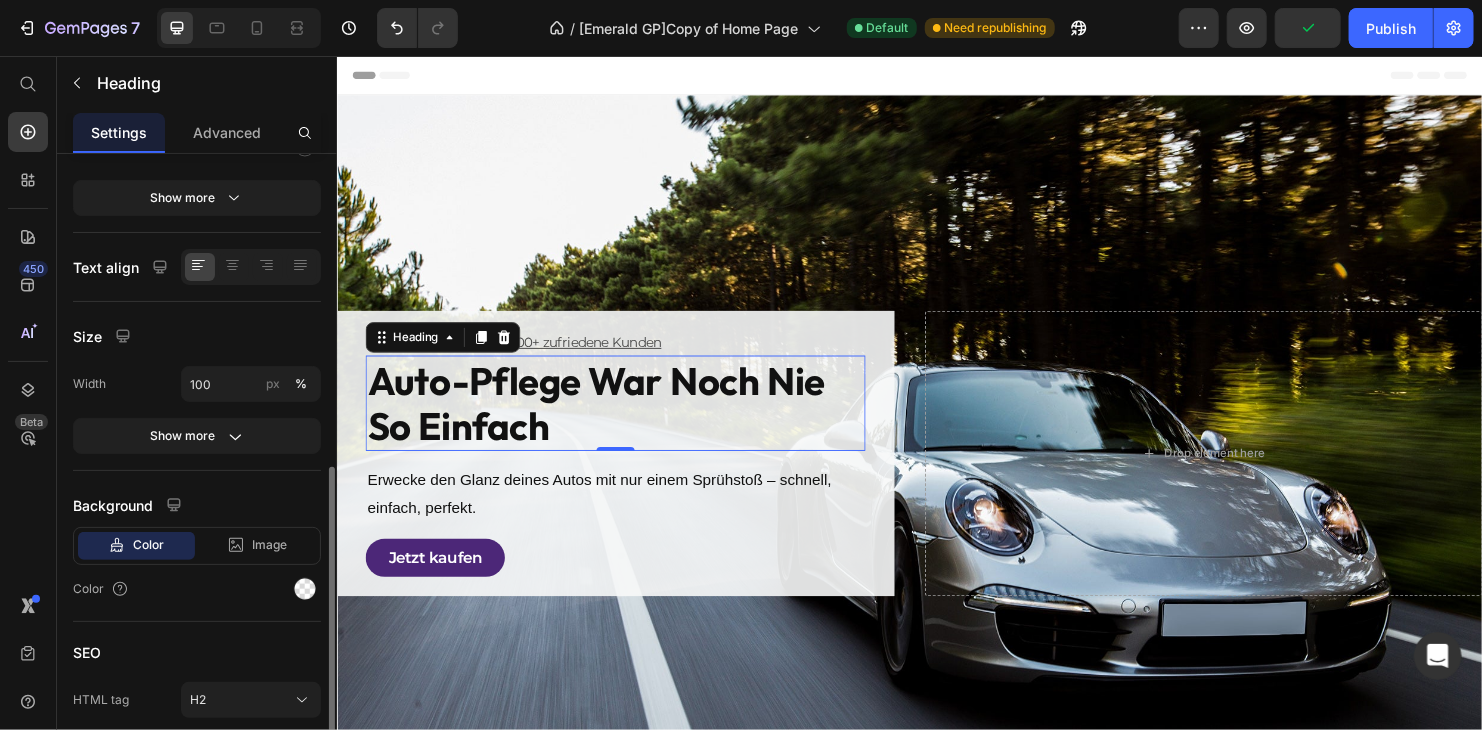 scroll, scrollTop: 376, scrollLeft: 0, axis: vertical 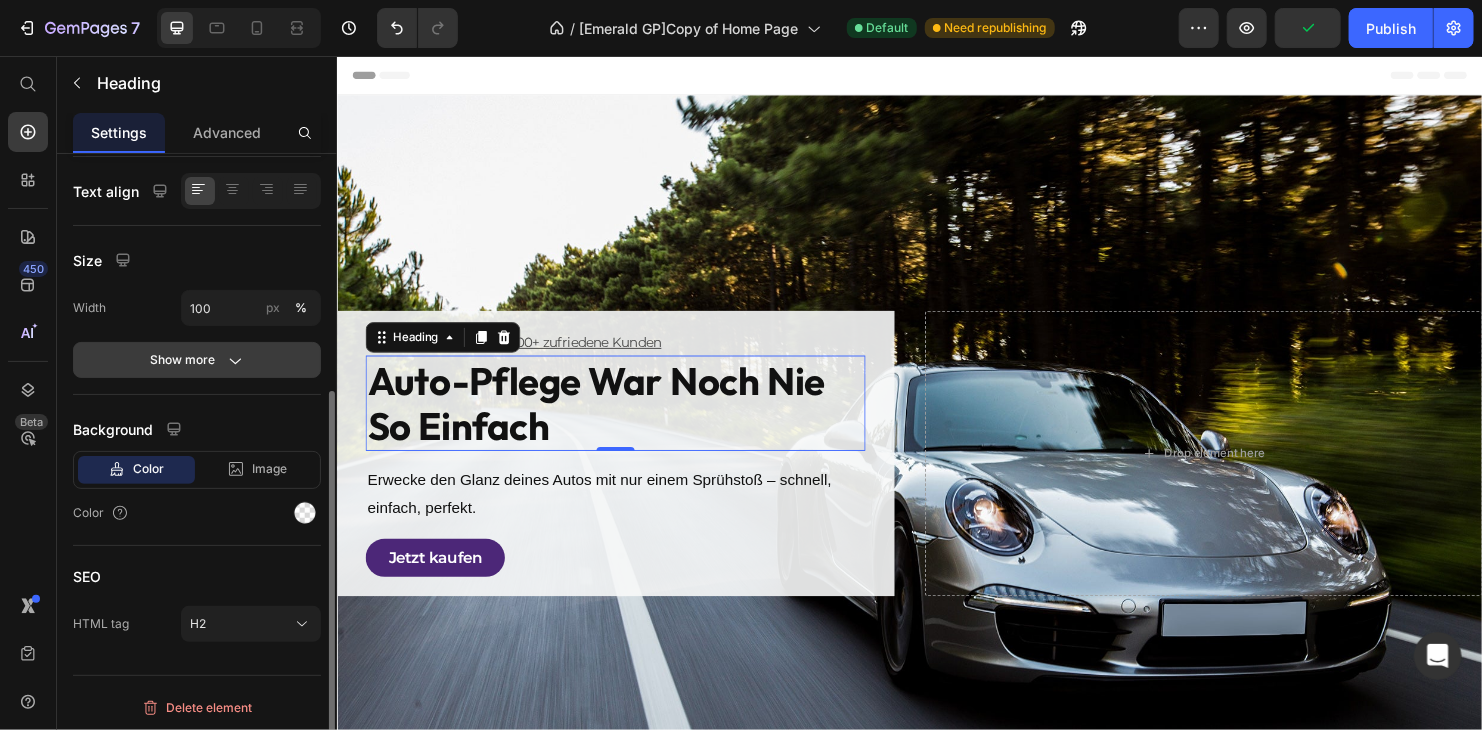click 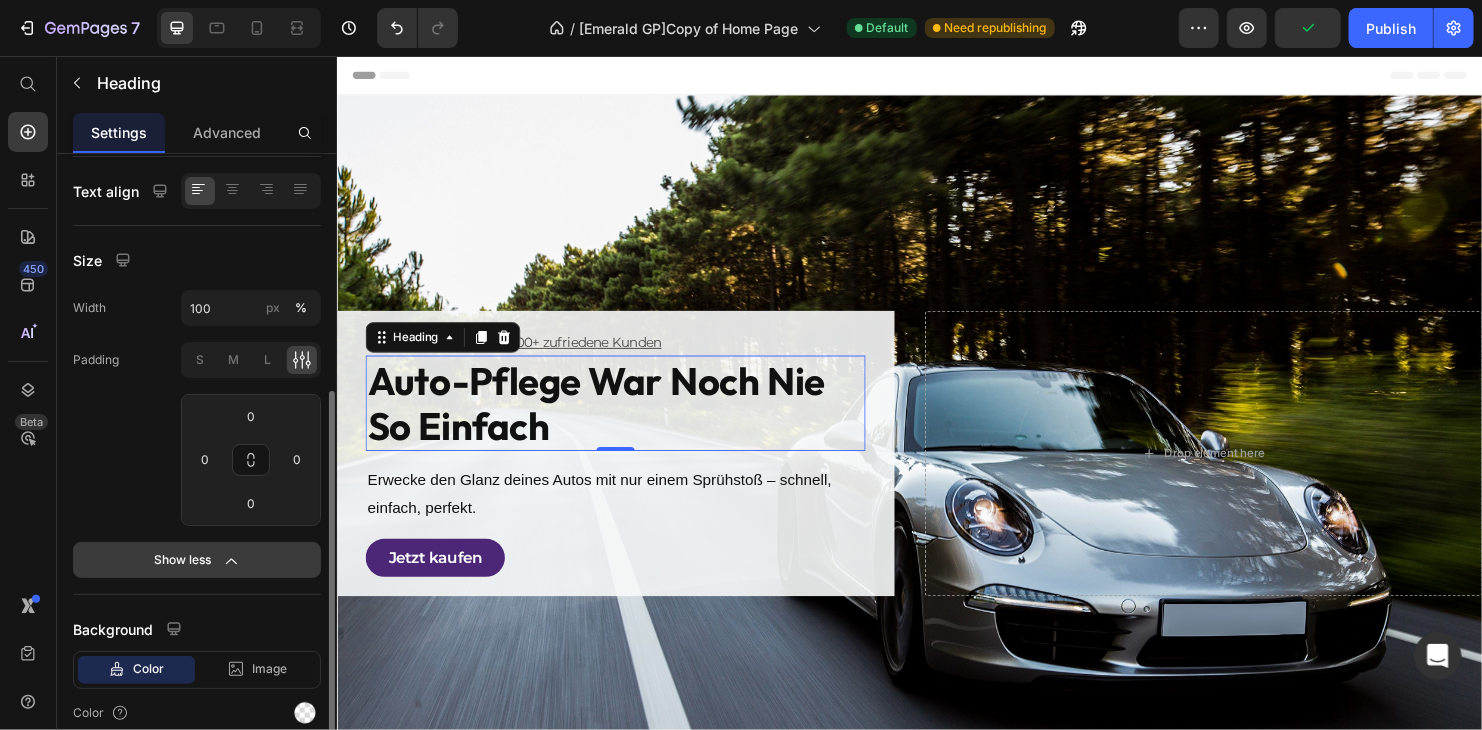 scroll, scrollTop: 576, scrollLeft: 0, axis: vertical 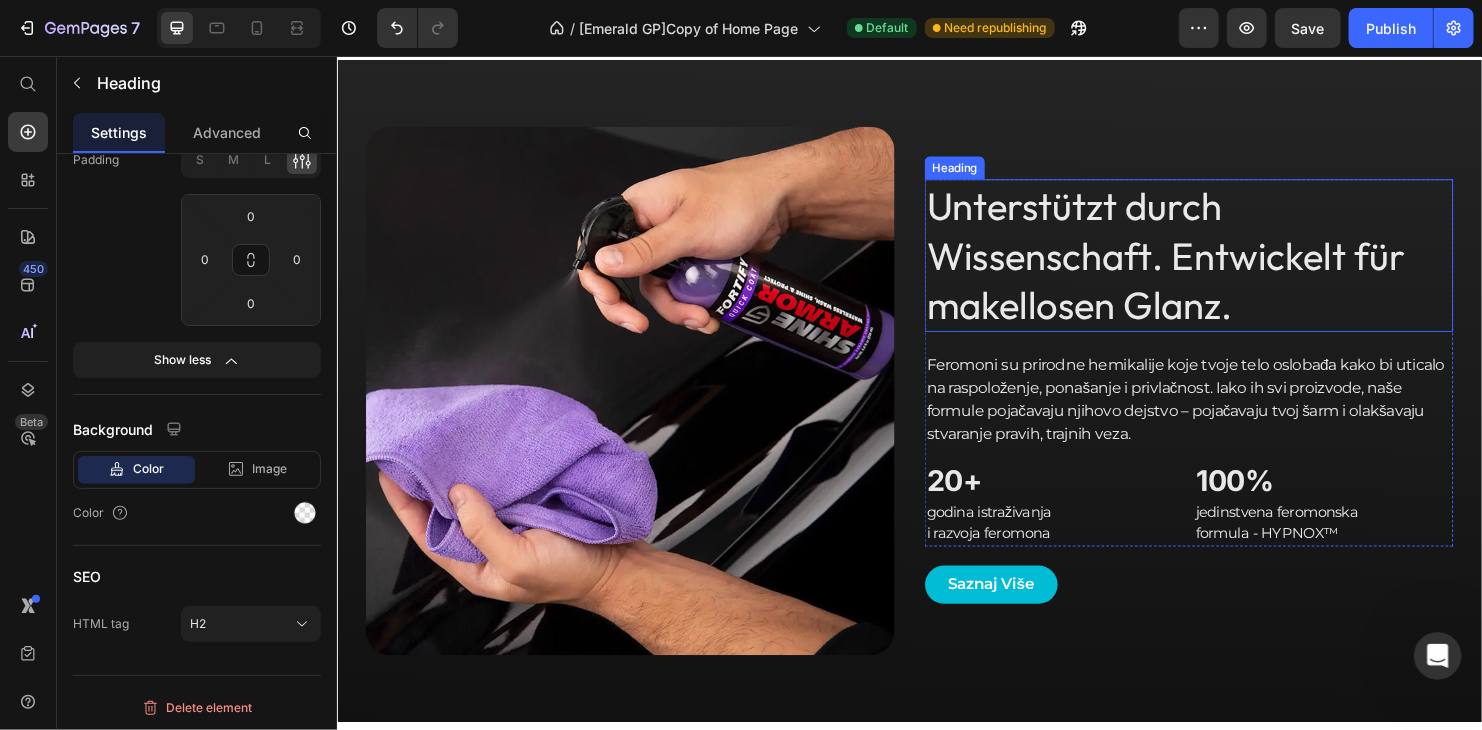 click on "Unterstützt durch Wissenschaft. Entwickelt für makellosen Glanz." at bounding box center (1229, 264) 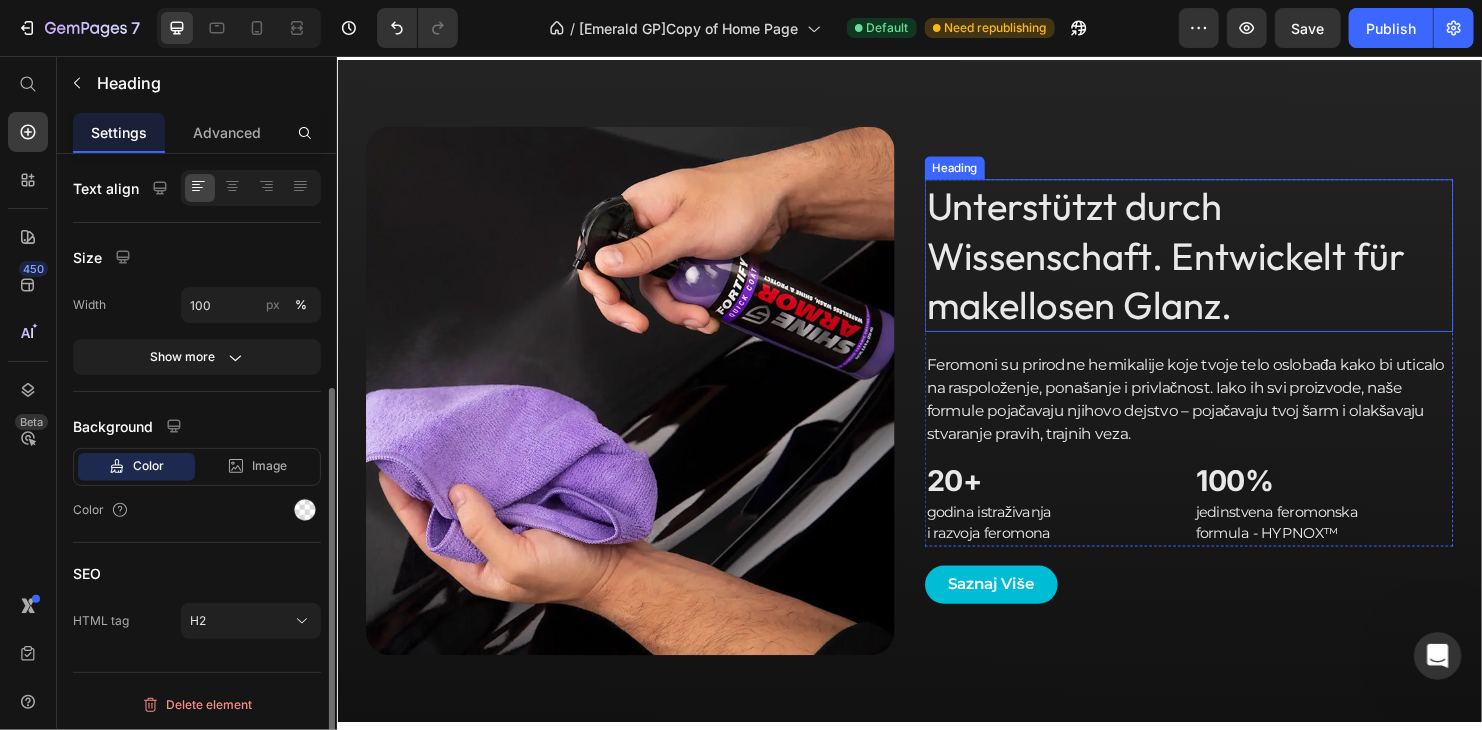 scroll, scrollTop: 376, scrollLeft: 0, axis: vertical 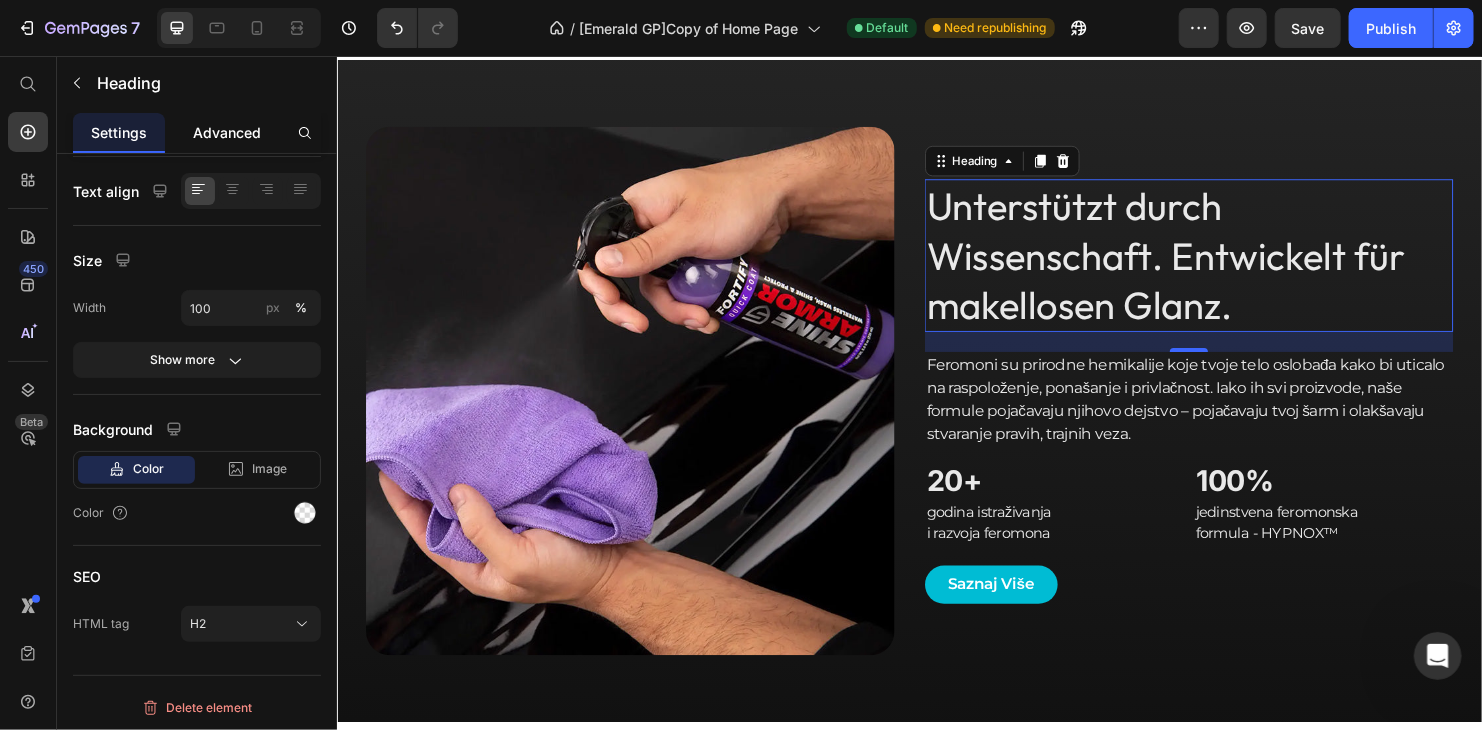 click on "Advanced" at bounding box center (227, 132) 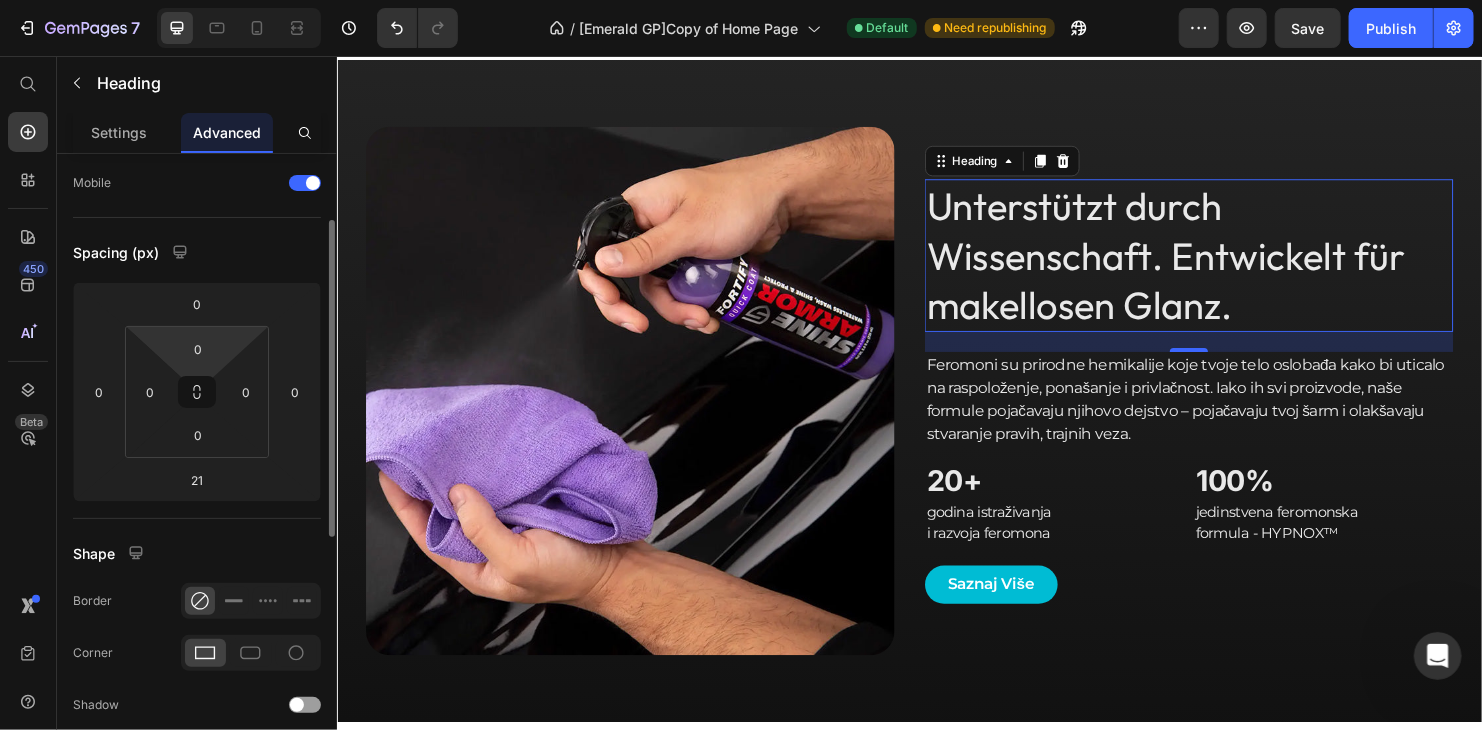scroll, scrollTop: 0, scrollLeft: 0, axis: both 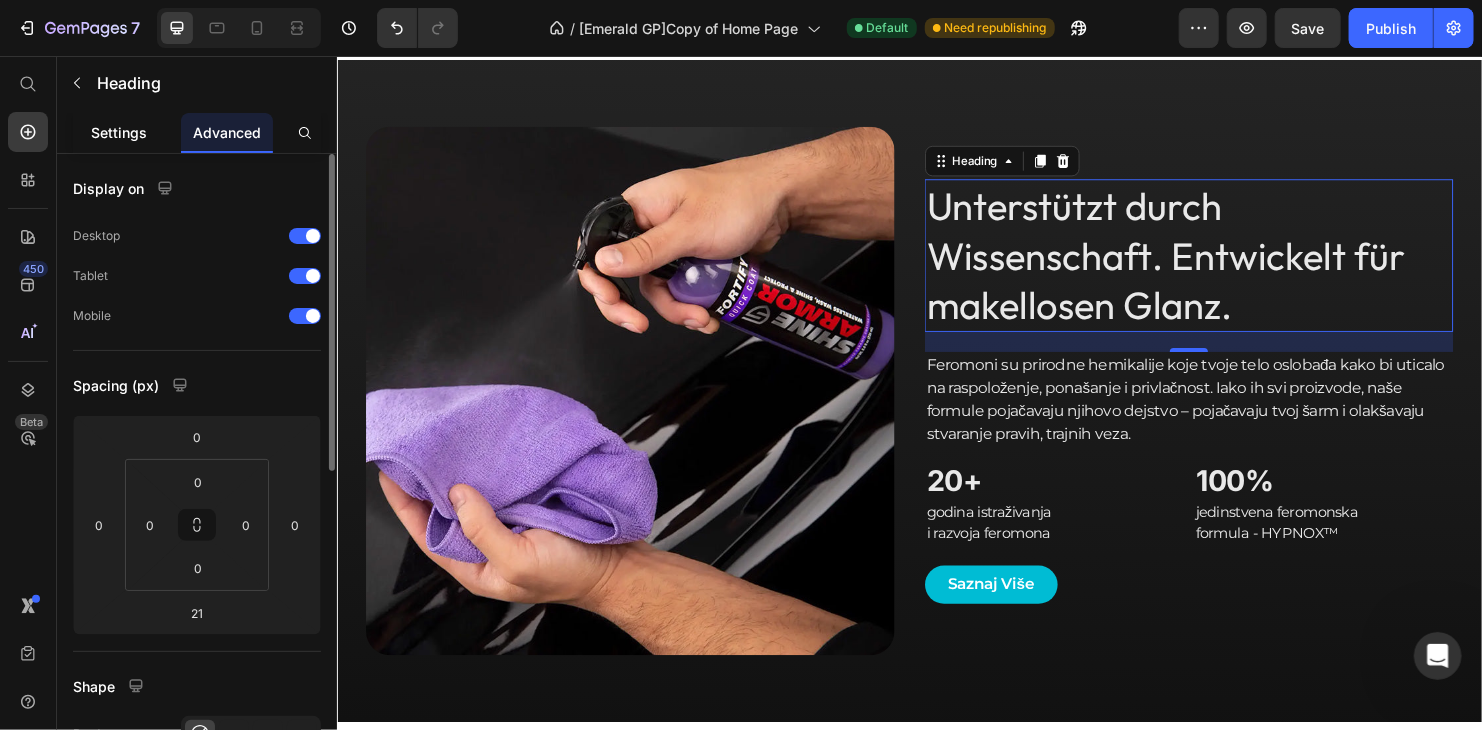 click on "Settings" at bounding box center (119, 132) 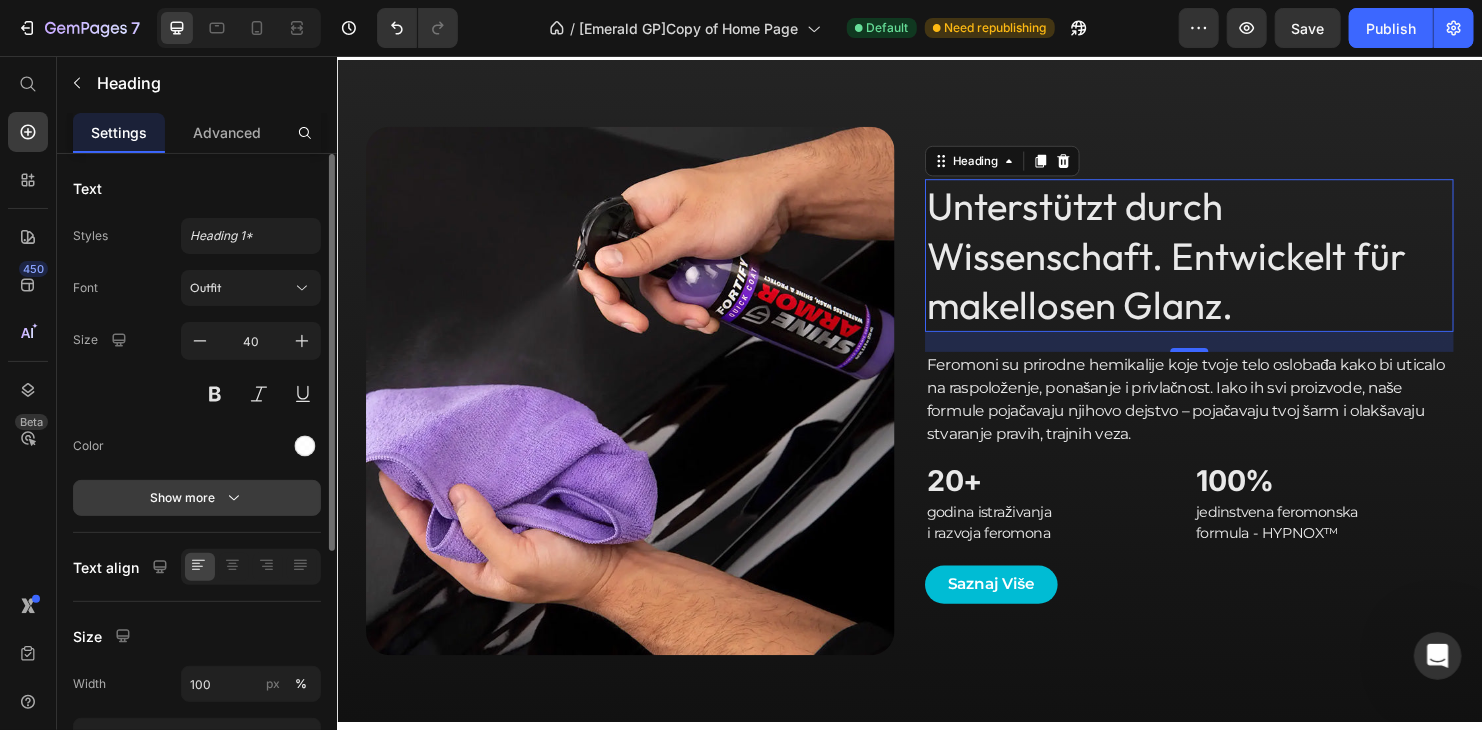 click on "Show more" at bounding box center (197, 498) 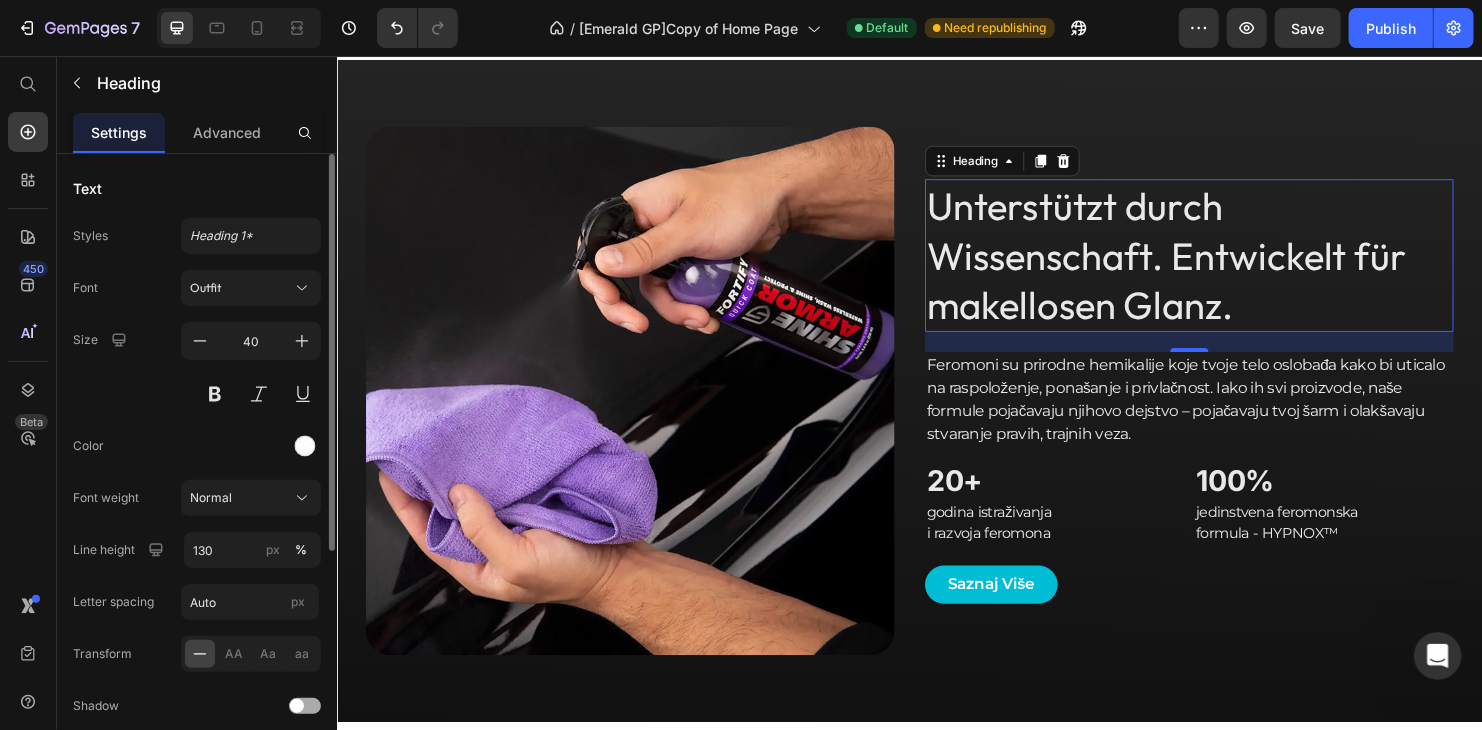 scroll, scrollTop: 200, scrollLeft: 0, axis: vertical 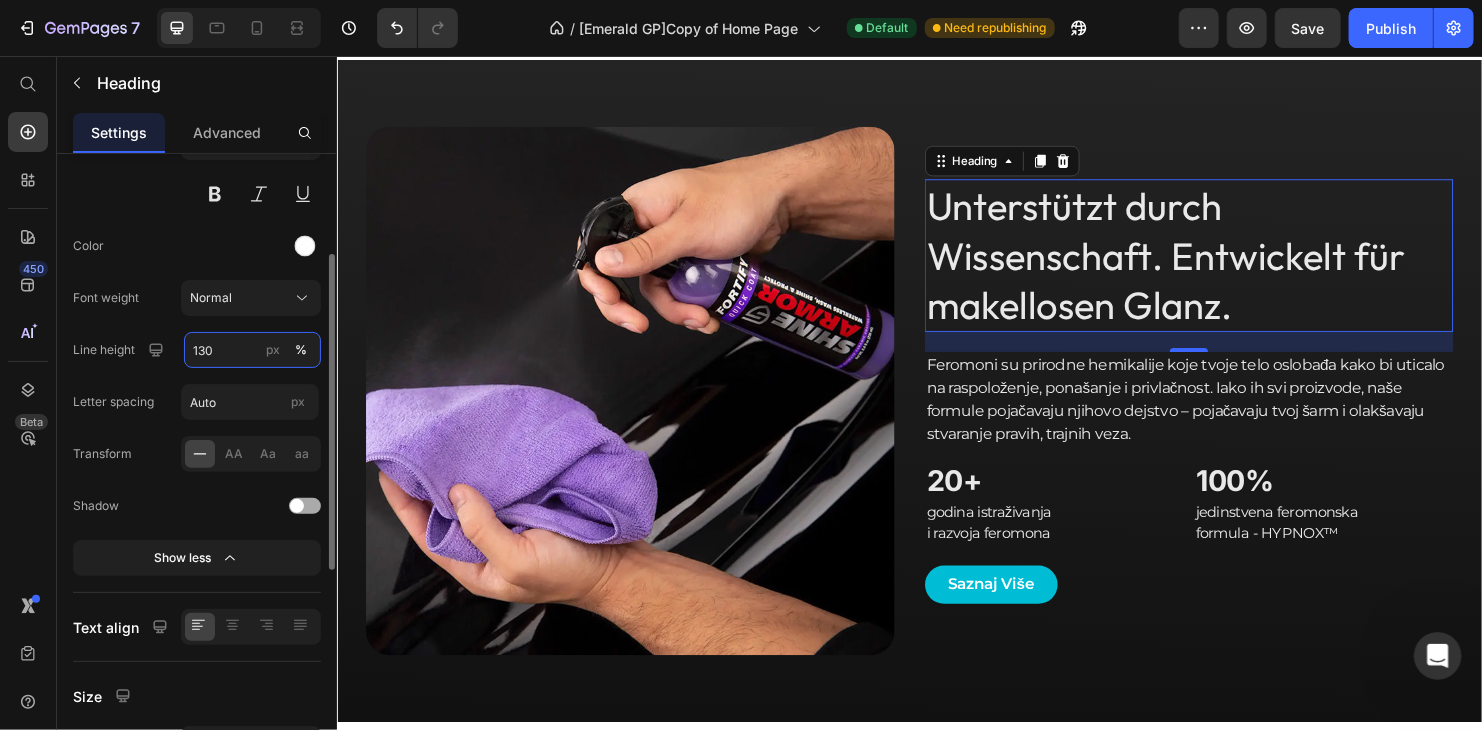 click on "130" at bounding box center [252, 350] 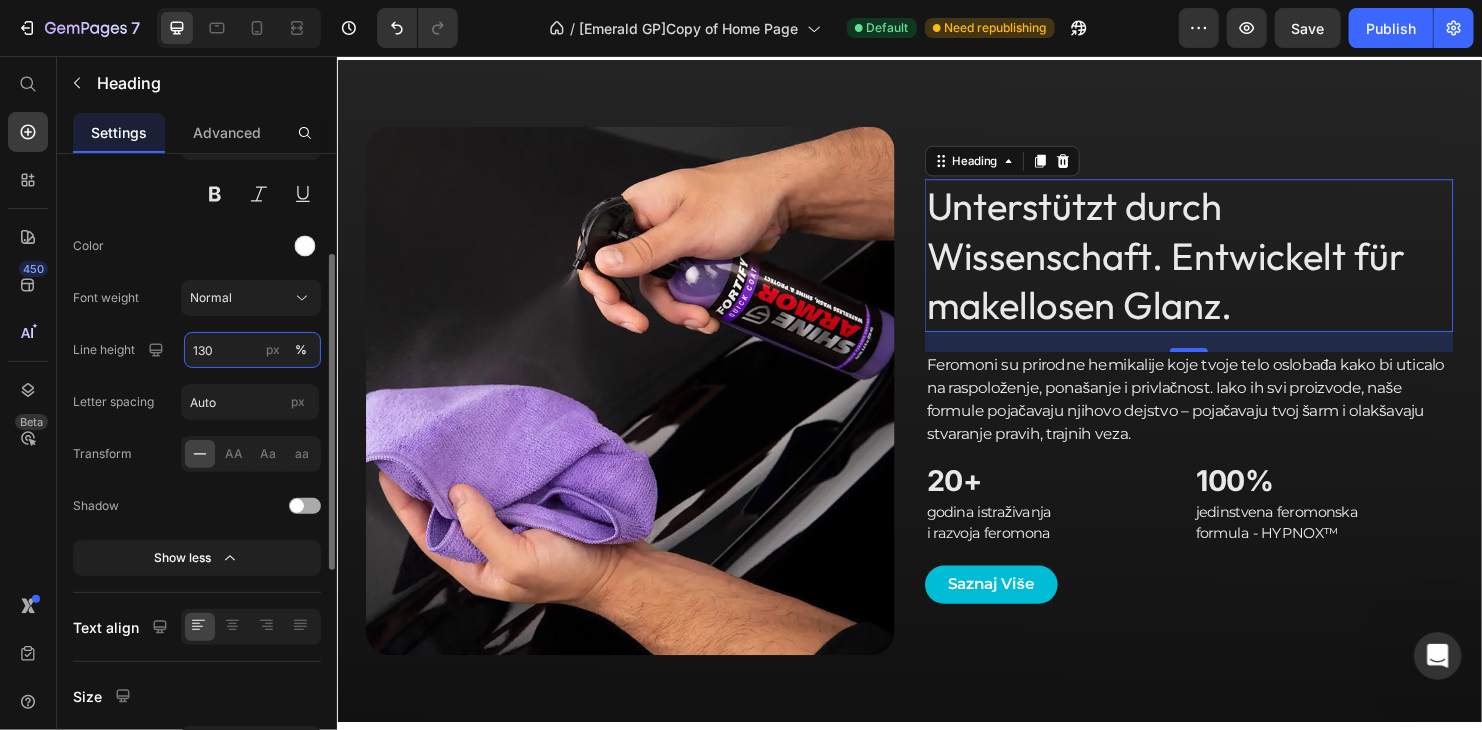 click on "130" at bounding box center (252, 350) 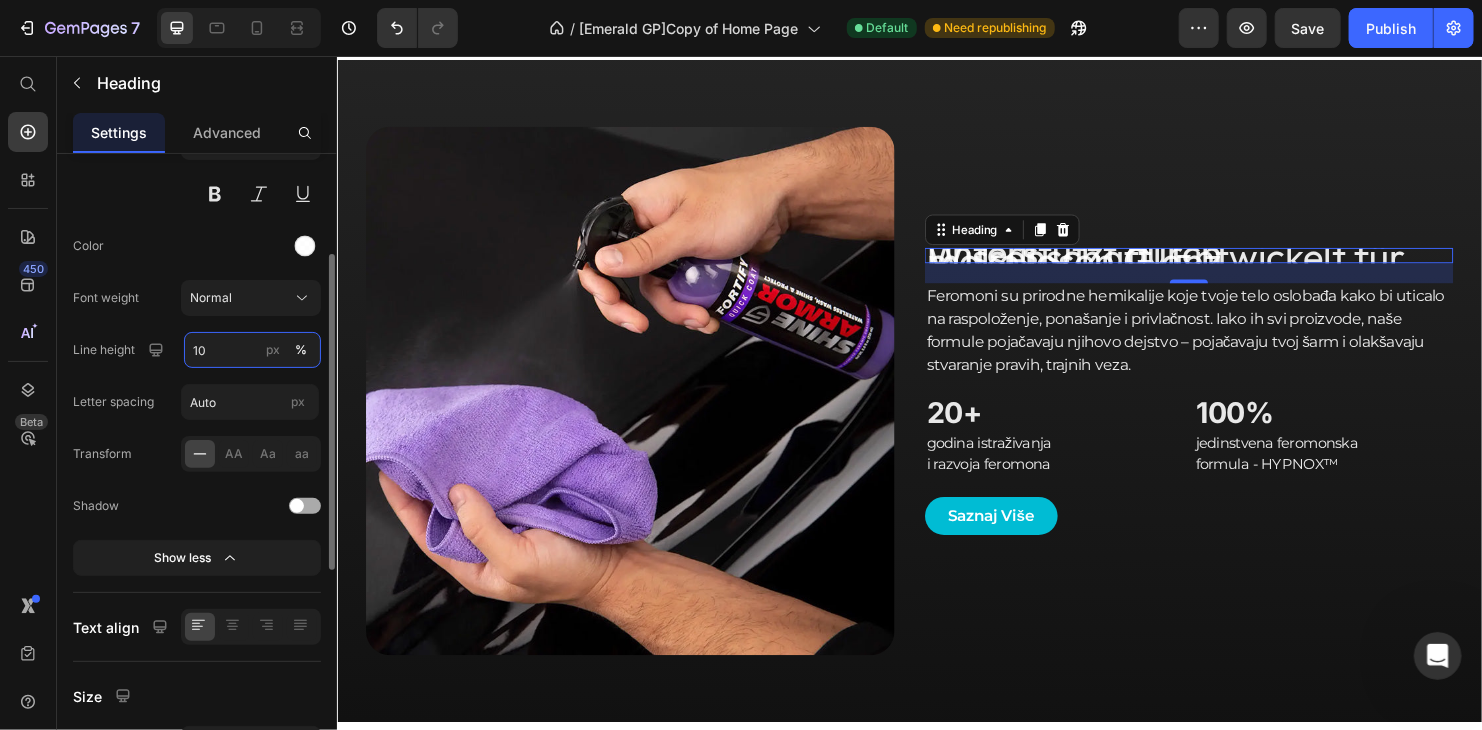 type on "100" 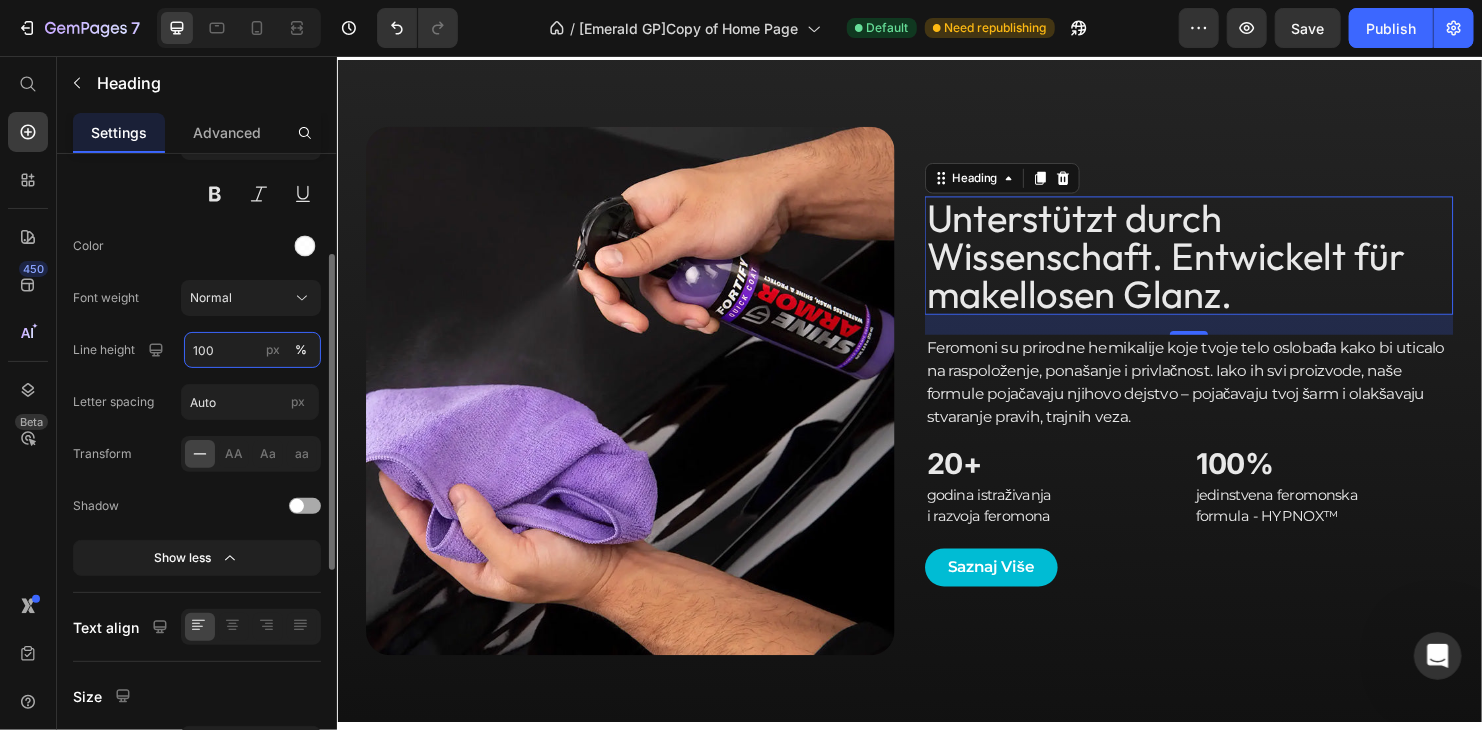 scroll, scrollTop: 0, scrollLeft: 0, axis: both 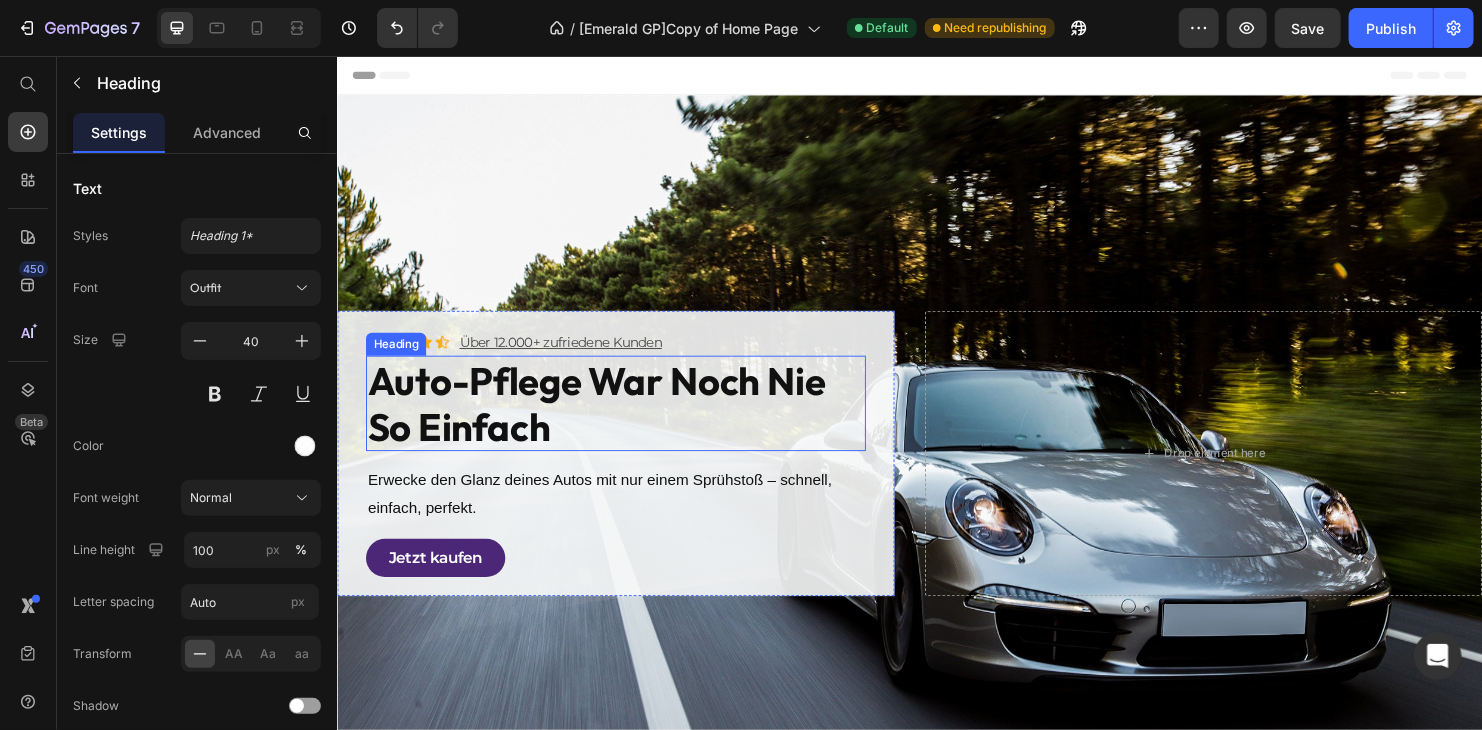 click on "Auto-Pflege war noch nie so einfach" at bounding box center (628, 419) 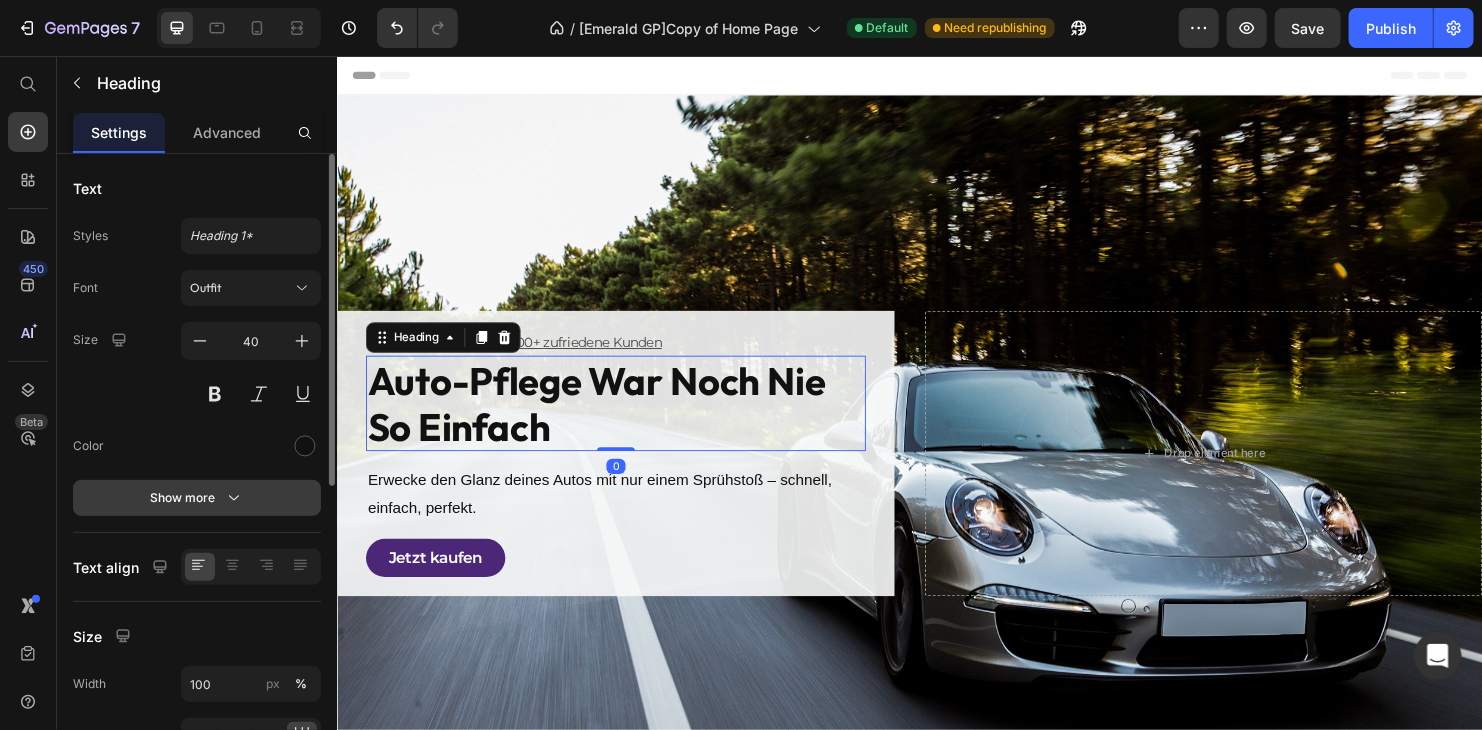 click on "Show more" at bounding box center (197, 498) 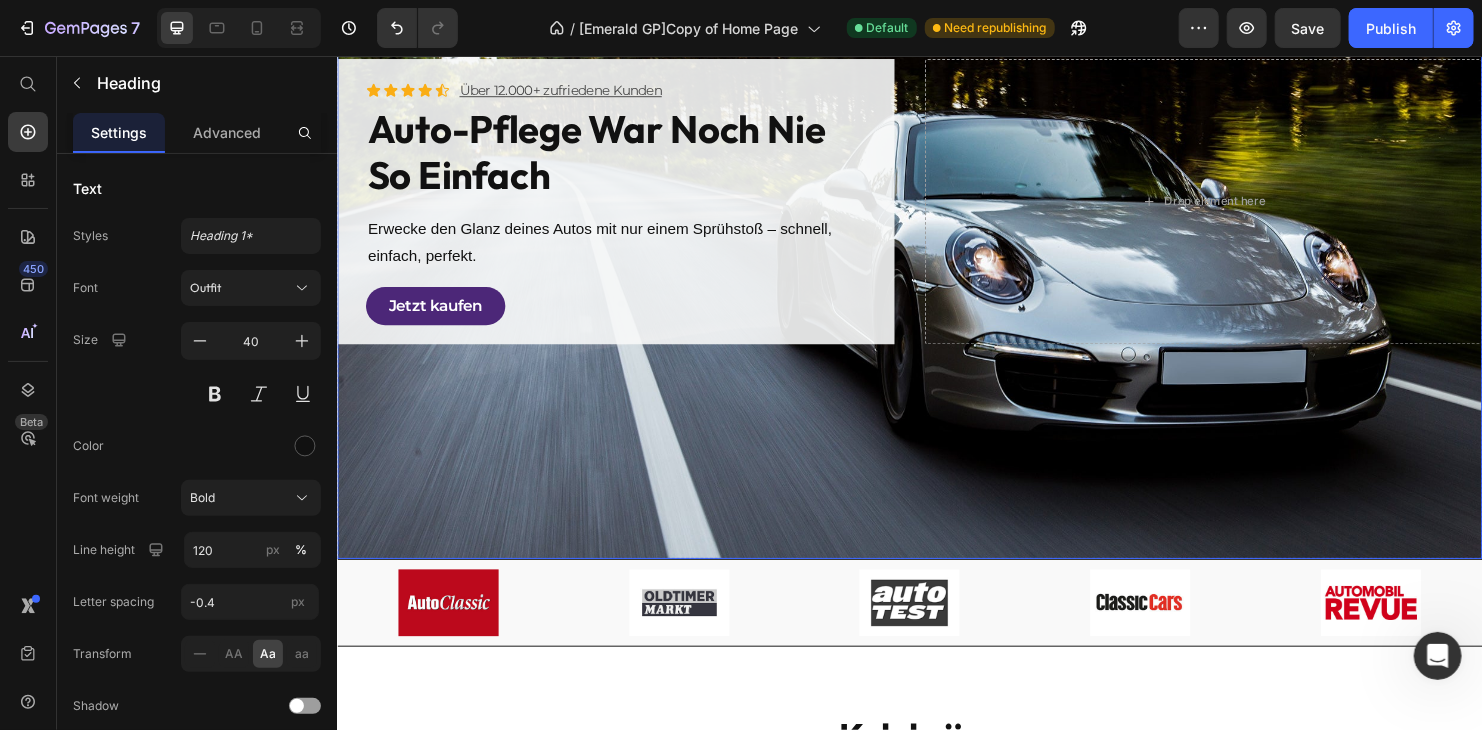 scroll, scrollTop: 98, scrollLeft: 0, axis: vertical 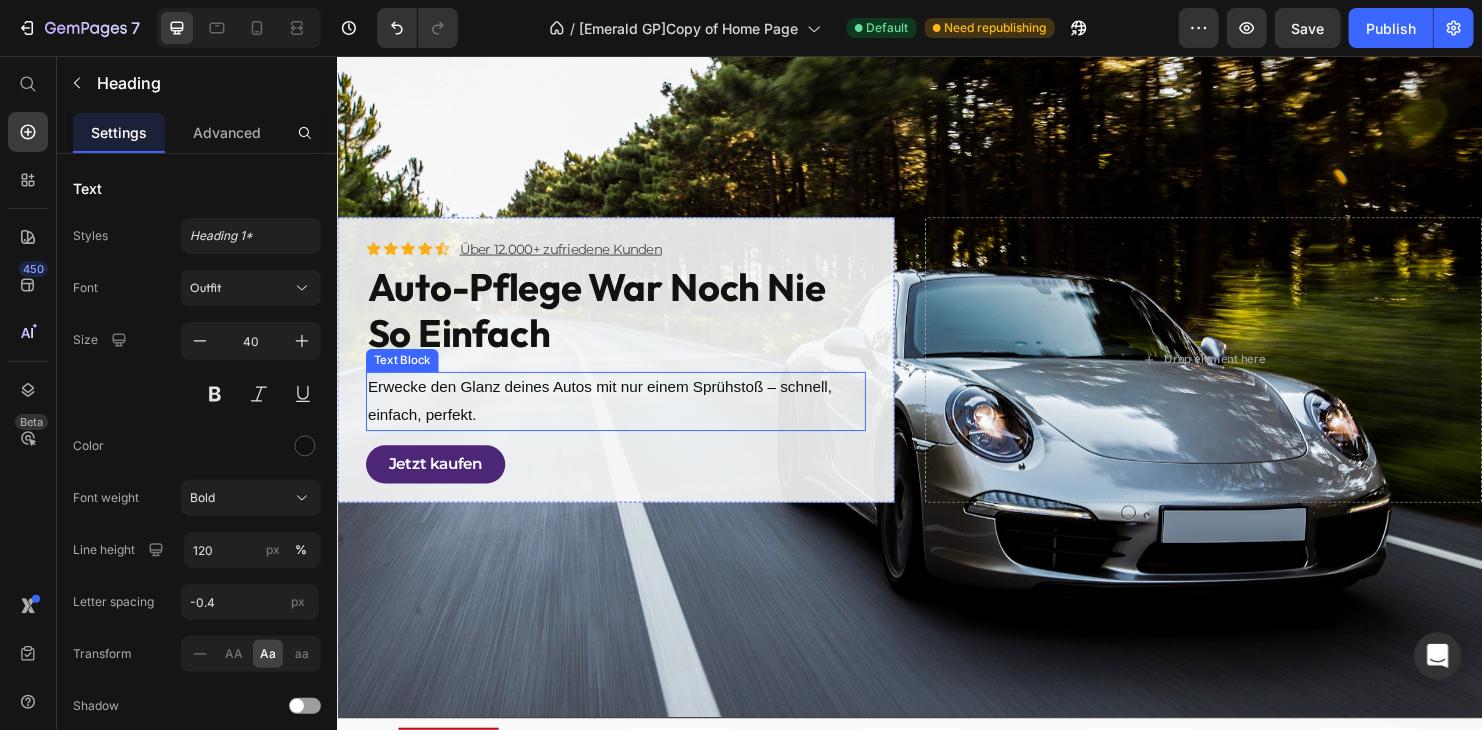 click on "Erwecke den Glanz deines Autos mit nur einem Sprühstoß – schnell, einfach, perfekt." at bounding box center (628, 417) 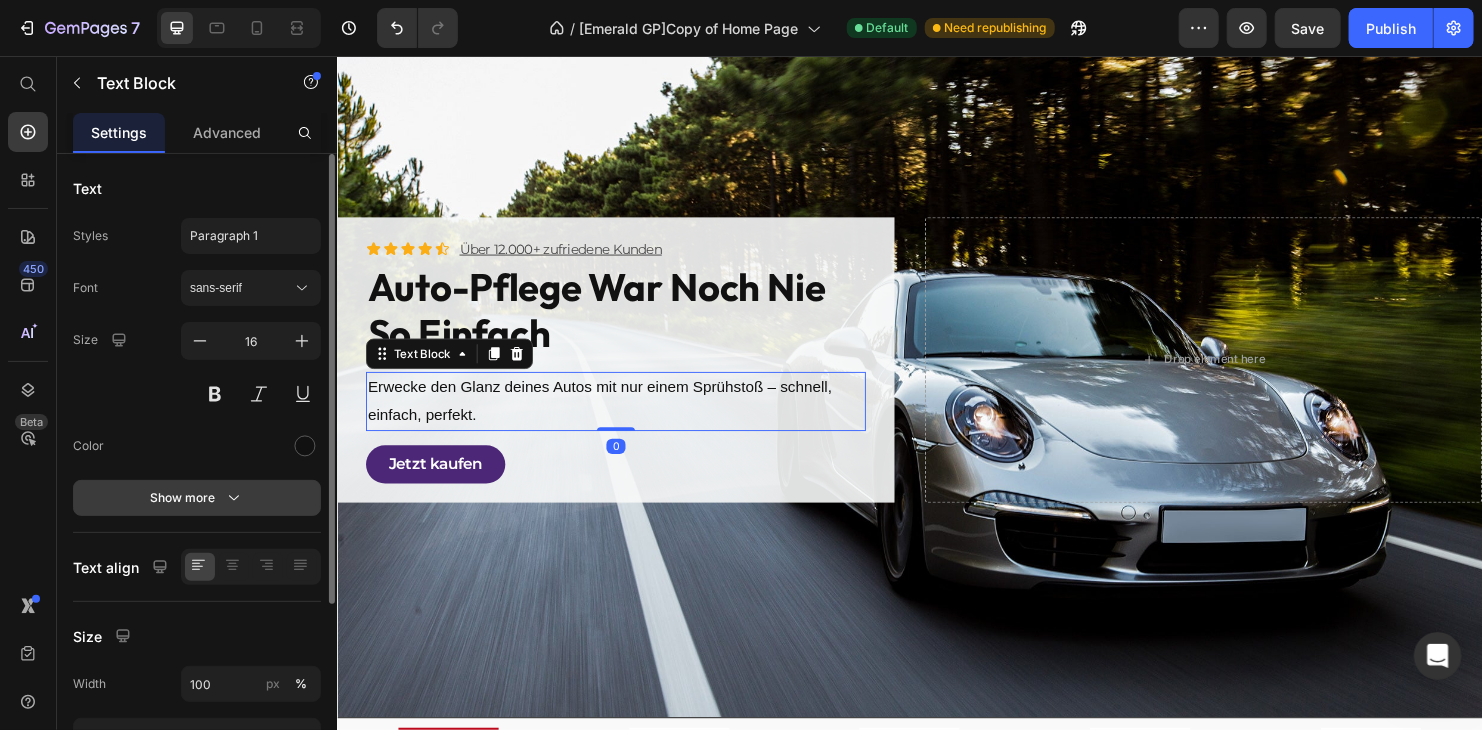 click on "Show more" at bounding box center (197, 498) 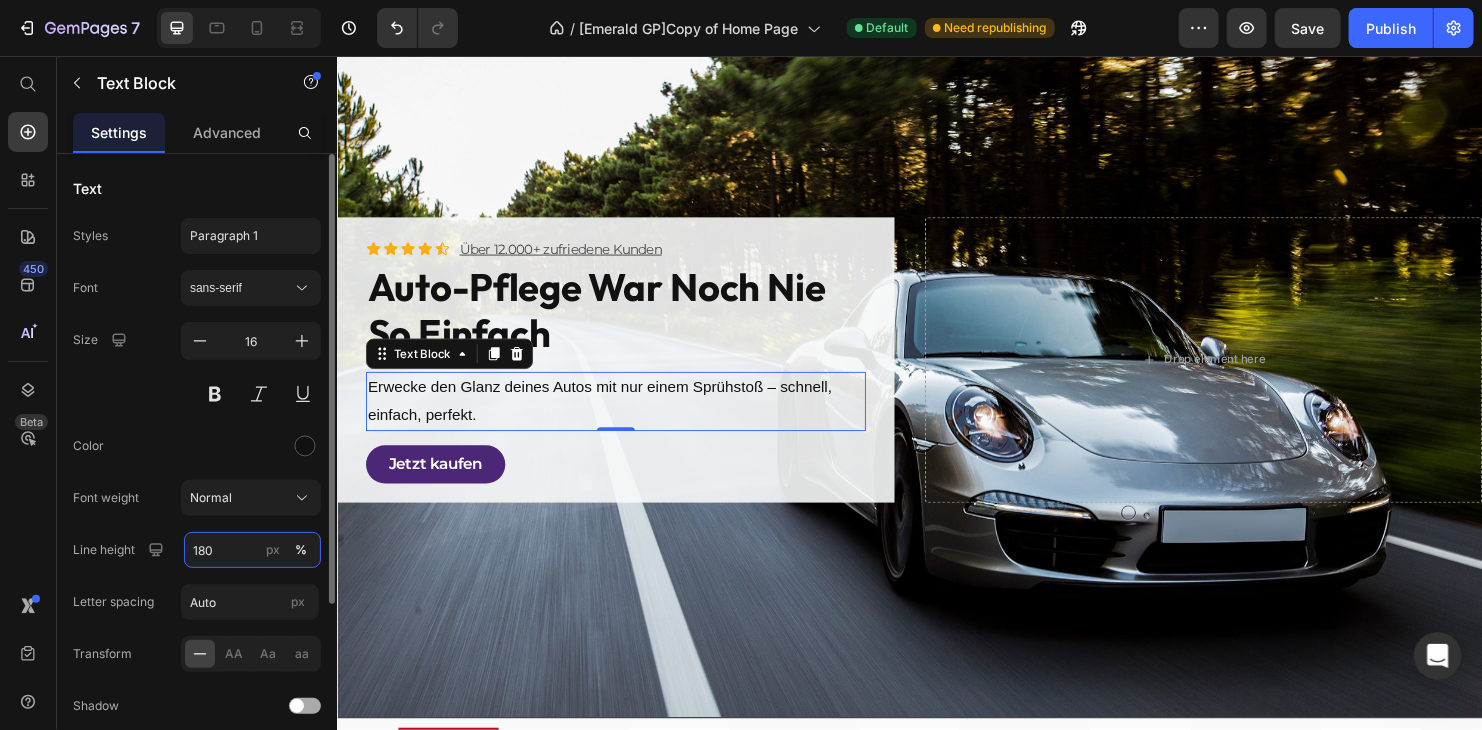 click on "180" at bounding box center (252, 550) 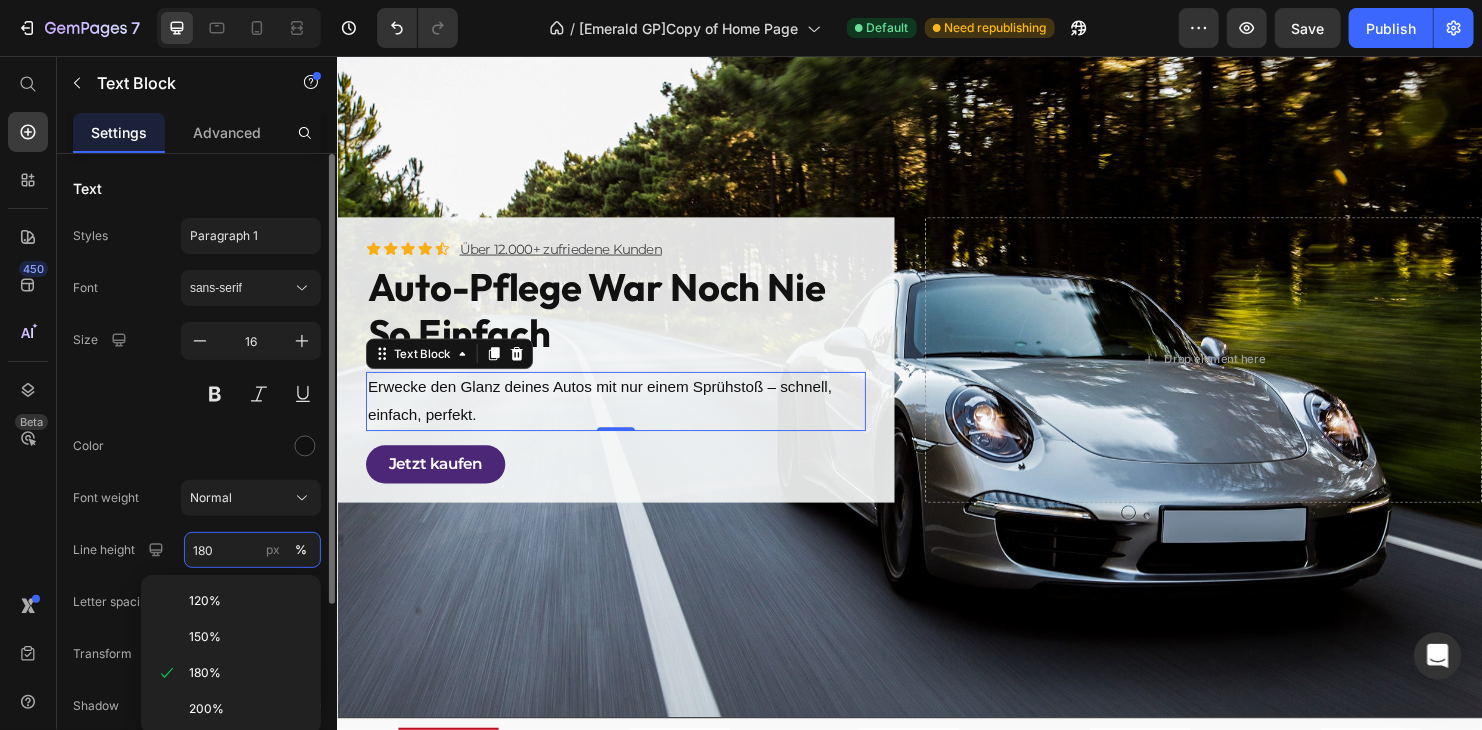 click on "180" at bounding box center [252, 550] 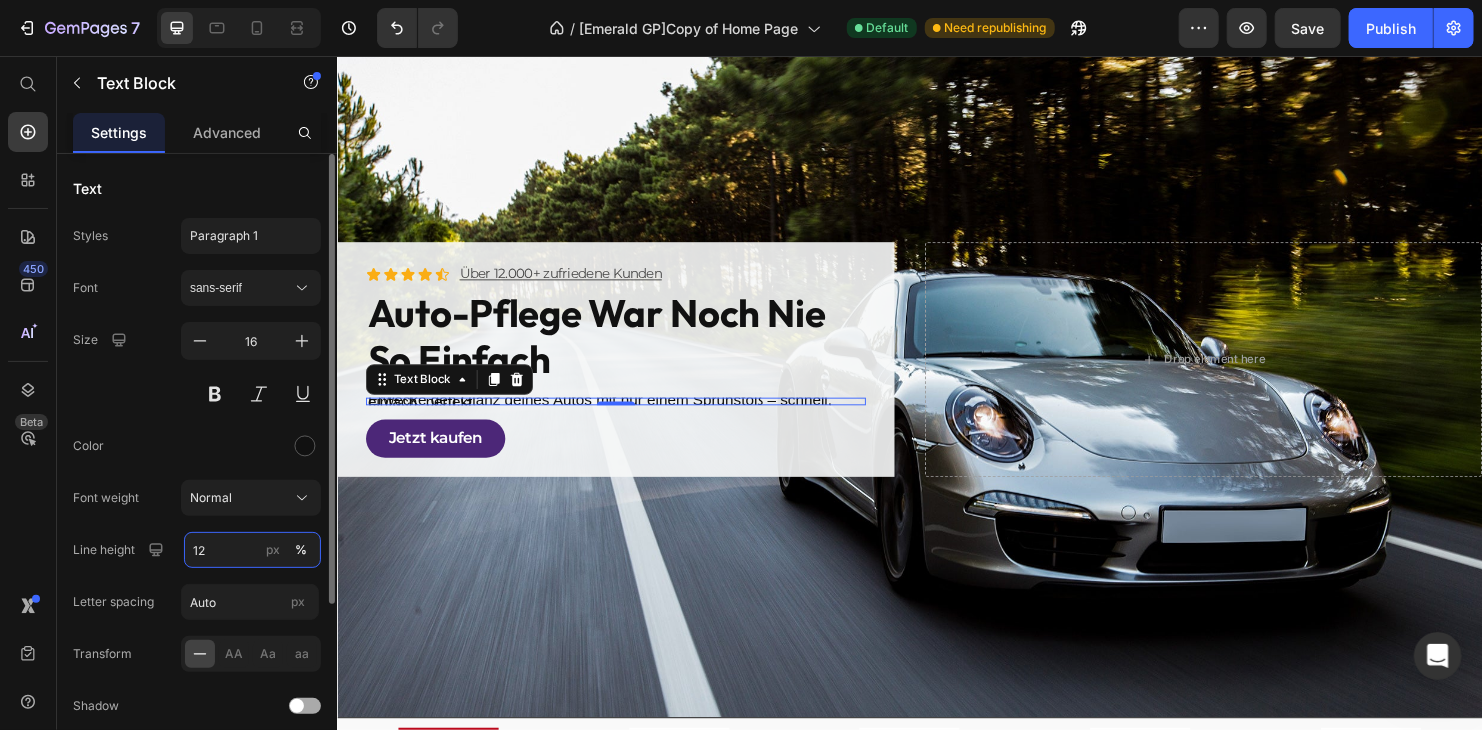 type on "120" 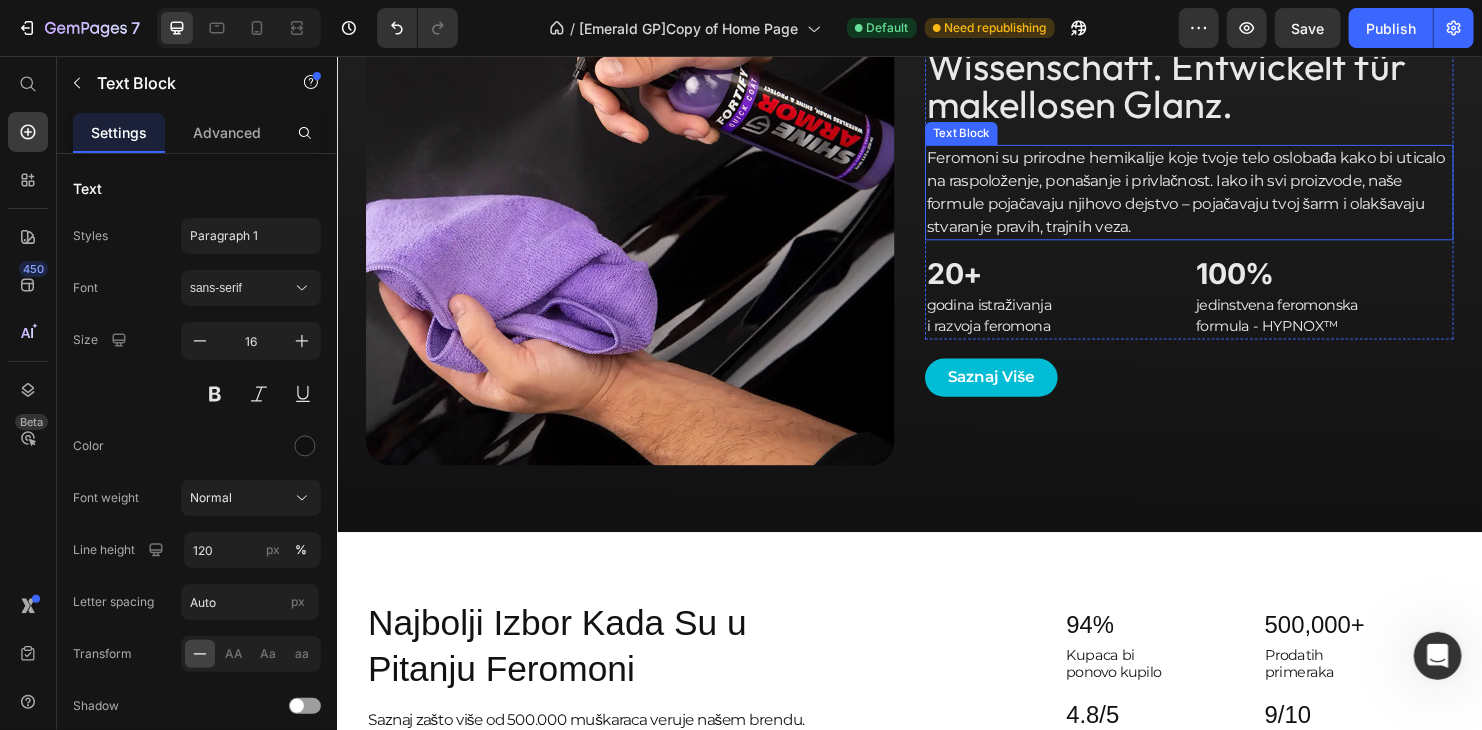 click on "Unterstützt durch Wissenschaft. Entwickelt für makellosen Glanz." at bounding box center (1229, 65) 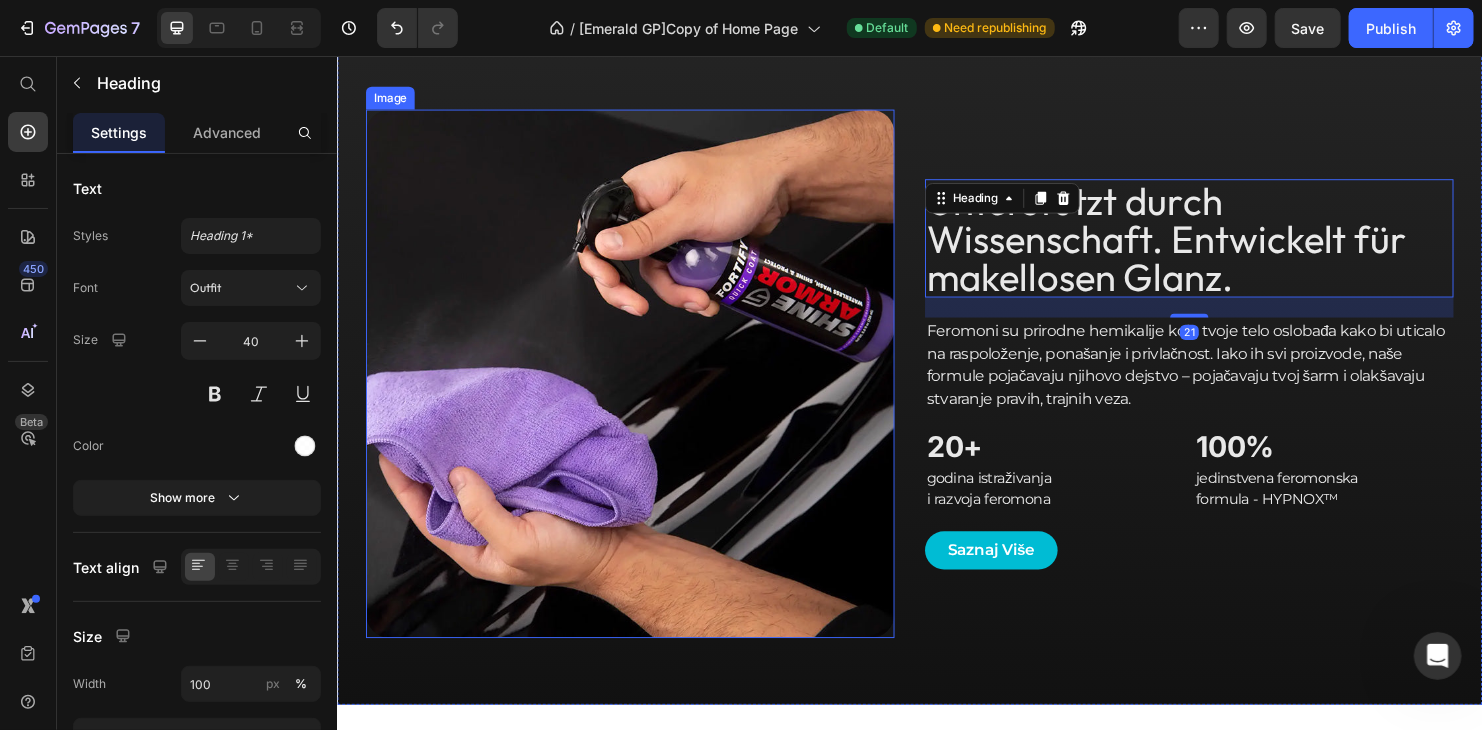 scroll, scrollTop: 1500, scrollLeft: 0, axis: vertical 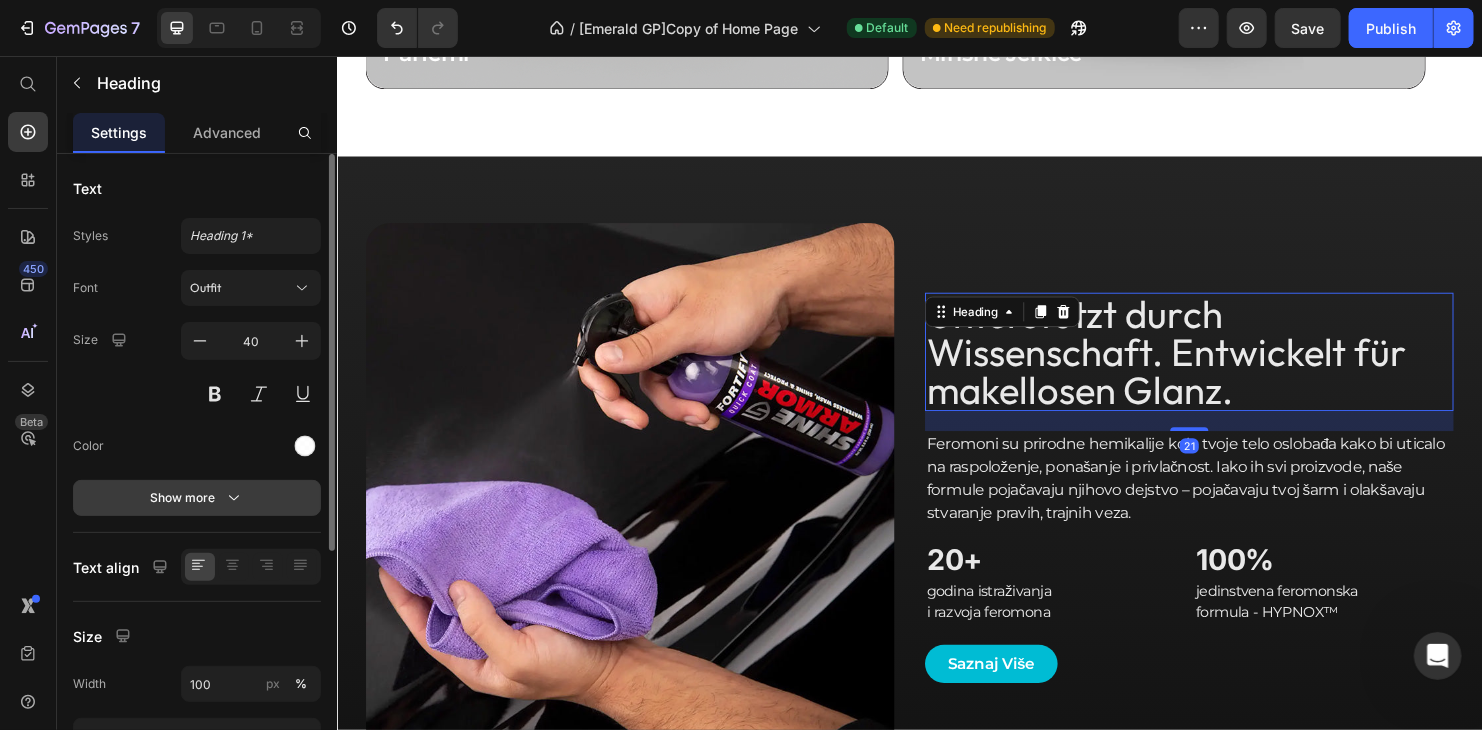 click on "Show more" at bounding box center [197, 498] 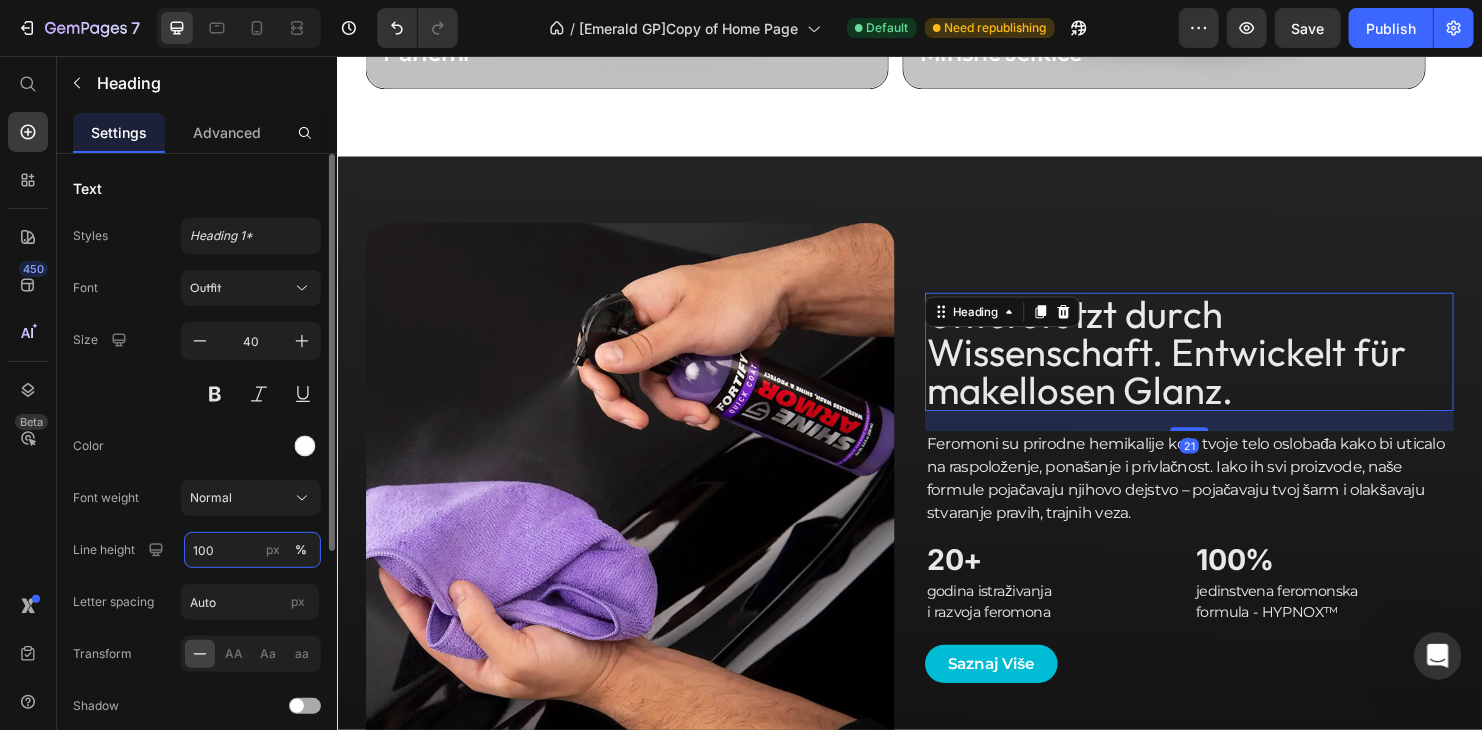 click on "100" at bounding box center [252, 550] 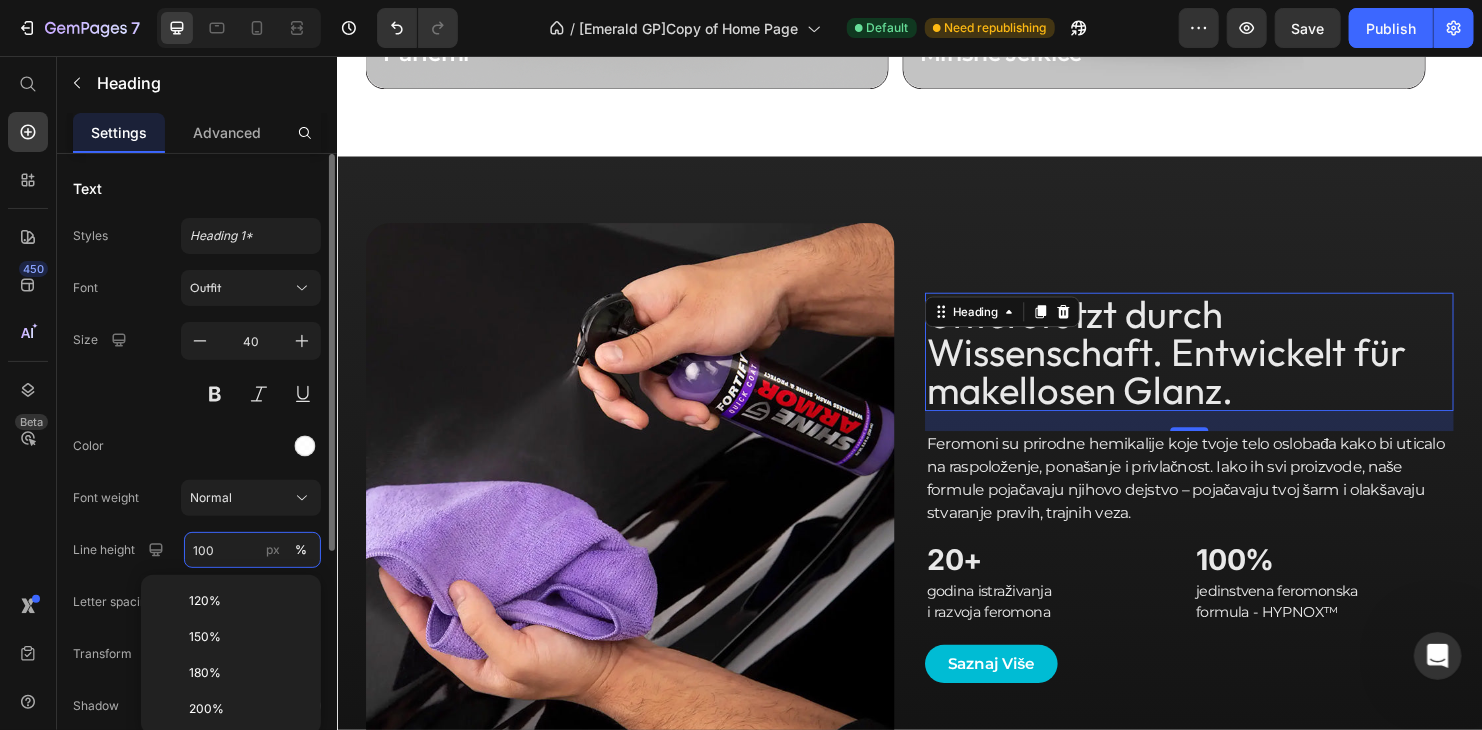 click on "100" at bounding box center [252, 550] 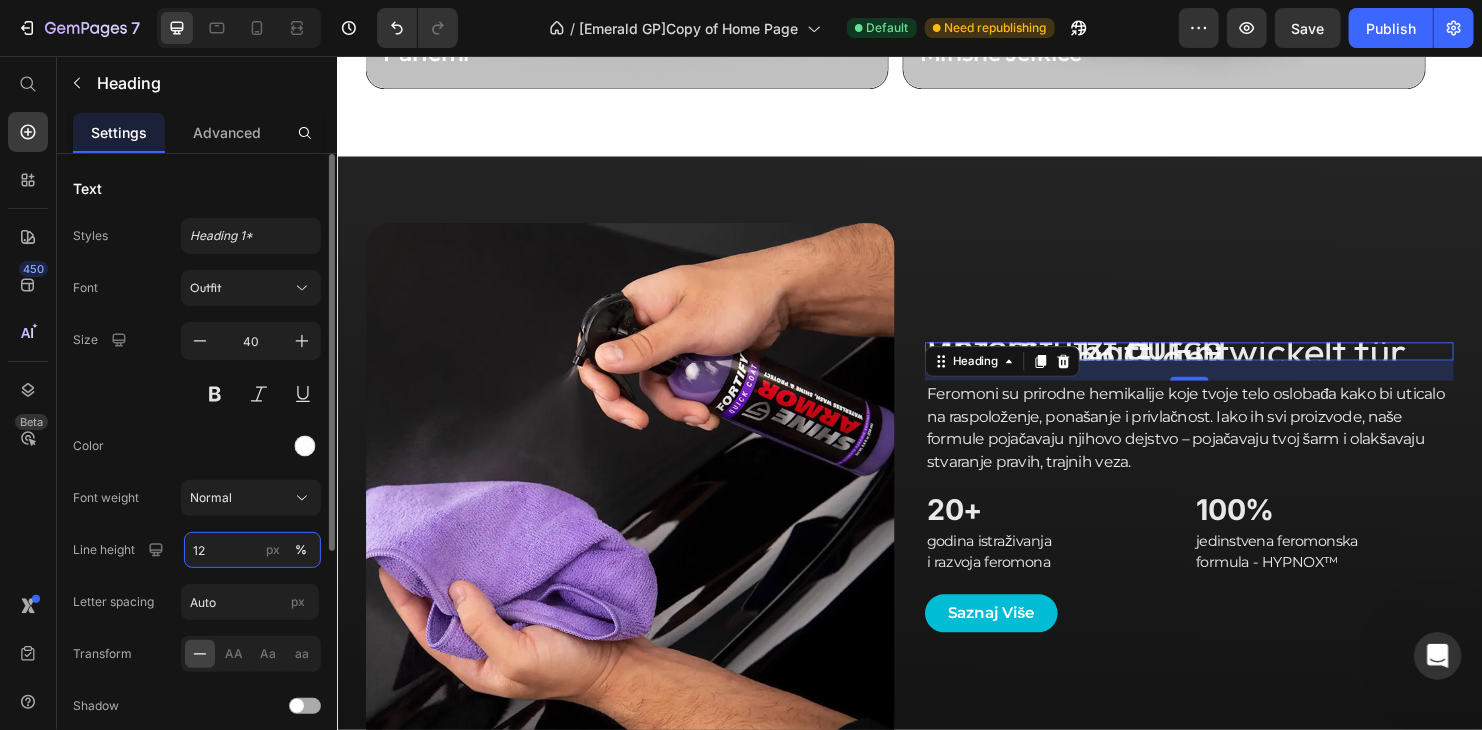 type on "120" 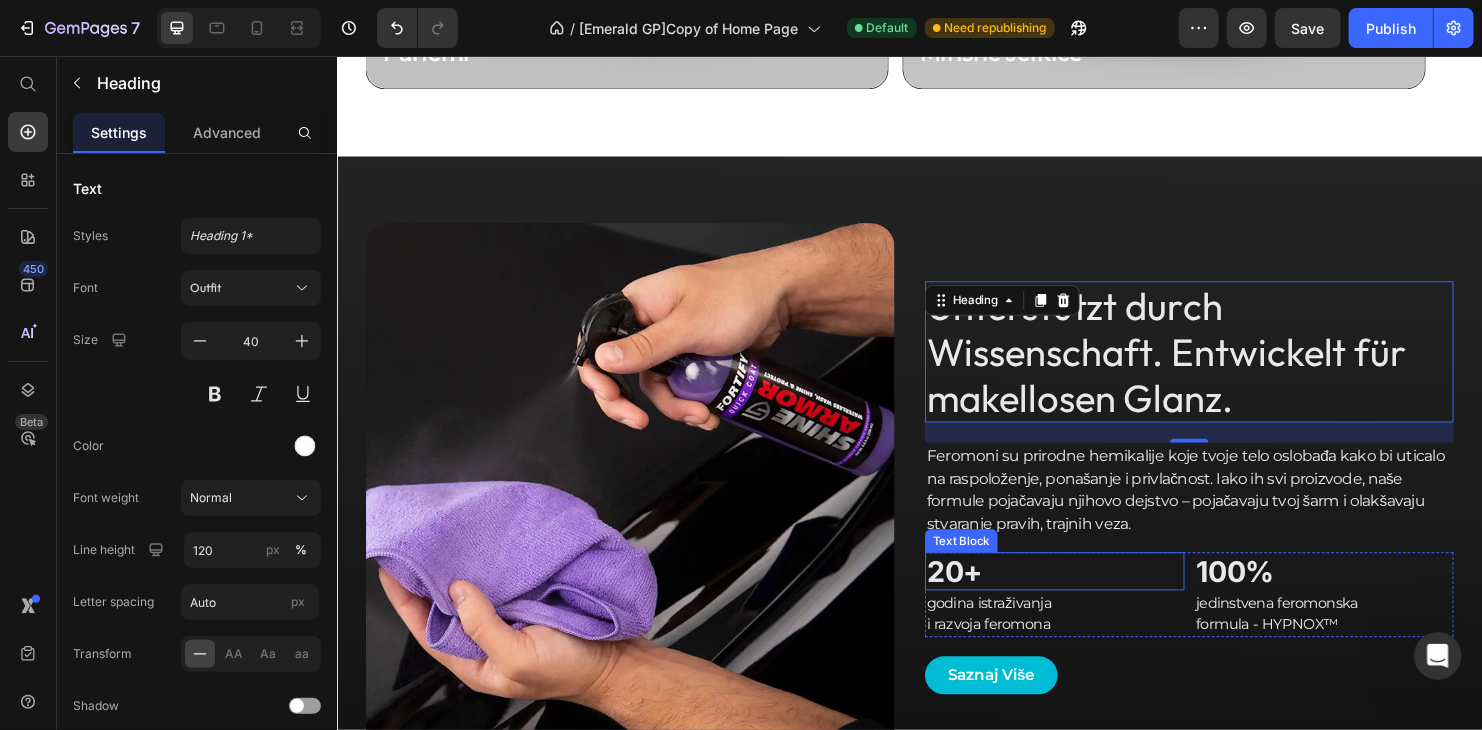 click on "Feromoni su prirodne hemikalije koje tvoje telo oslobađa kako bi uticalo na raspoloženje, ponašanje i privlačnost. Iako ih svi proizvode, naše formule pojačavaju njihovo dejstvo – pojačavaju tvoj šarm i olakšavaju stvaranje pravih, trajnih veza." at bounding box center [1229, 510] 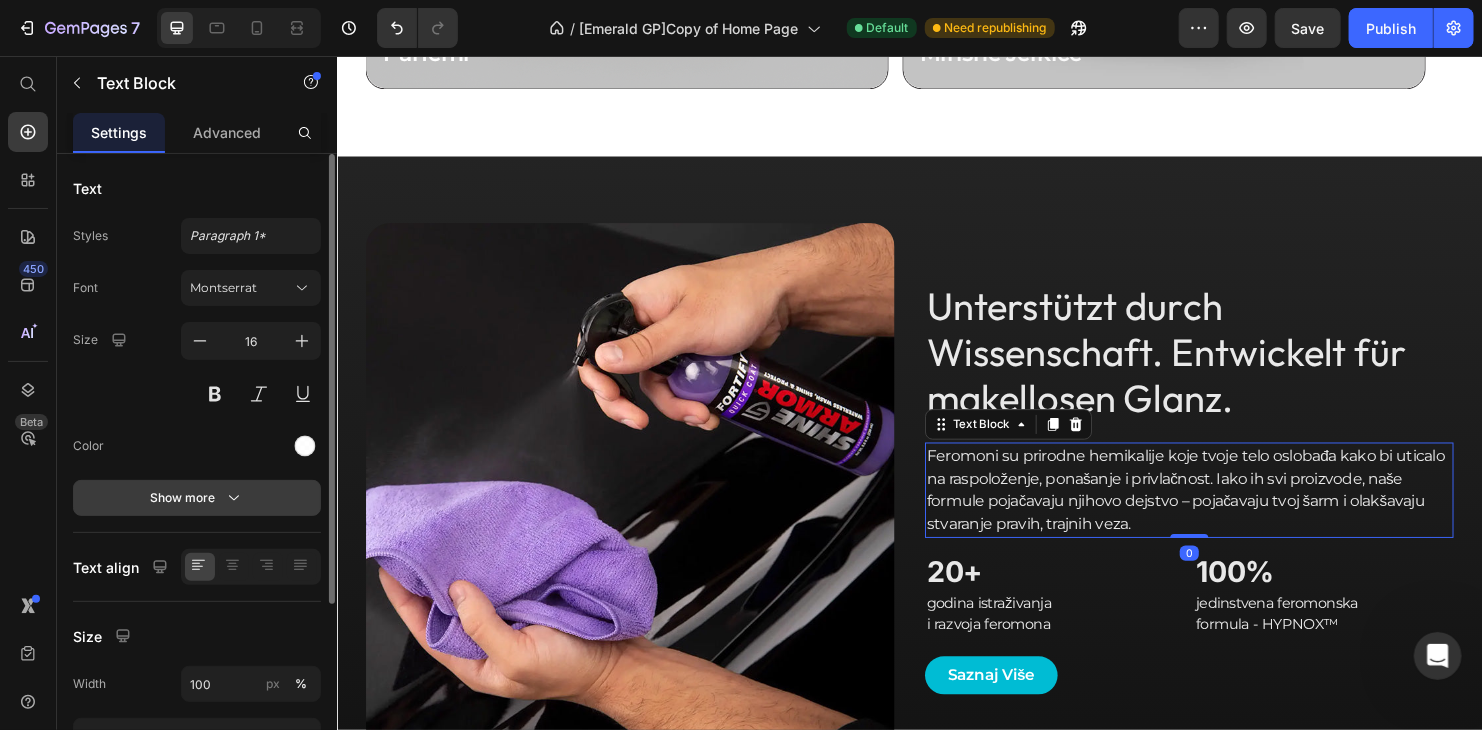 click on "Show more" at bounding box center [197, 498] 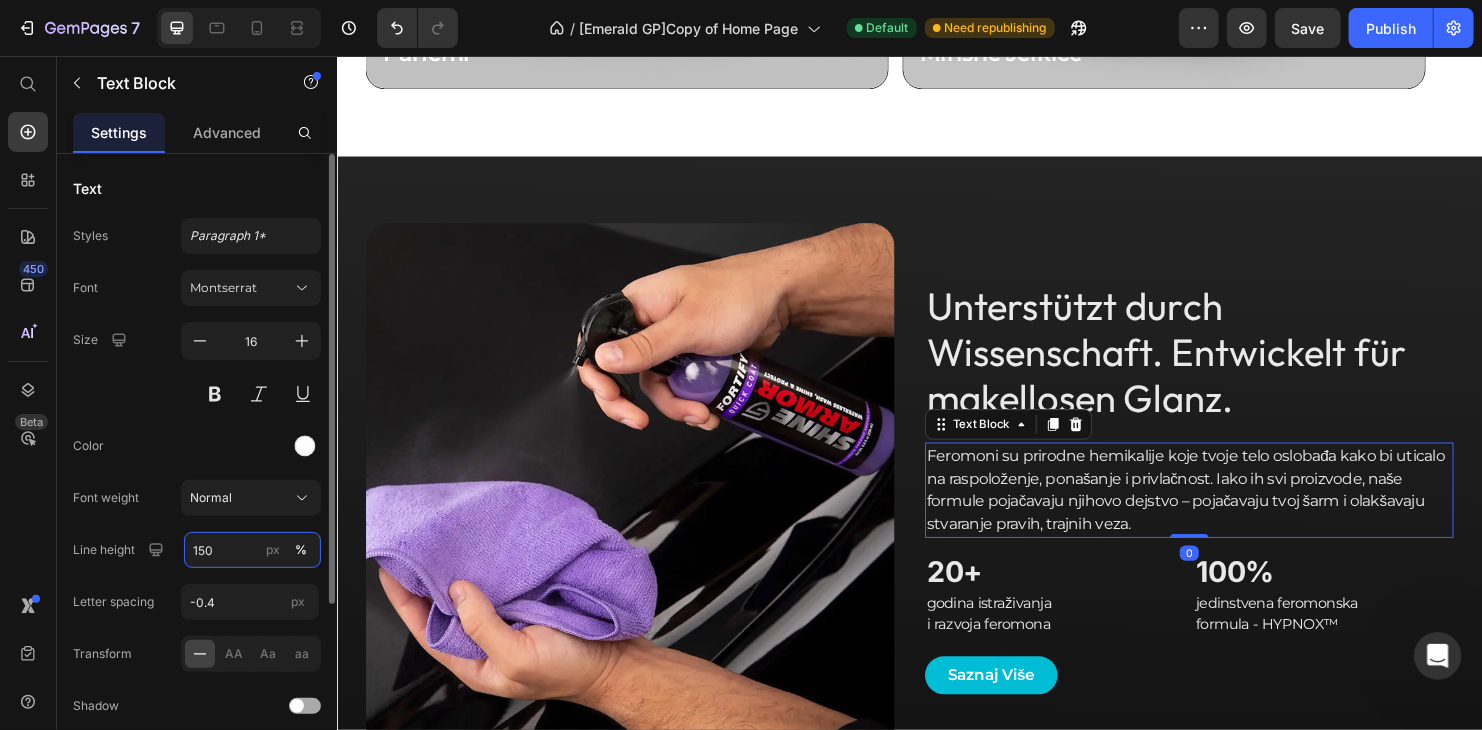 click on "150" at bounding box center [252, 550] 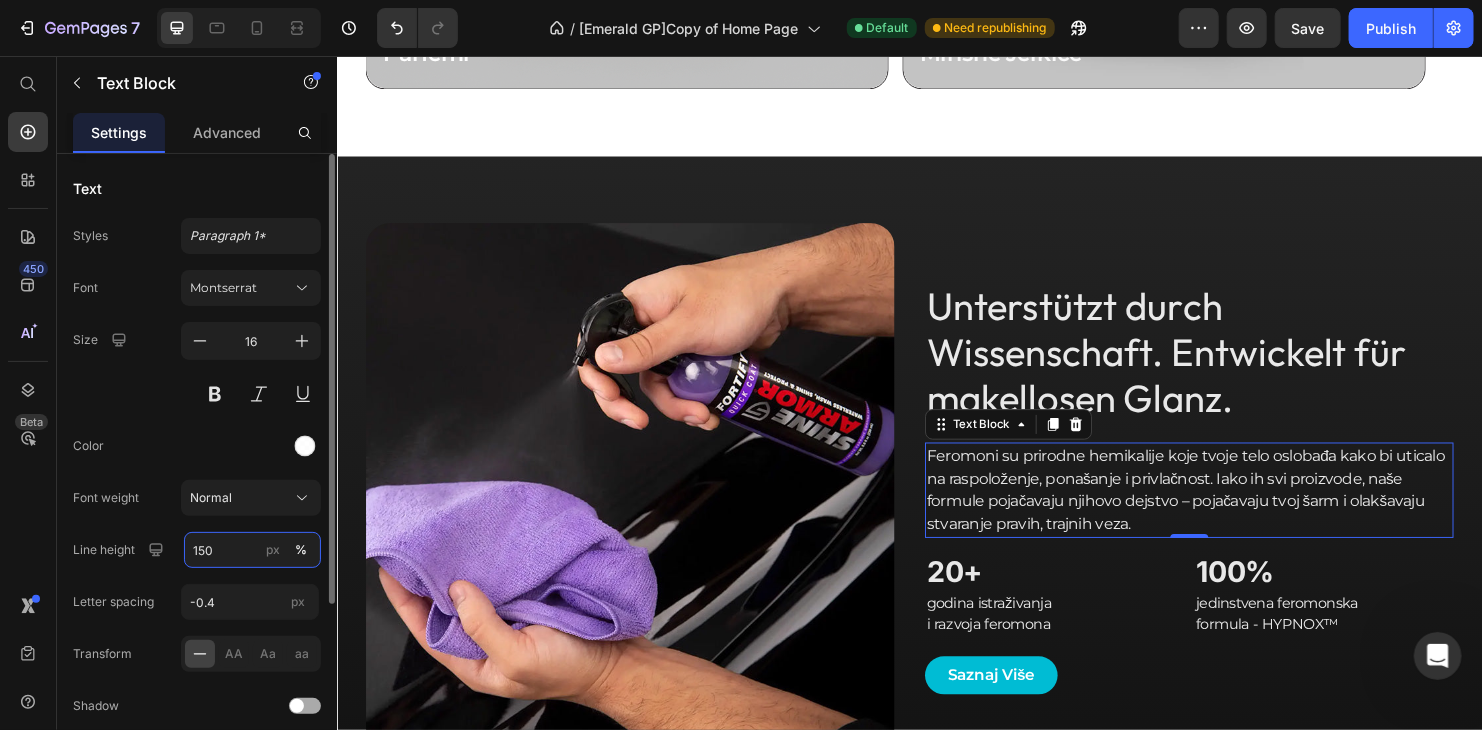 click on "150" at bounding box center [252, 550] 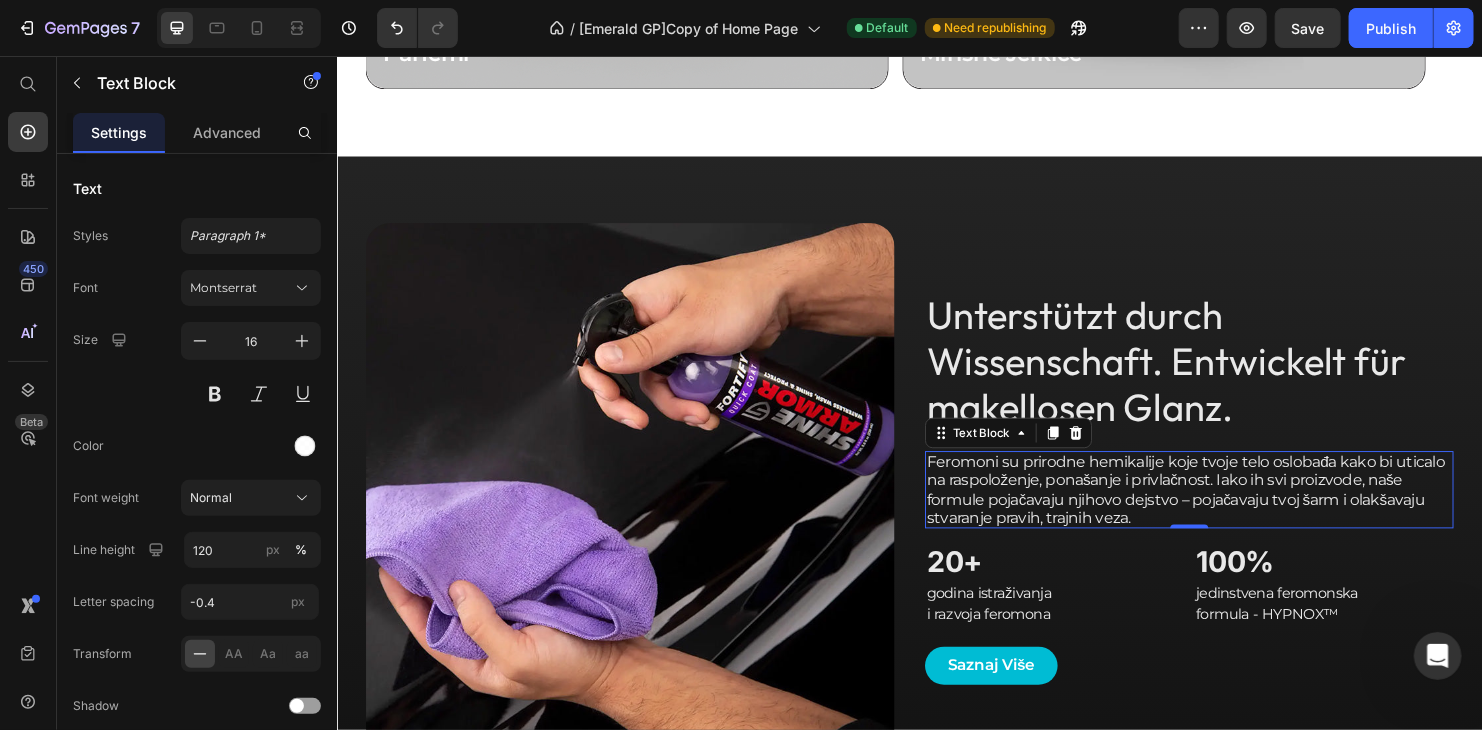 click on "Feromoni su prirodne hemikalije koje tvoje telo oslobađa kako bi uticalo na raspoloženje, ponašanje i privlačnost. Iako ih svi proizvode, naše formule pojačavaju njihovo dejstvo – pojačavaju tvoj šarm i olakšavaju stvaranje pravih, trajnih veza." at bounding box center (1229, 509) 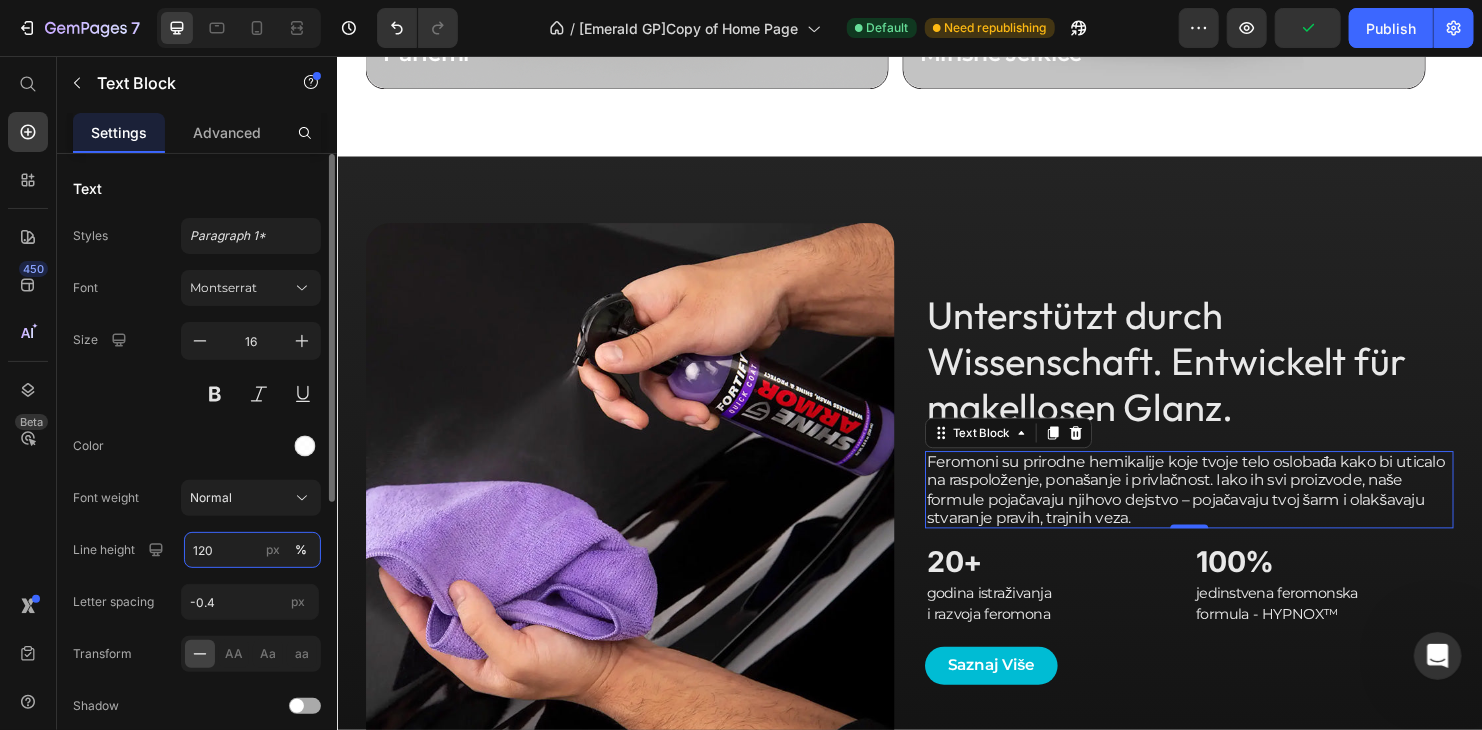 click on "120" at bounding box center (252, 550) 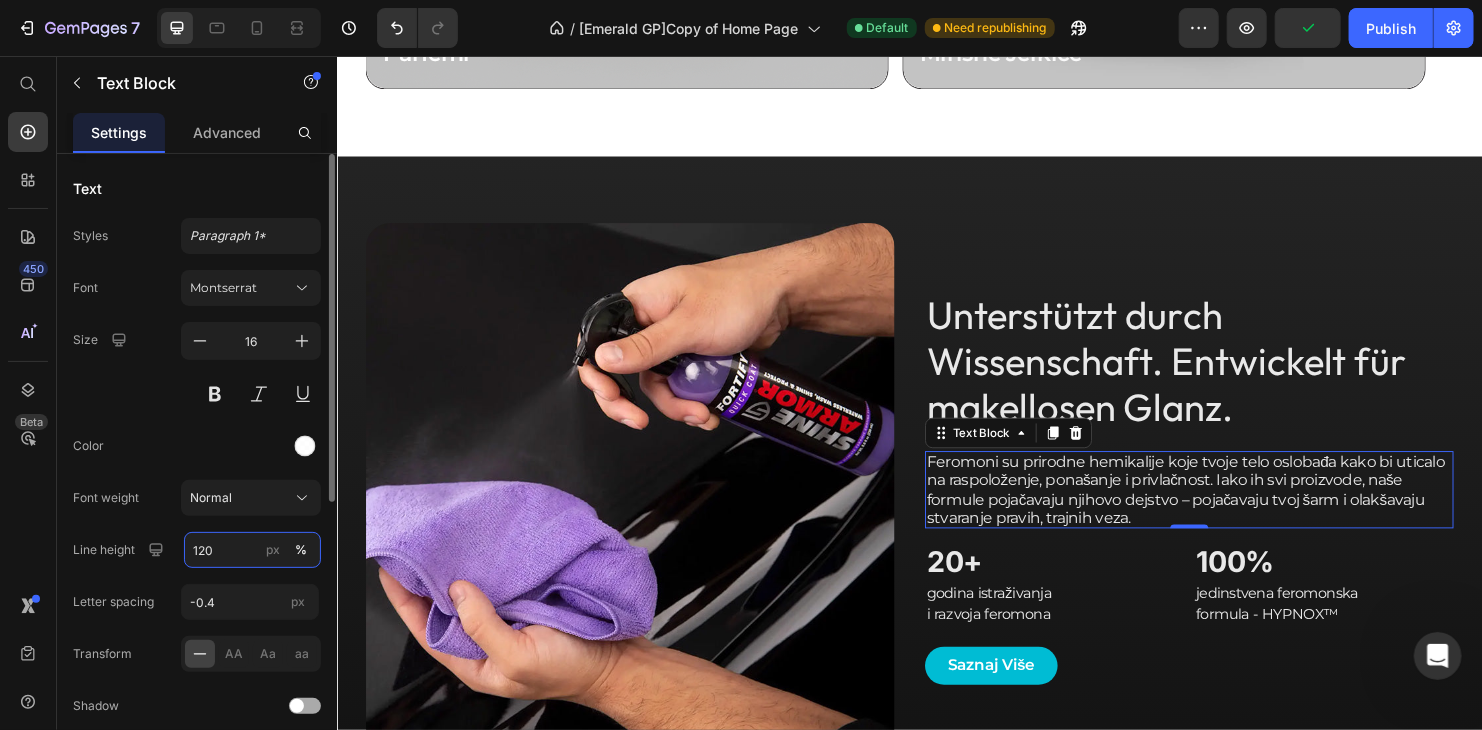 click on "120" at bounding box center (252, 550) 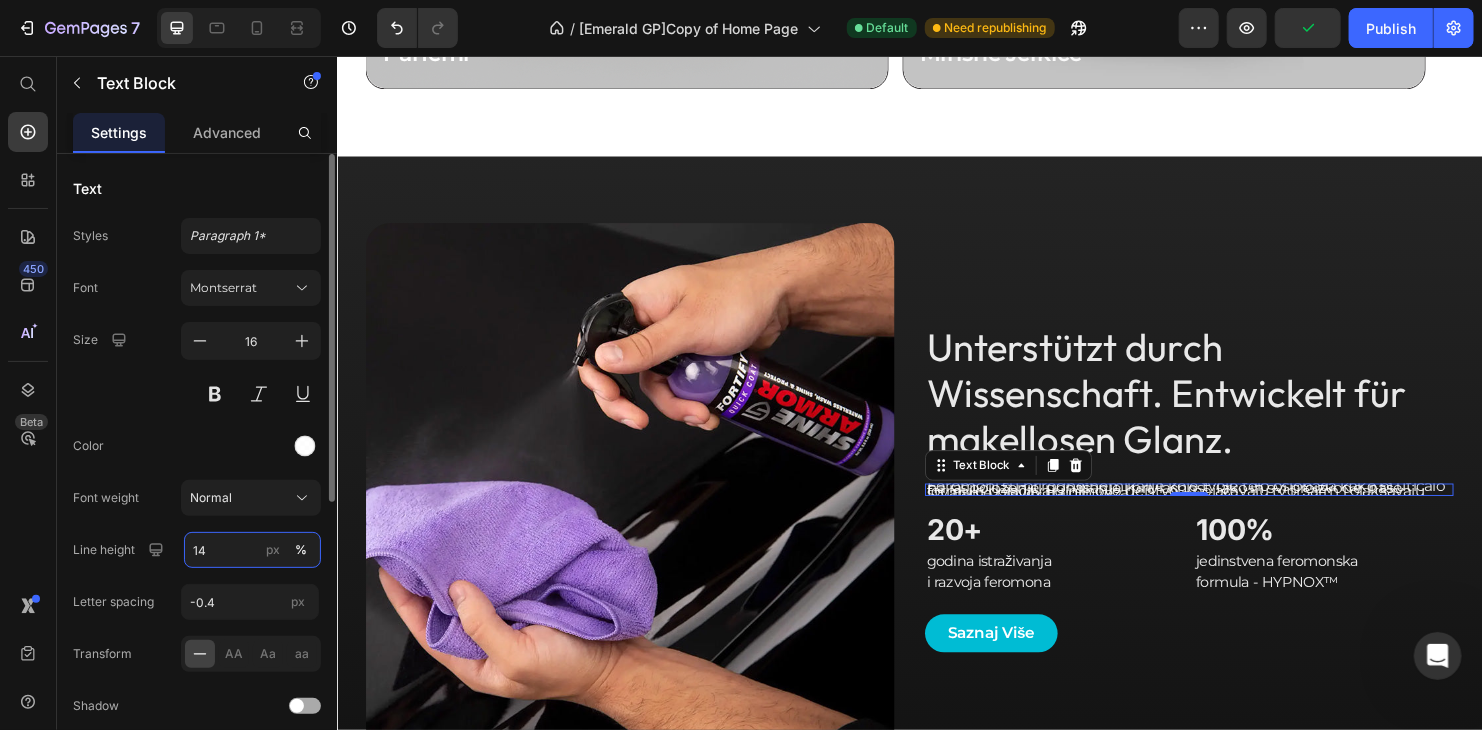 type on "140" 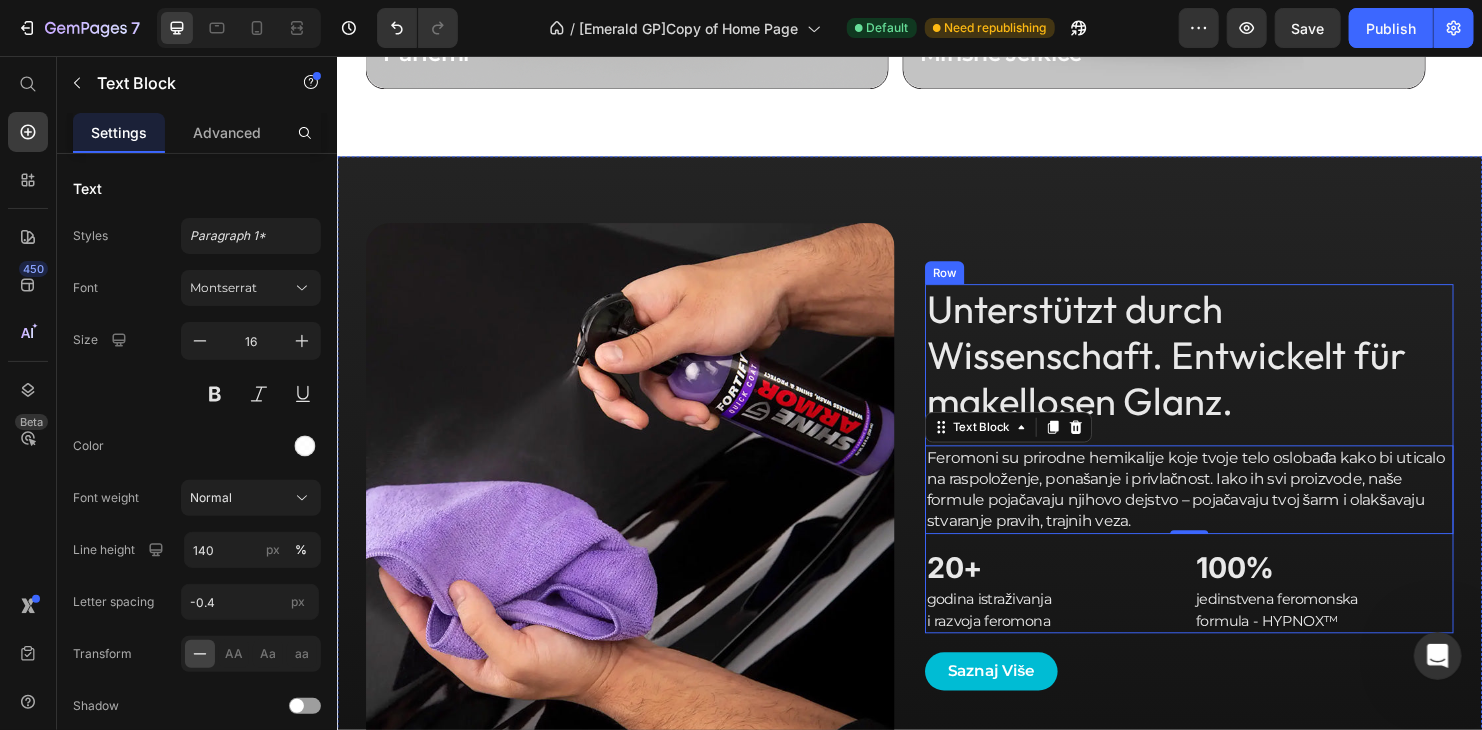 click on "20+" at bounding box center (1088, 591) 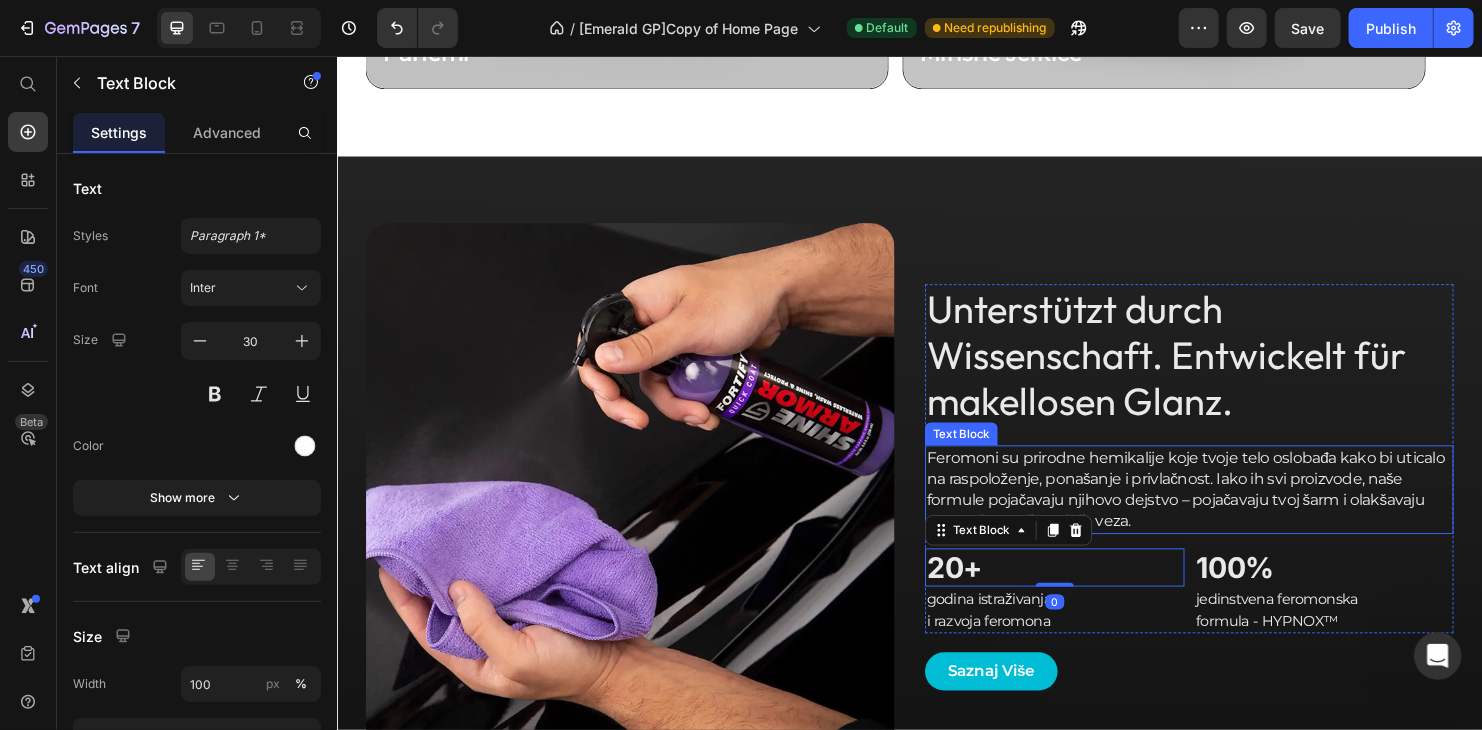 click on "Feromoni su prirodne hemikalije koje tvoje telo oslobađa kako bi uticalo na raspoloženje, ponašanje i privlačnost. Iako ih svi proizvode, naše formule pojačavaju njihovo dejstvo – pojačavaju tvoj šarm i olakšavaju stvaranje pravih, trajnih veza." at bounding box center [1229, 510] 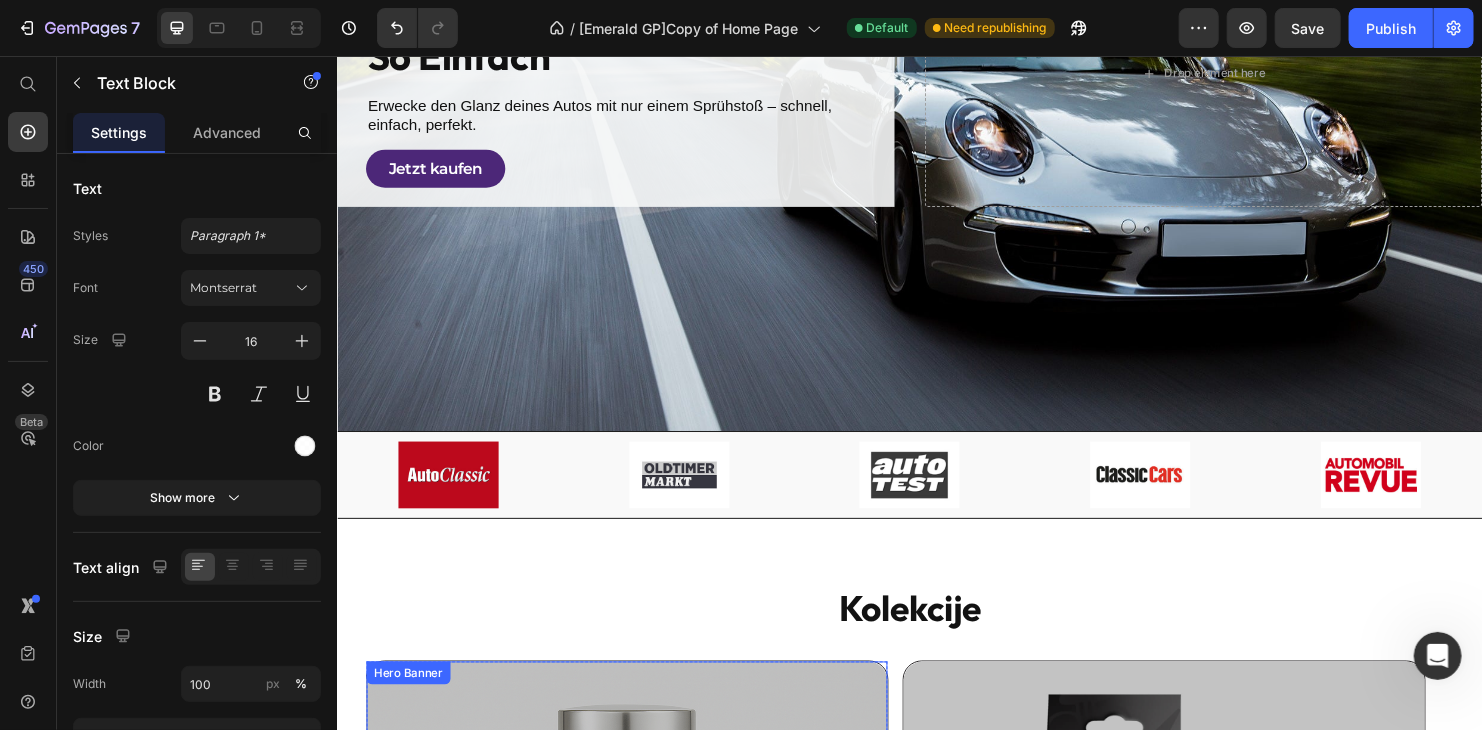 scroll, scrollTop: 0, scrollLeft: 0, axis: both 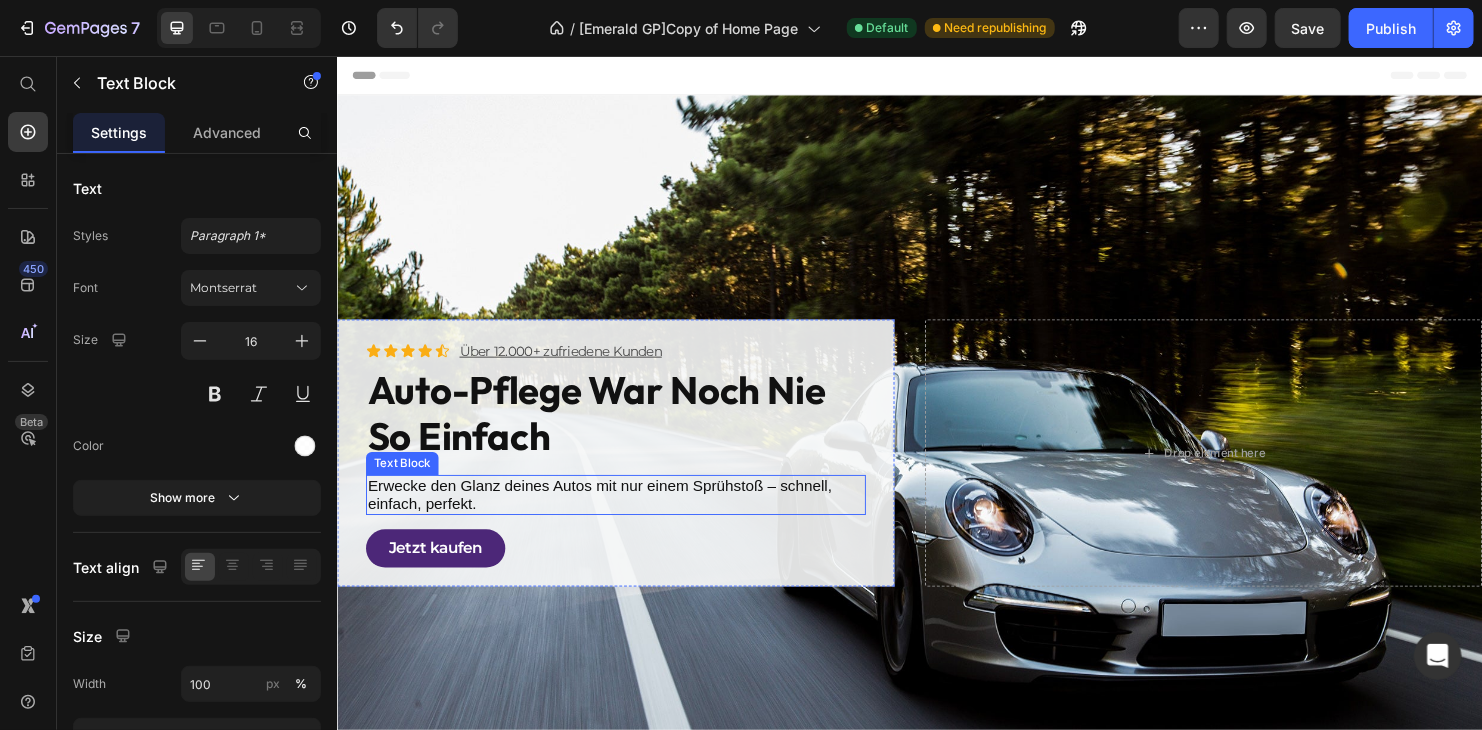 click on "Erwecke den Glanz deines Autos mit nur einem Sprühstoß – schnell, einfach, perfekt." at bounding box center (628, 515) 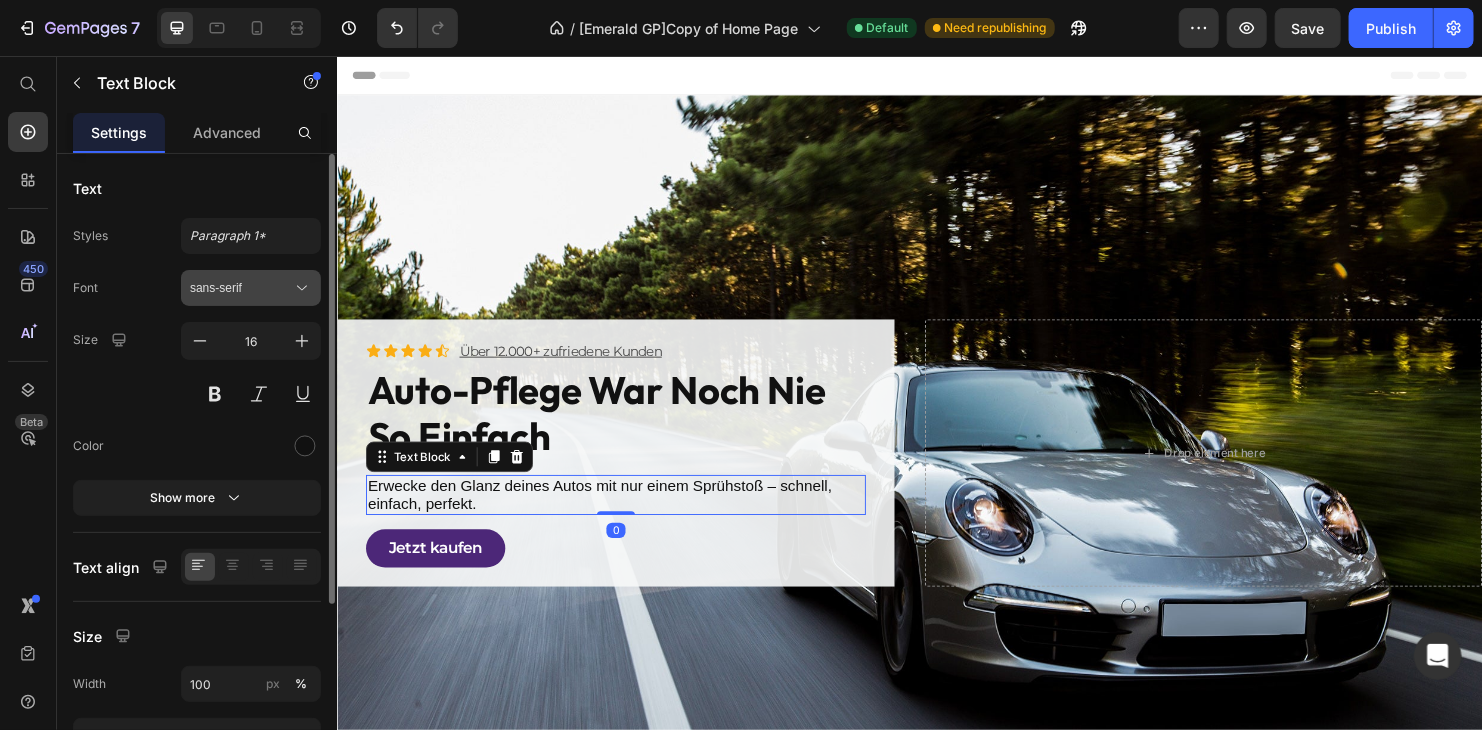 click on "sans-serif" at bounding box center [241, 288] 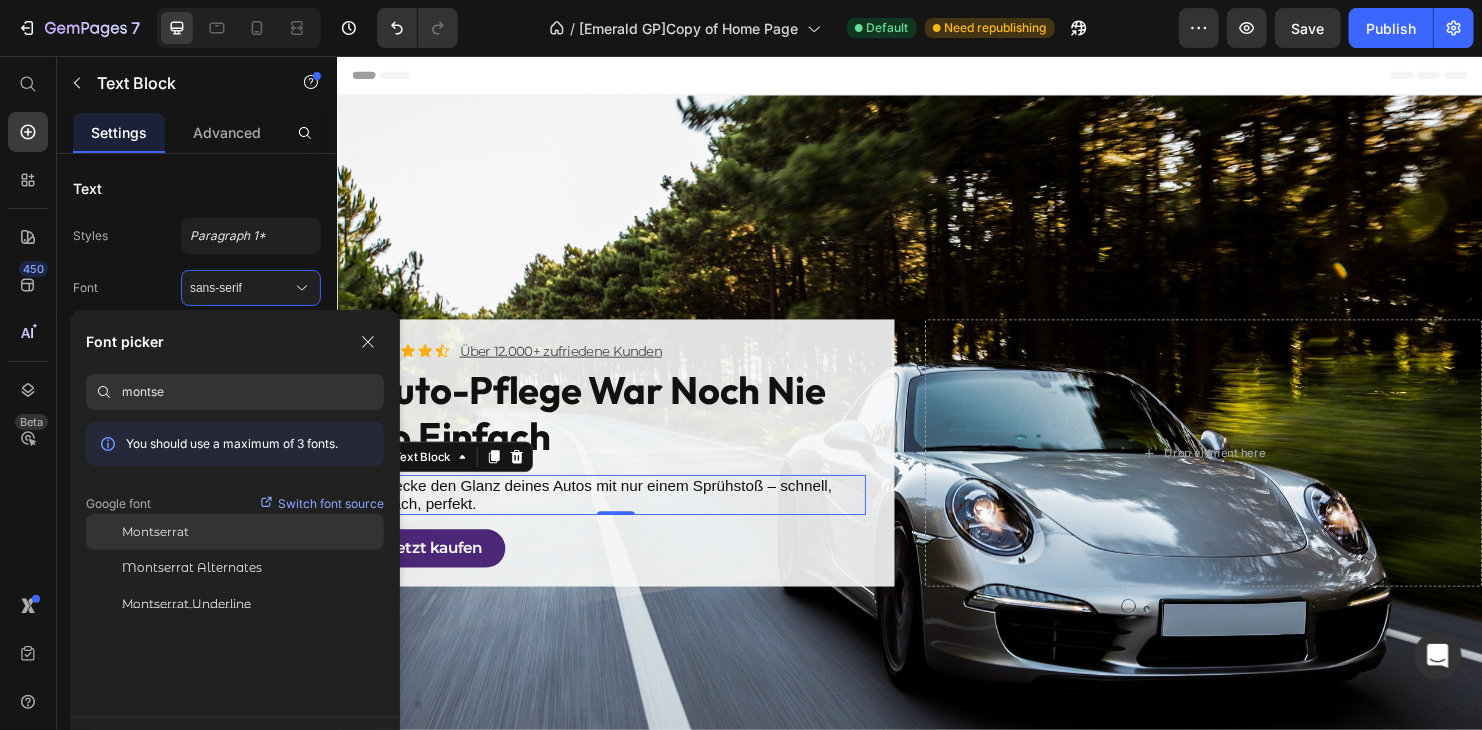 type on "montse" 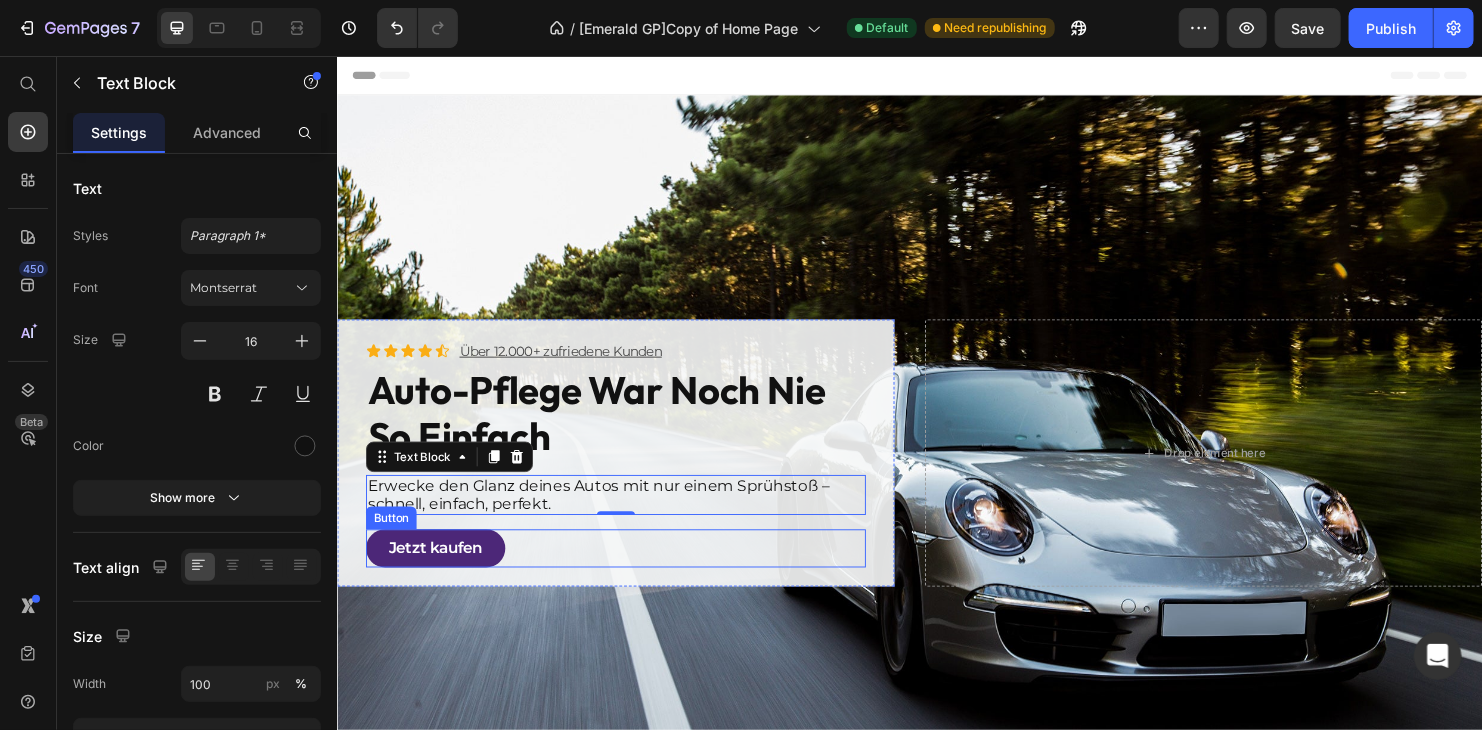click on "Jetzt kaufen Button" at bounding box center (628, 571) 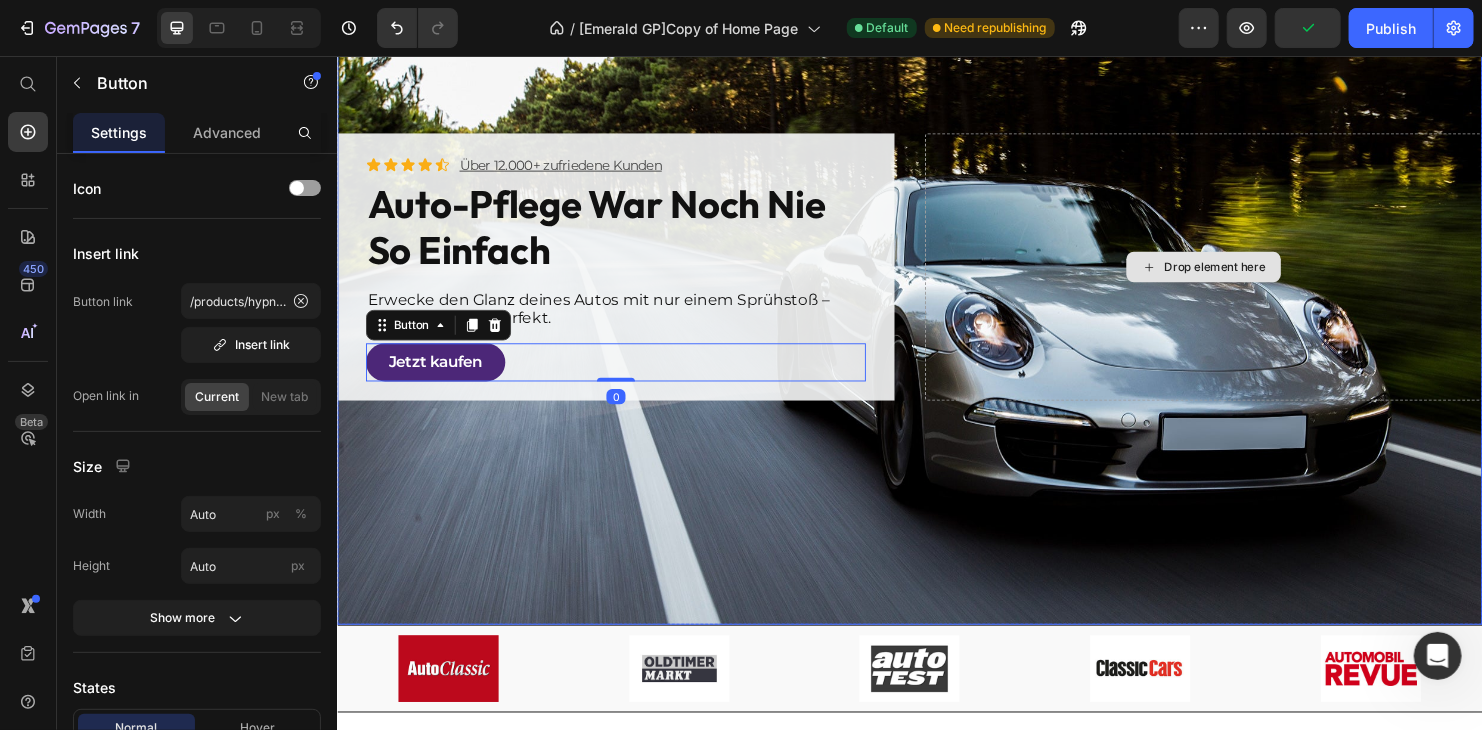scroll, scrollTop: 200, scrollLeft: 0, axis: vertical 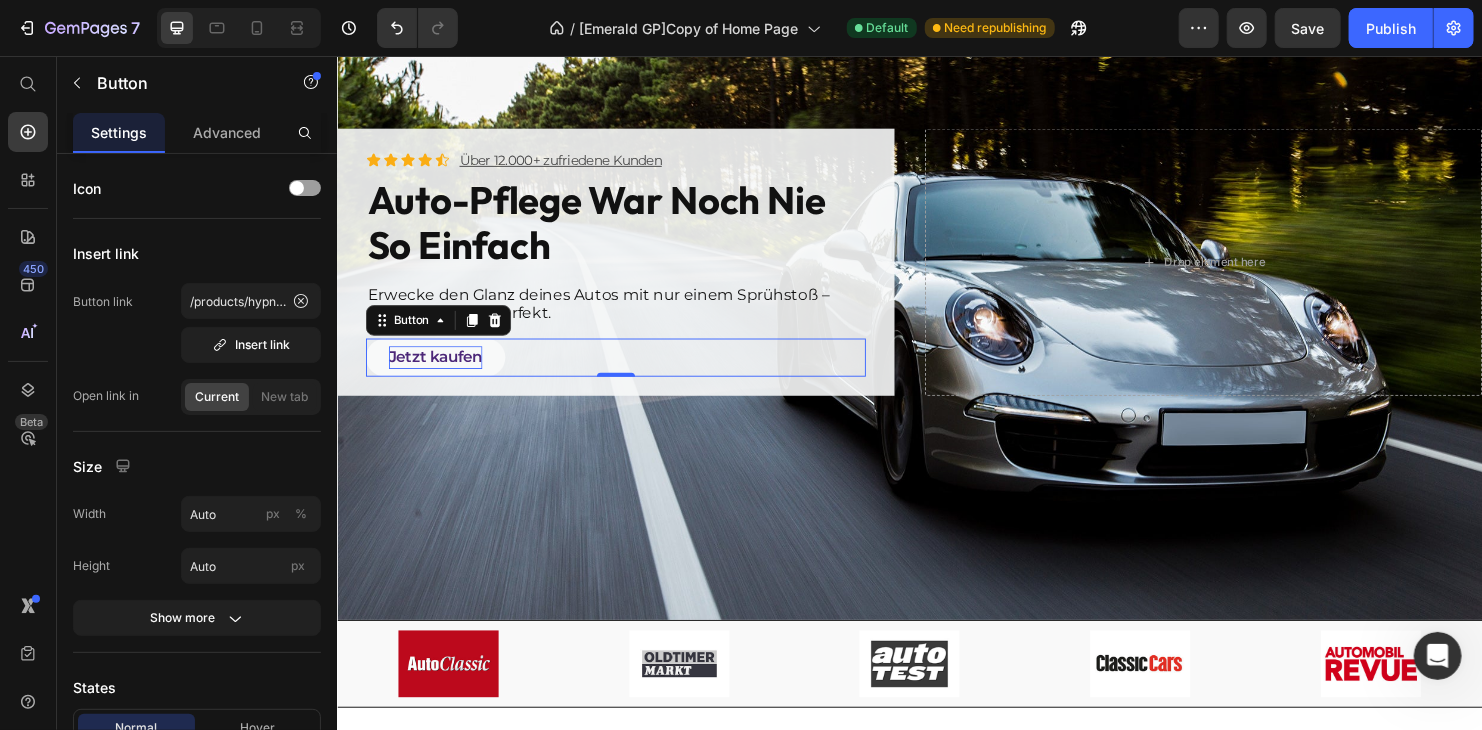 click on "Jetzt kaufen" at bounding box center (439, 371) 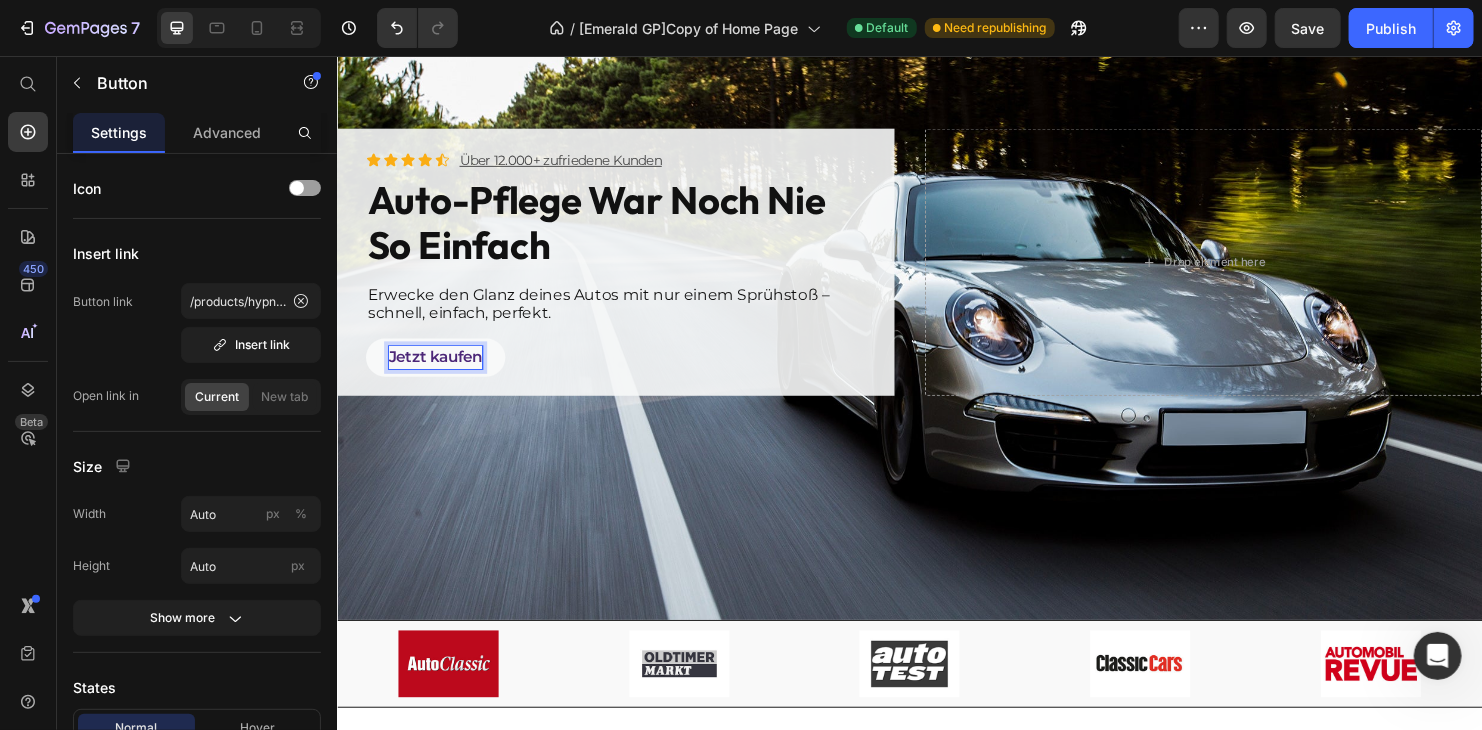click on "Jetzt kaufen" at bounding box center [439, 371] 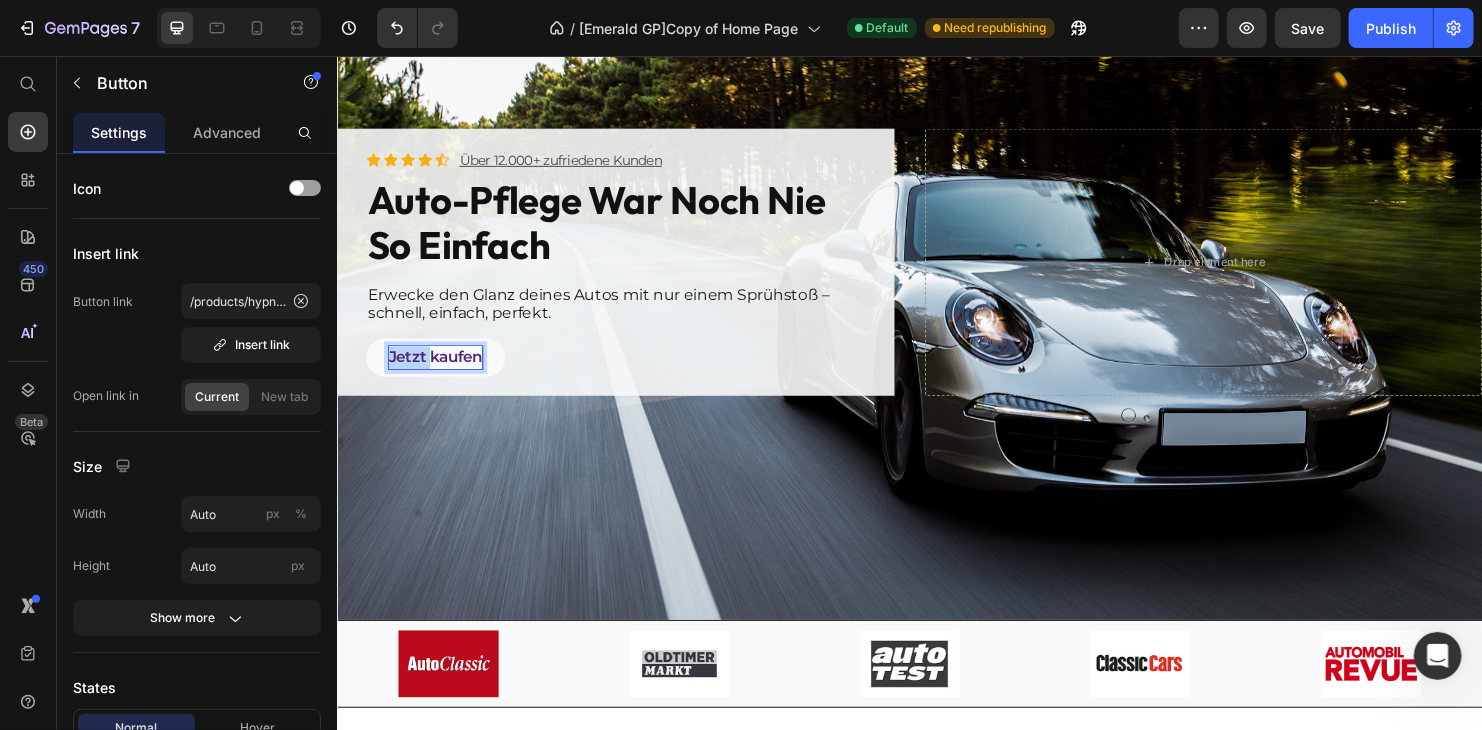 click on "Jetzt kaufen" at bounding box center (439, 371) 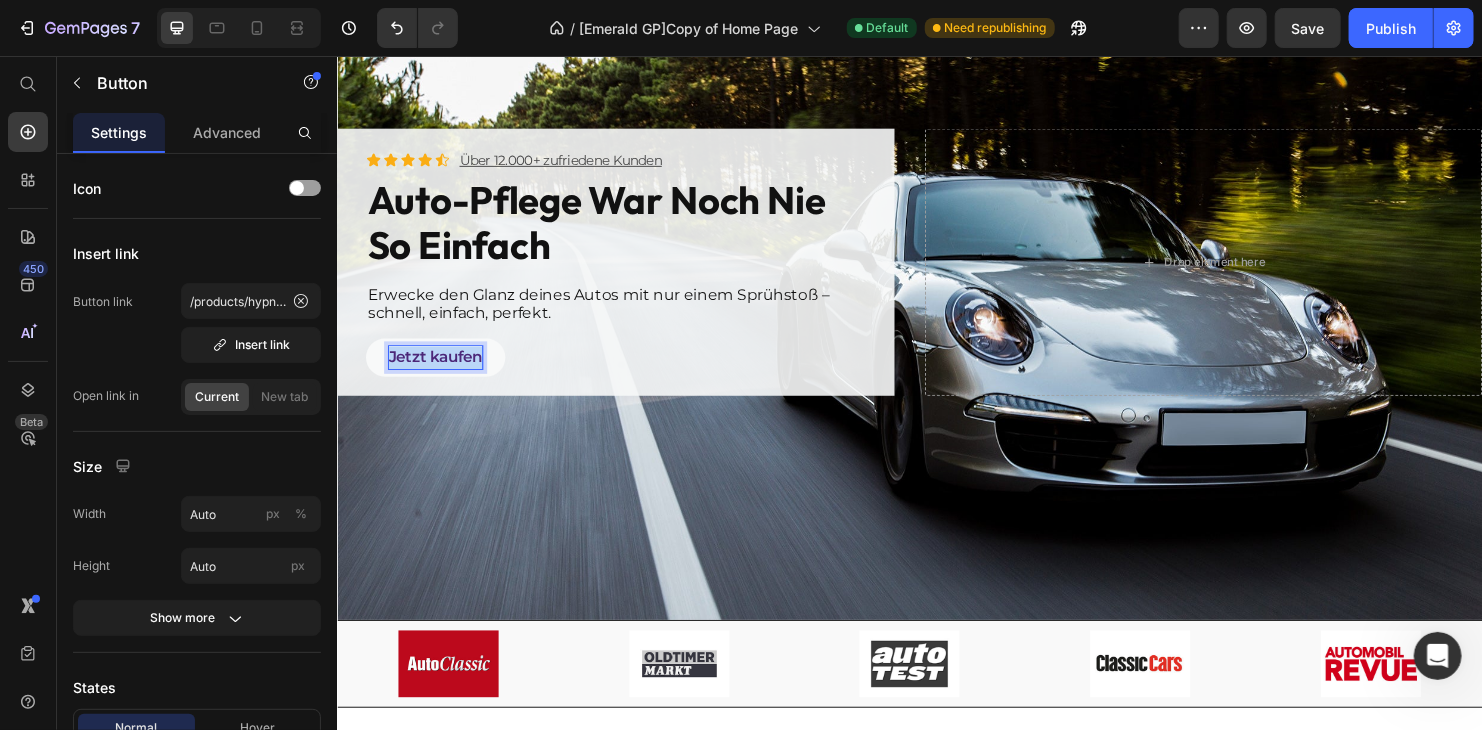 click on "Jetzt kaufen" at bounding box center (439, 371) 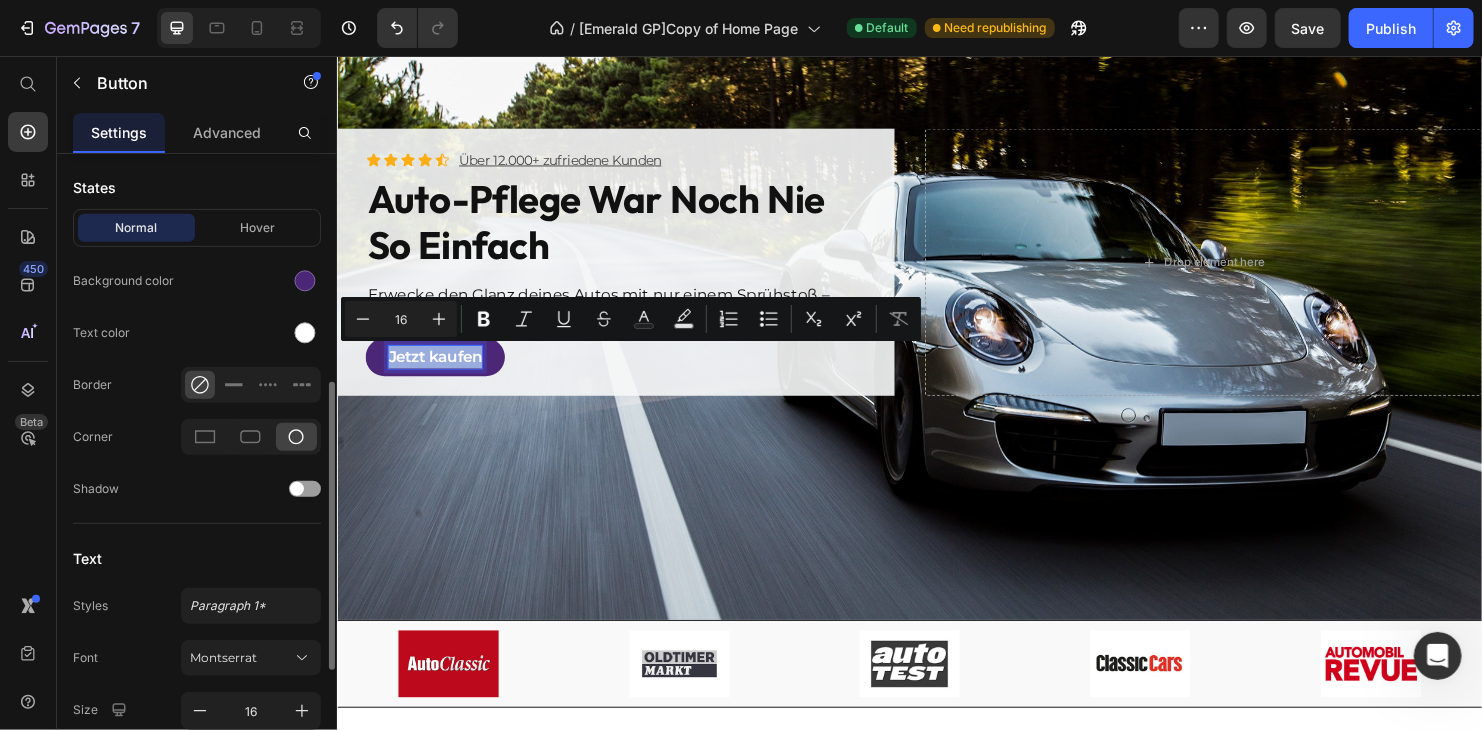 scroll, scrollTop: 757, scrollLeft: 0, axis: vertical 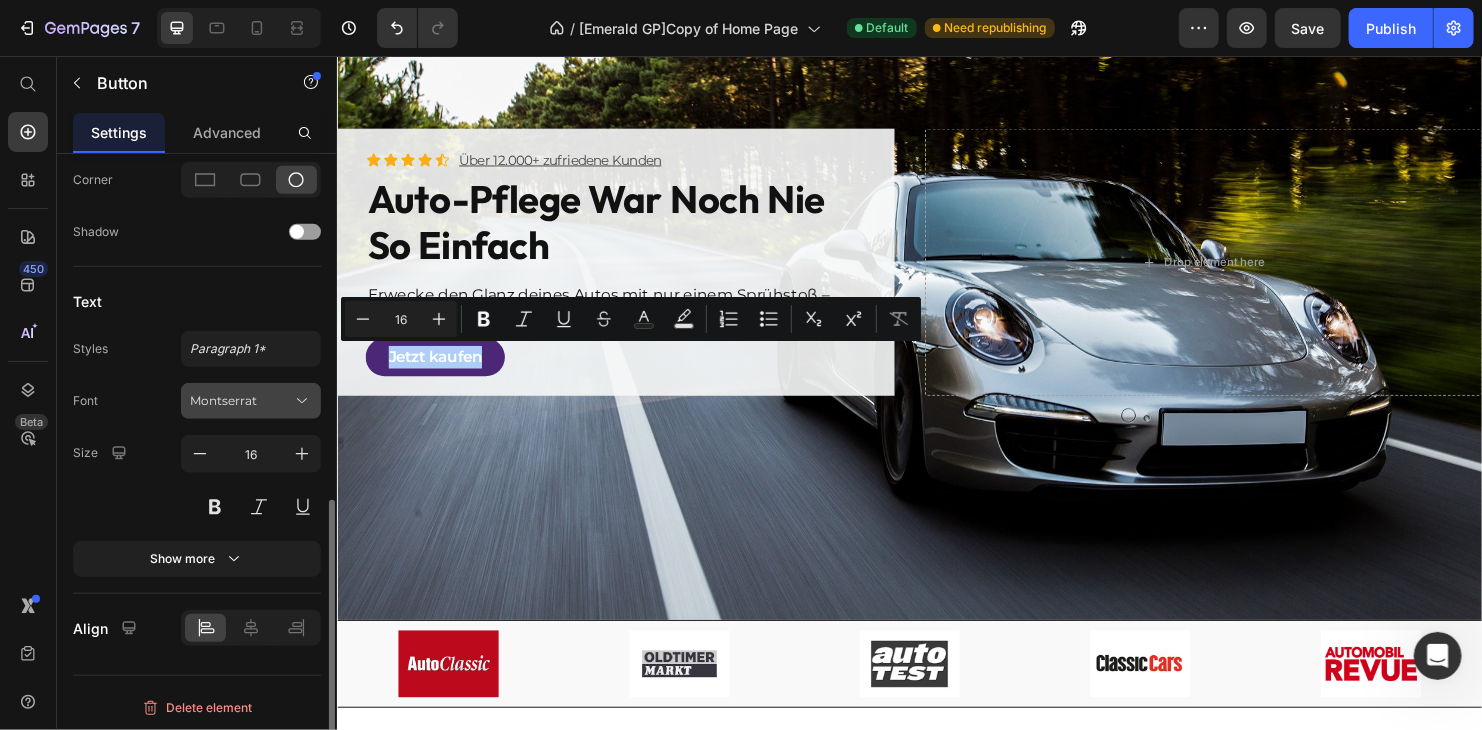click on "Montserrat" at bounding box center [251, 401] 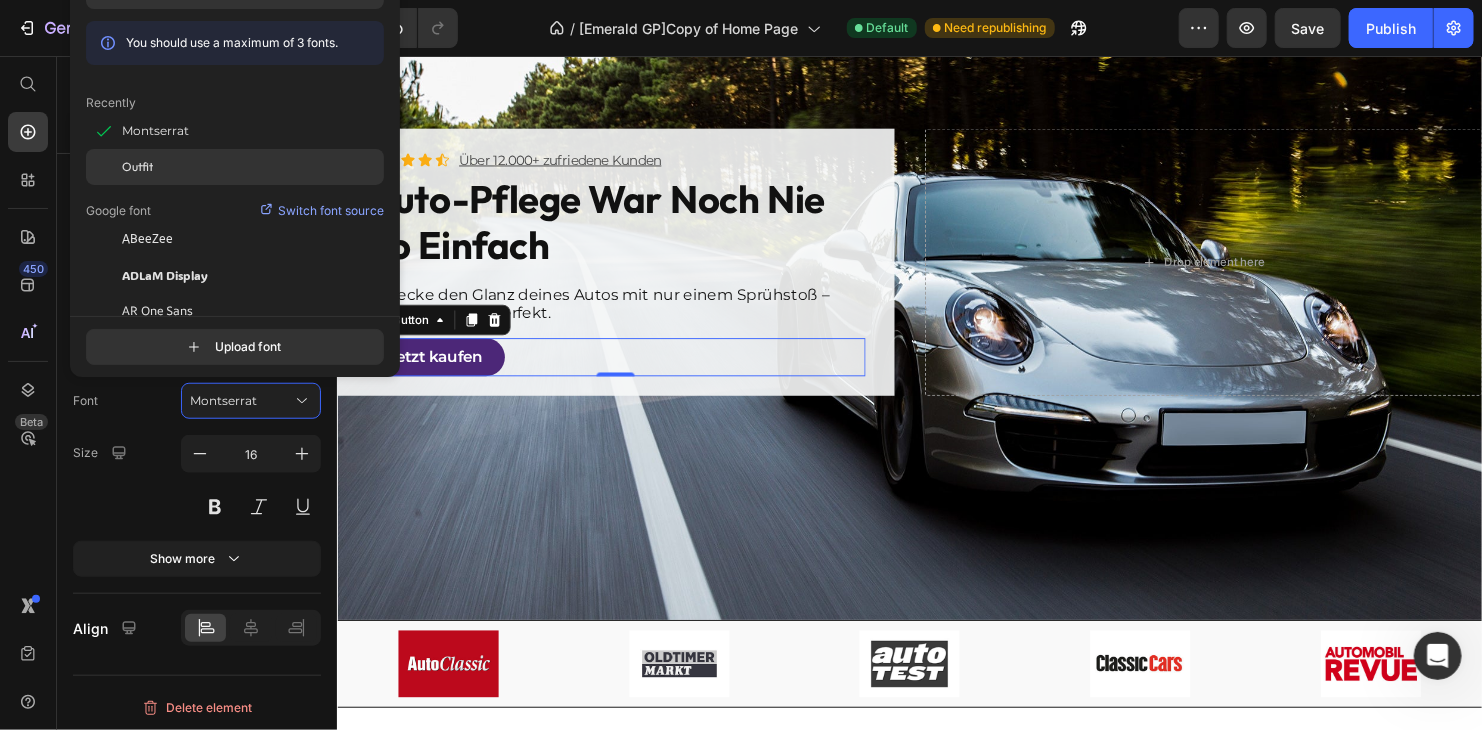 click on "Outfit" 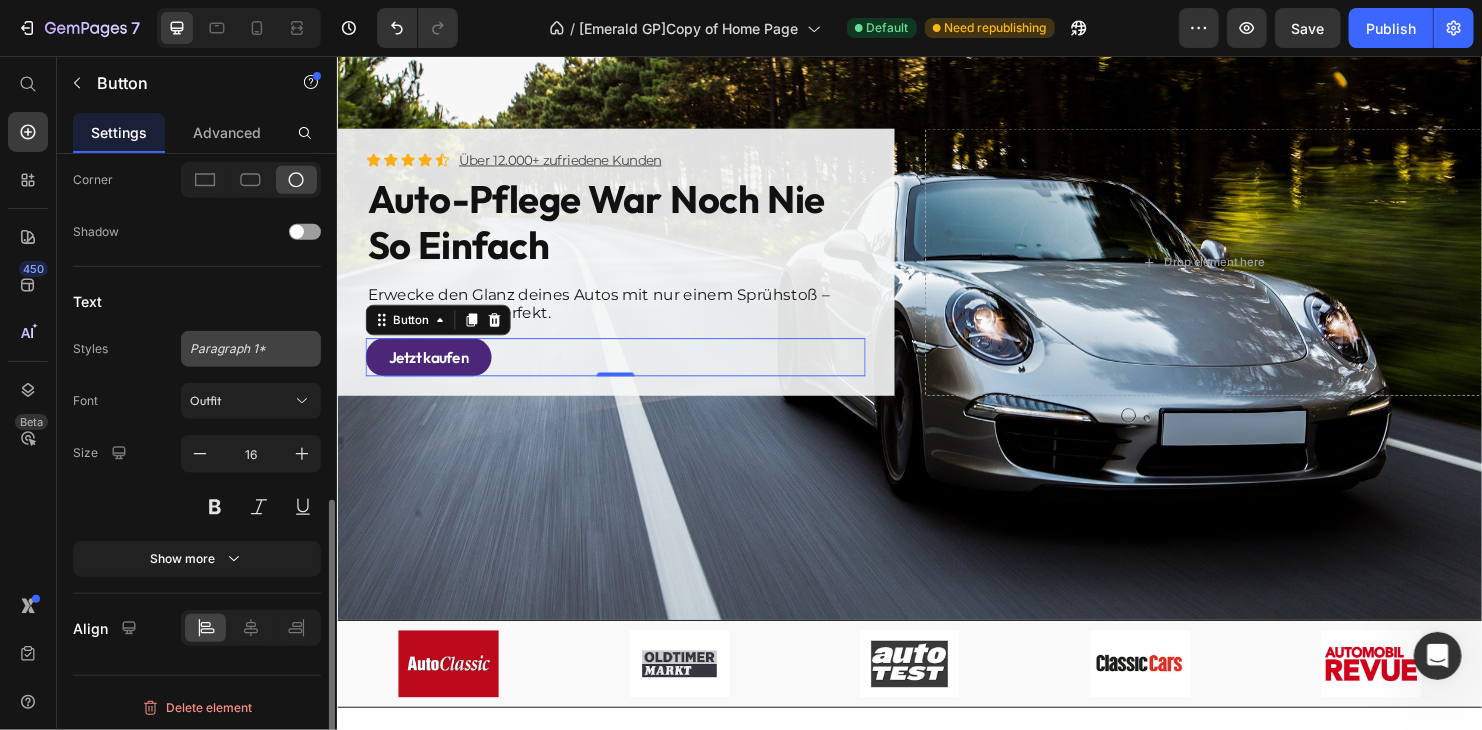 click on "Paragraph 1*" 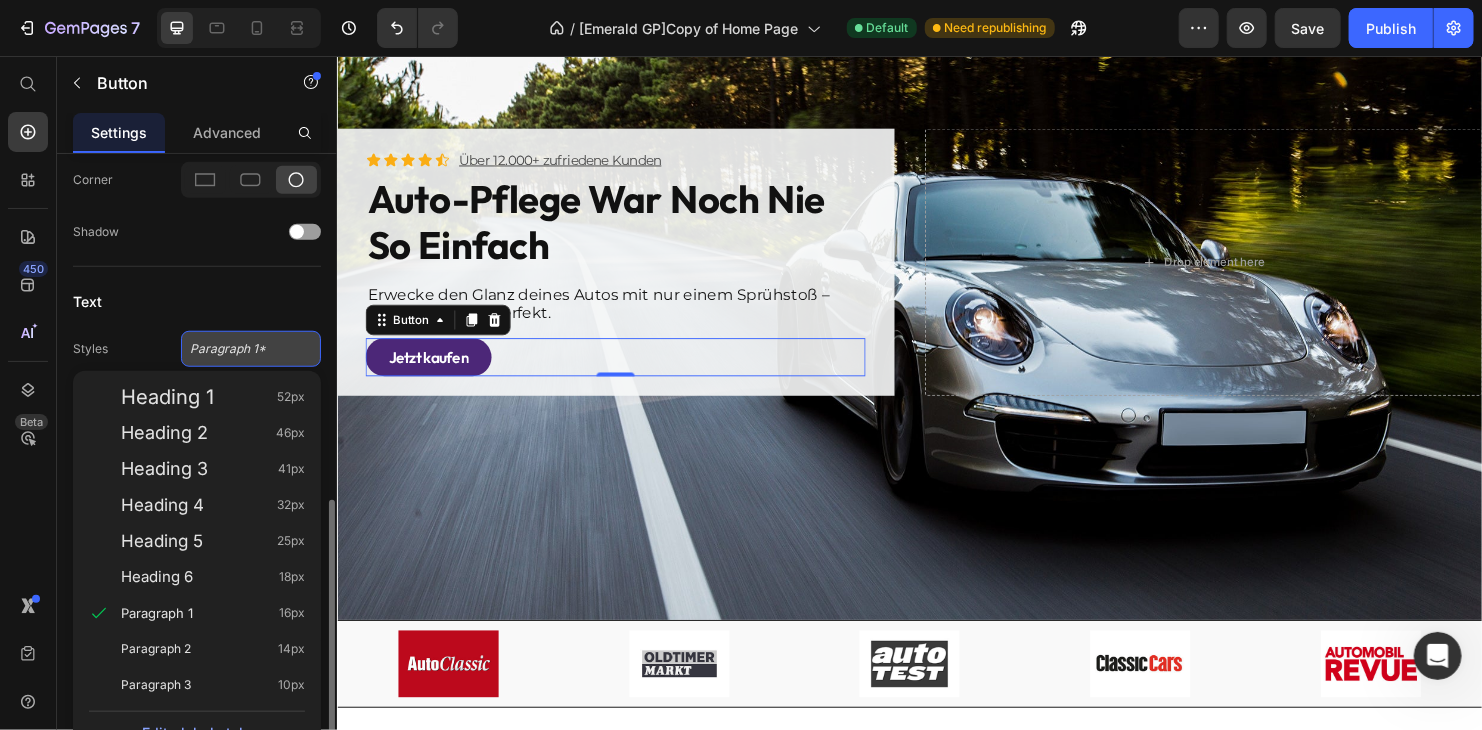 click on "Paragraph 1*" 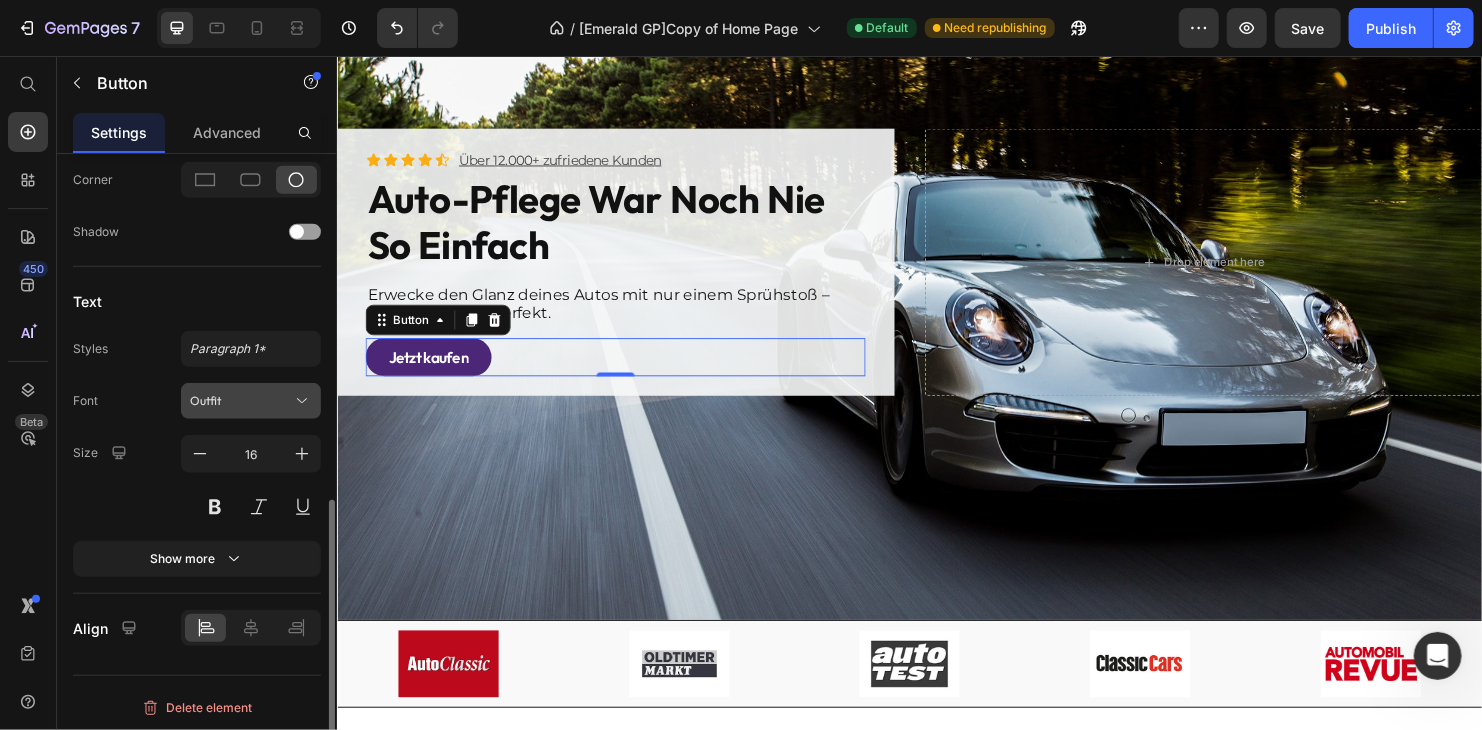 click on "Outfit" at bounding box center (241, 401) 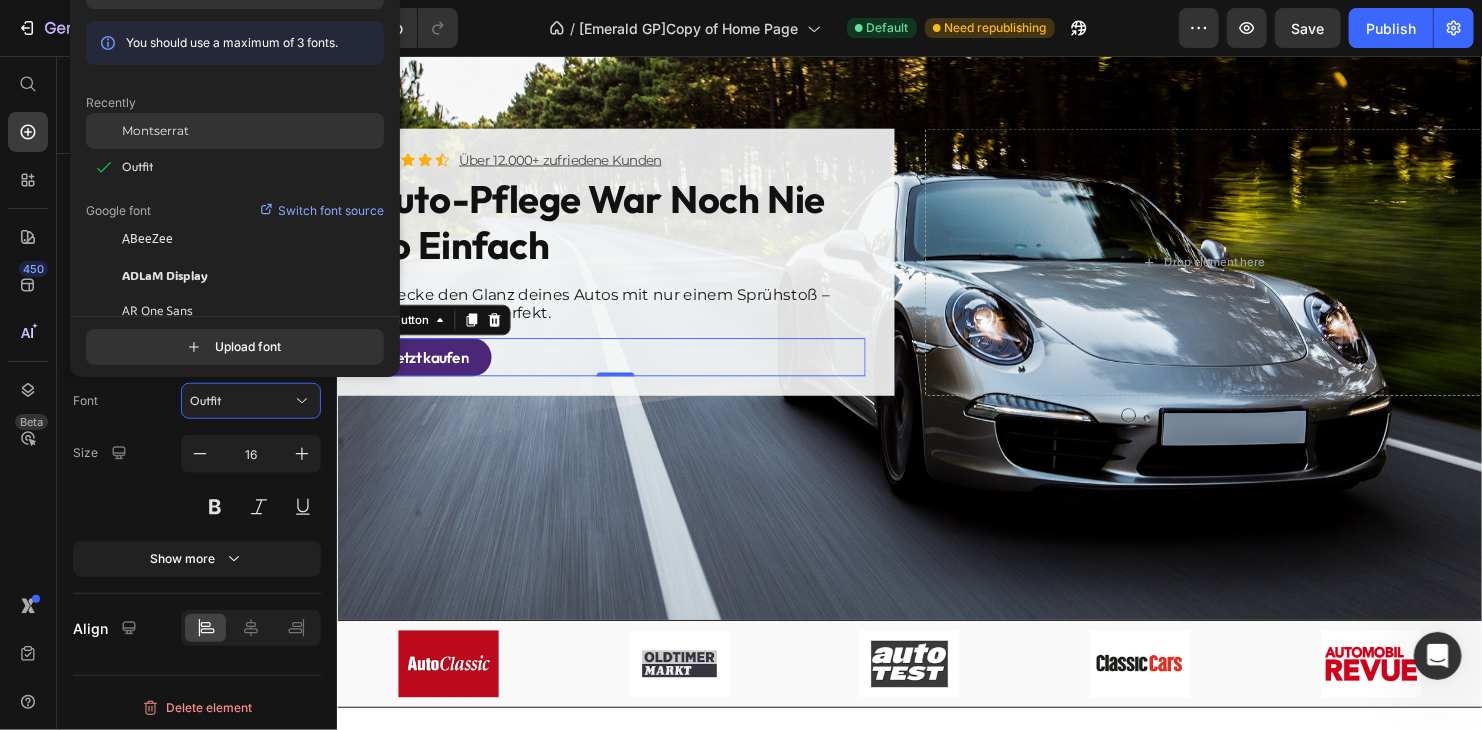 click on "Montserrat" 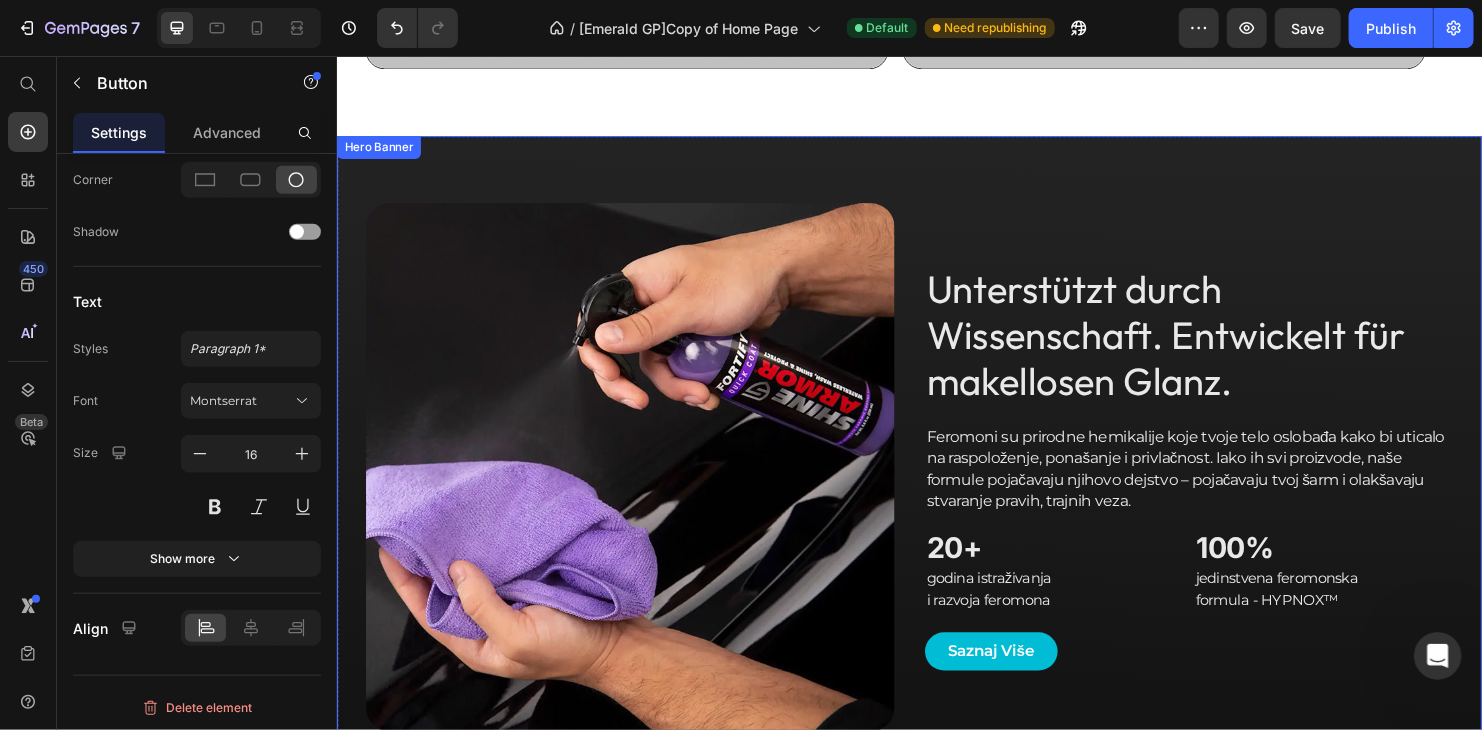 scroll, scrollTop: 1501, scrollLeft: 0, axis: vertical 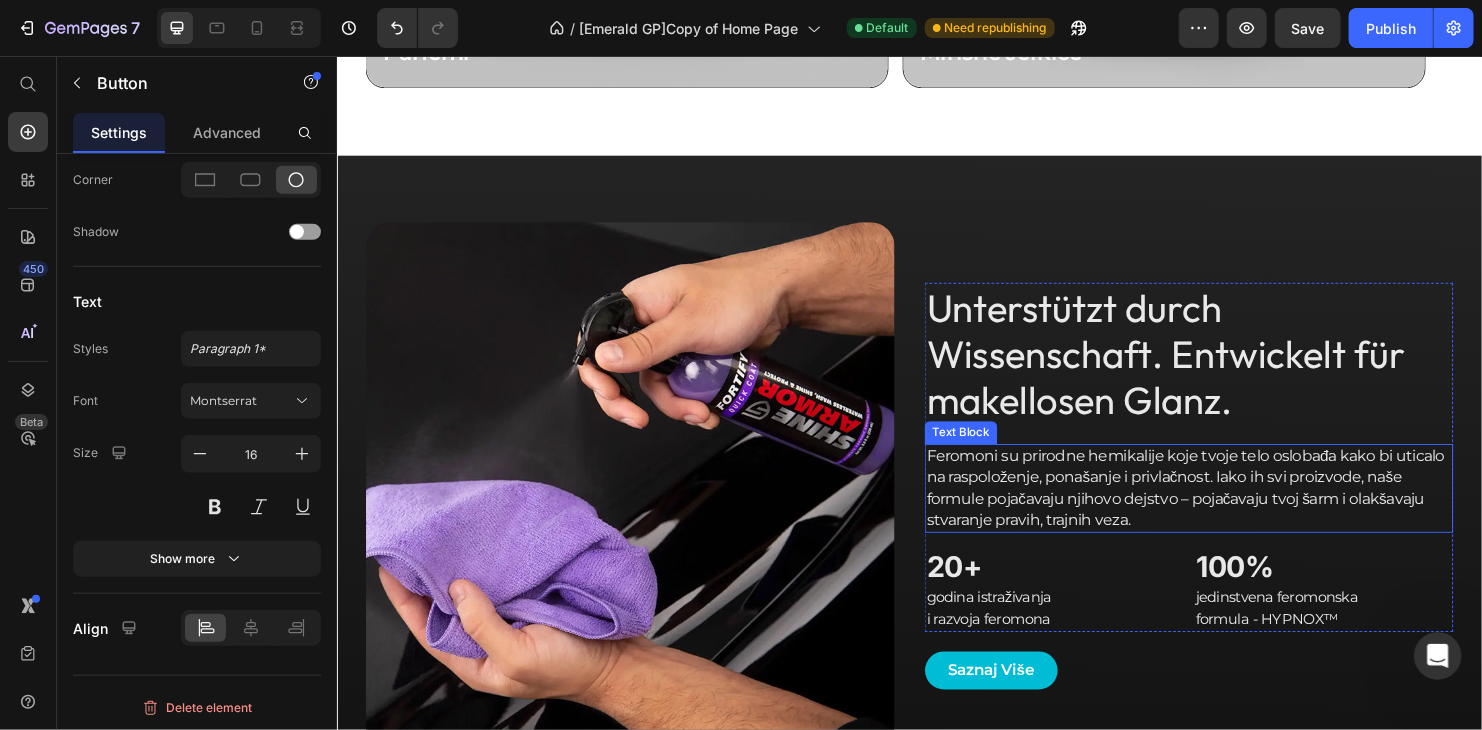 click on "Feromoni su prirodne hemikalije koje tvoje telo oslobađa kako bi uticalo na raspoloženje, ponašanje i privlačnost. Iako ih svi proizvode, naše formule pojačavaju njihovo dejstvo – pojačavaju tvoj šarm i olakšavaju stvaranje pravih, trajnih veza." at bounding box center (1229, 509) 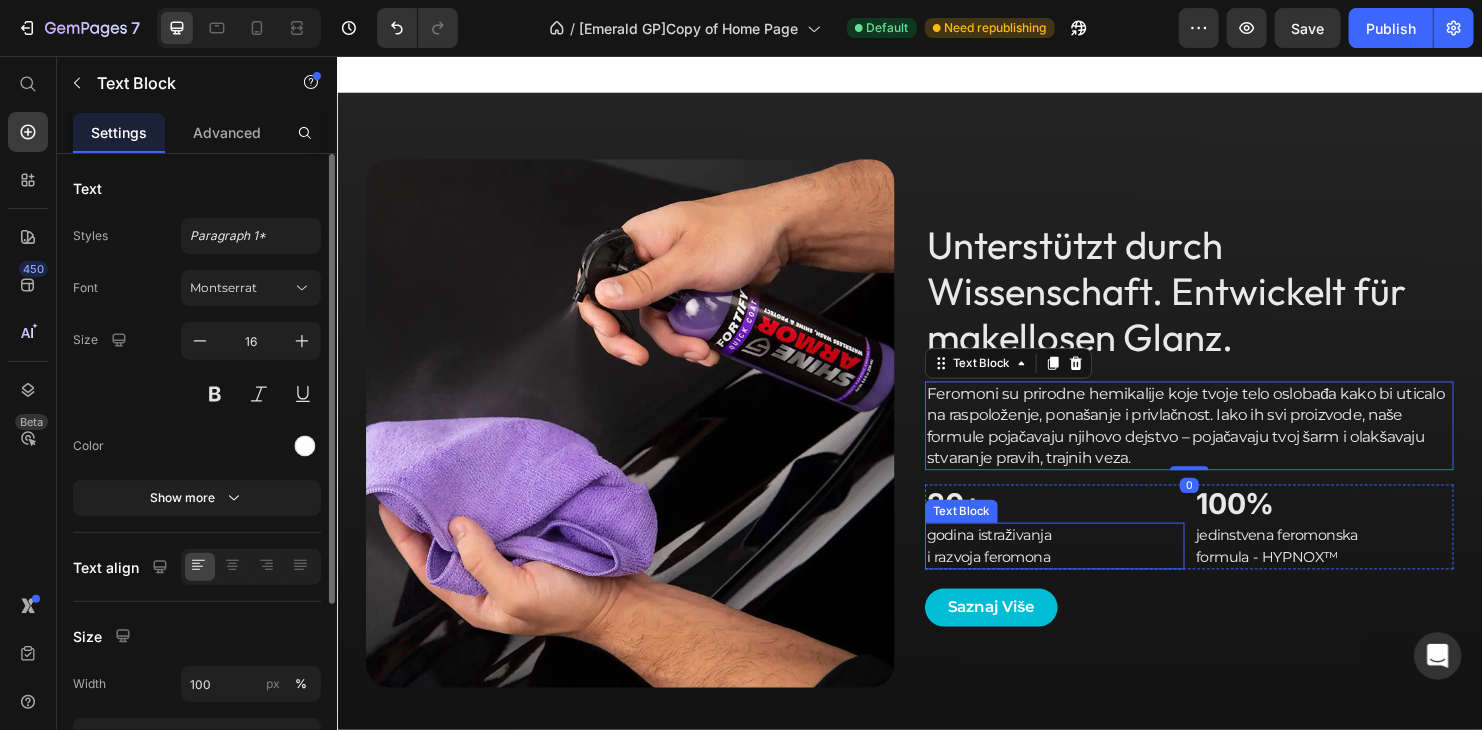 scroll, scrollTop: 1601, scrollLeft: 0, axis: vertical 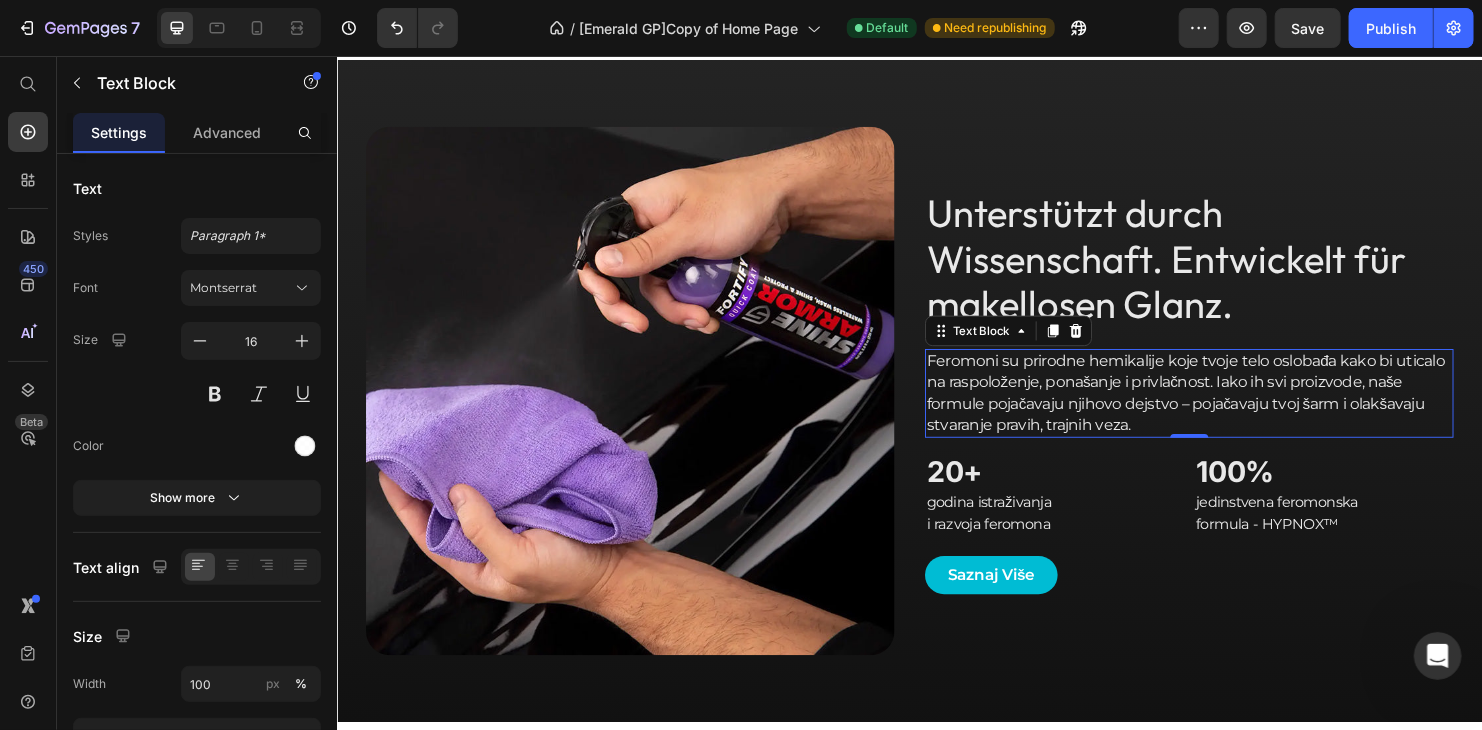 click on "Feromoni su prirodne hemikalije koje tvoje telo oslobađa kako bi uticalo na raspoloženje, ponašanje i privlačnost. Iako ih svi proizvode, naše formule pojačavaju njihovo dejstvo – pojačavaju tvoj šarm i olakšavaju stvaranje pravih, trajnih veza." at bounding box center [1229, 409] 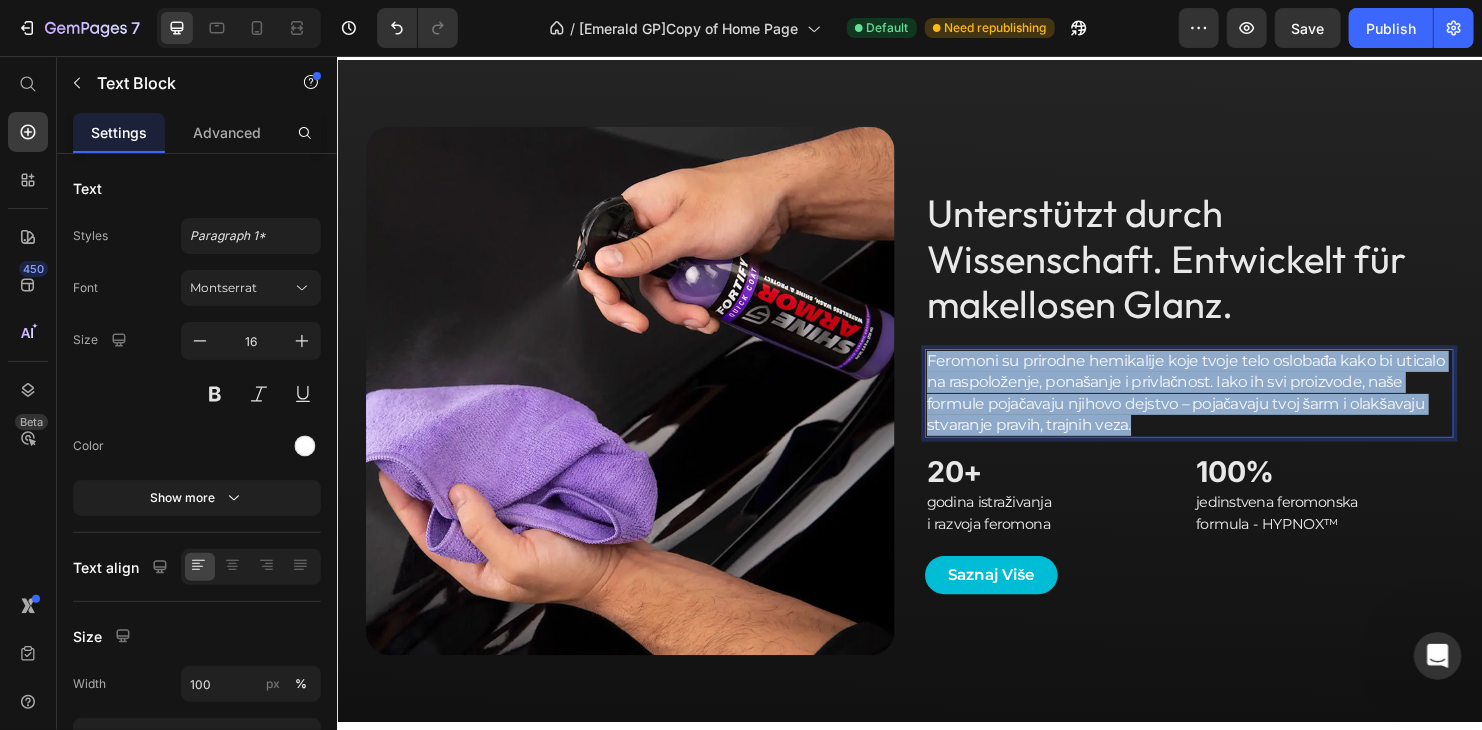 click on "Feromoni su prirodne hemikalije koje tvoje telo oslobađa kako bi uticalo na raspoloženje, ponašanje i privlačnost. Iako ih svi proizvode, naše formule pojačavaju njihovo dejstvo – pojačavaju tvoj šarm i olakšavaju stvaranje pravih, trajnih veza." at bounding box center [1229, 409] 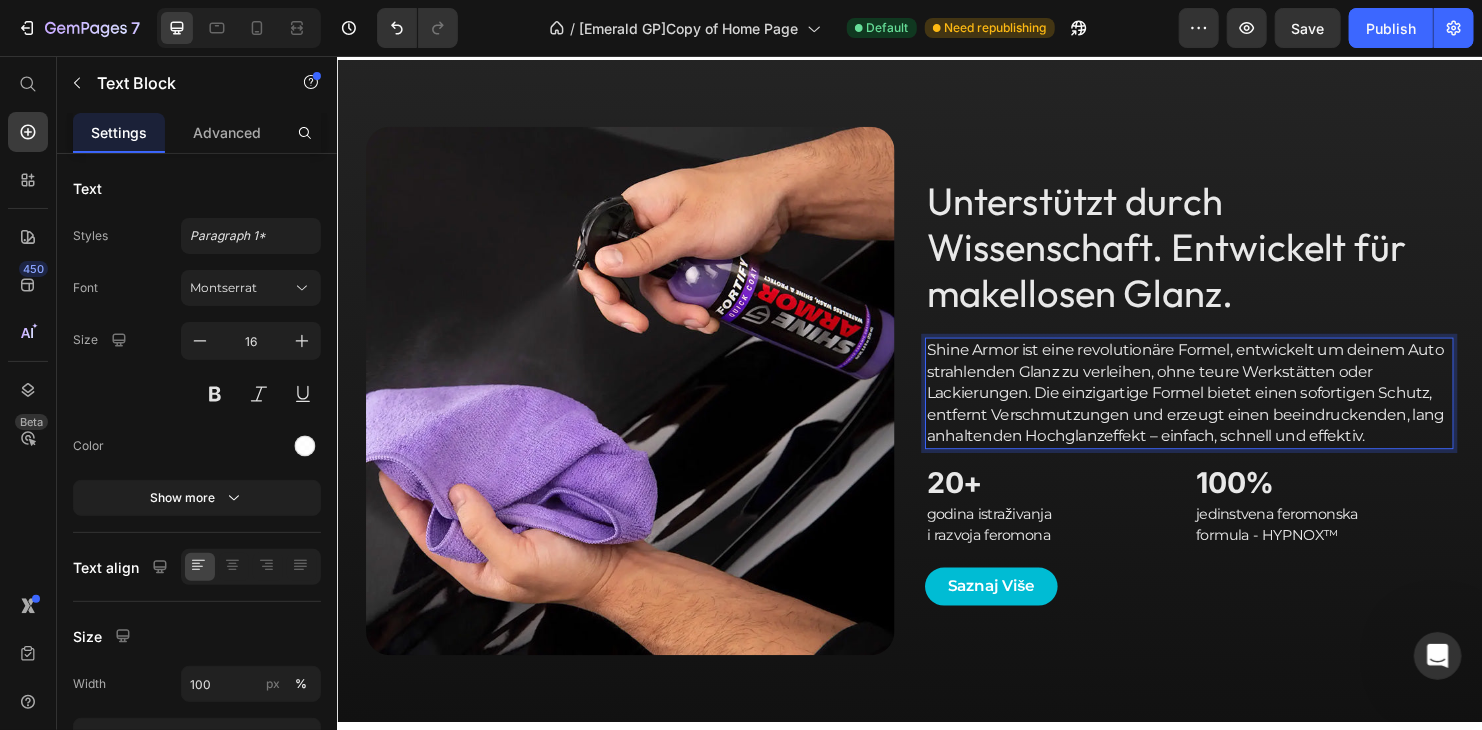 scroll, scrollTop: 1590, scrollLeft: 0, axis: vertical 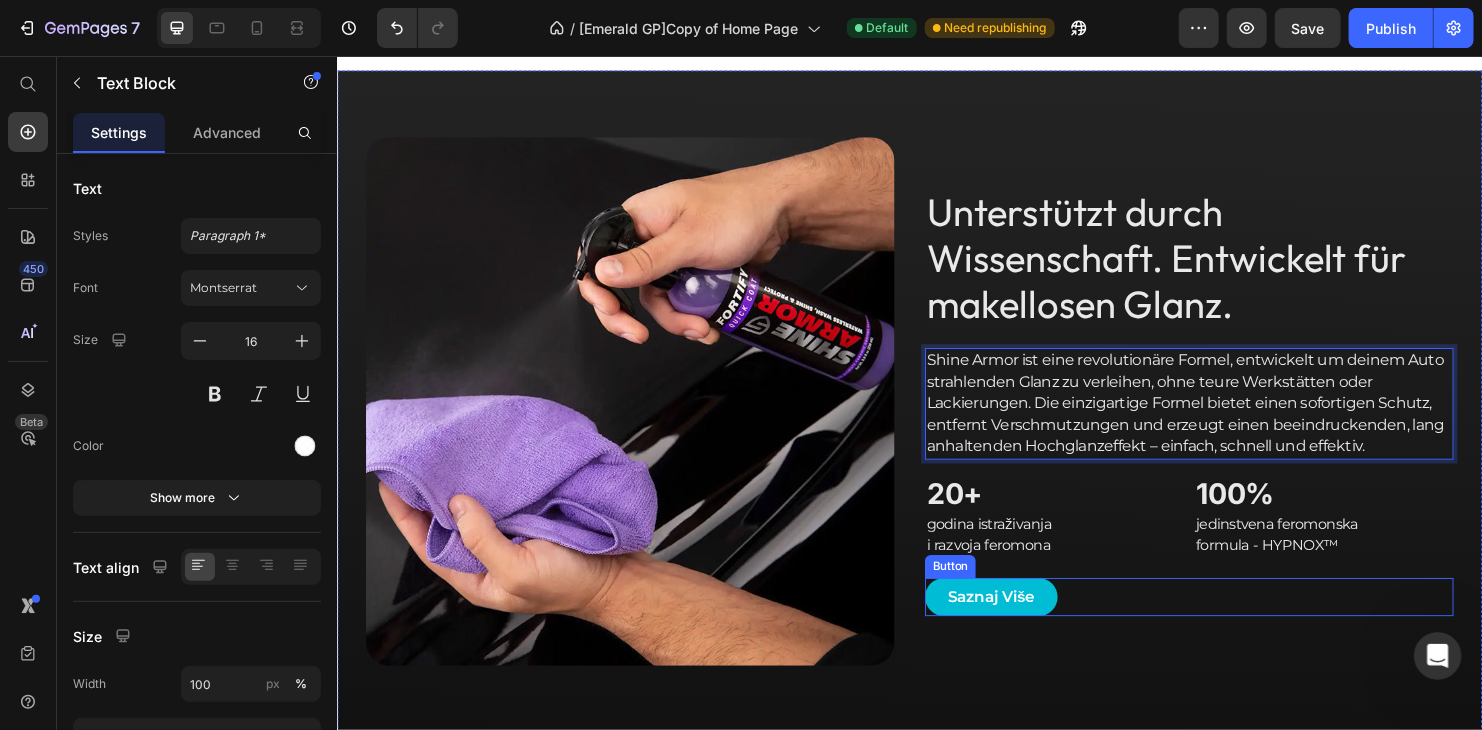 click on "Saznaj Više Button" at bounding box center [1229, 622] 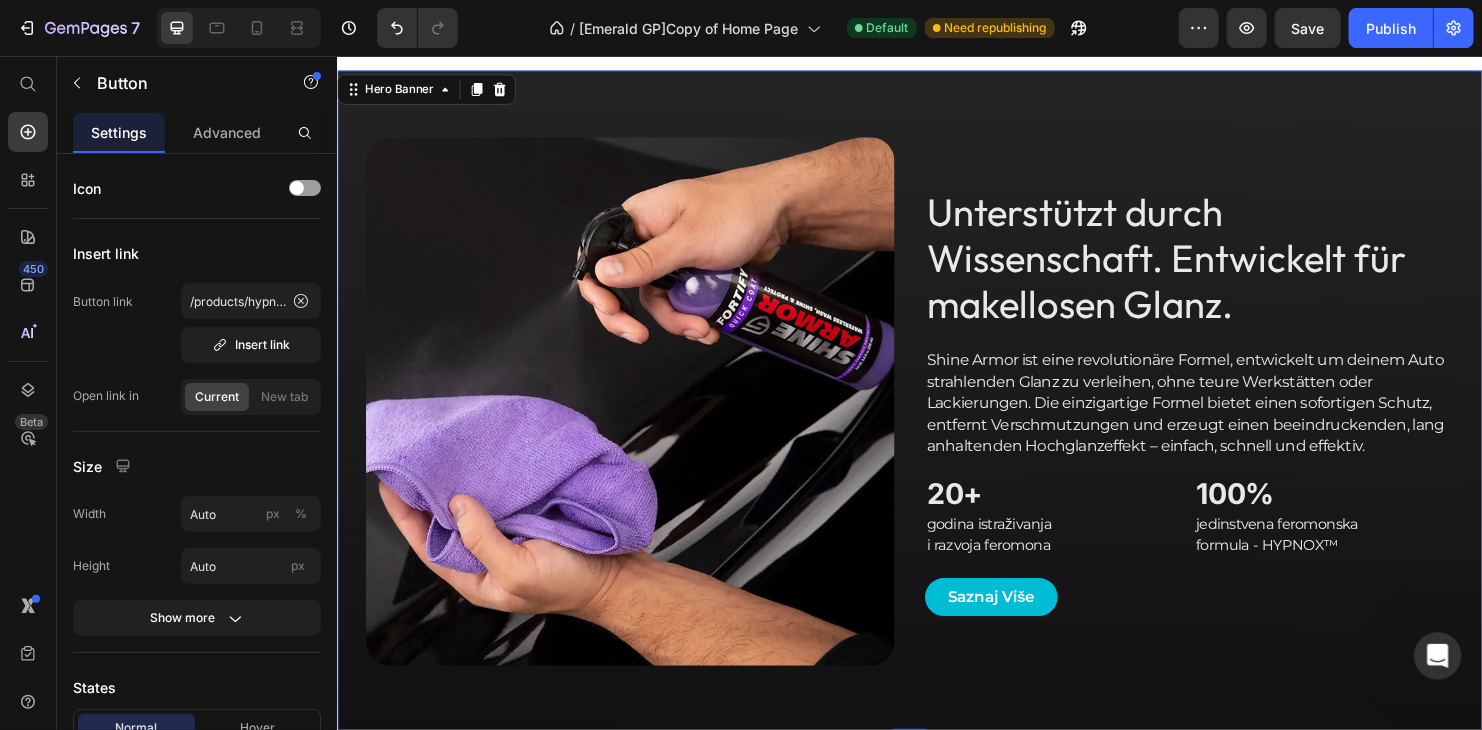 click on "Unterstützt durch Wissenschaft. Entwickelt für makellosen Glanz. Heading Shine Armor ist eine revolutionäre Formel, entwickelt um deinem Auto strahlenden Glanz zu verleihen, ohne teure Werkstätten oder Lackierungen. Die einzigartige Formel bietet einen sofortigen Schutz, entfernt Verschmutzungen und erzeugt einen beeindruckenden, lang anhaltenden Hochglanzeffekt – einfach, schnell und effektiv. Text Block
Row 20+ Text Block godina istraživanja i razvoja feromona Text Block 100% Text Block jedinstvena feromonska formula - HYPNOX™ Text Block Row Row Saznaj Više Button Video" at bounding box center (1229, 417) 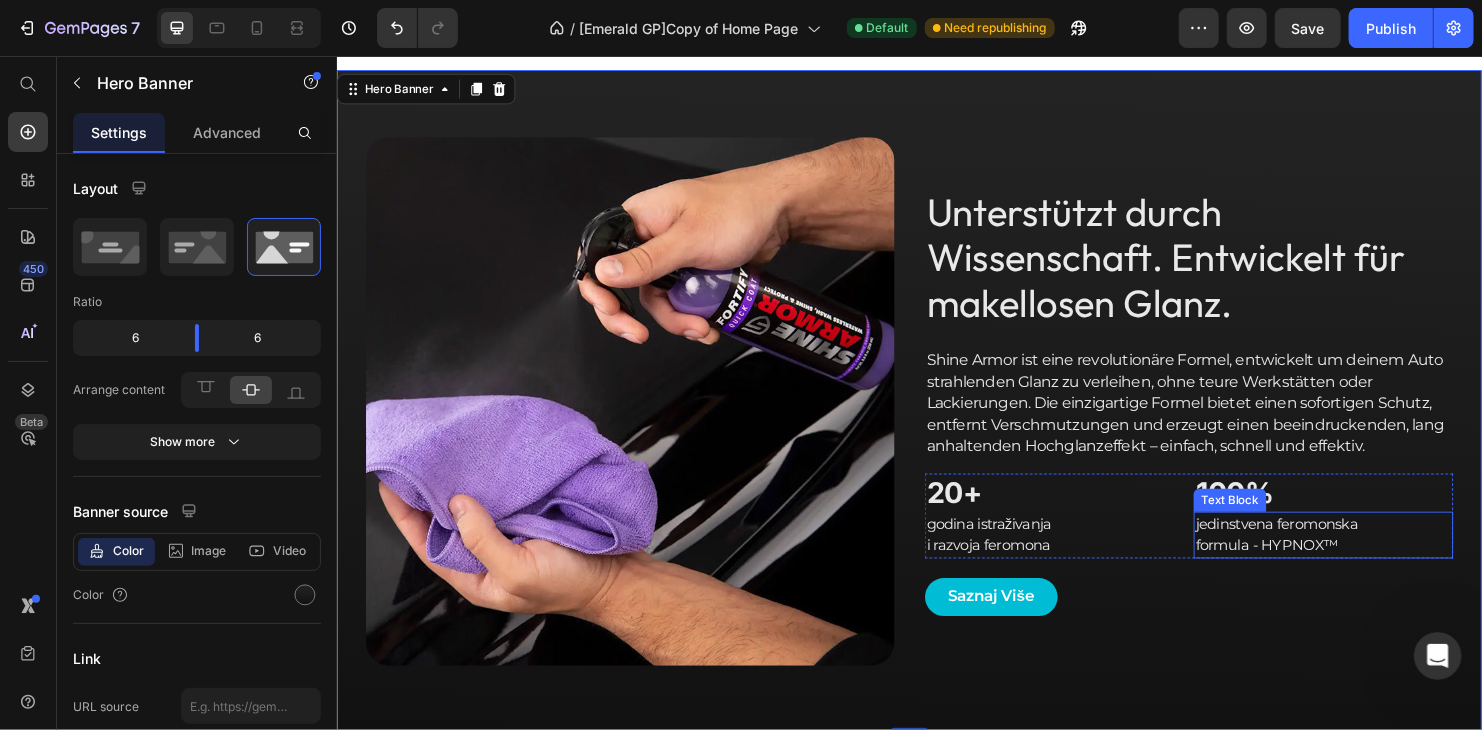 click on "jedinstvena feromonska formula - HYPNOX™" at bounding box center [1370, 557] 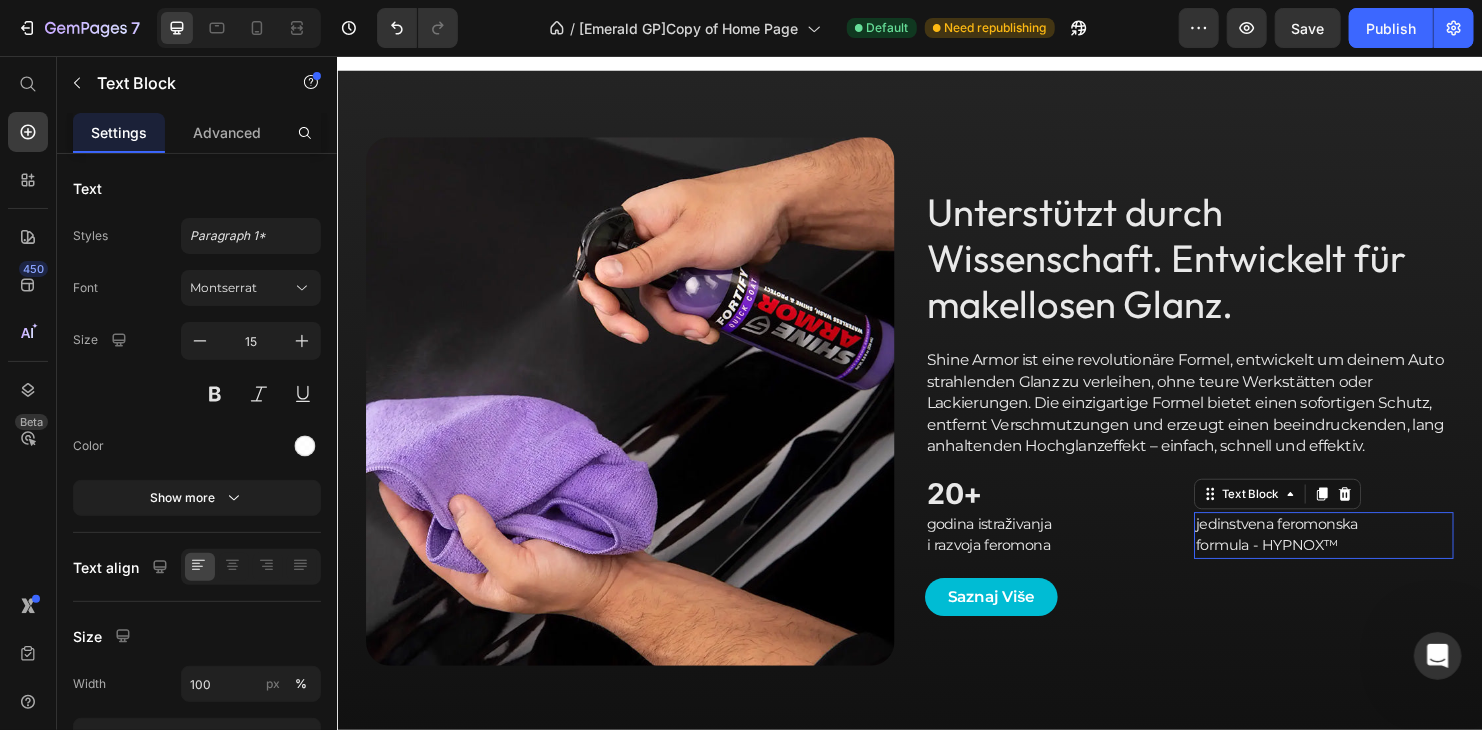 click on "jedinstvena feromonska formula - HYPNOX™" at bounding box center (1370, 557) 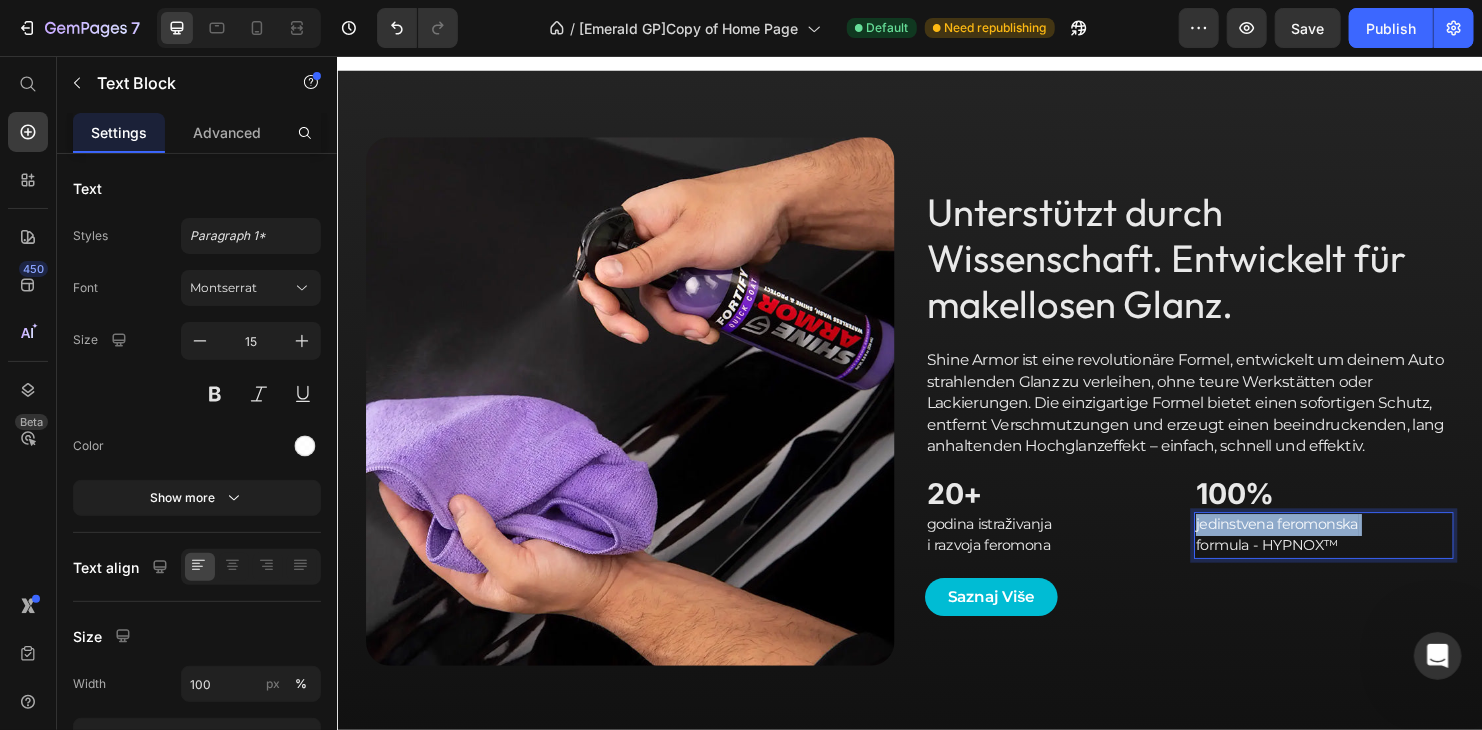 click on "jedinstvena feromonska formula - HYPNOX™" at bounding box center [1370, 557] 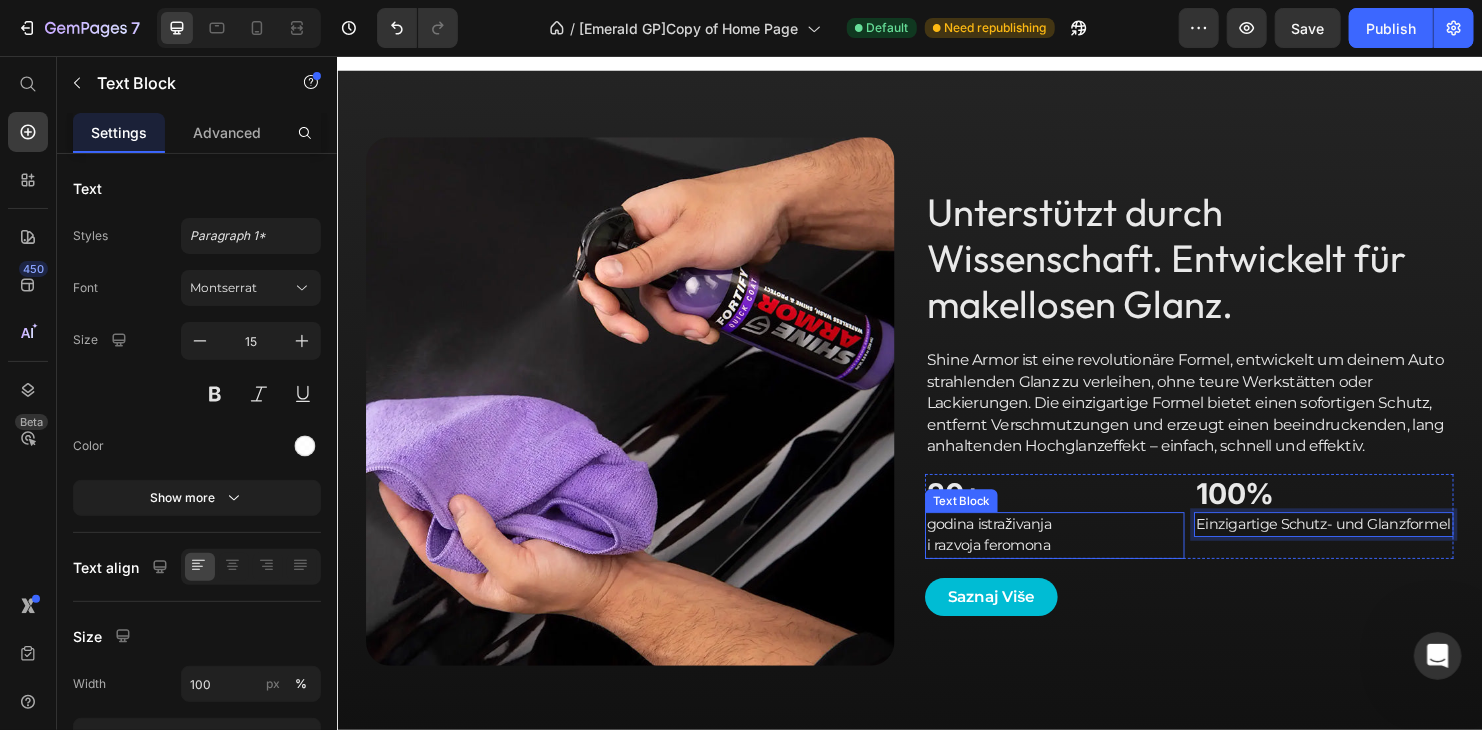 click on "godina istraživanja i razvoja feromona" at bounding box center [1088, 557] 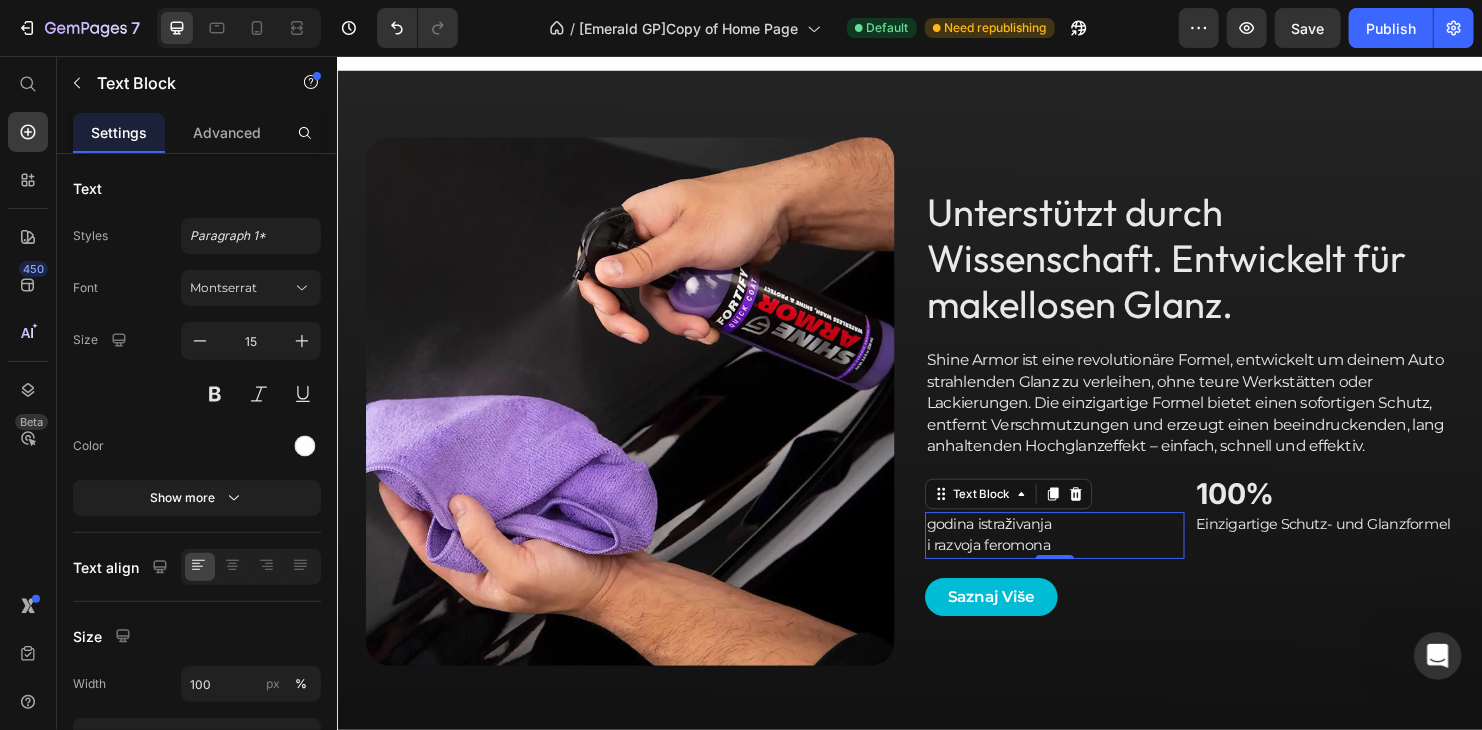 click on "godina istraživanja i razvoja feromona" at bounding box center (1088, 557) 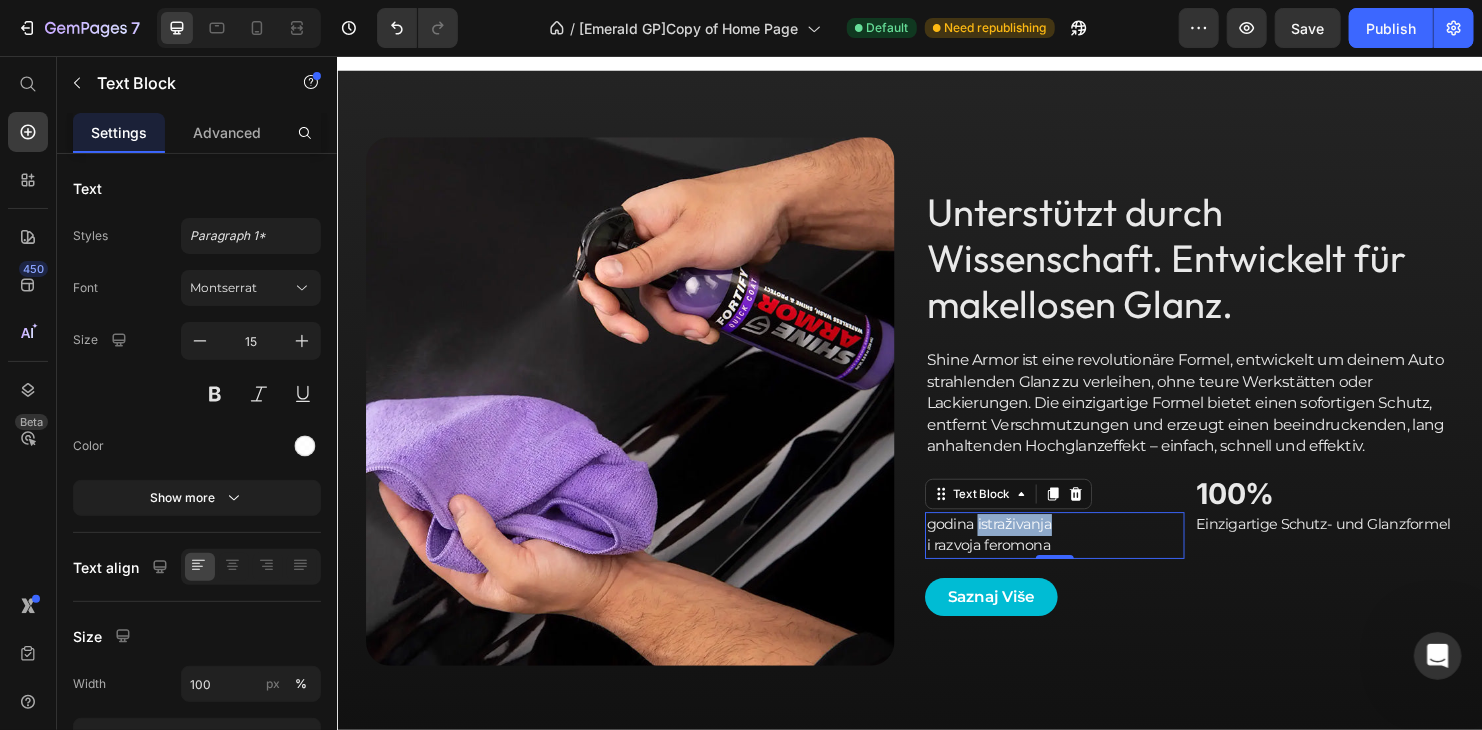 click on "godina istraživanja i razvoja feromona" at bounding box center [1088, 557] 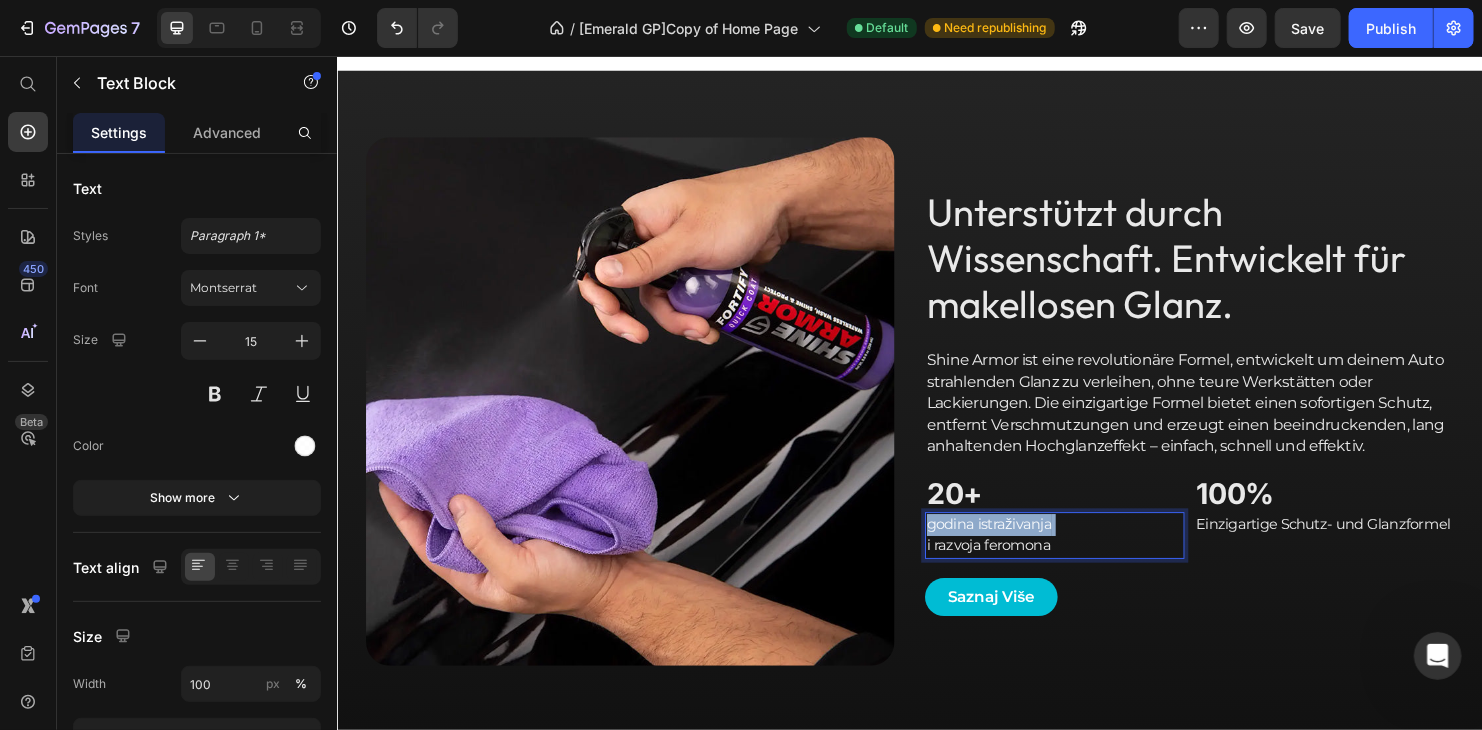 click on "godina istraživanja i razvoja feromona" at bounding box center [1088, 557] 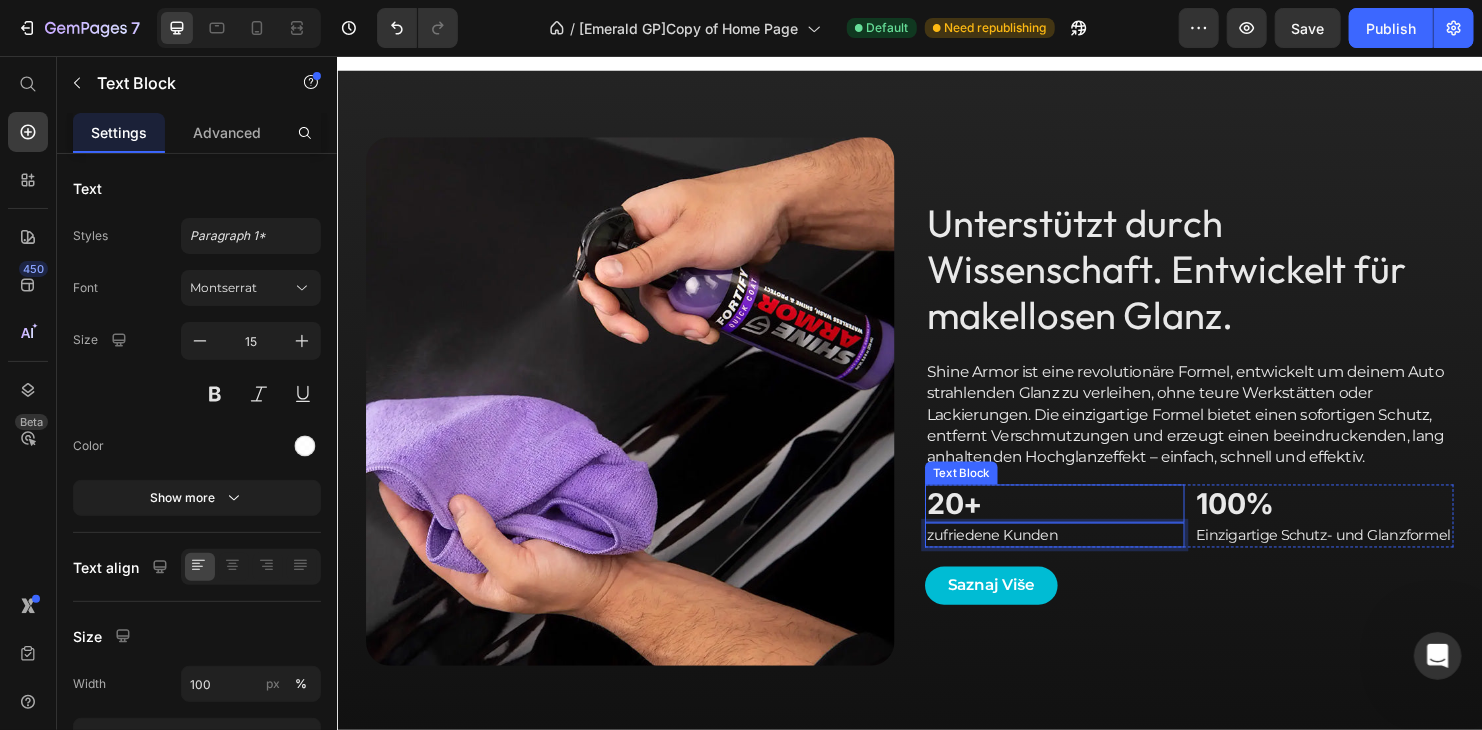 click on "20+" at bounding box center [1088, 524] 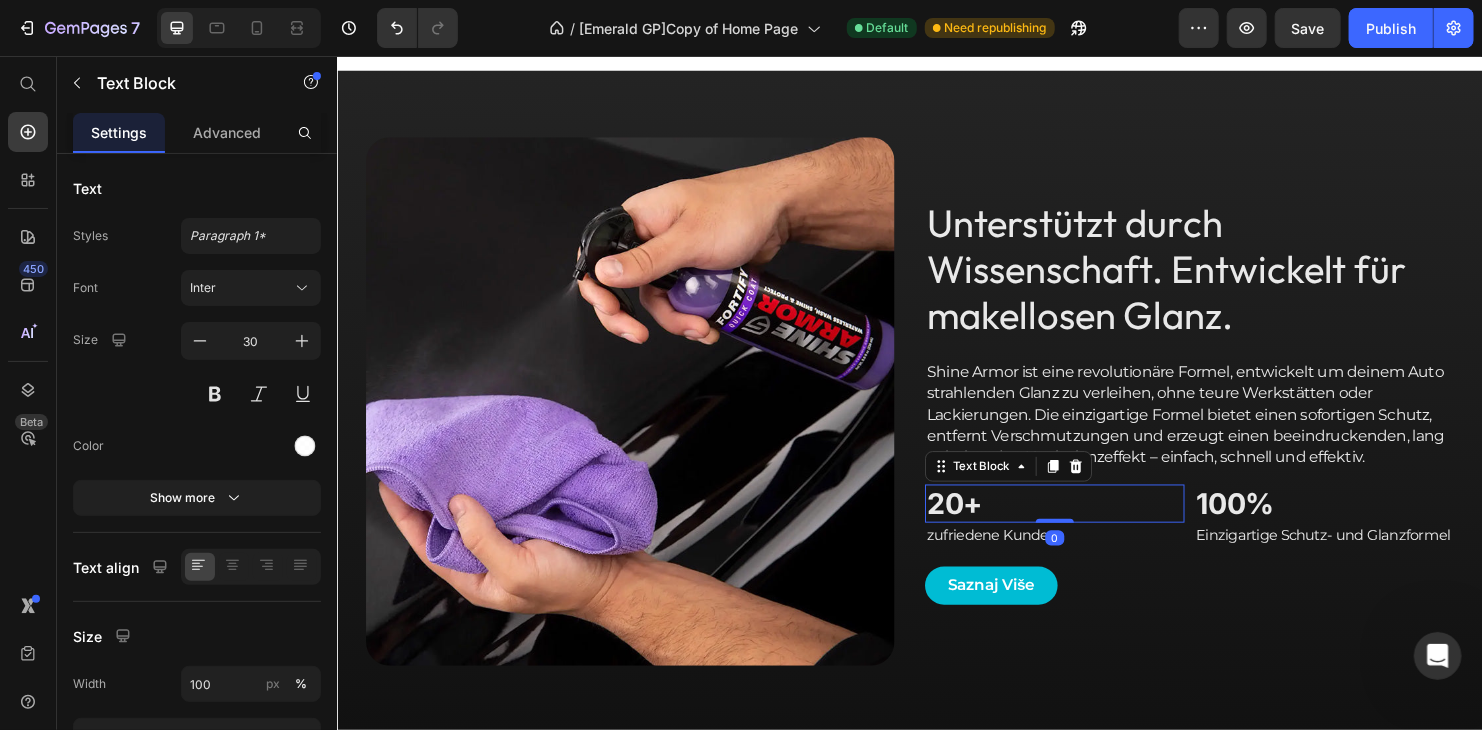 click on "20+" at bounding box center [1088, 524] 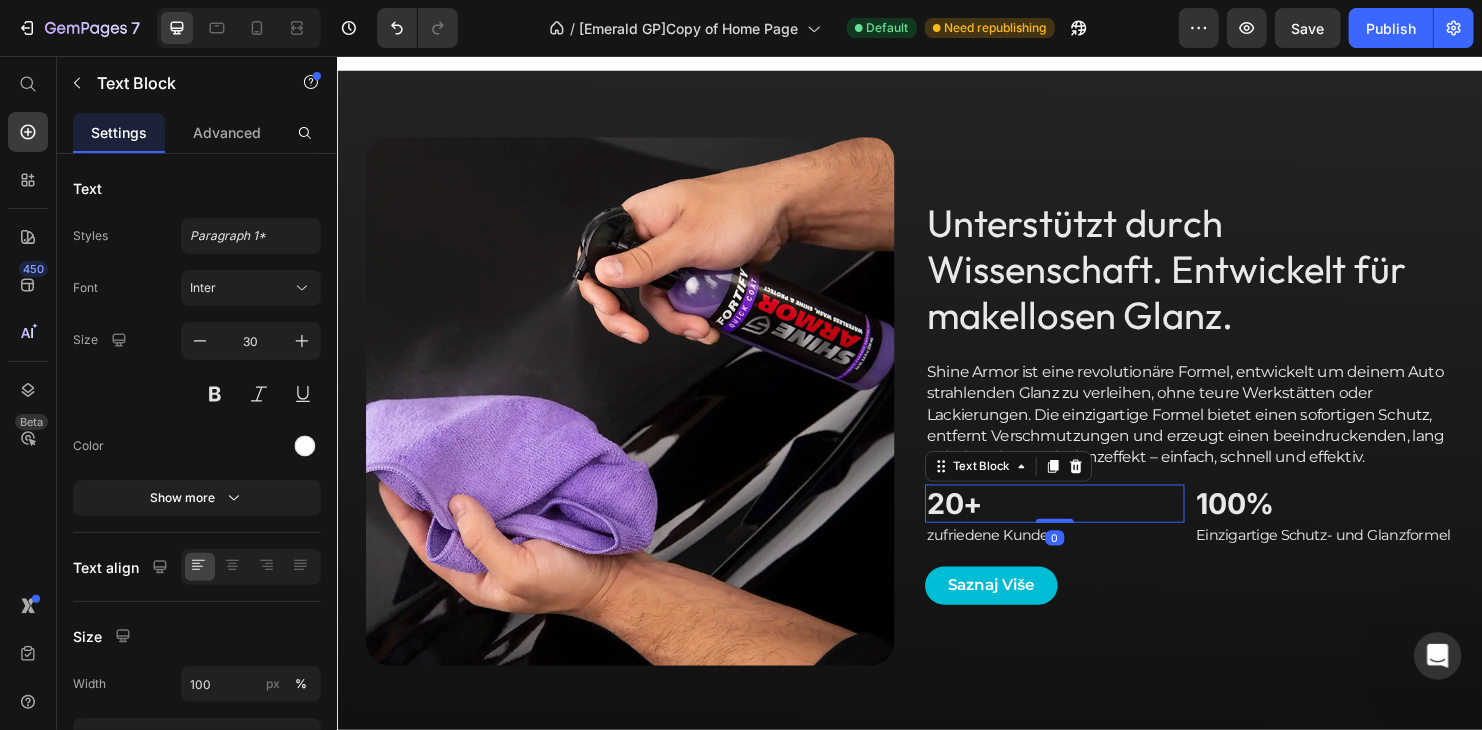 click on "20+" at bounding box center (1088, 524) 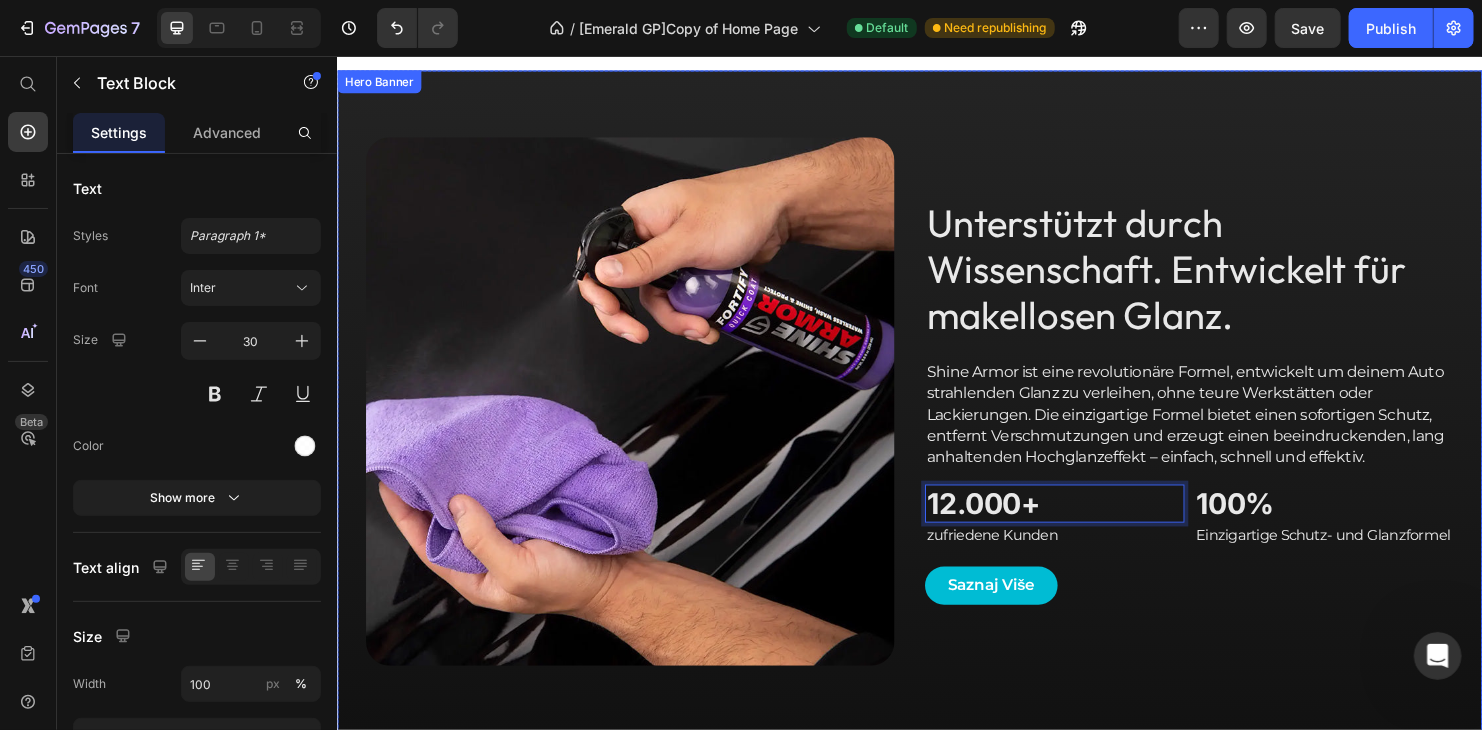 click on "Saznaj Više Button" at bounding box center [1229, 610] 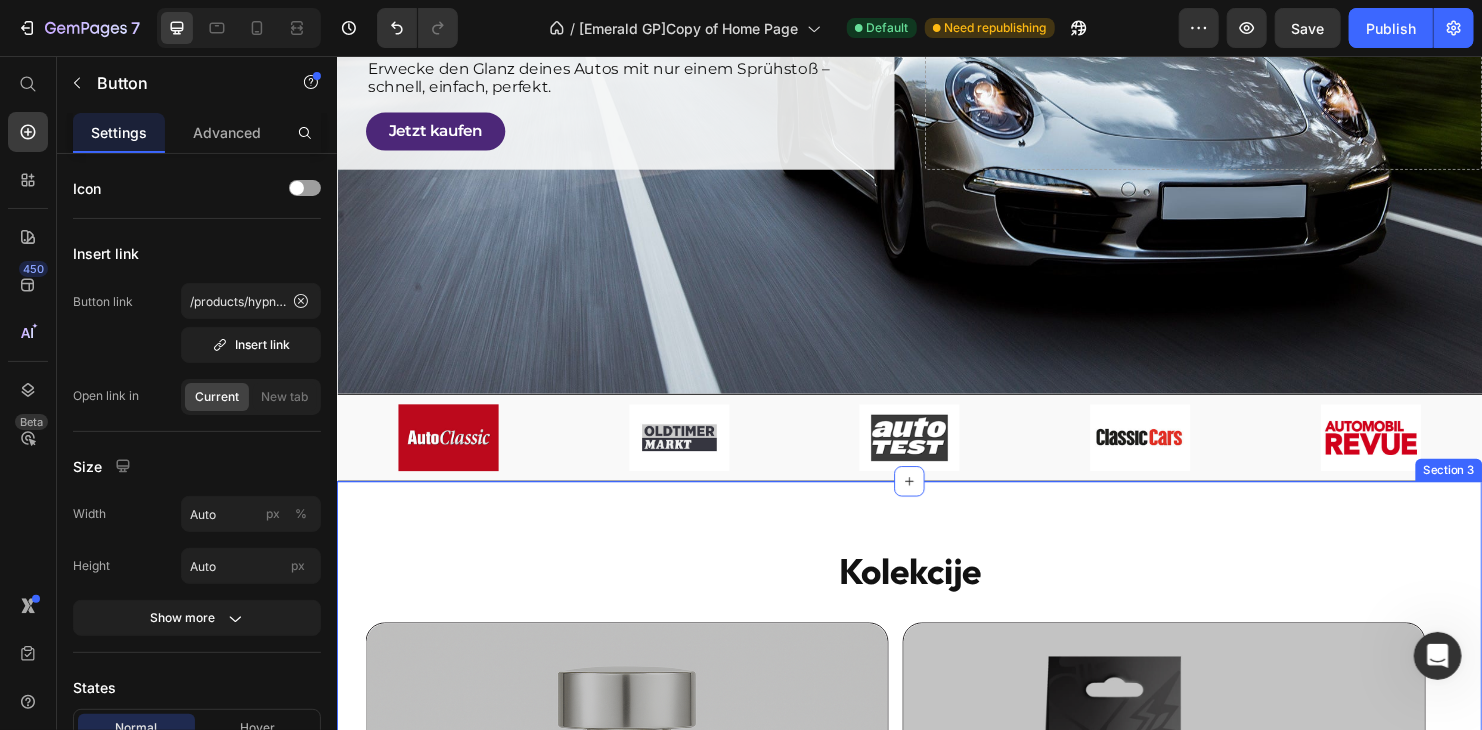 scroll, scrollTop: 288, scrollLeft: 0, axis: vertical 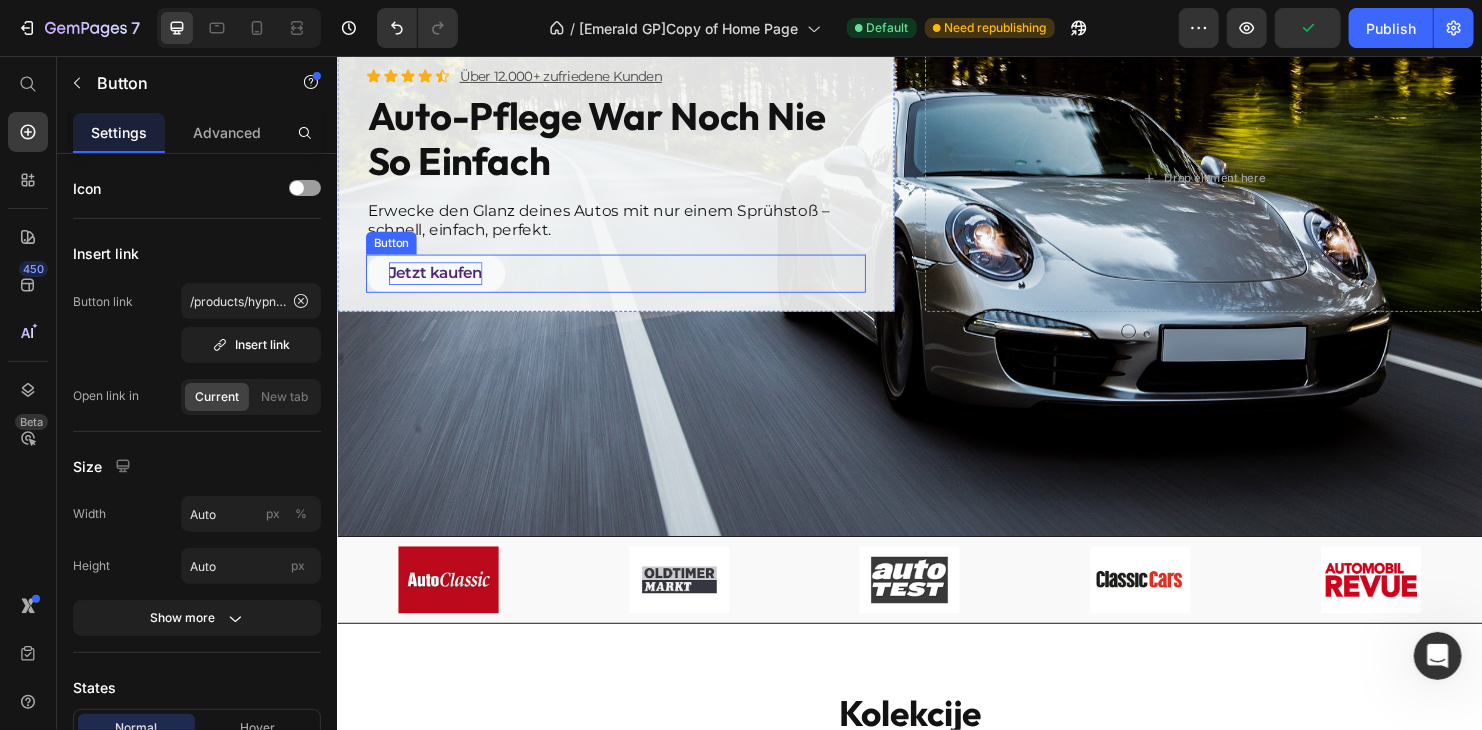 click on "Jetzt kaufen" at bounding box center (439, 283) 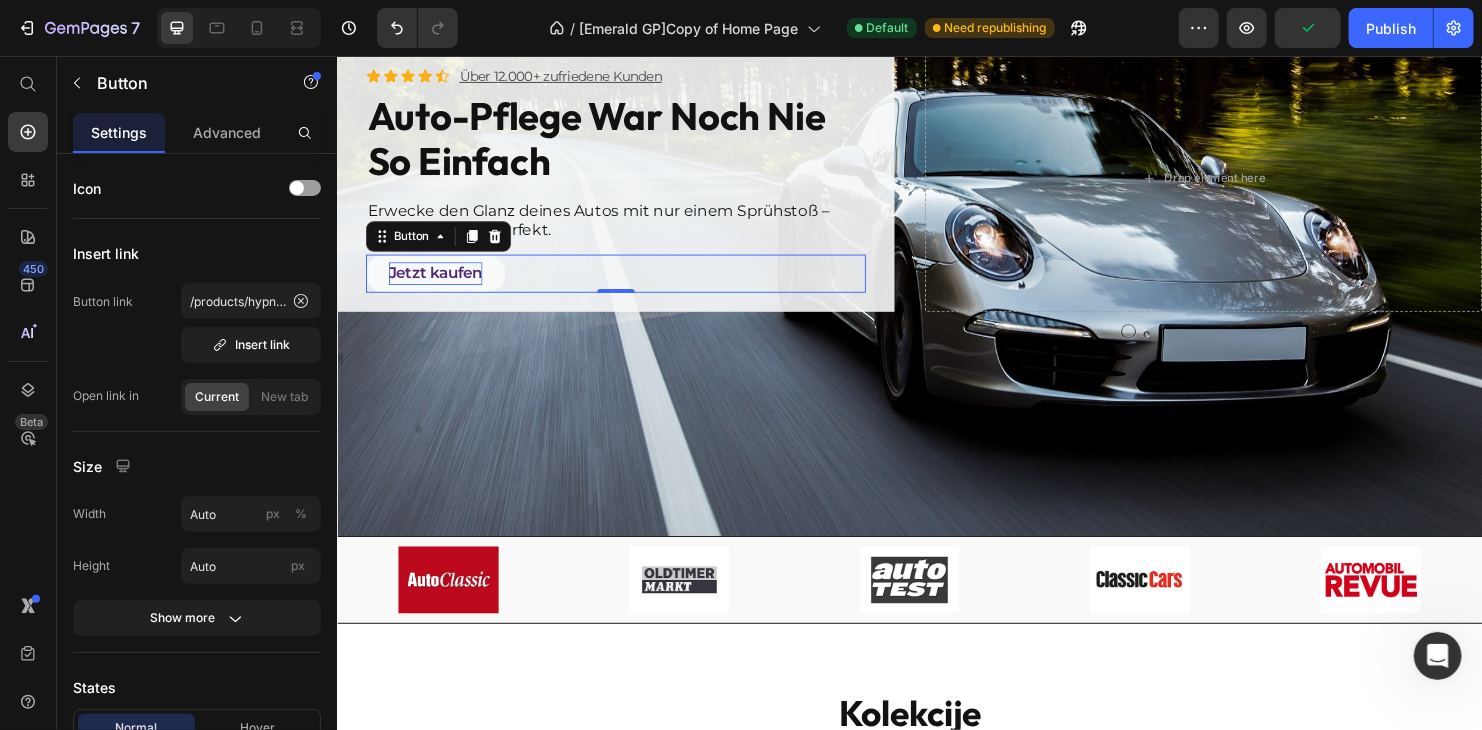 click on "Jetzt kaufen" at bounding box center (439, 283) 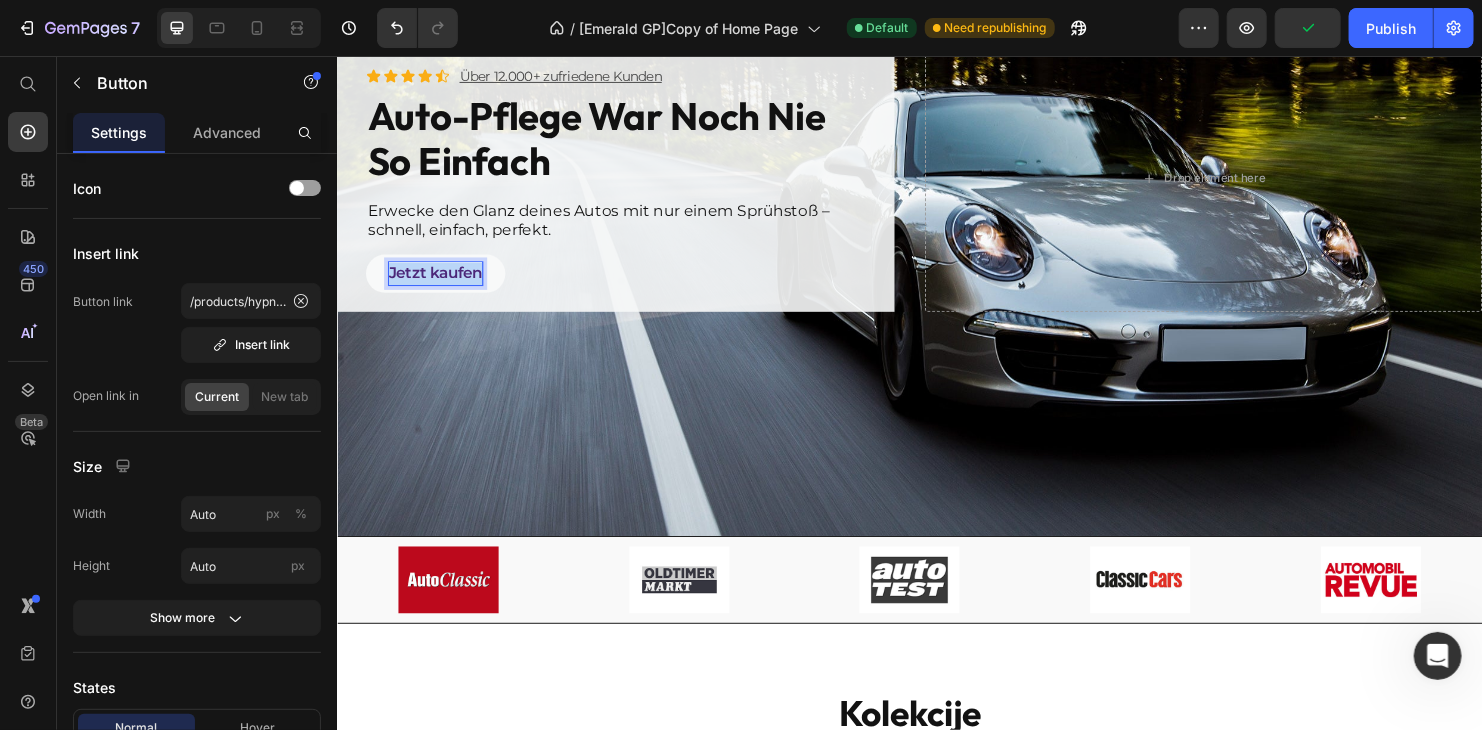 click on "Jetzt kaufen" at bounding box center [439, 283] 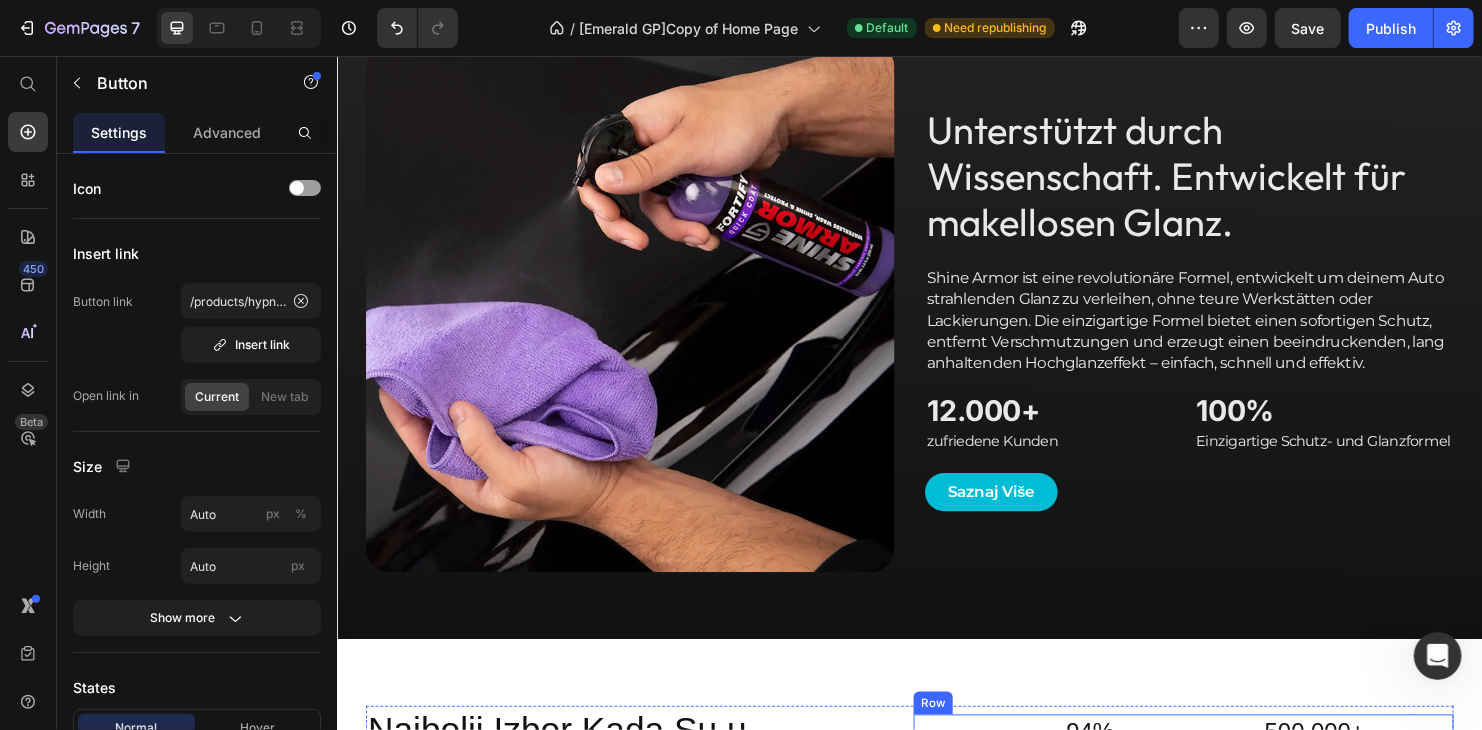 scroll, scrollTop: 1988, scrollLeft: 0, axis: vertical 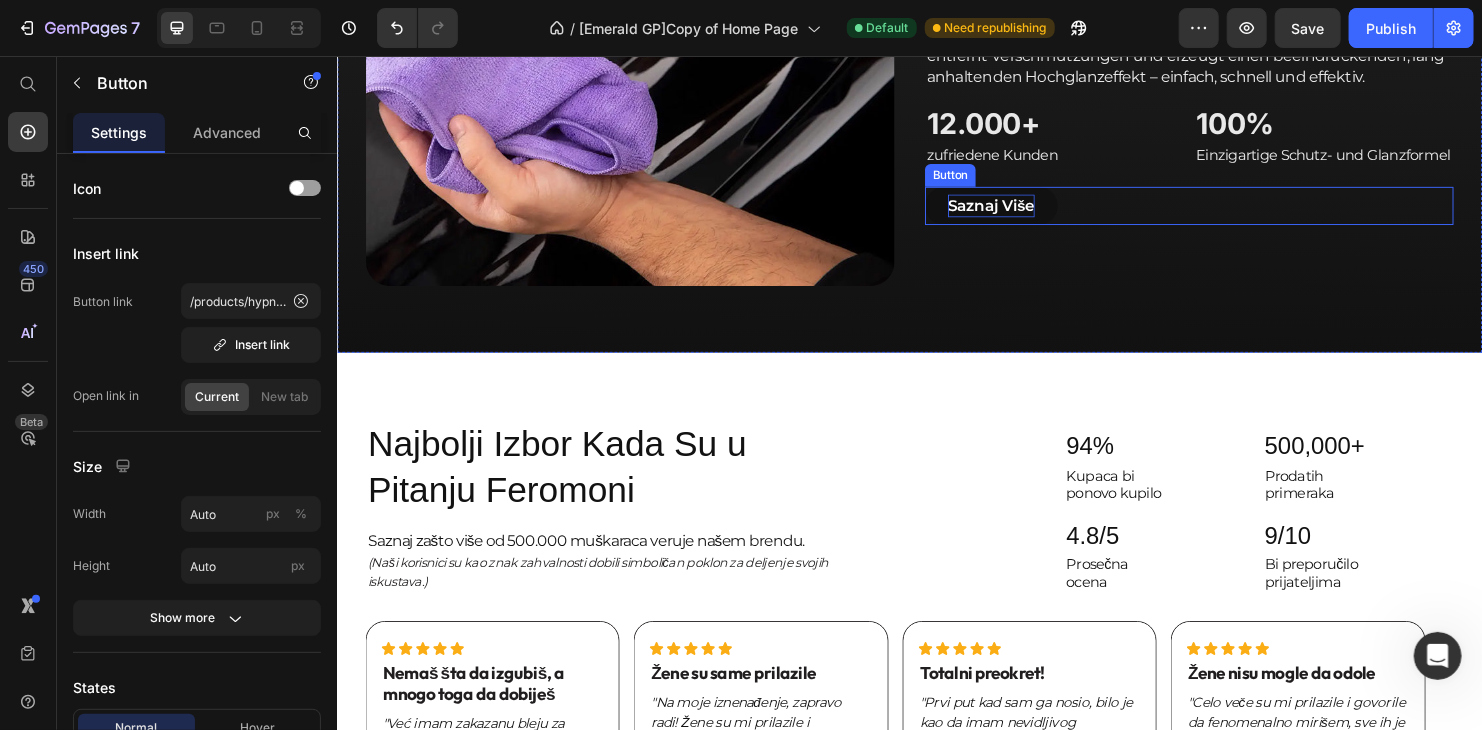 click on "Saznaj Više" at bounding box center [1021, 212] 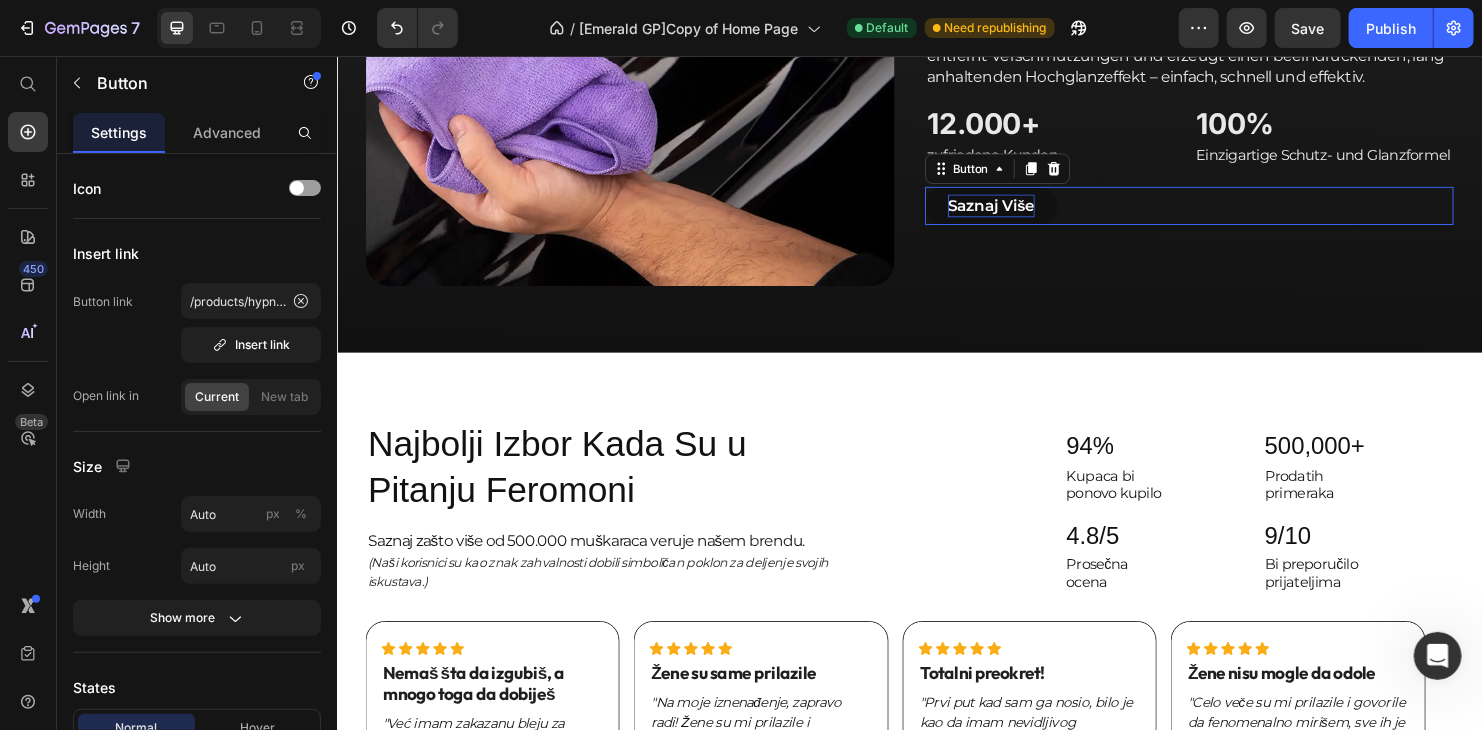 click on "Saznaj Više" at bounding box center (1021, 212) 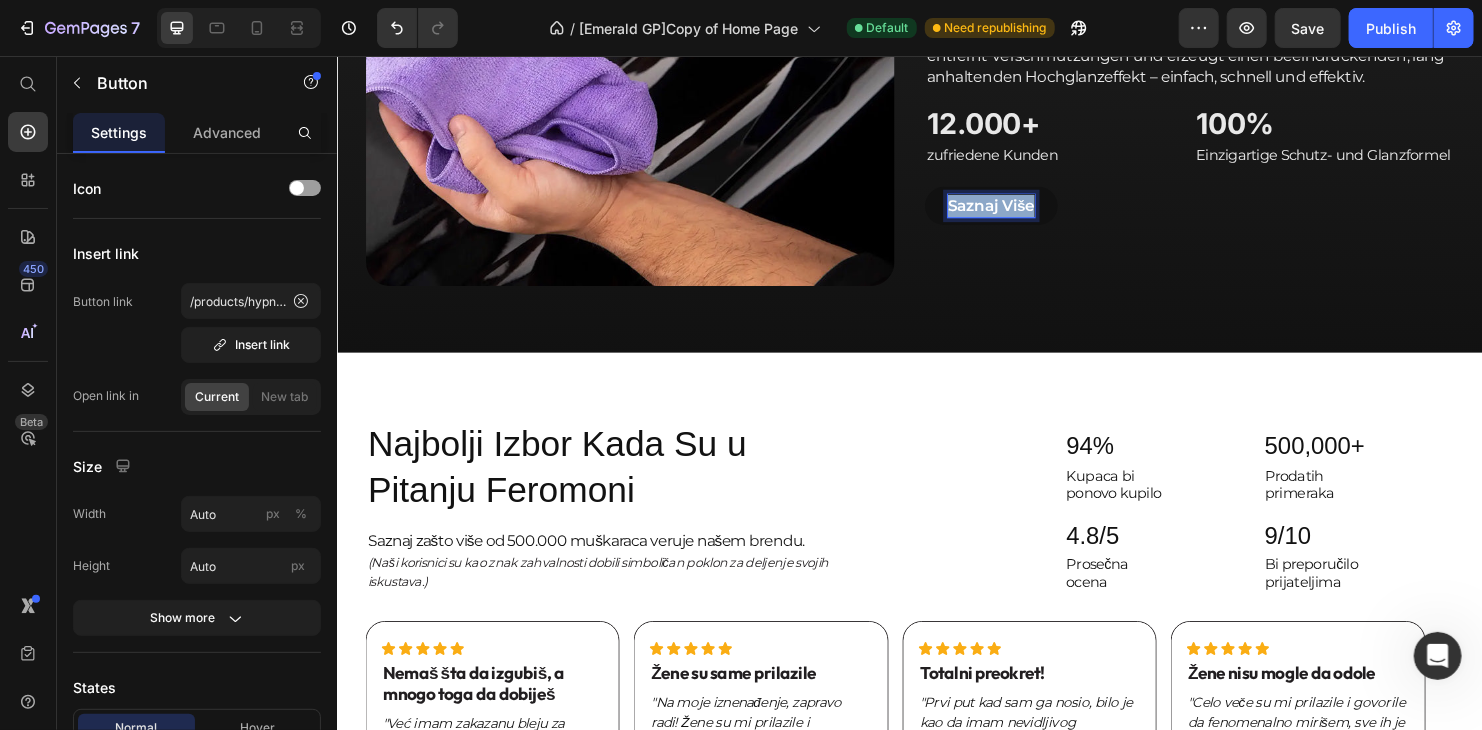 click on "Saznaj Više" at bounding box center [1021, 212] 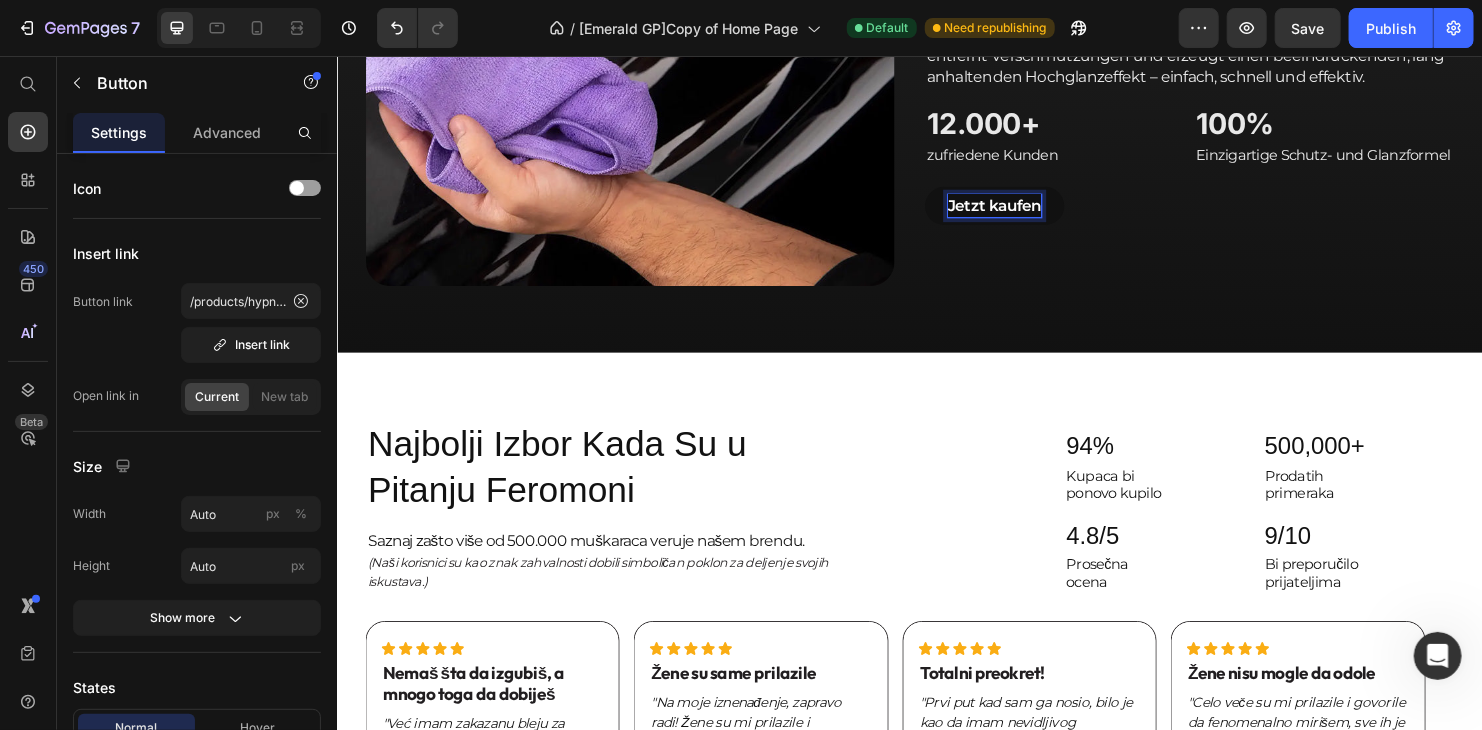 click on "Jetzt kaufen" at bounding box center [1025, 212] 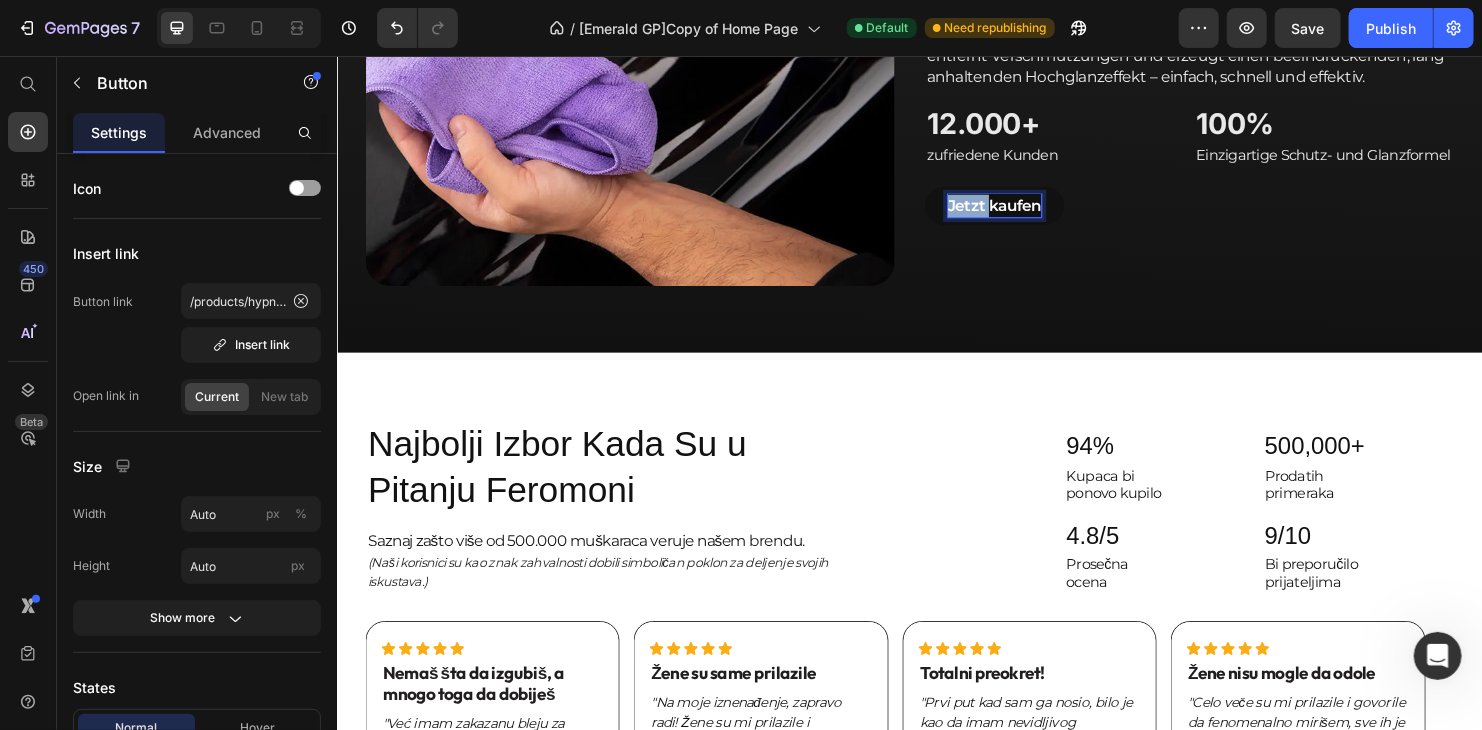 click on "Jetzt kaufen" at bounding box center [1025, 212] 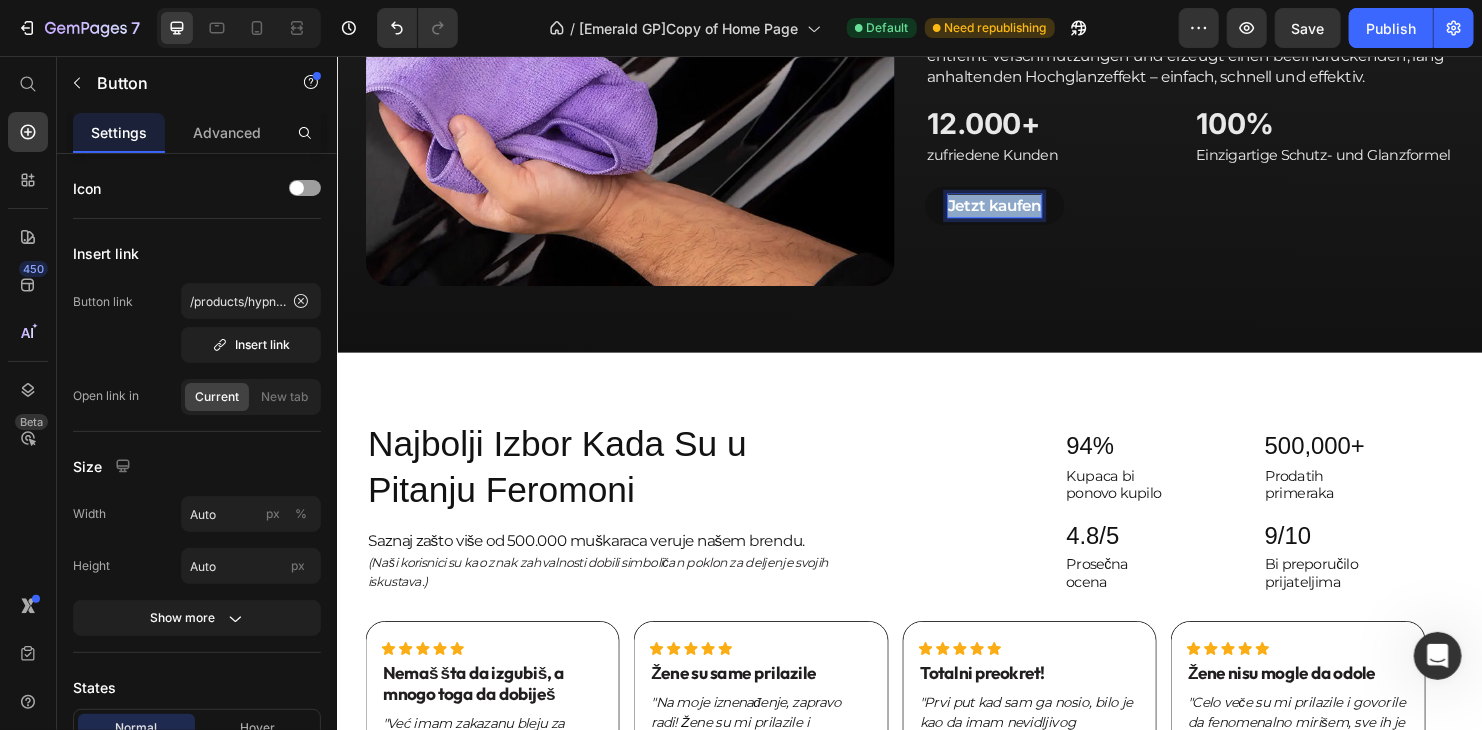 click on "Jetzt kaufen" at bounding box center [1025, 212] 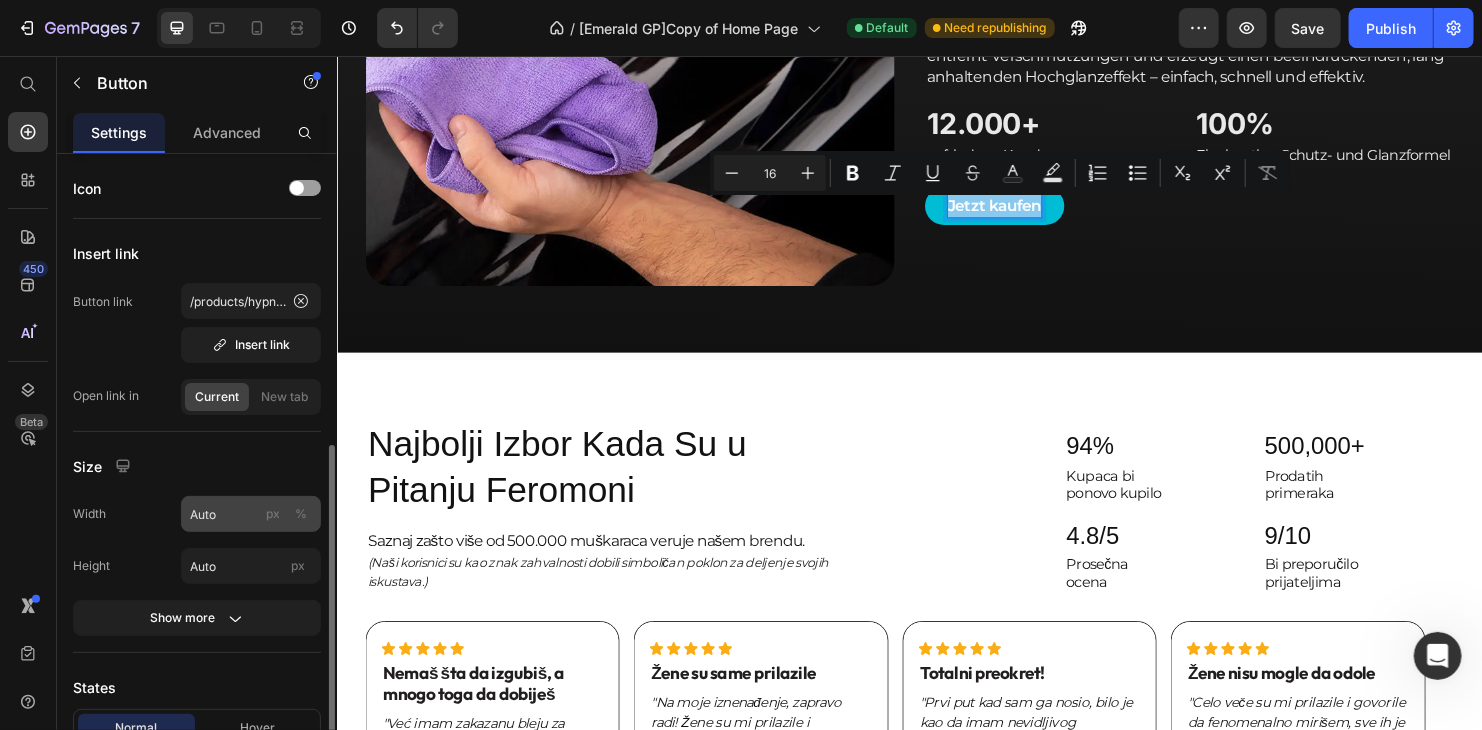 scroll, scrollTop: 200, scrollLeft: 0, axis: vertical 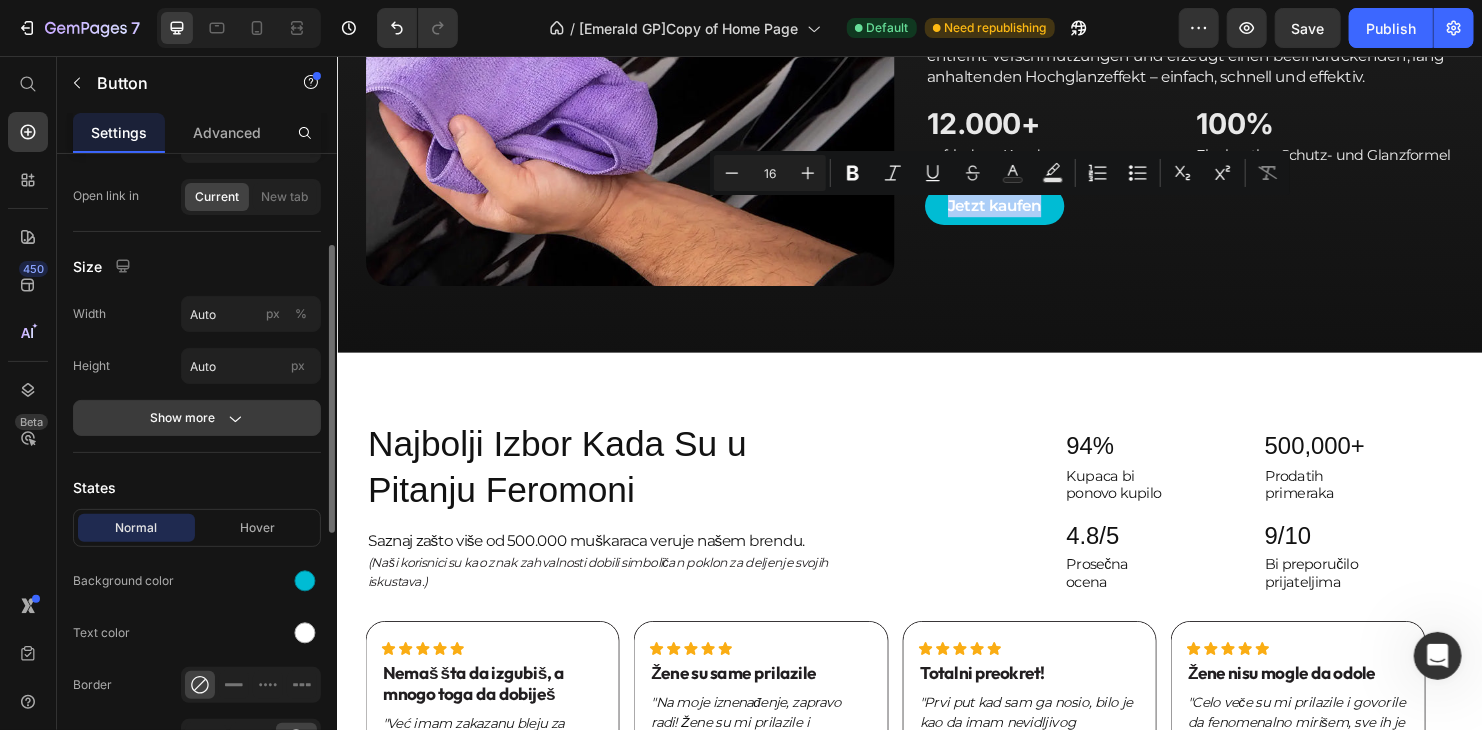 click on "Show more" 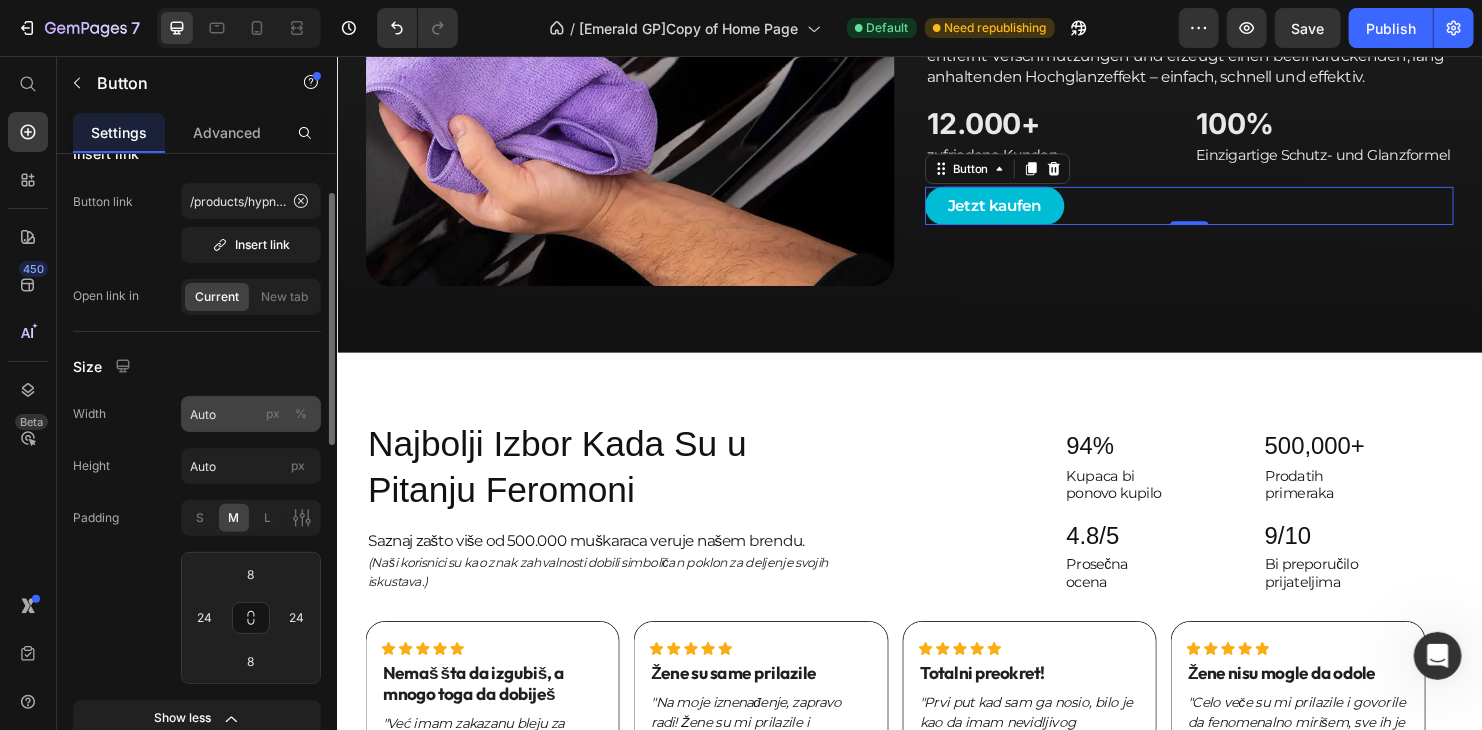 scroll, scrollTop: 0, scrollLeft: 0, axis: both 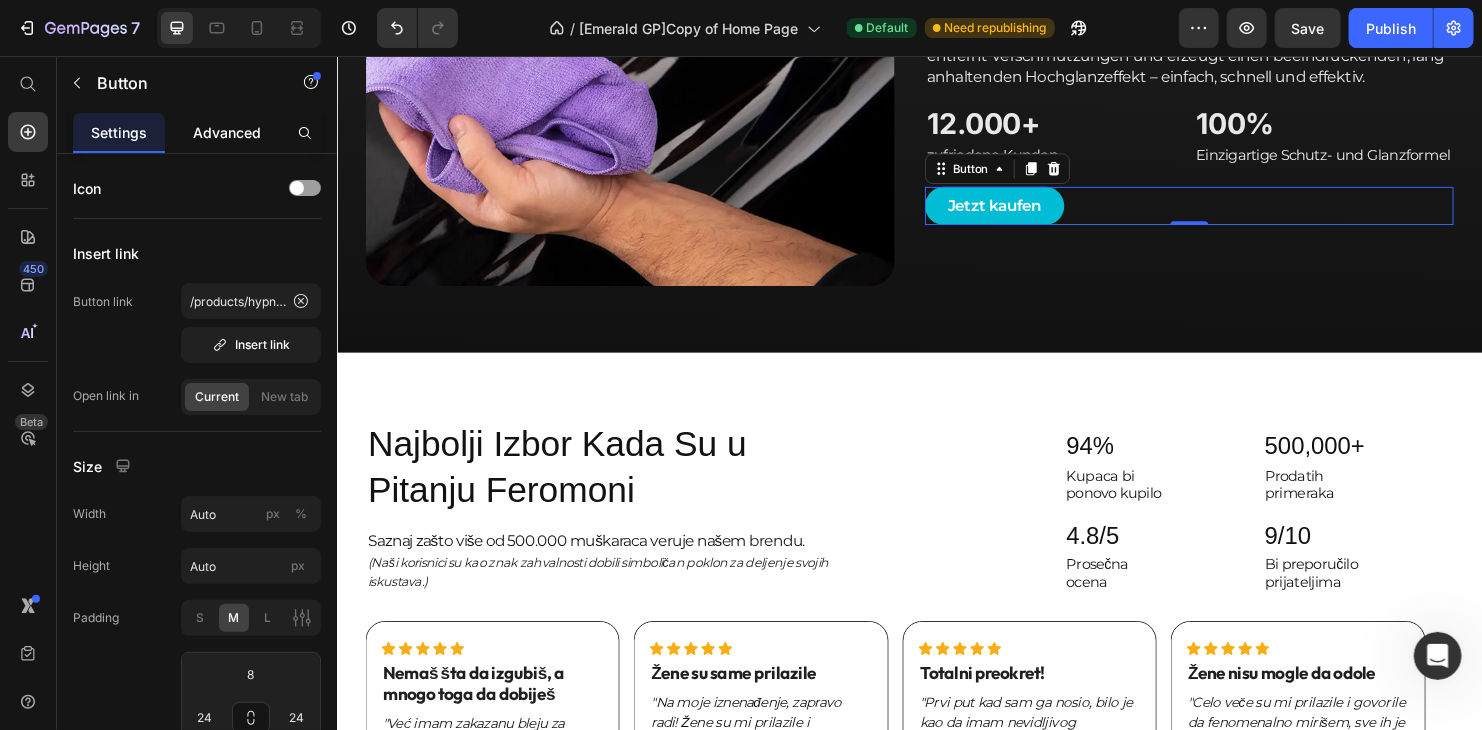 click on "Advanced" 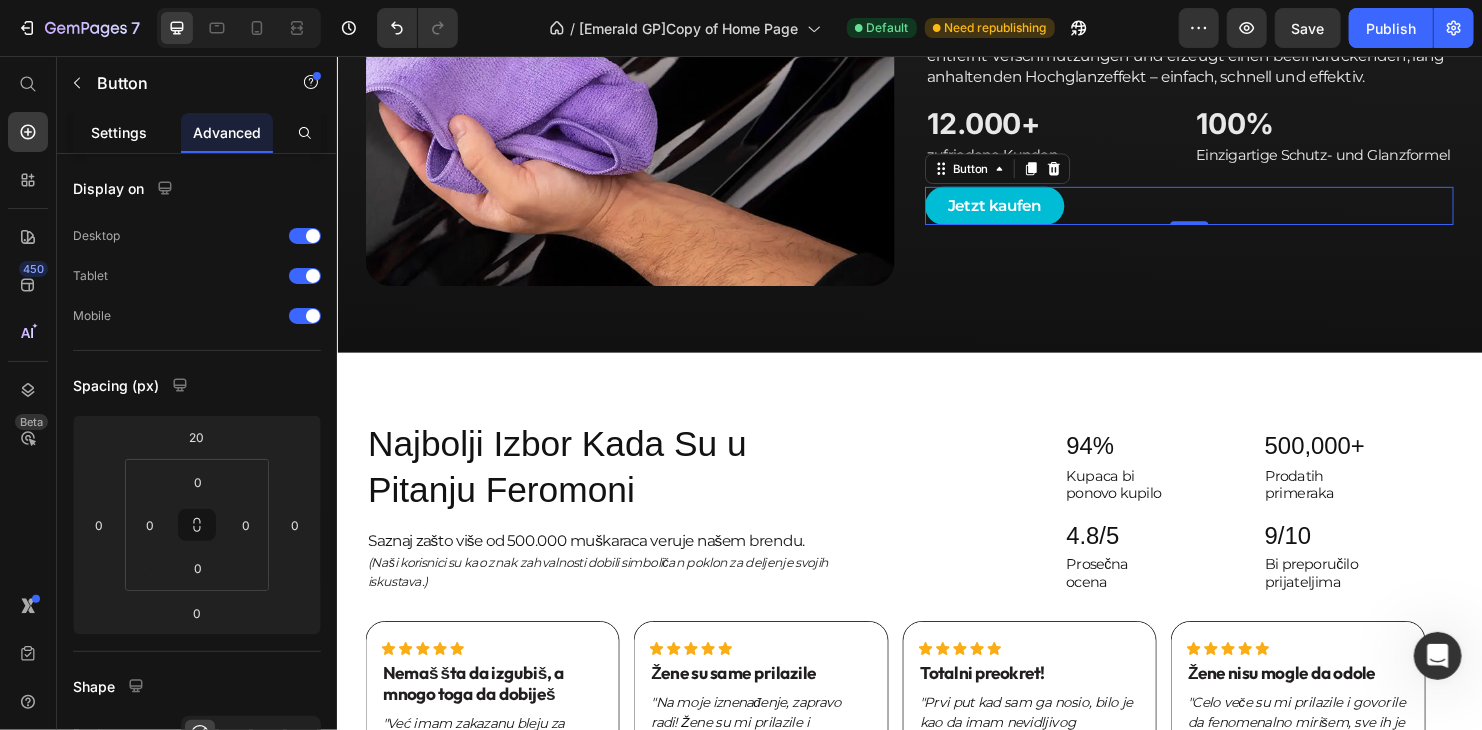 click on "Settings" 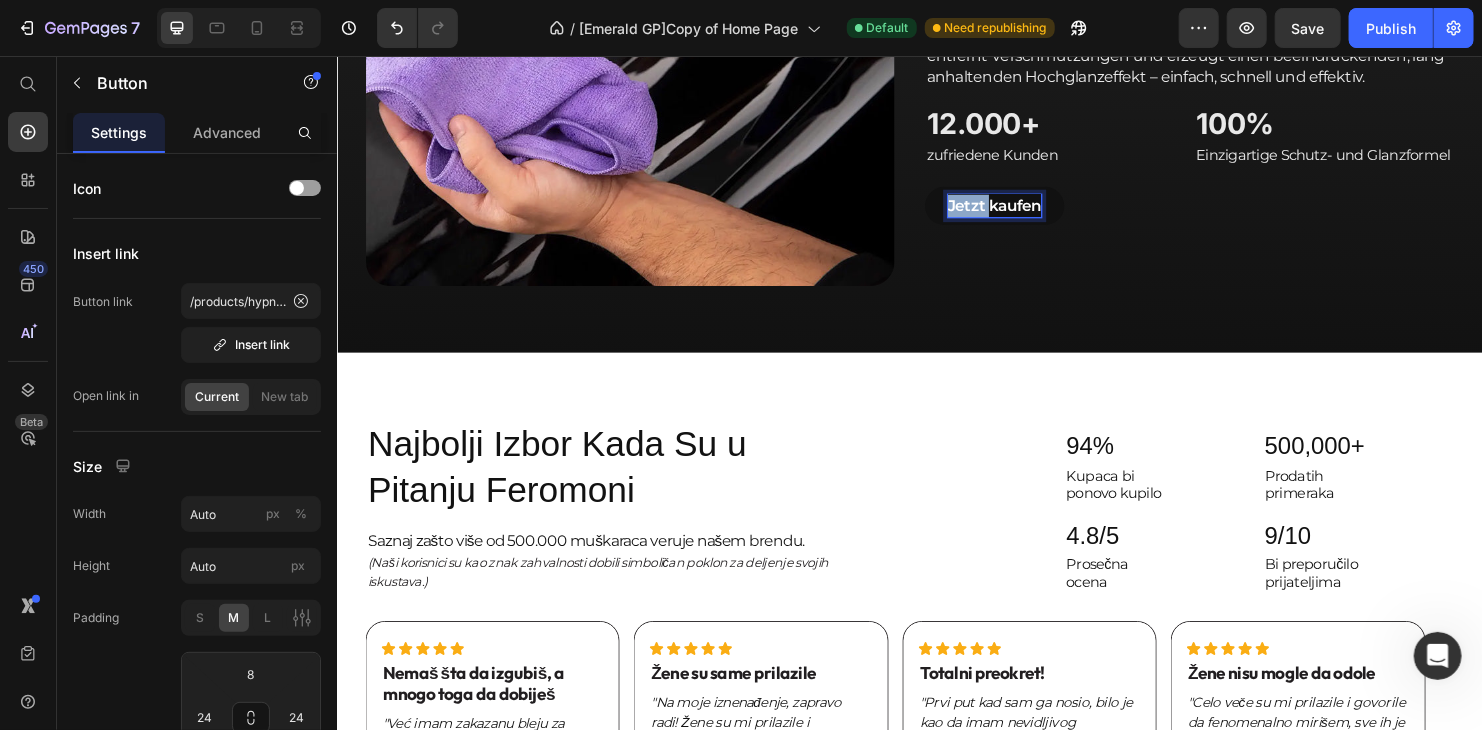 click on "Jetzt kaufen" at bounding box center (1025, 212) 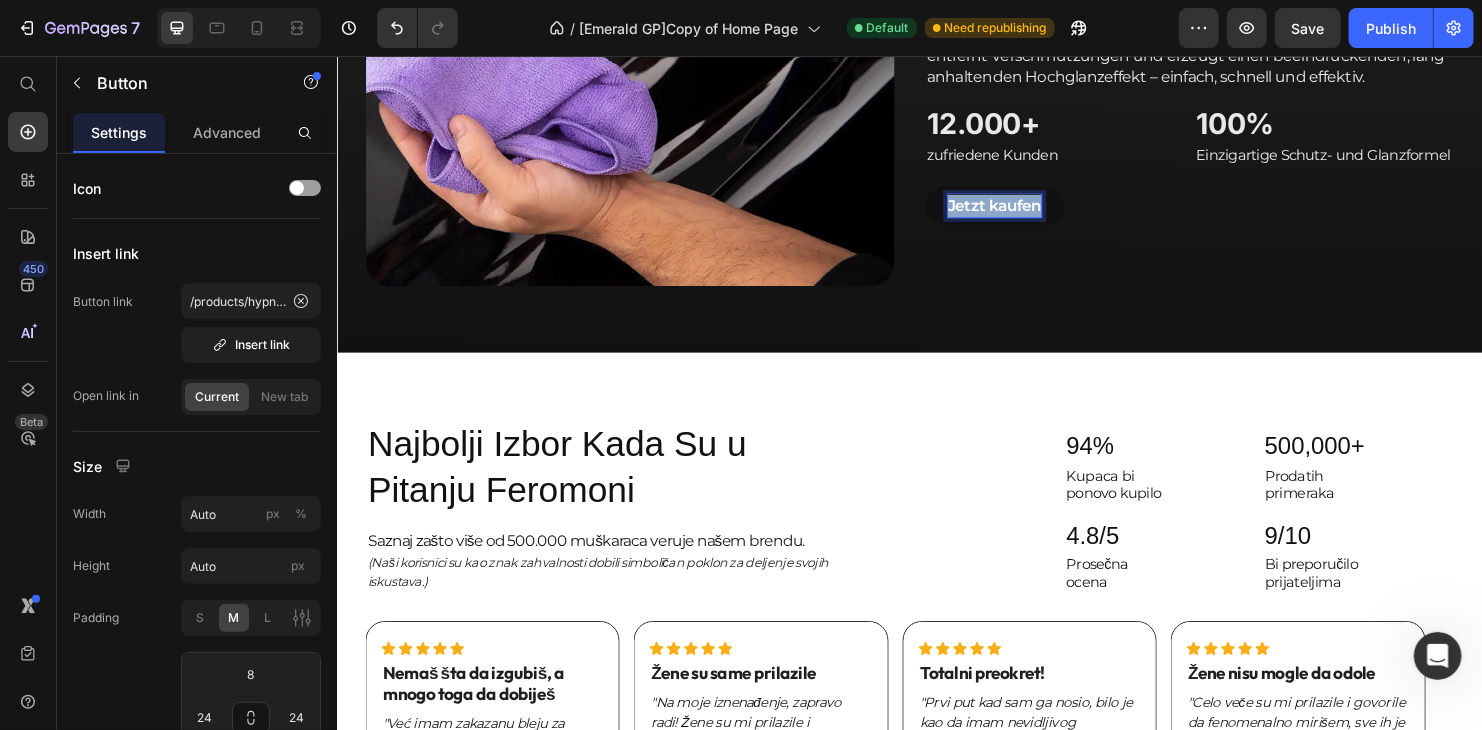 click on "Jetzt kaufen" at bounding box center (1025, 212) 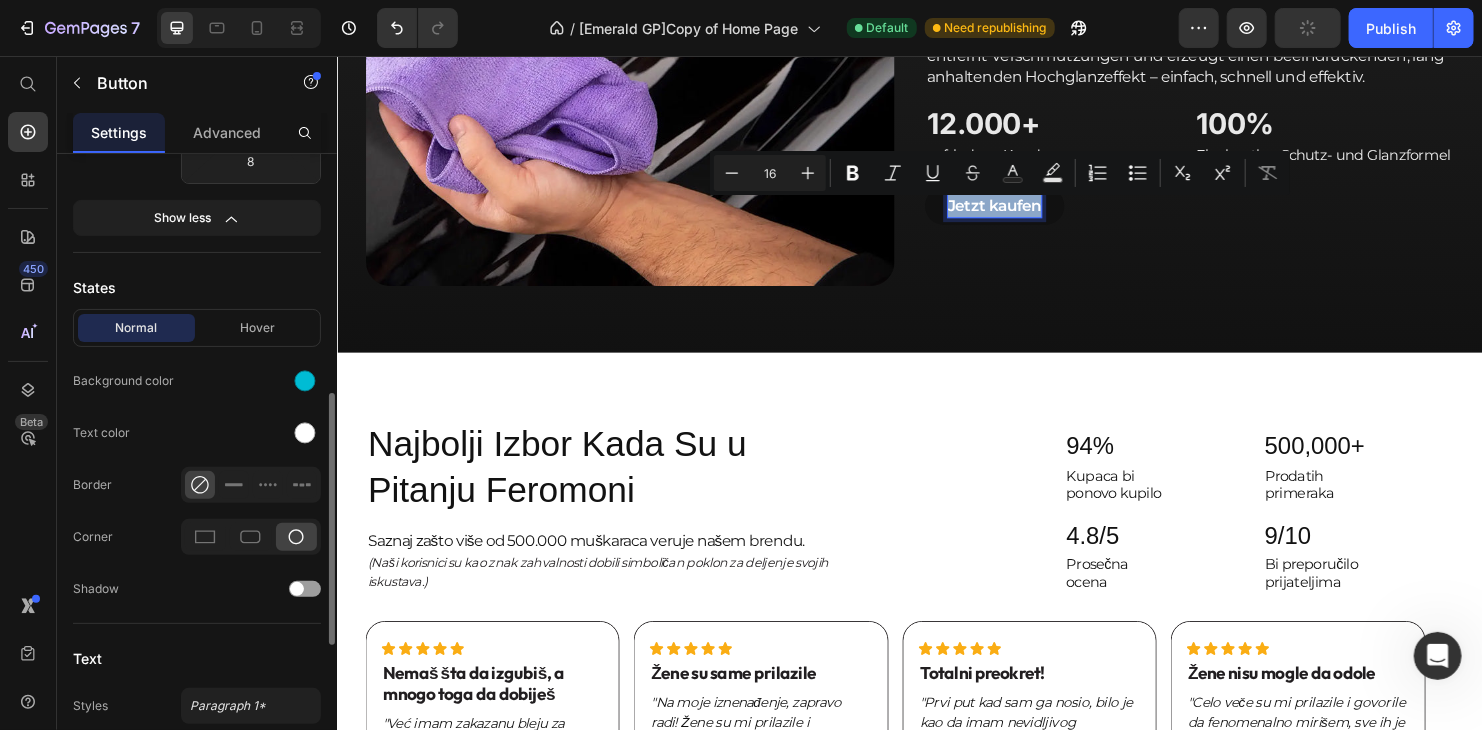 scroll, scrollTop: 900, scrollLeft: 0, axis: vertical 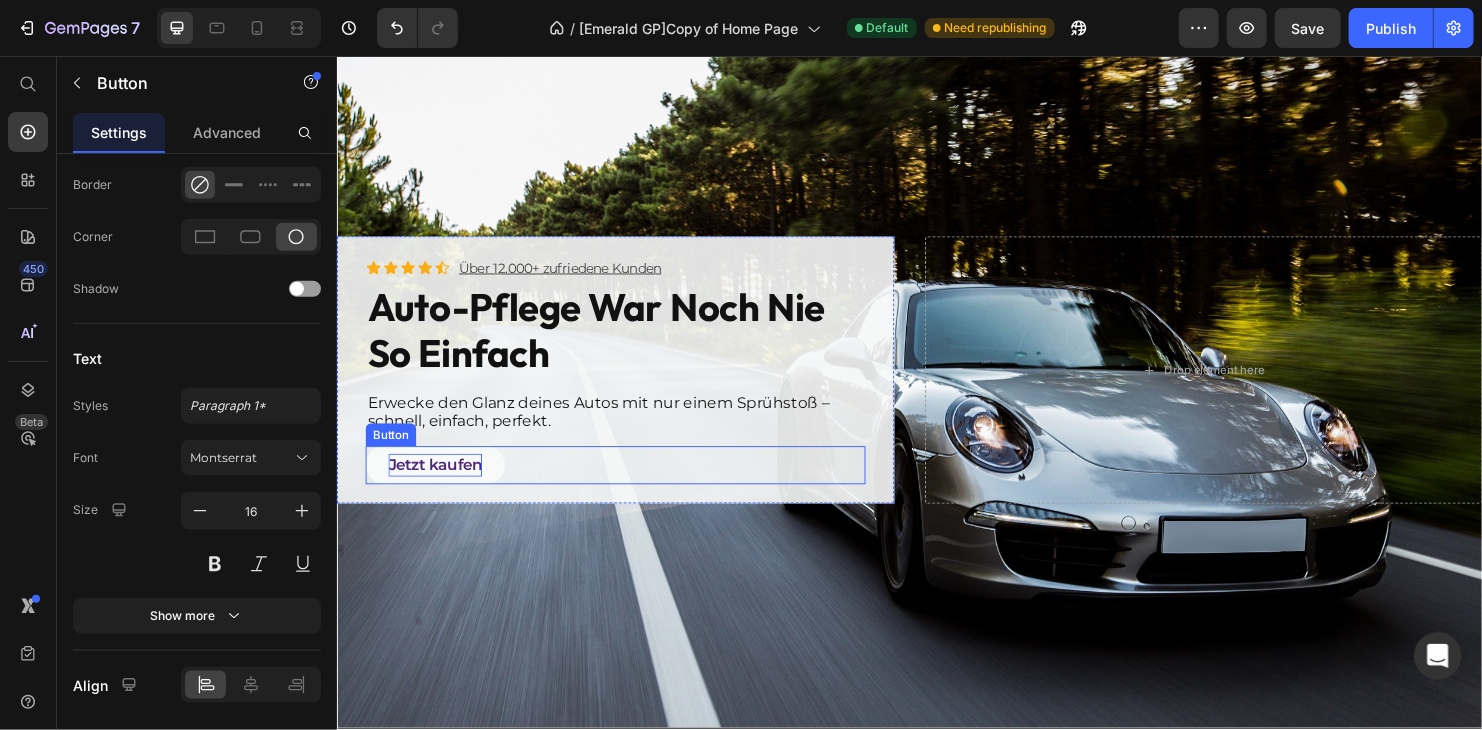 click on "Jetzt kaufen" at bounding box center [439, 484] 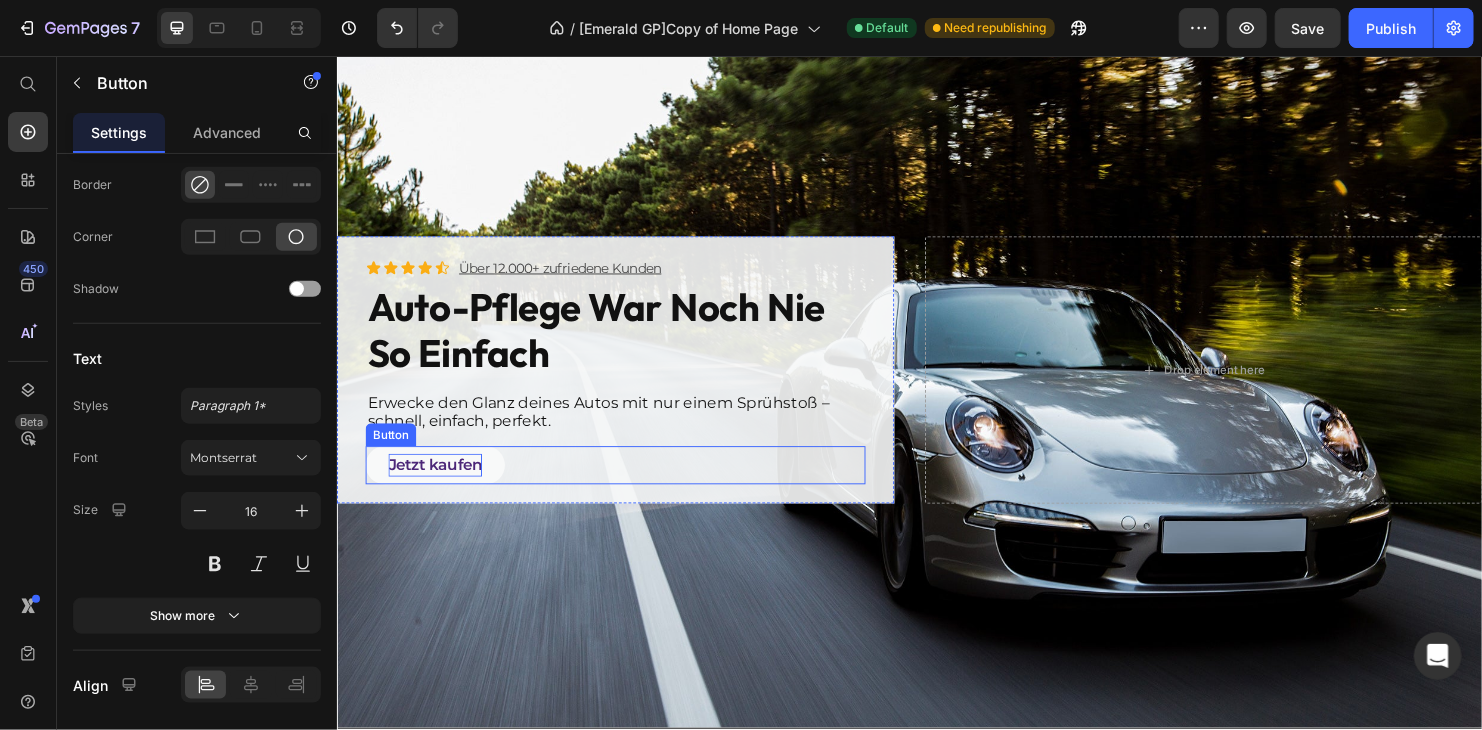 click on "Jetzt kaufen" at bounding box center [439, 484] 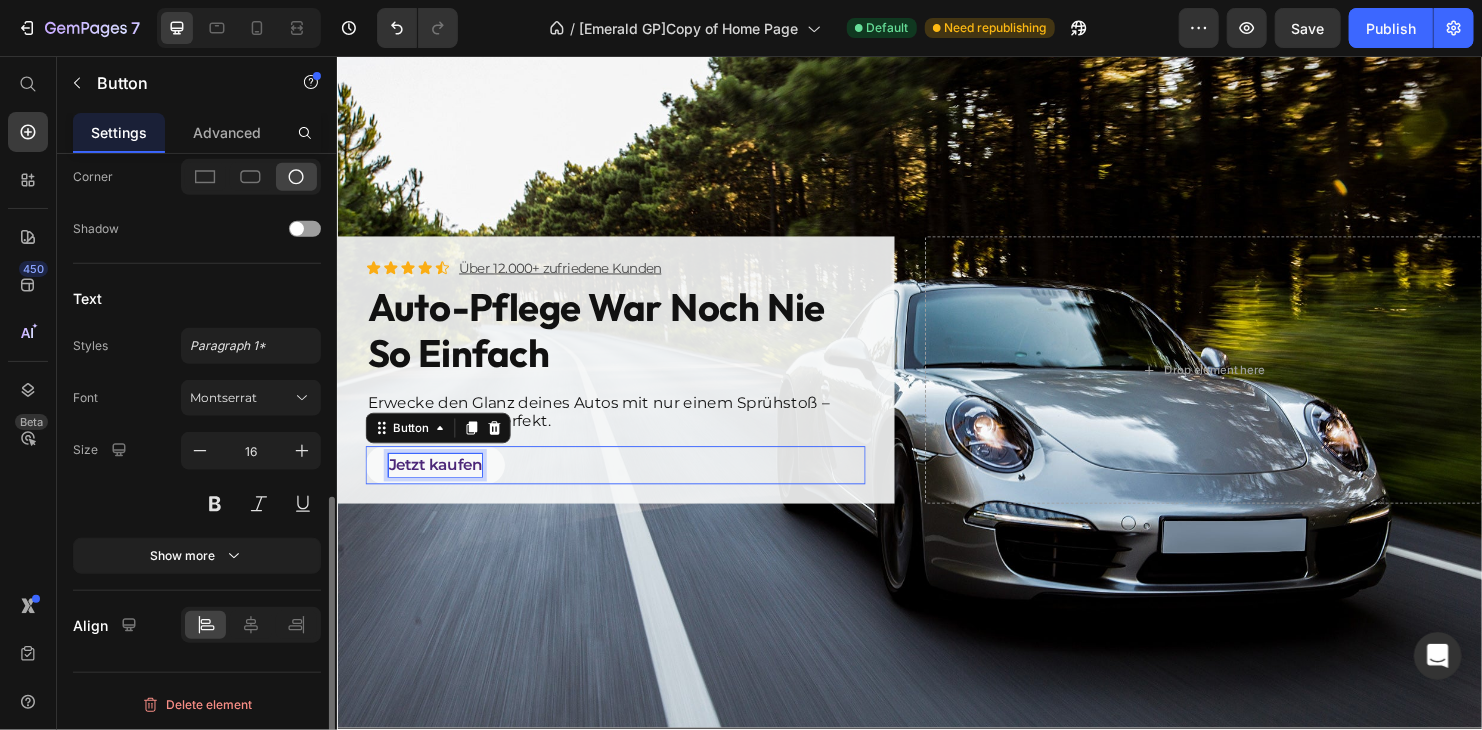 scroll, scrollTop: 757, scrollLeft: 0, axis: vertical 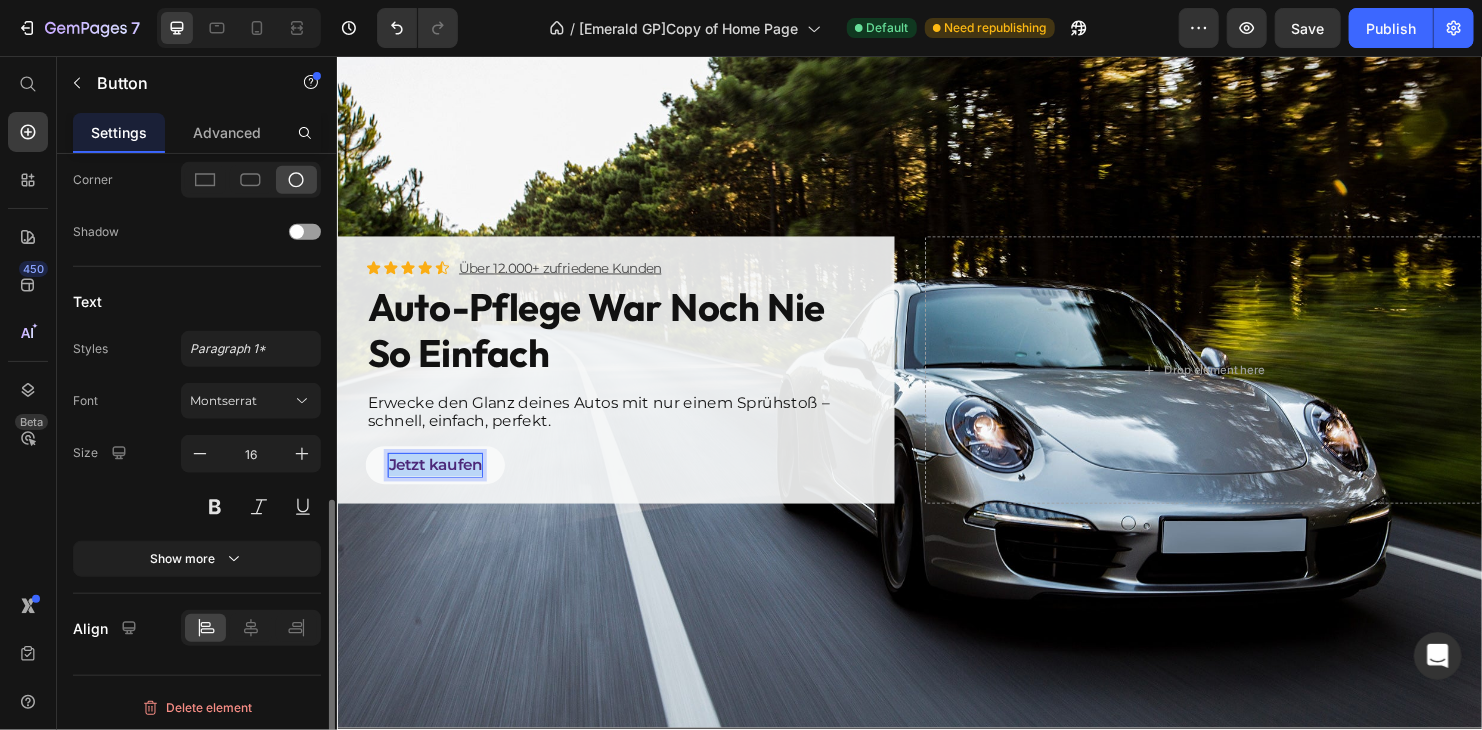 click on "Jetzt kaufen" at bounding box center (439, 484) 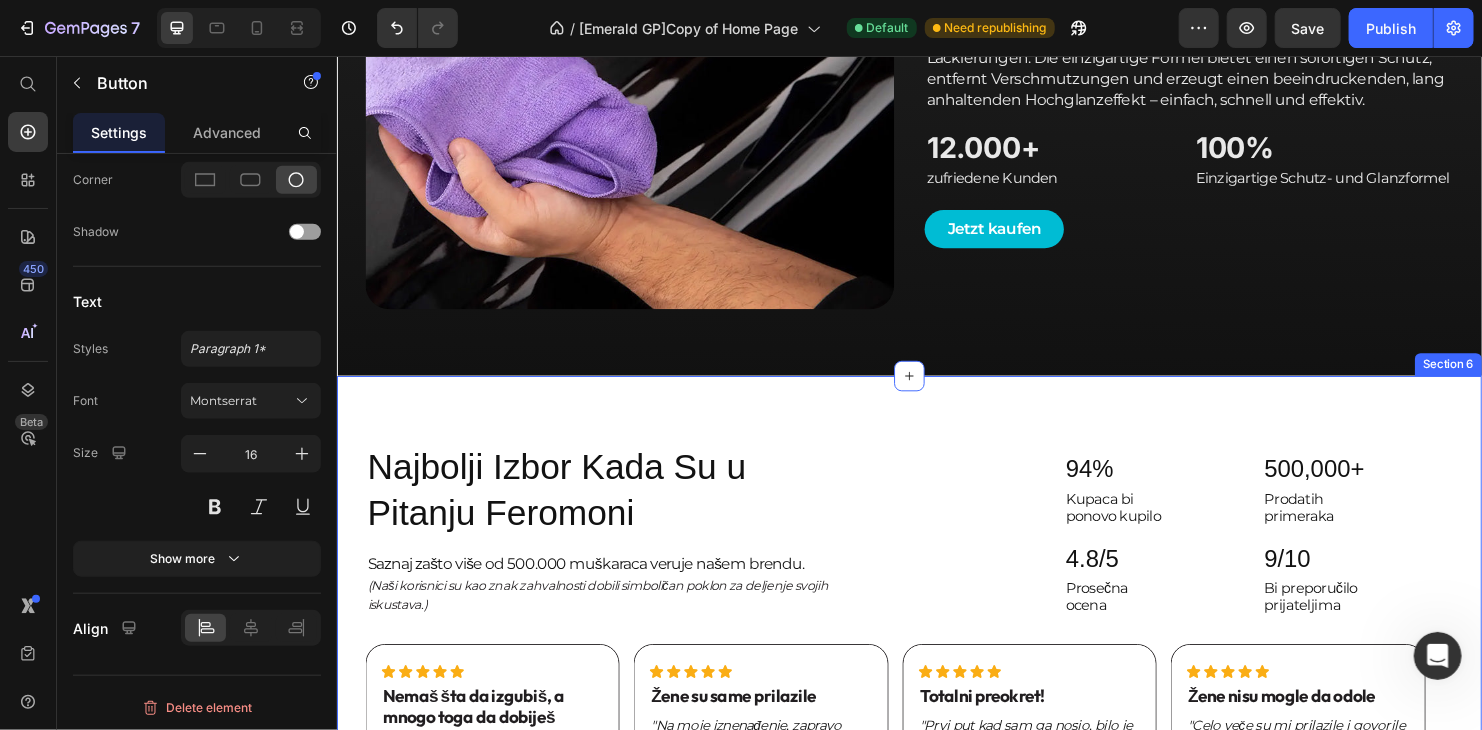 scroll, scrollTop: 1988, scrollLeft: 0, axis: vertical 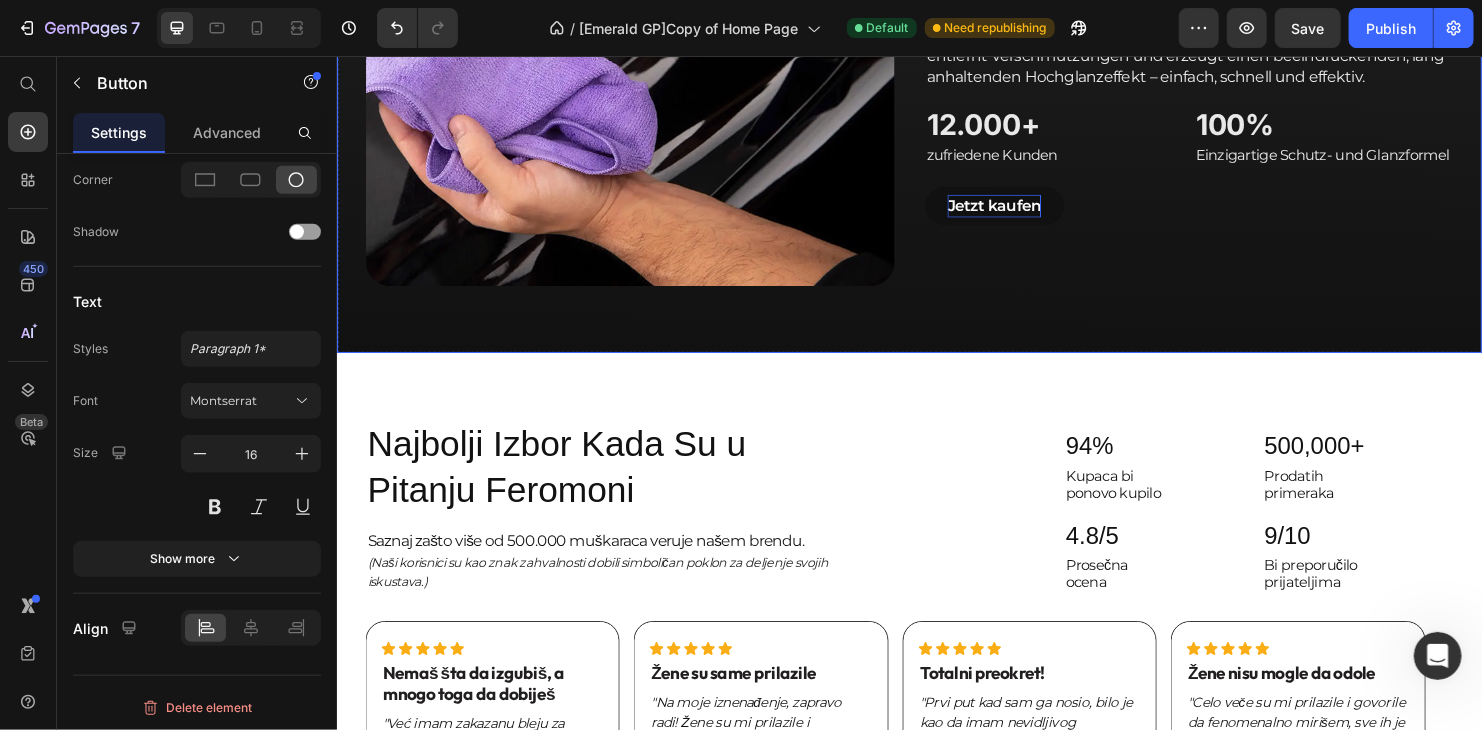 click on "Jetzt kaufen" at bounding box center [1025, 212] 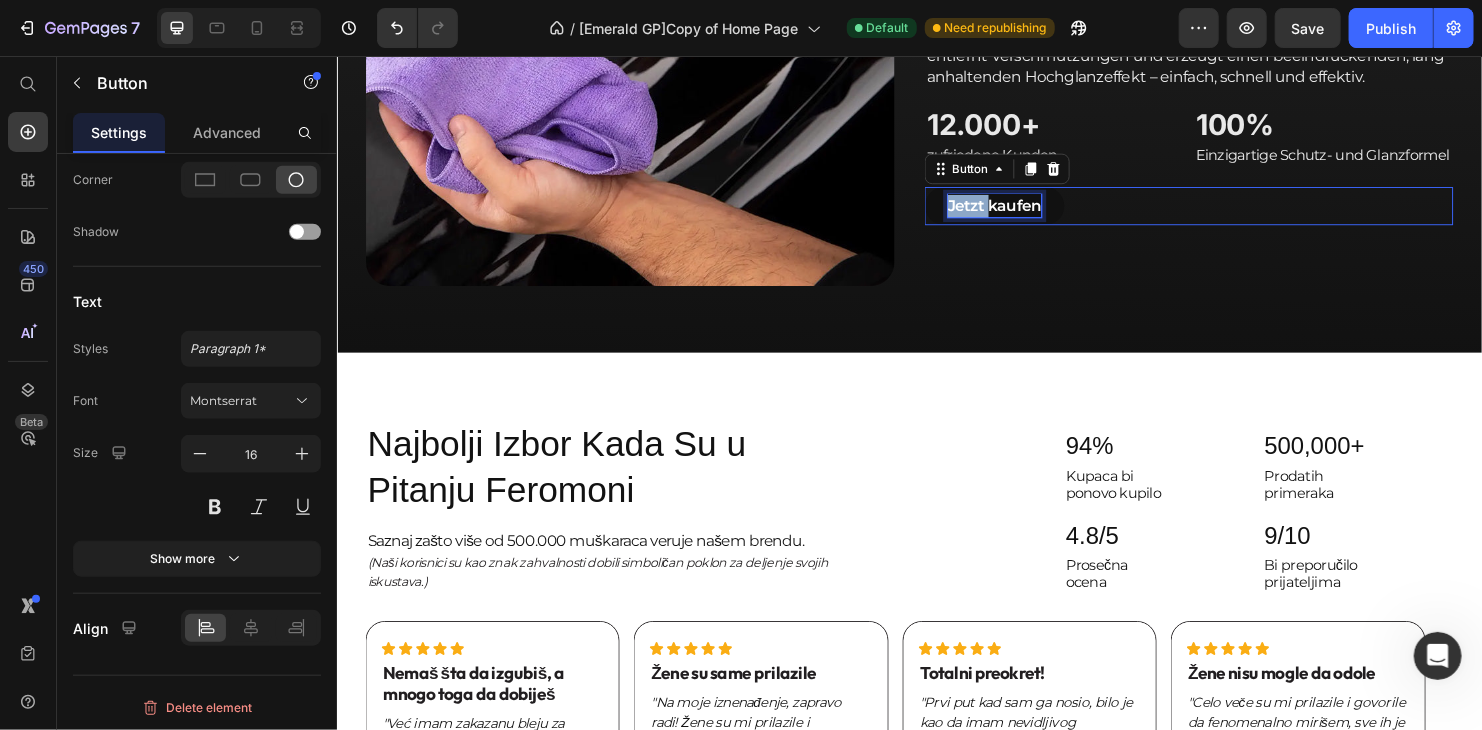 click on "Jetzt kaufen" at bounding box center (1025, 212) 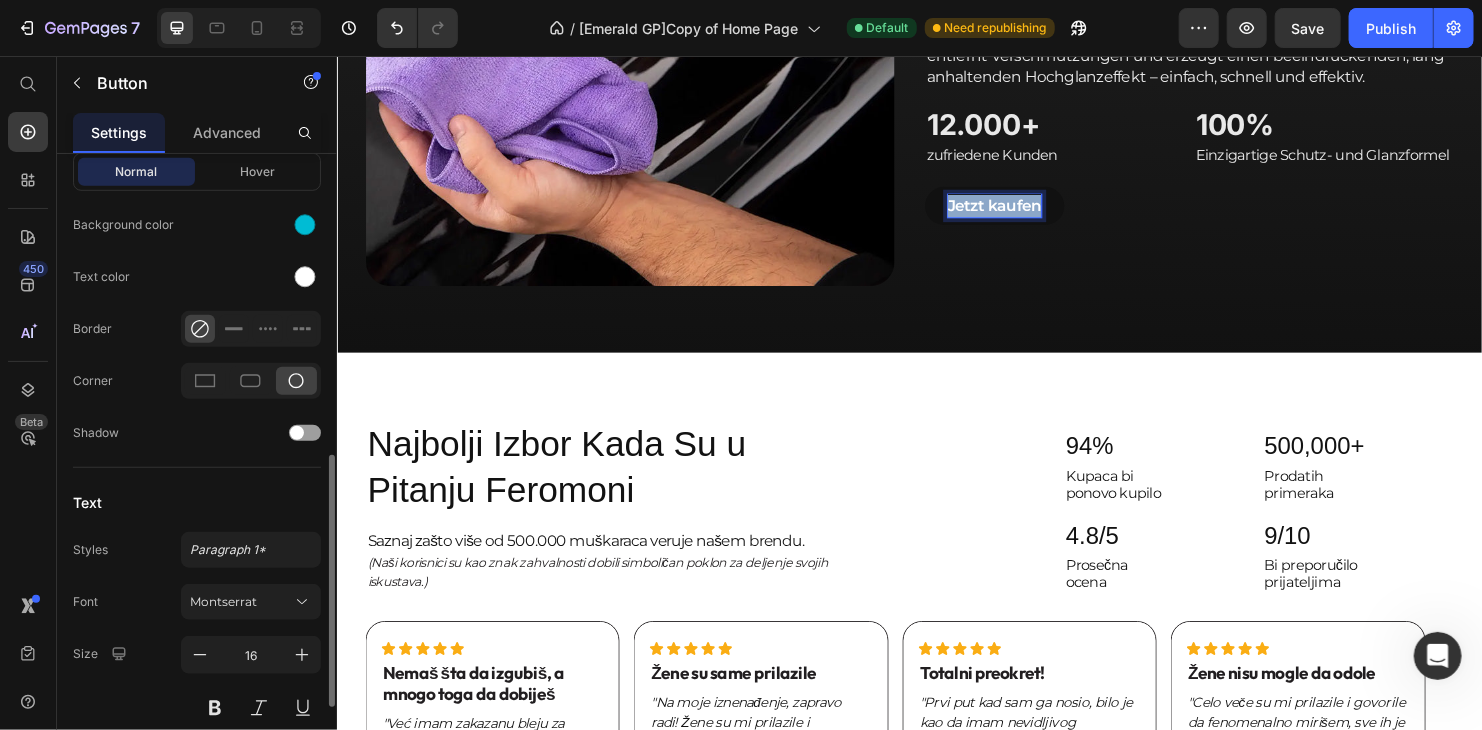 click on "Jetzt kaufen" at bounding box center [1025, 212] 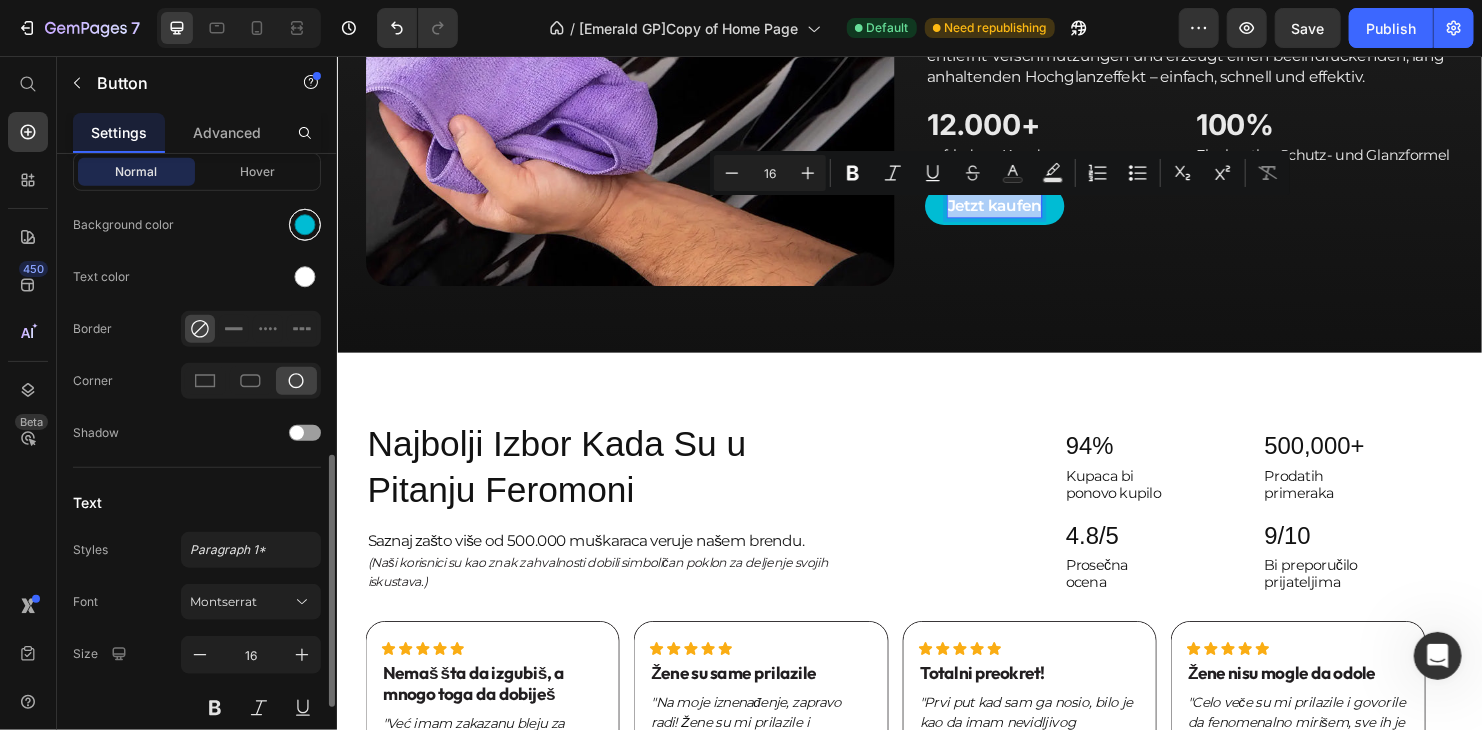 click at bounding box center [305, 225] 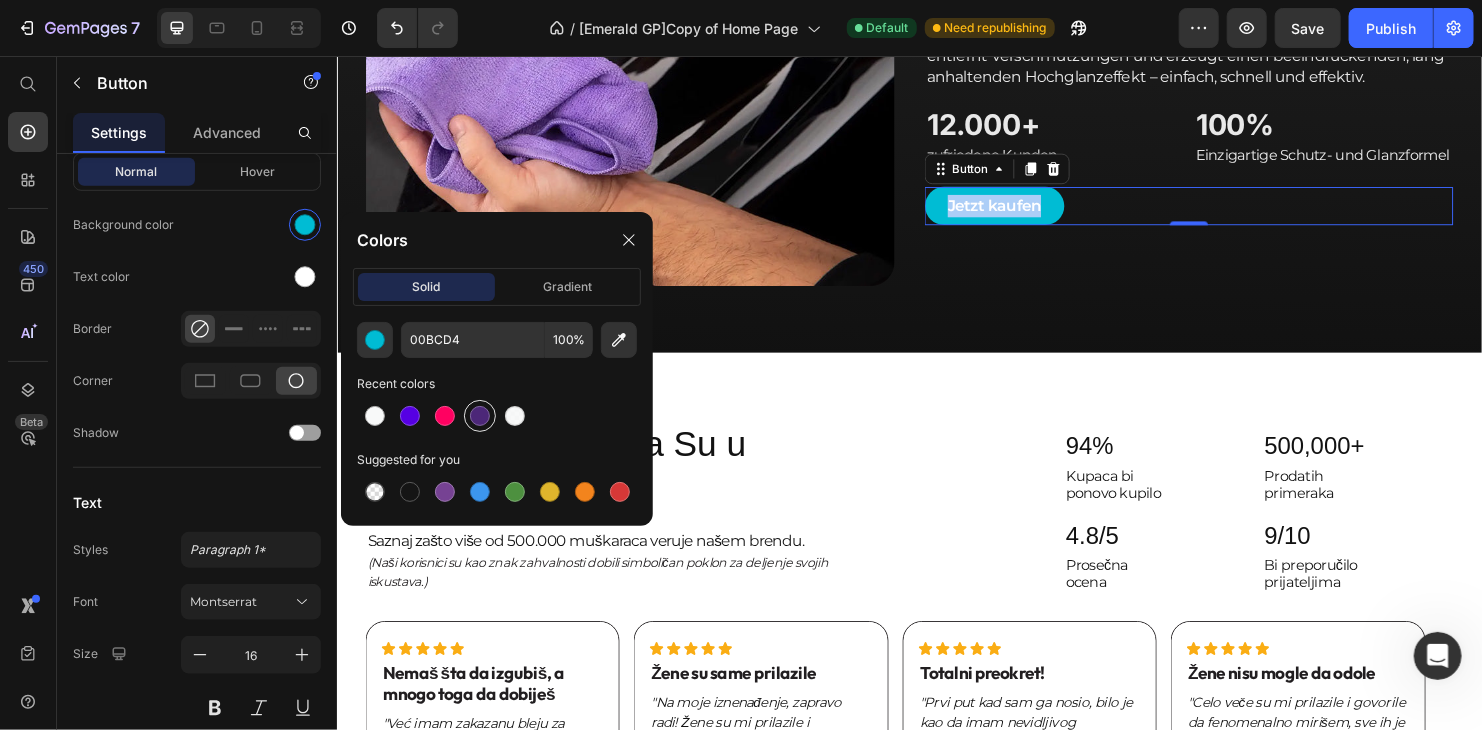 click at bounding box center [480, 416] 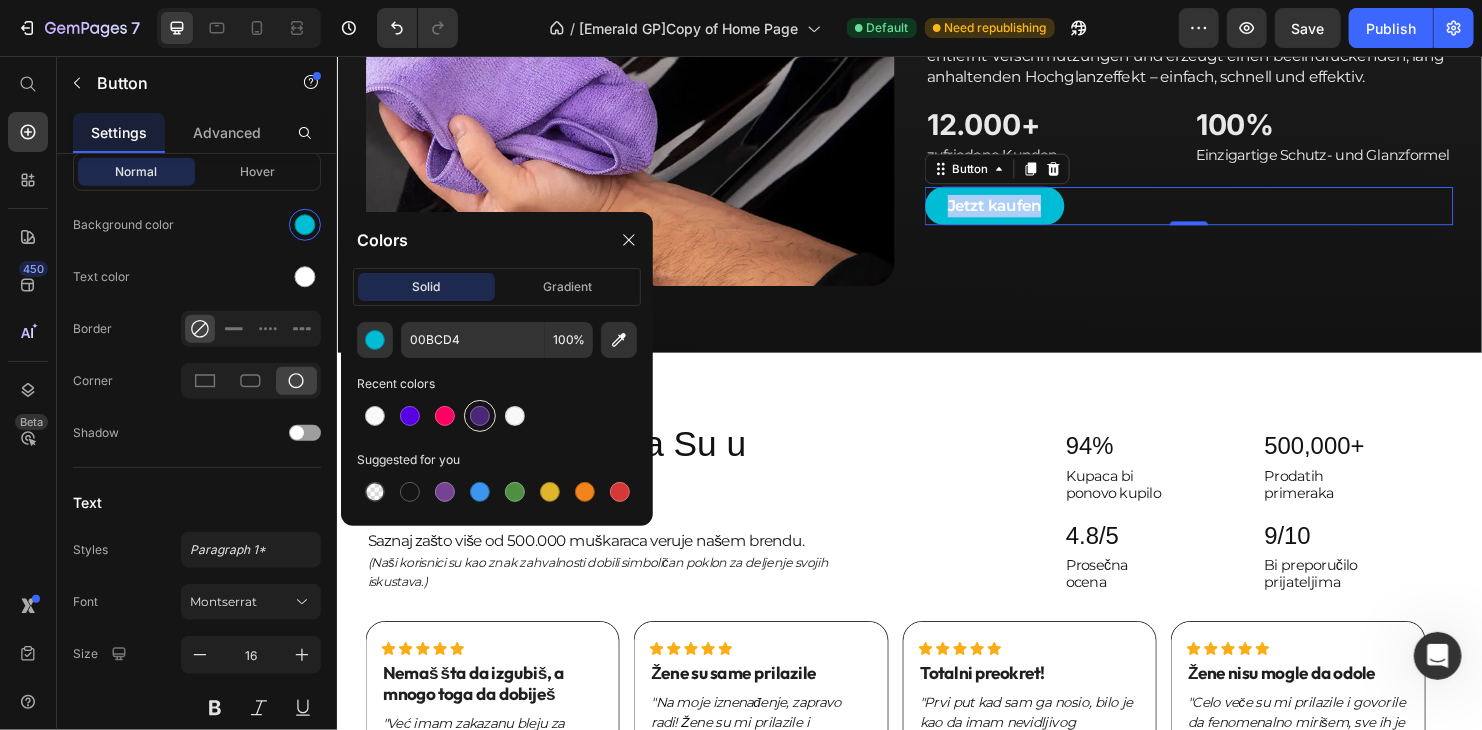 type on "4C2778" 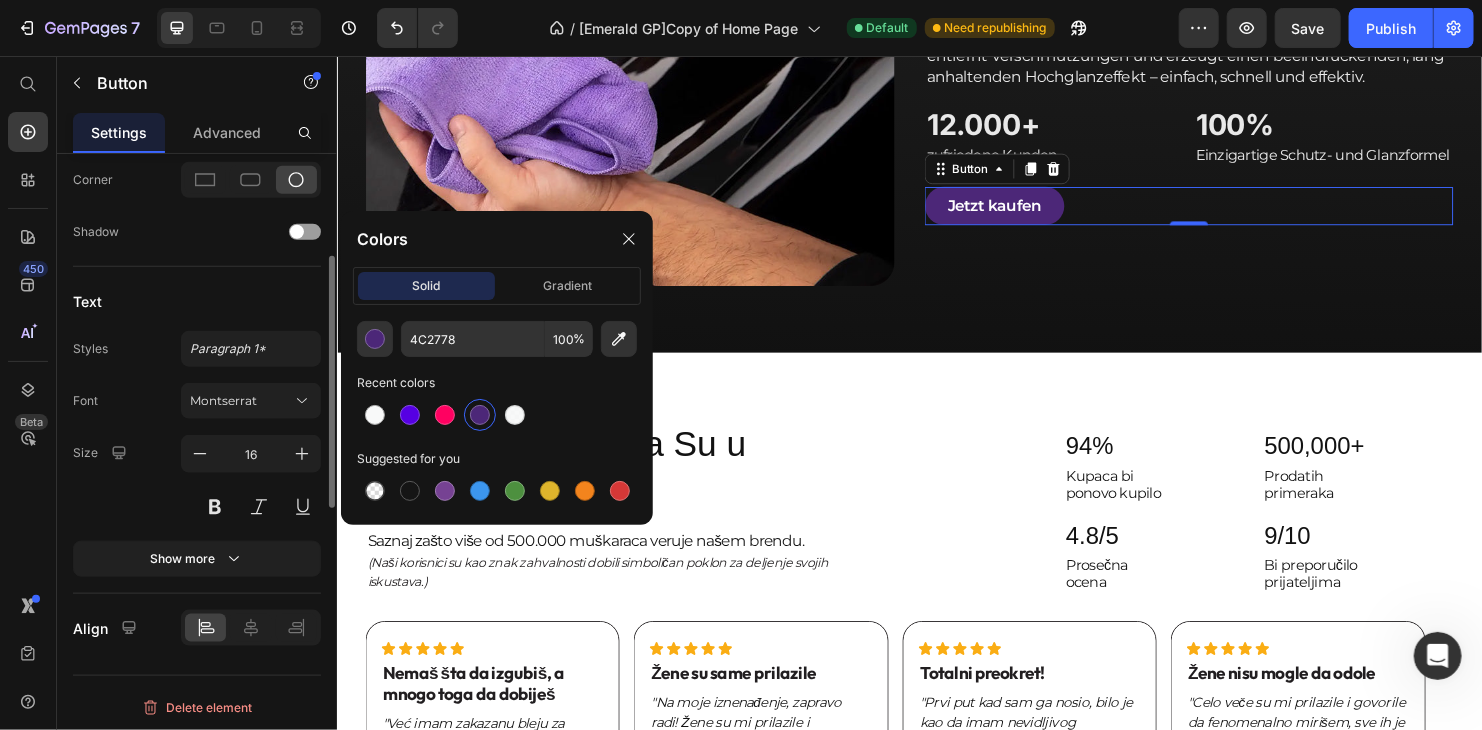 scroll, scrollTop: 657, scrollLeft: 0, axis: vertical 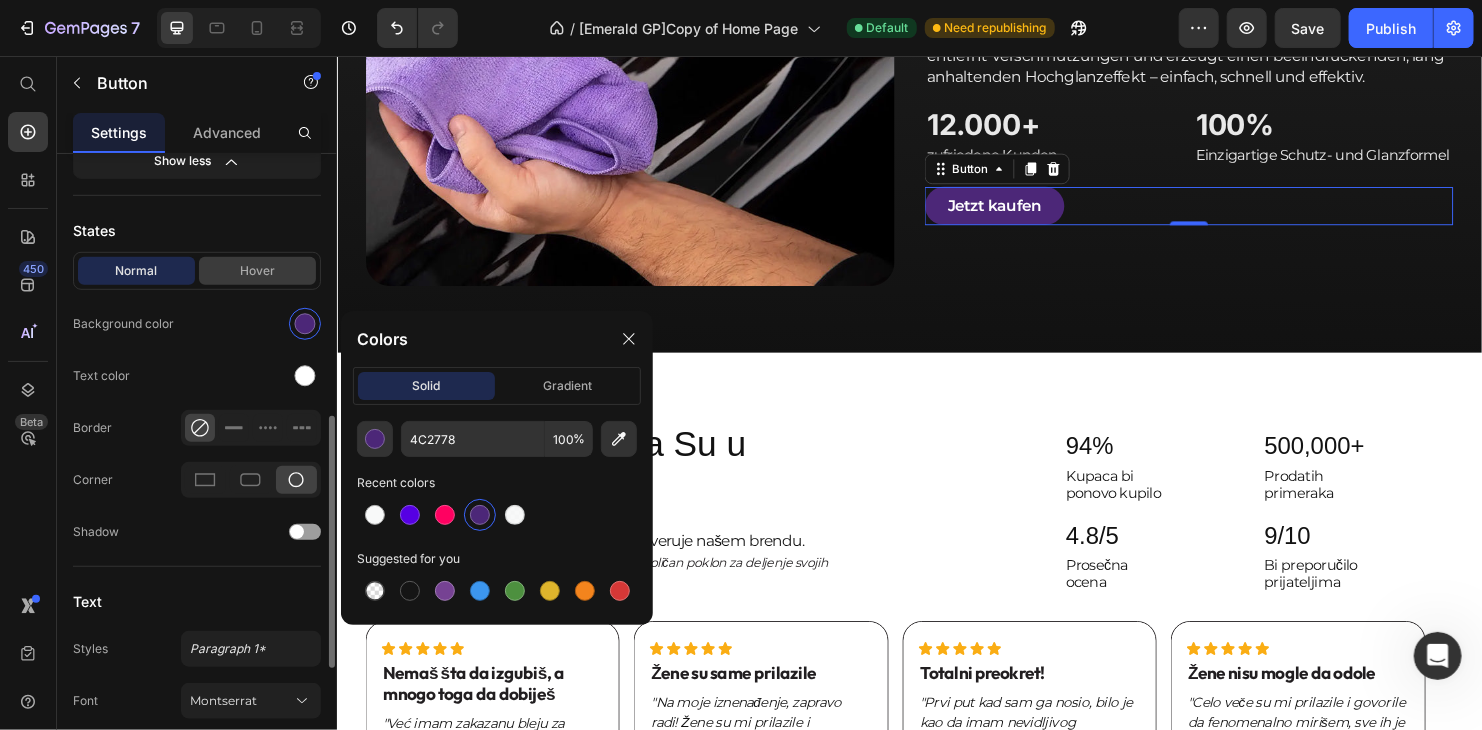 click on "Hover" at bounding box center [257, 271] 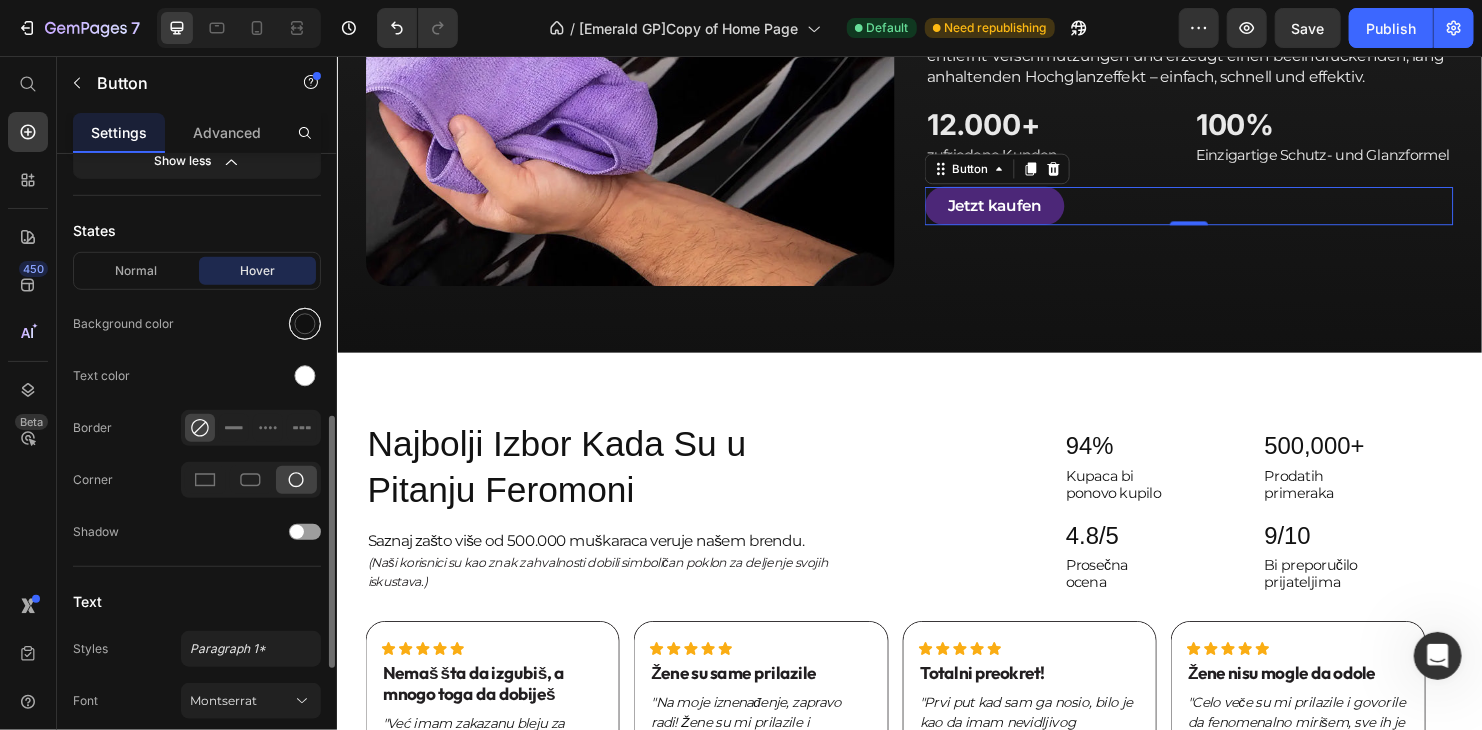 click at bounding box center (305, 324) 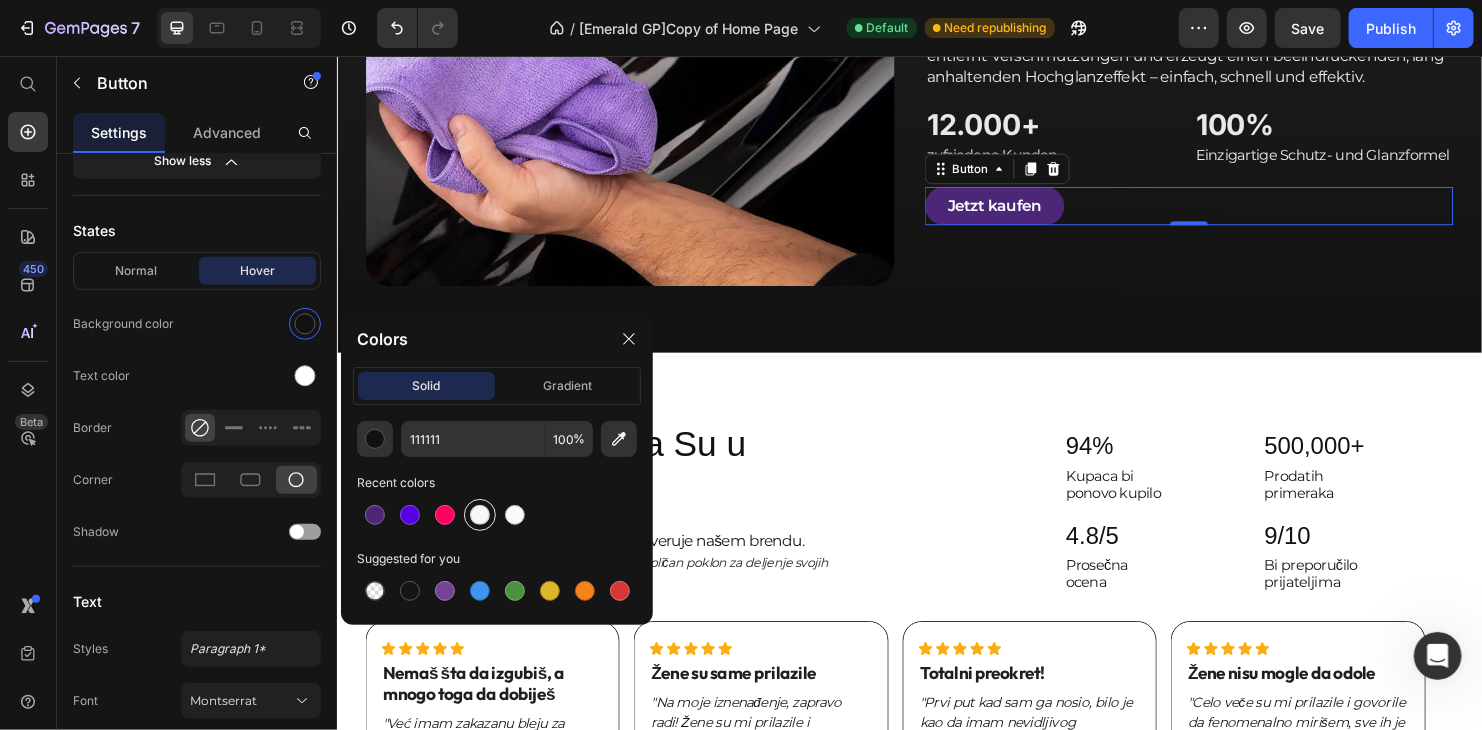 click at bounding box center [480, 515] 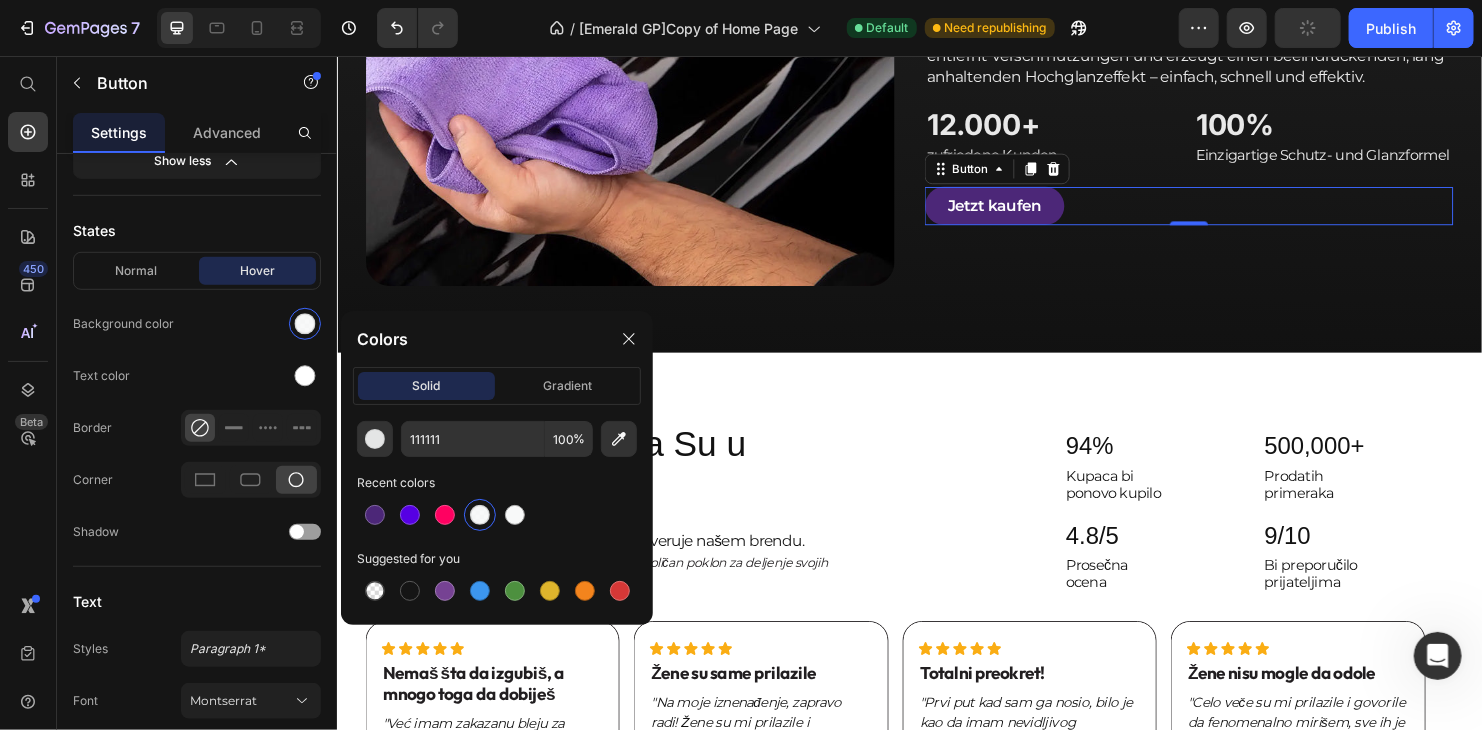 type on "F8F9F9" 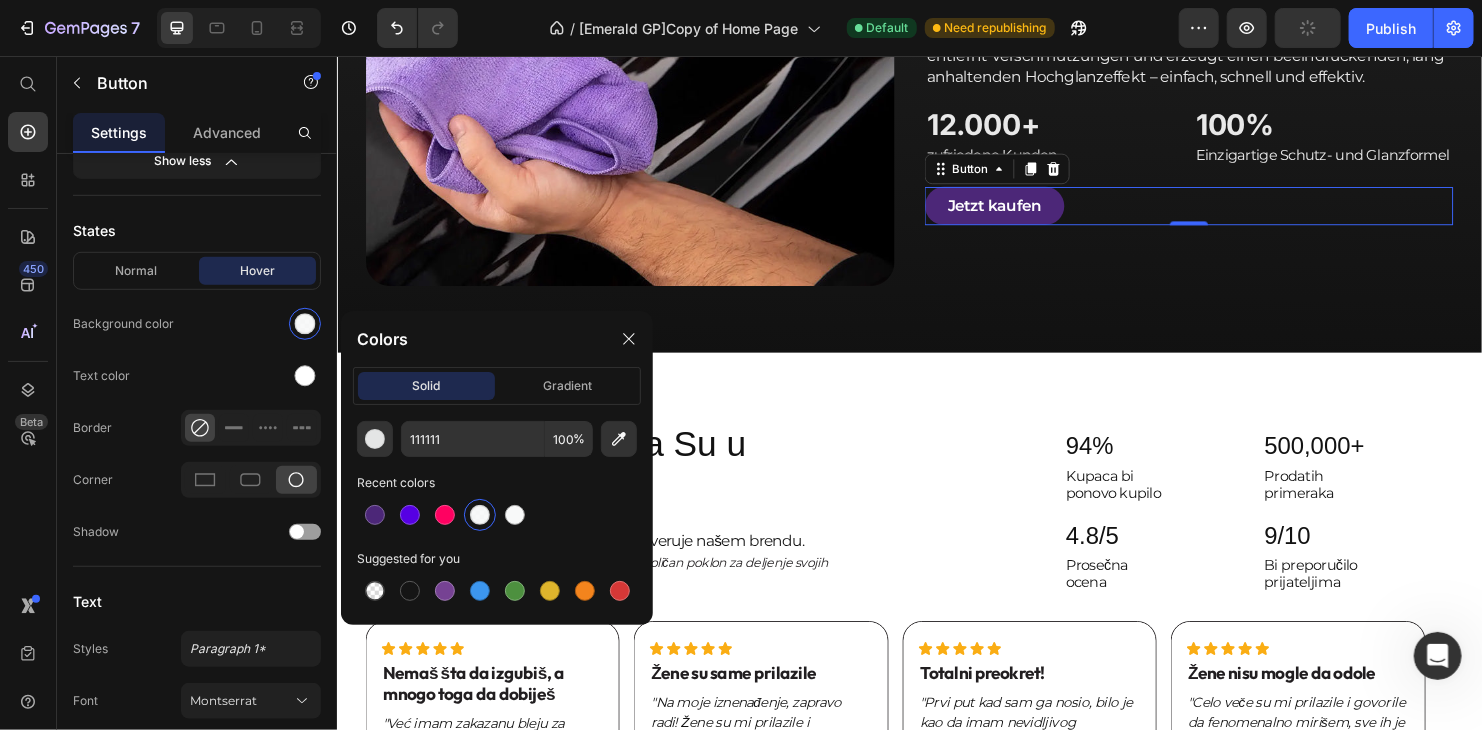 type on "90" 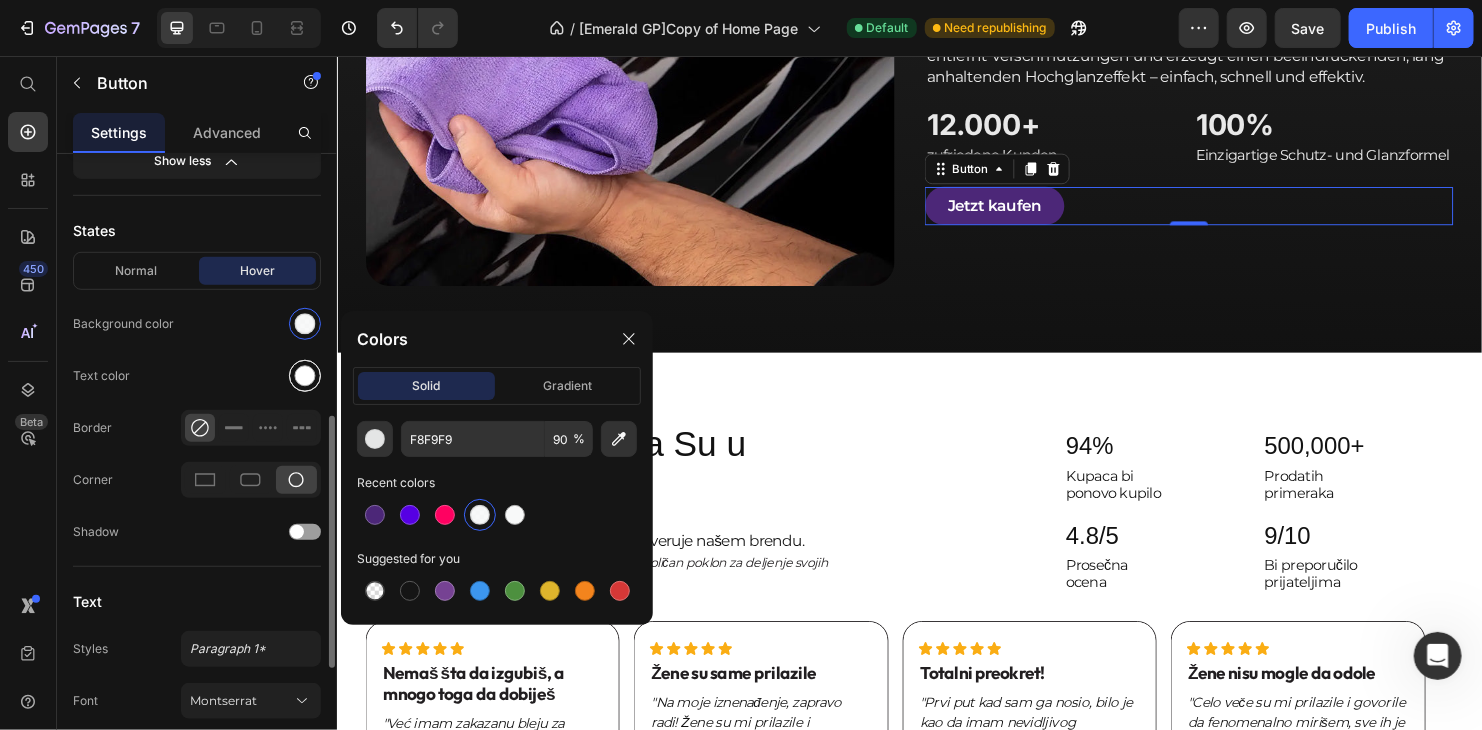 click at bounding box center (305, 376) 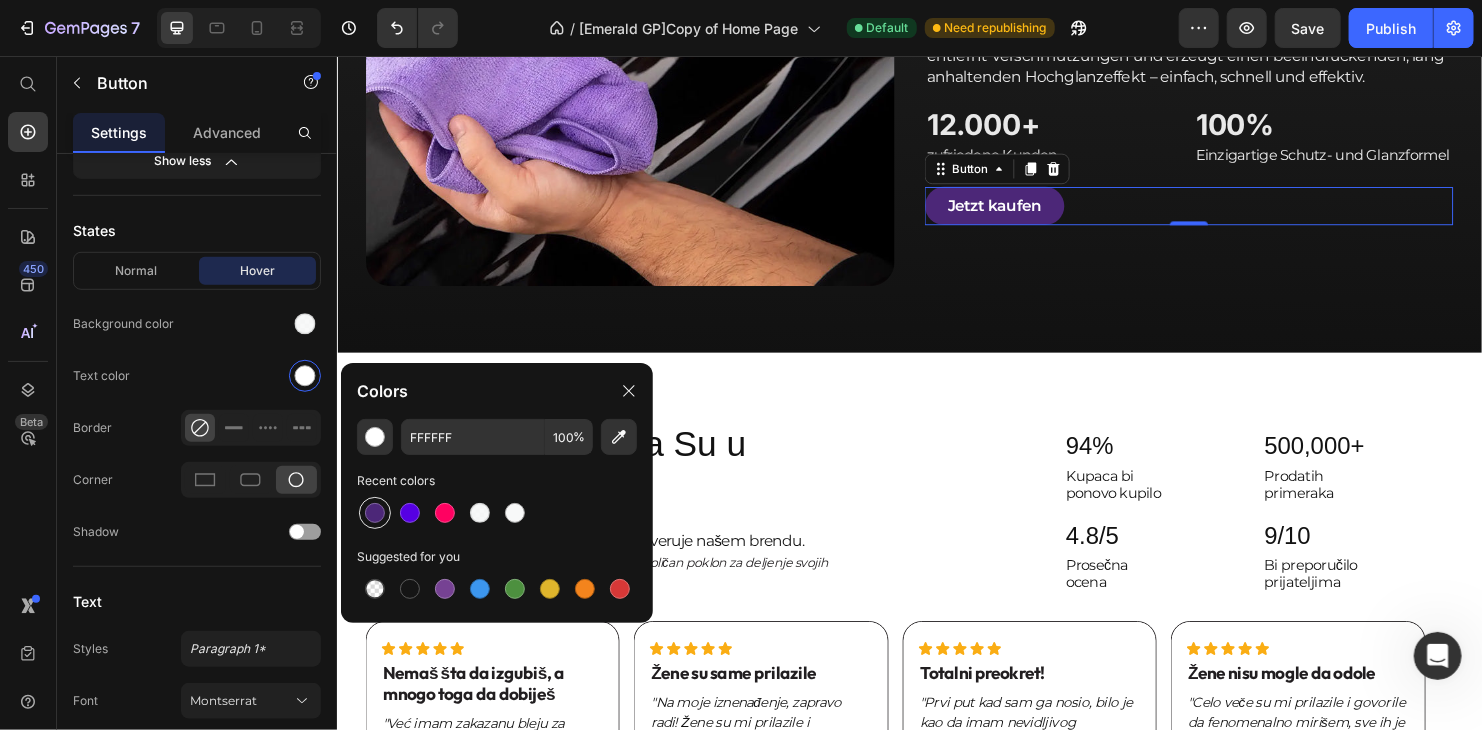 click at bounding box center [375, 513] 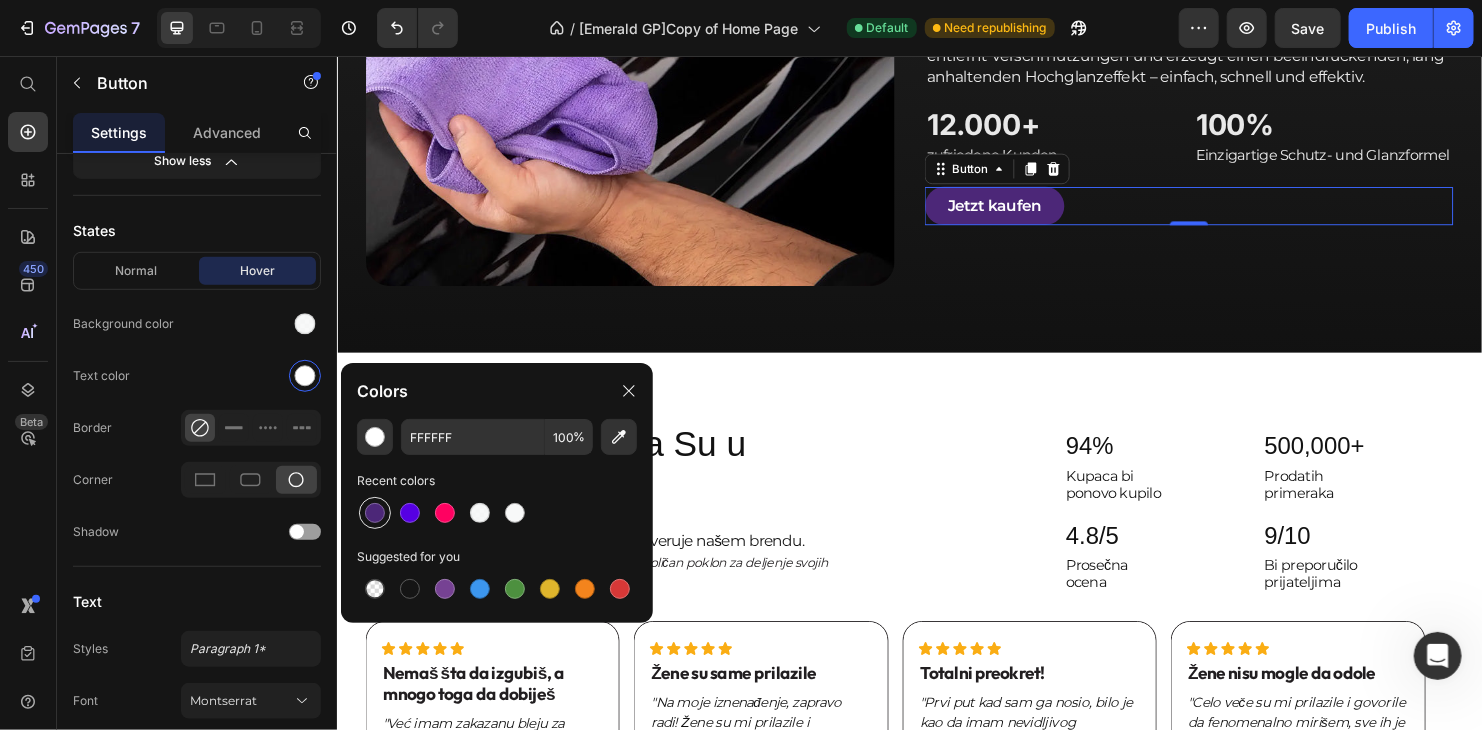 type on "4C2778" 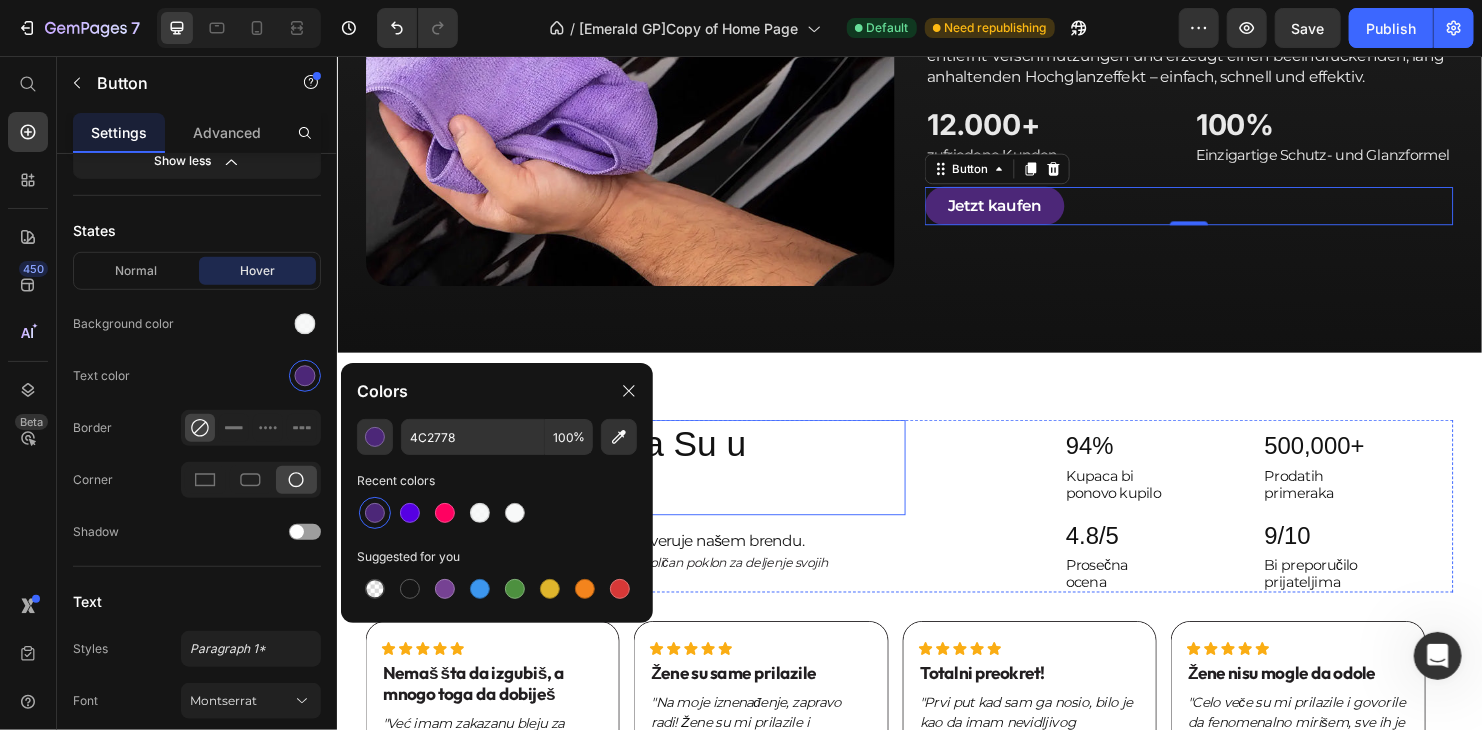 scroll, scrollTop: 1888, scrollLeft: 0, axis: vertical 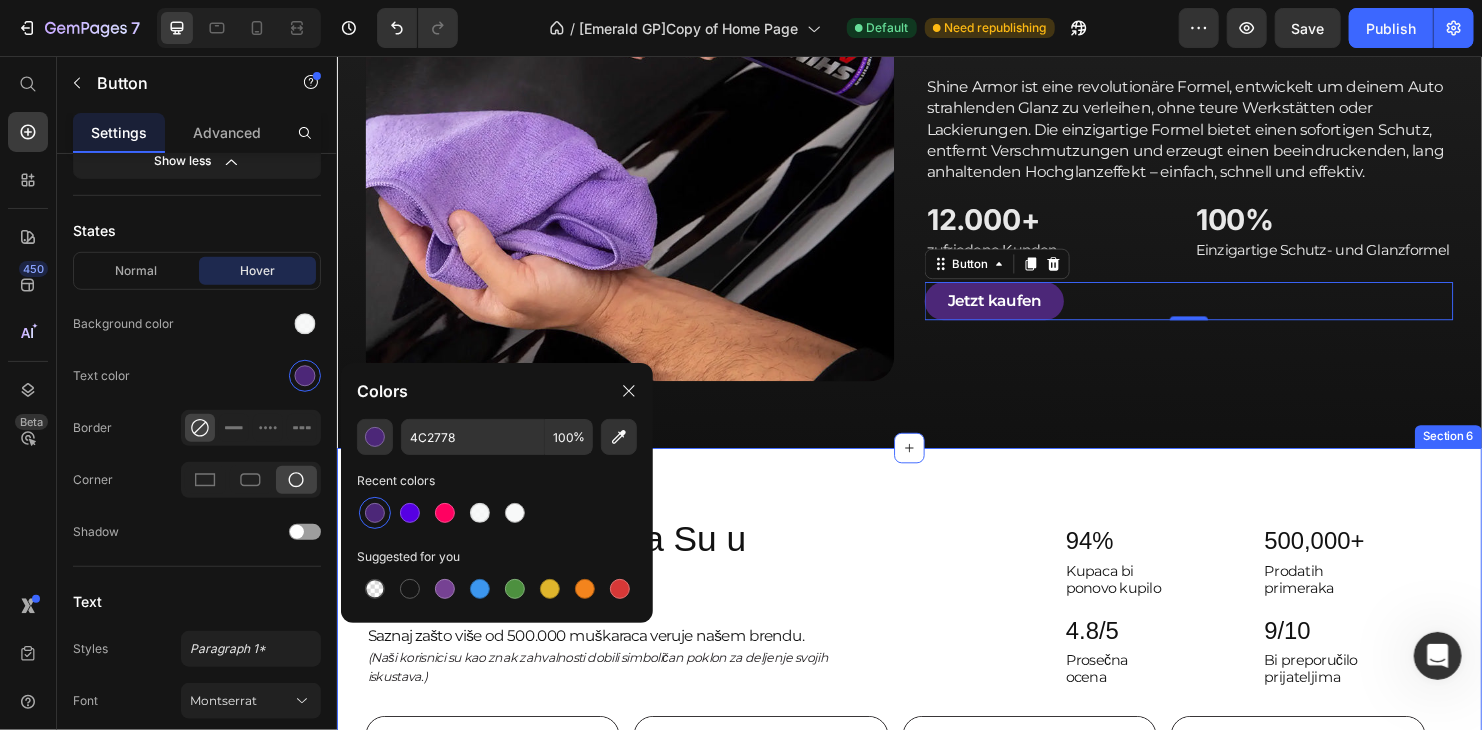 click on "Najbolji Izbor Kada Su u Pitanju Feromoni Heading Saznaj zašto više od 500.000 muškaraca veruje našem brendu. Text Block (Naši korisnici su kao znak zahvalnosti dobili simboličan poklon za deljenje svojih iskustava.) Text Block 94% Heading Kupaca bi  ponovo kupilo Text Block 500,000+ Heading Prodatih  primeraka Text Block Row 4.8/5 Heading Prosečna  ocena Text Block 9/10 Heading Bi preporučilo  prijateljima Text Block Row Row Icon Icon Icon Icon
Icon Icon List Nemaš šta da izgubiš, a mnogo toga da dobiješ Text Block "Već imam zakazanu bleju za sledeću nedelju, a tek sam počeo da ga koristim!" Text Block [FIRST] [LAST] | 31 Text Block Hero Banner Row Row Icon Icon Icon Icon
Icon Icon List Žene su same prilazile Text Block "Na moje iznenađenje, zapravo radi! Žene su mi prilazile i započinjale razgovor kao da se poznajemo." Text Block [FIRST] [LAST] | 31 Text Block Hero Banner Row Row Icon Icon Icon Icon
Icon Icon List Totalni preokret! Text Block Row" at bounding box center (936, 752) 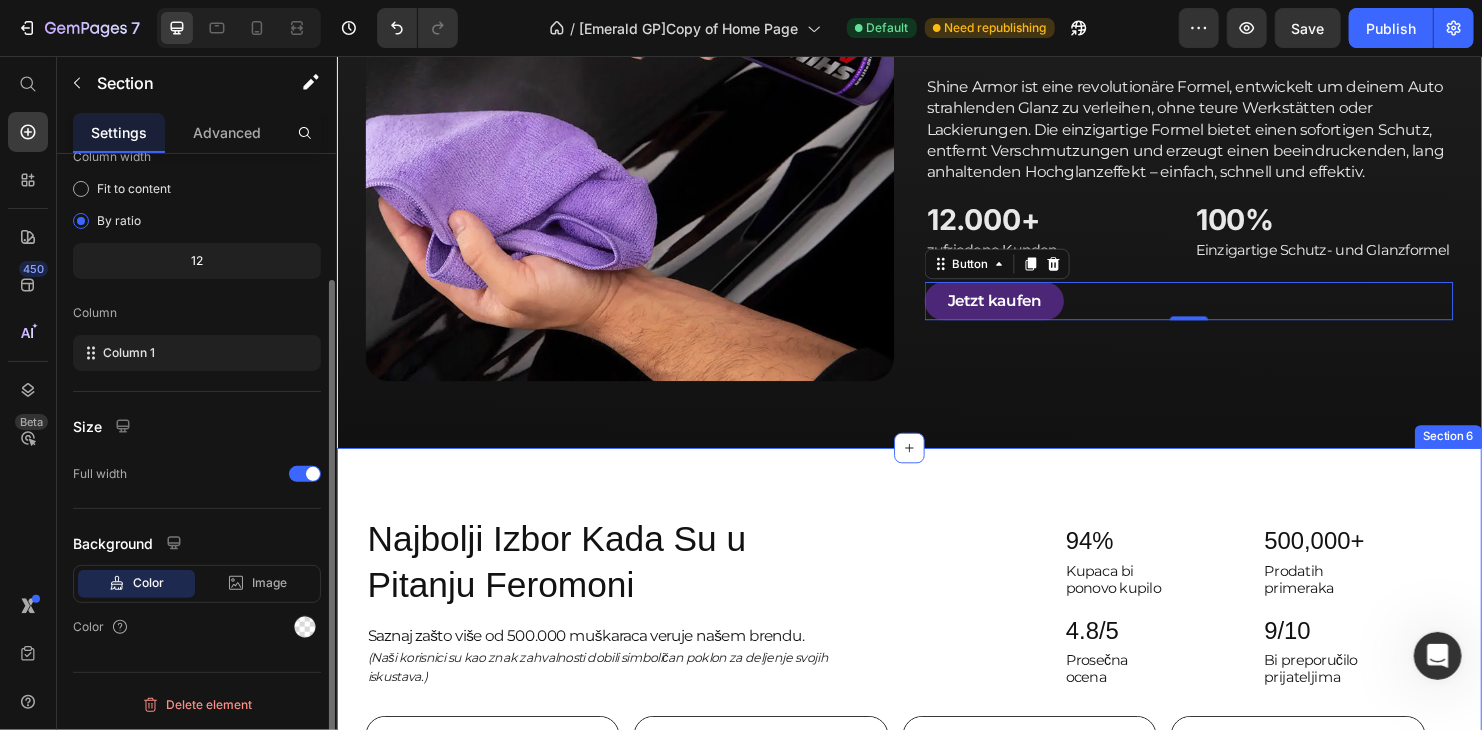 scroll, scrollTop: 0, scrollLeft: 0, axis: both 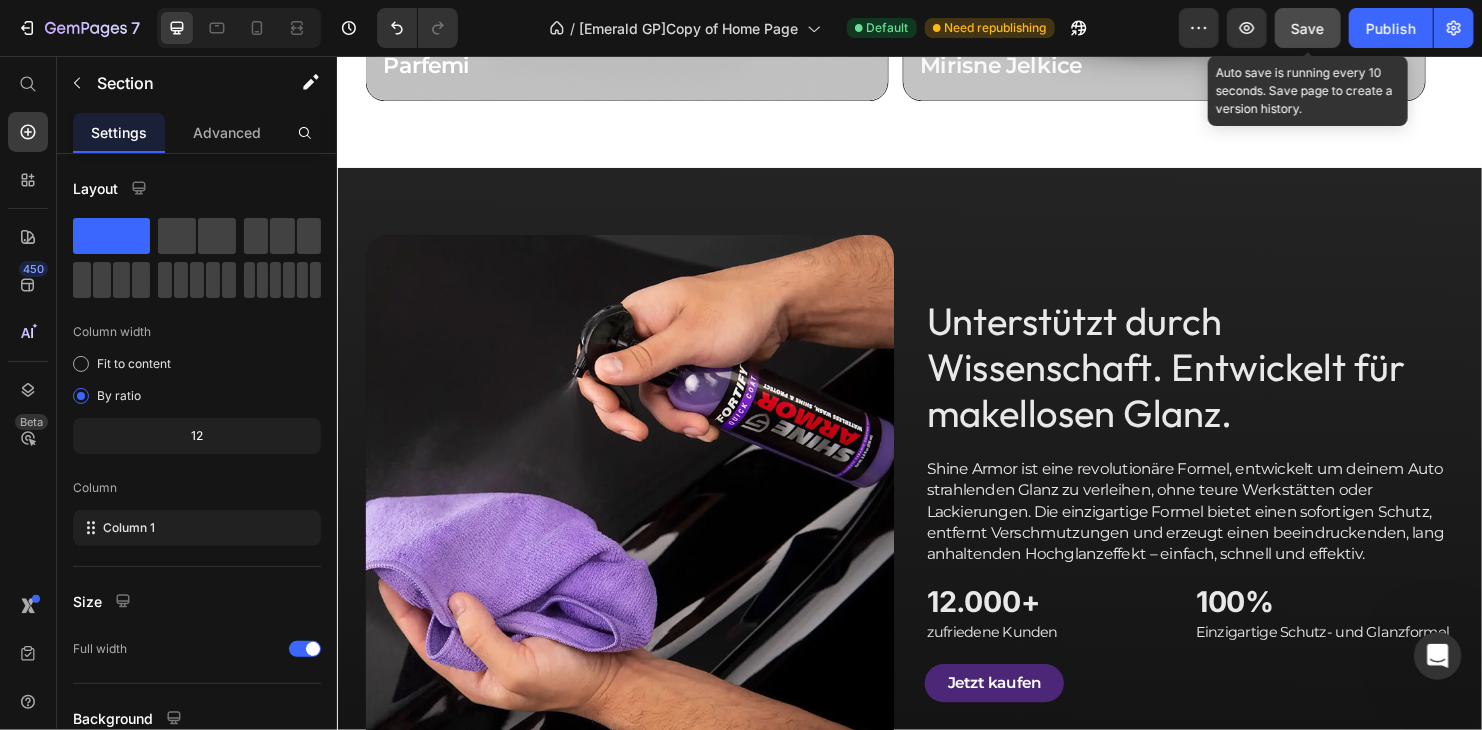 click on "Save" at bounding box center (1308, 28) 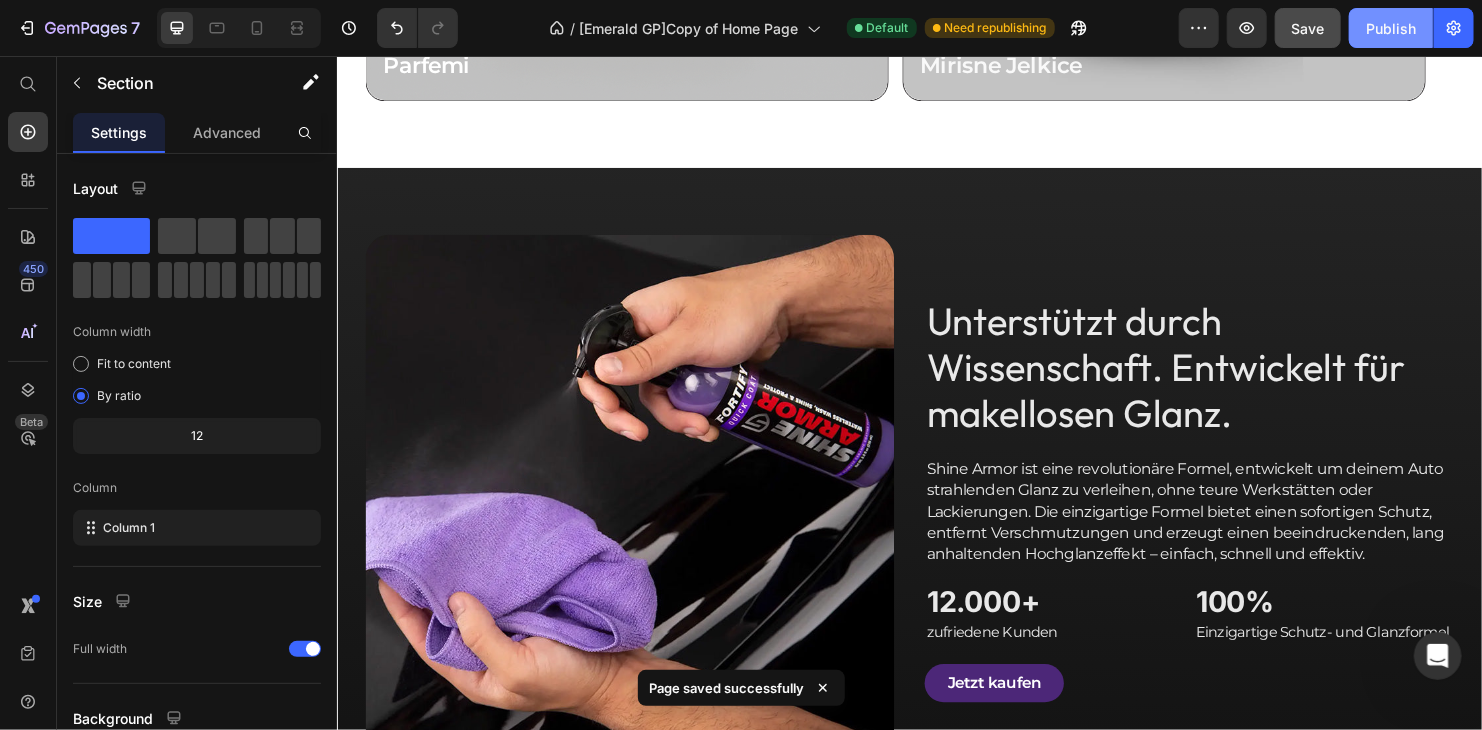 click on "Publish" at bounding box center (1391, 28) 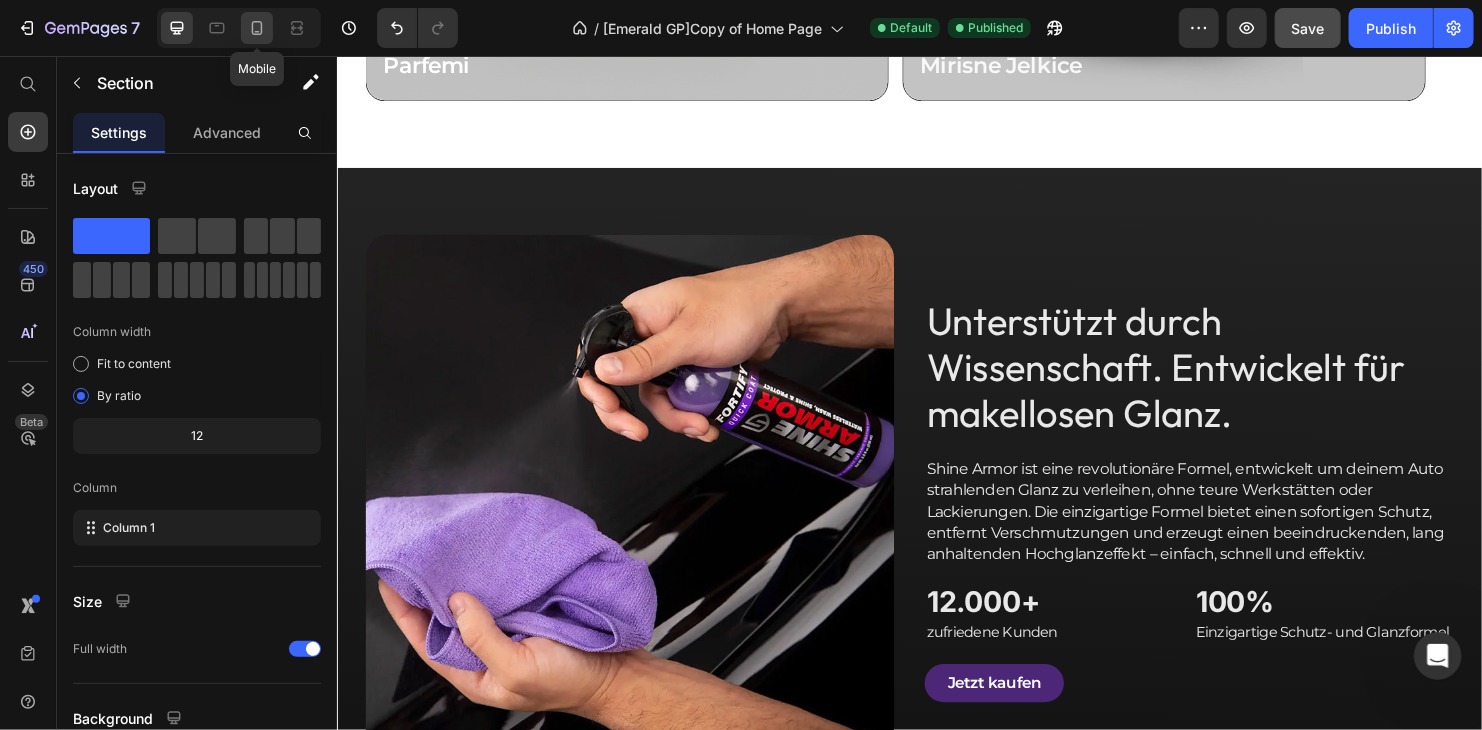click 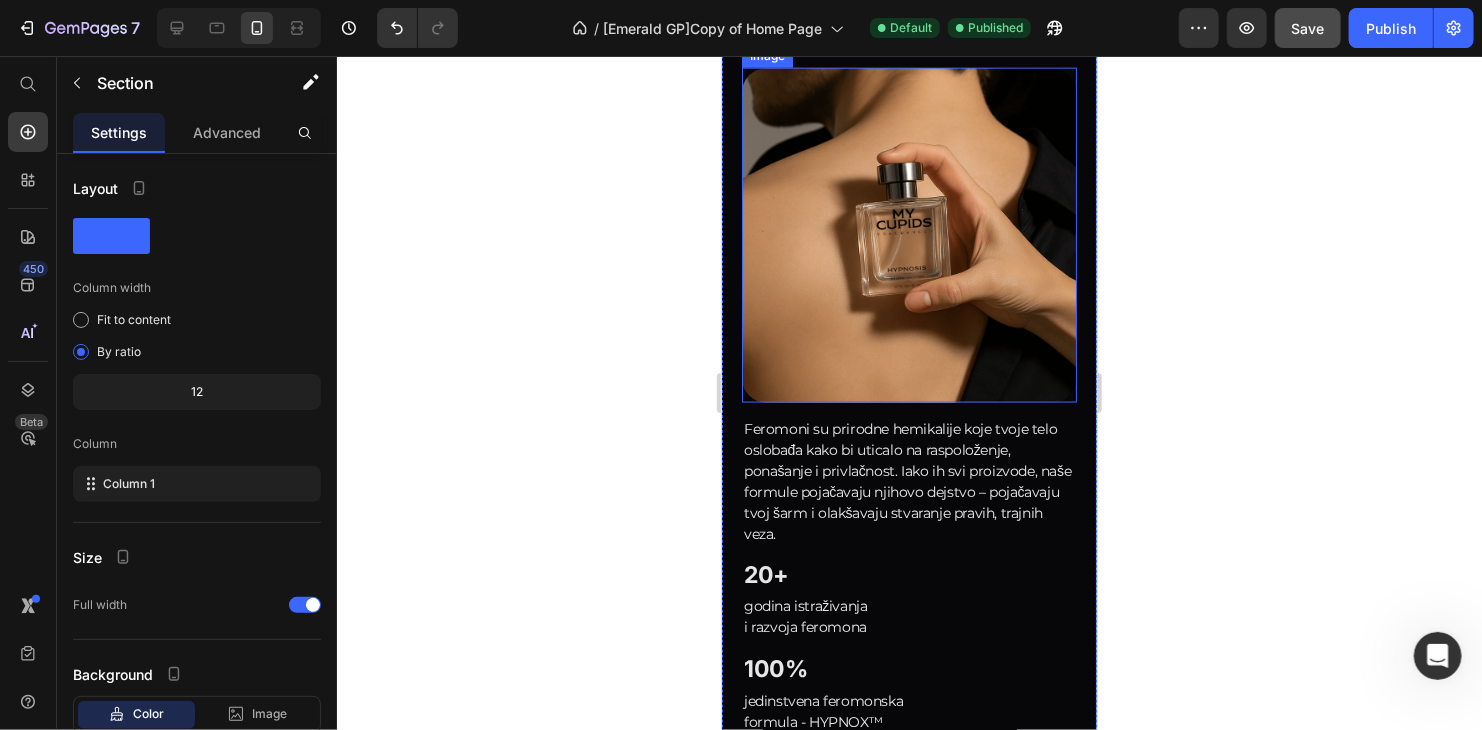 scroll, scrollTop: 1401, scrollLeft: 0, axis: vertical 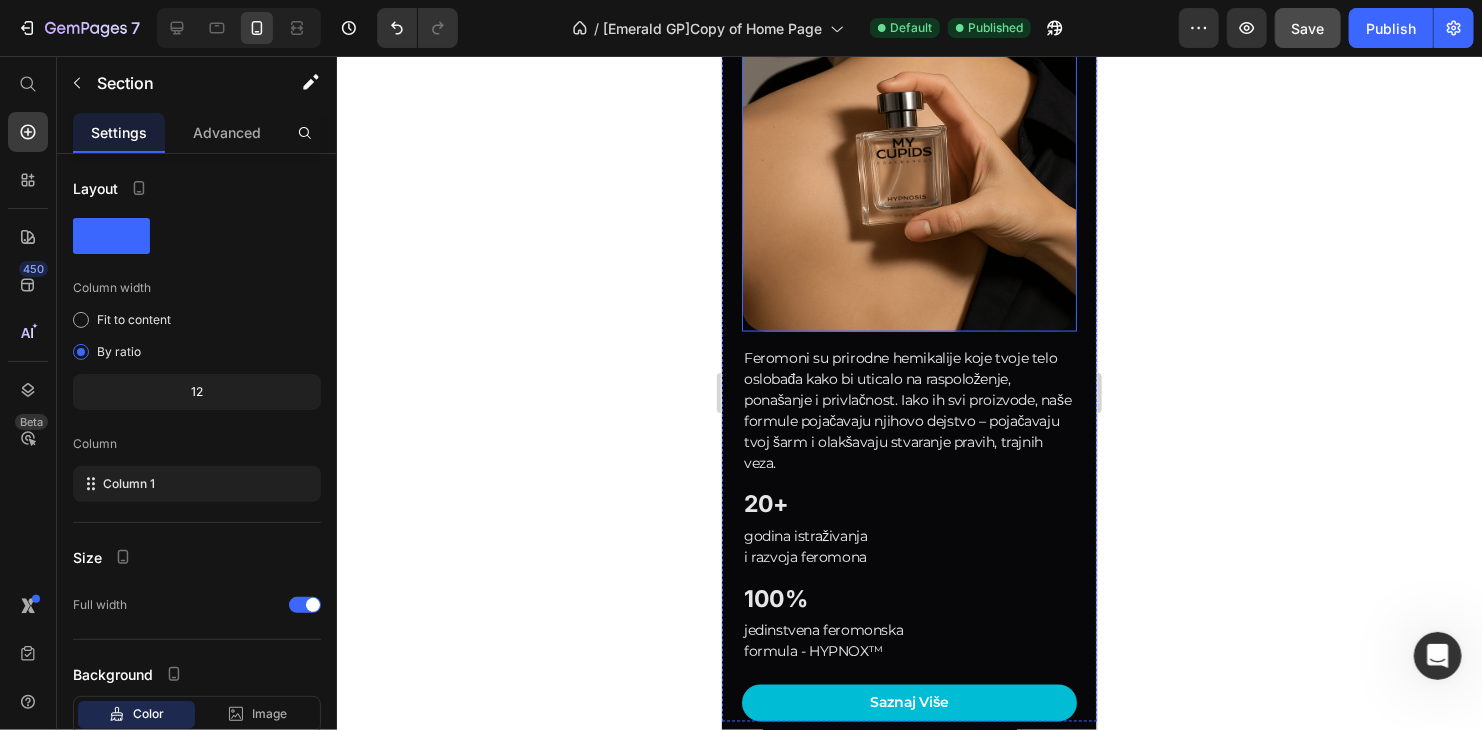 click at bounding box center [908, 163] 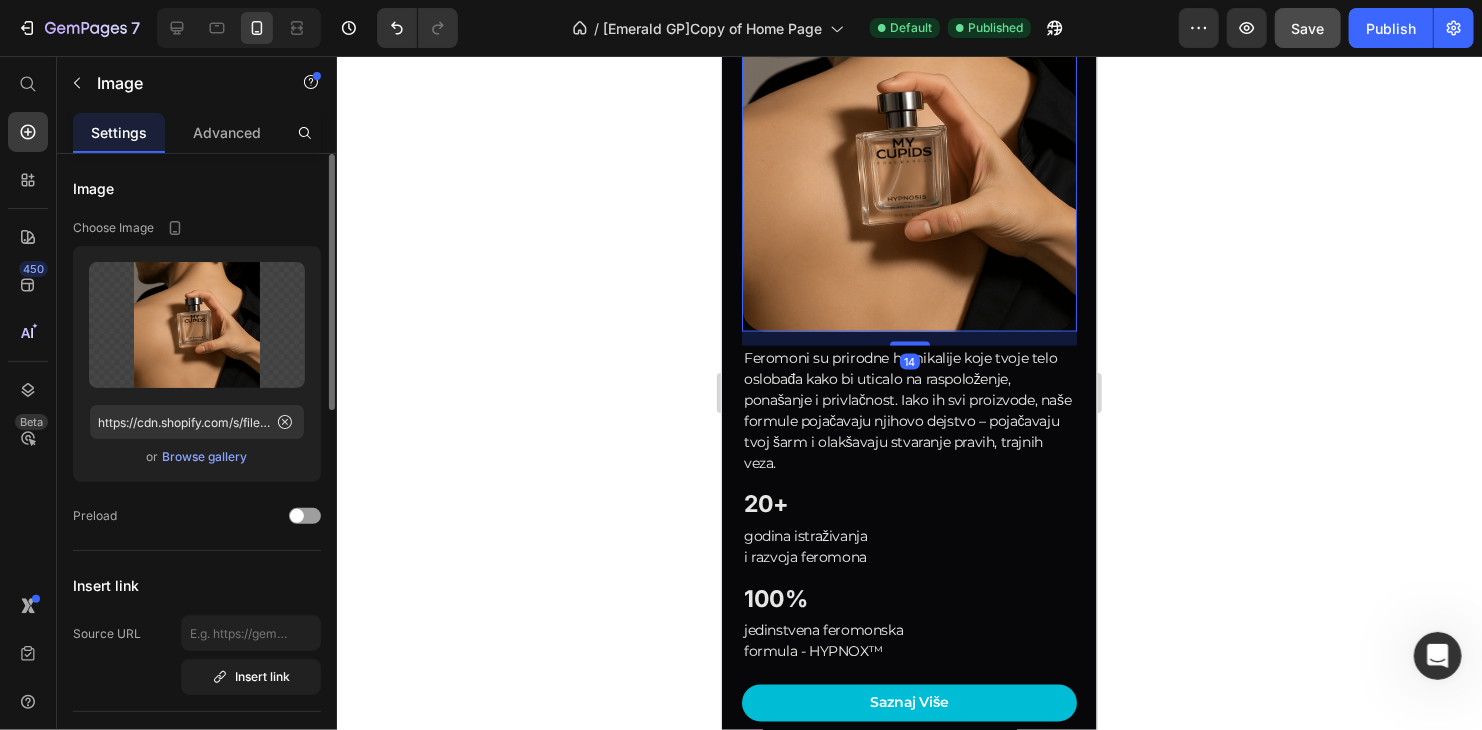 click on "Browse gallery" at bounding box center (205, 457) 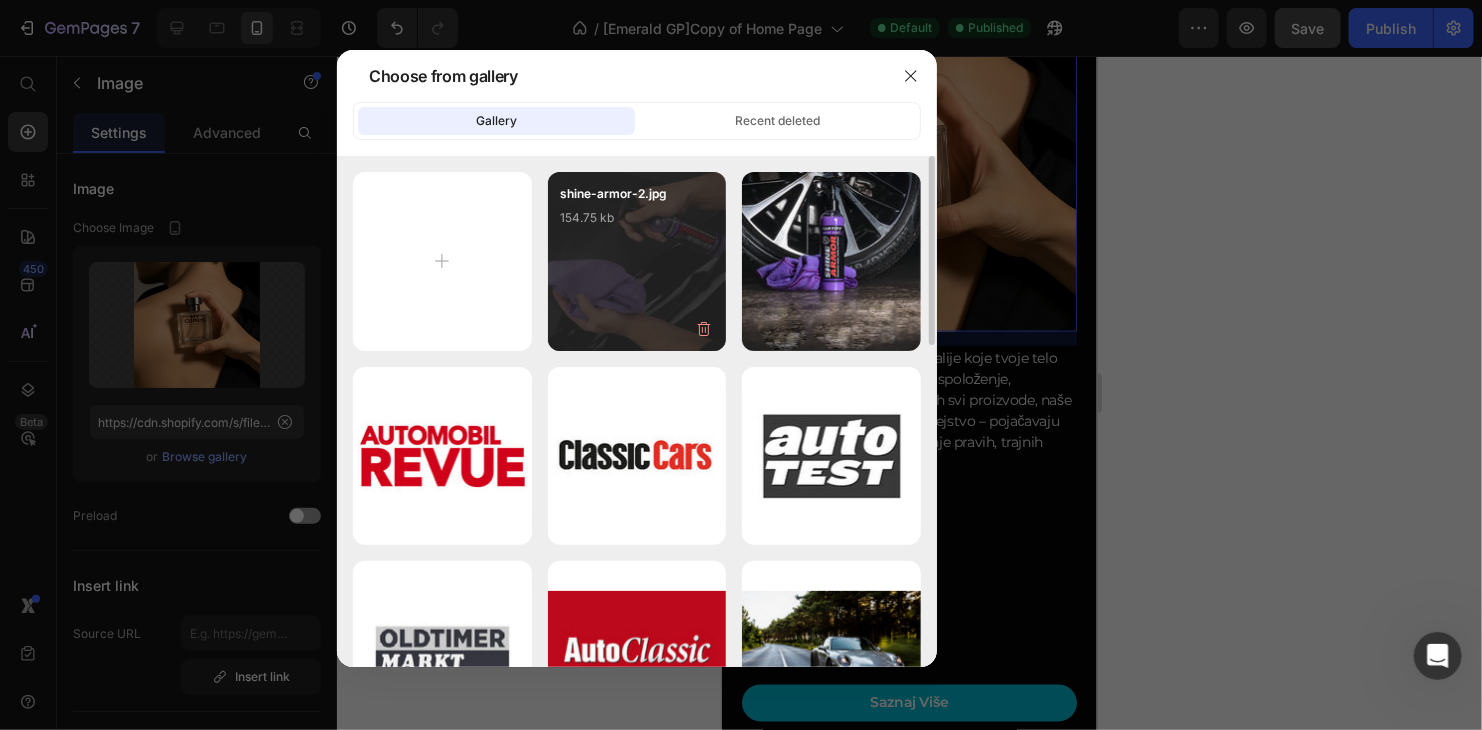 click on "shine-armor-2.jpg 154.75 kb" at bounding box center (637, 261) 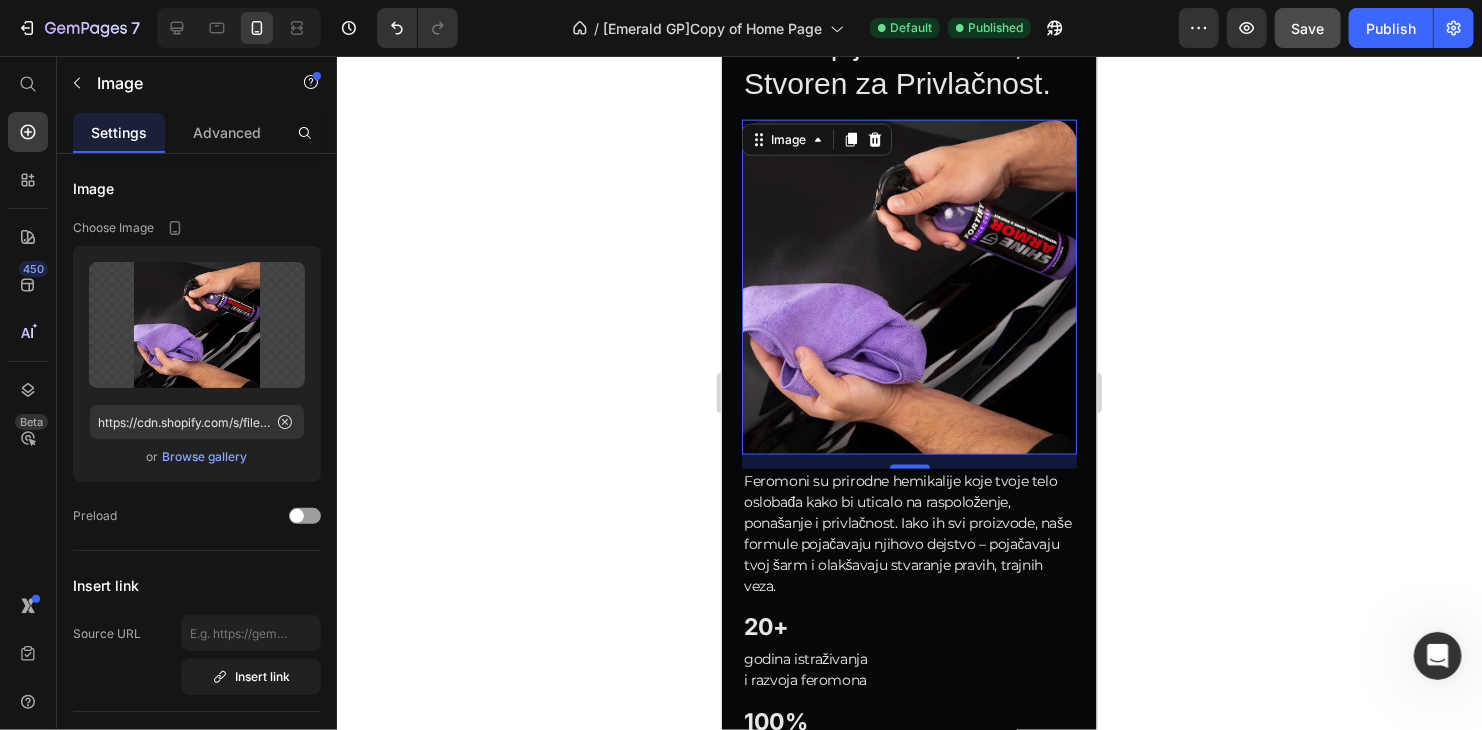 scroll, scrollTop: 1000, scrollLeft: 0, axis: vertical 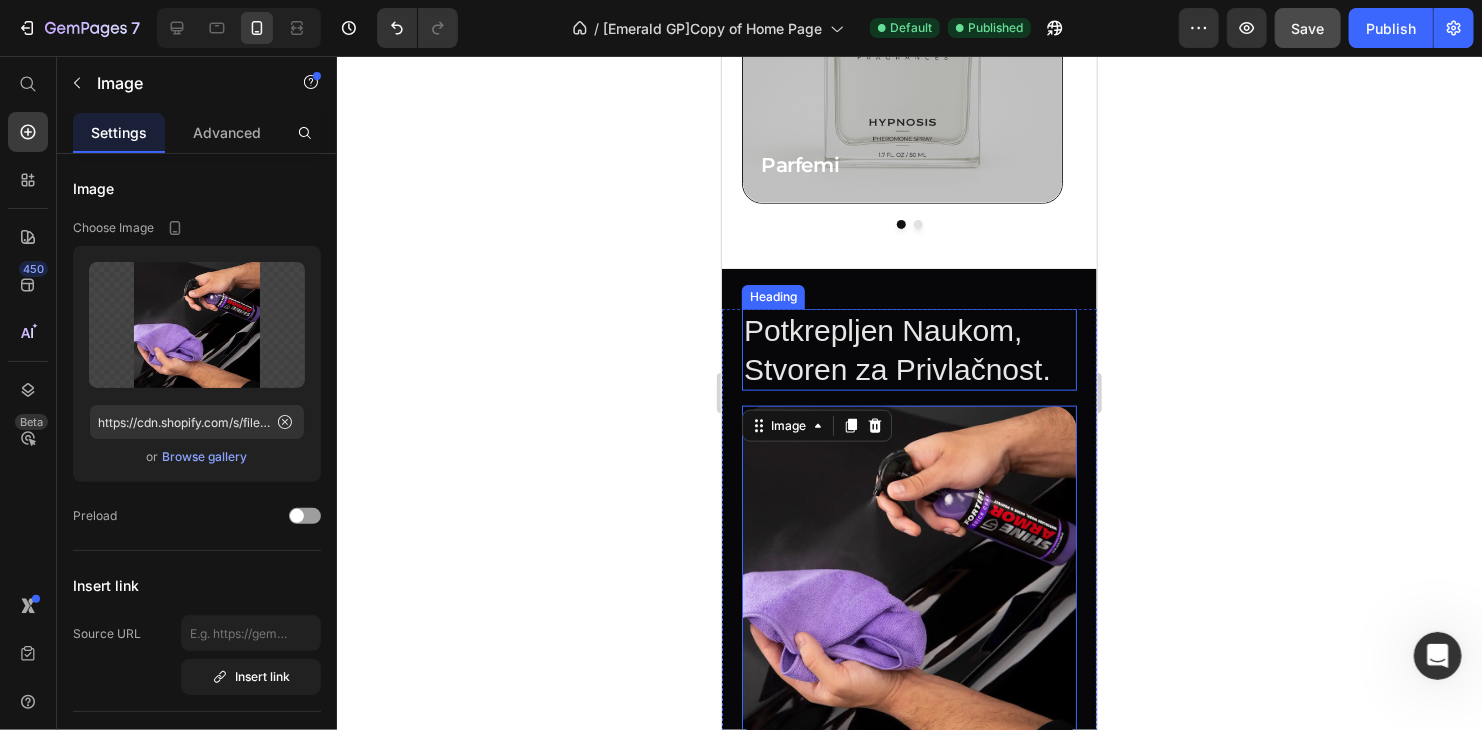 click on "Potkrepljen Naukom, Stvoren za Privlačnost." at bounding box center (908, 349) 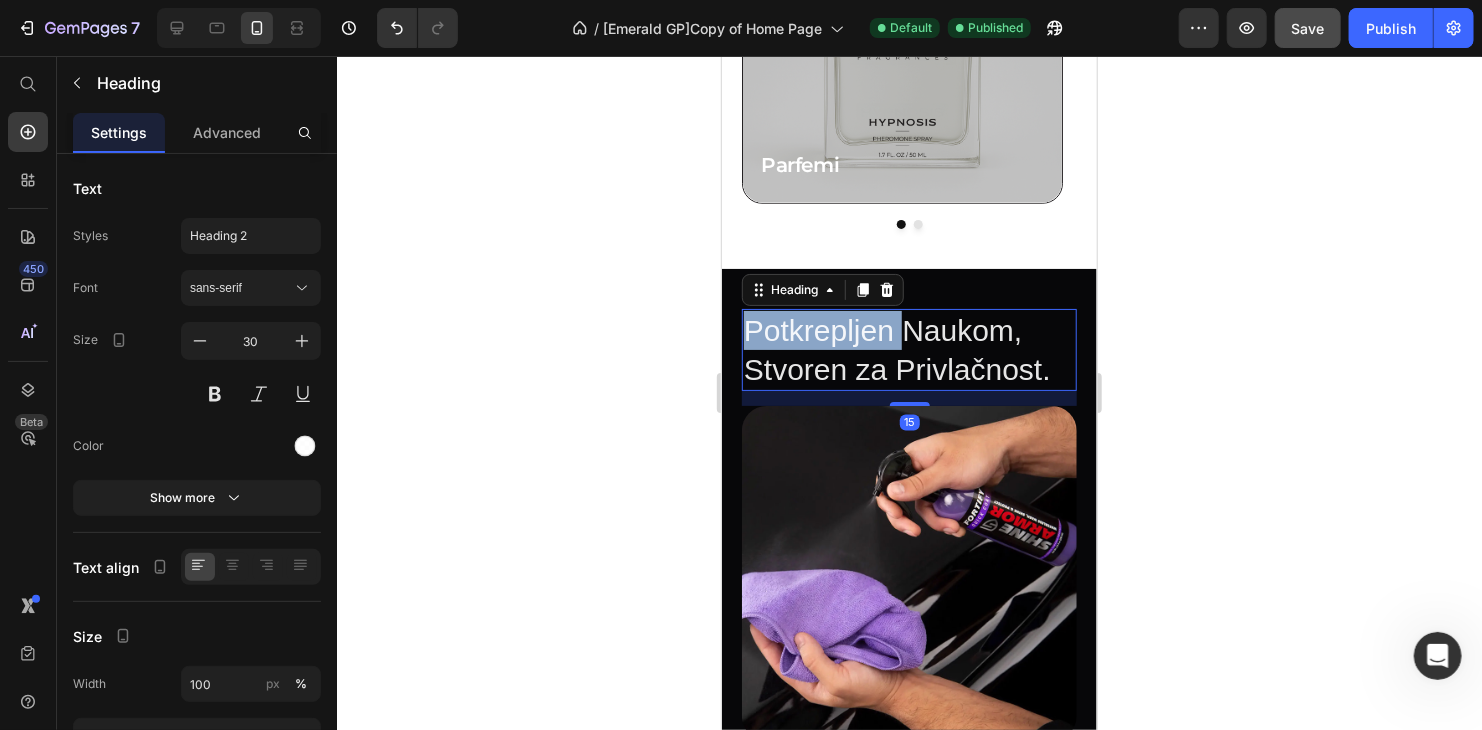click on "Potkrepljen Naukom, Stvoren za Privlačnost." at bounding box center (908, 349) 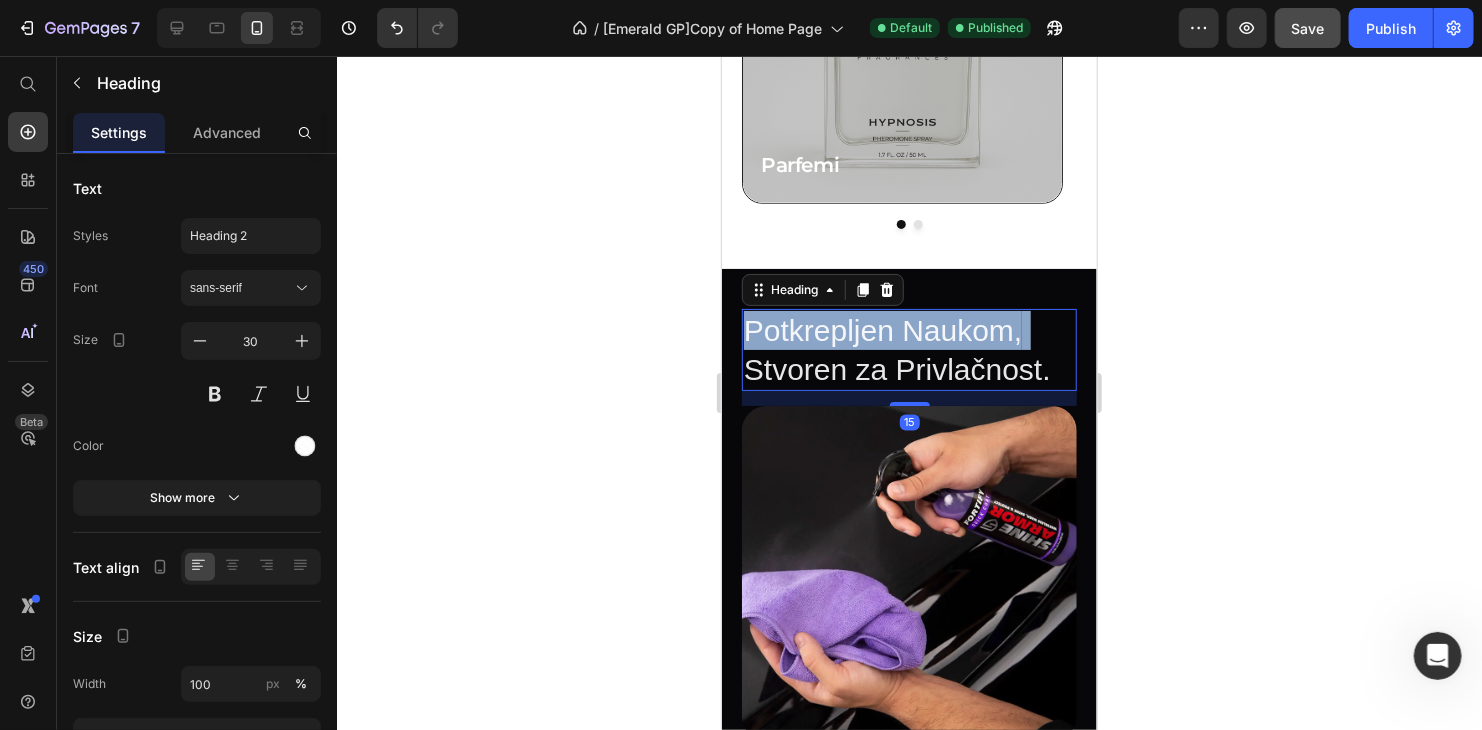 click on "Potkrepljen Naukom, Stvoren za Privlačnost." at bounding box center (908, 349) 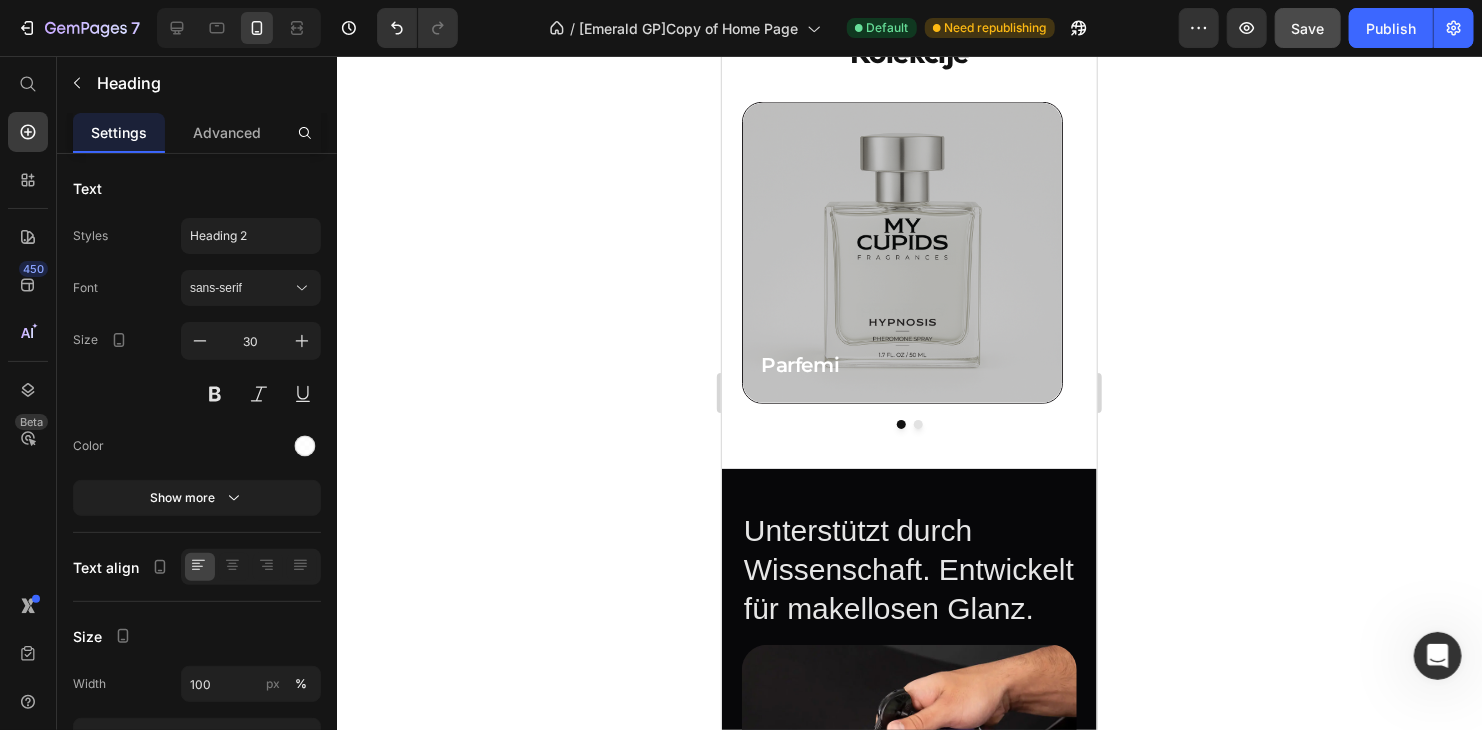 scroll, scrollTop: 900, scrollLeft: 0, axis: vertical 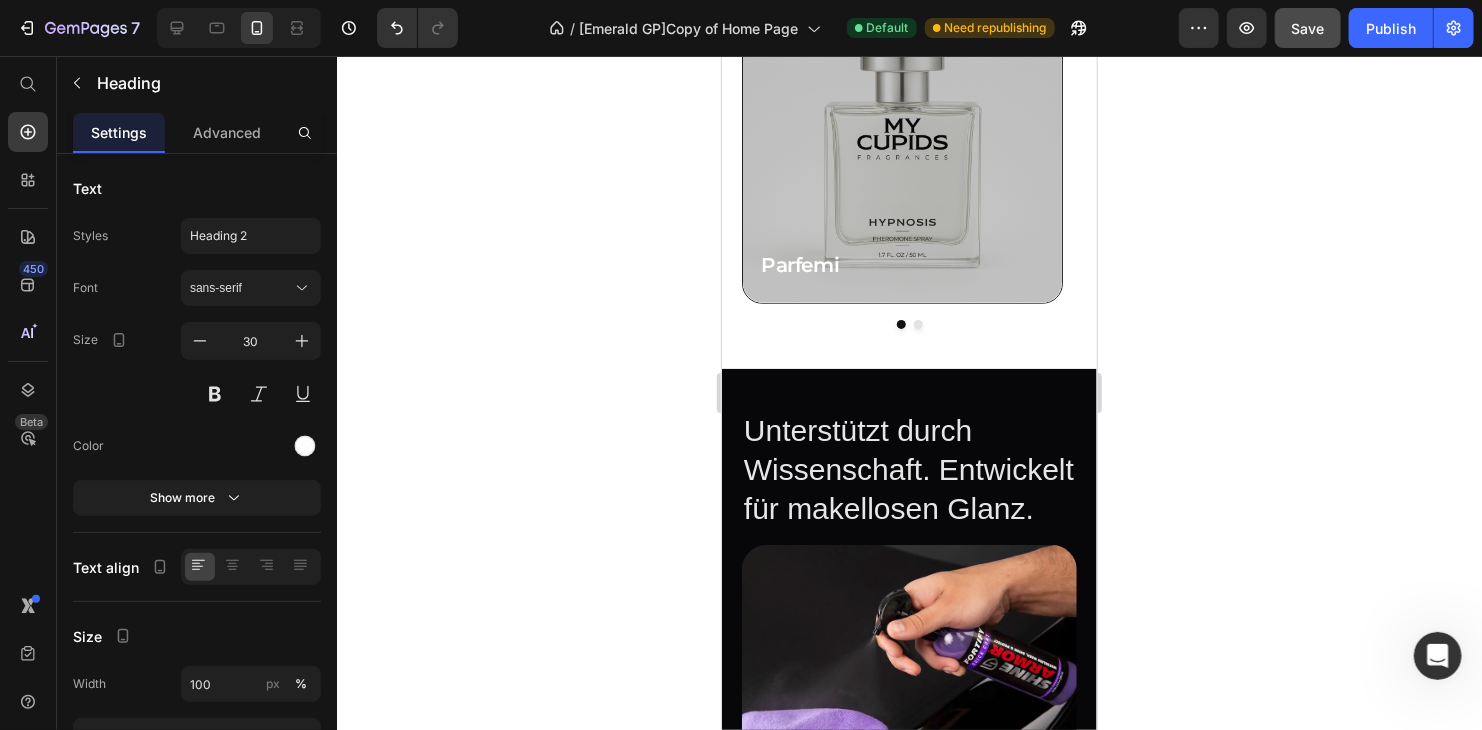 click on "Unterstützt durch Wissenschaft. Entwickelt für makellosen Glanz." at bounding box center (908, 468) 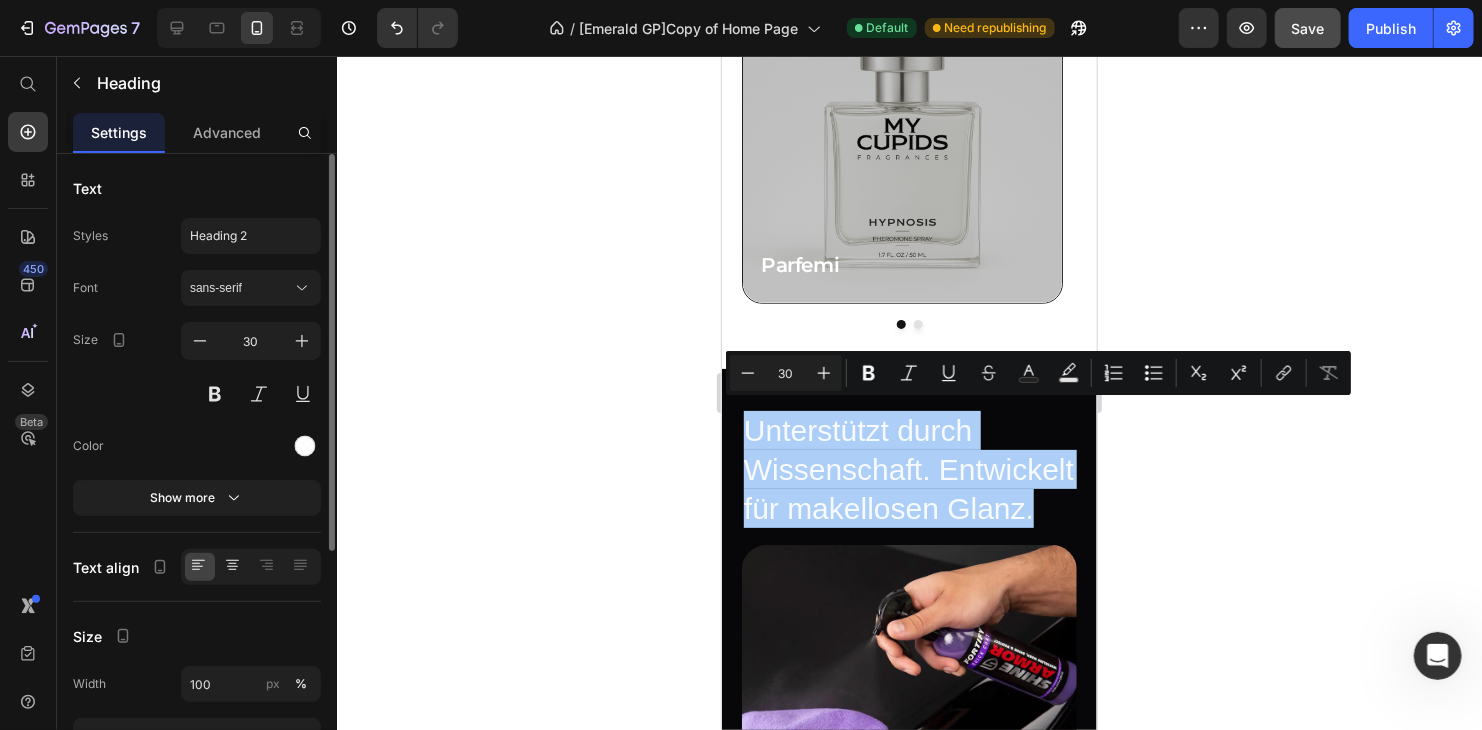 click 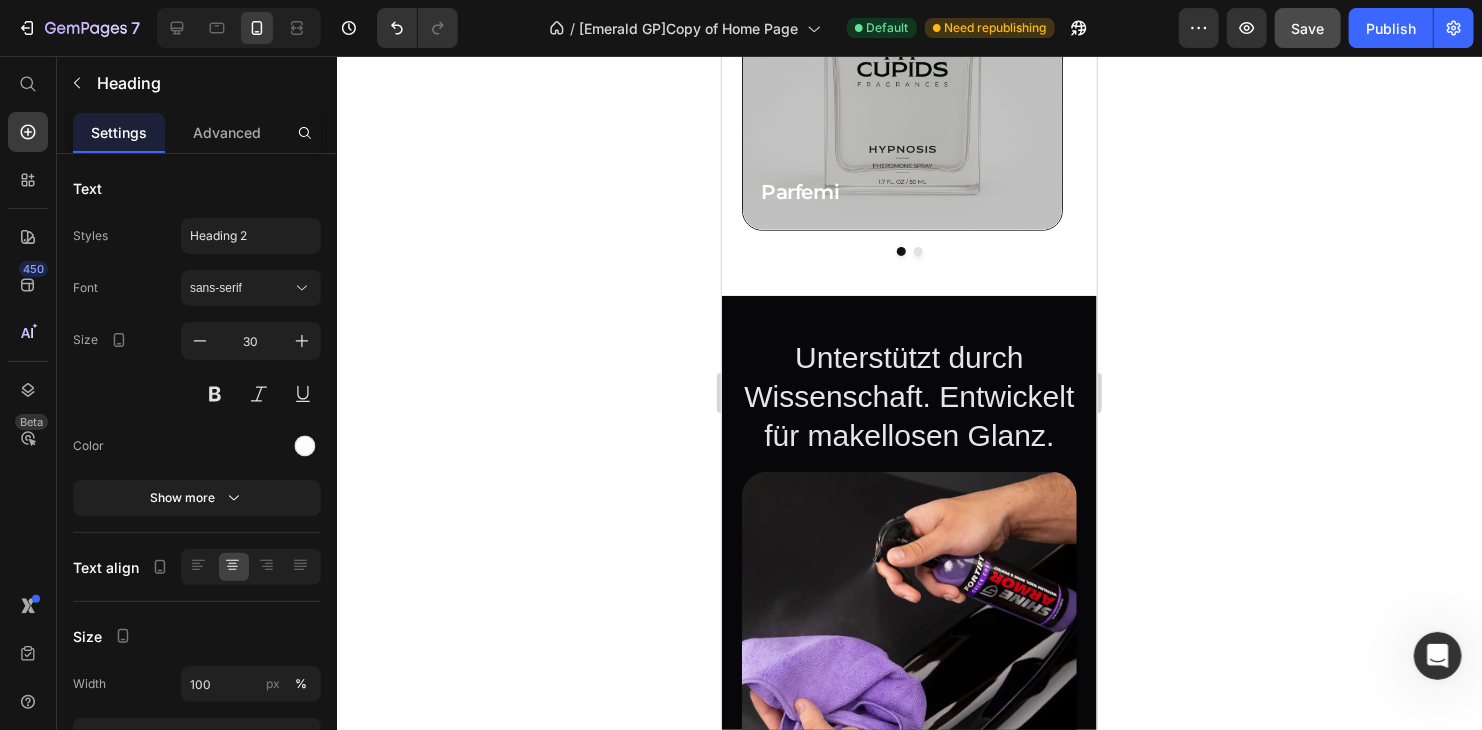 scroll, scrollTop: 1100, scrollLeft: 0, axis: vertical 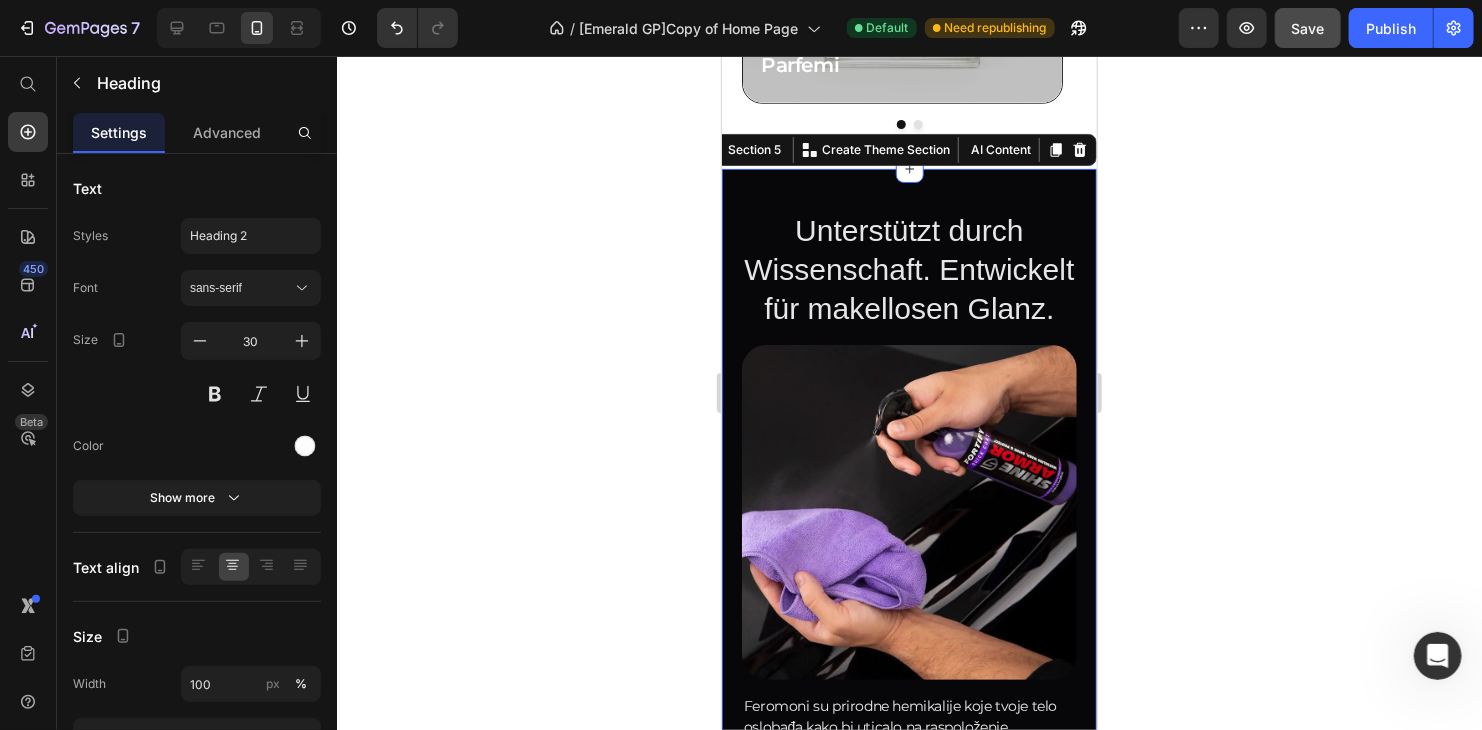 click on "Unterstützt durch Wissenschaft. Entwickelt für makellosen Glanz. Heading Image Feromoni su prirodne hemikalije koje tvoje telo oslobađa kako bi uticalo na raspoloženje, ponašanje i privlačnost. Iako ih svi proizvode, naše formule pojačavaju njihovo dejstvo – pojačavaju tvoj šarm i olakšavaju stvaranje pravih, trajnih veza. Text Block 20+ Text Block godina istraživanja i razvoja feromona Text Block 100% Text Block jedinstvena feromonska formula - HYPNOX™ Text Block Row Saznaj Više Button Row Row Section 5   You can create reusable sections Create Theme Section AI Content Write with GemAI What would you like to describe here? Tone and Voice Persuasive Product Show more Generate" at bounding box center [908, 638] 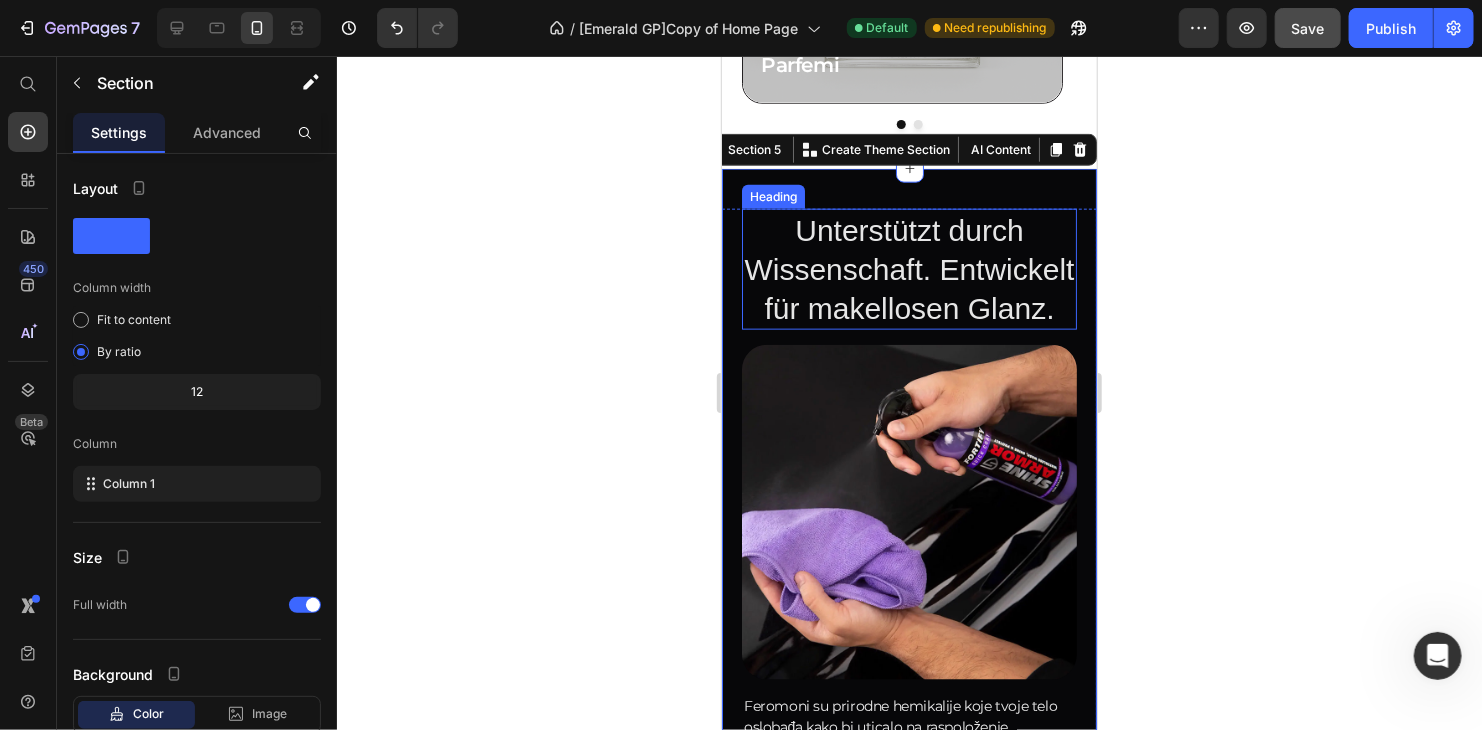 click on "Unterstützt durch Wissenschaft. Entwickelt für makellosen Glanz." at bounding box center (908, 268) 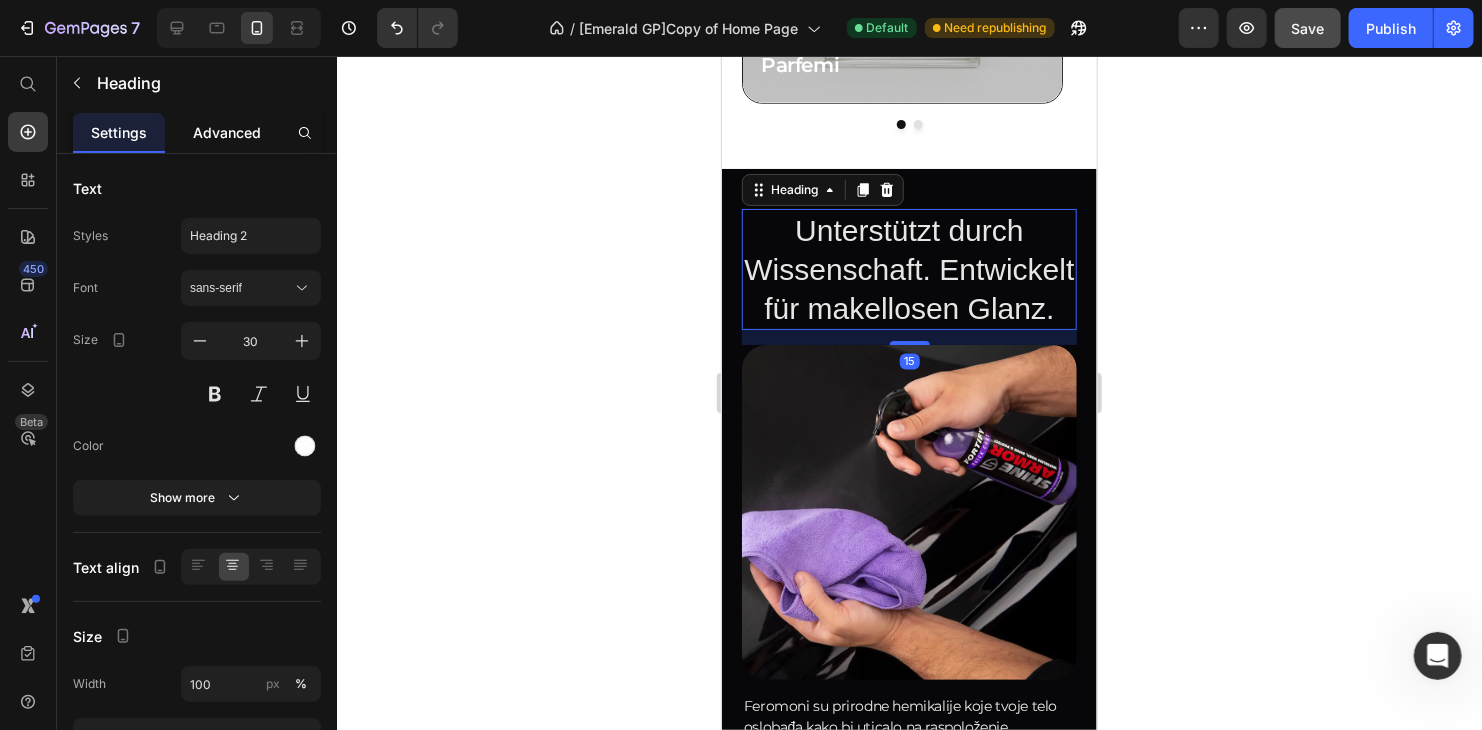 click on "Advanced" at bounding box center (227, 132) 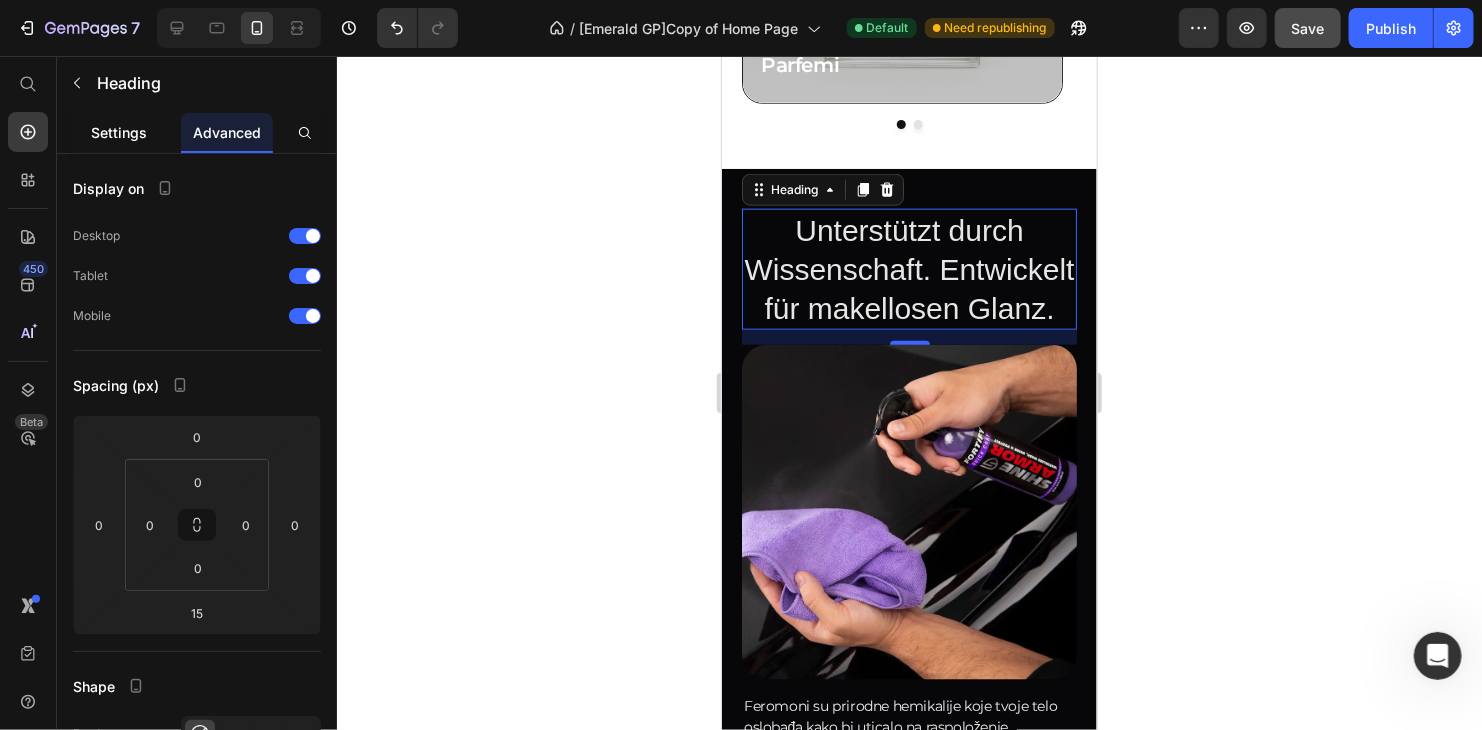 click on "Settings" 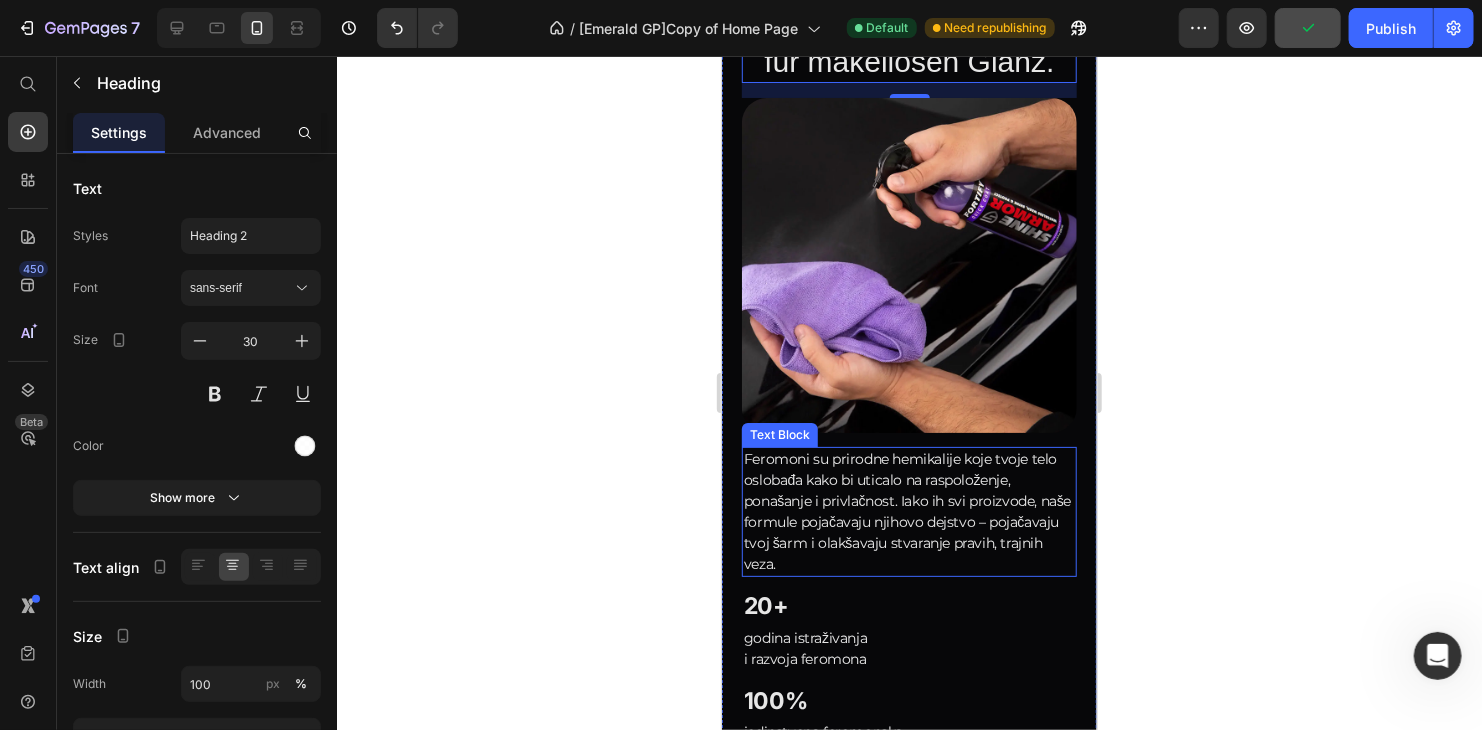 scroll, scrollTop: 1401, scrollLeft: 0, axis: vertical 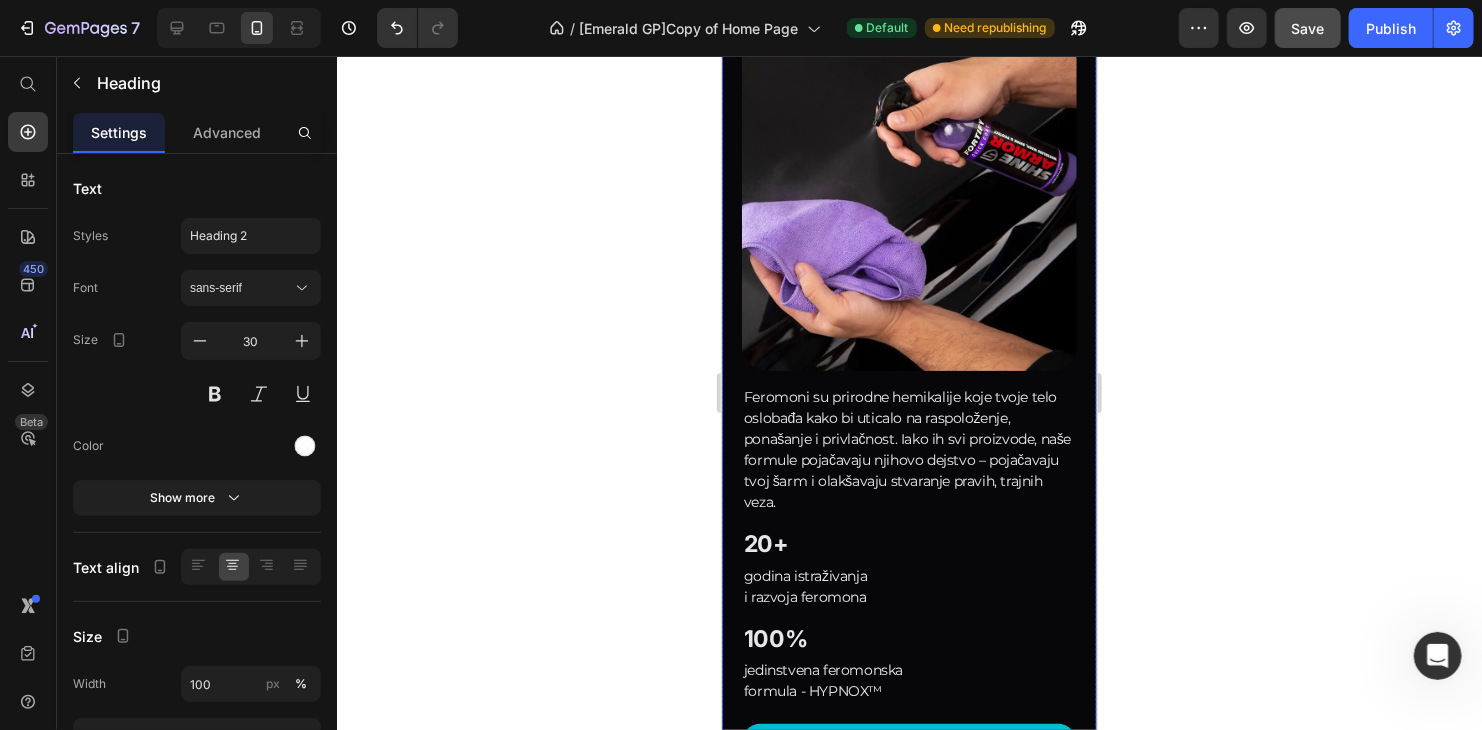 click on "Feromoni su prirodne hemikalije koje tvoje telo oslobađa kako bi uticalo na raspoloženje, ponašanje i privlačnost. Iako ih svi proizvode, naše formule pojačavaju njihovo dejstvo – pojačavaju tvoj šarm i olakšavaju stvaranje pravih, trajnih veza." at bounding box center (908, 449) 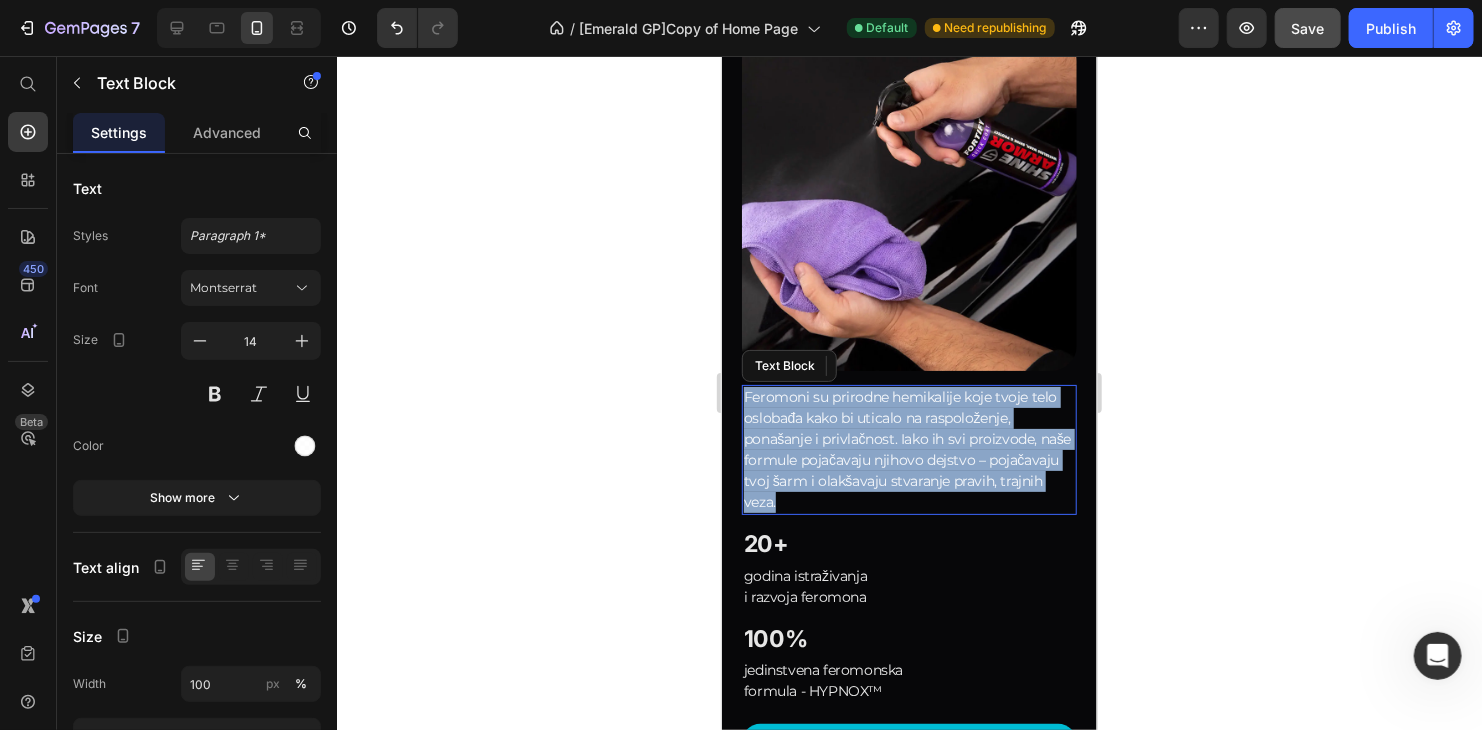 click on "Feromoni su prirodne hemikalije koje tvoje telo oslobađa kako bi uticalo na raspoloženje, ponašanje i privlačnost. Iako ih svi proizvode, naše formule pojačavaju njihovo dejstvo – pojačavaju tvoj šarm i olakšavaju stvaranje pravih, trajnih veza." at bounding box center [908, 449] 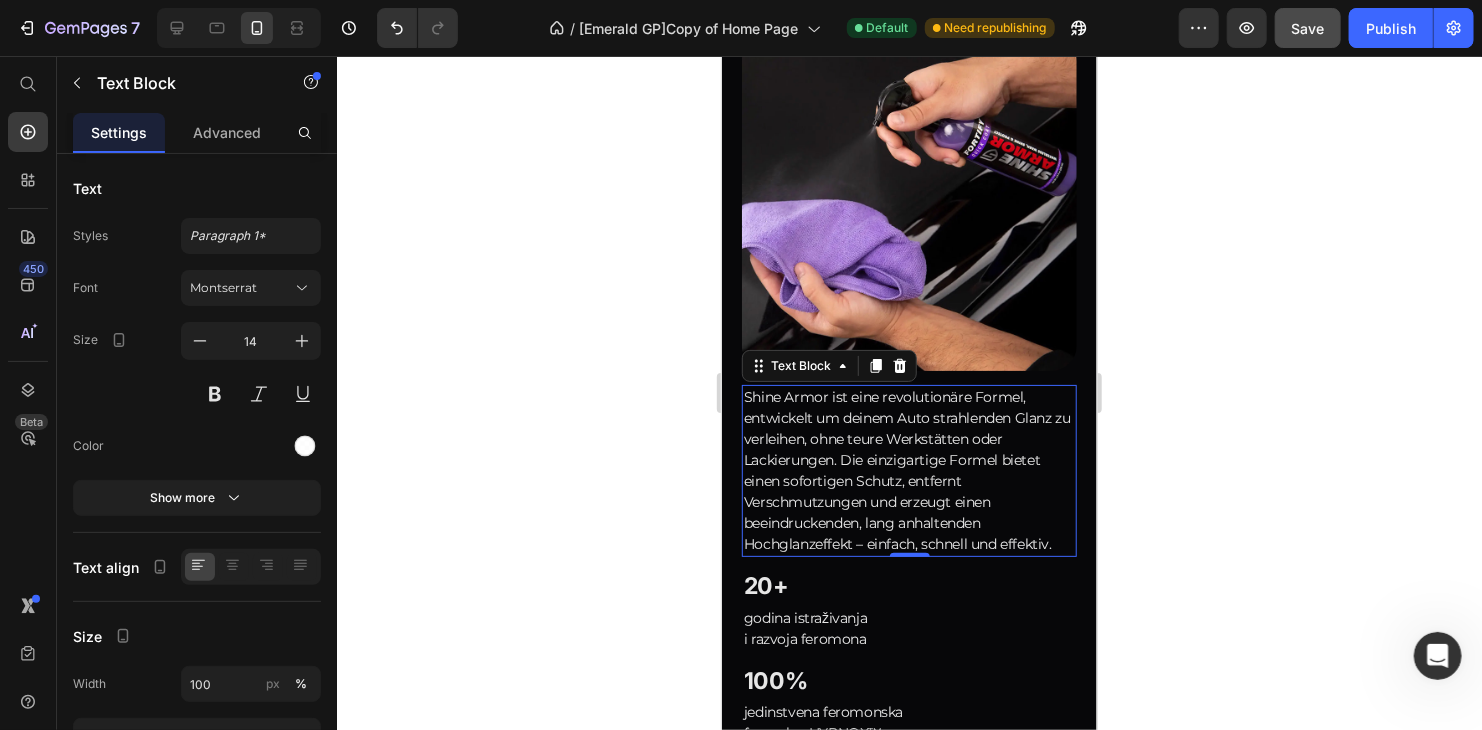 click 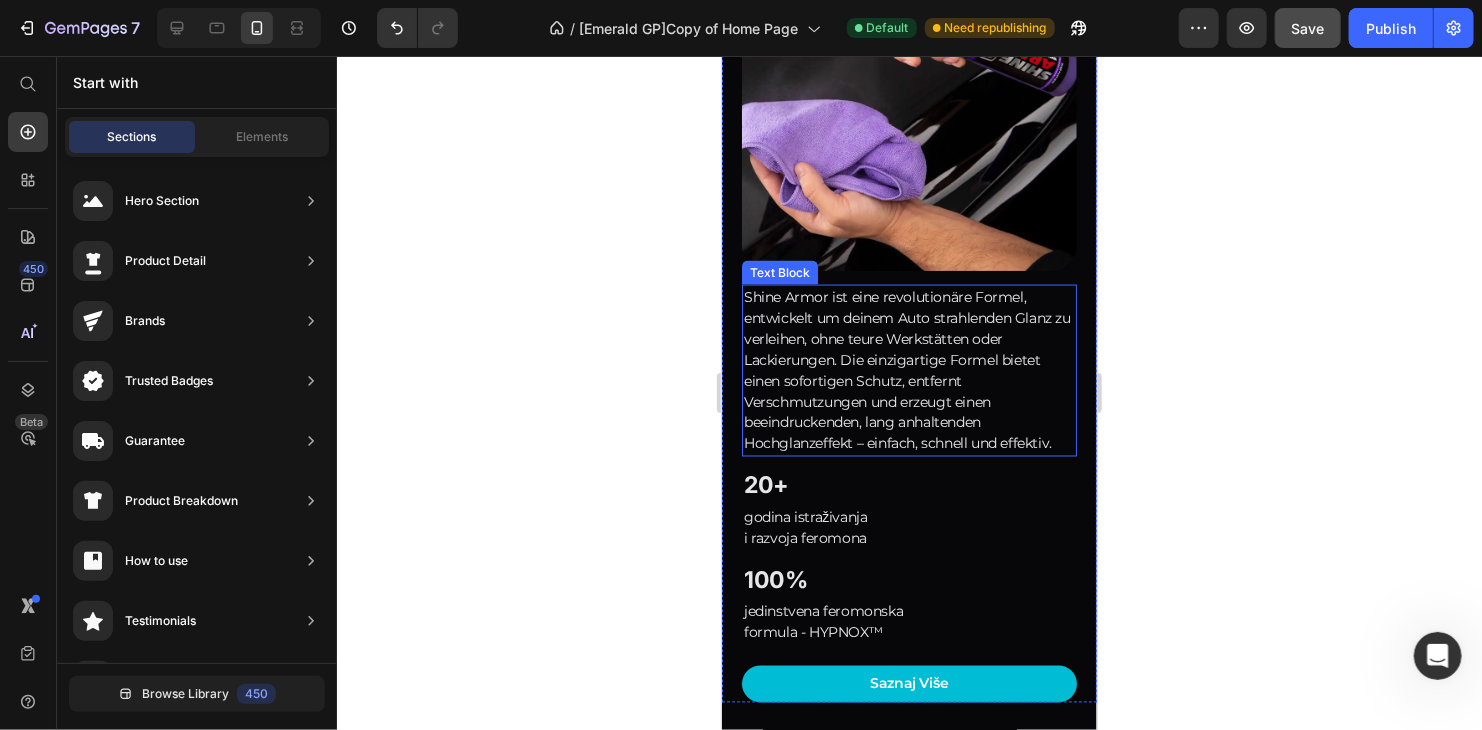 scroll, scrollTop: 1601, scrollLeft: 0, axis: vertical 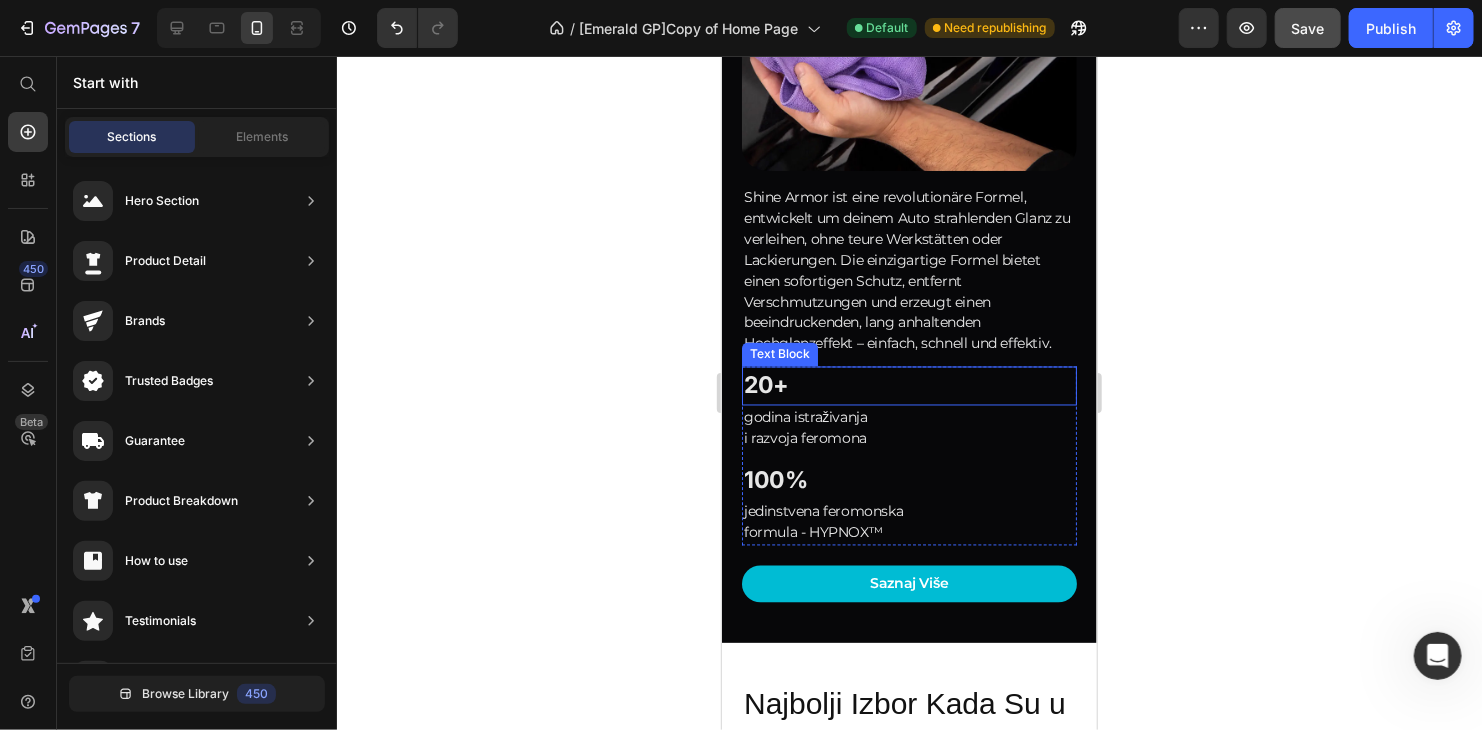 click on "20+" at bounding box center [908, 385] 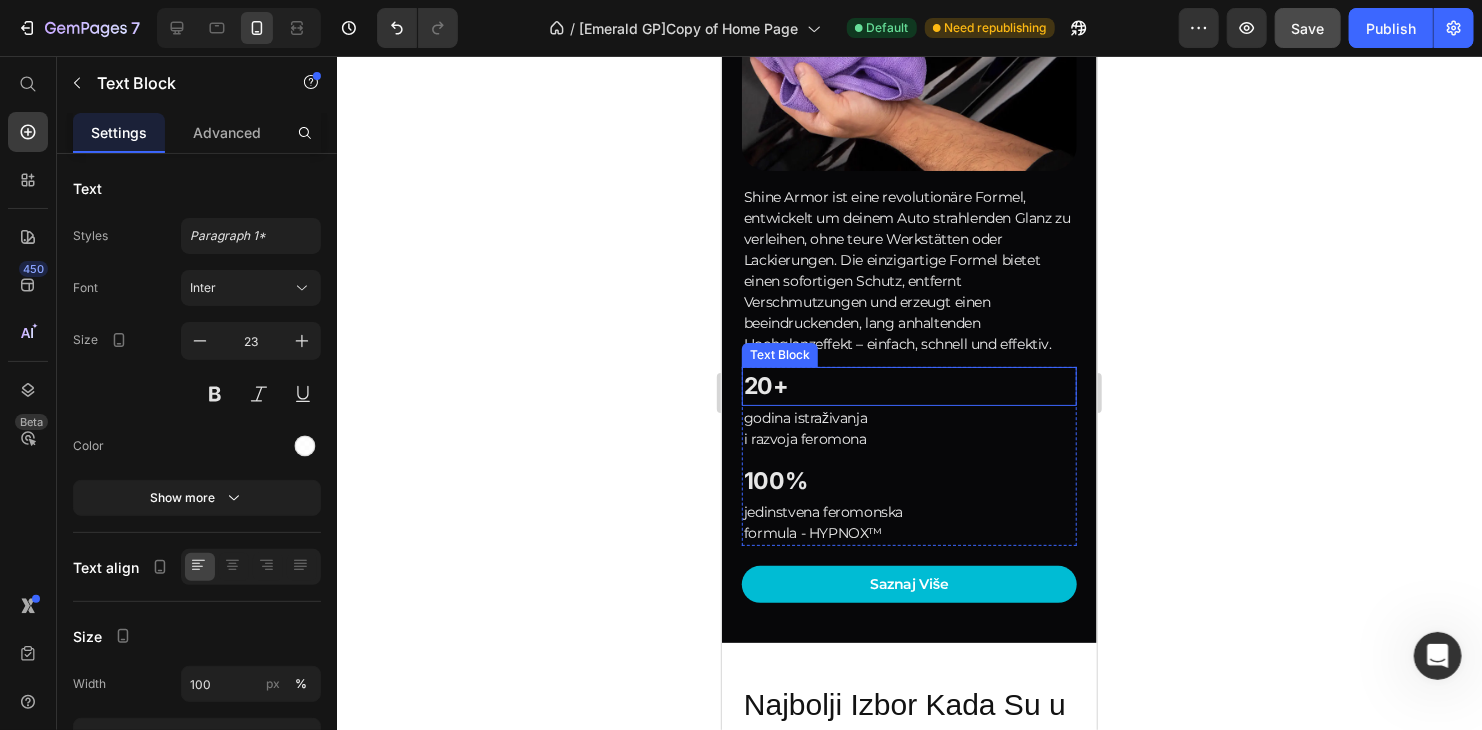 click on "20+" at bounding box center (908, 385) 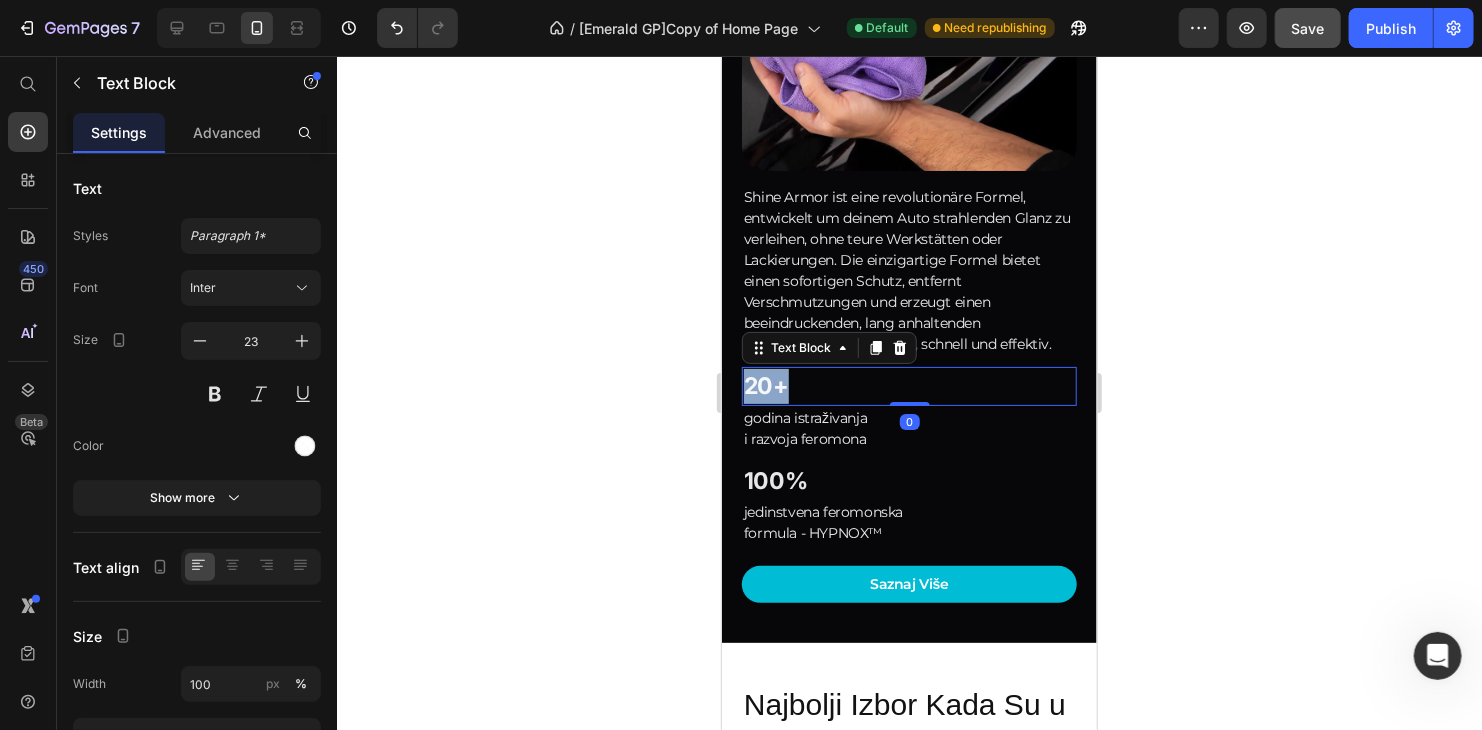 click on "20+" at bounding box center [908, 385] 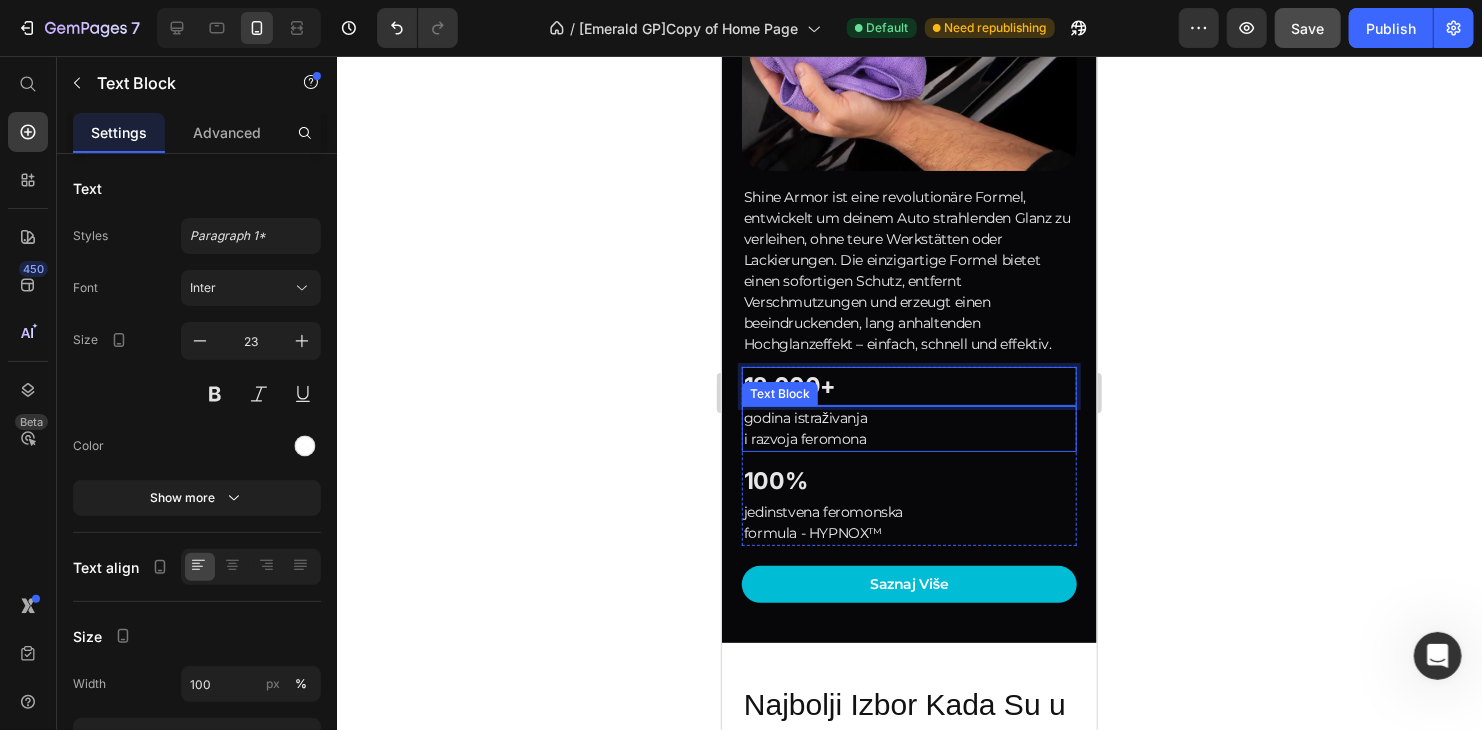 click on "godina istraživanja i razvoja feromona" at bounding box center [908, 428] 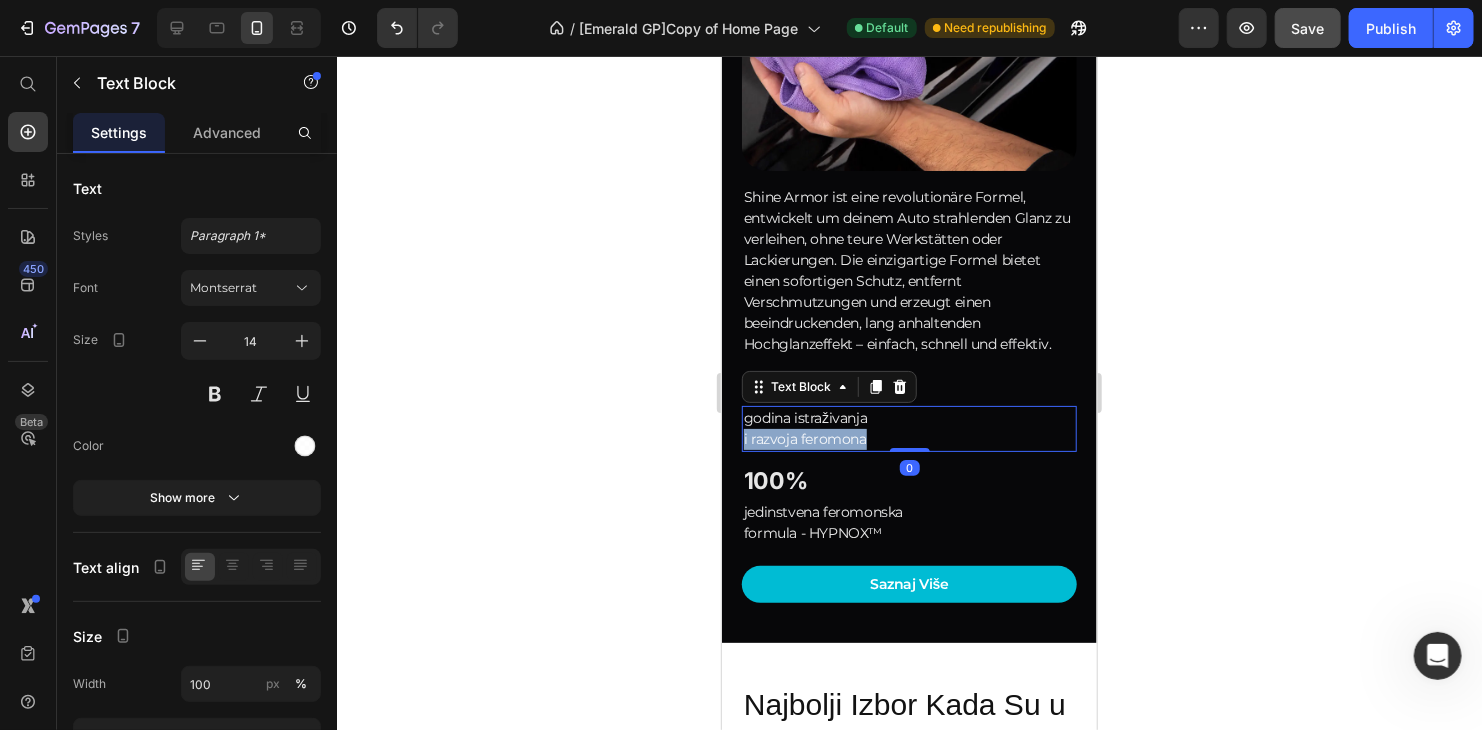 click on "godina istraživanja i razvoja feromona" at bounding box center [908, 428] 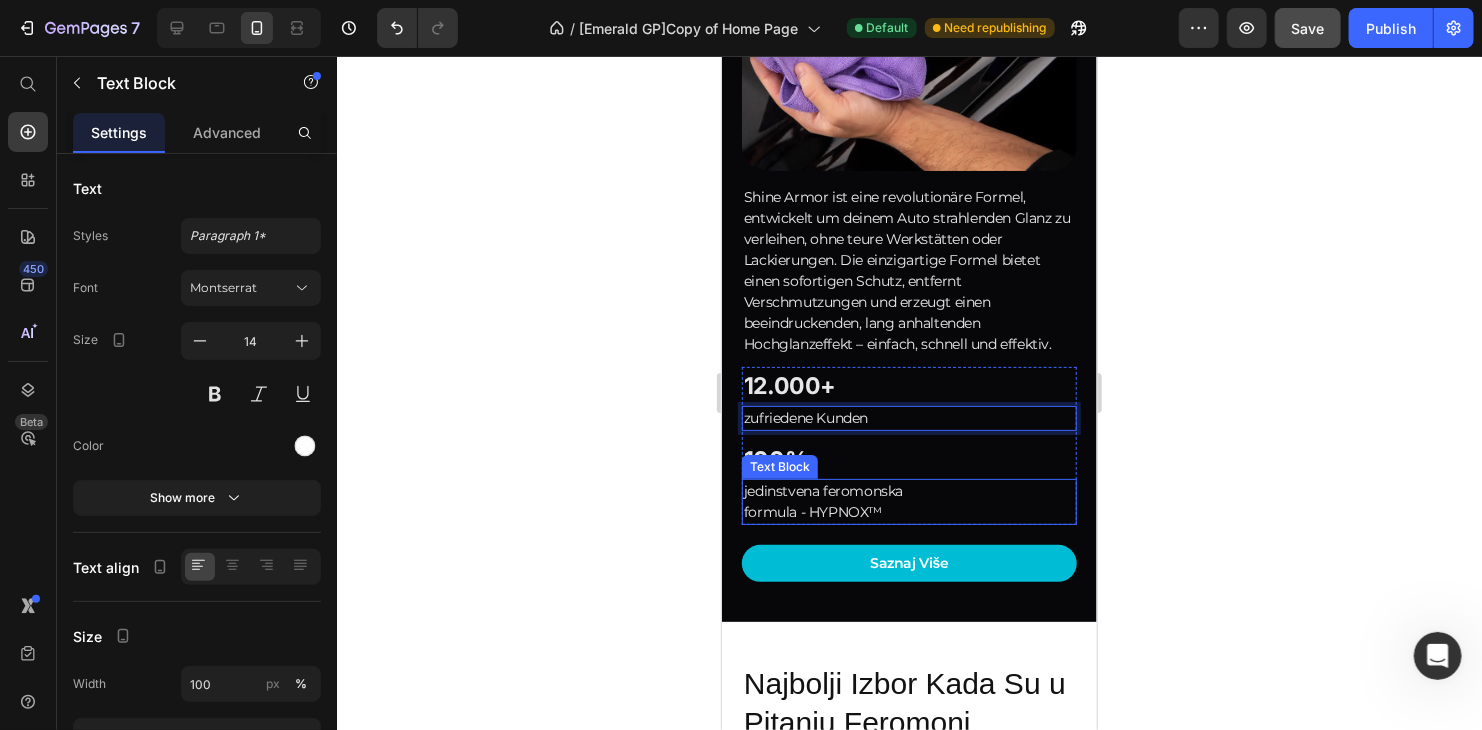 click on "jedinstvena feromonska formula - HYPNOX™" at bounding box center (908, 501) 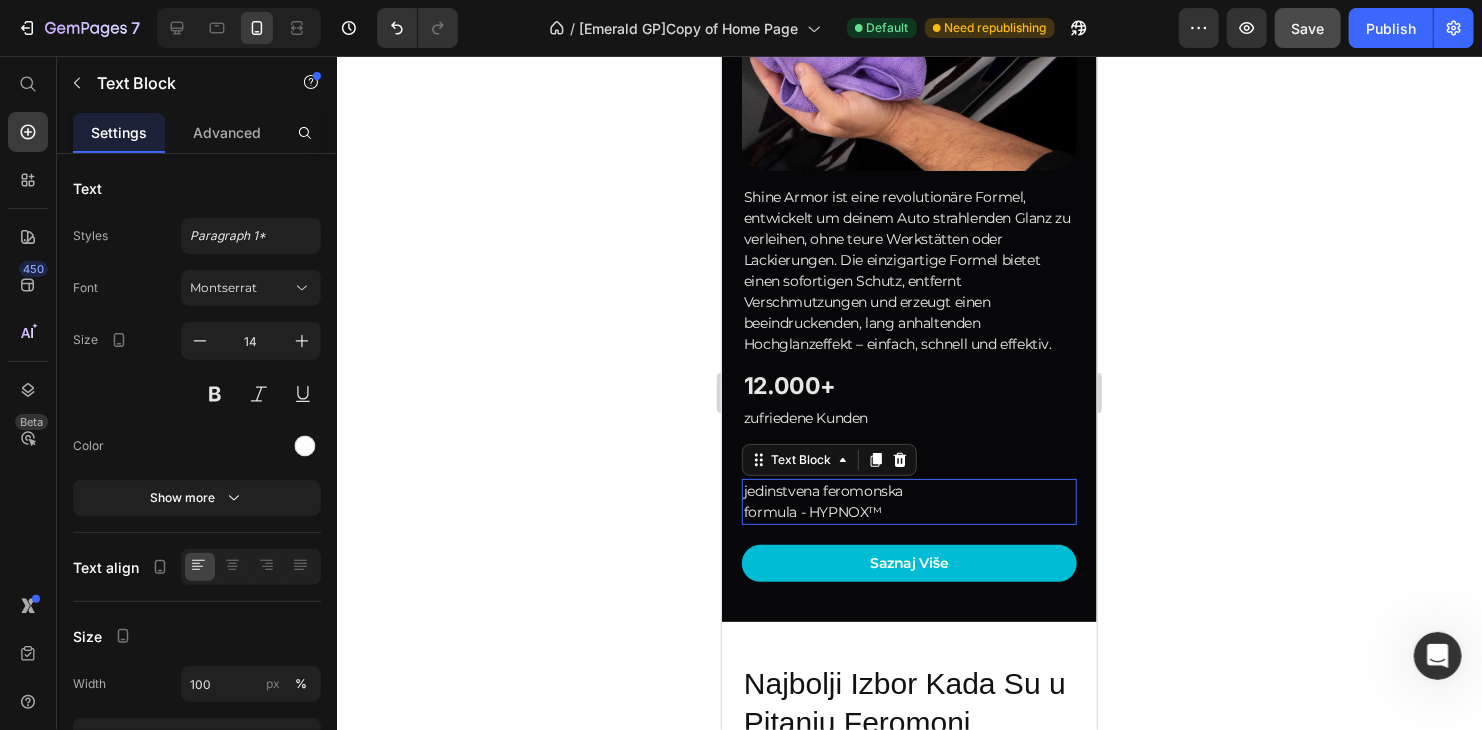 click on "jedinstvena feromonska formula - HYPNOX™" at bounding box center [908, 501] 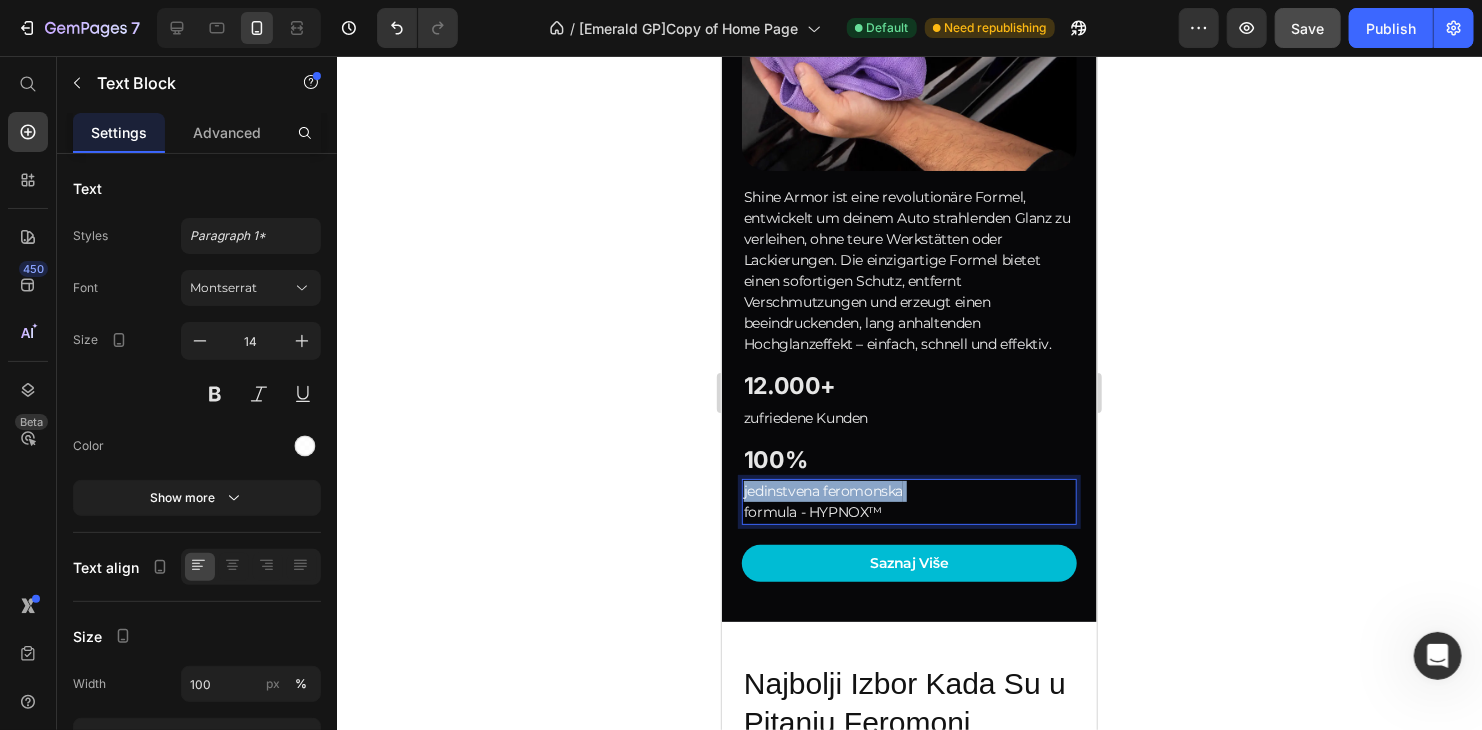 click on "jedinstvena feromonska formula - HYPNOX™" at bounding box center (908, 501) 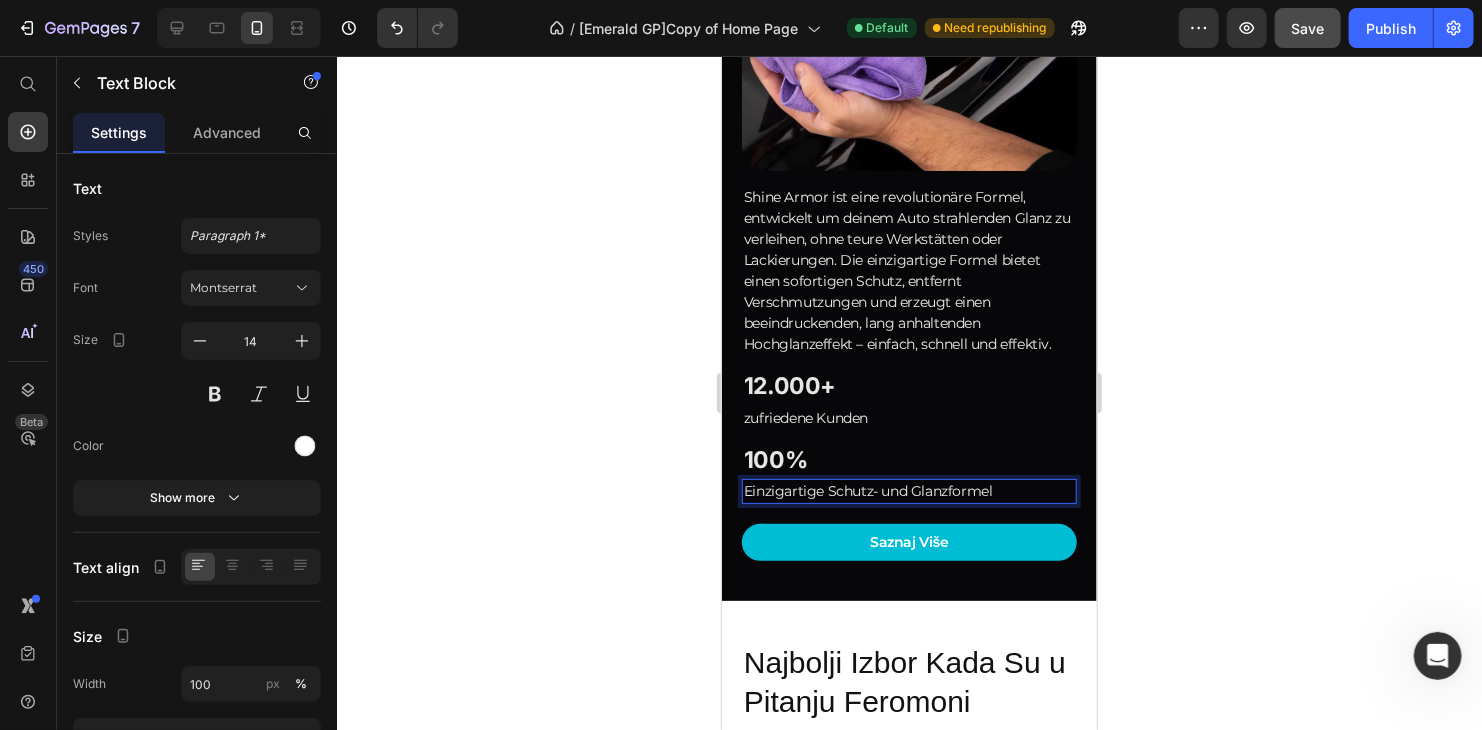 click 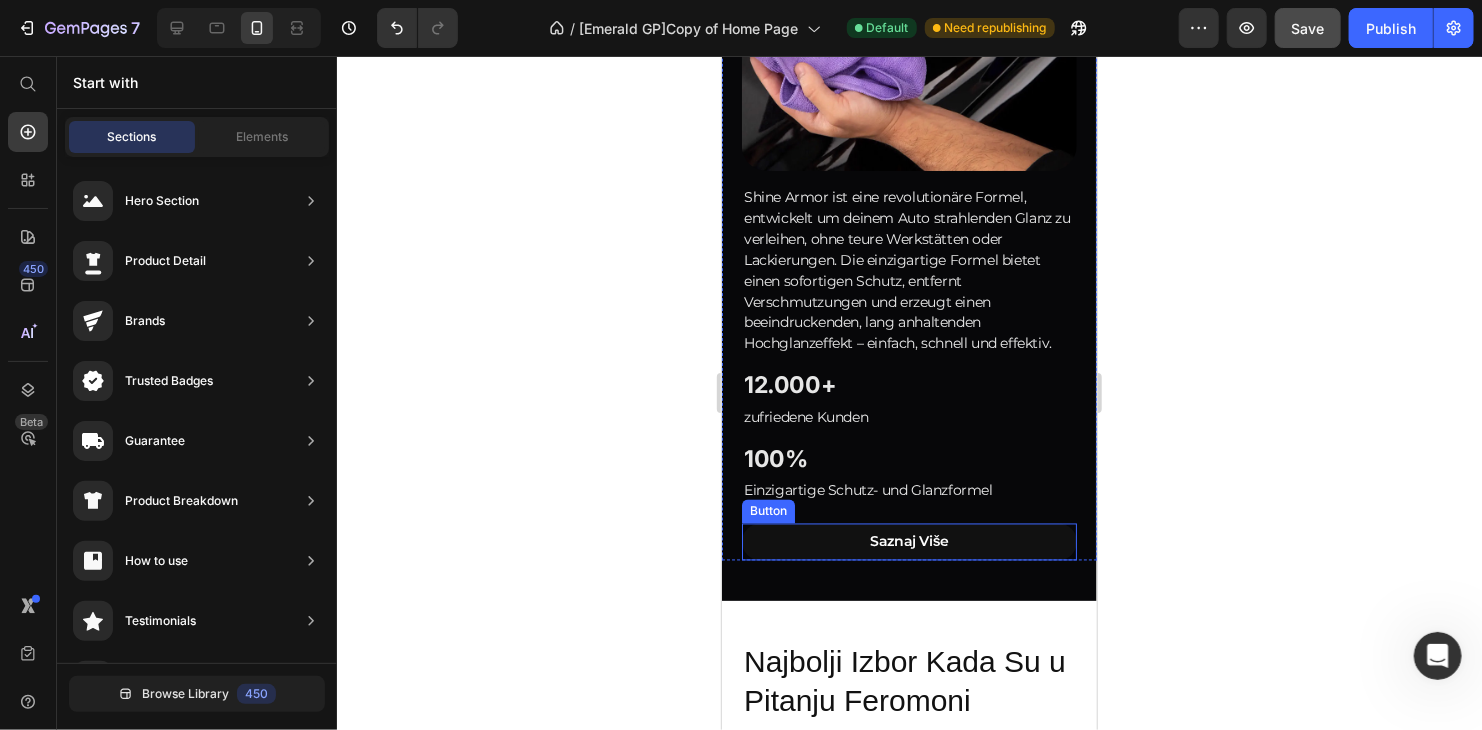 click on "Saznaj Više" at bounding box center [908, 541] 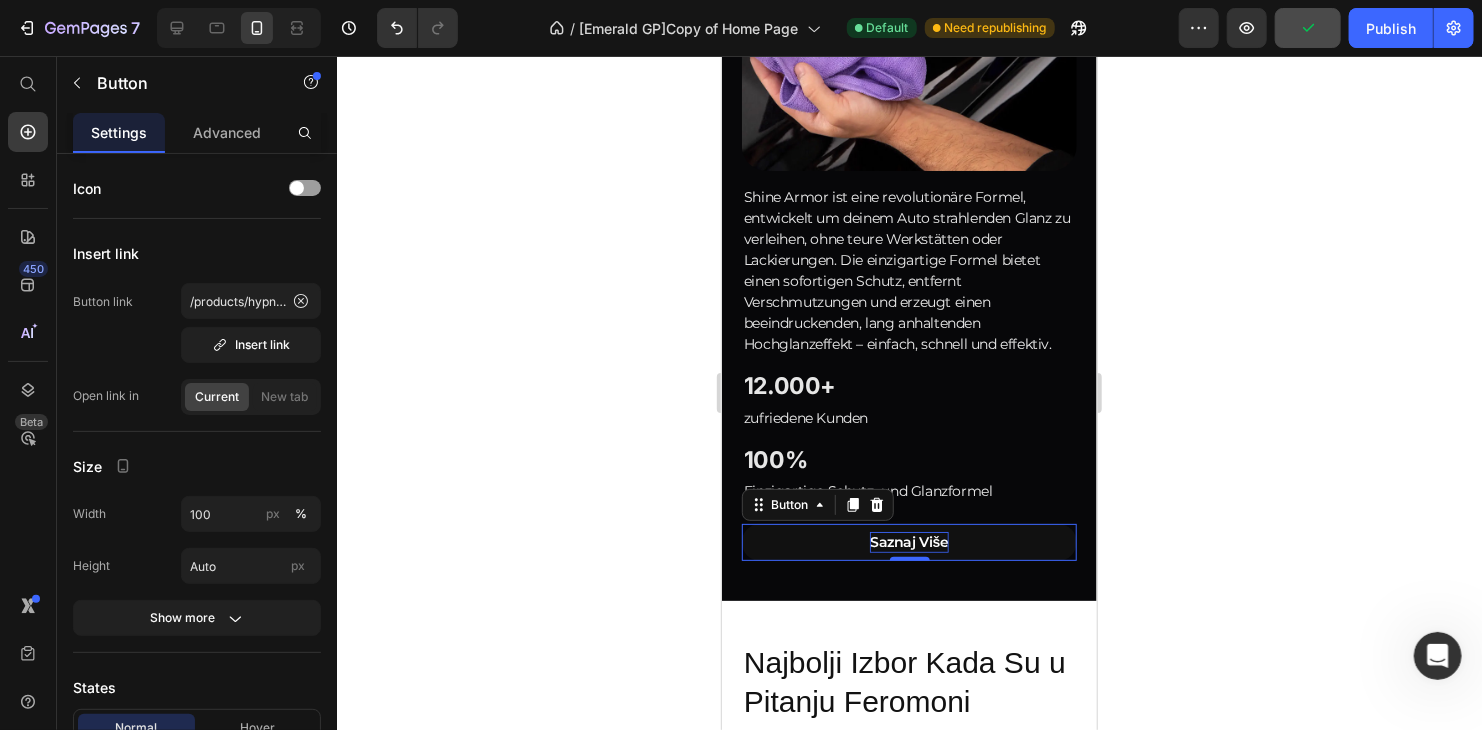 click on "Saznaj Više" at bounding box center (908, 541) 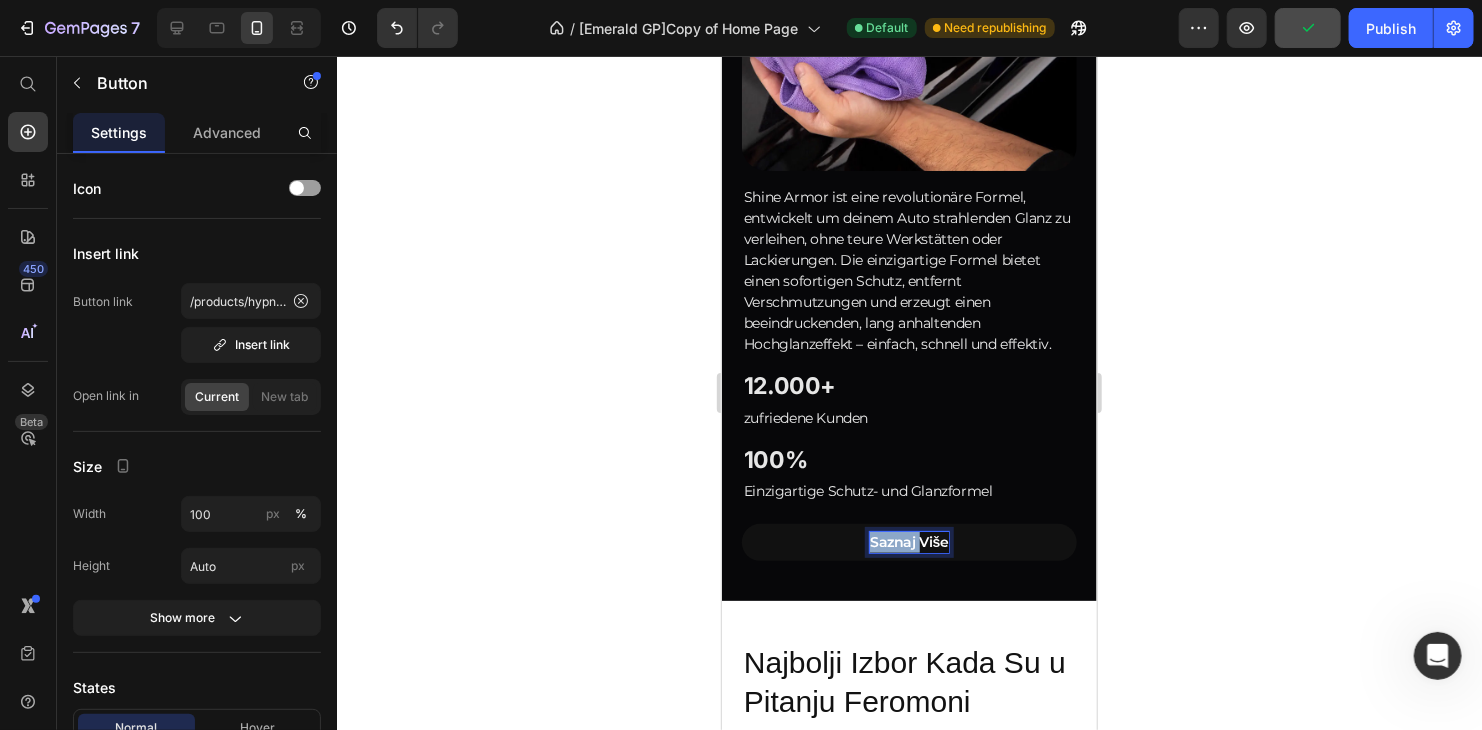 click on "Saznaj Više" at bounding box center (908, 541) 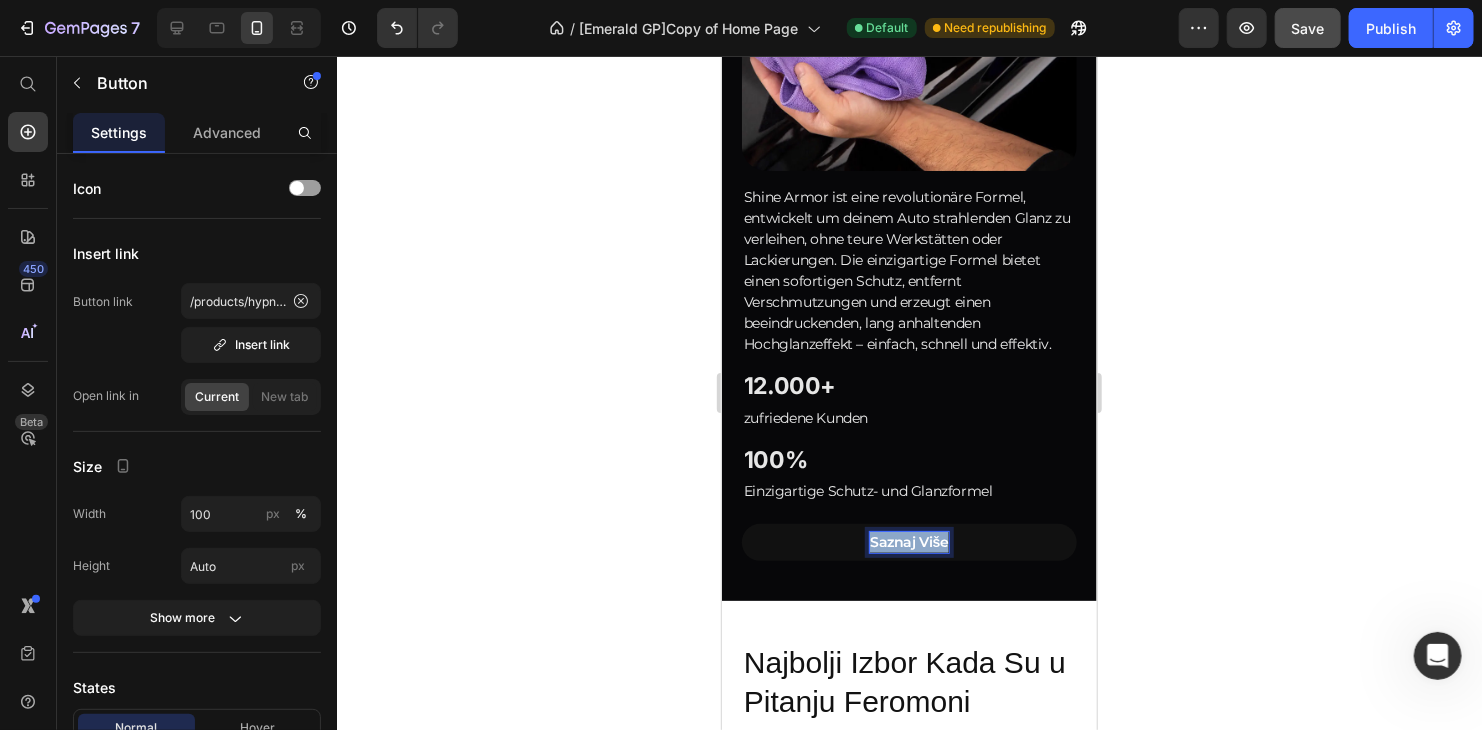 click on "Saznaj Više" at bounding box center (908, 541) 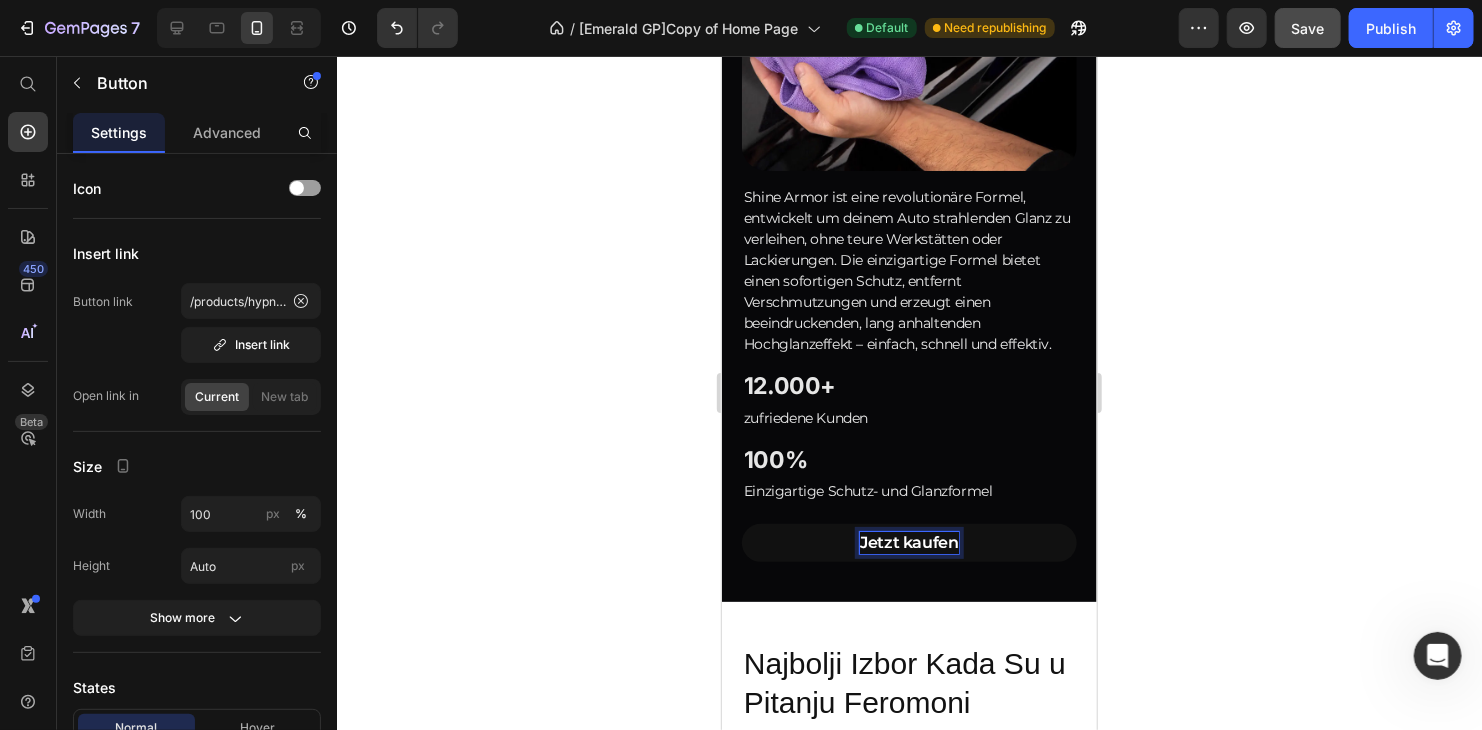 click 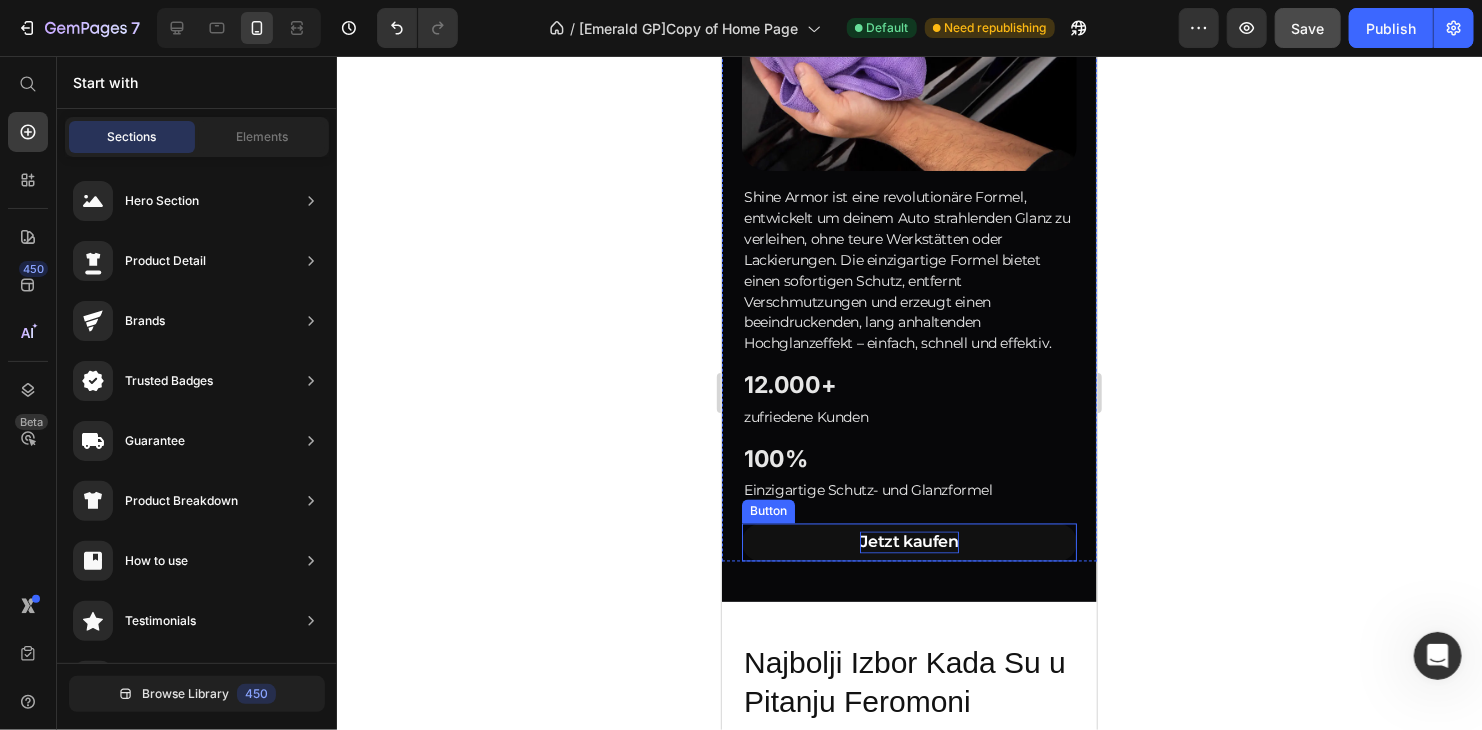 click on "Jetzt kaufen" at bounding box center (908, 542) 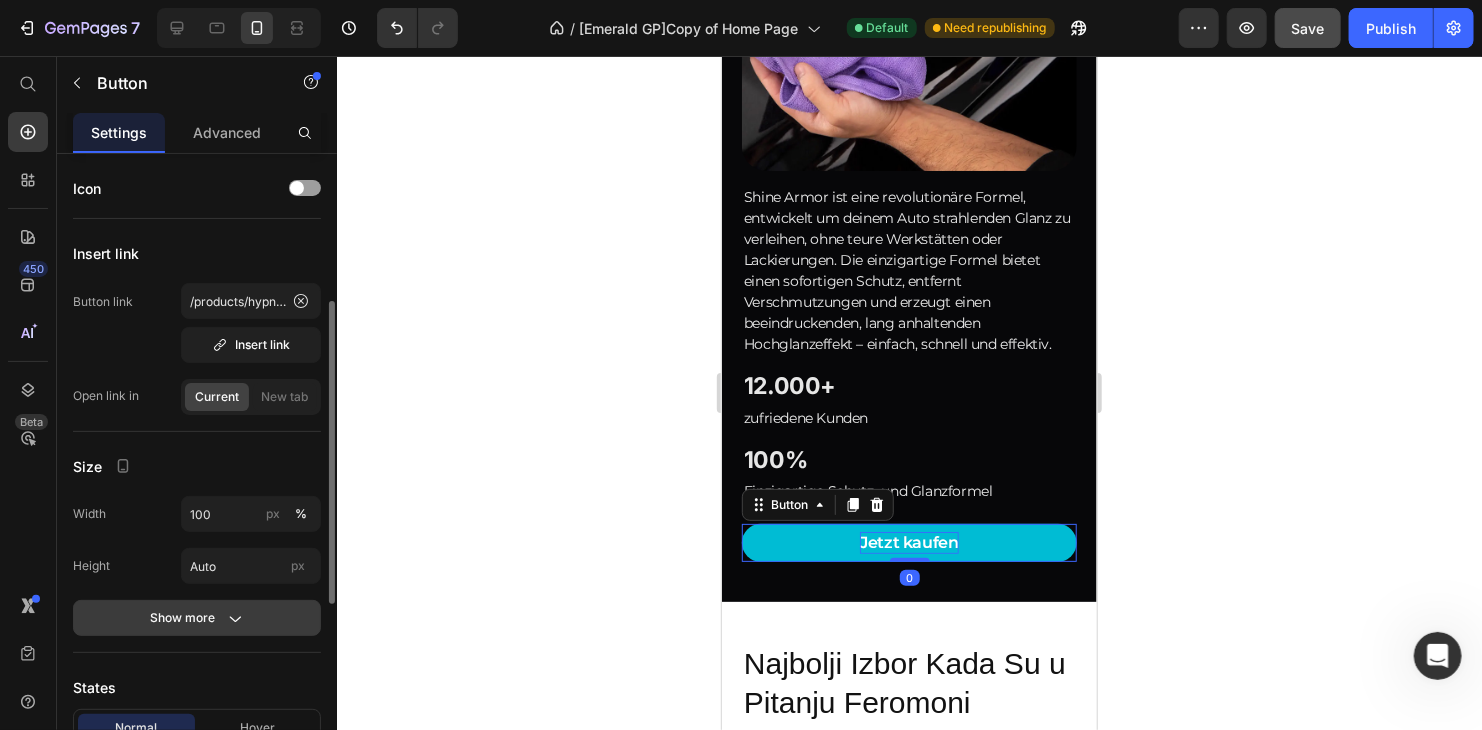 scroll, scrollTop: 200, scrollLeft: 0, axis: vertical 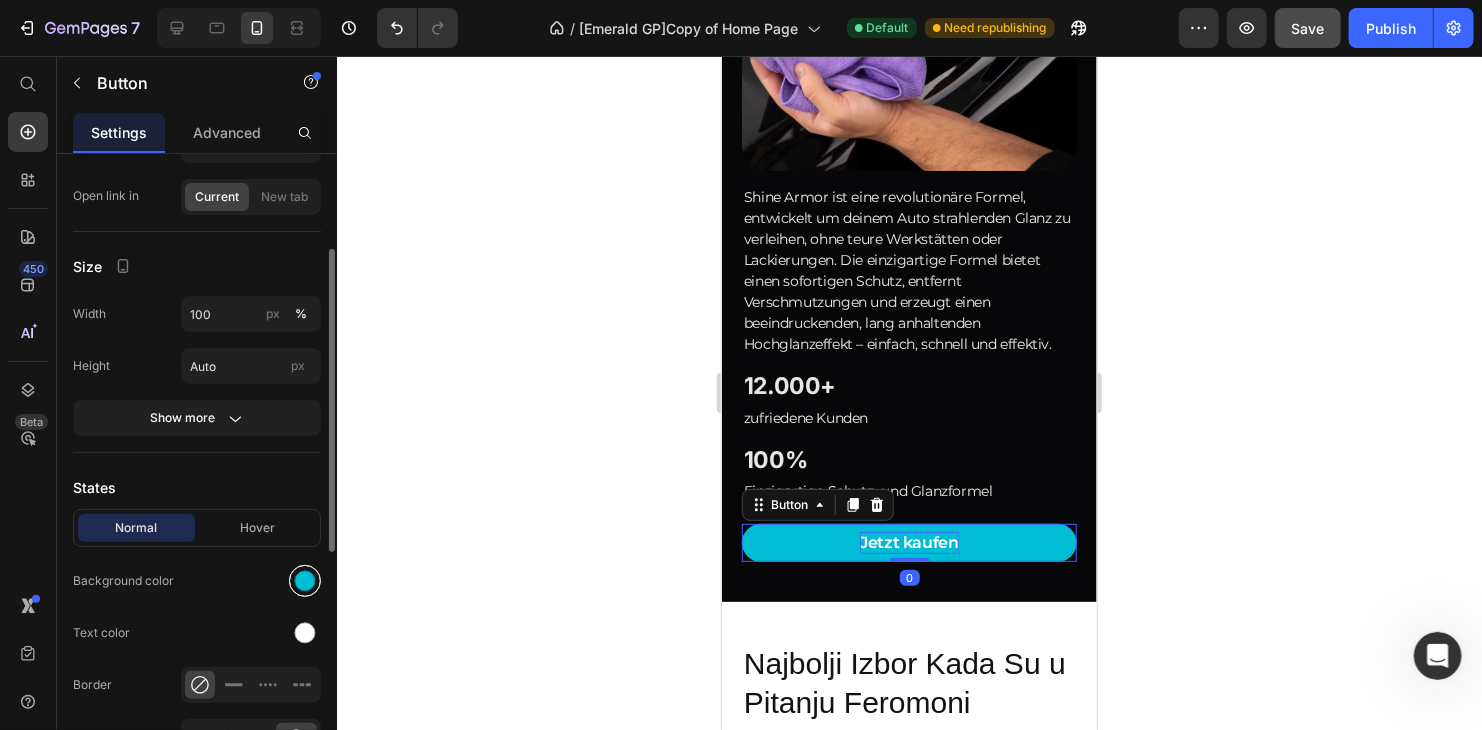 click at bounding box center (305, 581) 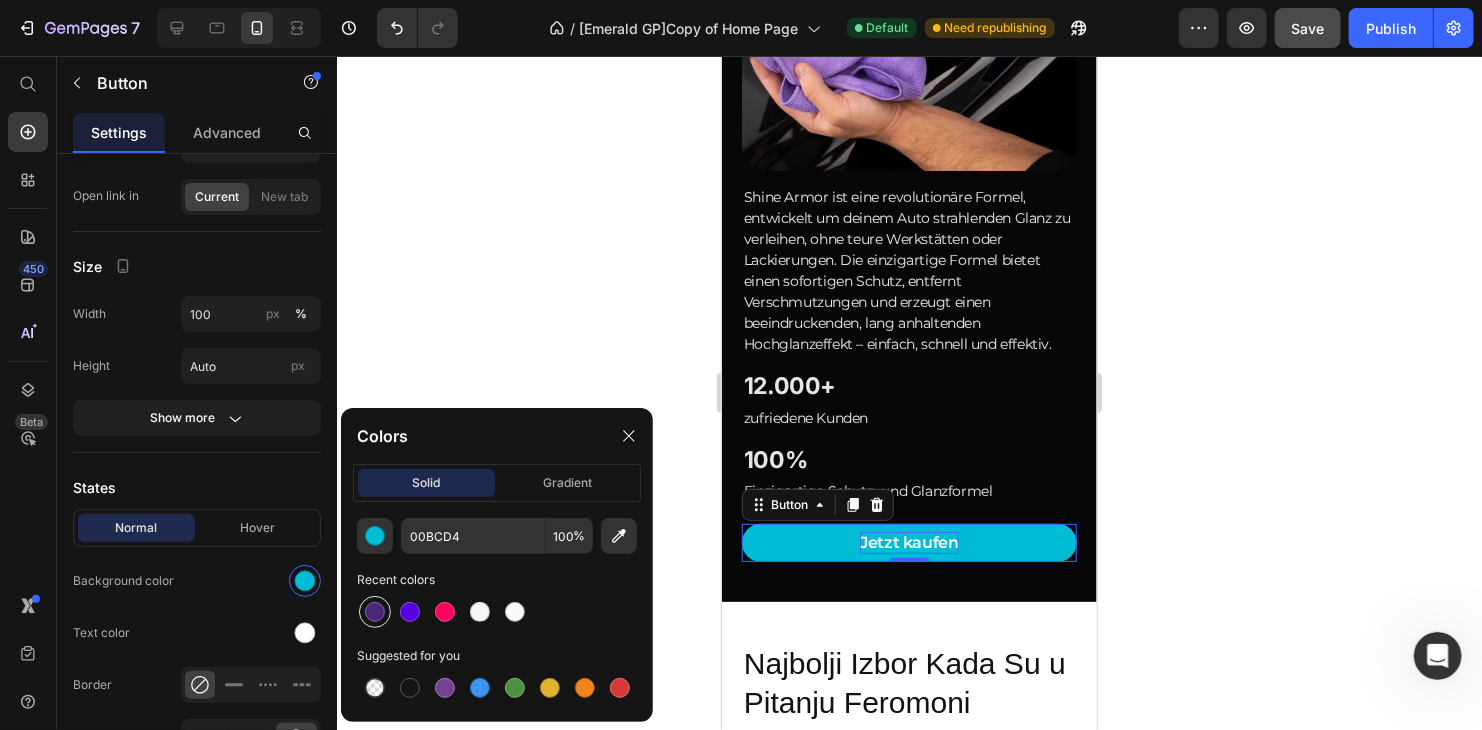 click at bounding box center (375, 612) 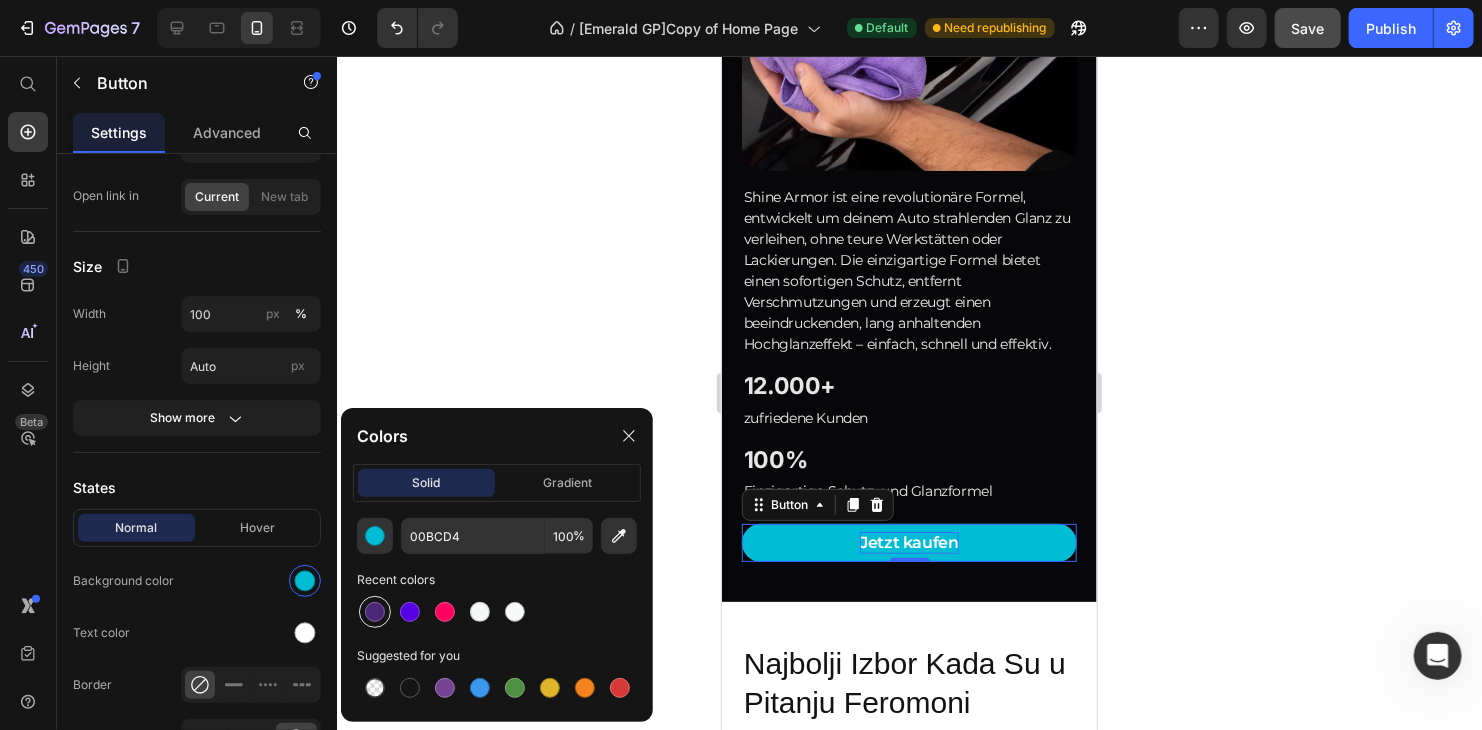 type on "4C2778" 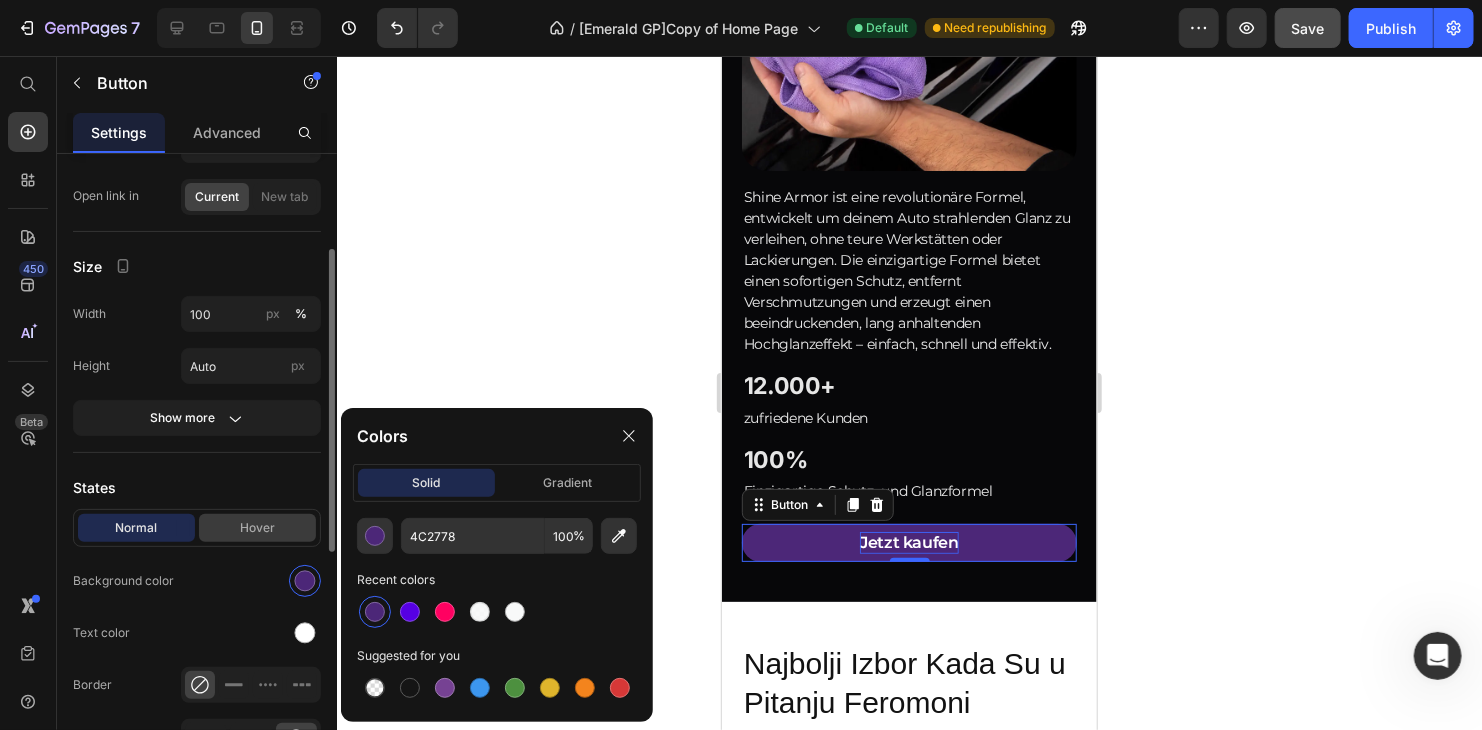 click on "Hover" at bounding box center [257, 528] 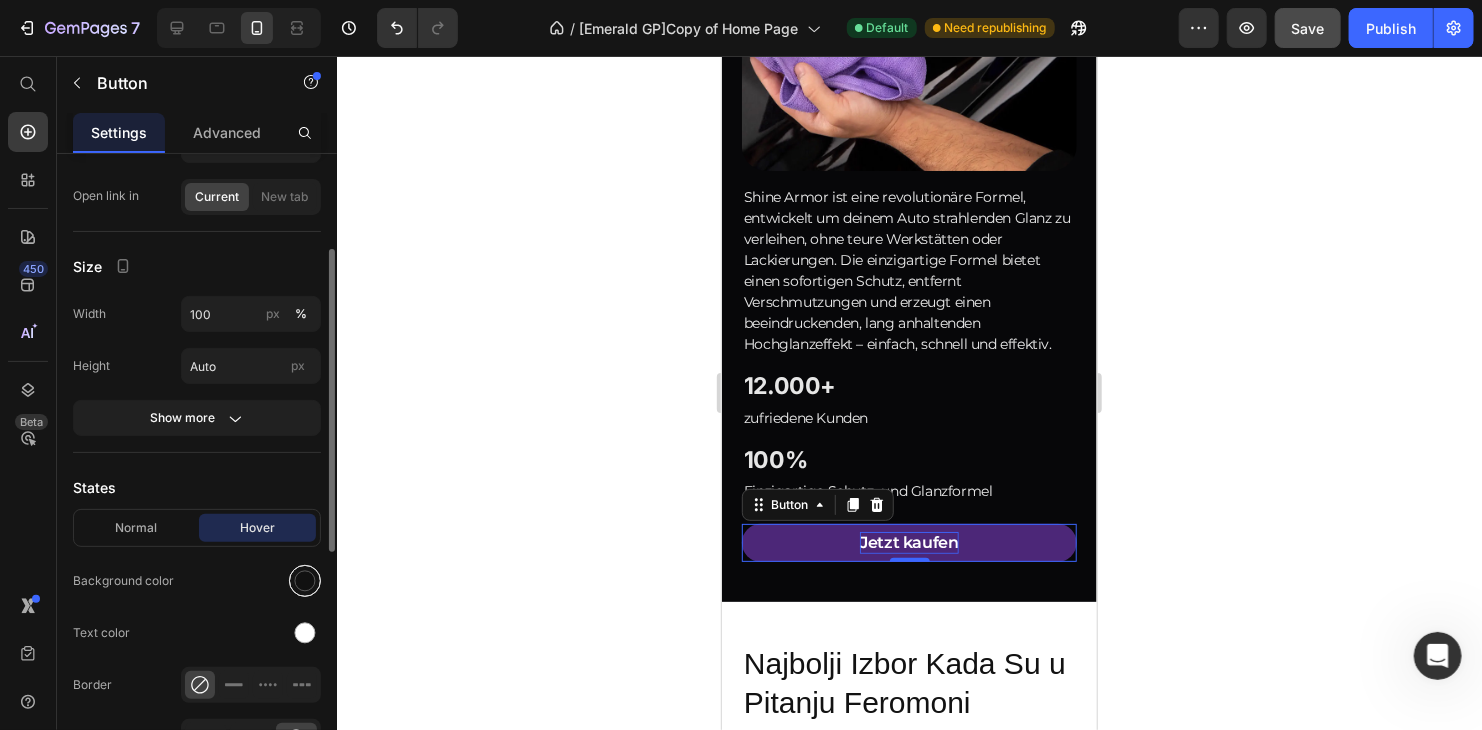 click at bounding box center (305, 581) 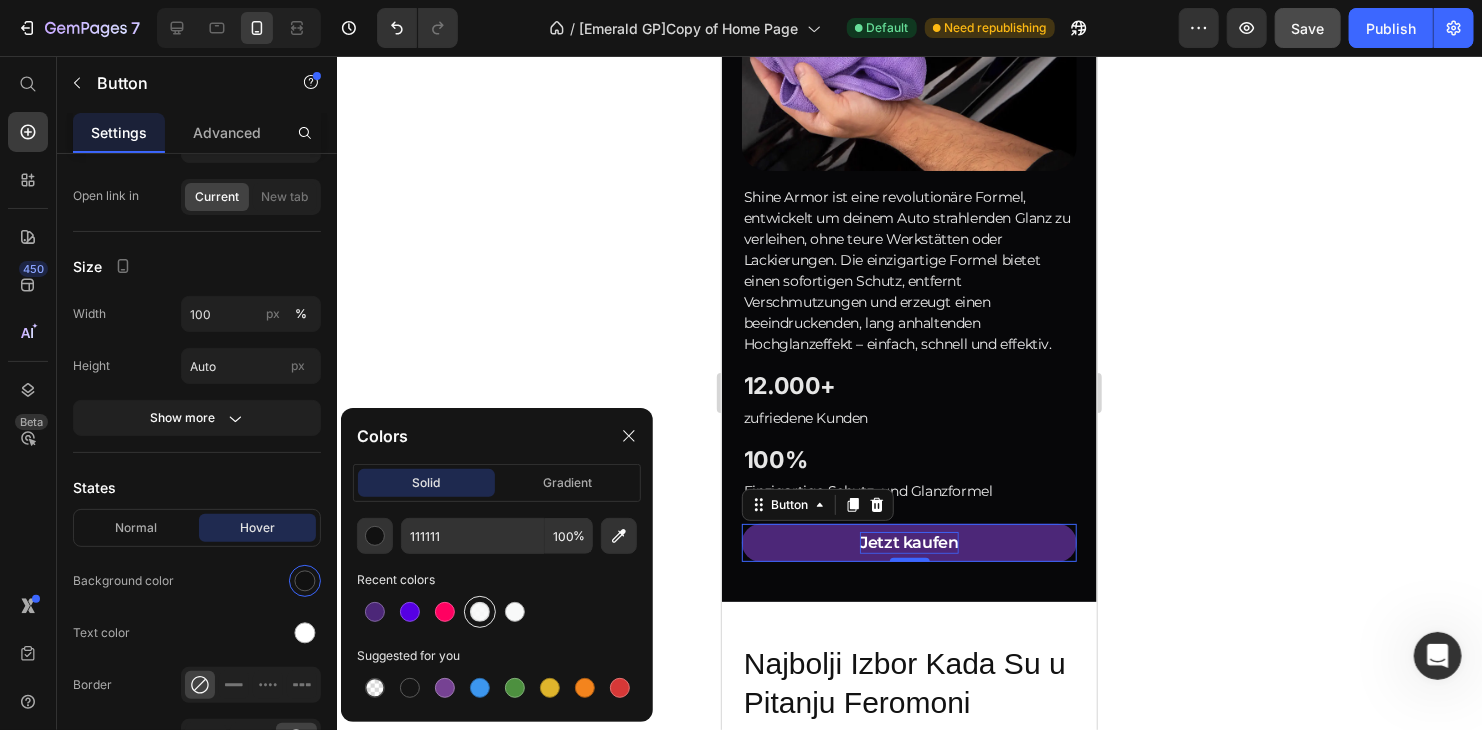 click at bounding box center (480, 612) 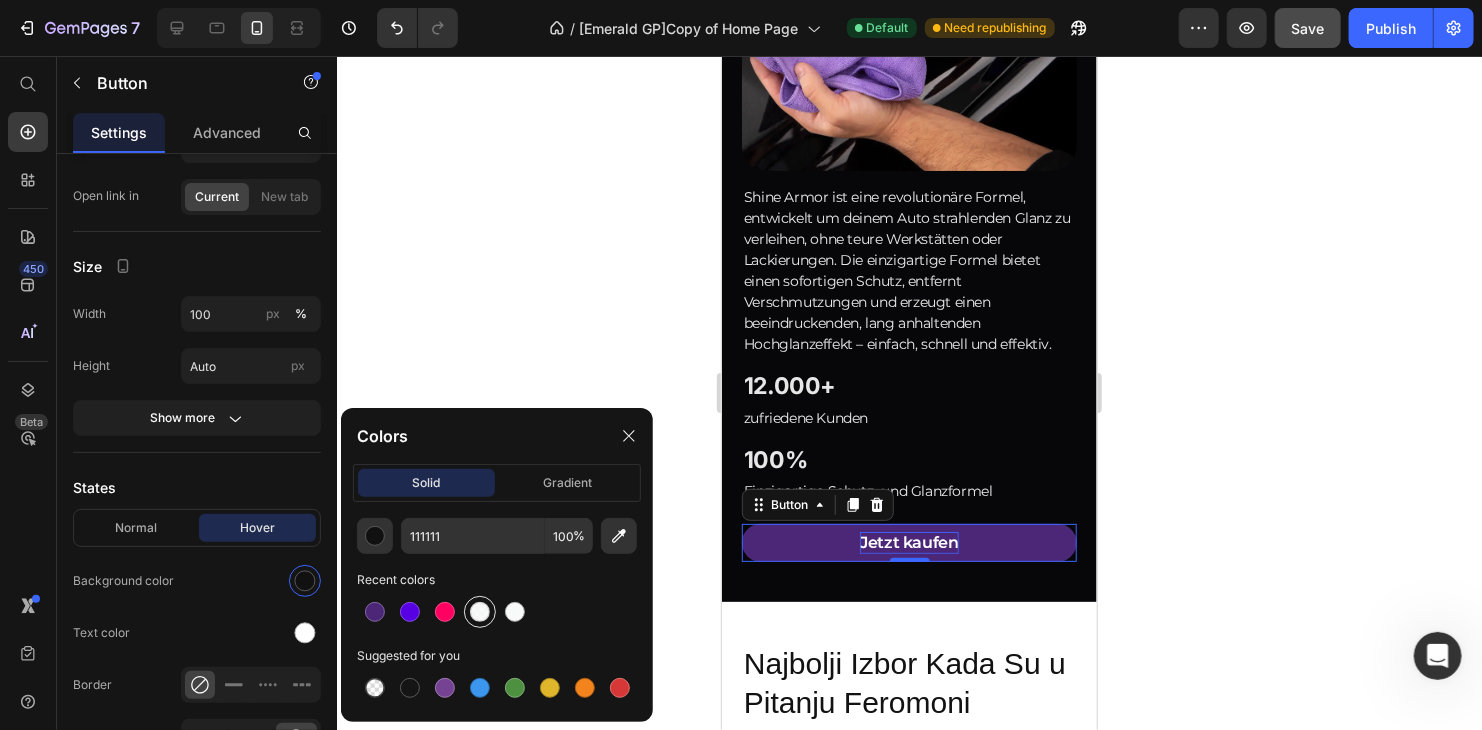 type on "F8F9F9" 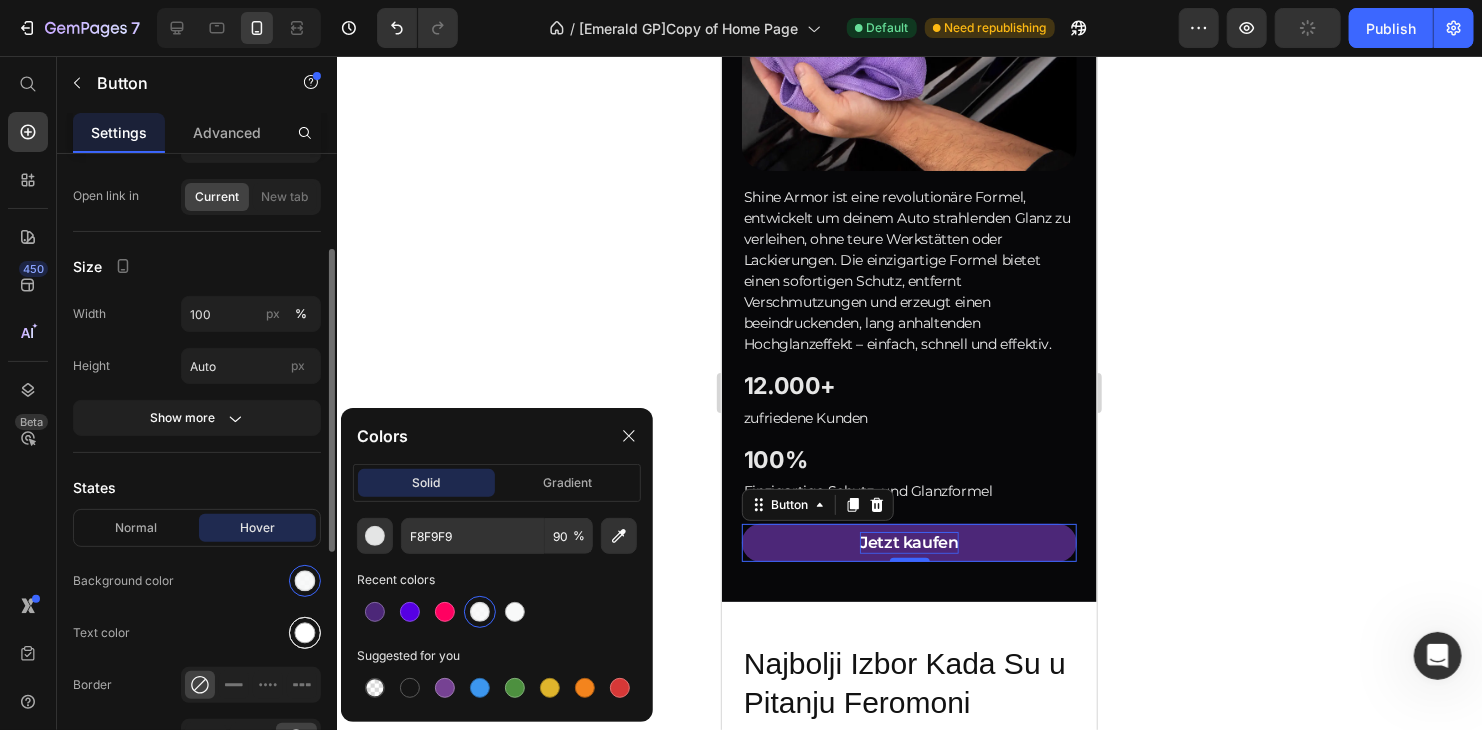 click at bounding box center [305, 633] 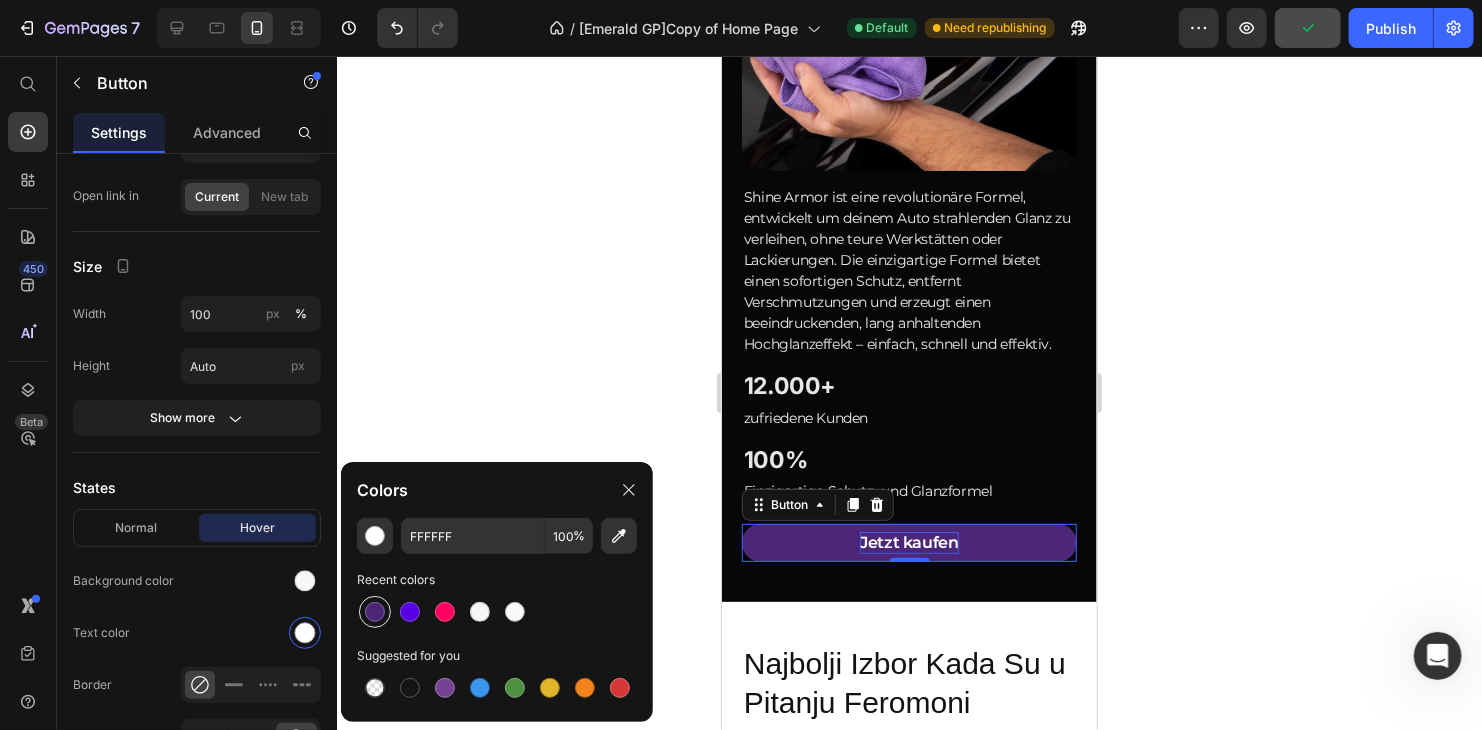 click at bounding box center (375, 612) 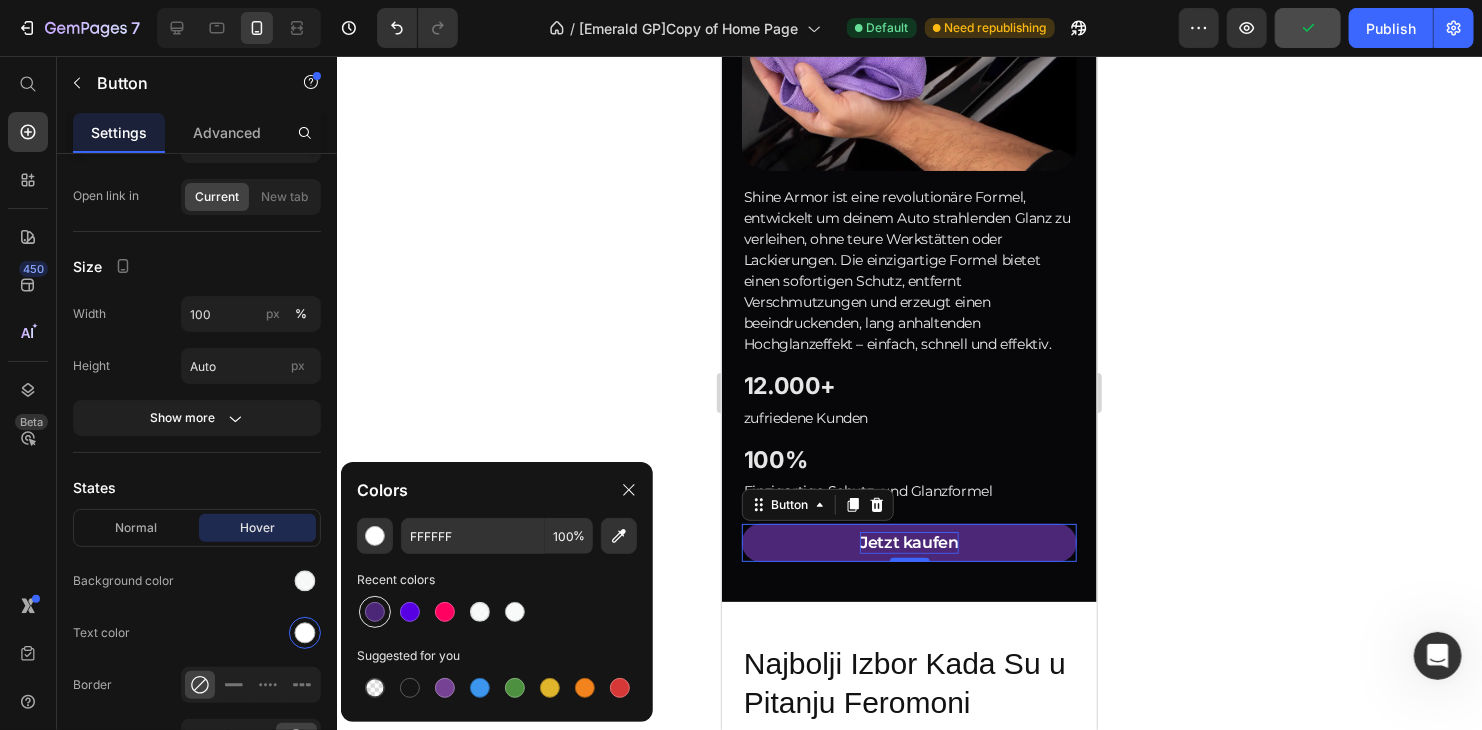type on "4C2778" 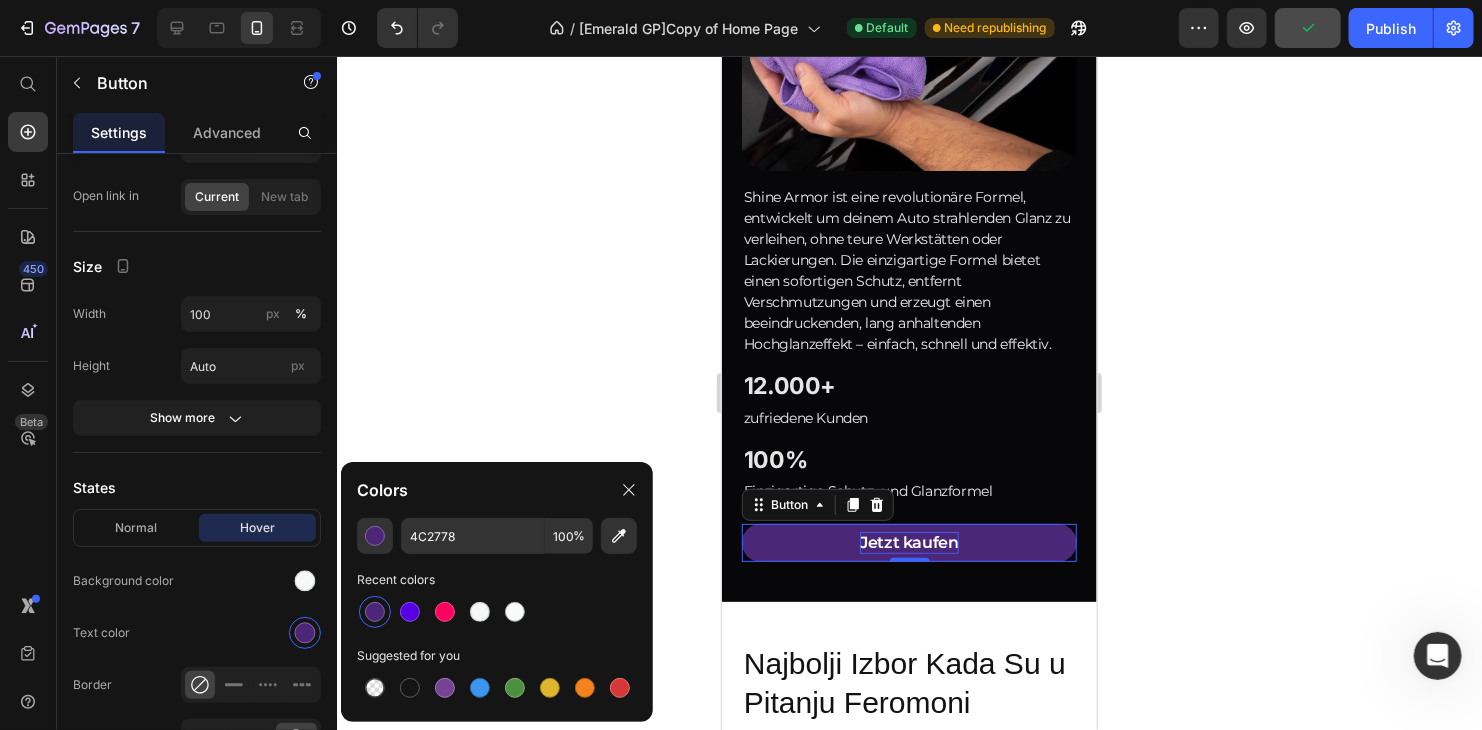 click 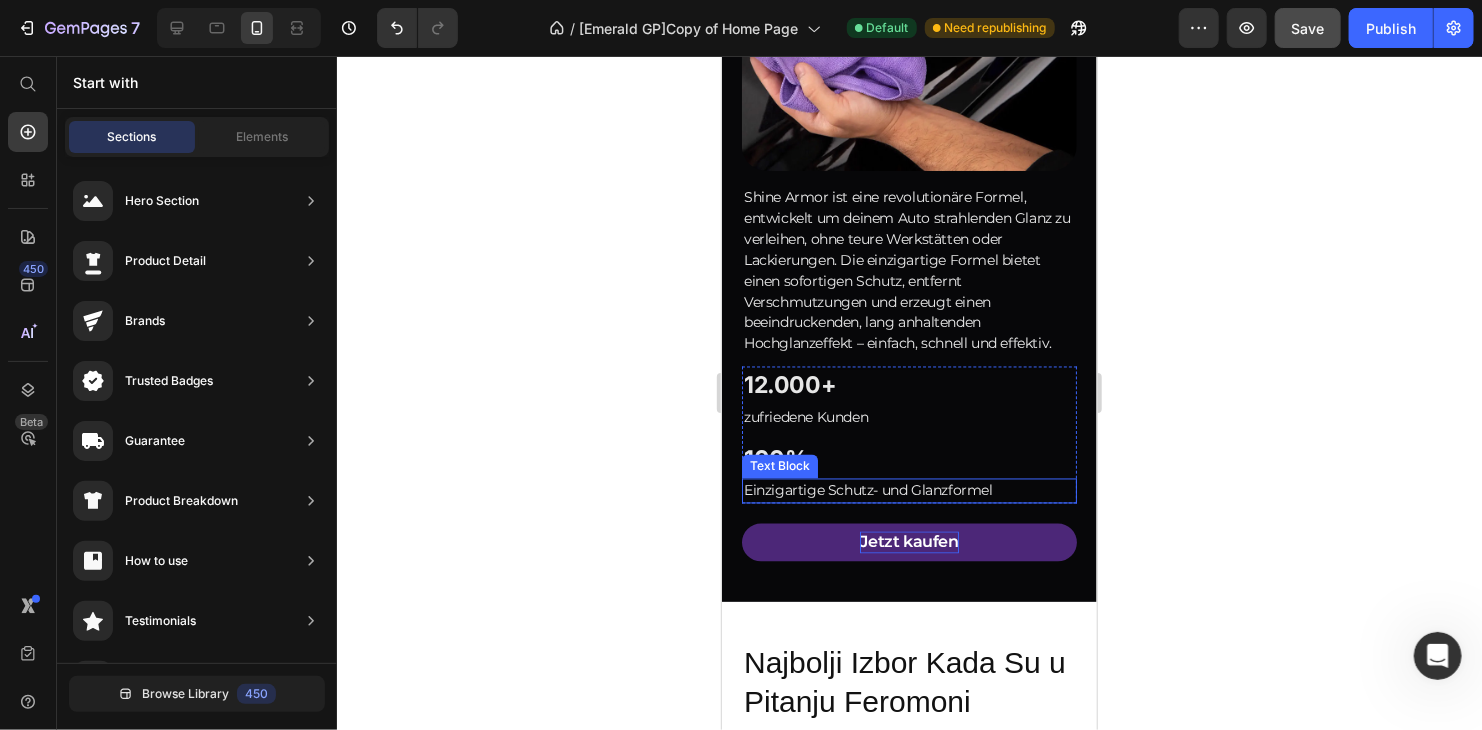 scroll, scrollTop: 1501, scrollLeft: 0, axis: vertical 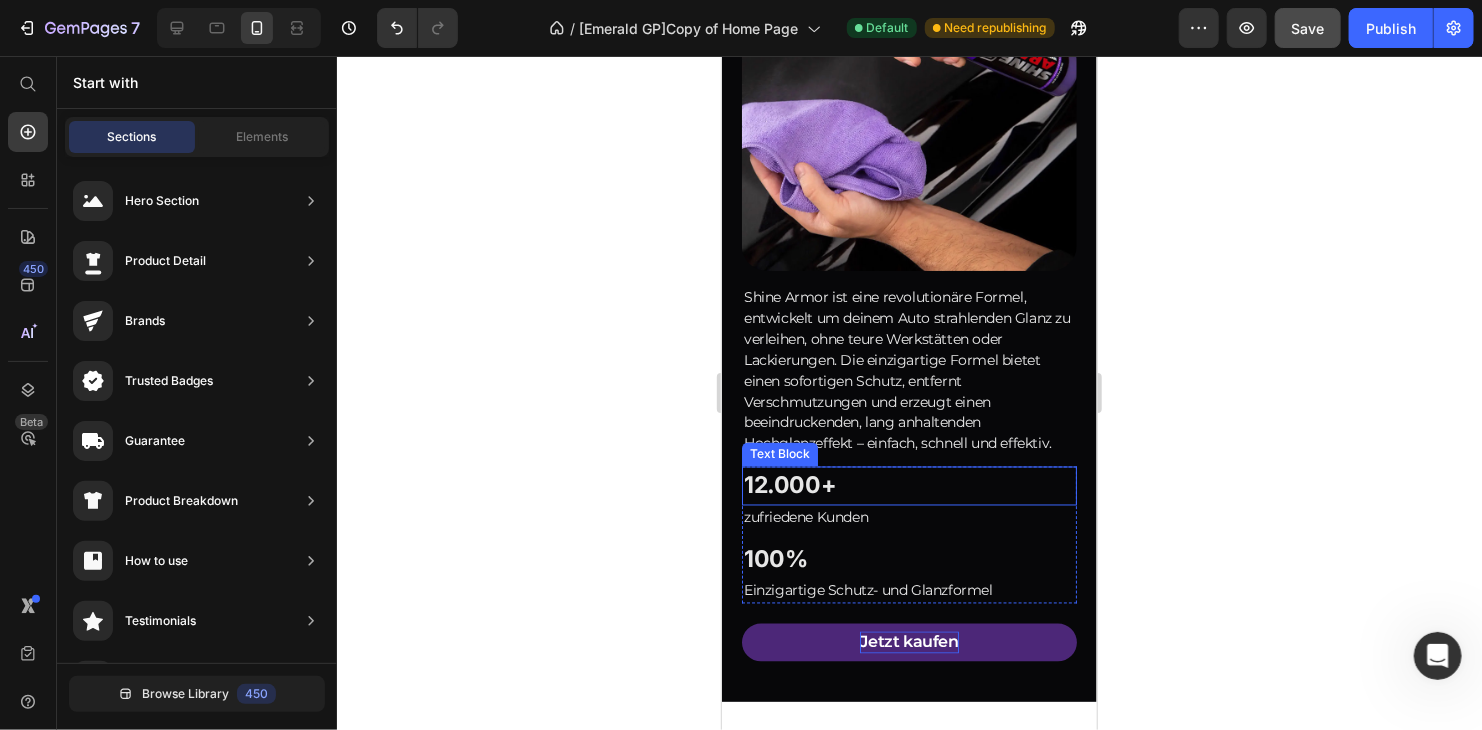 click on "Shine Armor ist eine revolutionäre Formel, entwickelt um deinem Auto strahlenden Glanz zu verleihen, ohne teure Werkstätten oder Lackierungen. Die einzigartige Formel bietet einen sofortigen Schutz, entfernt Verschmutzungen und erzeugt einen beeindruckenden, lang anhaltenden Hochglanzeffekt – einfach, schnell und effektiv." at bounding box center (908, 370) 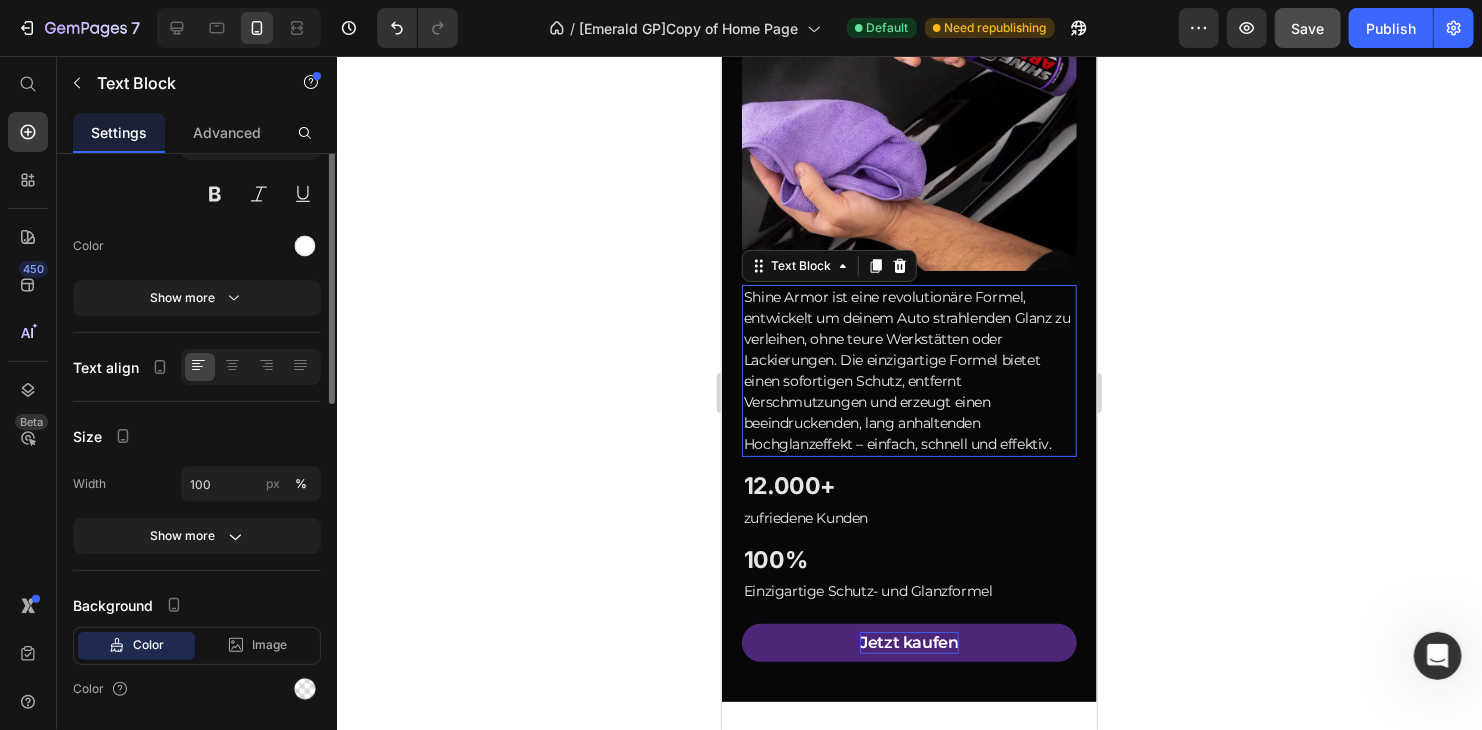 scroll, scrollTop: 0, scrollLeft: 0, axis: both 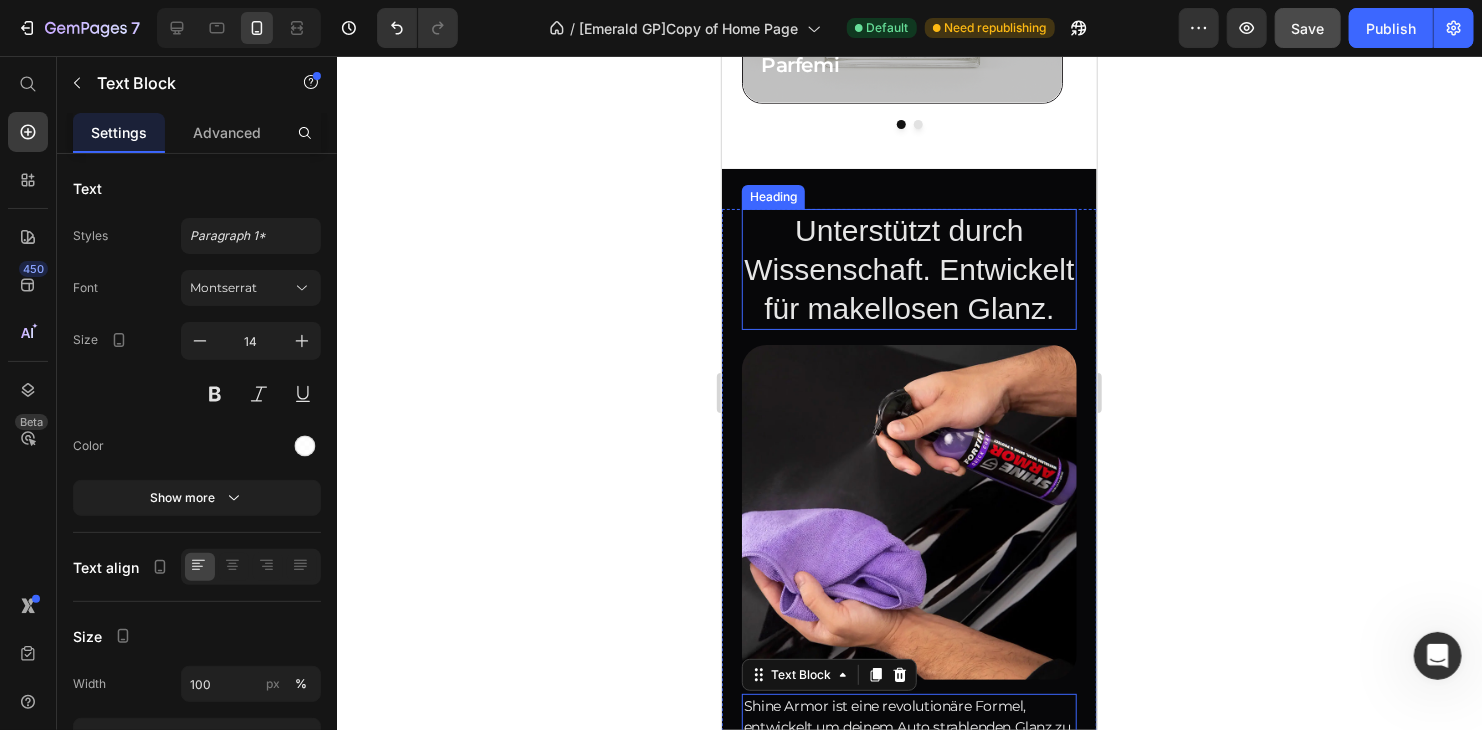 click on "Unterstützt durch Wissenschaft. Entwickelt für makellosen Glanz." at bounding box center (908, 268) 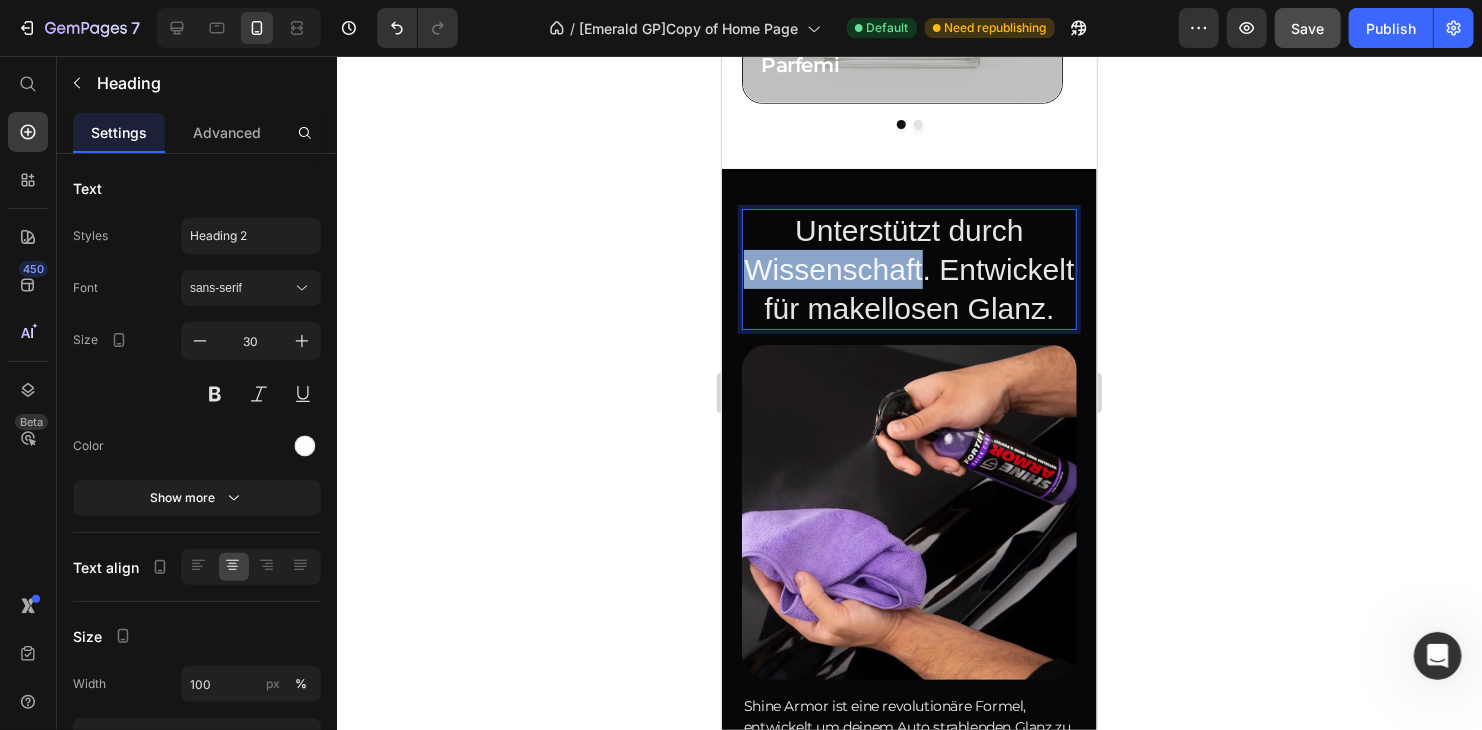 click on "Unterstützt durch Wissenschaft. Entwickelt für makellosen Glanz." at bounding box center (908, 268) 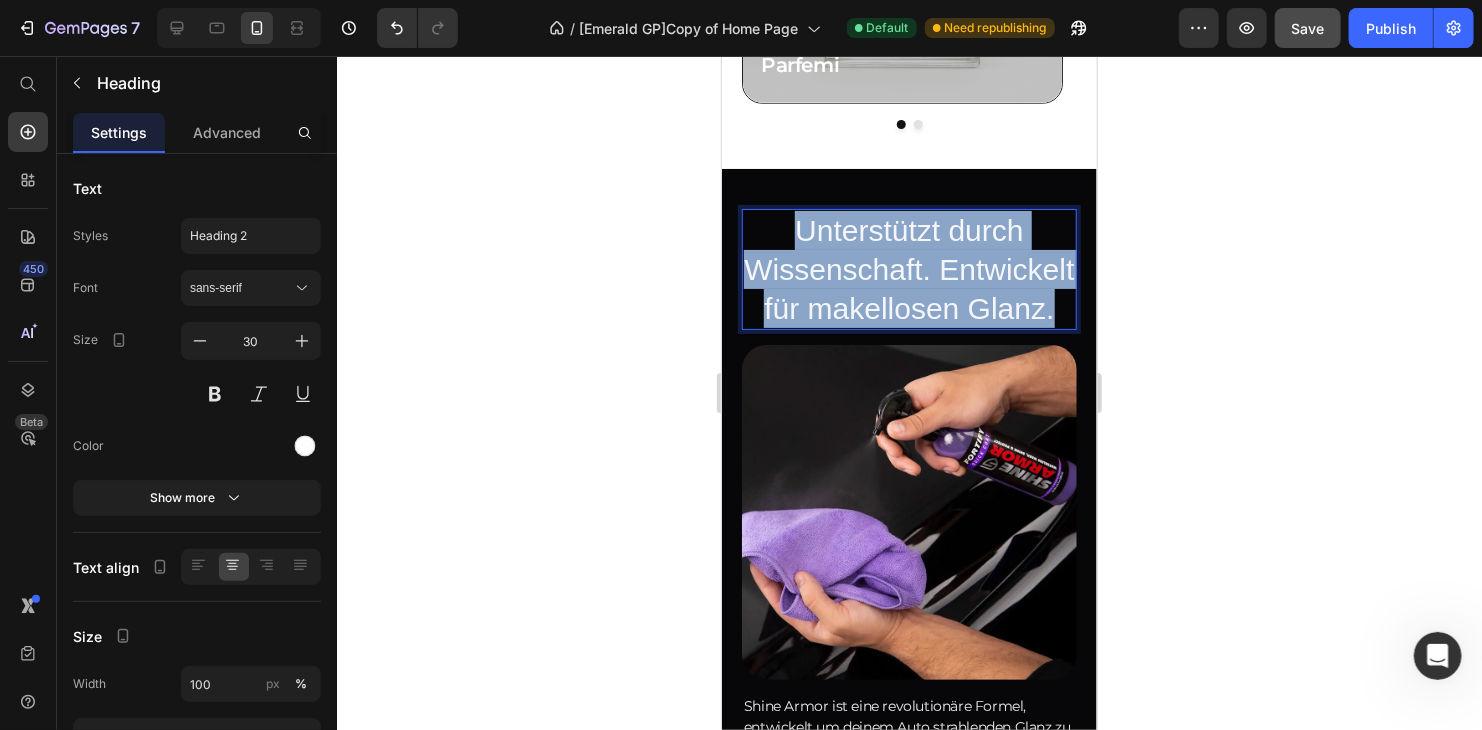 click on "Unterstützt durch Wissenschaft. Entwickelt für makellosen Glanz." at bounding box center (908, 268) 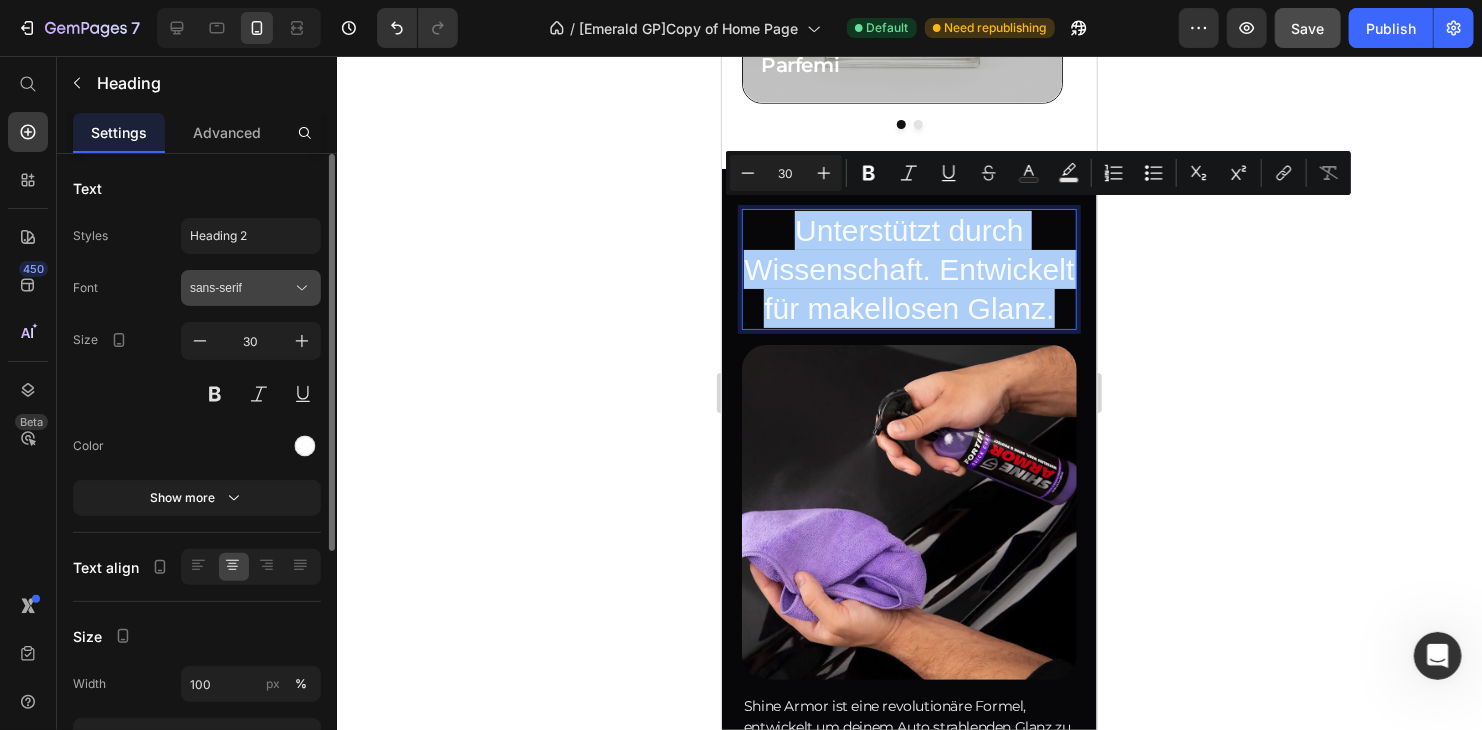 click on "sans-serif" at bounding box center (241, 288) 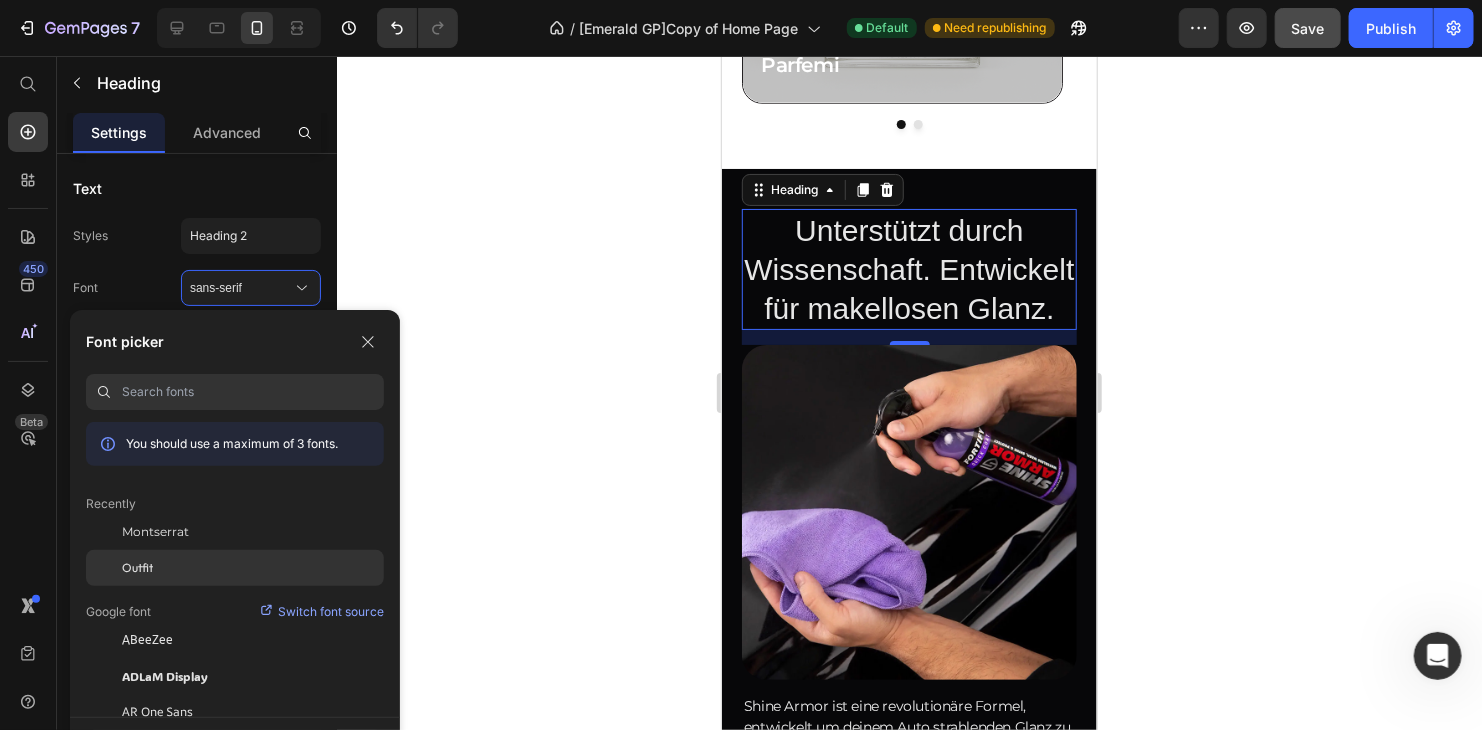 click on "Outfit" 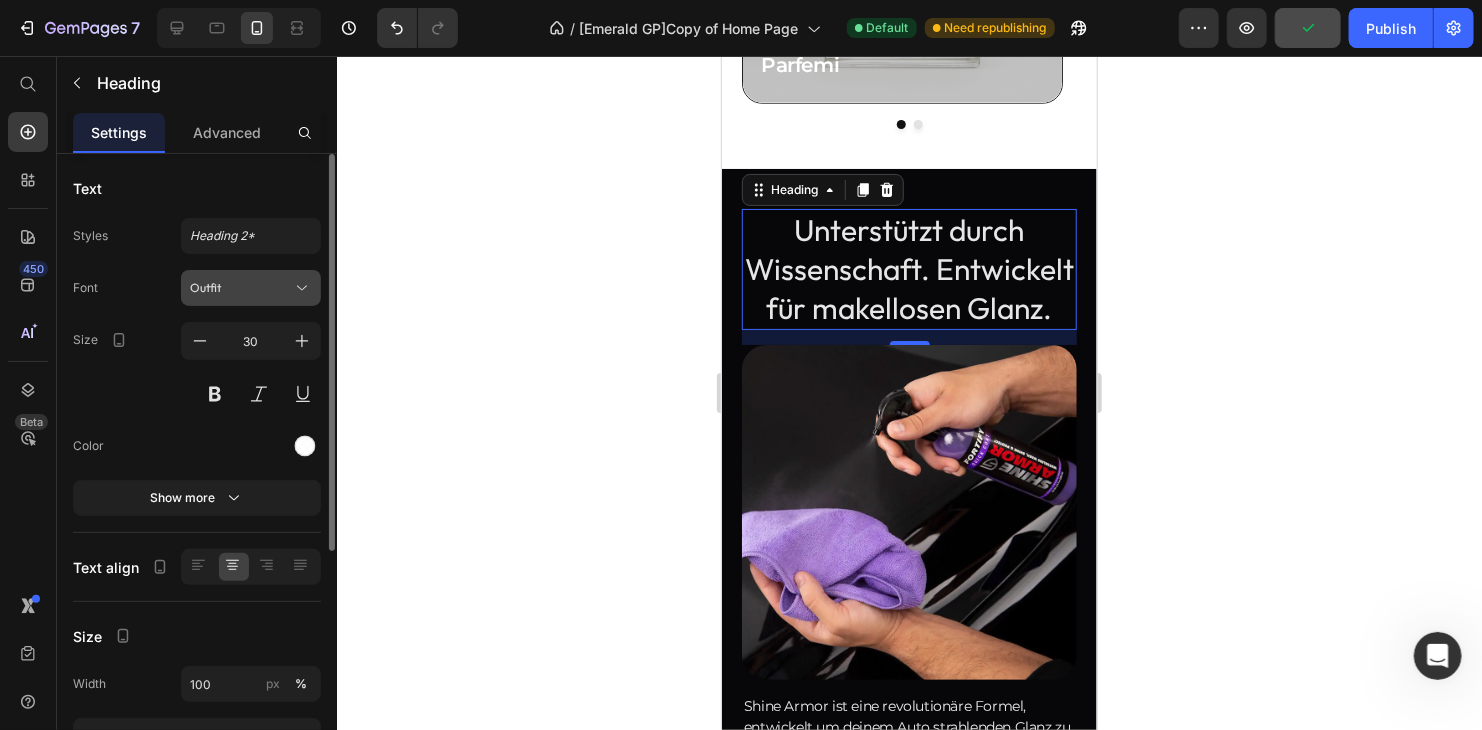 click on "Outfit" at bounding box center [241, 288] 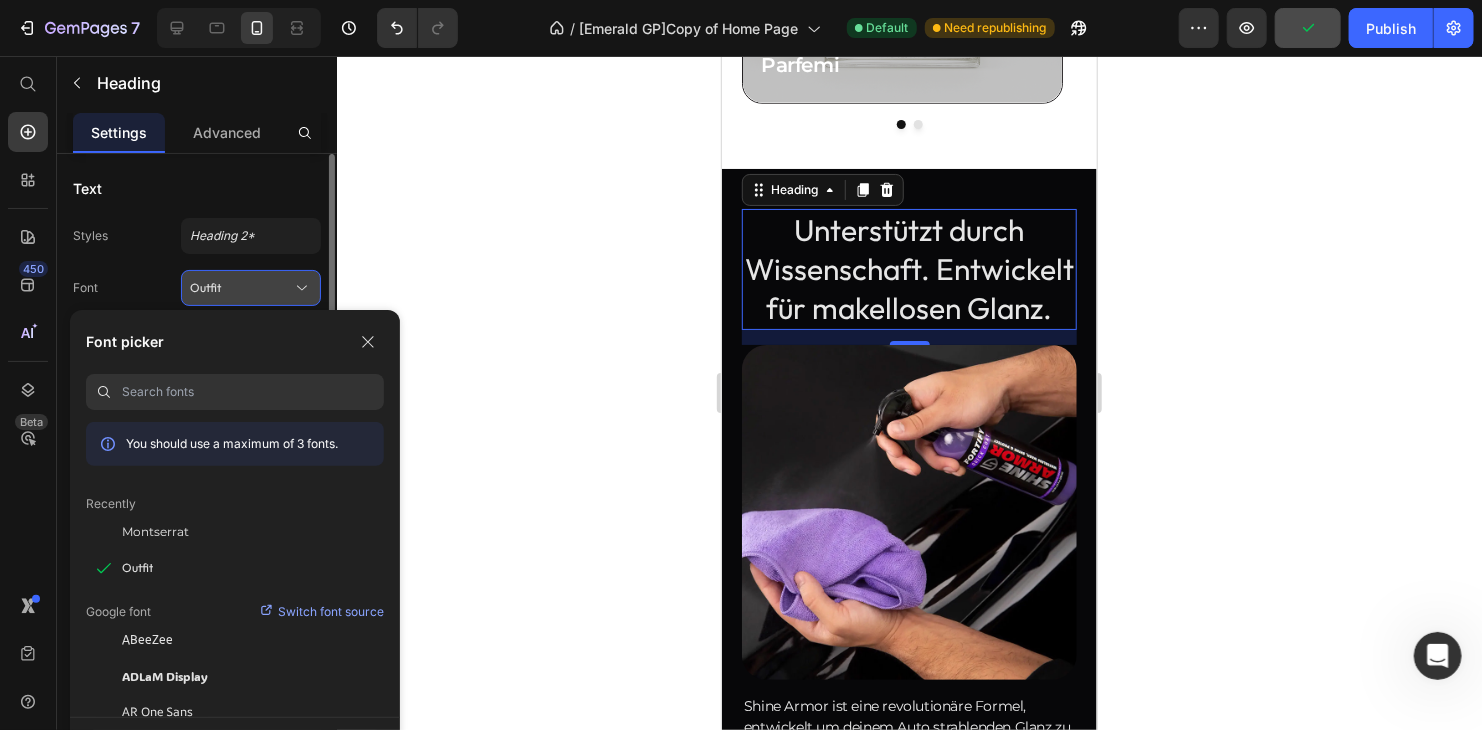 click on "Outfit" at bounding box center [241, 288] 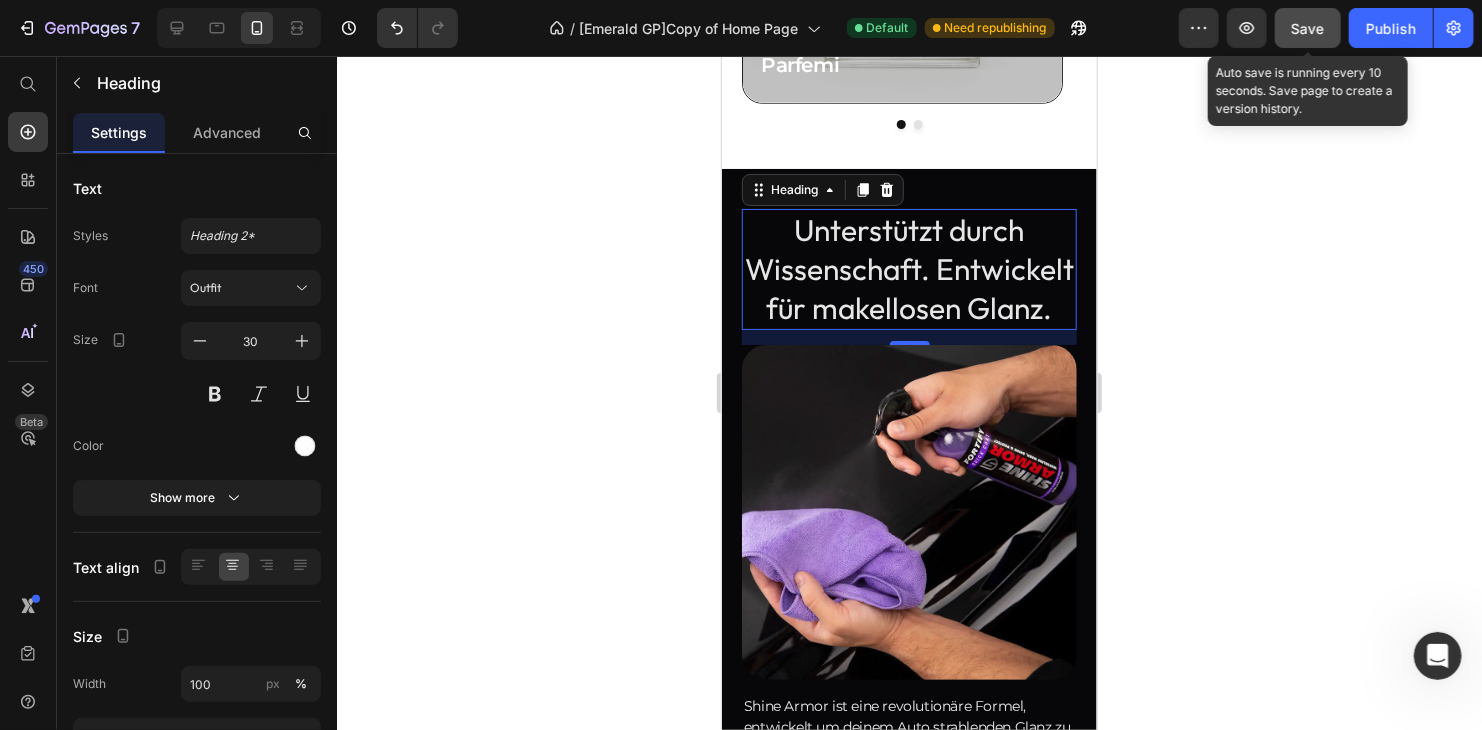 click on "Save" at bounding box center [1308, 28] 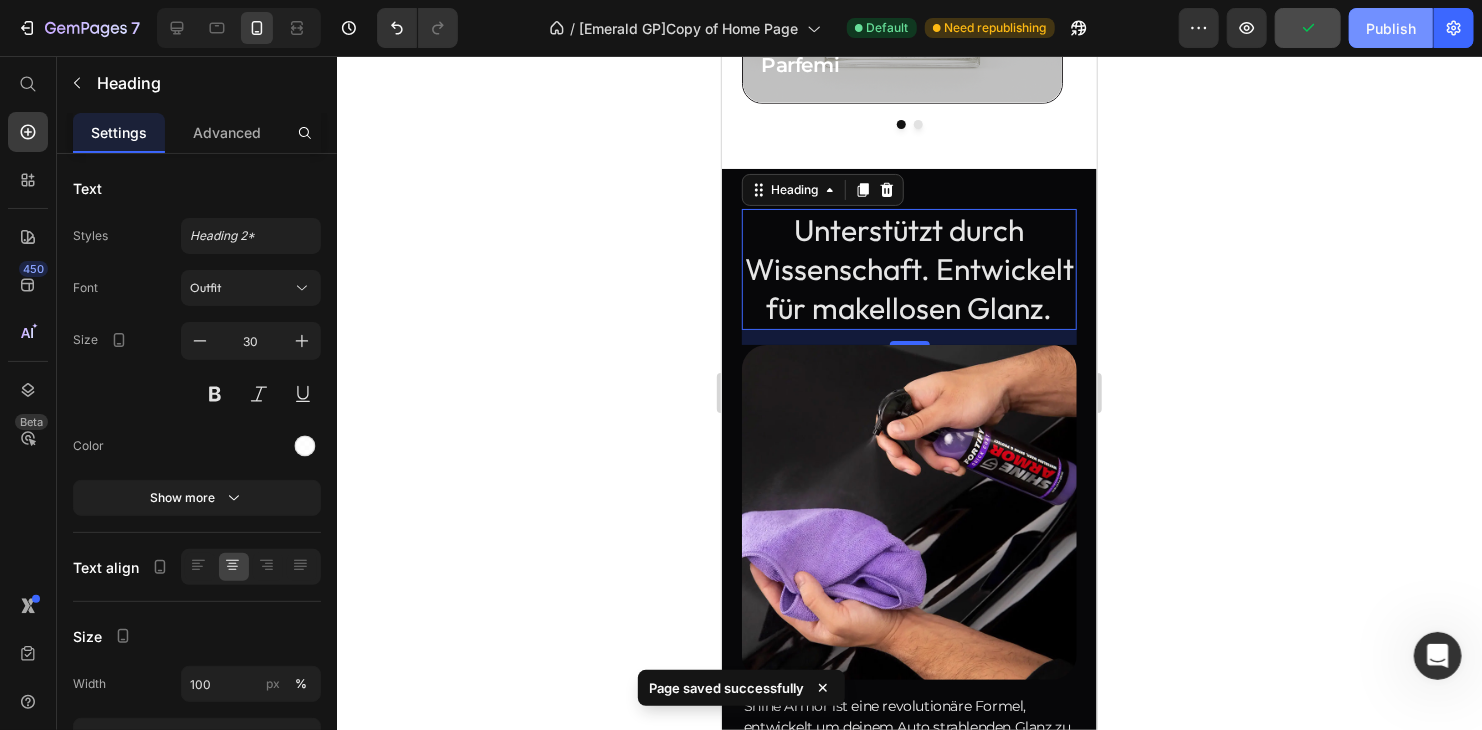 click on "Publish" at bounding box center [1391, 28] 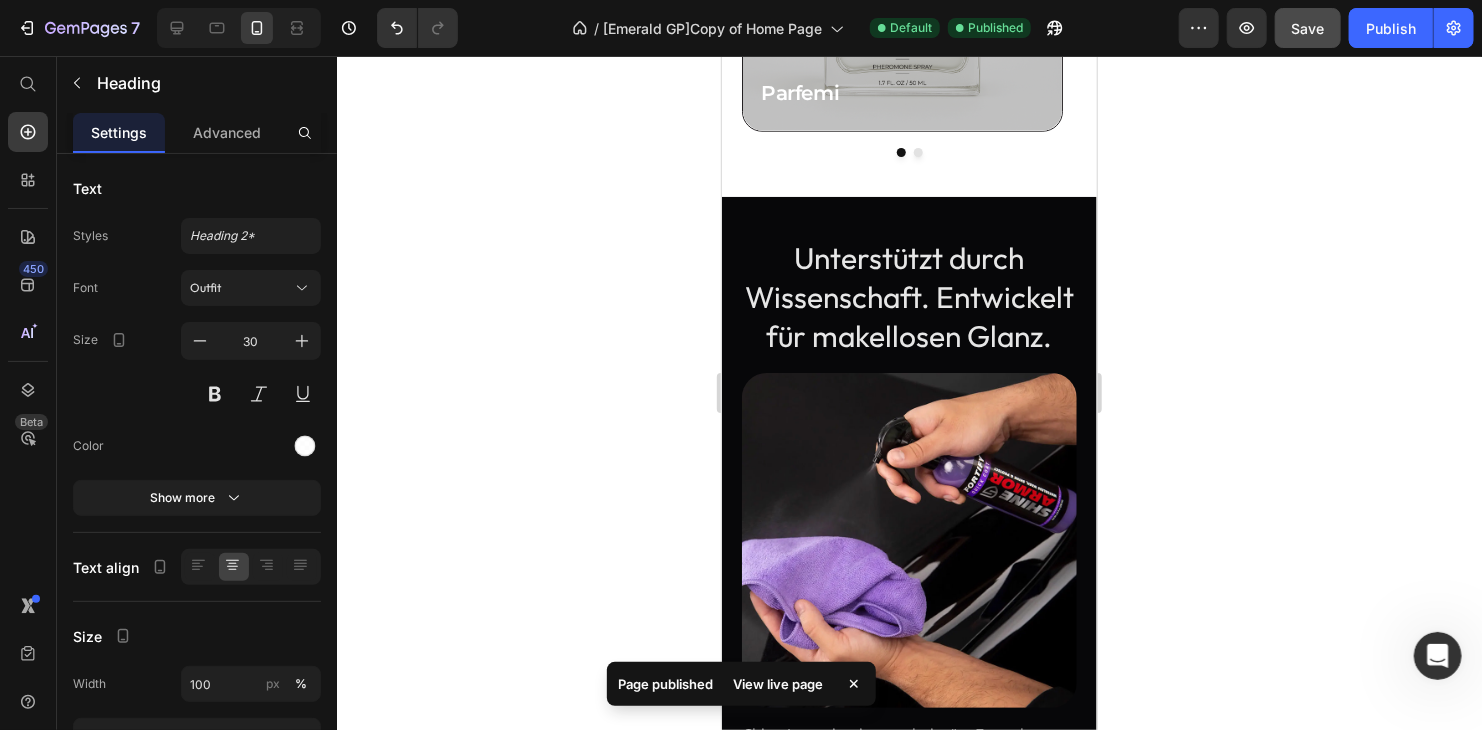 scroll, scrollTop: 1294, scrollLeft: 0, axis: vertical 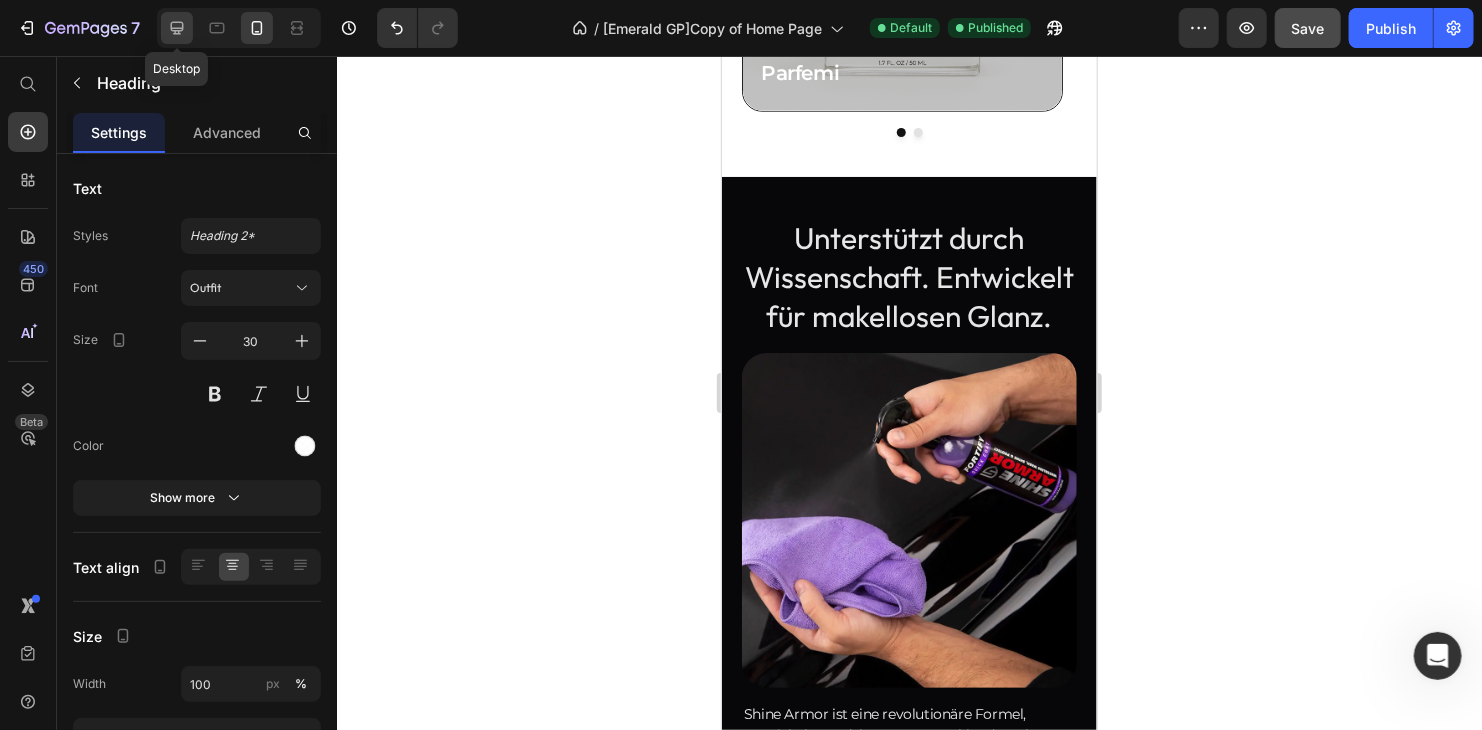 click 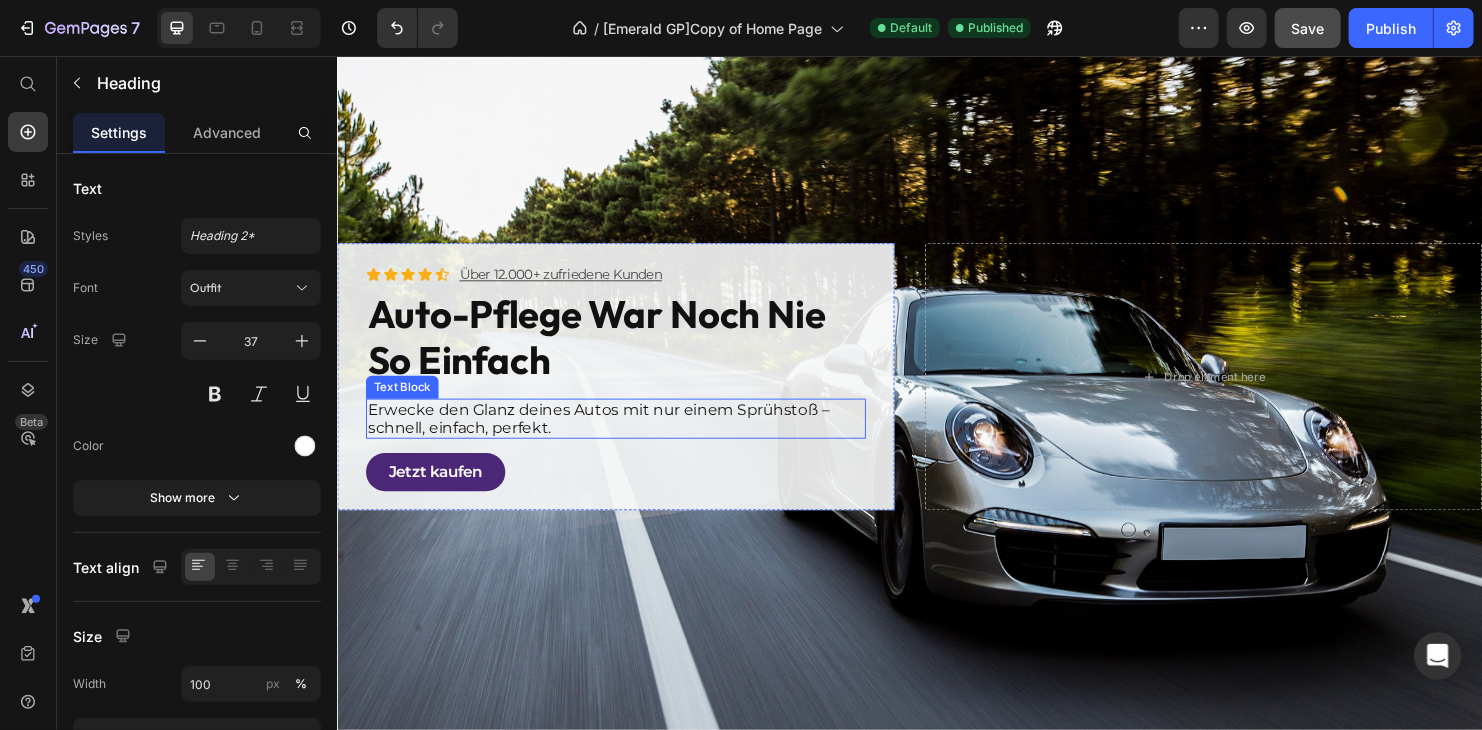 scroll, scrollTop: 0, scrollLeft: 0, axis: both 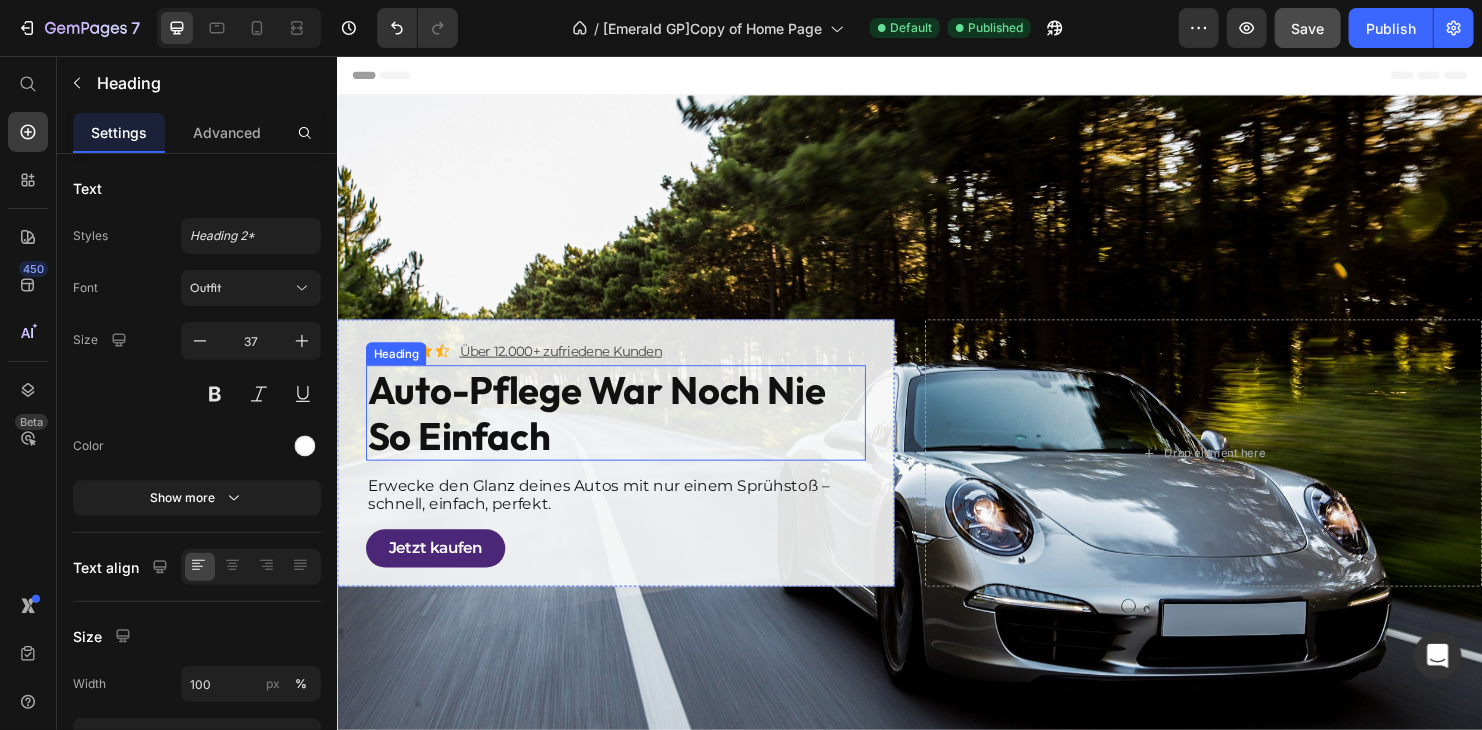 click on "Auto-Pflege war noch nie so einfach" at bounding box center (628, 429) 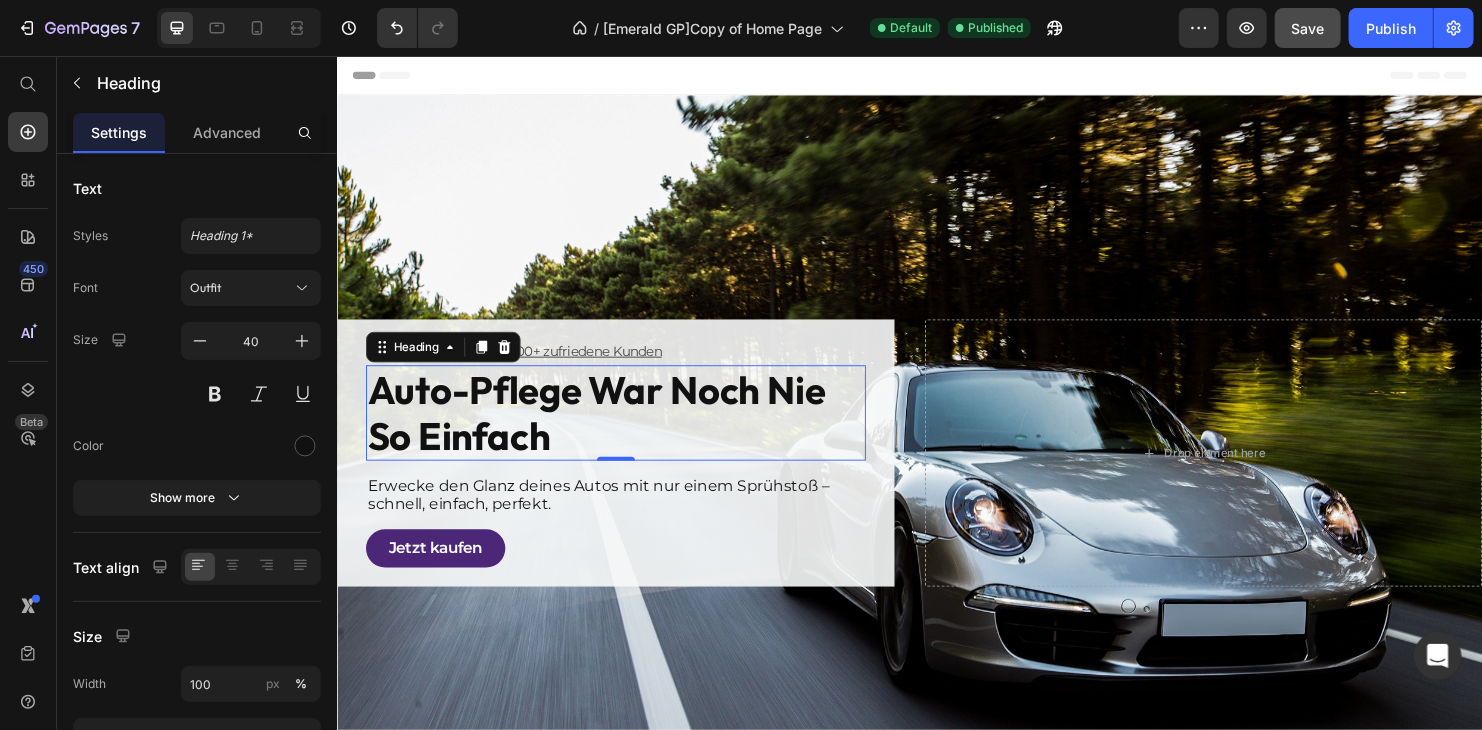 click on "Auto-Pflege war noch nie so einfach" at bounding box center (628, 429) 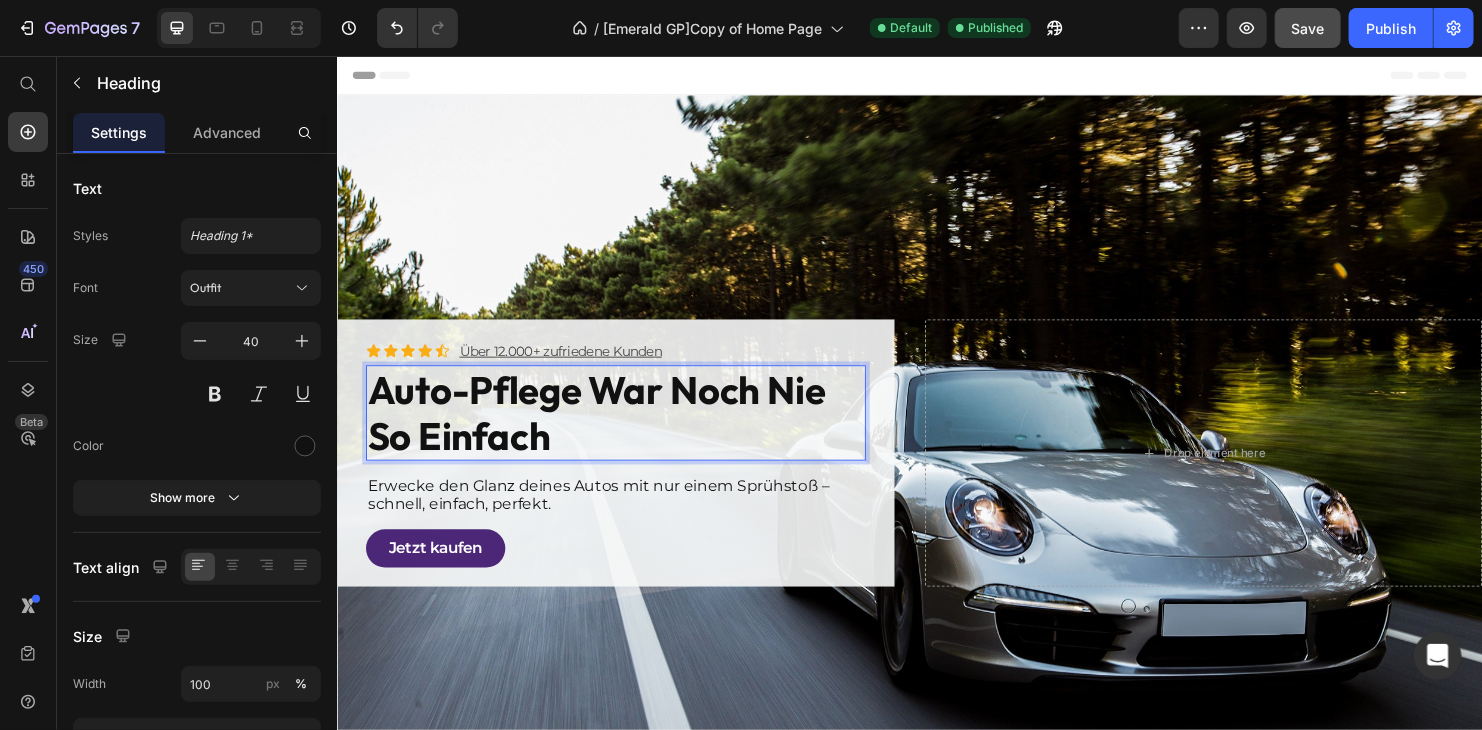 click on "Auto-Pflege war noch nie so einfach" at bounding box center (628, 429) 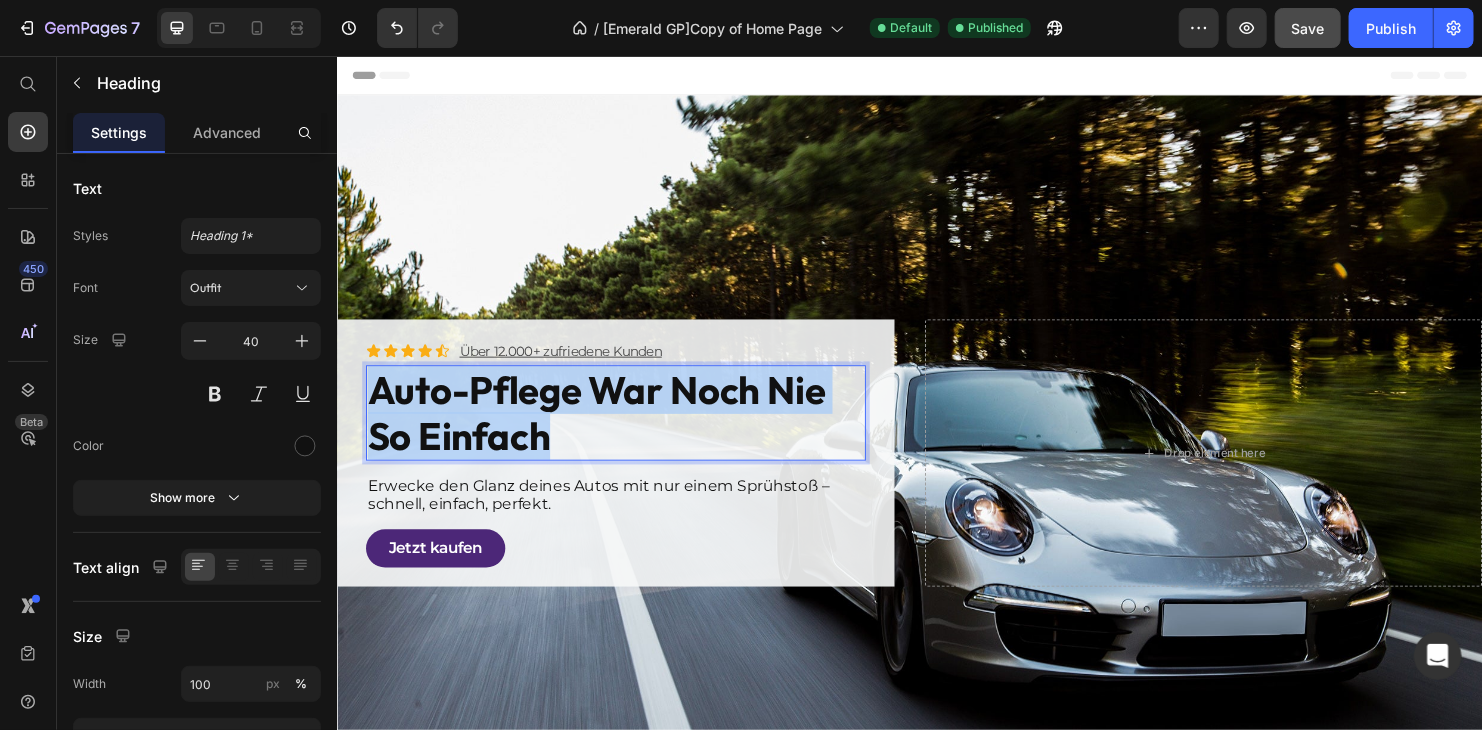 click on "Auto-Pflege war noch nie so einfach" at bounding box center (628, 429) 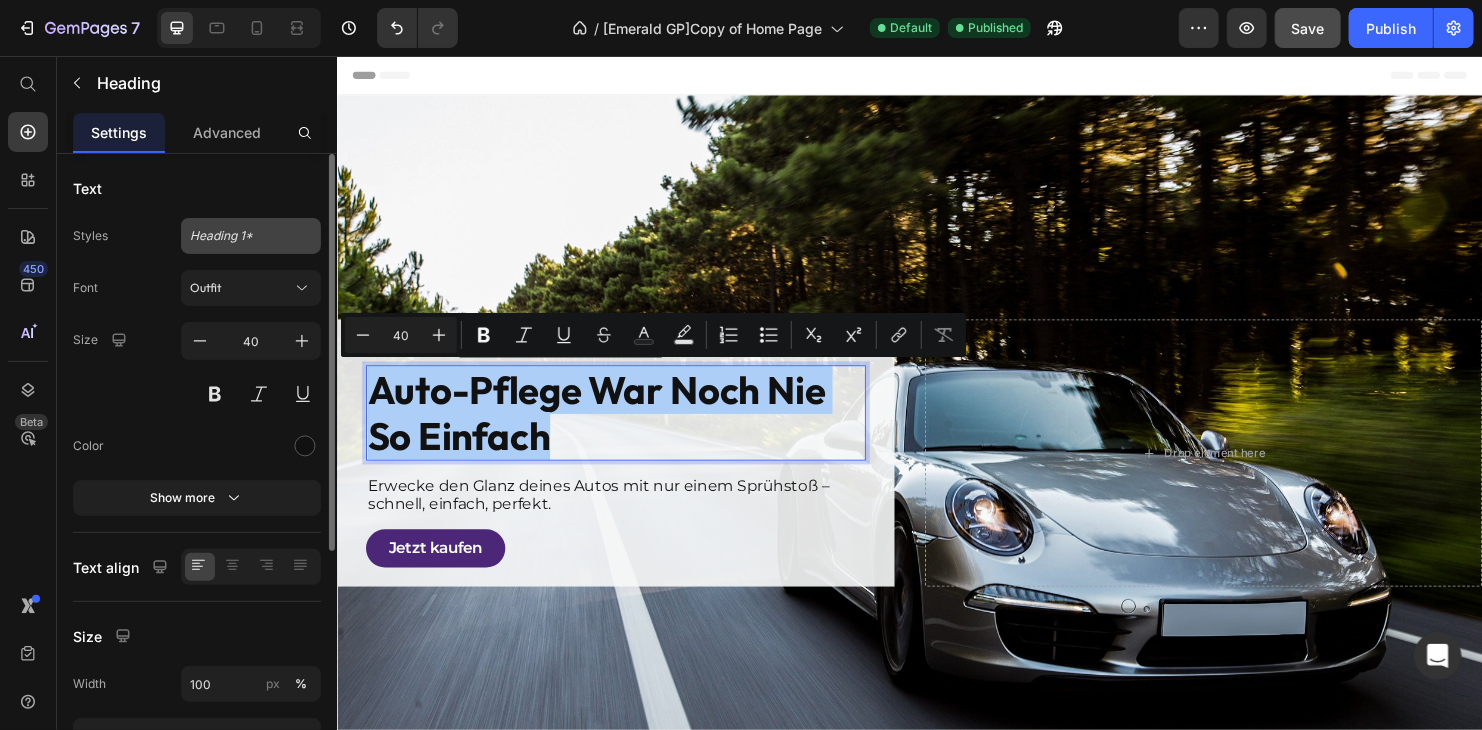 click on "Heading 1*" at bounding box center [239, 236] 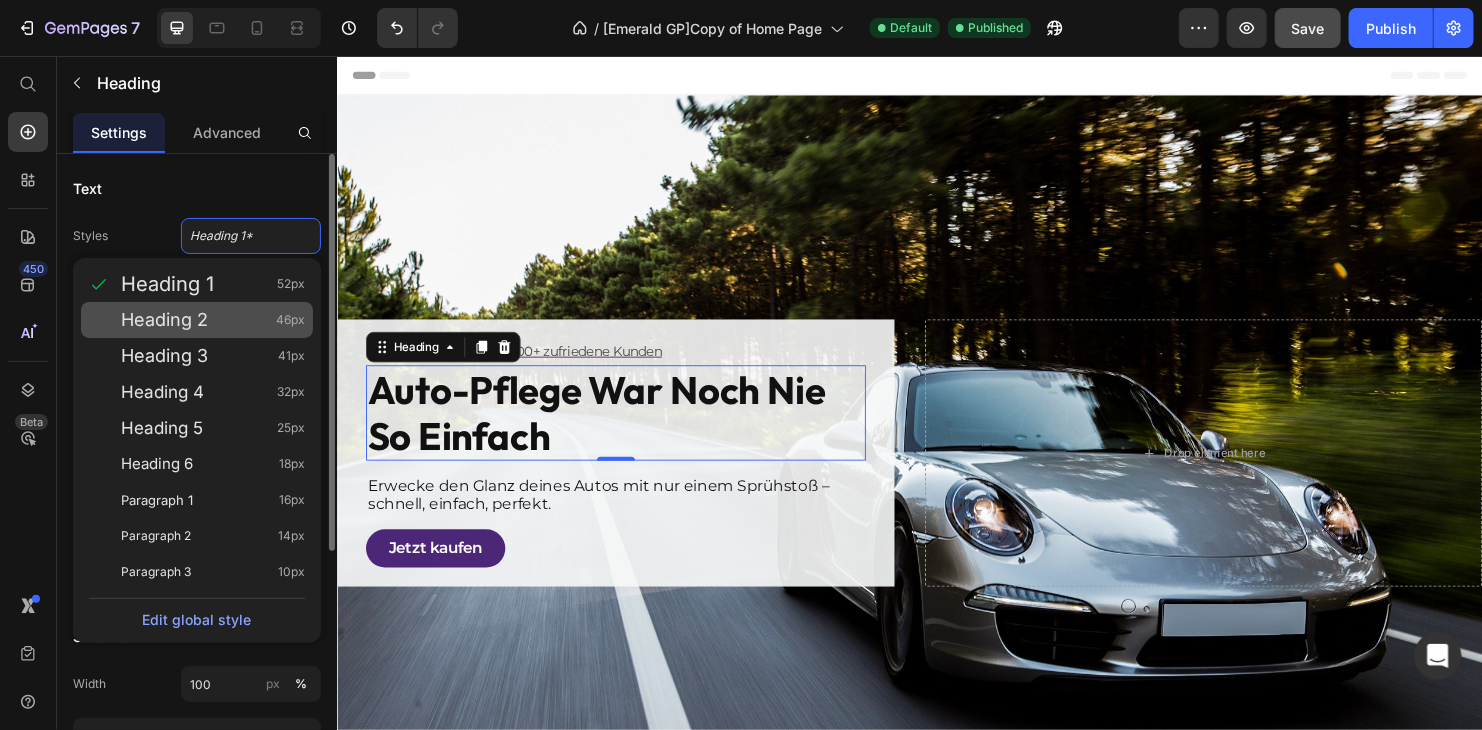 click on "Heading 2 46px" at bounding box center [213, 320] 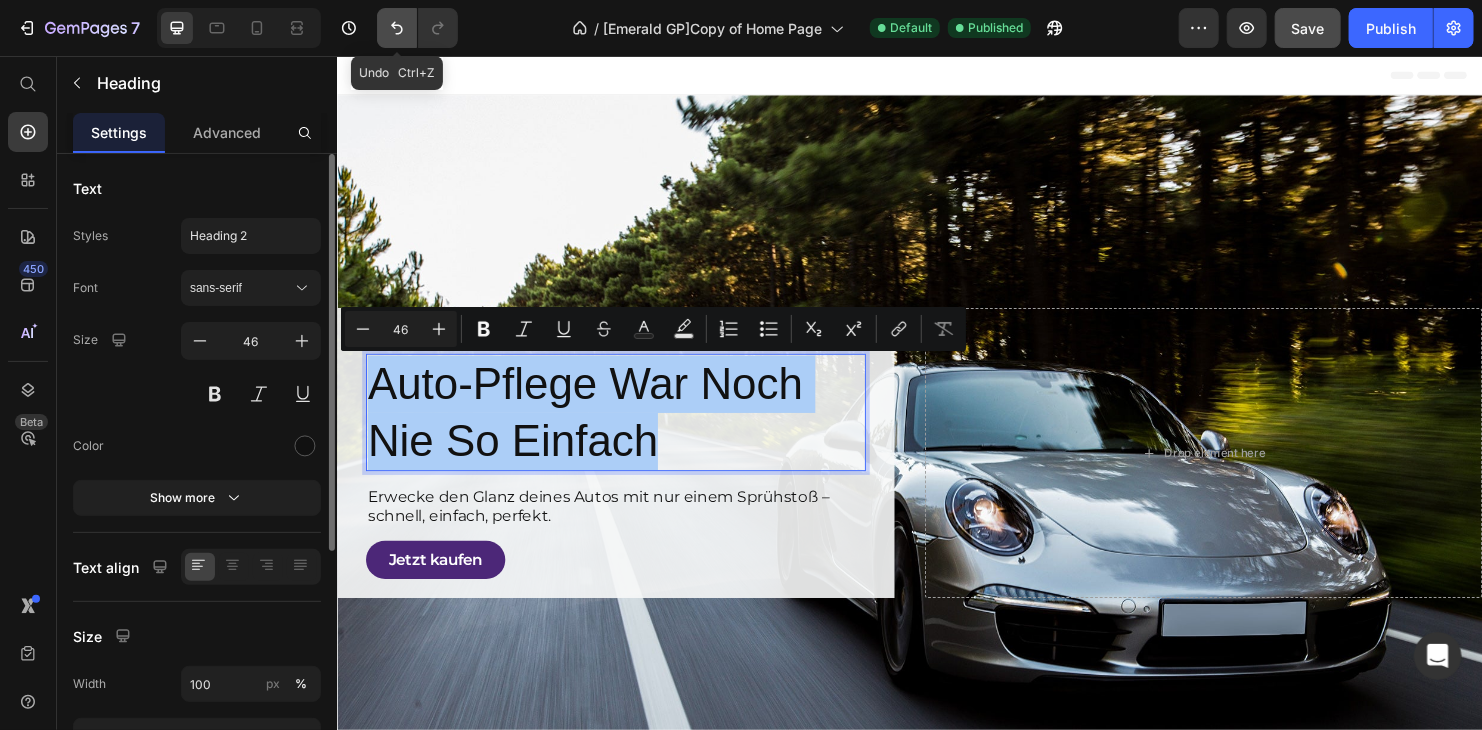 click 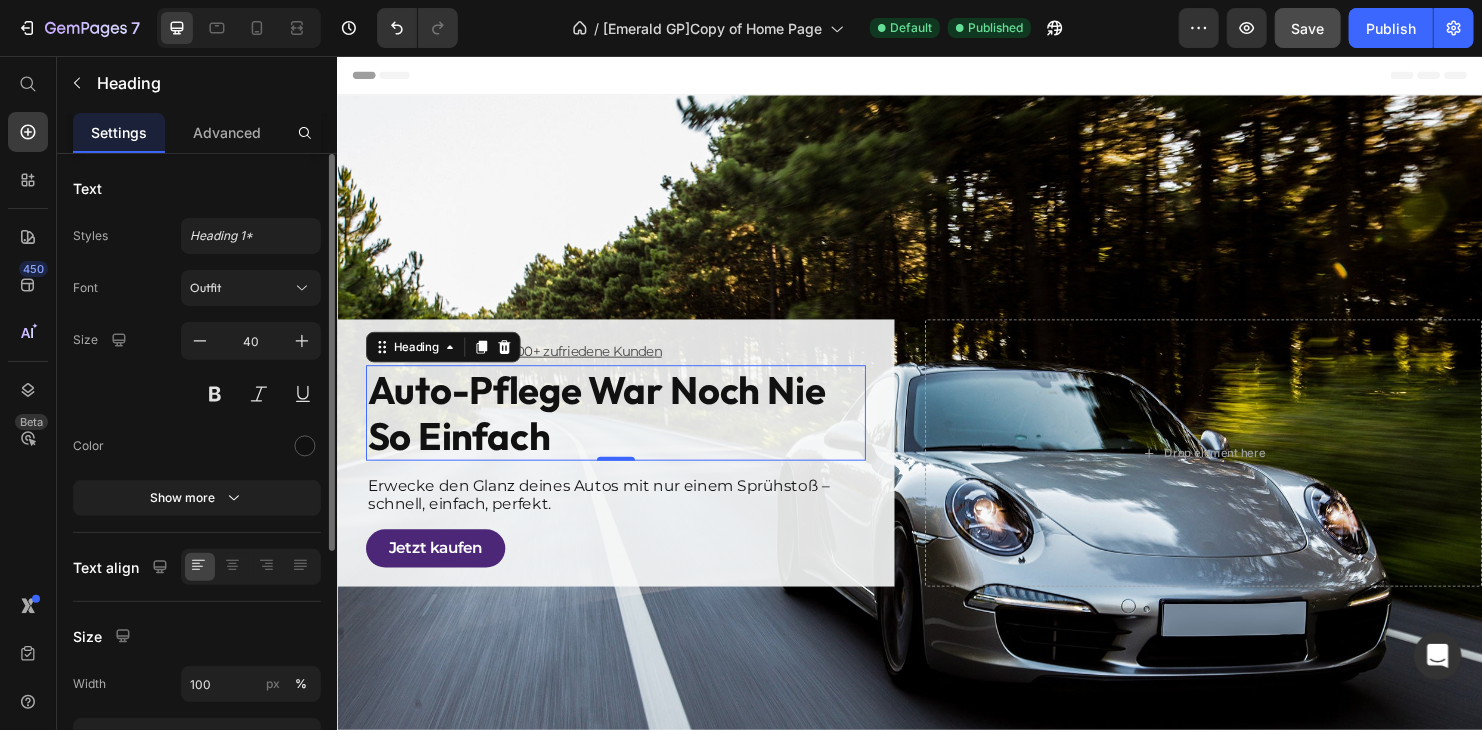 click on "Auto-Pflege war noch nie so einfach" at bounding box center [628, 429] 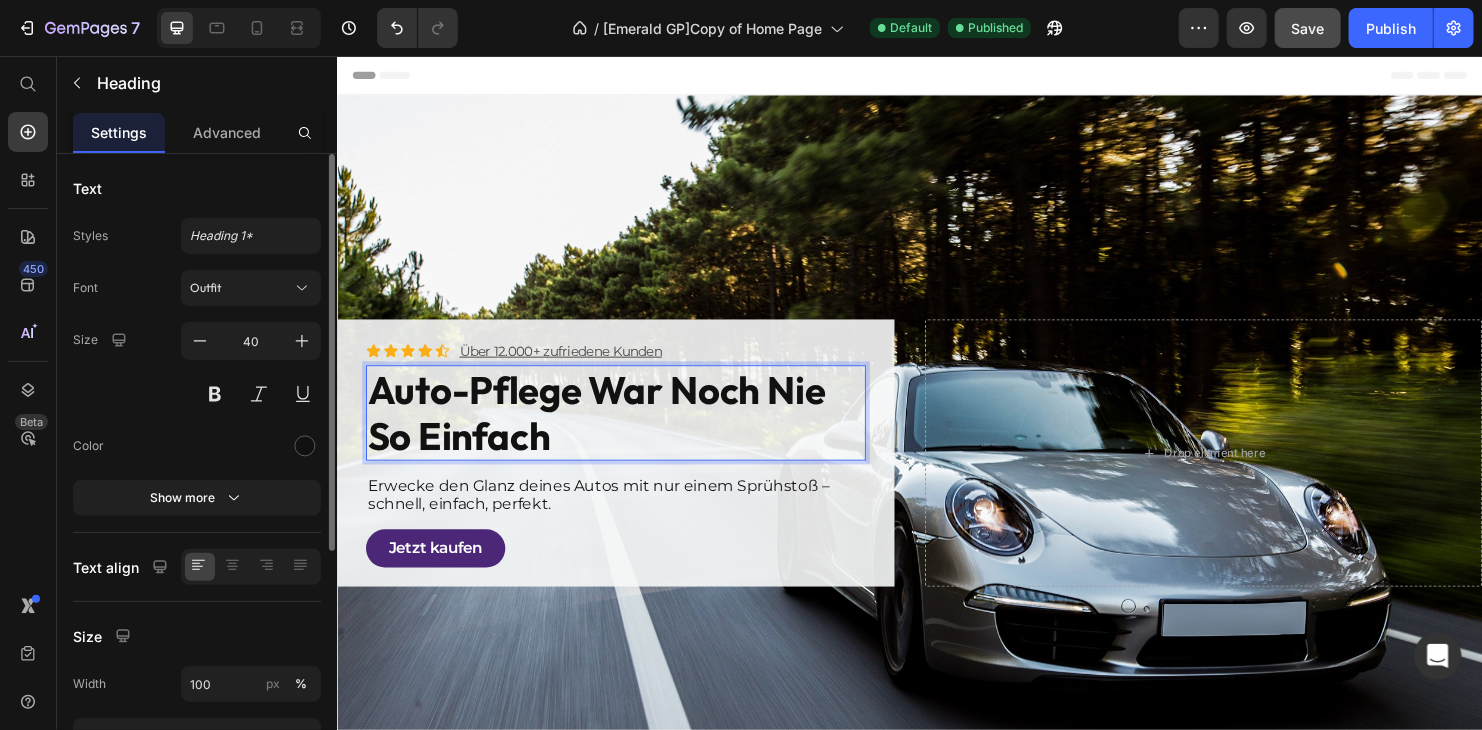 click on "Auto-Pflege war noch nie so einfach" at bounding box center (628, 429) 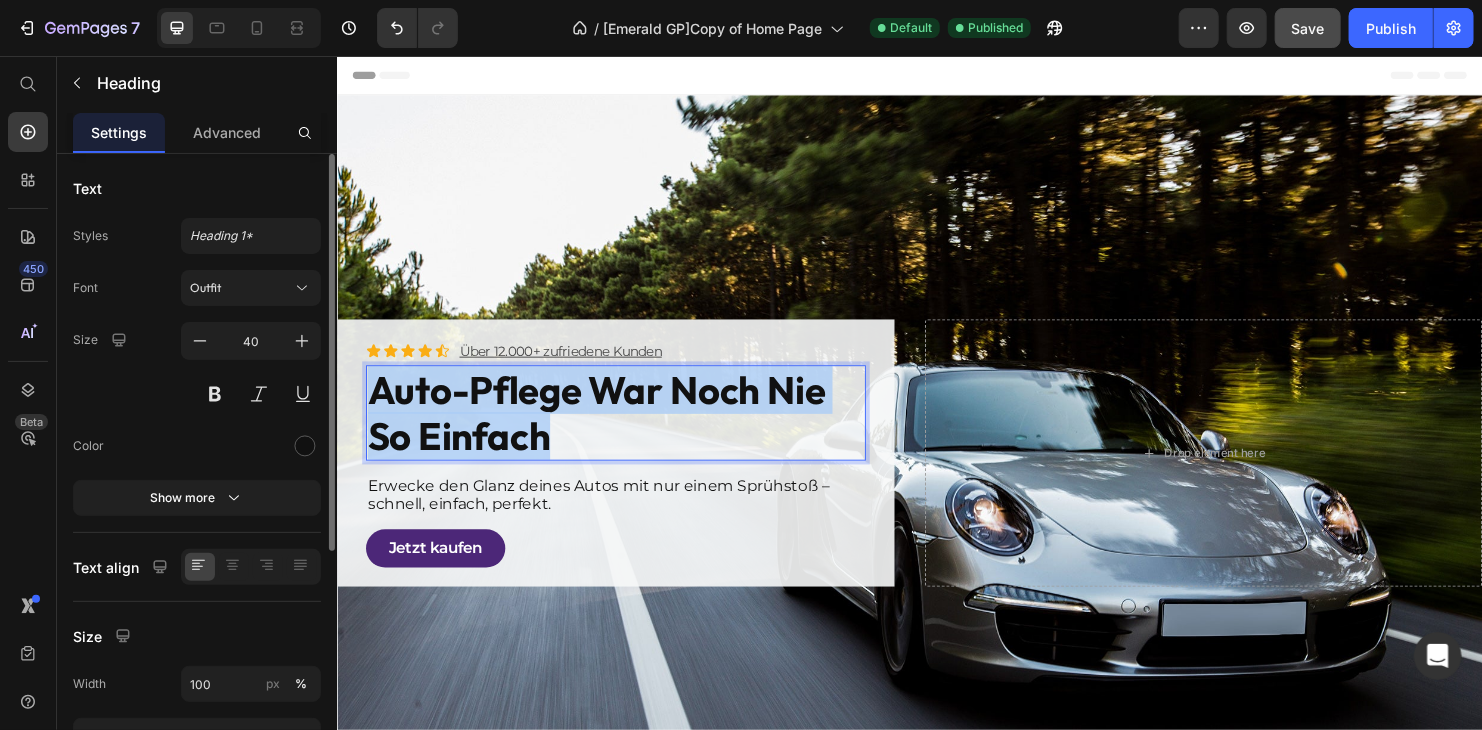 click on "Auto-Pflege war noch nie so einfach" at bounding box center (628, 429) 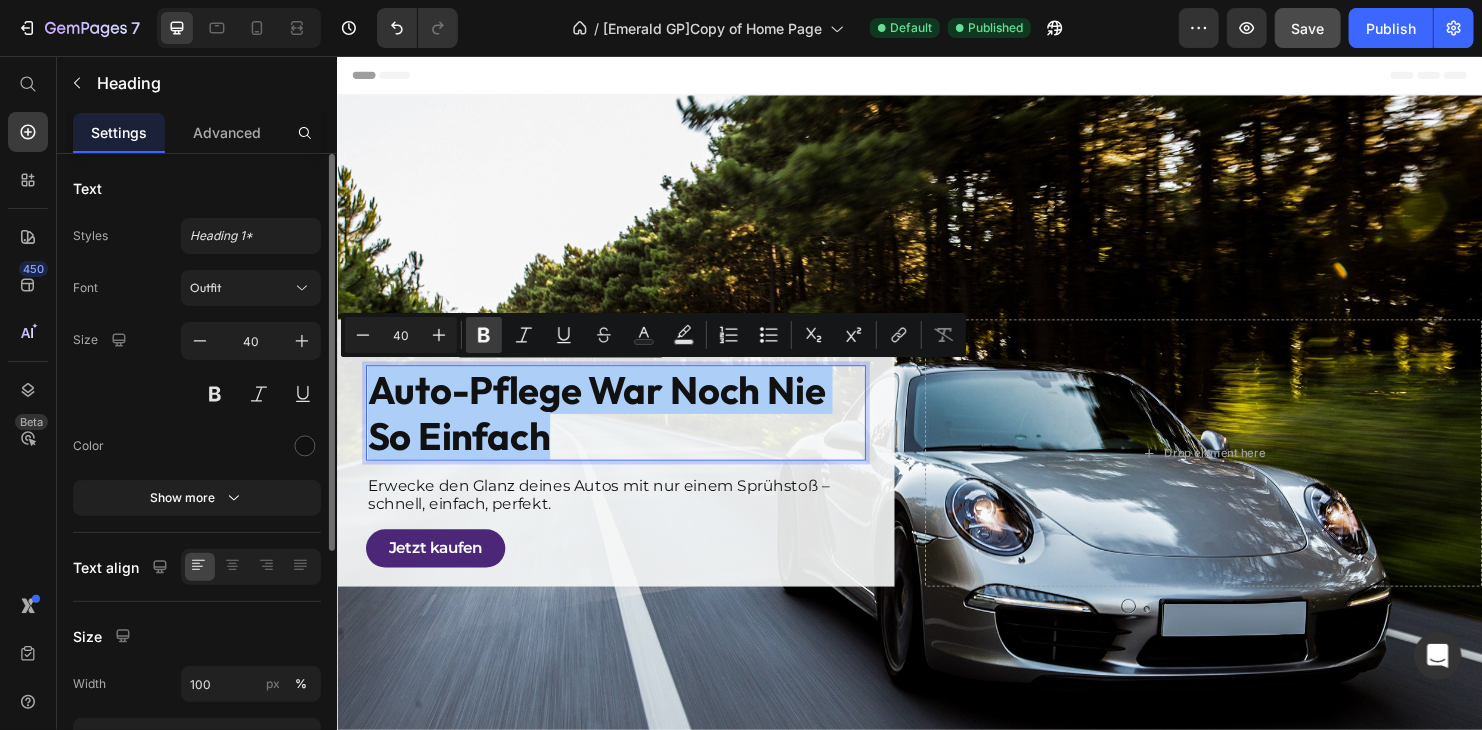 click 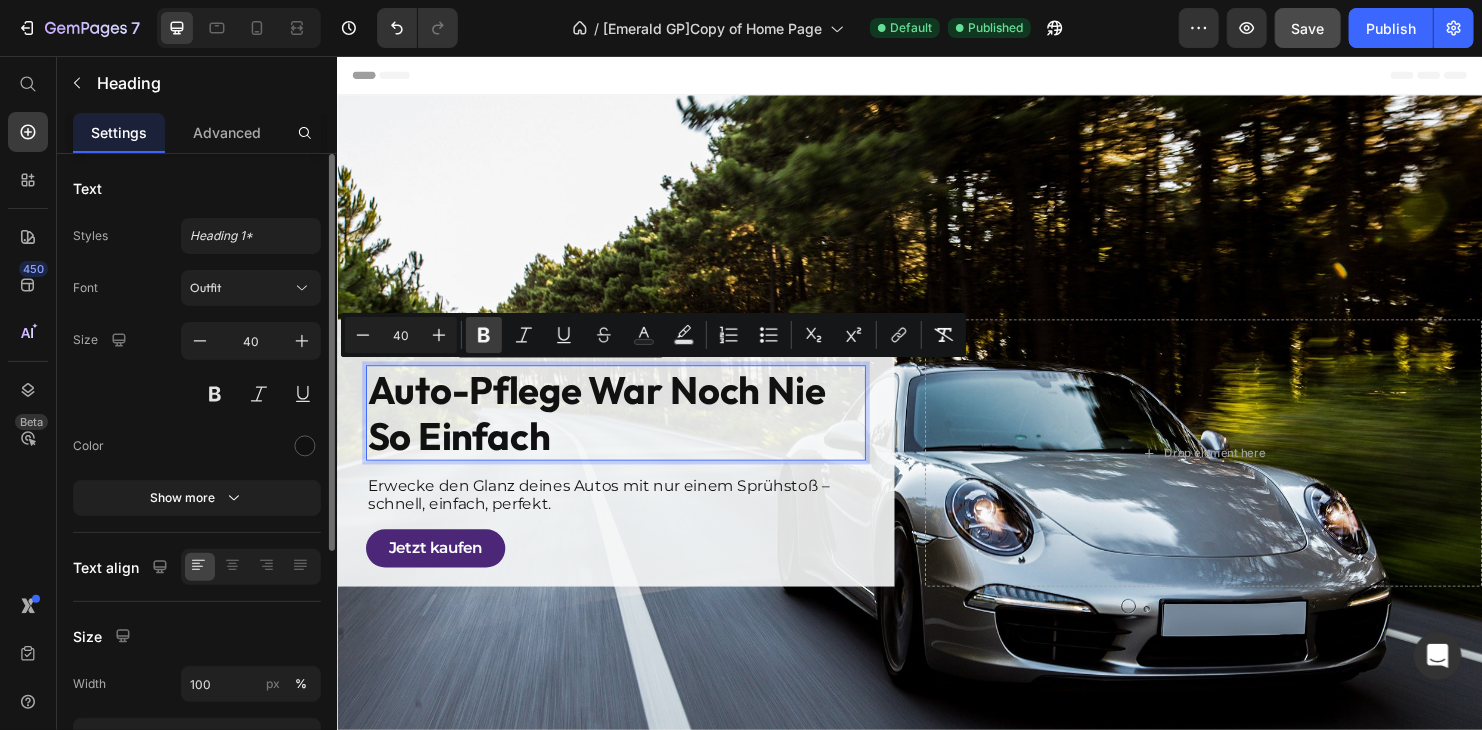click 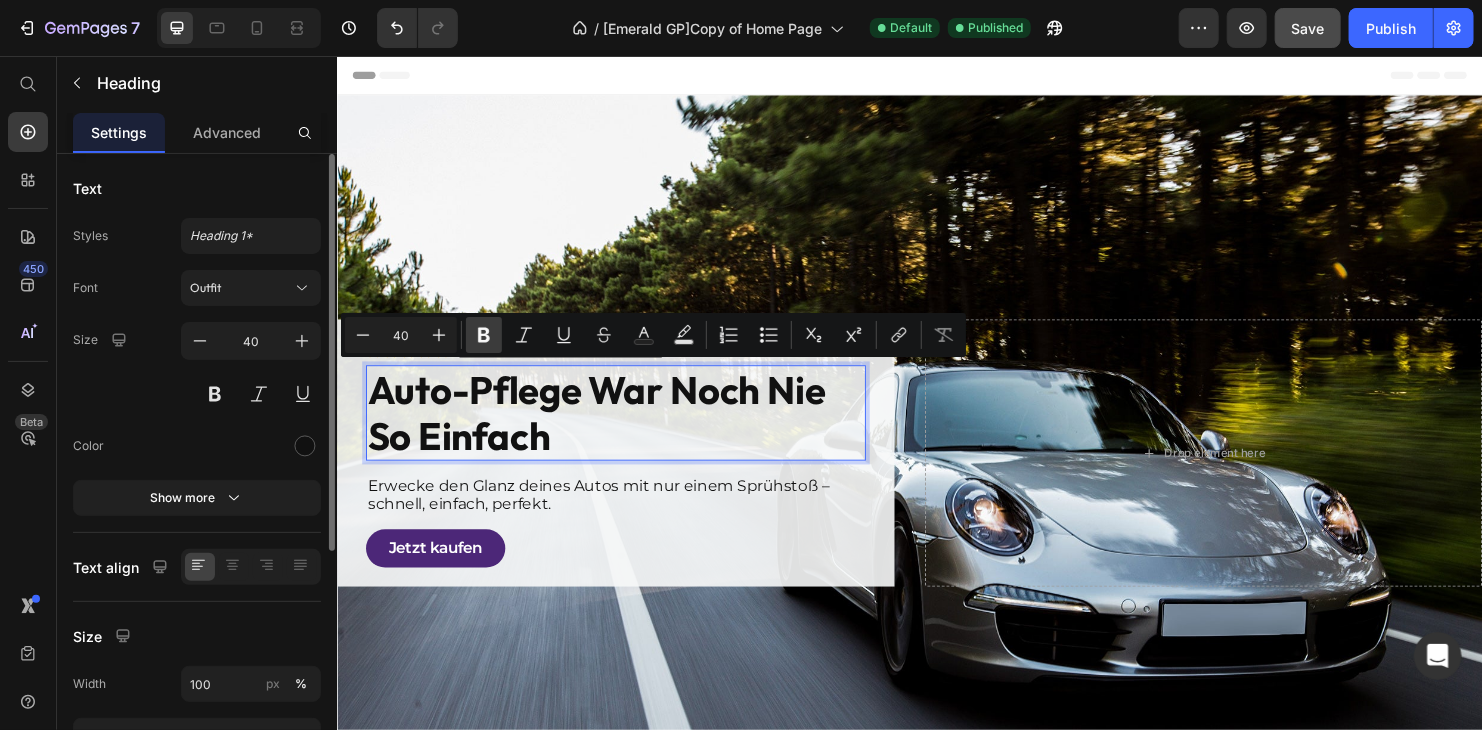 click 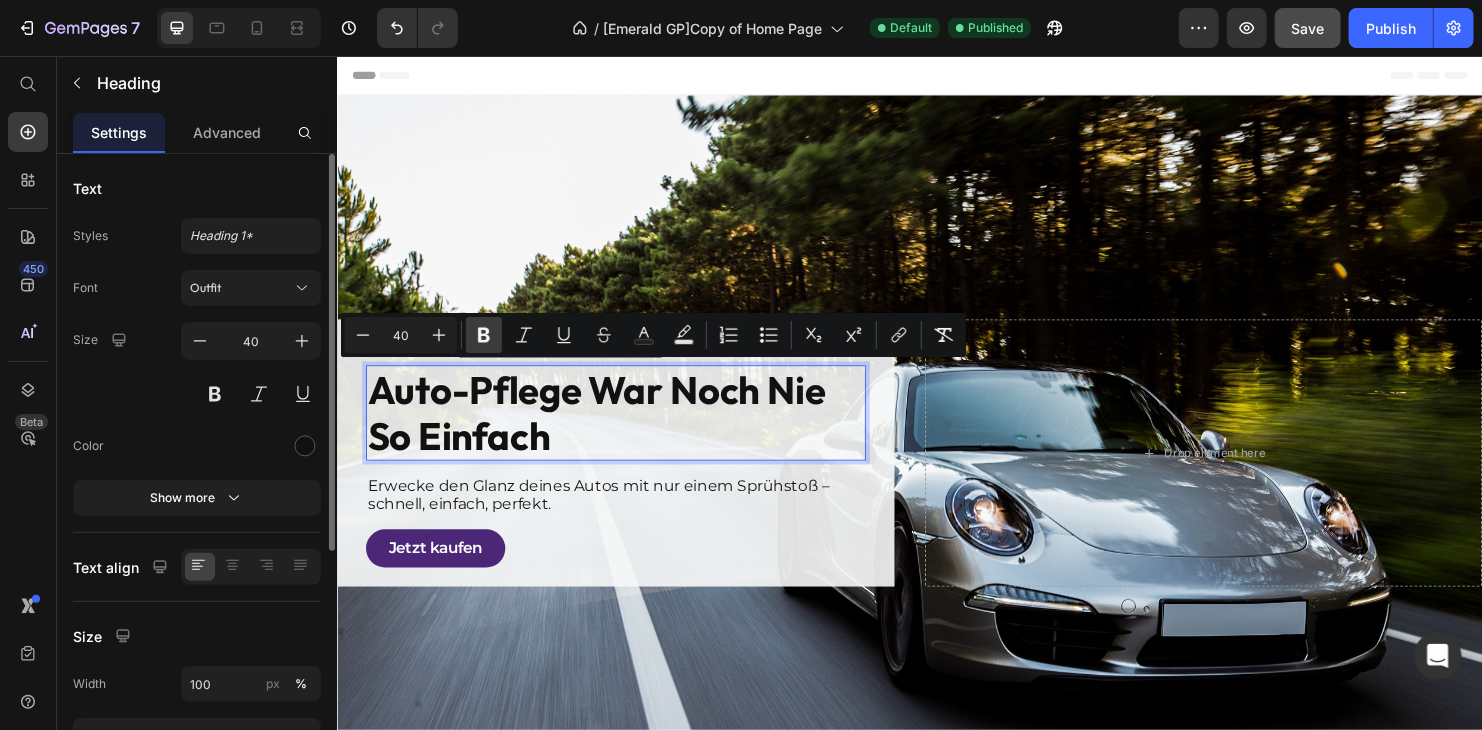 click 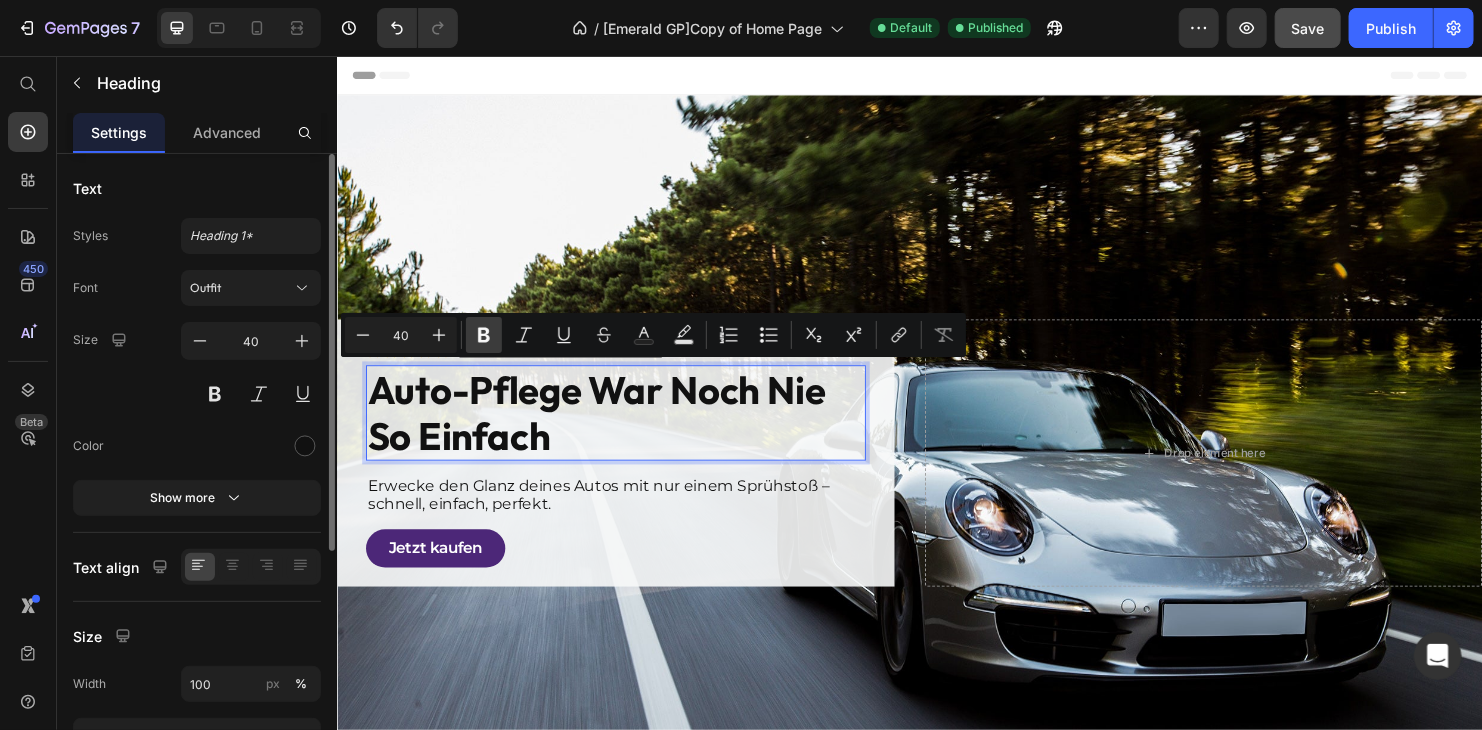 click 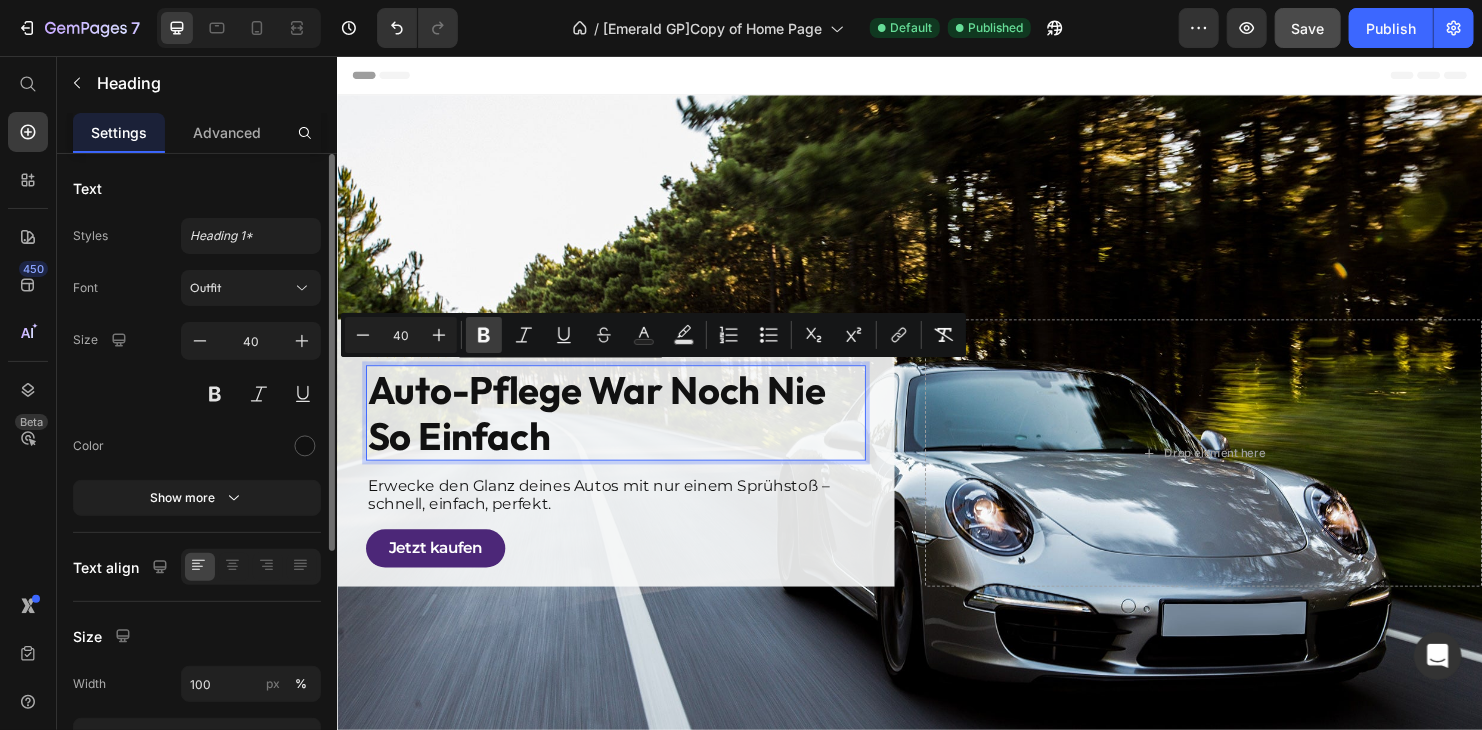 click 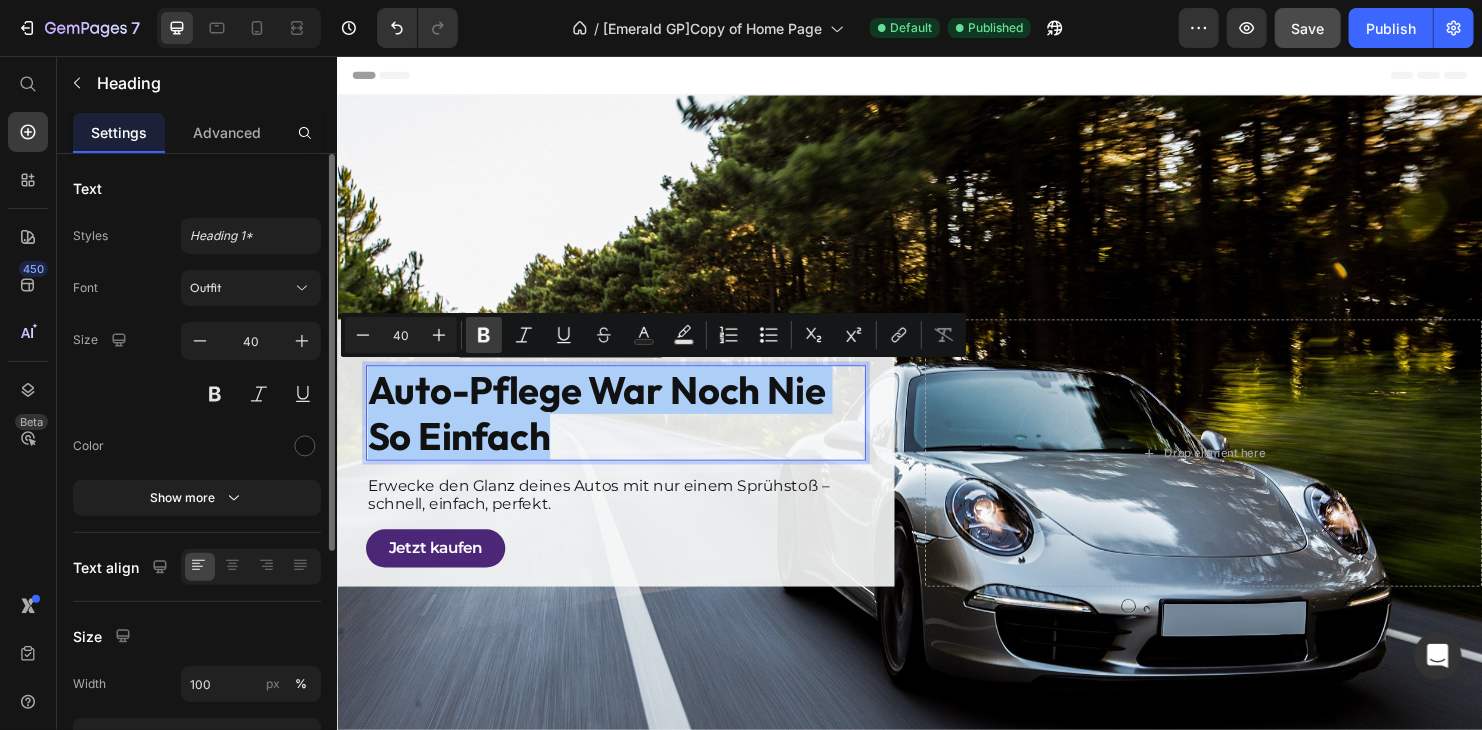 click 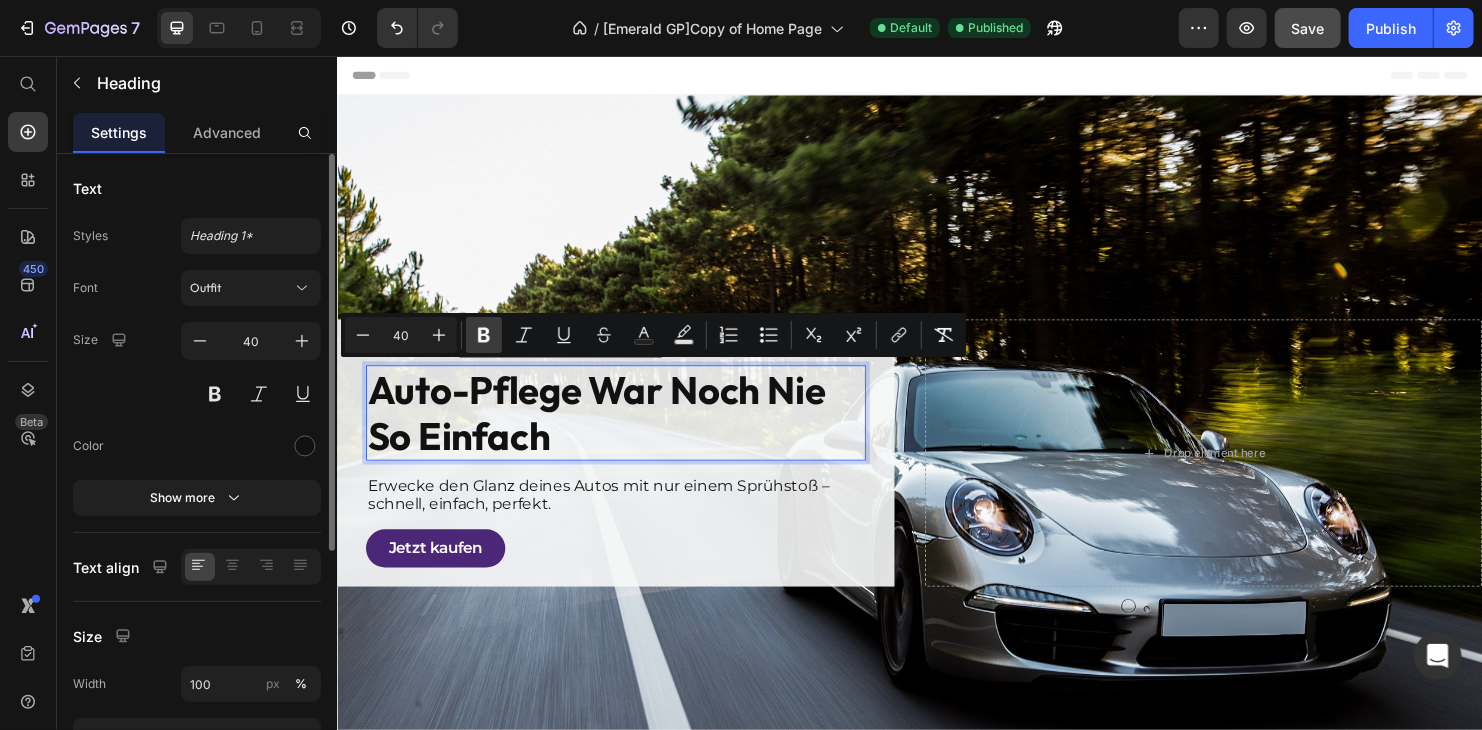 click 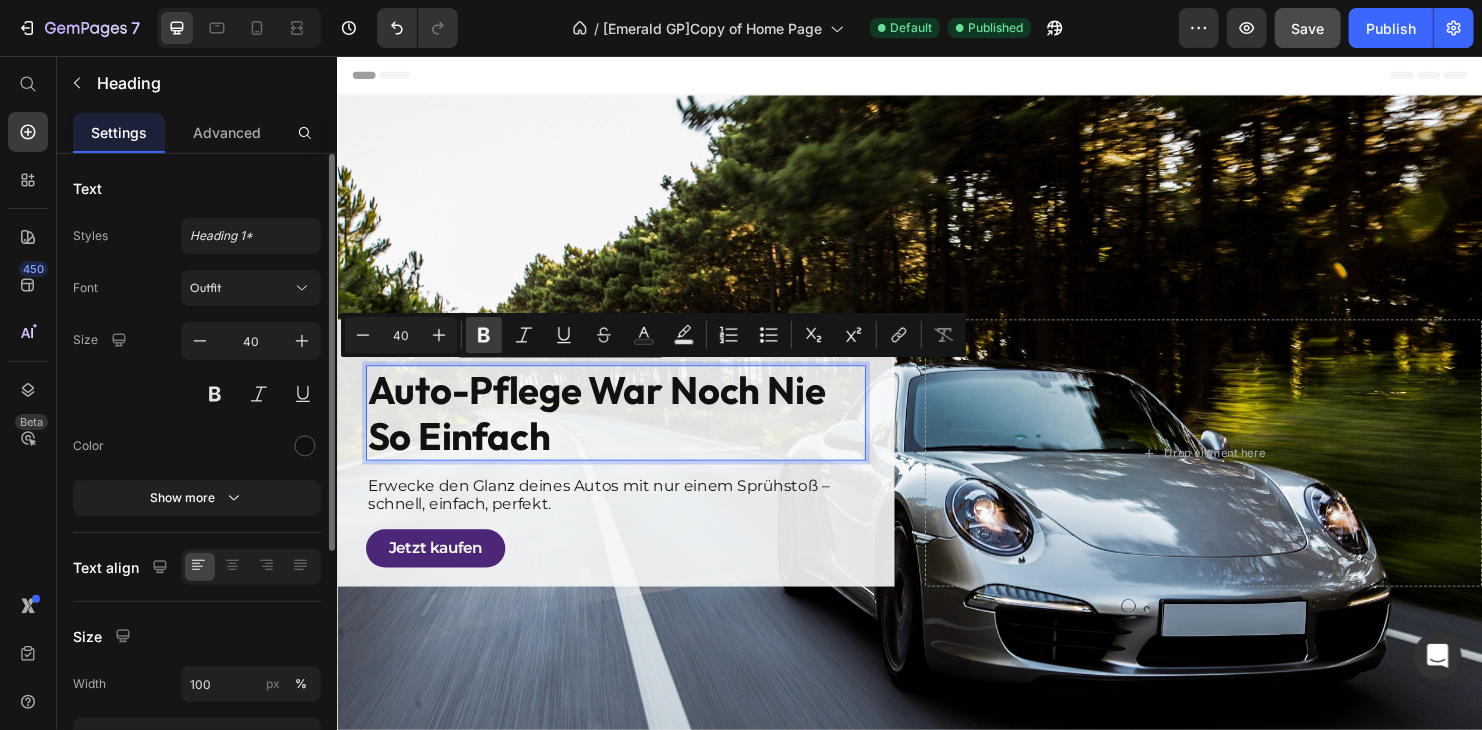 click 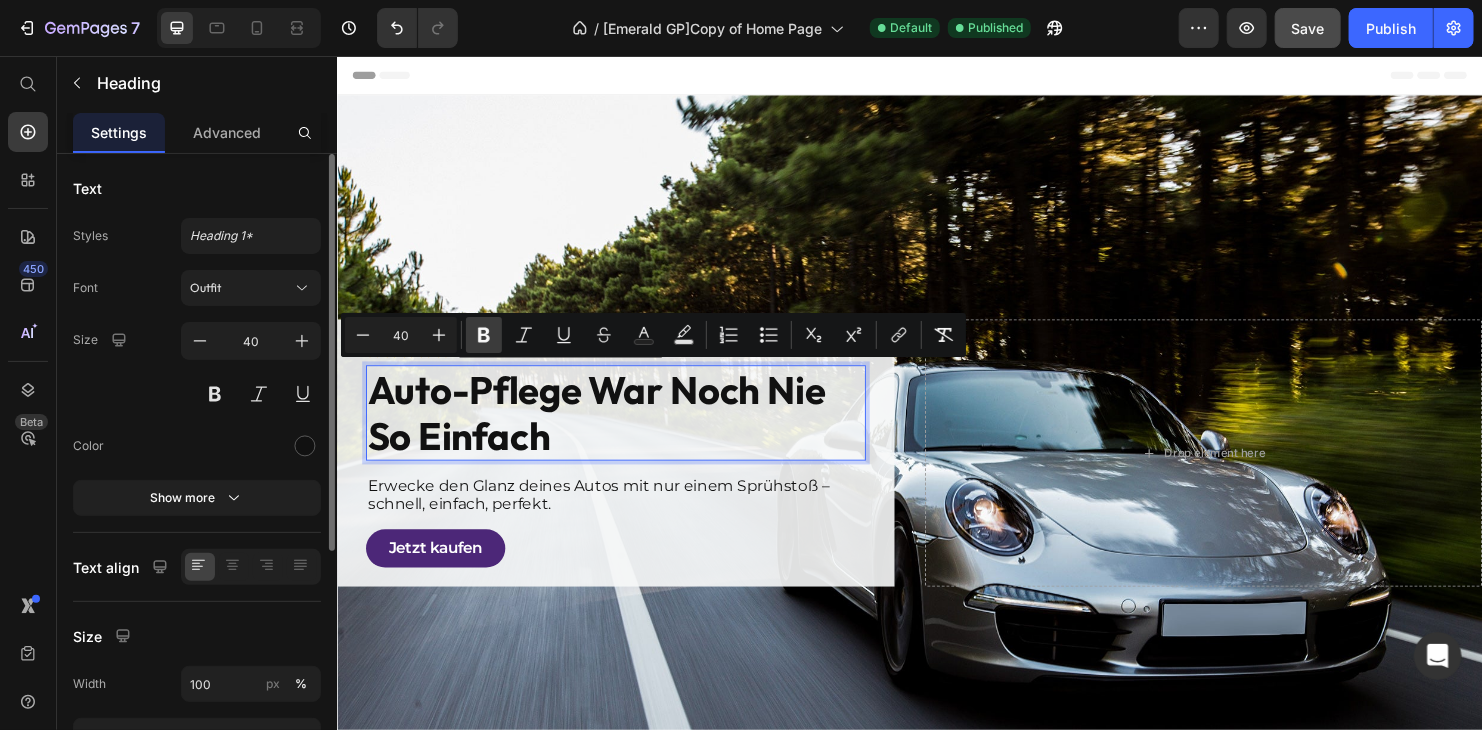 click 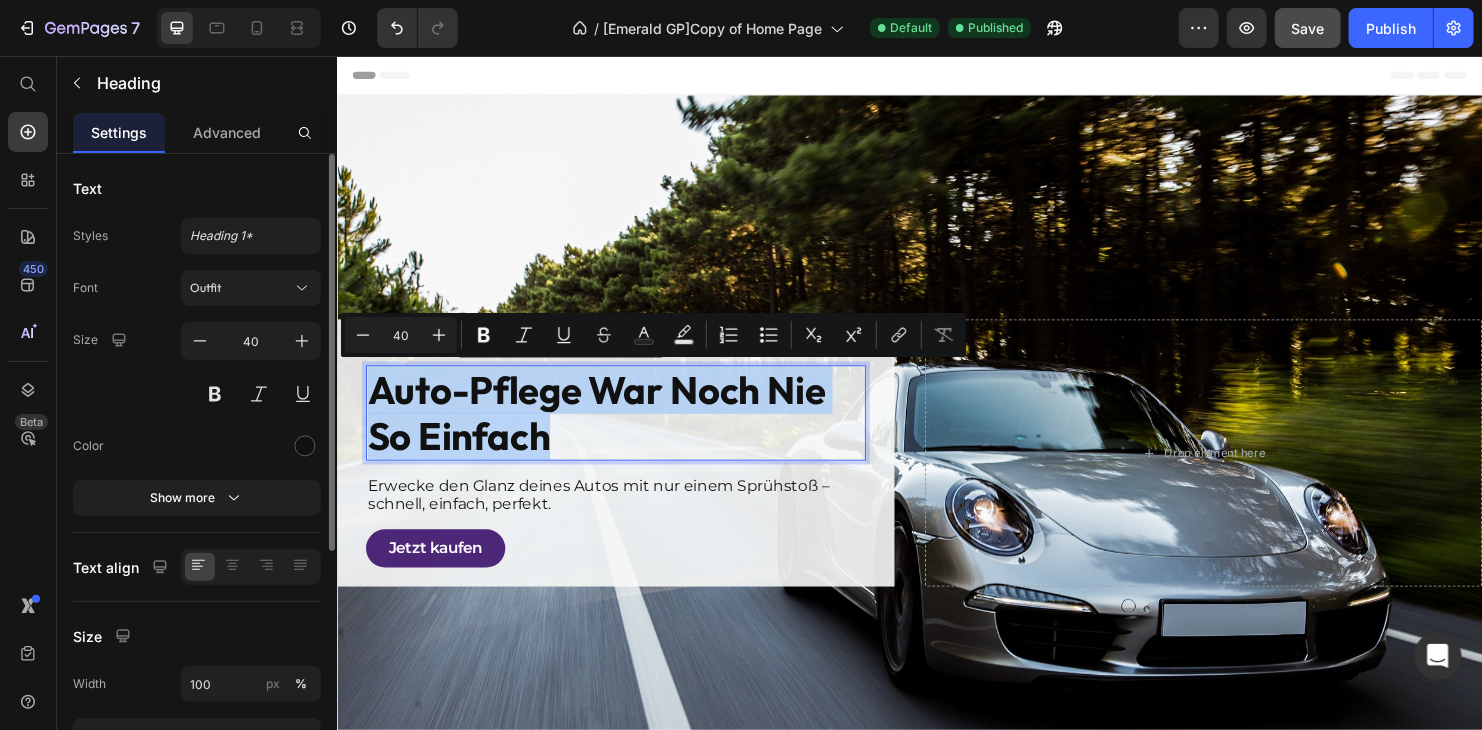 click on "Auto-Pflege war noch nie so einfach" at bounding box center (628, 429) 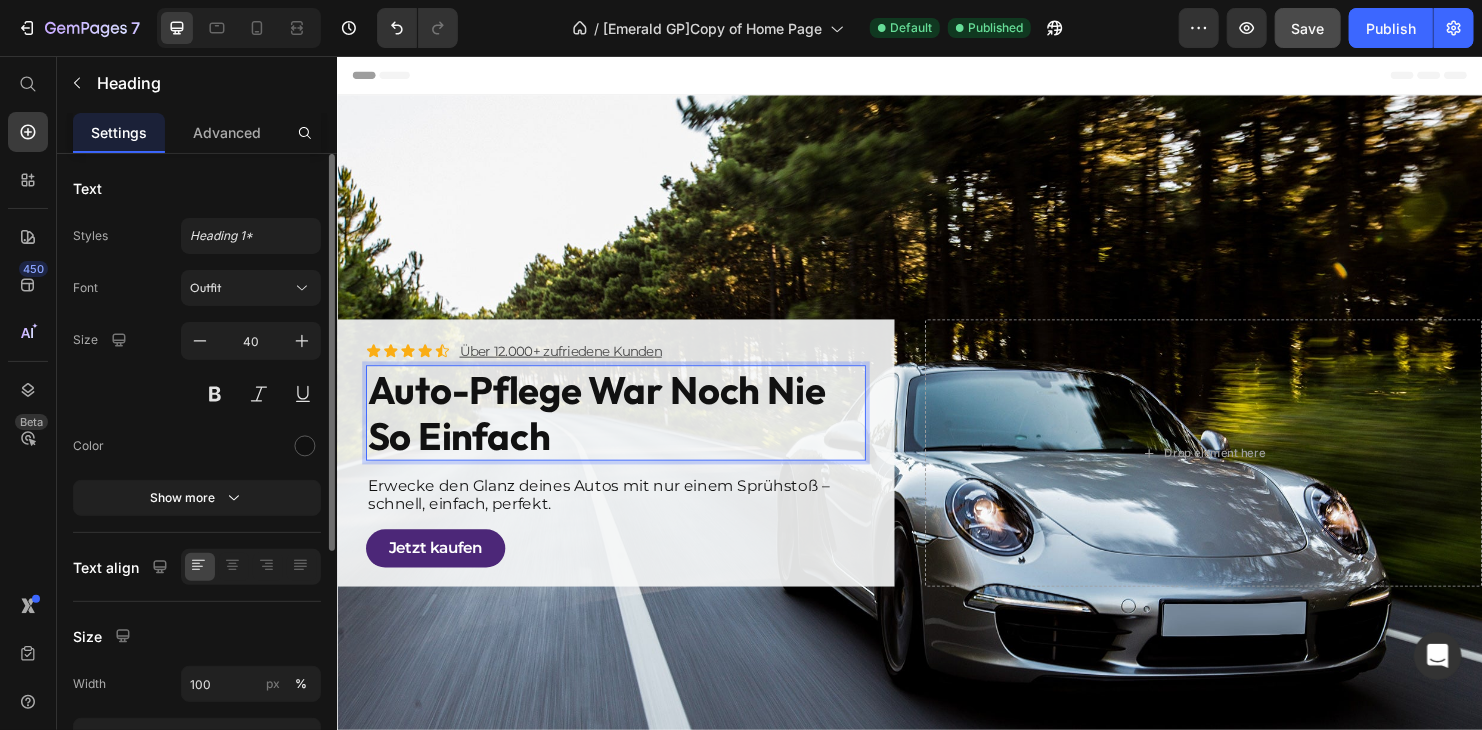 click on "Auto-Pflege war noch nie so einfach" at bounding box center (628, 429) 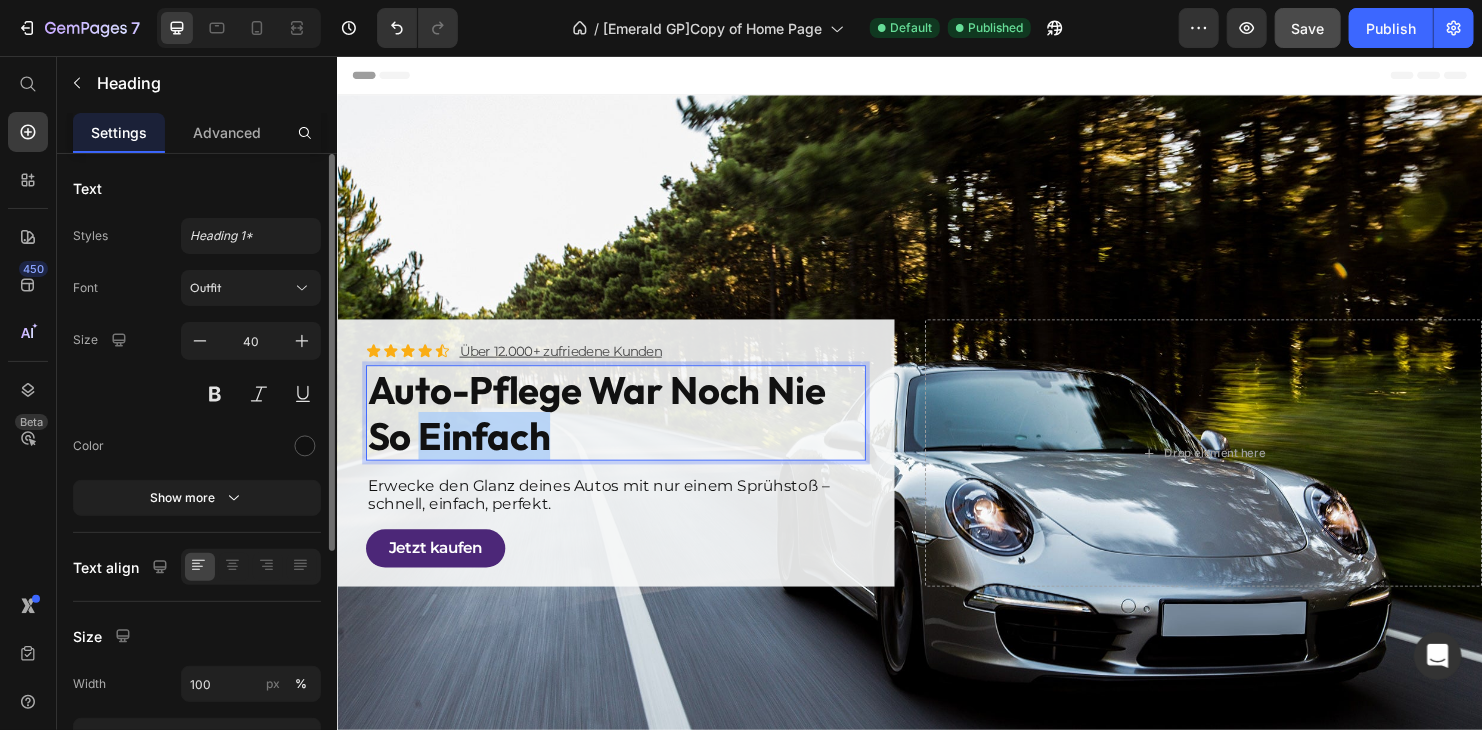 click on "Auto-Pflege war noch nie so einfach" at bounding box center [628, 429] 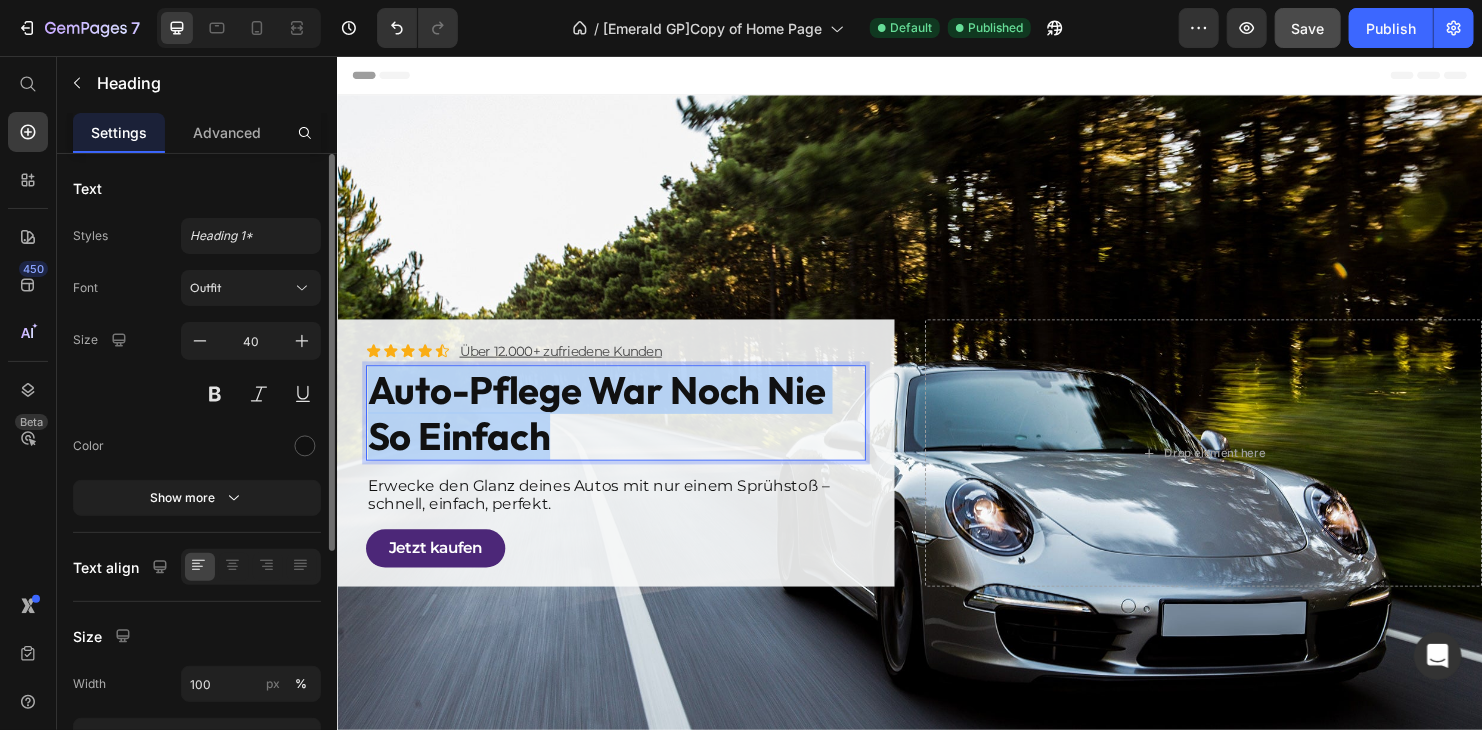 click on "Auto-Pflege war noch nie so einfach" at bounding box center [628, 429] 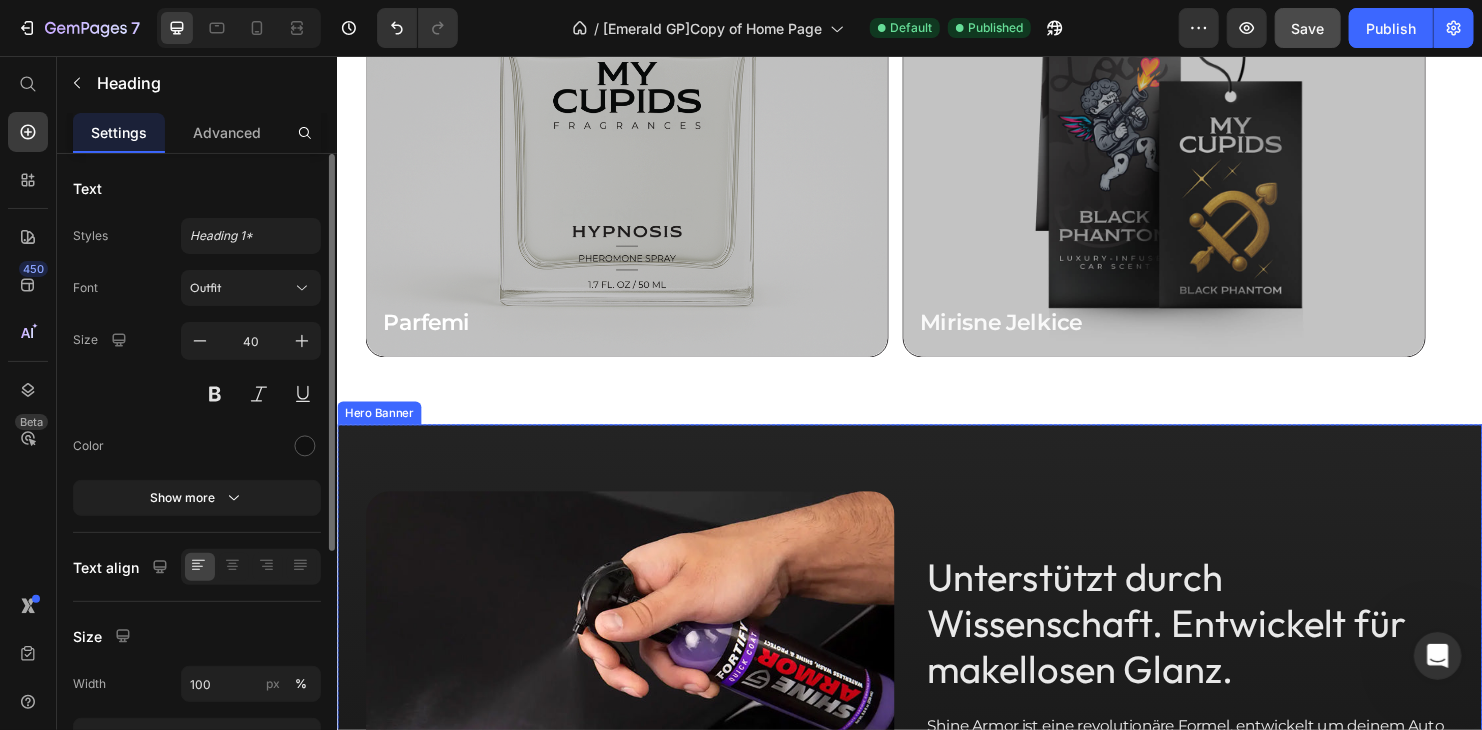 type on "16" 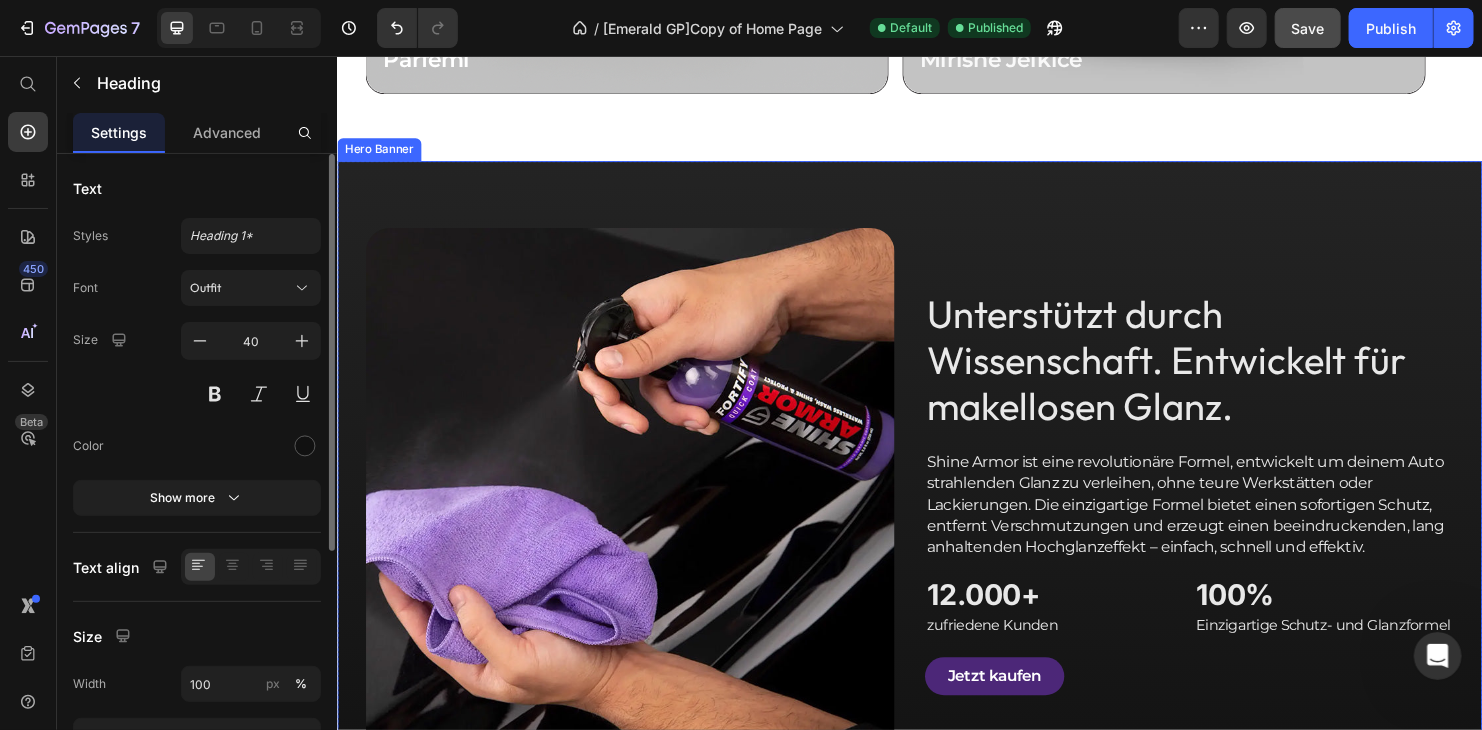 scroll, scrollTop: 1501, scrollLeft: 0, axis: vertical 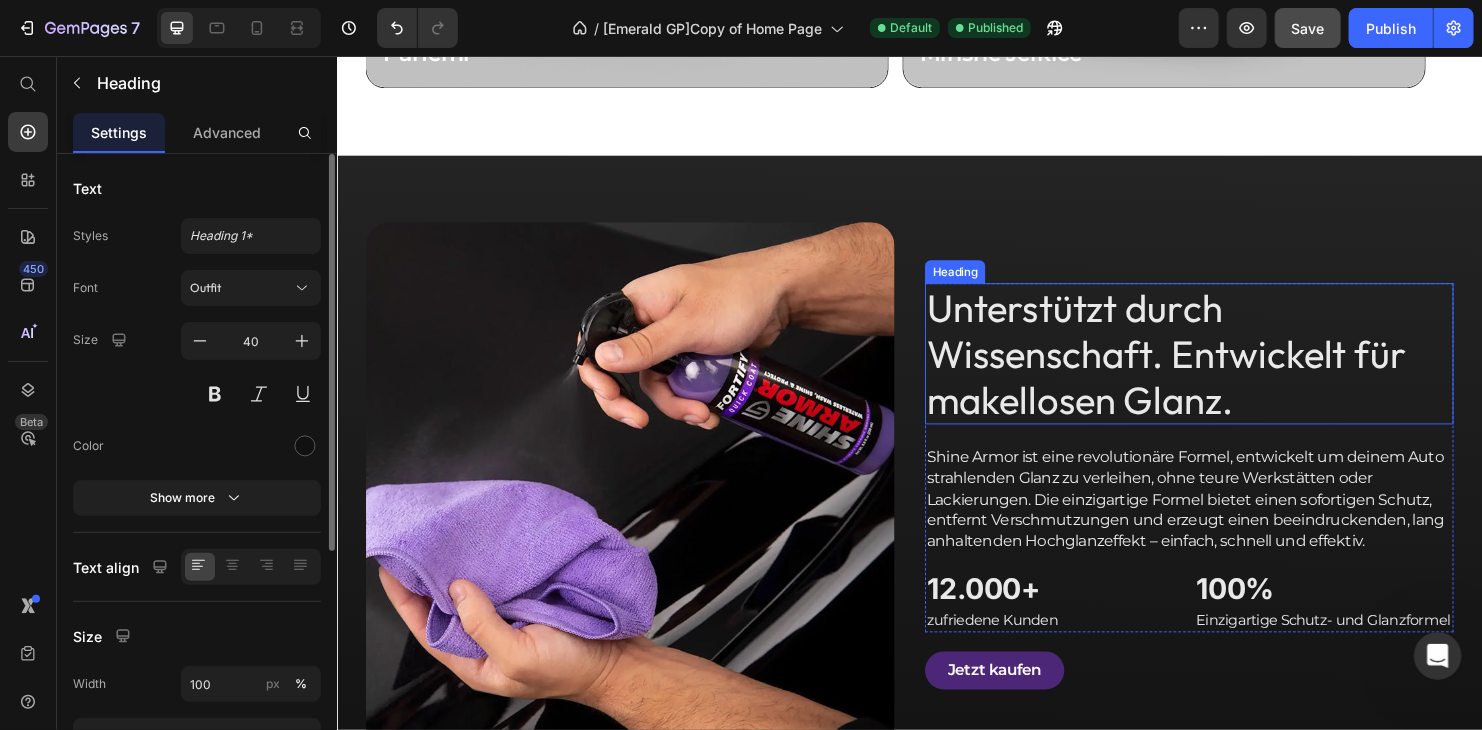 click on "Unterstützt durch Wissenschaft. Entwickelt für makellosen Glanz." at bounding box center [1229, 367] 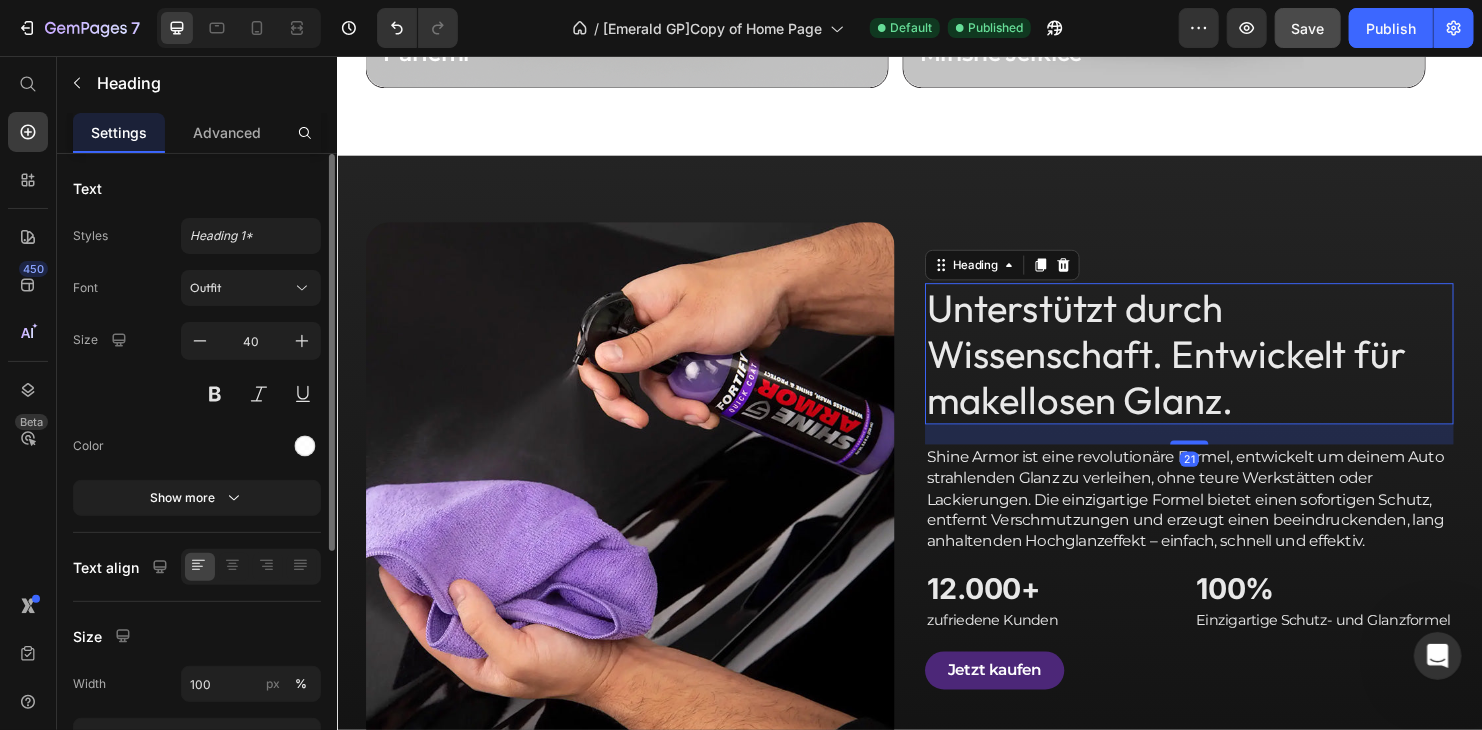 click on "Unterstützt durch Wissenschaft. Entwickelt für makellosen Glanz." at bounding box center [1229, 367] 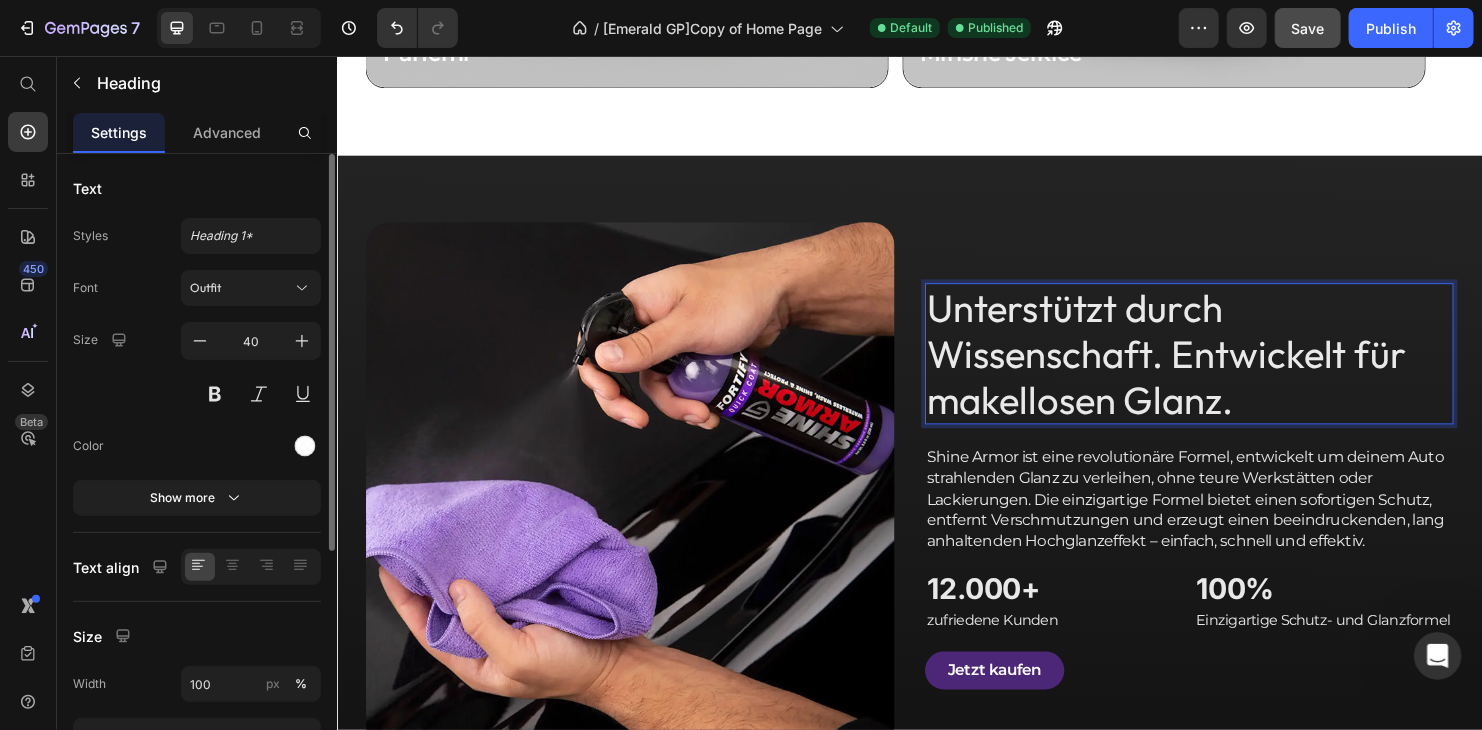 click on "Unterstützt durch Wissenschaft. Entwickelt für makellosen Glanz." at bounding box center [1229, 367] 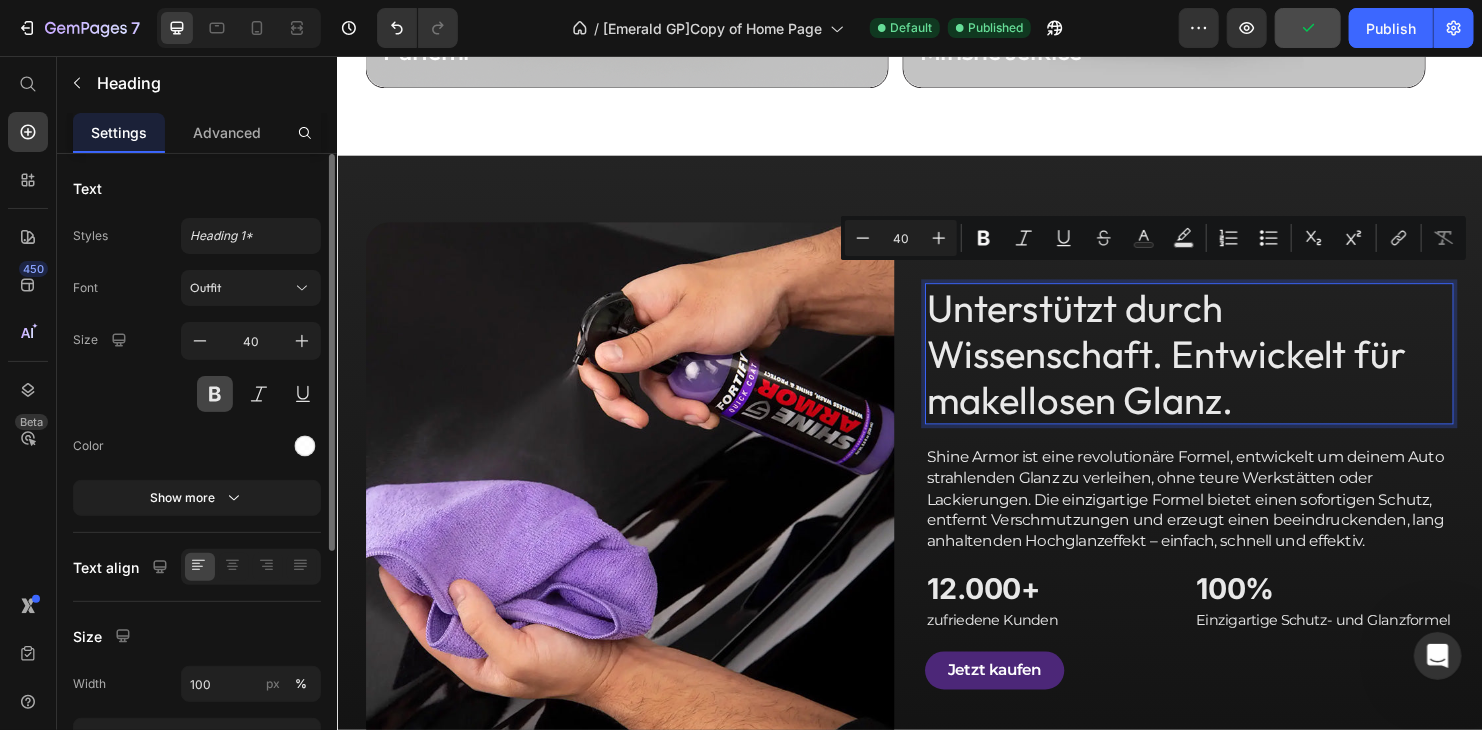 click at bounding box center [215, 394] 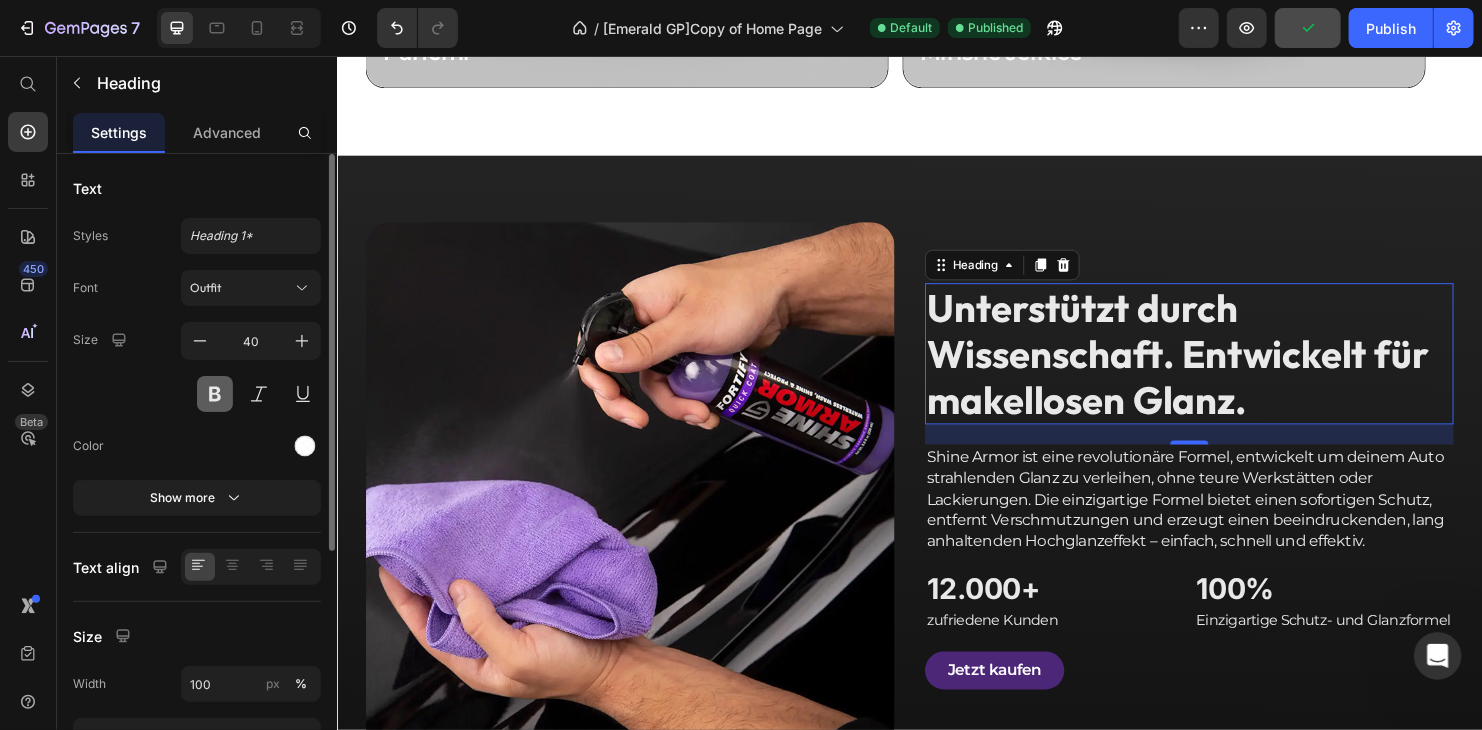click at bounding box center (215, 394) 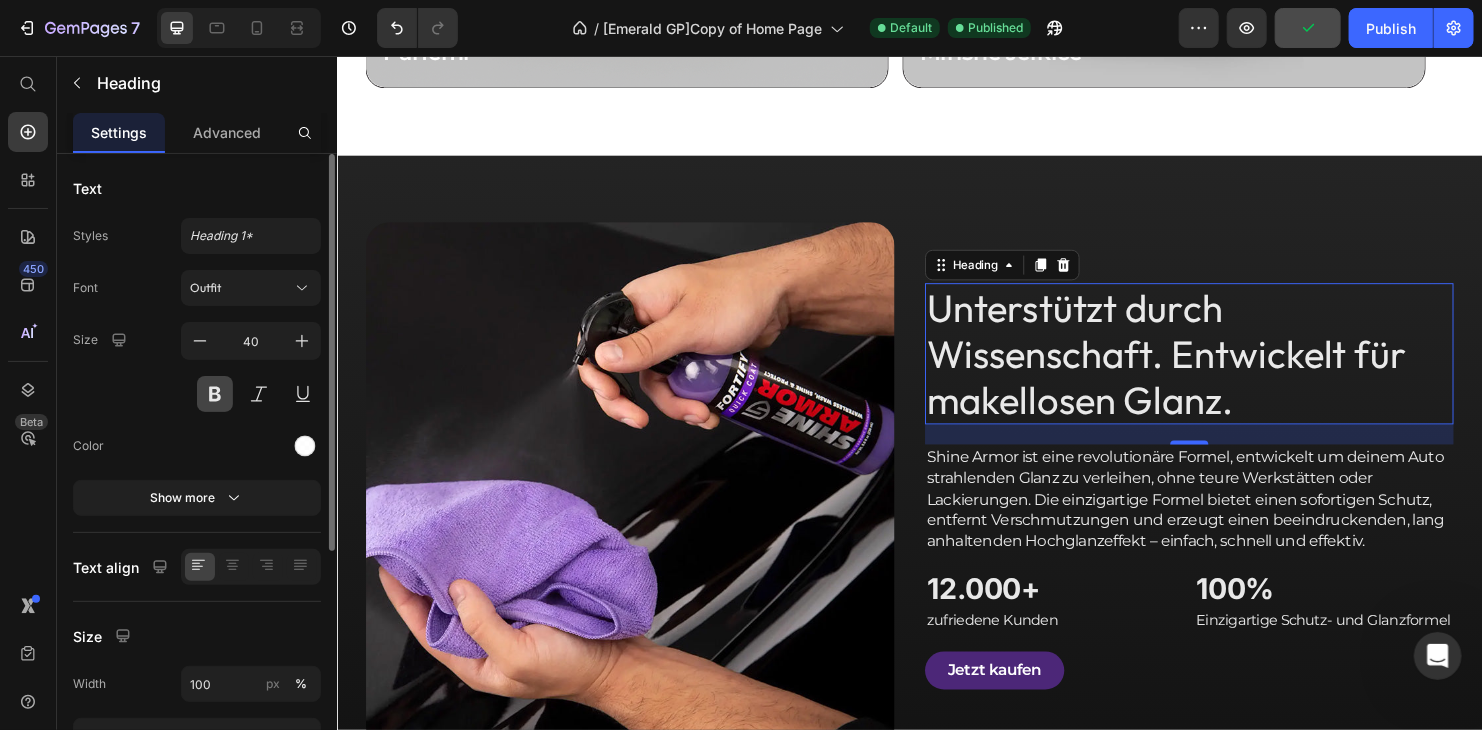 click at bounding box center (215, 394) 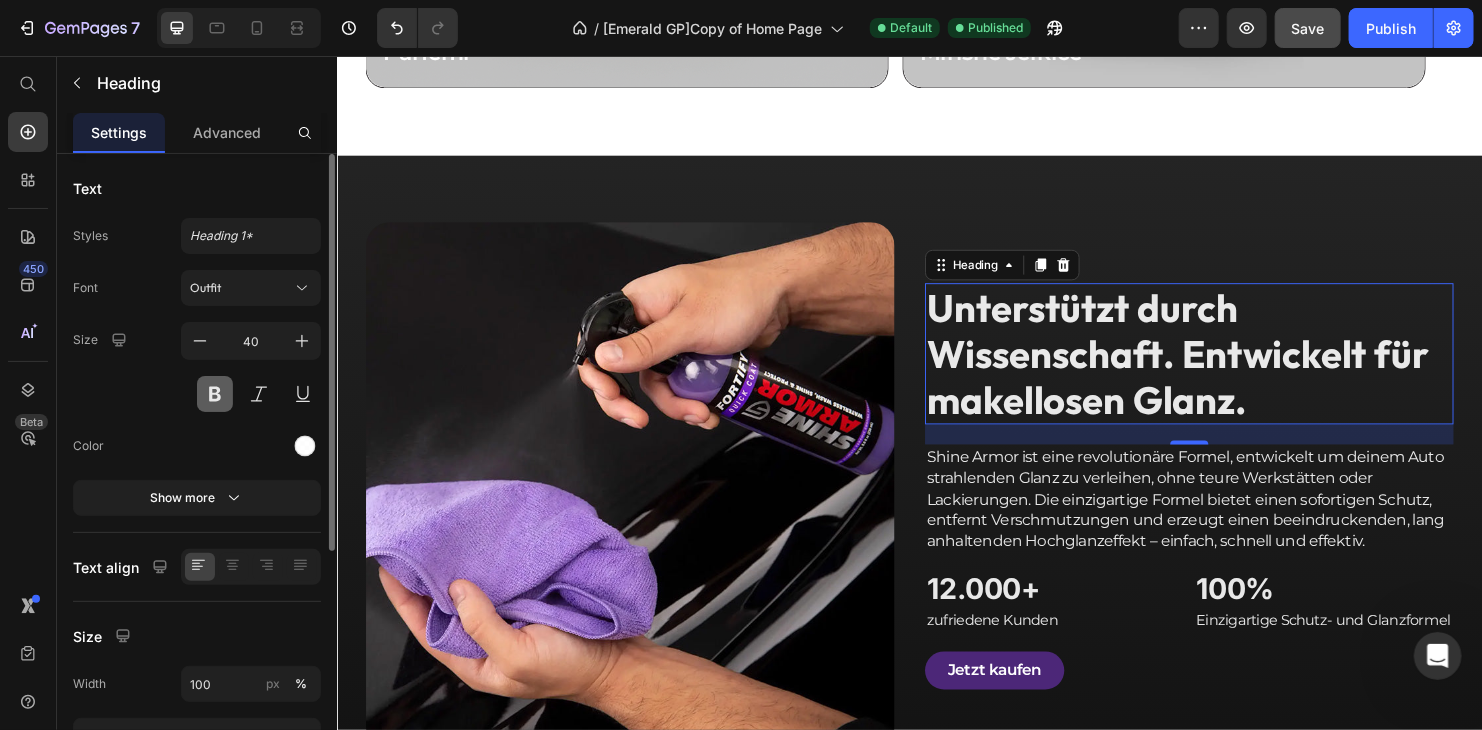 click at bounding box center [215, 394] 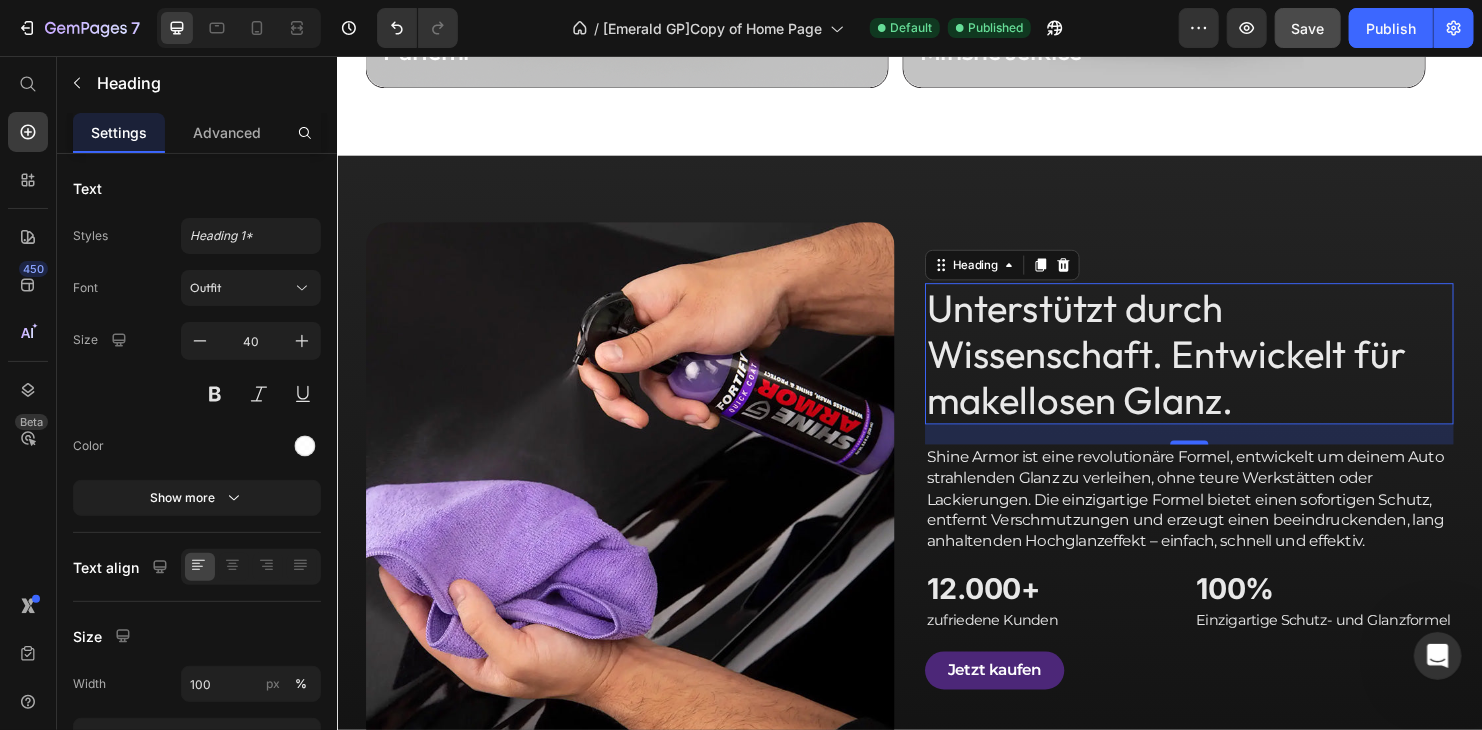 click on "Unterstützt durch Wissenschaft. Entwickelt für makellosen Glanz." at bounding box center (1229, 367) 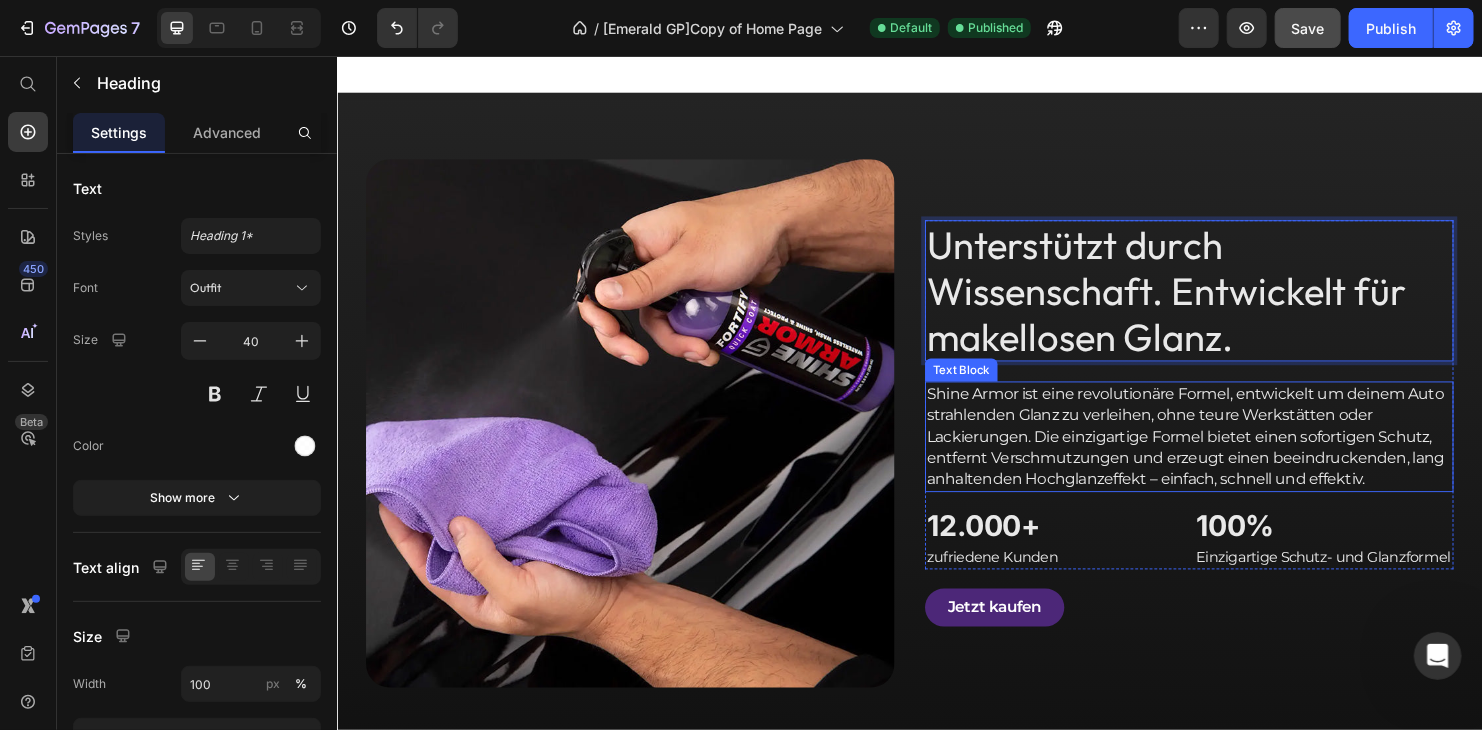 scroll, scrollTop: 1601, scrollLeft: 0, axis: vertical 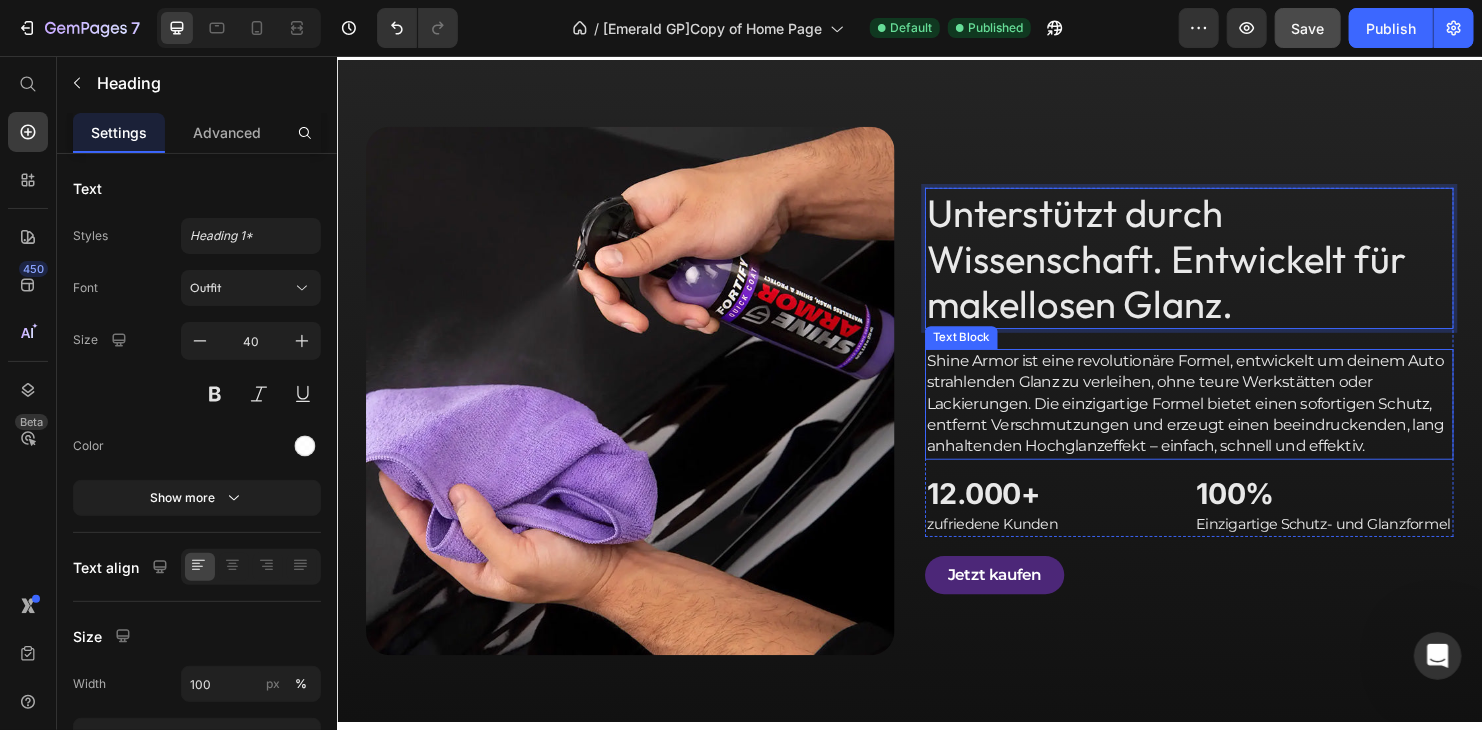 click on "Shine Armor ist eine revolutionäre Formel, entwickelt um deinem Auto strahlenden Glanz zu verleihen, ohne teure Werkstätten oder Lackierungen. Die einzigartige Formel bietet einen sofortigen Schutz, entfernt Verschmutzungen und erzeugt einen beeindruckenden, lang anhaltenden Hochglanzeffekt – einfach, schnell und effektiv." at bounding box center [1229, 420] 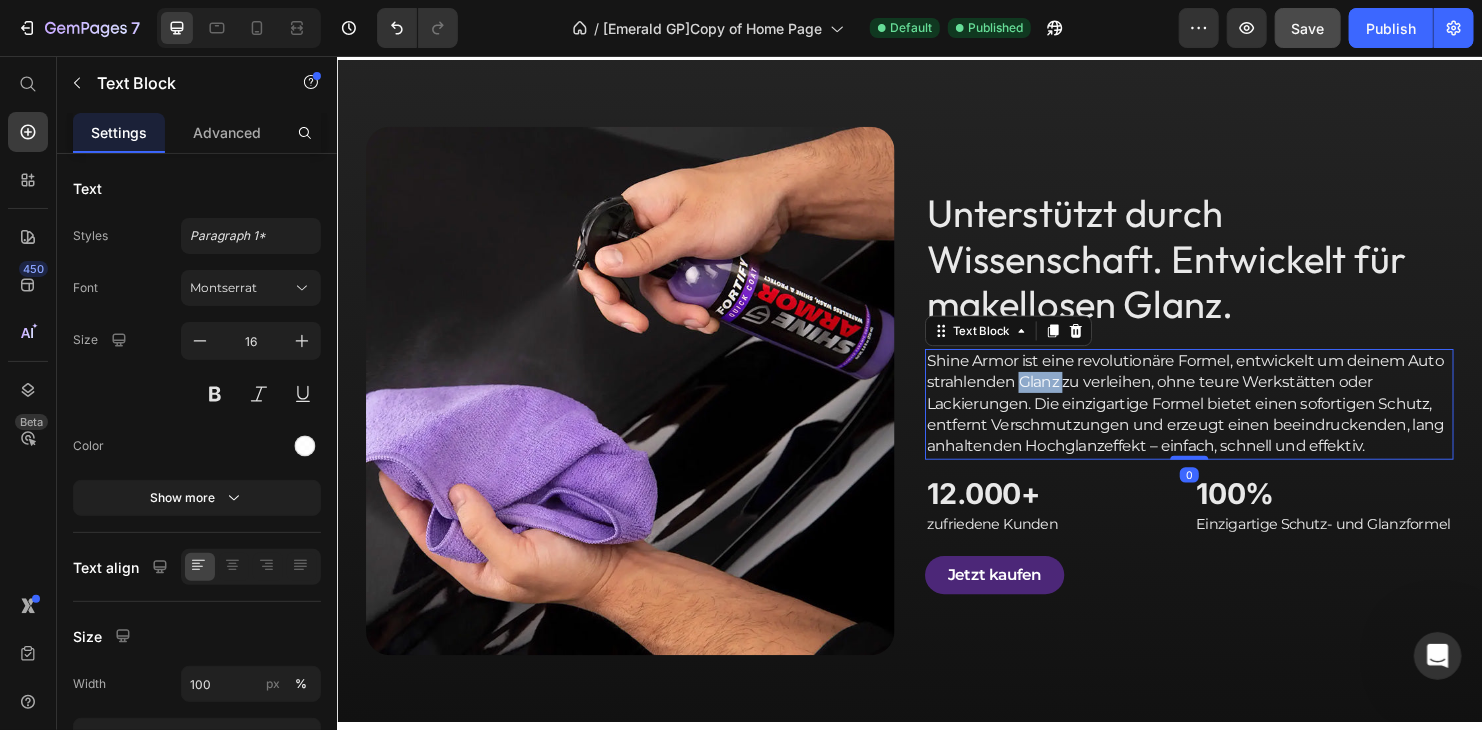 click on "Shine Armor ist eine revolutionäre Formel, entwickelt um deinem Auto strahlenden Glanz zu verleihen, ohne teure Werkstätten oder Lackierungen. Die einzigartige Formel bietet einen sofortigen Schutz, entfernt Verschmutzungen und erzeugt einen beeindruckenden, lang anhaltenden Hochglanzeffekt – einfach, schnell und effektiv." at bounding box center (1229, 420) 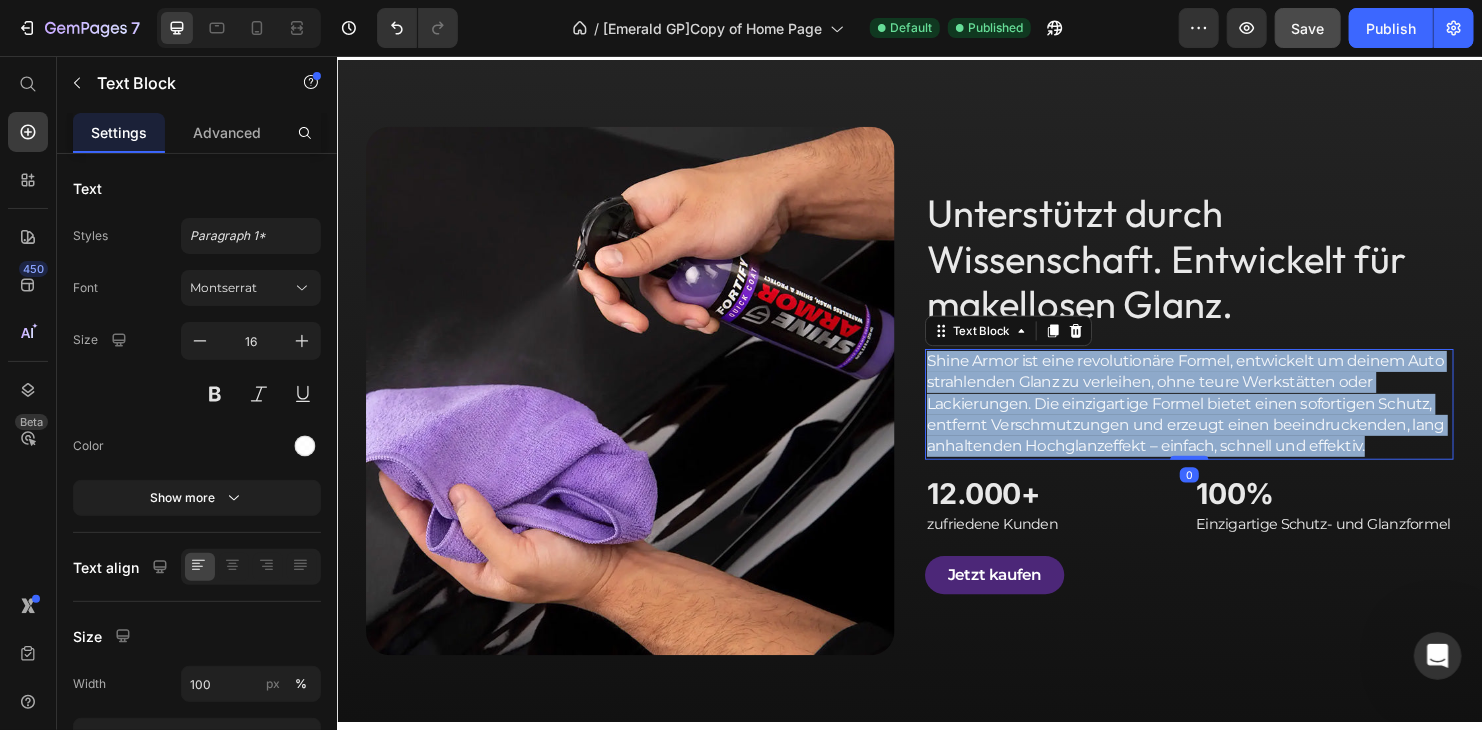 click on "Shine Armor ist eine revolutionäre Formel, entwickelt um deinem Auto strahlenden Glanz zu verleihen, ohne teure Werkstätten oder Lackierungen. Die einzigartige Formel bietet einen sofortigen Schutz, entfernt Verschmutzungen und erzeugt einen beeindruckenden, lang anhaltenden Hochglanzeffekt – einfach, schnell und effektiv." at bounding box center [1229, 420] 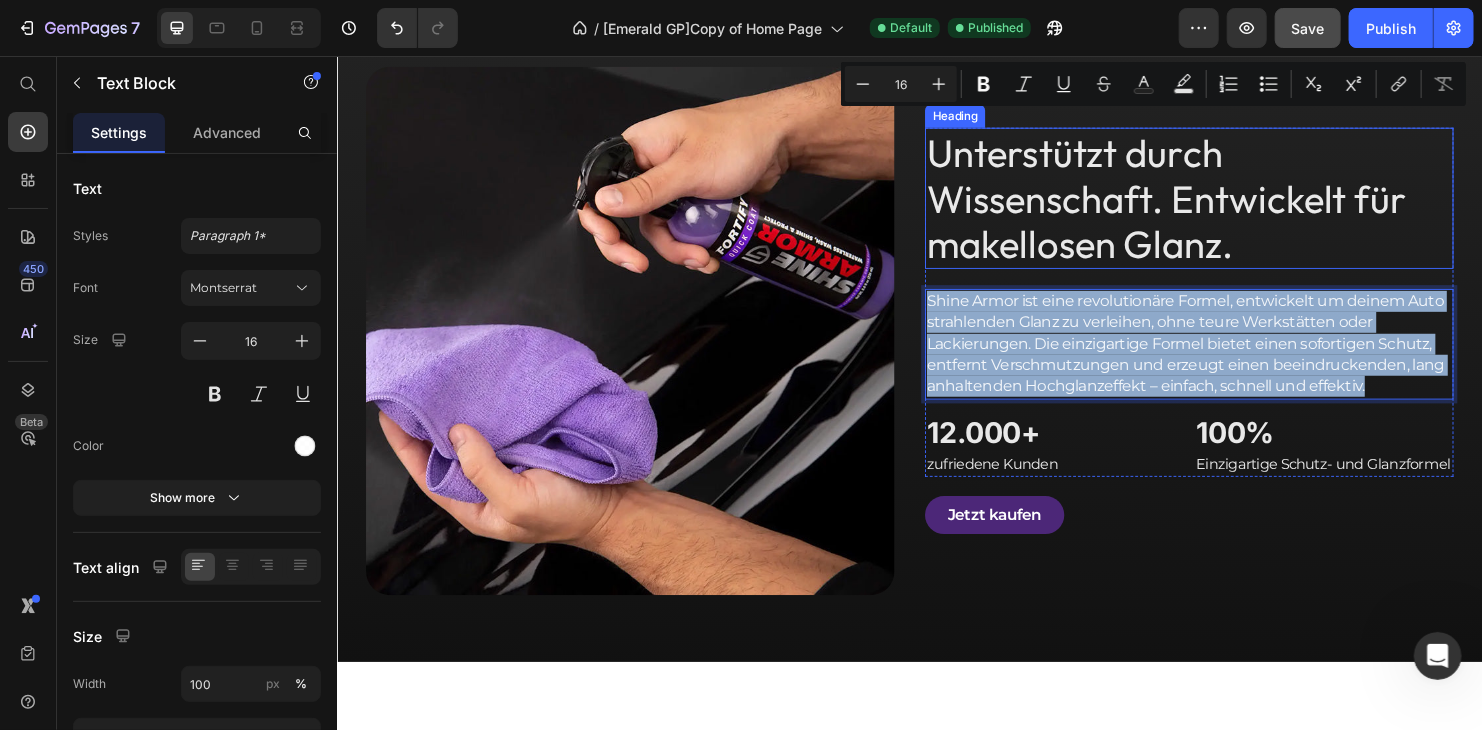 scroll, scrollTop: 1901, scrollLeft: 0, axis: vertical 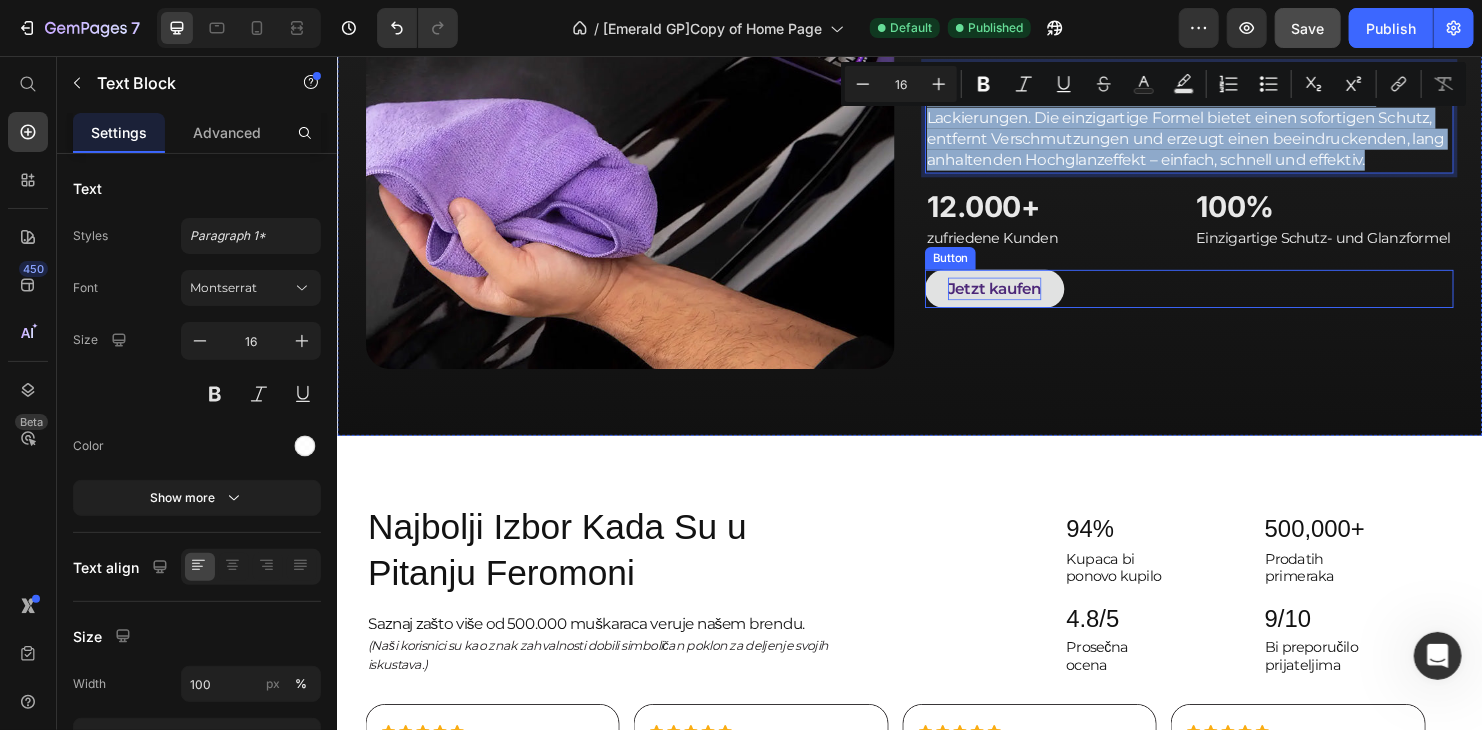 click on "Jetzt kaufen" at bounding box center [1025, 299] 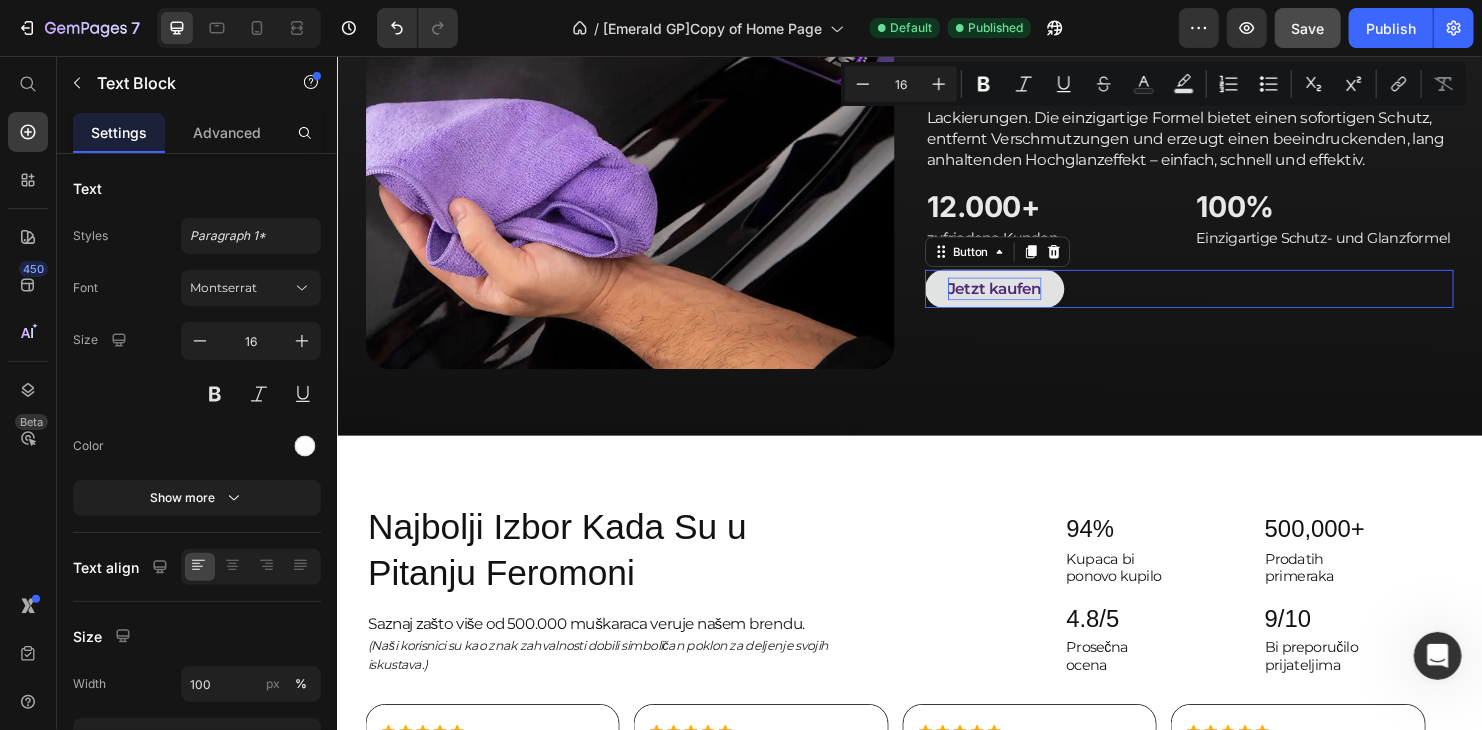 click on "Jetzt kaufen" at bounding box center (1025, 299) 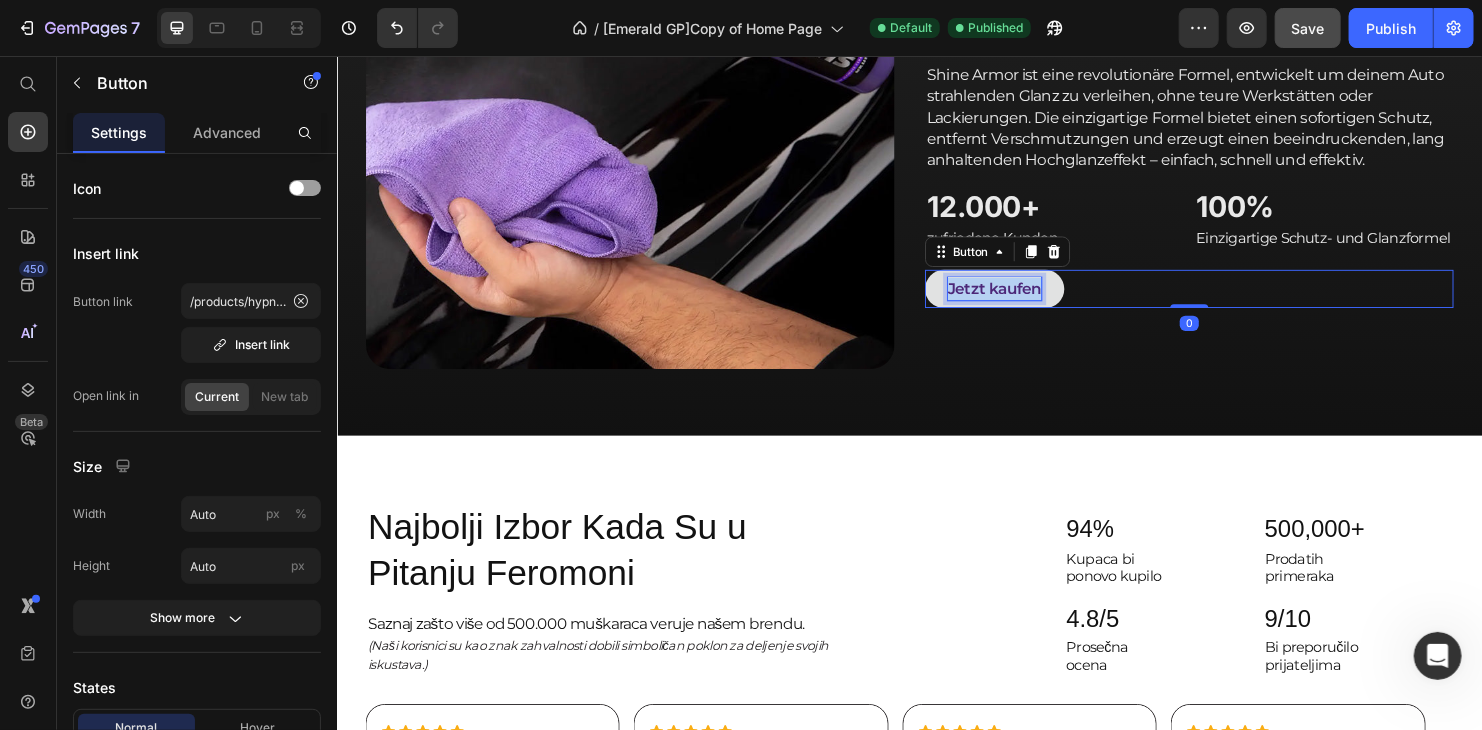 click on "Jetzt kaufen" at bounding box center (1025, 299) 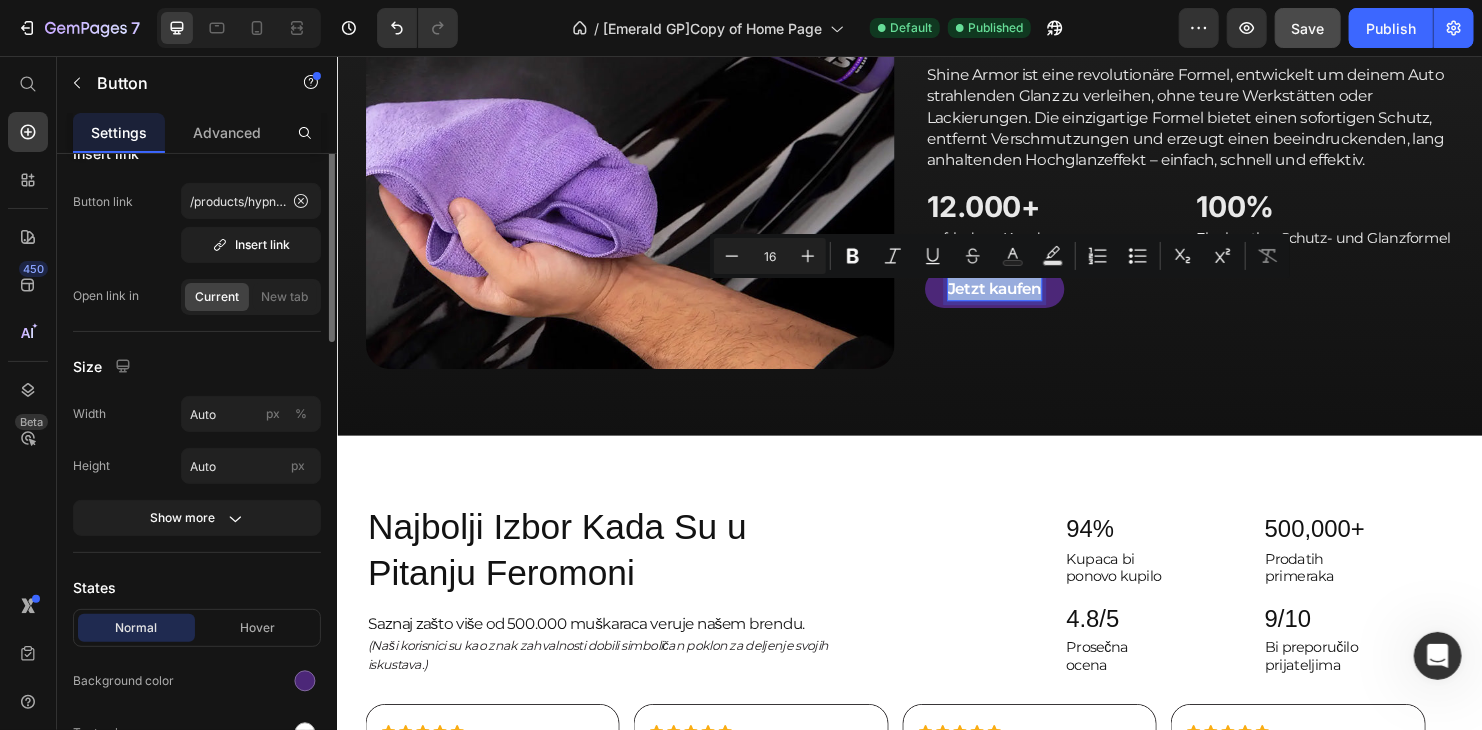 scroll, scrollTop: 0, scrollLeft: 0, axis: both 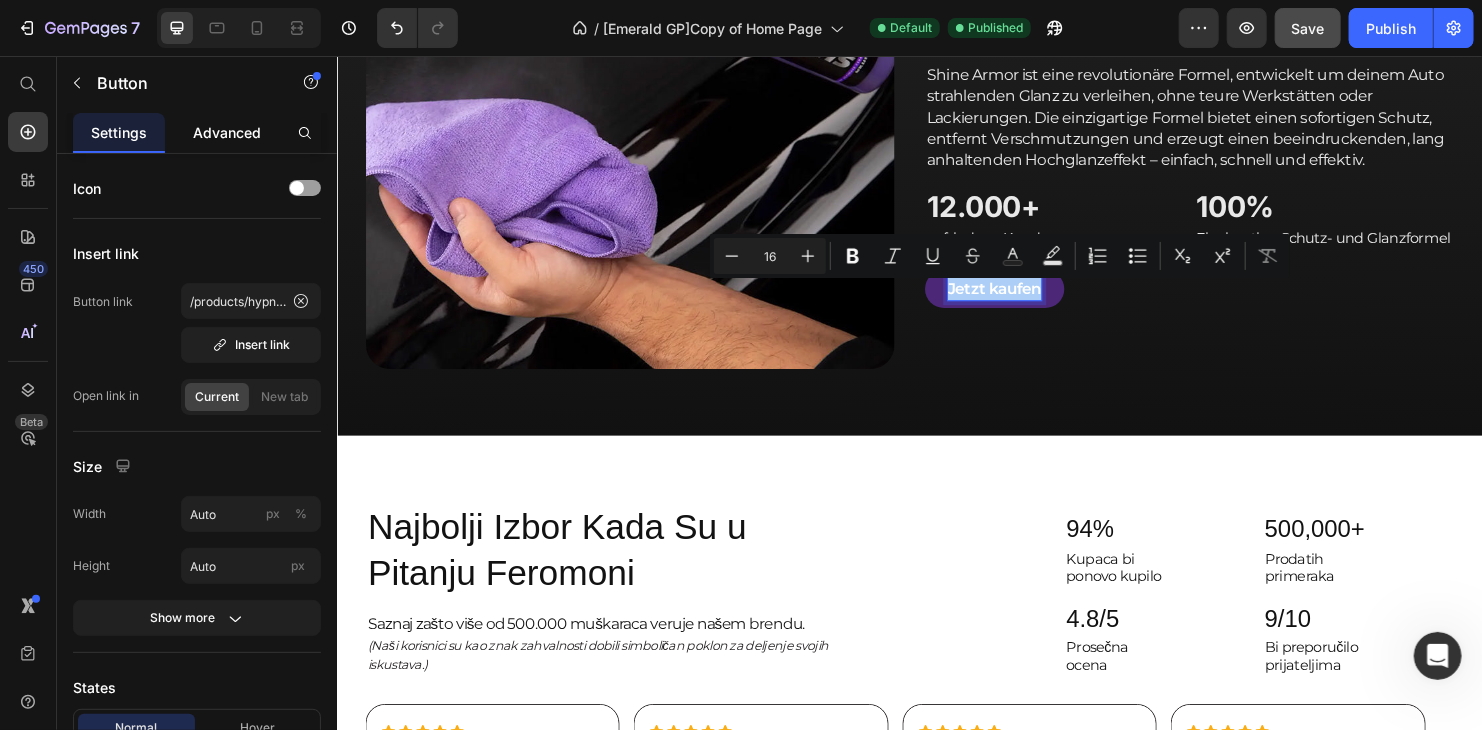 click on "Advanced" 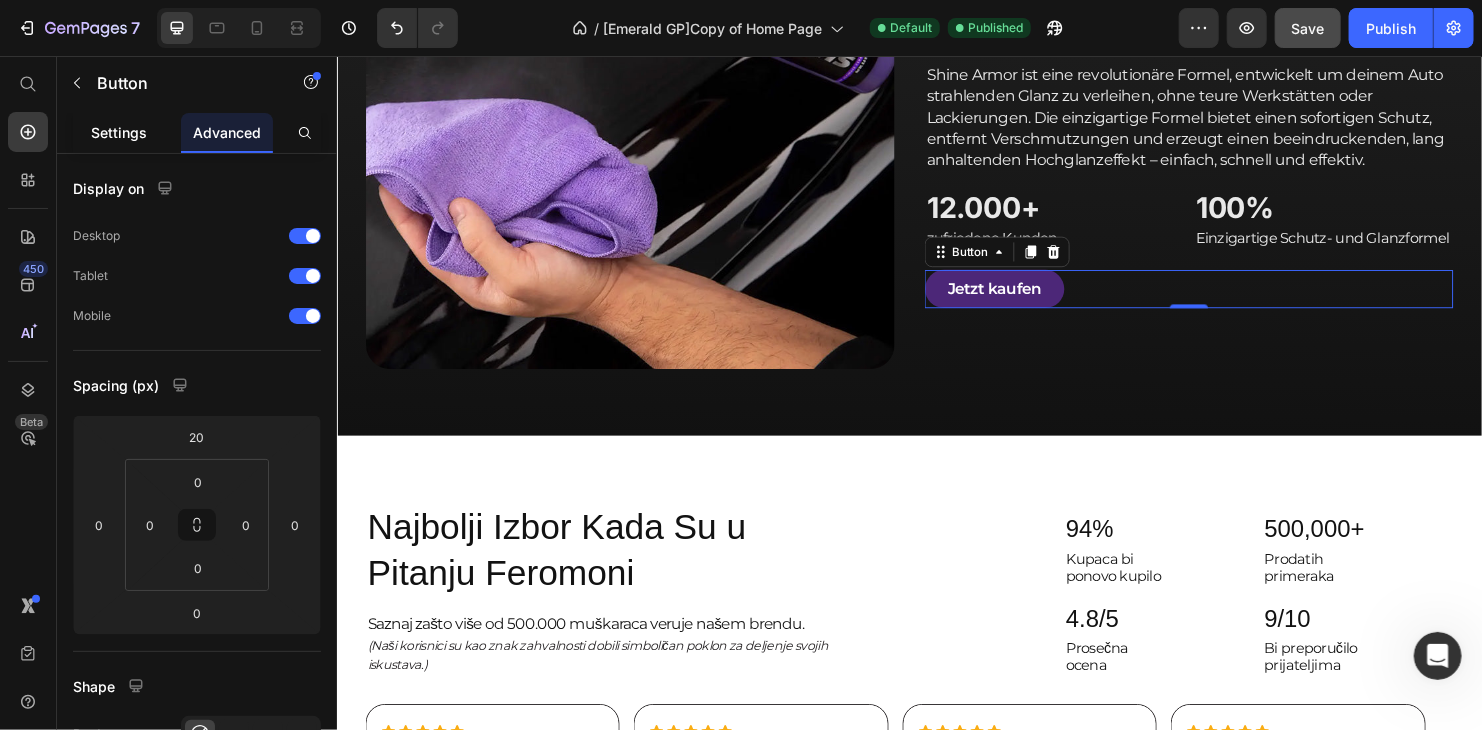 click on "Settings" 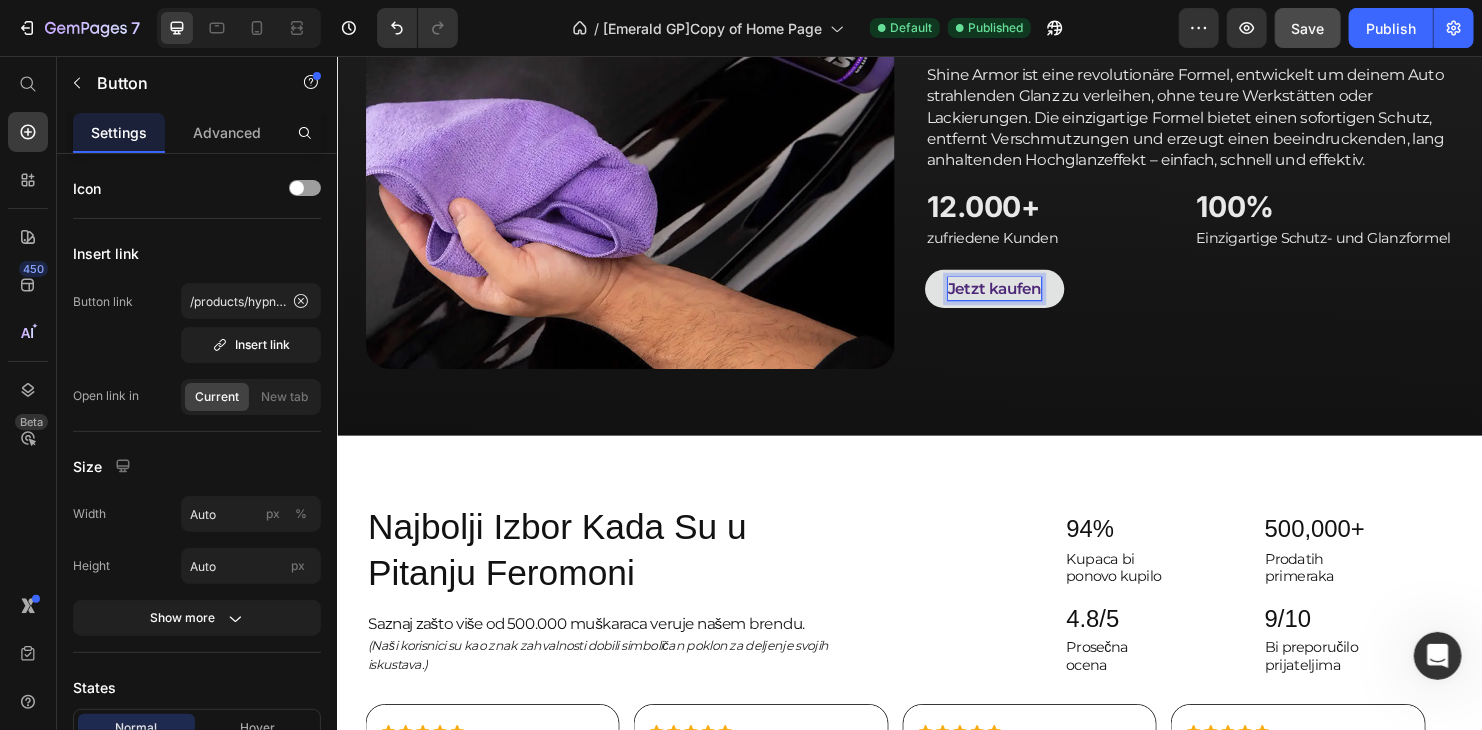 click on "Jetzt kaufen" at bounding box center [1025, 299] 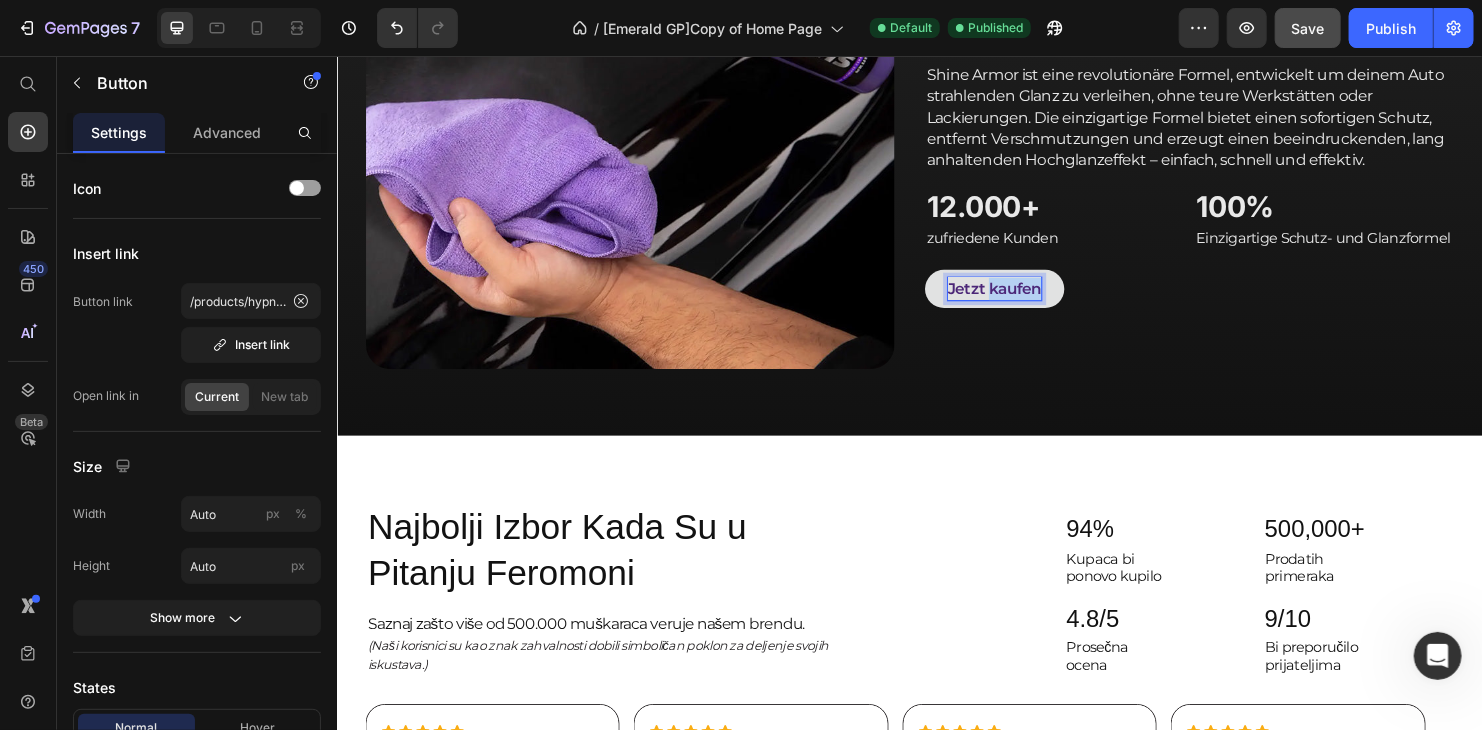 click on "Jetzt kaufen" at bounding box center [1025, 299] 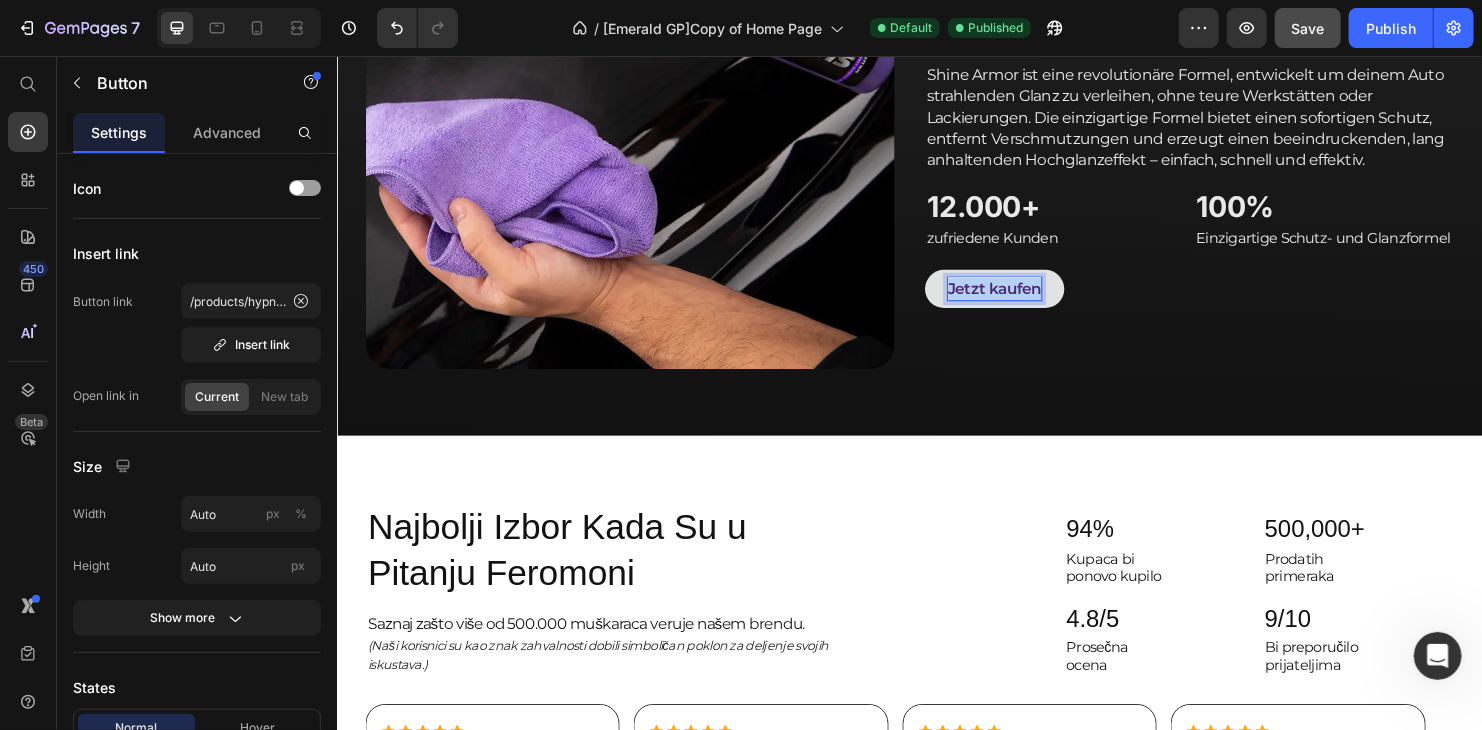 click on "Jetzt kaufen" at bounding box center [1025, 299] 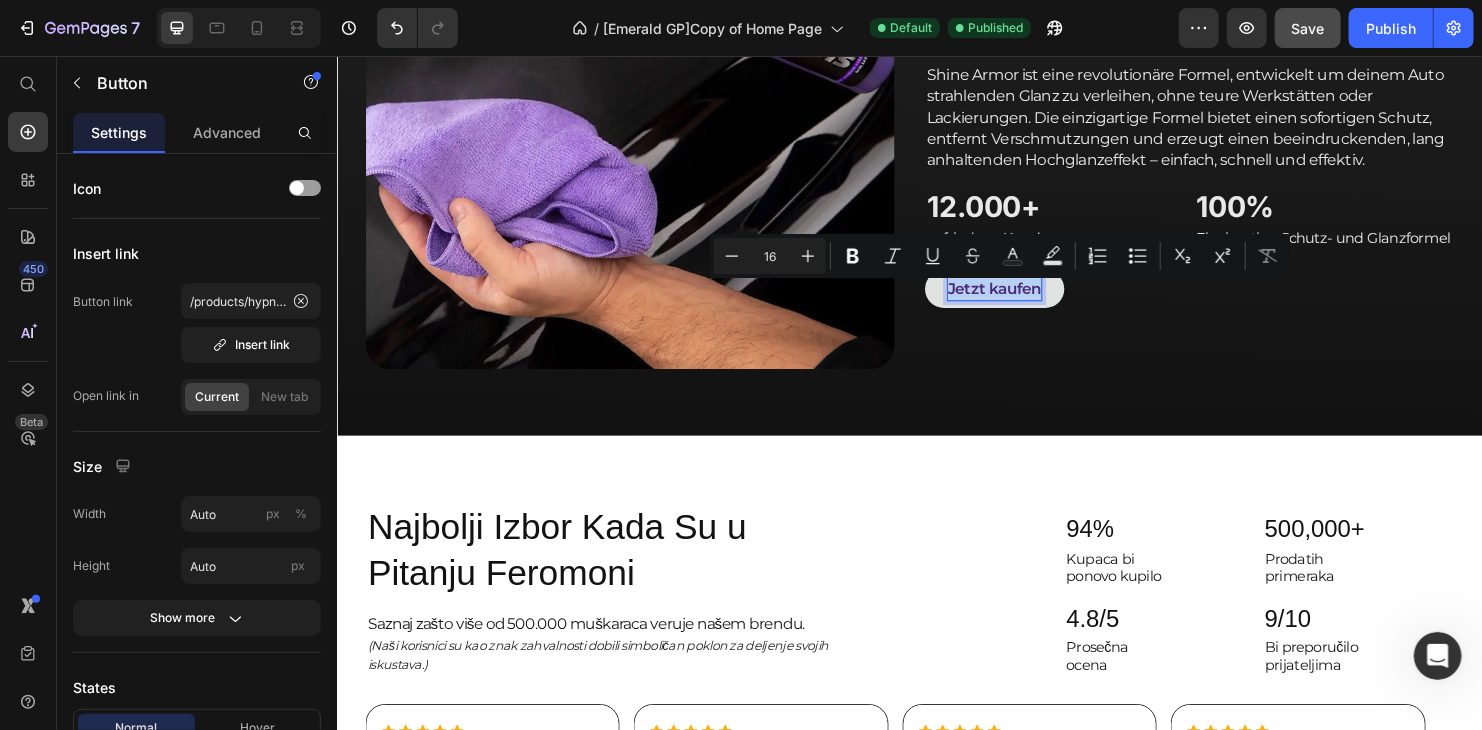 click on "Jetzt kaufen" at bounding box center [1025, 299] 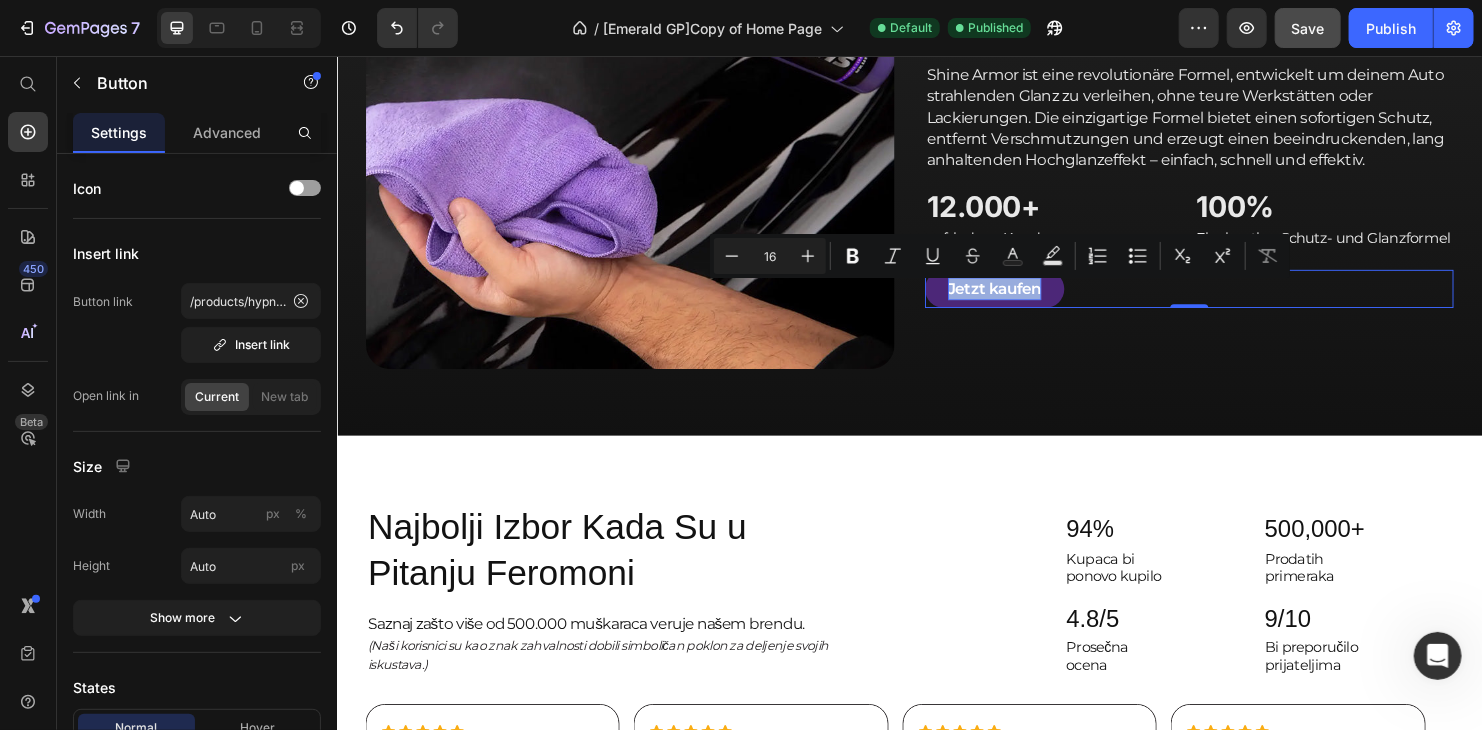 click on "Jetzt kaufen" at bounding box center (1025, 299) 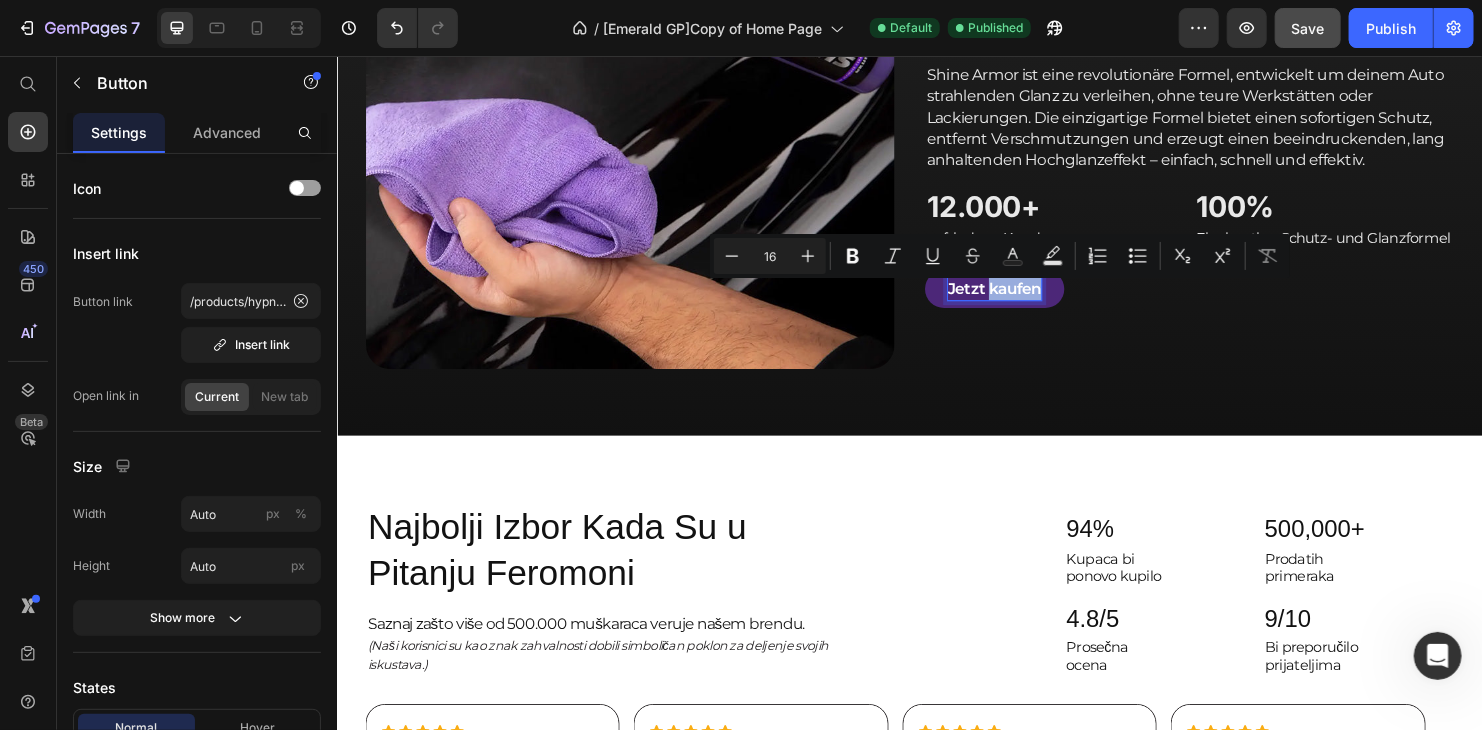 click on "Jetzt kaufen" at bounding box center (1025, 299) 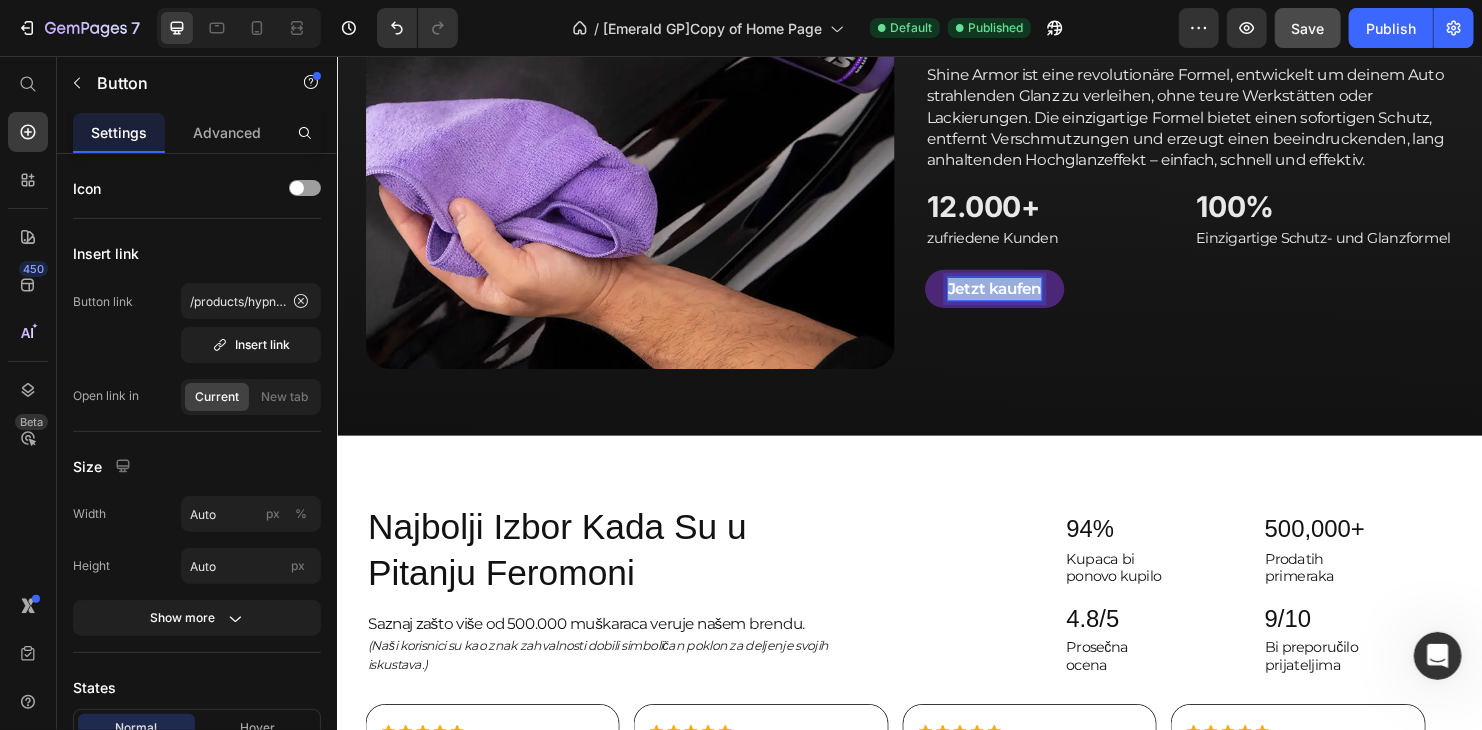 click on "Jetzt kaufen" at bounding box center (1025, 299) 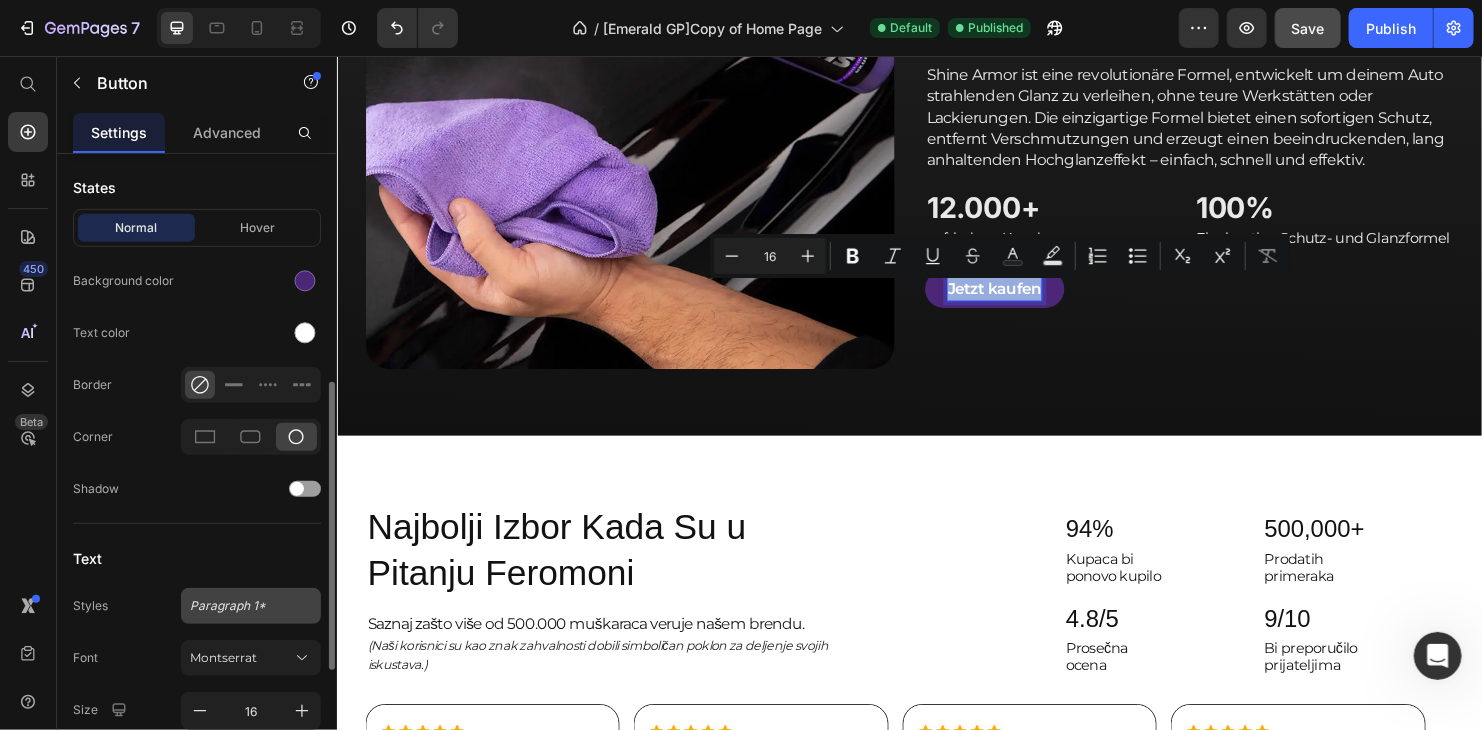 scroll, scrollTop: 757, scrollLeft: 0, axis: vertical 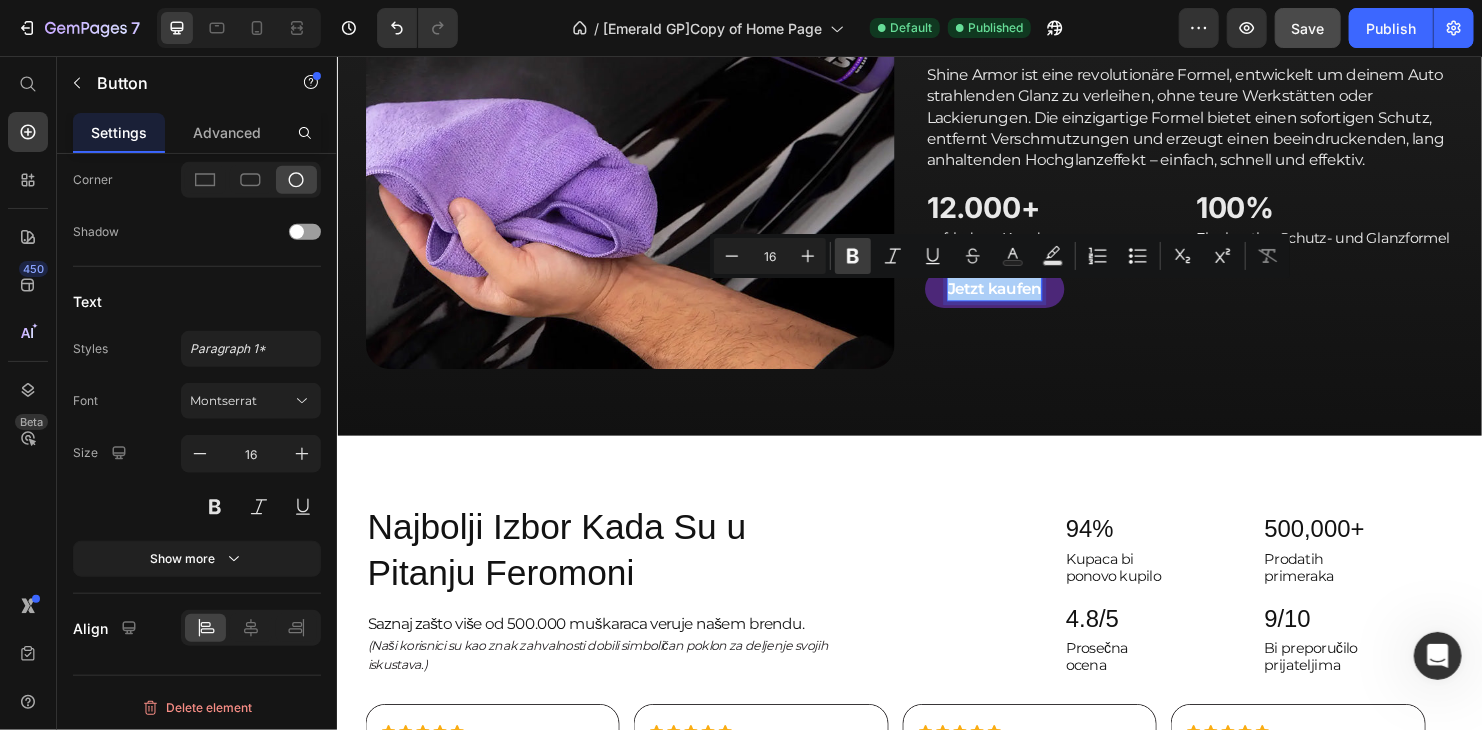 click 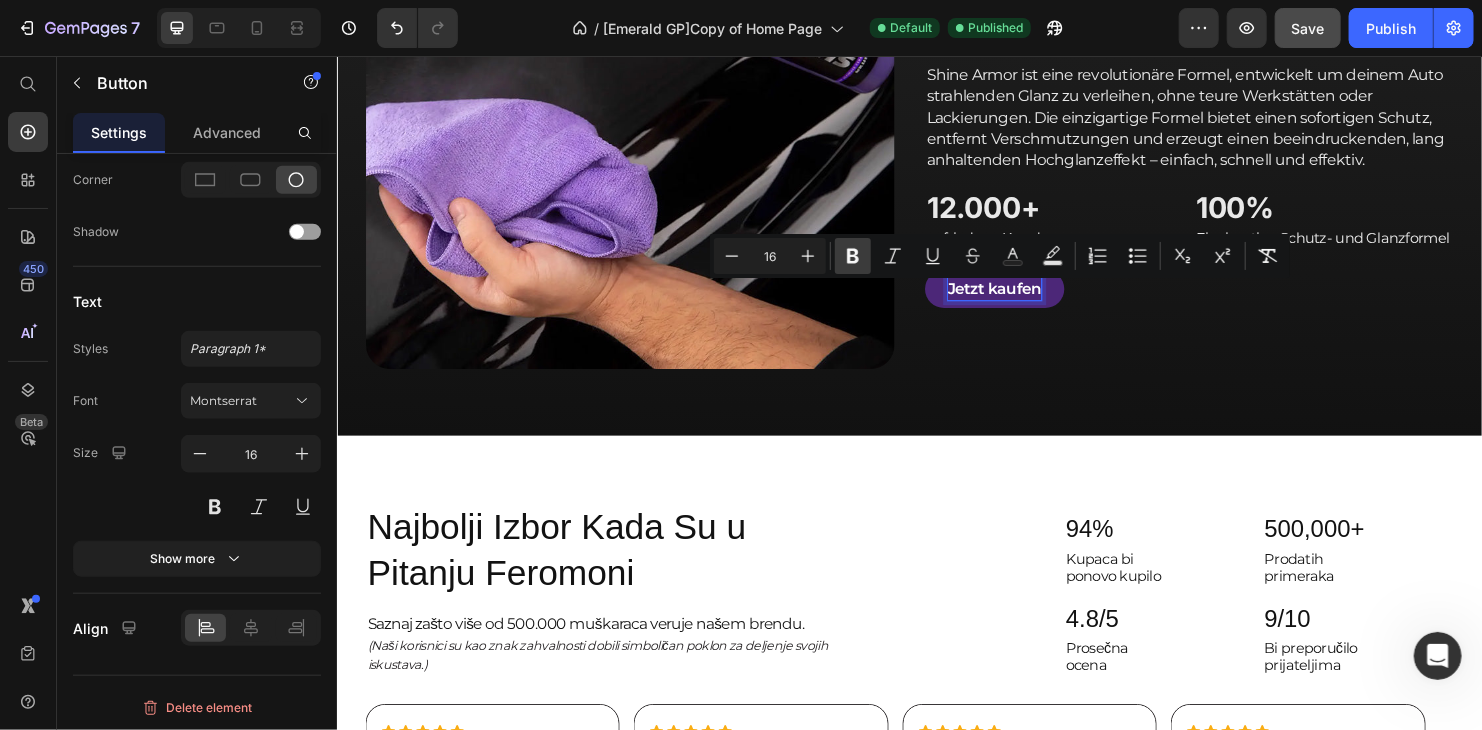 click 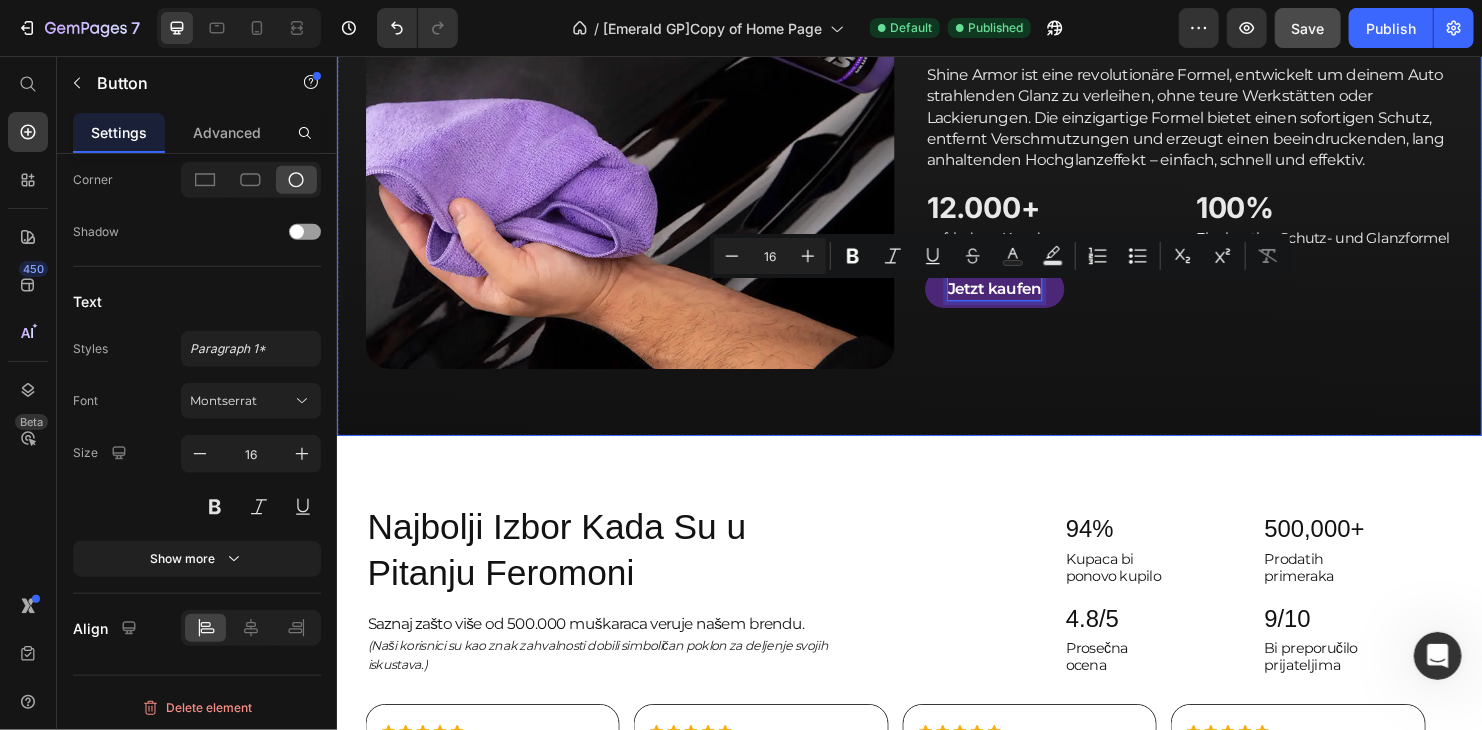 click on "Unterstützt durch Wissenschaft. Entwickelt für makellosen Glanz. Heading Shine Armor ist eine revolutionäre Formel, entwickelt um deinem Auto strahlenden Glanz zu verleihen, ohne teure Werkstätten oder Lackierungen. Die einzigartige Formel bietet einen sofortigen Schutz, entfernt Verschmutzungen und erzeugt einen beeindruckenden, lang anhaltenden Hochglanzeffekt – einfach, schnell und effektiv. Text Block
Row 12.000+ Text Block zufriedene Kunden Text Block 100% Text Block Einzigartige Schutz- und Glanzformel Text Block Row Row Jetzt kaufen Button   0 Video" at bounding box center (1229, 106) 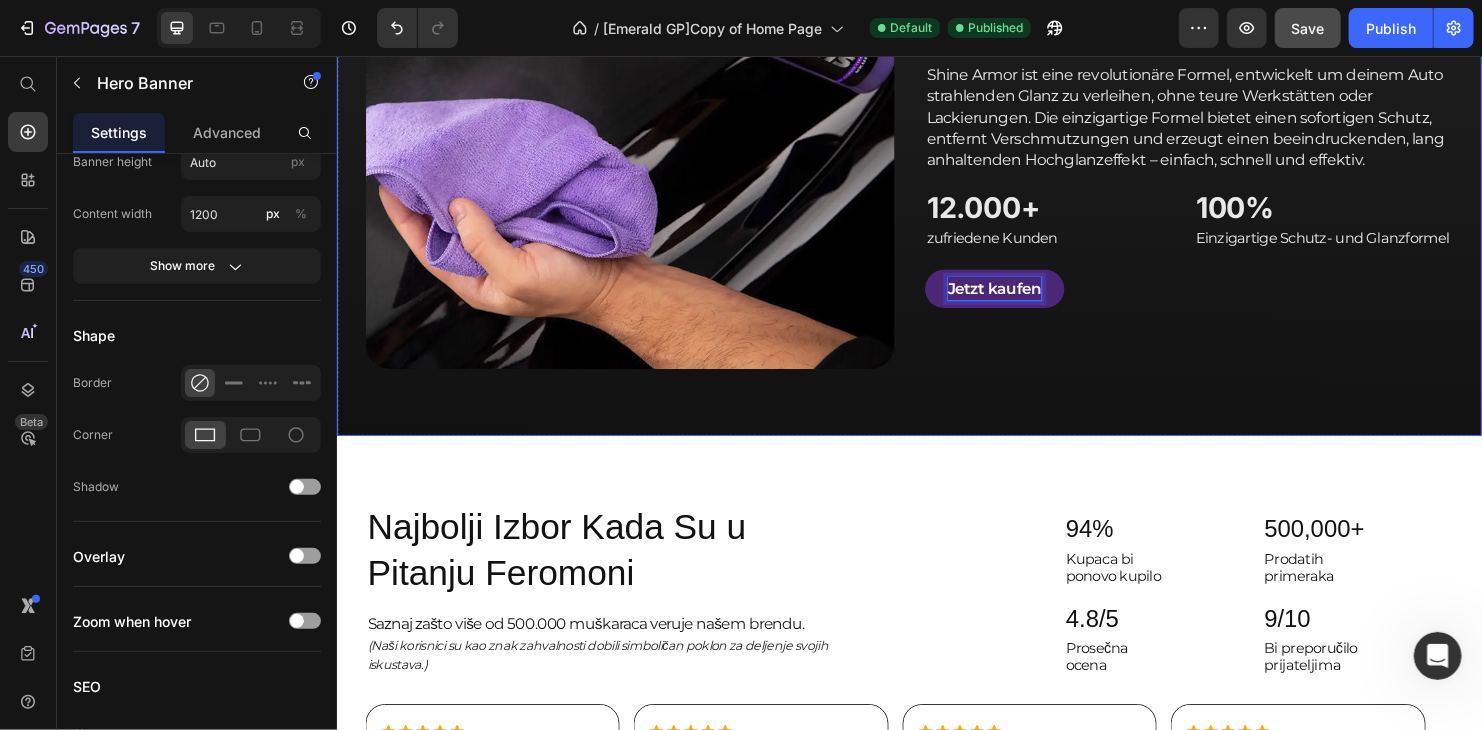 scroll, scrollTop: 0, scrollLeft: 0, axis: both 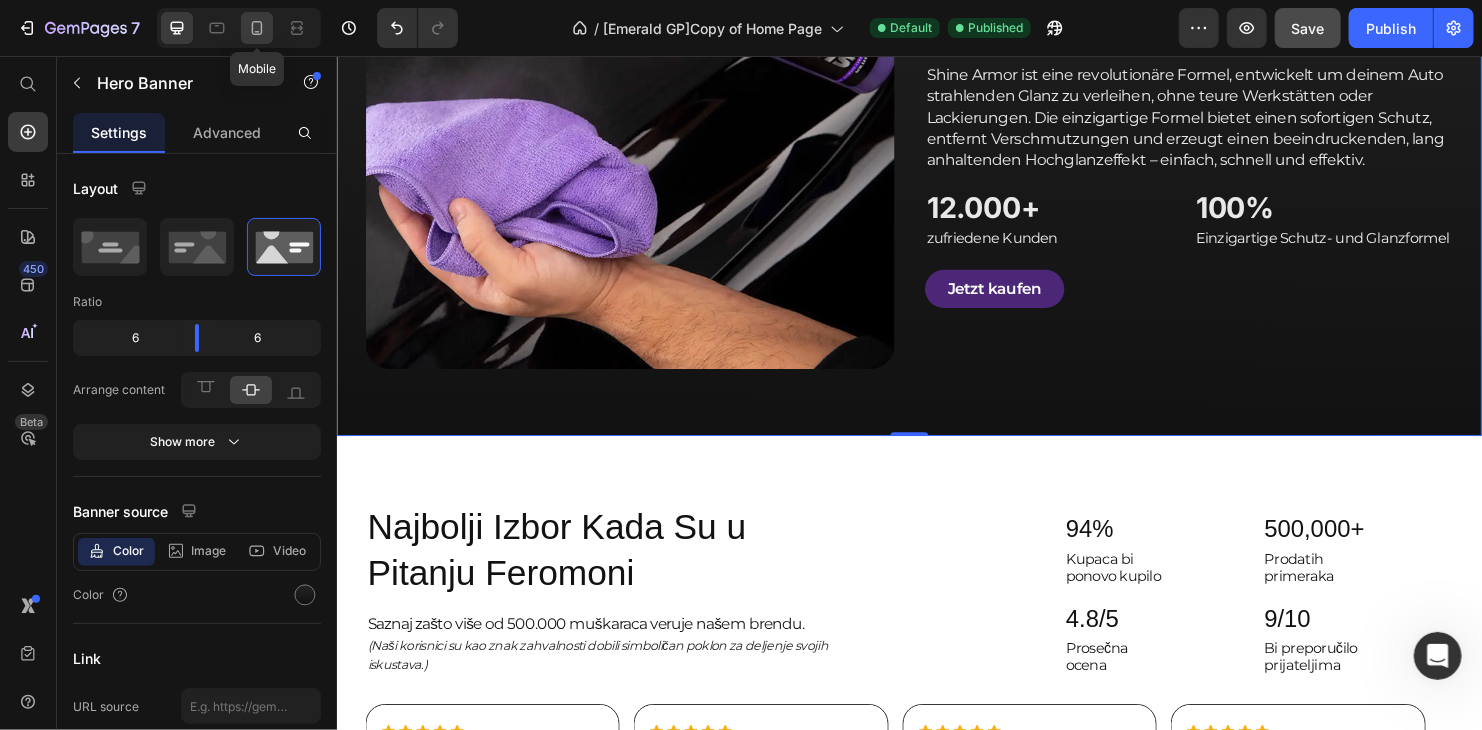click 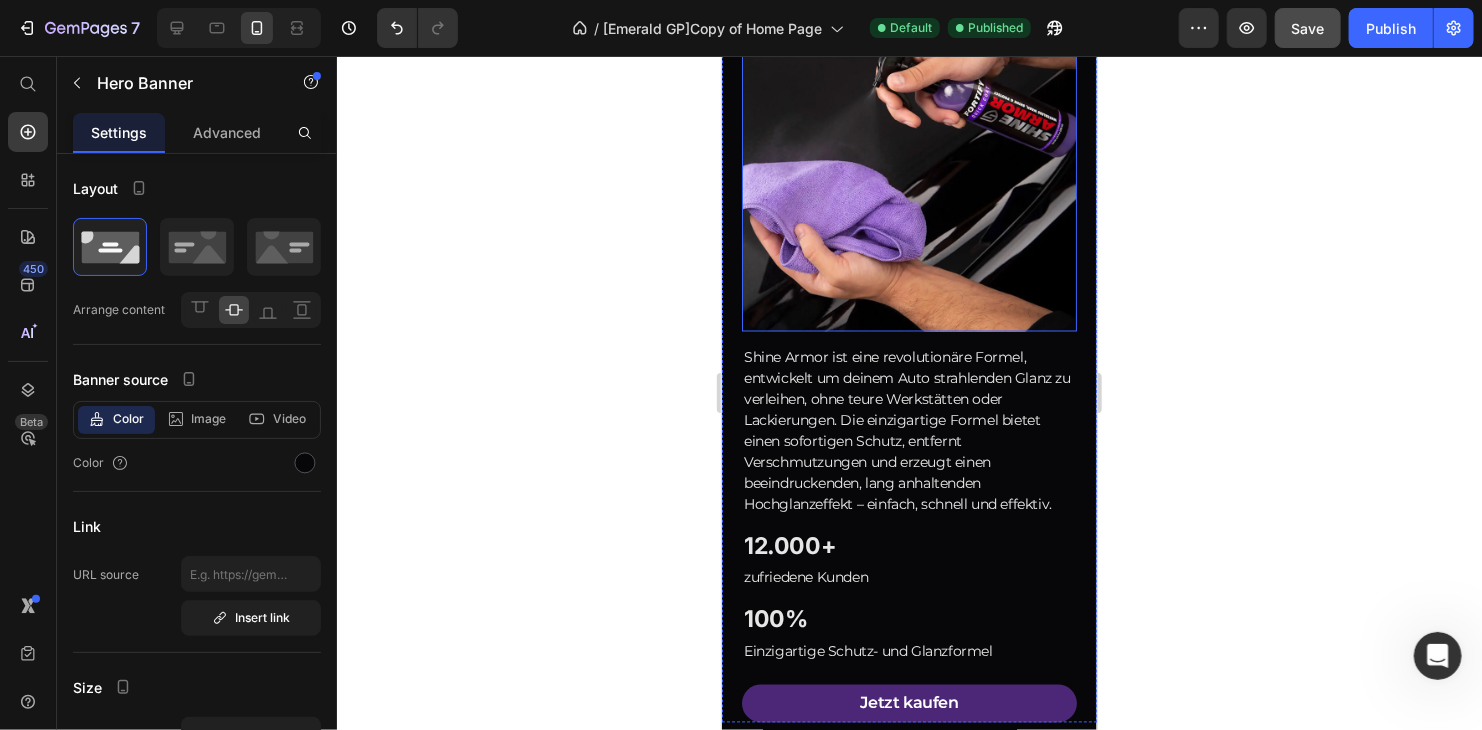 scroll, scrollTop: 1577, scrollLeft: 0, axis: vertical 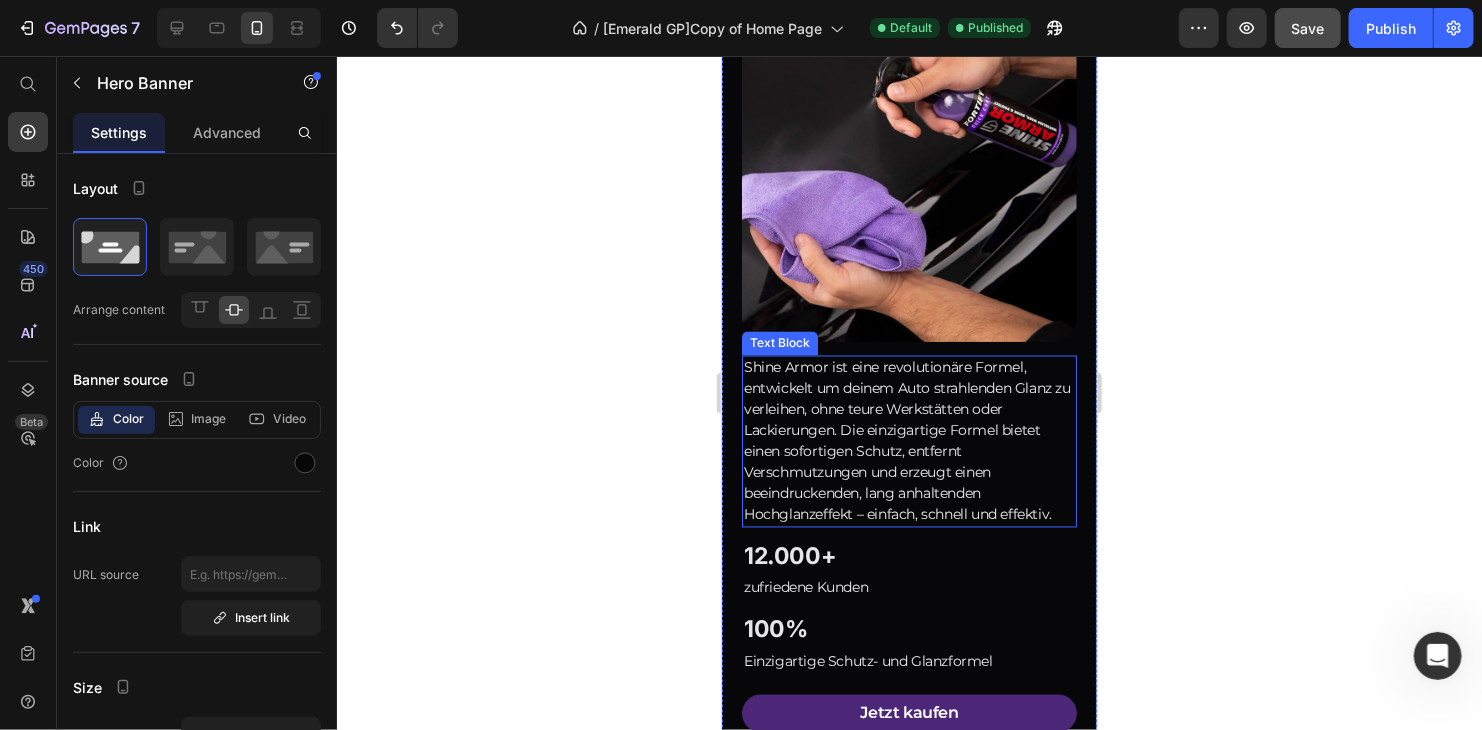 click on "Shine Armor ist eine revolutionäre Formel, entwickelt um deinem Auto strahlenden Glanz zu verleihen, ohne teure Werkstätten oder Lackierungen. Die einzigartige Formel bietet einen sofortigen Schutz, entfernt Verschmutzungen und erzeugt einen beeindruckenden, lang anhaltenden Hochglanzeffekt – einfach, schnell und effektiv." at bounding box center [908, 441] 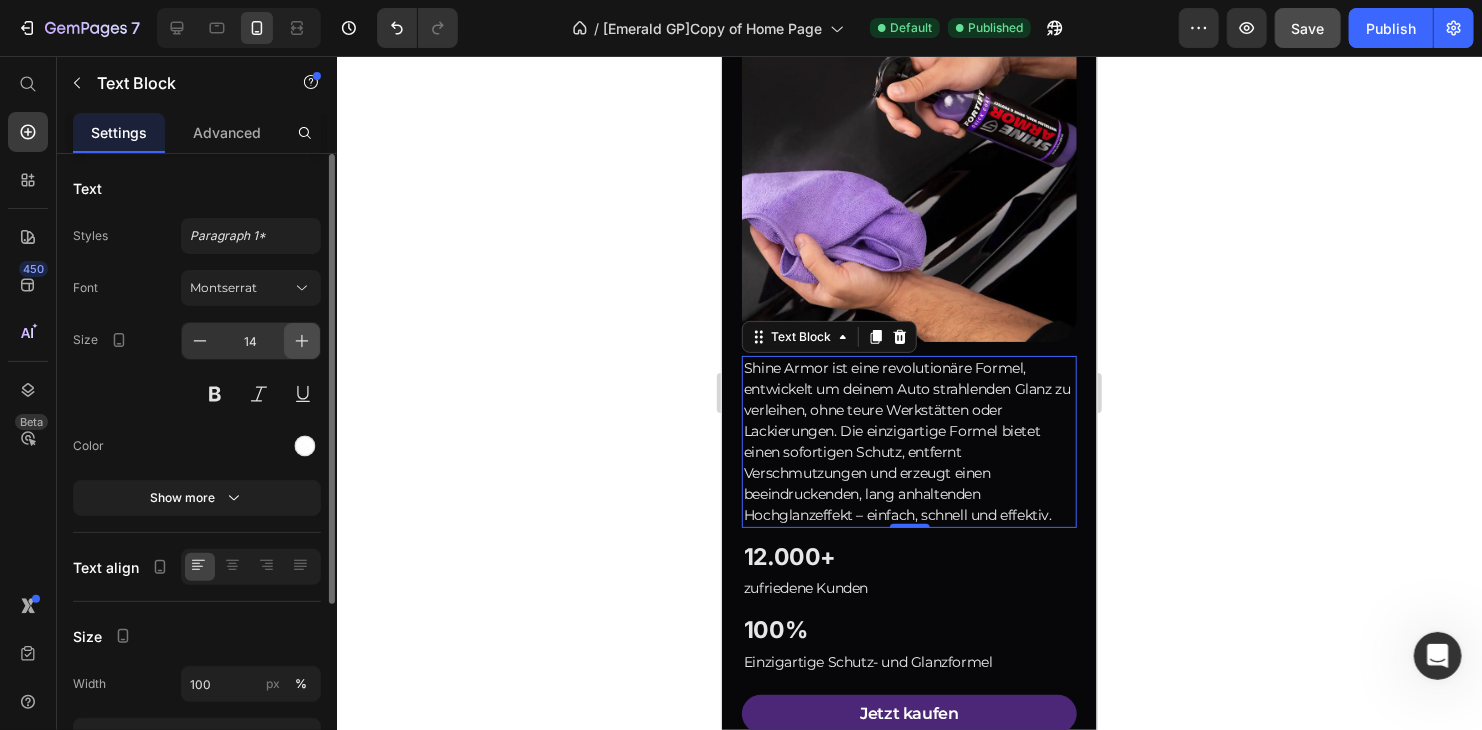 click 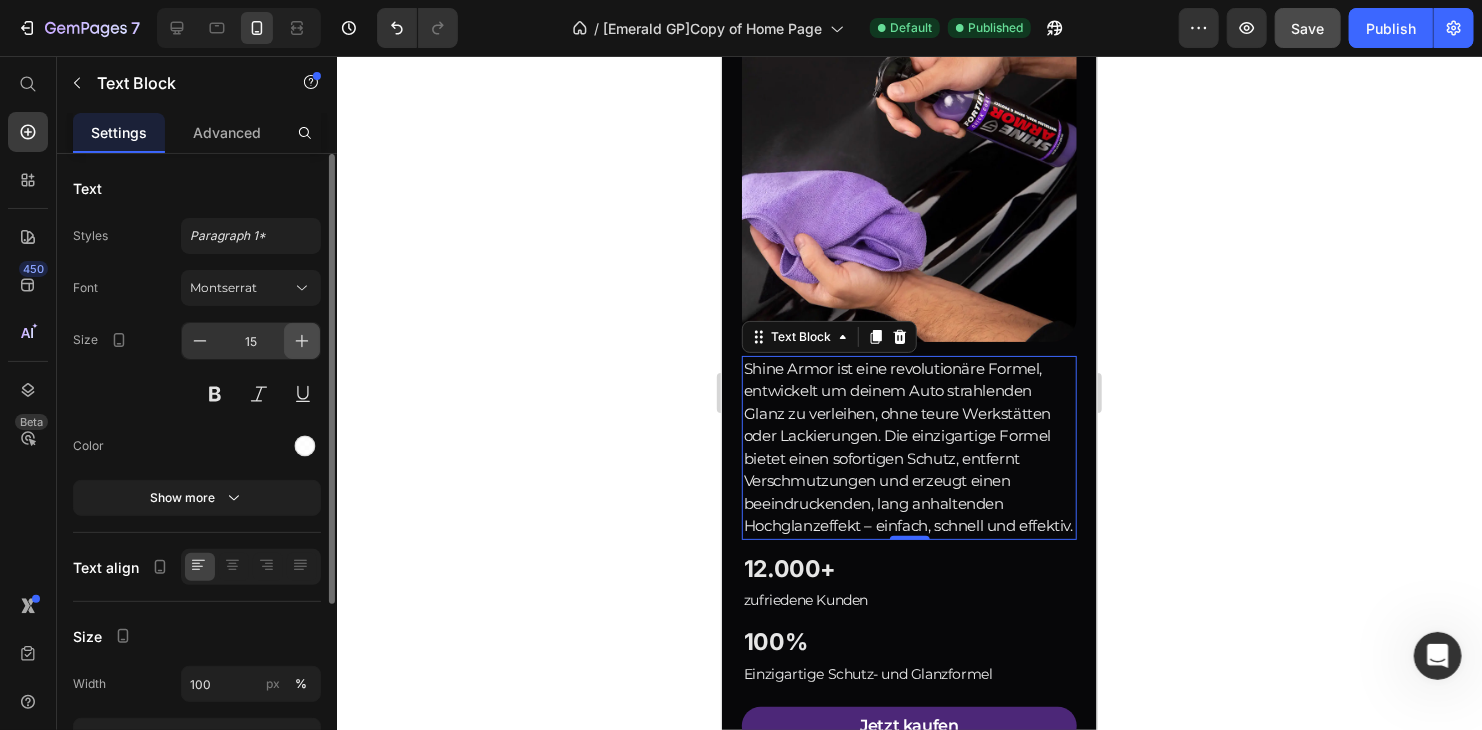click 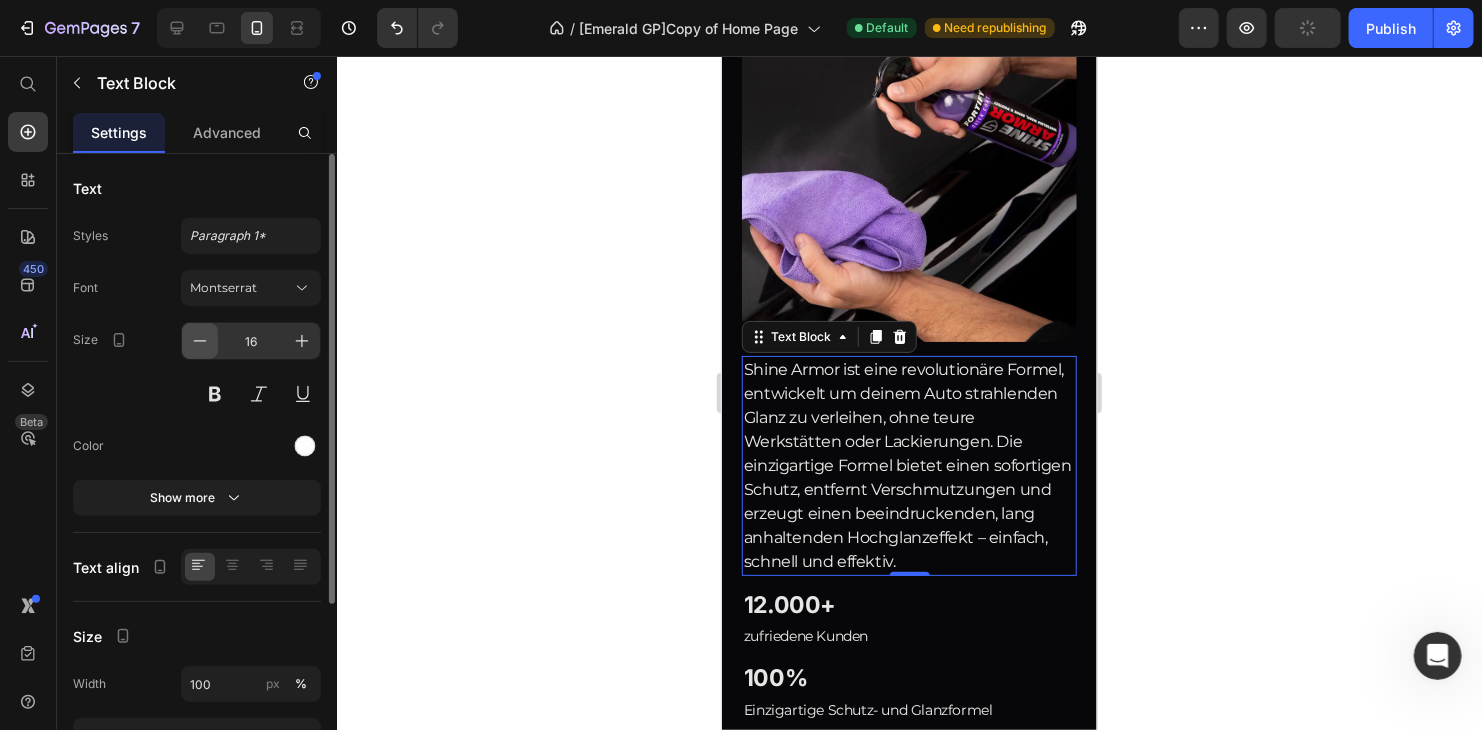 click 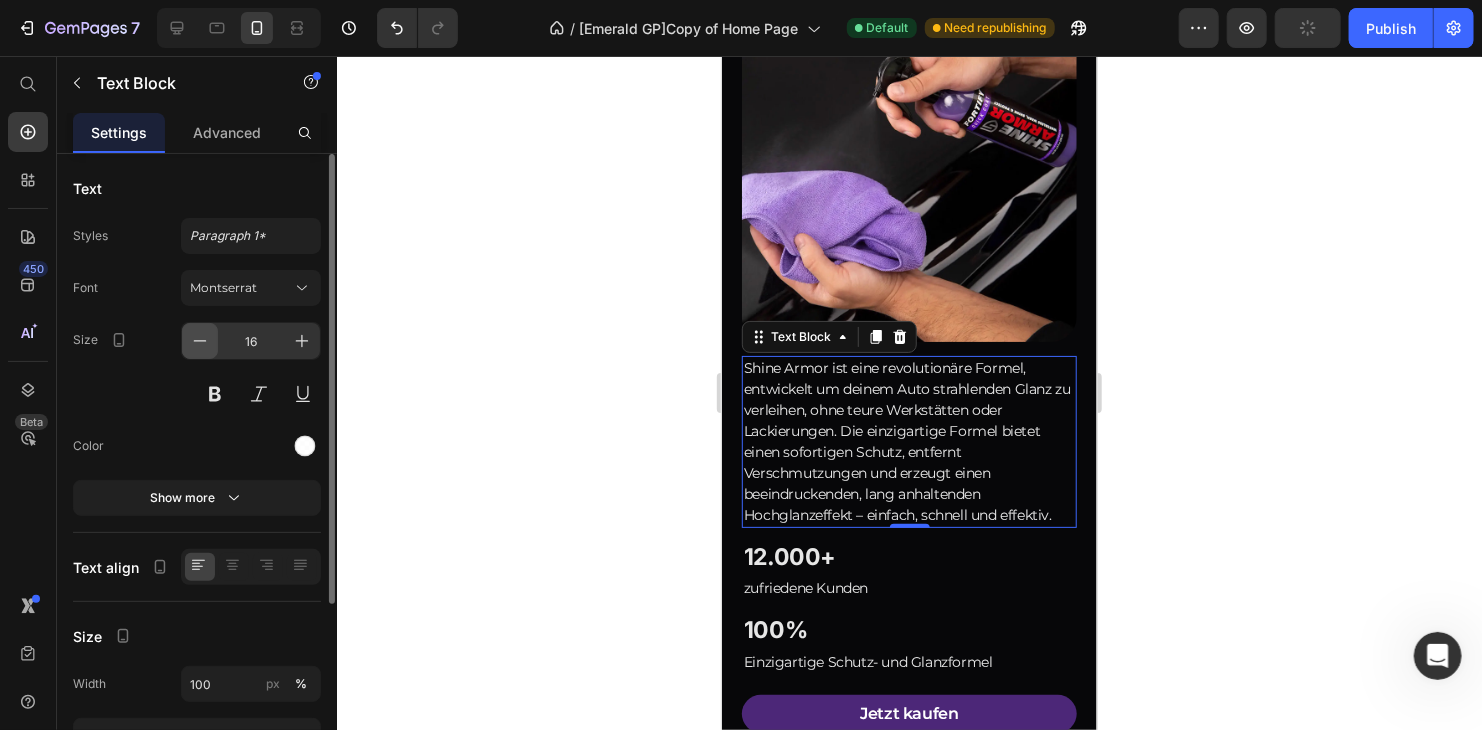 type on "14" 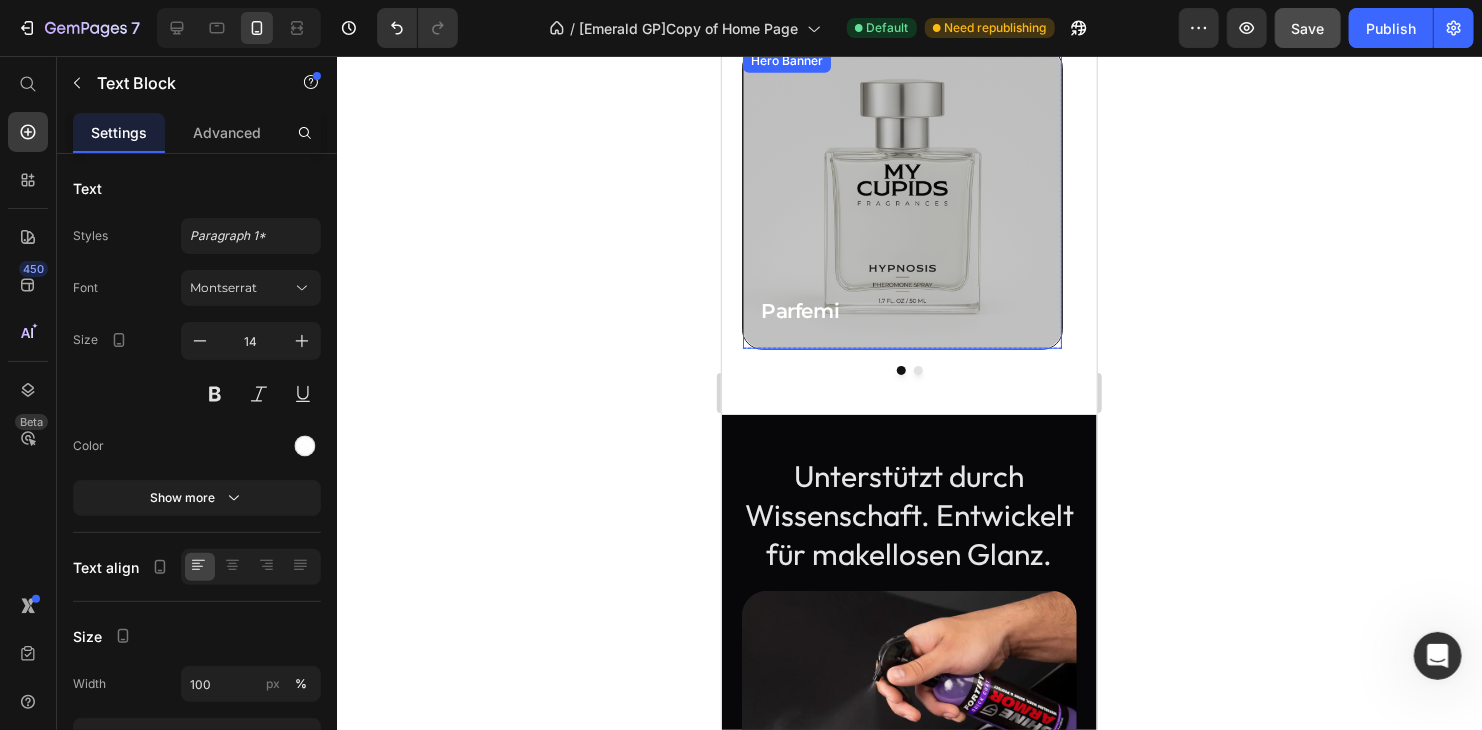 scroll, scrollTop: 1029, scrollLeft: 0, axis: vertical 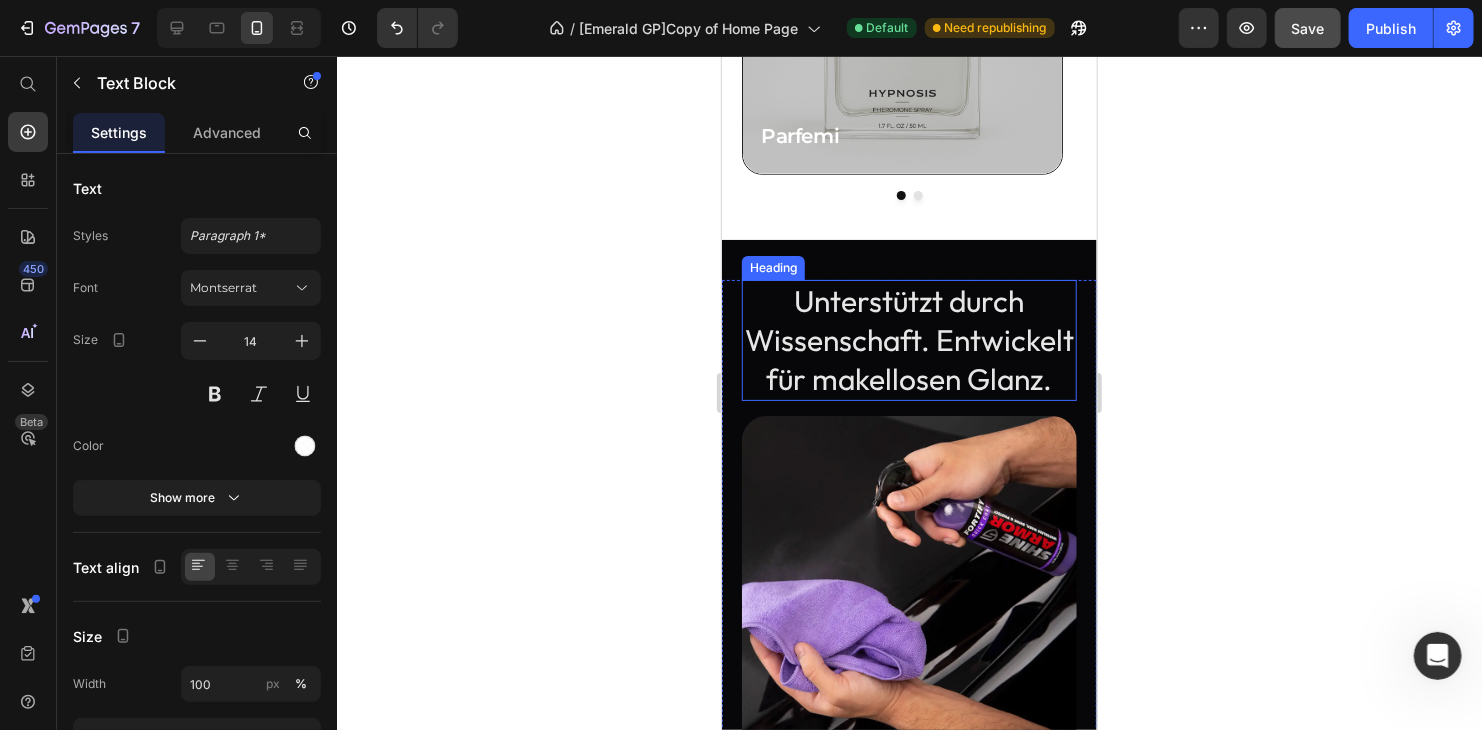 click on "Unterstützt durch Wissenschaft. Entwickelt für makellosen Glanz." at bounding box center (908, 339) 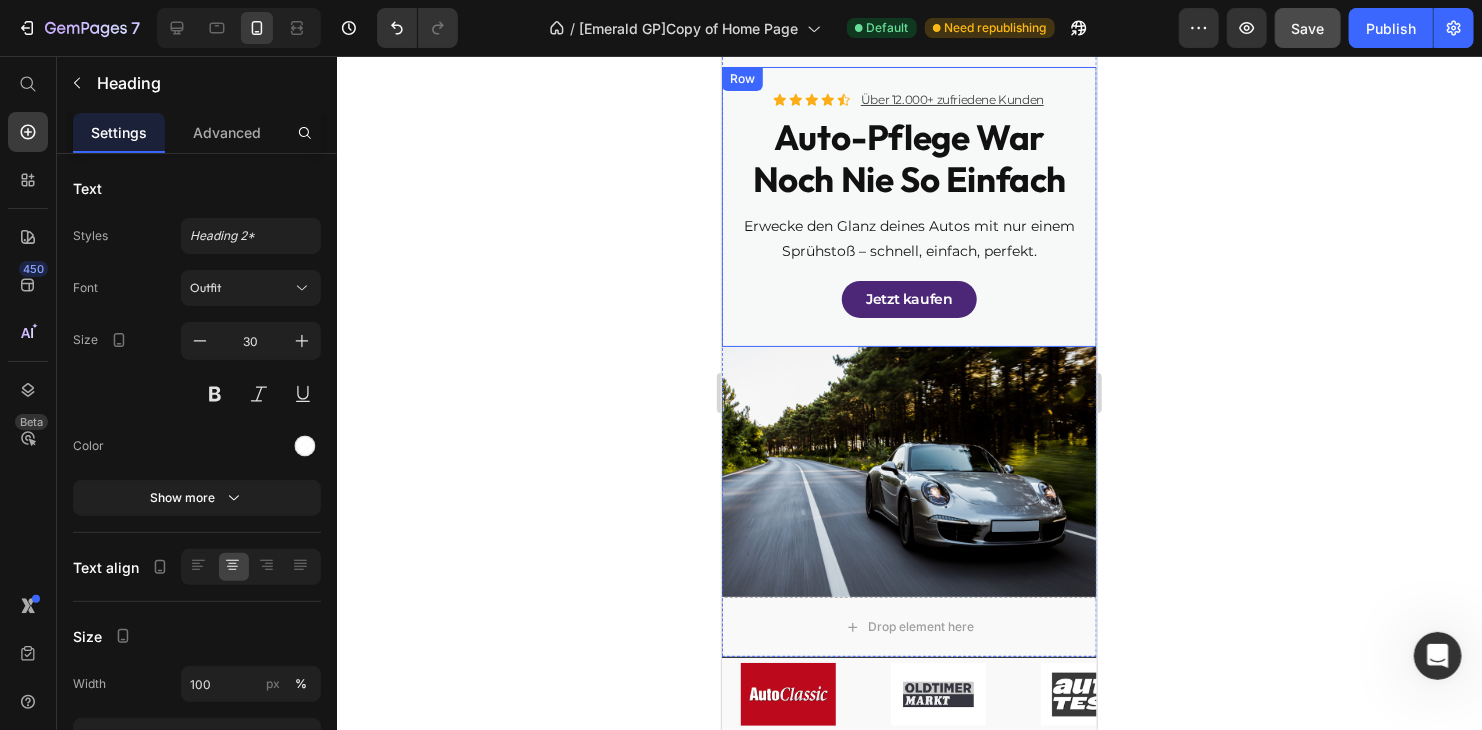scroll, scrollTop: 0, scrollLeft: 0, axis: both 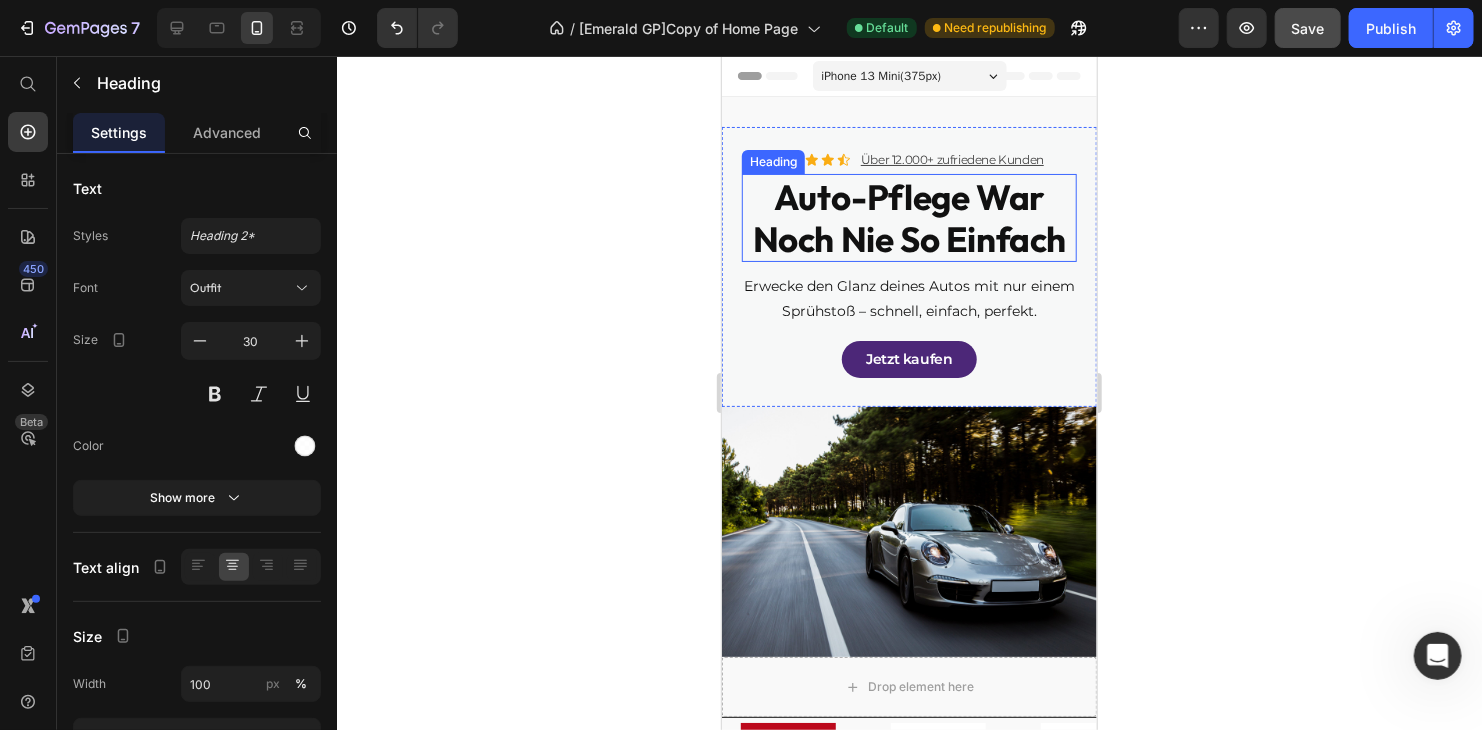 click on "Auto-Pflege war noch nie so einfach" at bounding box center [908, 217] 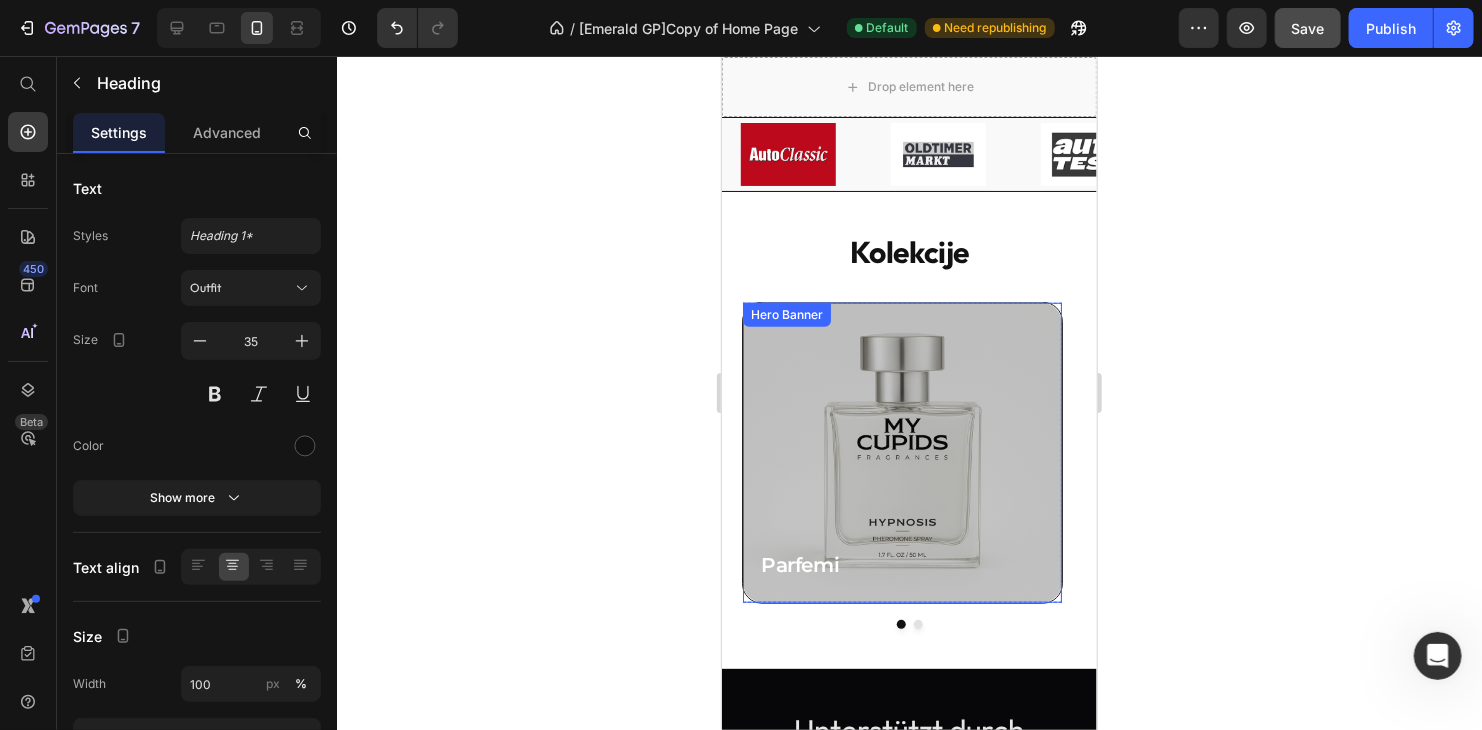 scroll, scrollTop: 1000, scrollLeft: 0, axis: vertical 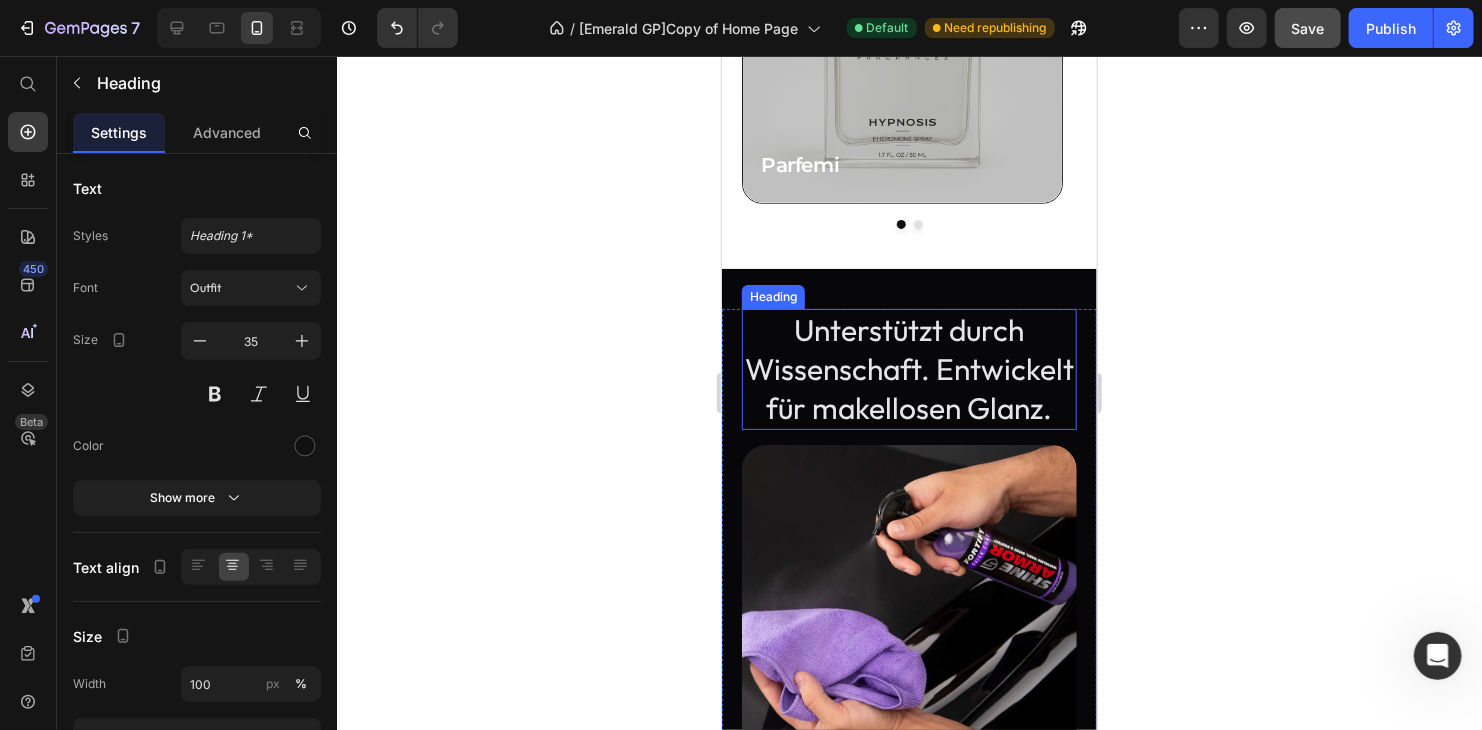 click on "Unterstützt durch Wissenschaft. Entwickelt für makellosen Glanz." at bounding box center [908, 368] 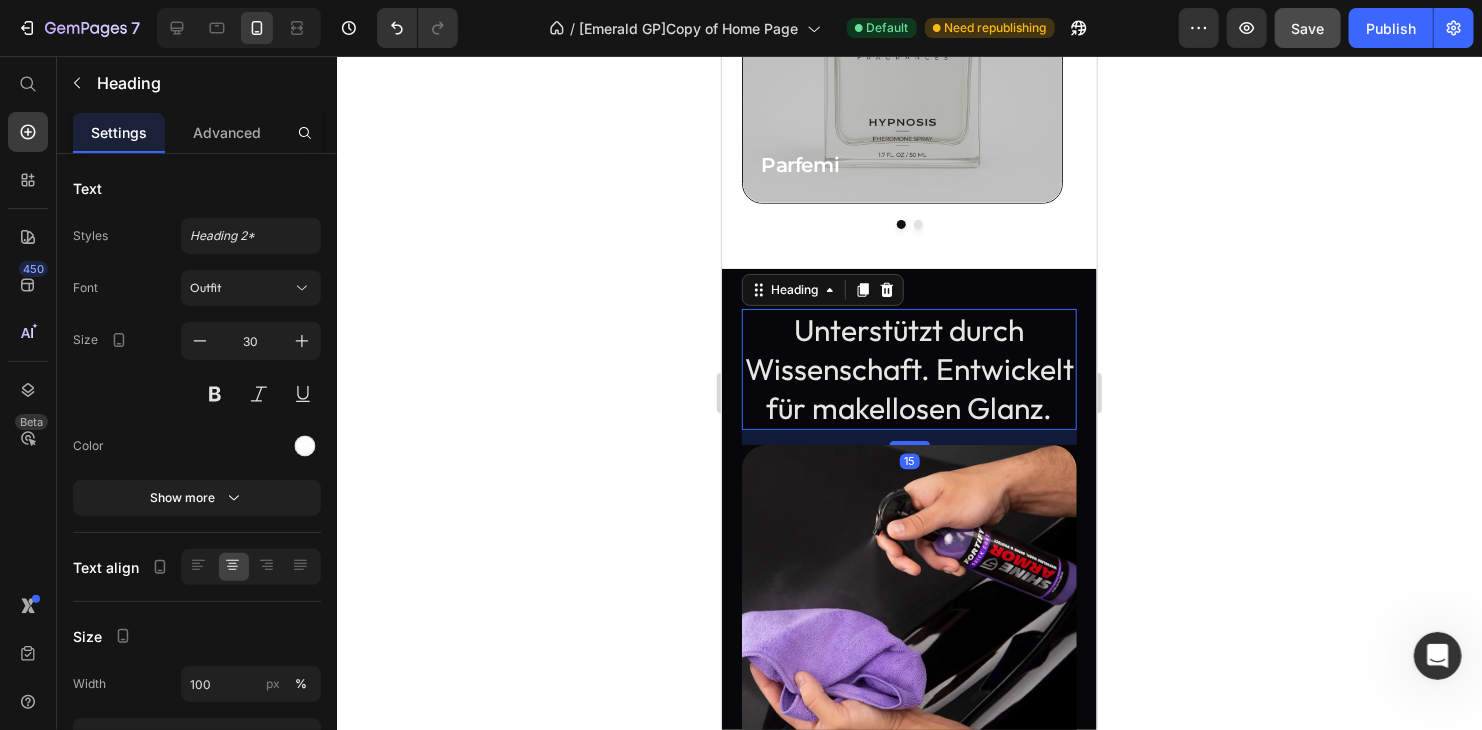 click on "Unterstützt durch Wissenschaft. Entwickelt für makellosen Glanz." at bounding box center [908, 368] 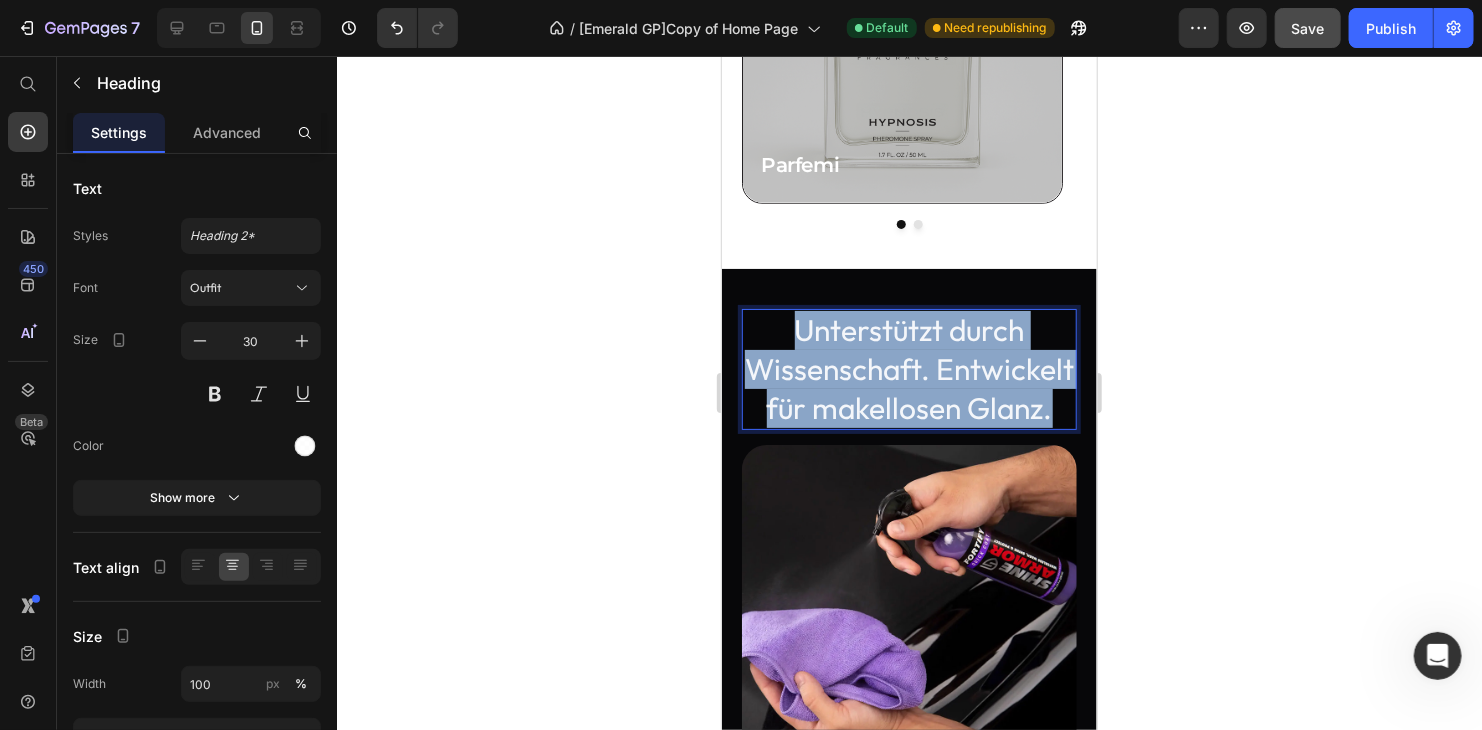 click on "Unterstützt durch Wissenschaft. Entwickelt für makellosen Glanz." at bounding box center [908, 368] 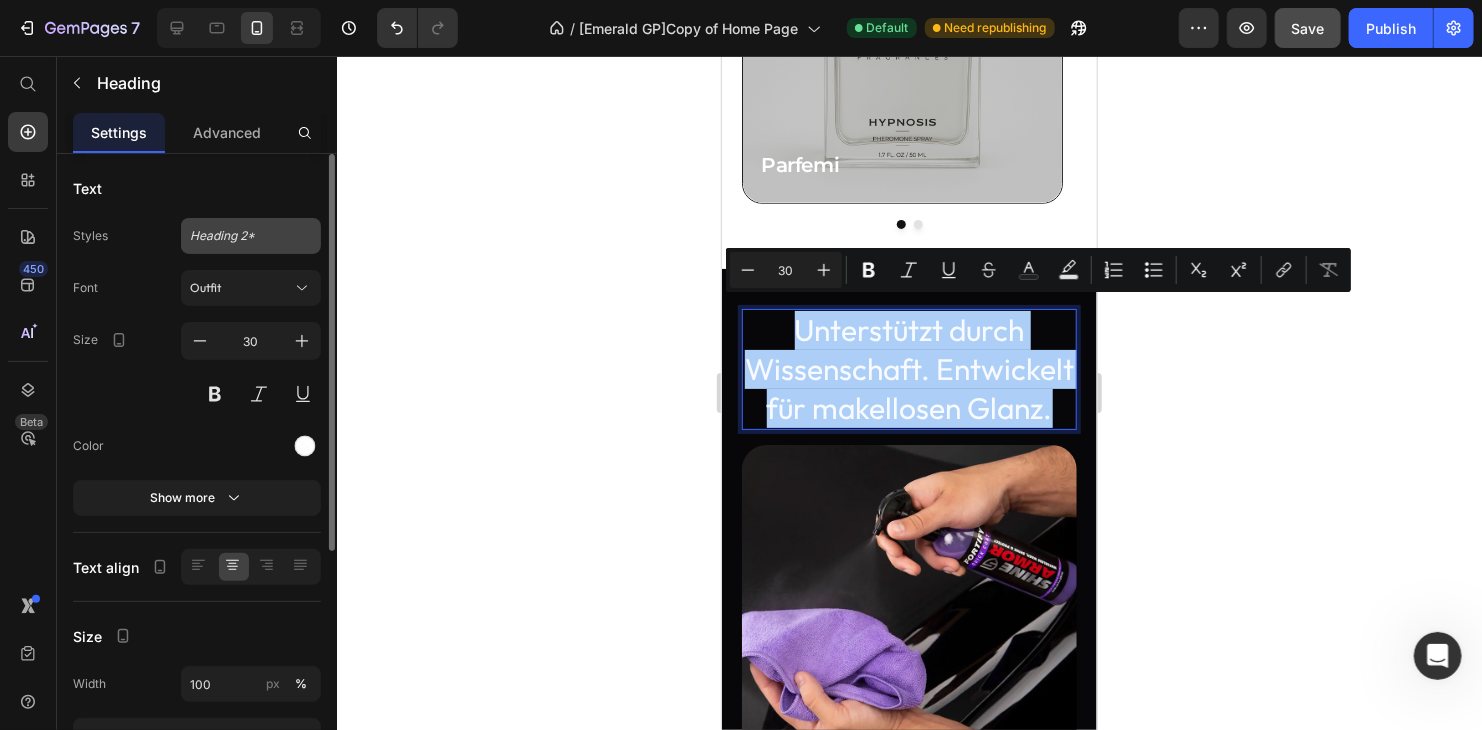 click on "Heading 2*" 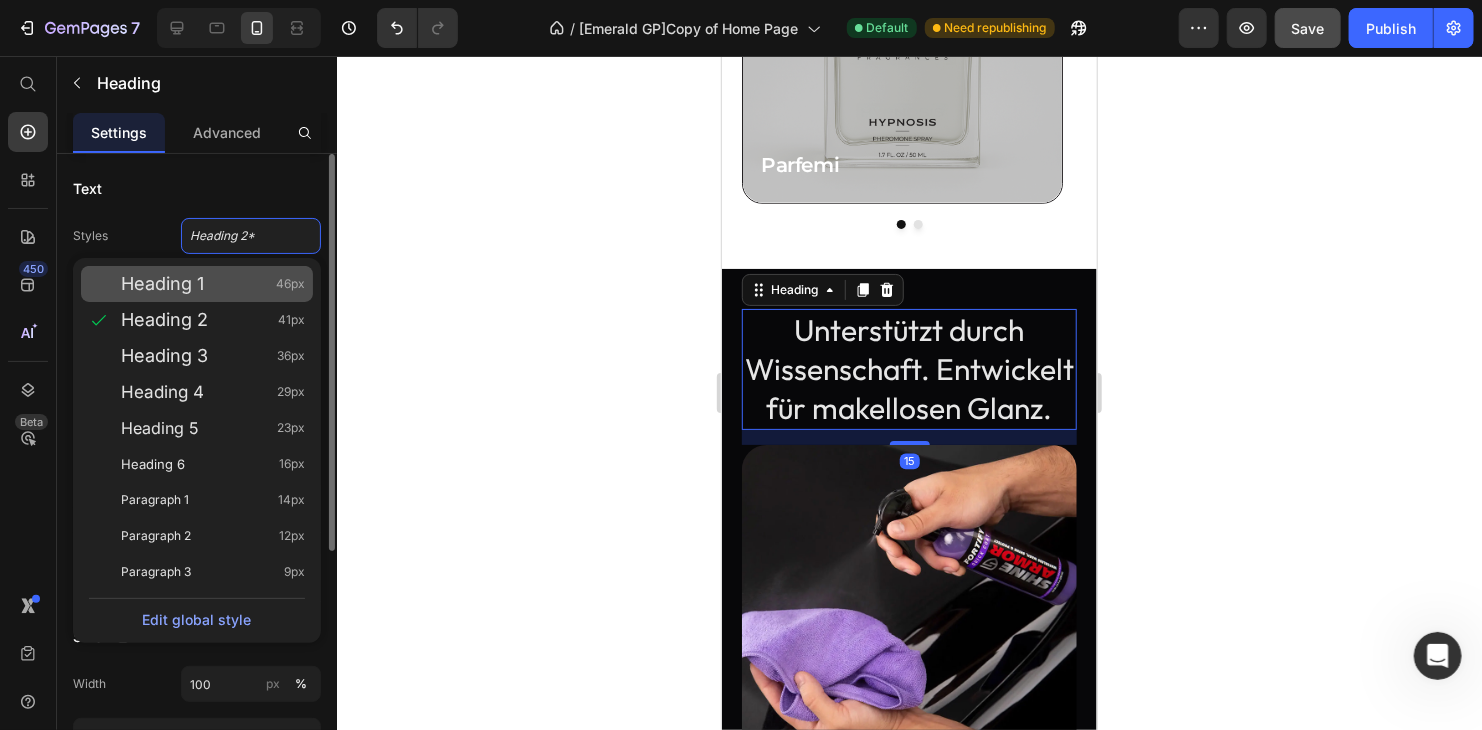 click on "Heading 1 46px" 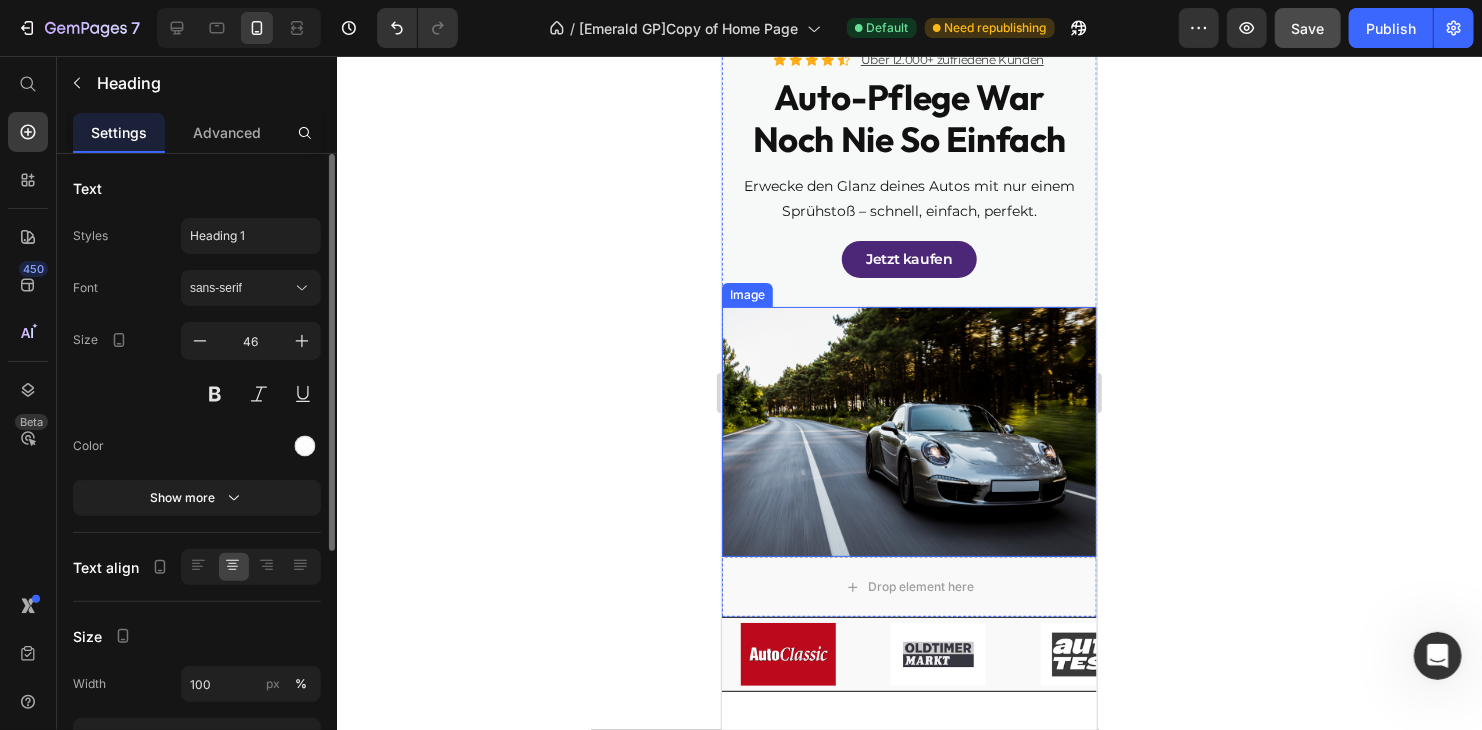 scroll, scrollTop: 0, scrollLeft: 0, axis: both 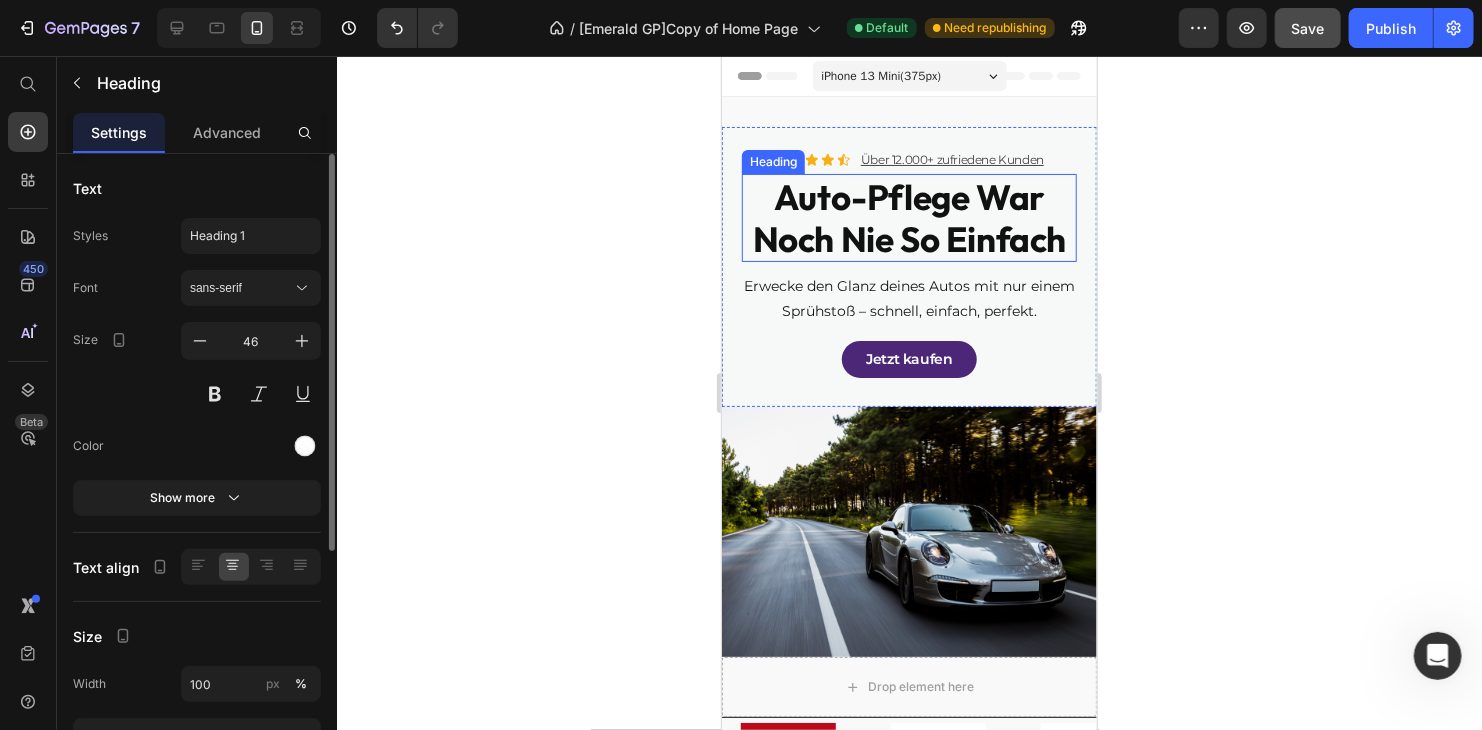click on "Auto-Pflege war noch nie so einfach" at bounding box center [908, 217] 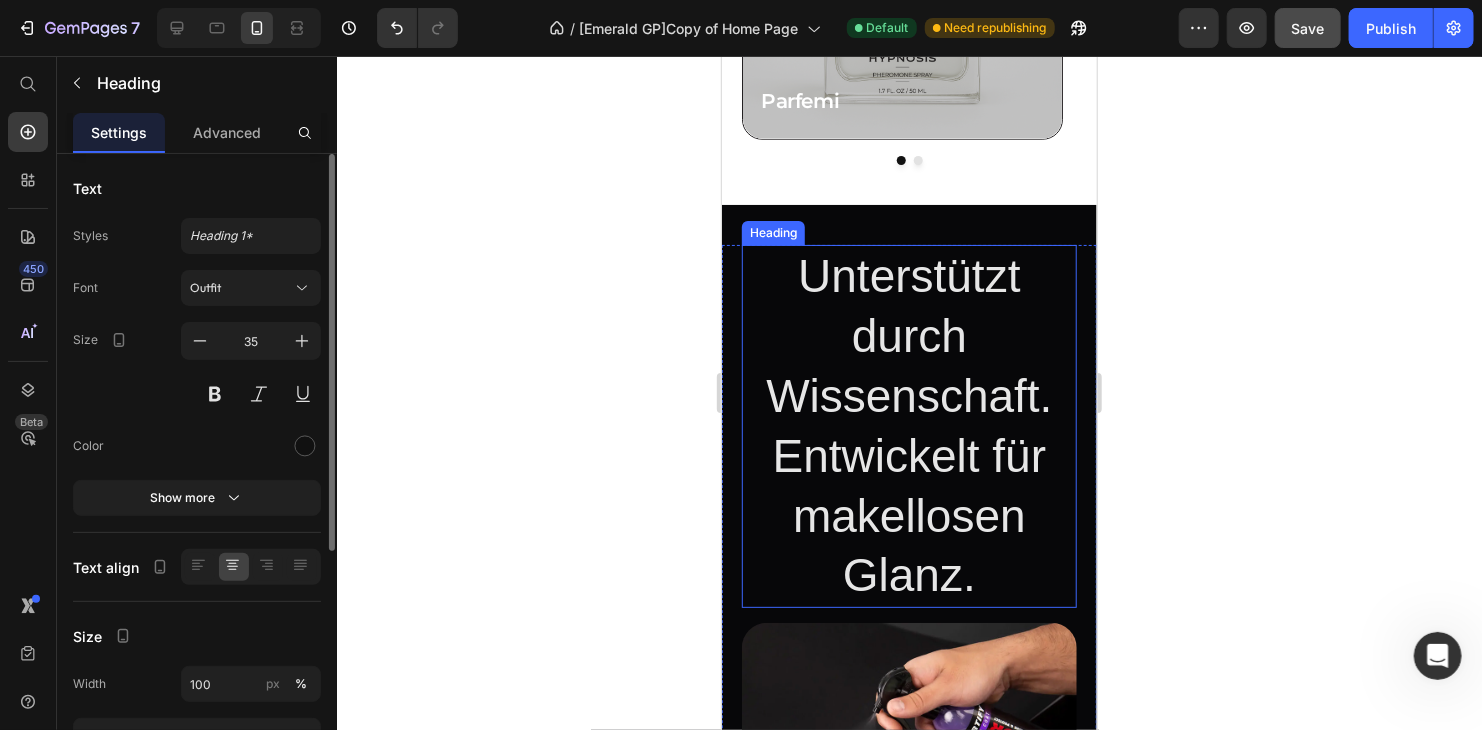 scroll, scrollTop: 1100, scrollLeft: 0, axis: vertical 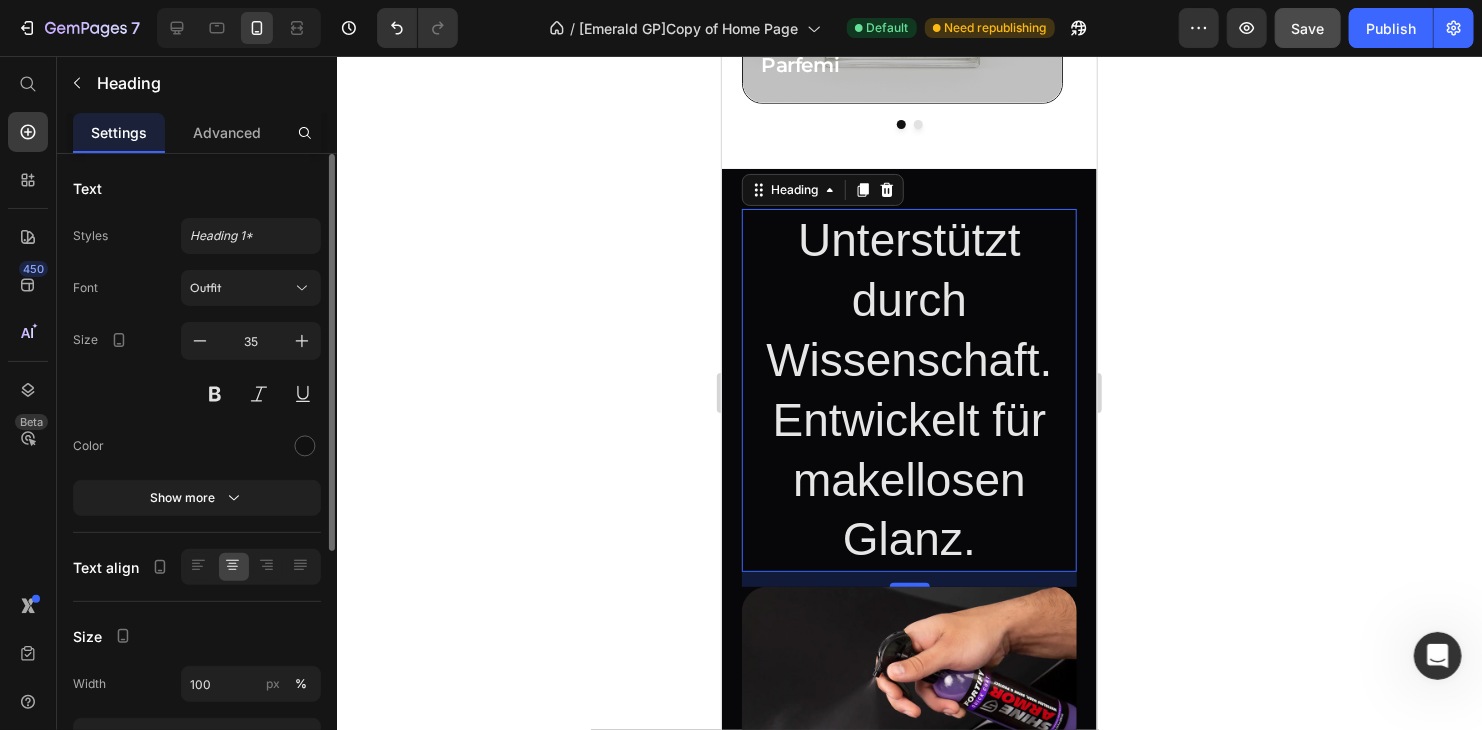 click on "Unterstützt durch Wissenschaft. Entwickelt für makellosen Glanz." at bounding box center (908, 389) 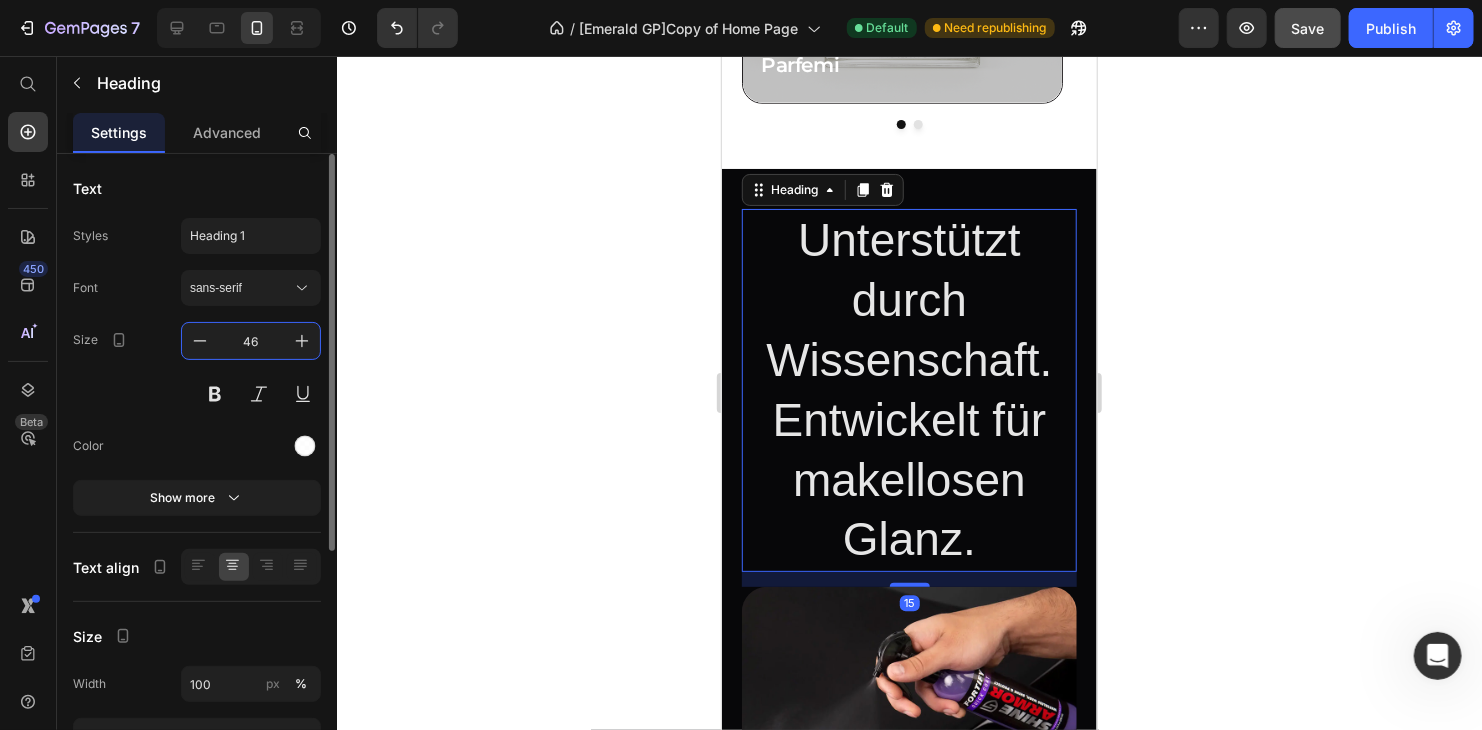 click on "46" at bounding box center [251, 341] 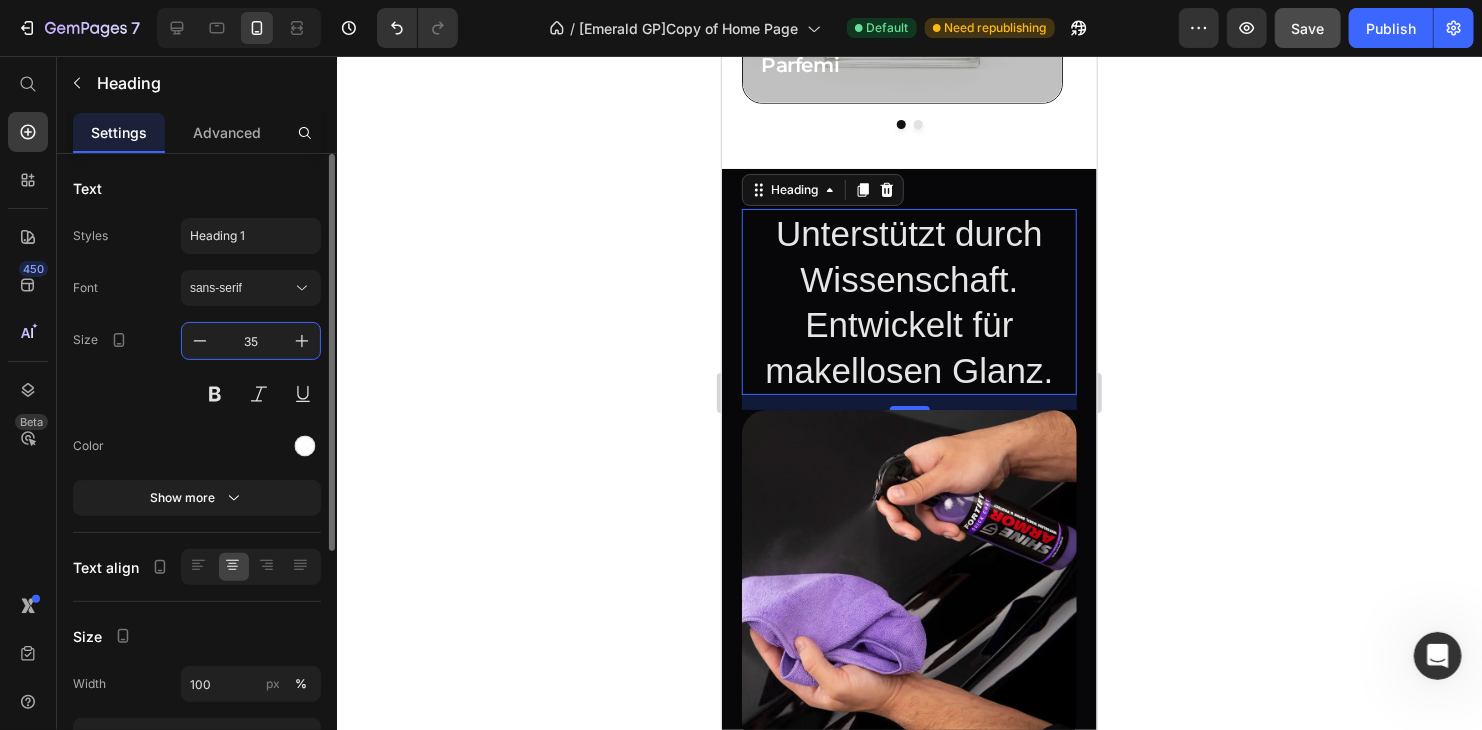 type on "35" 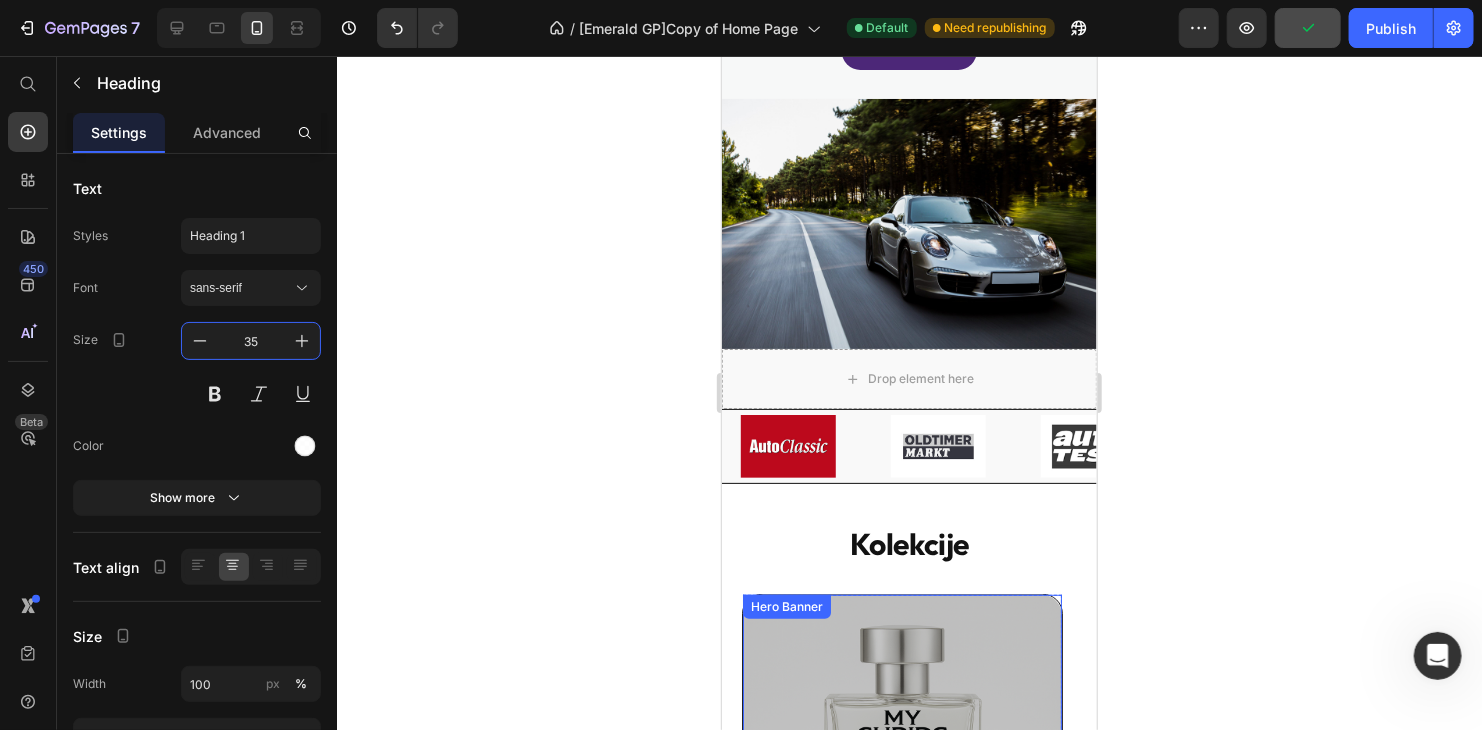 scroll, scrollTop: 0, scrollLeft: 0, axis: both 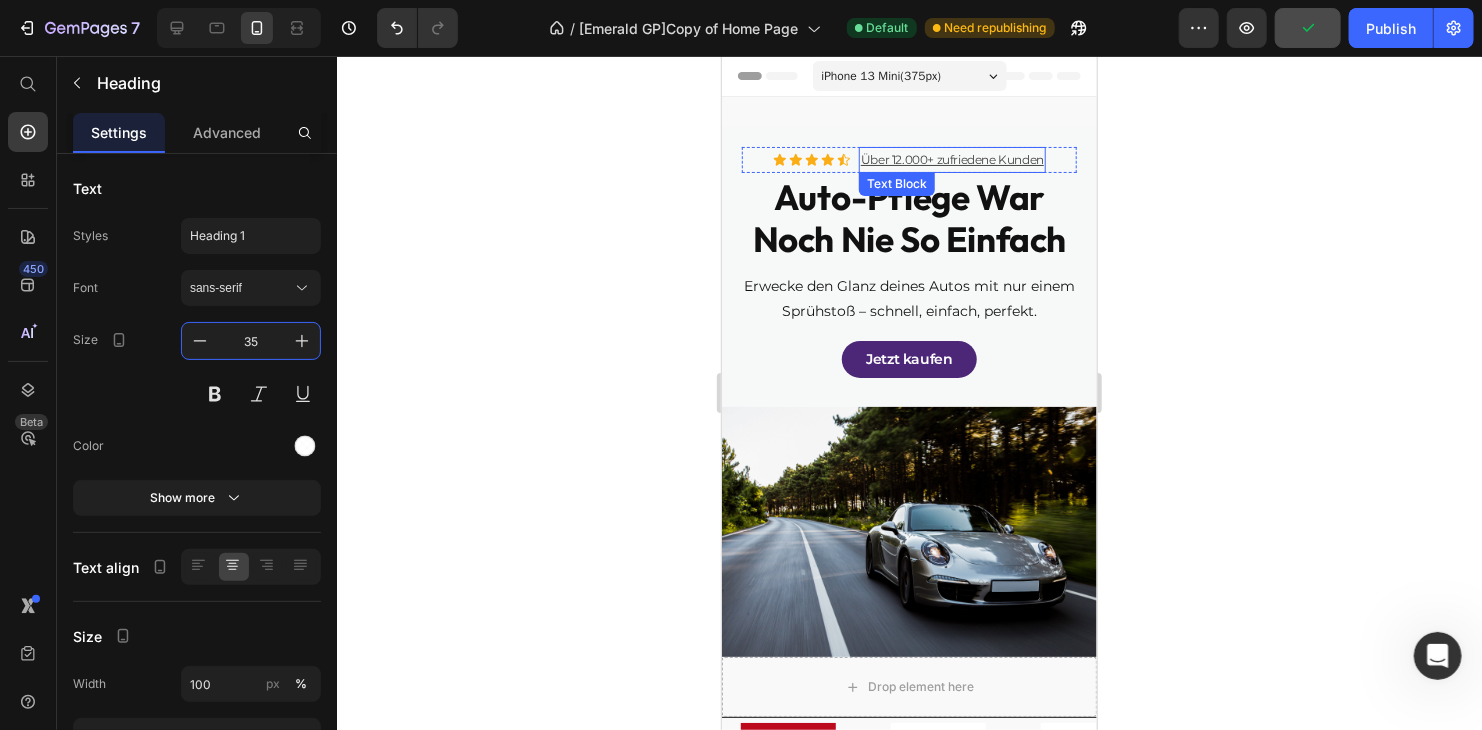 click on "Auto-Pflege war noch nie so einfach" at bounding box center (908, 217) 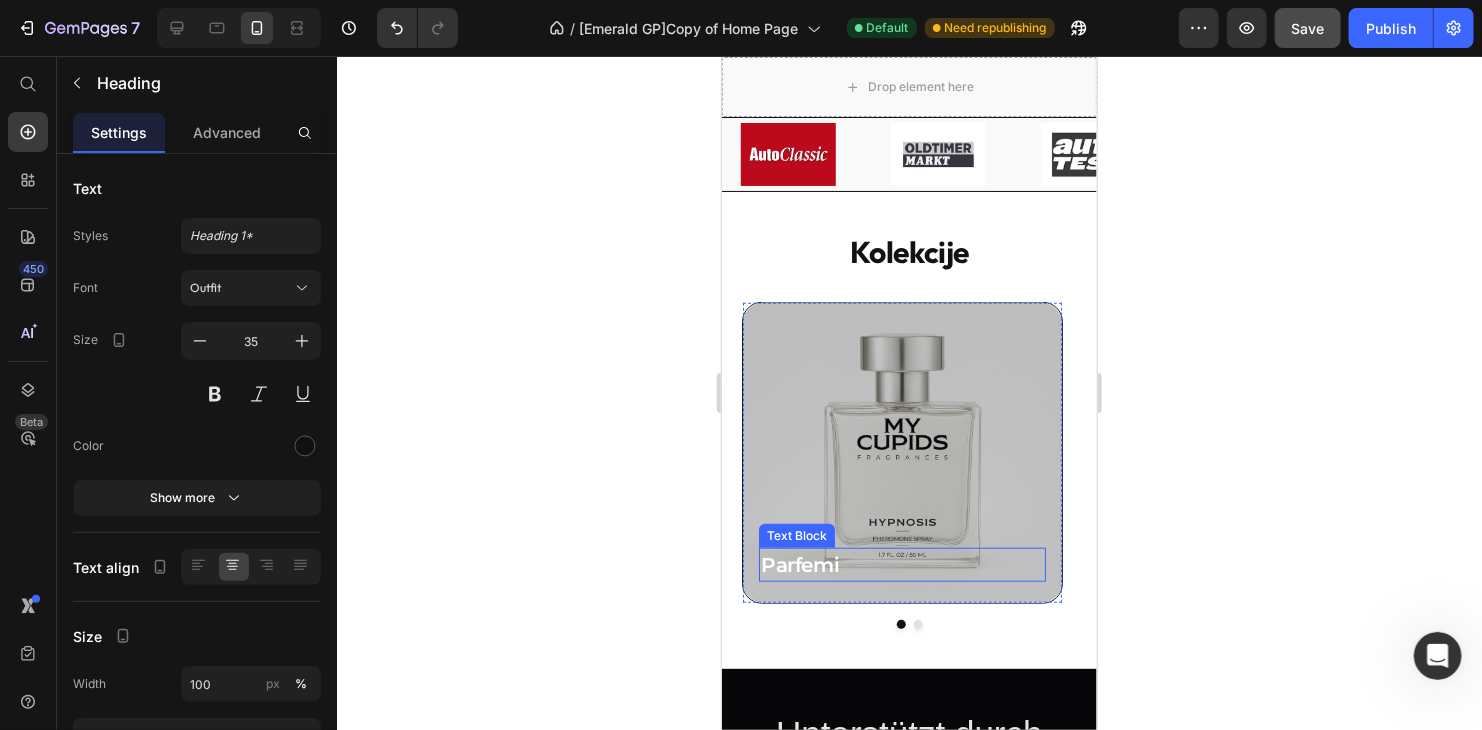 scroll, scrollTop: 1000, scrollLeft: 0, axis: vertical 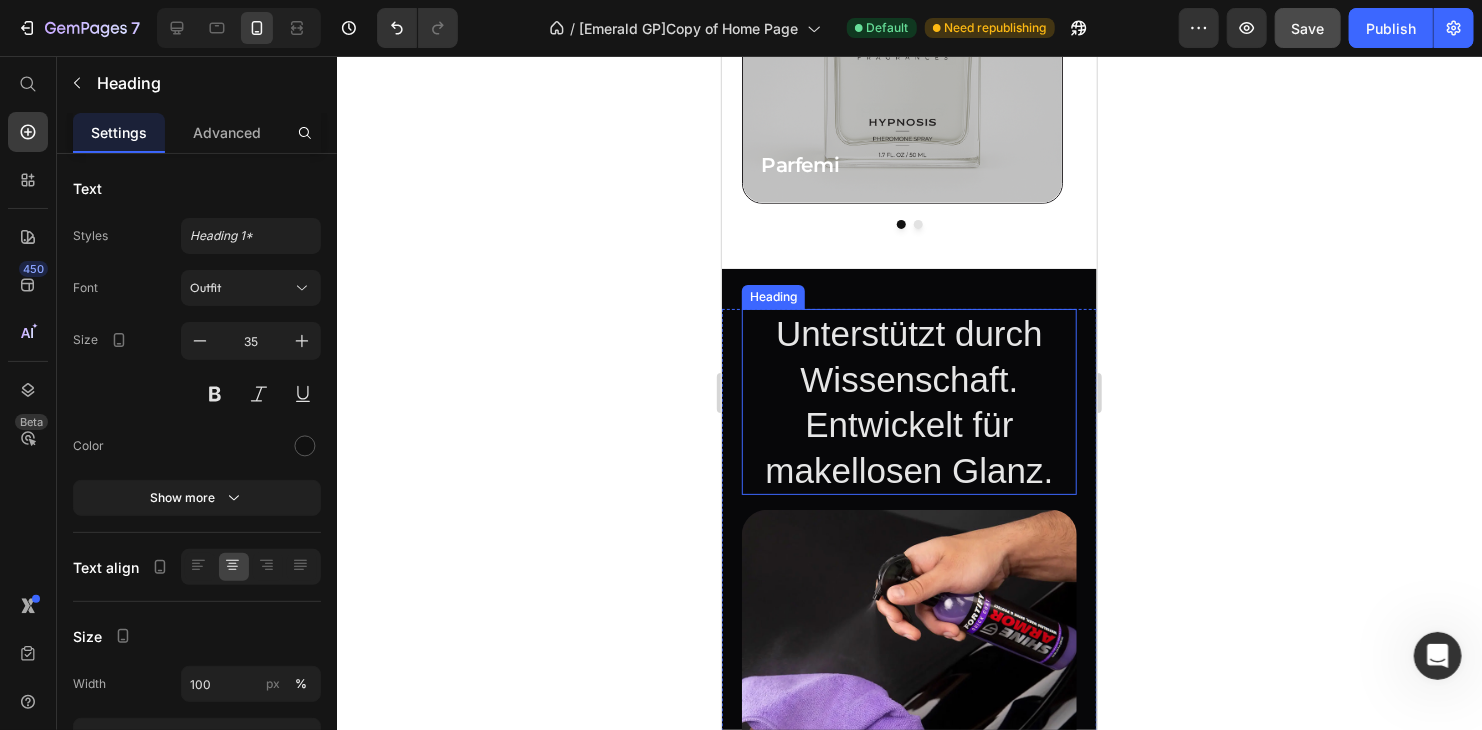 click on "Unterstützt durch Wissenschaft. Entwickelt für makellosen Glanz." at bounding box center [908, 401] 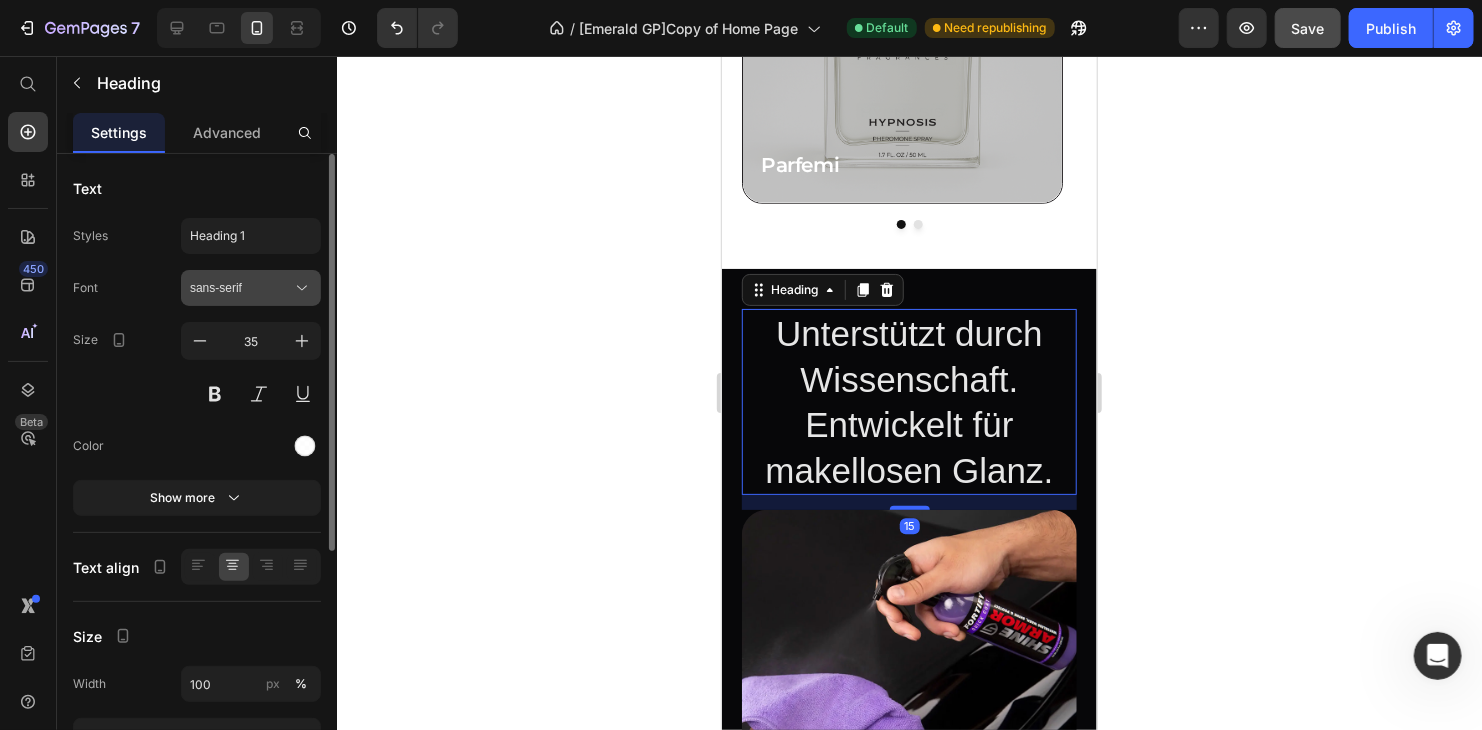 click on "sans-serif" at bounding box center (241, 288) 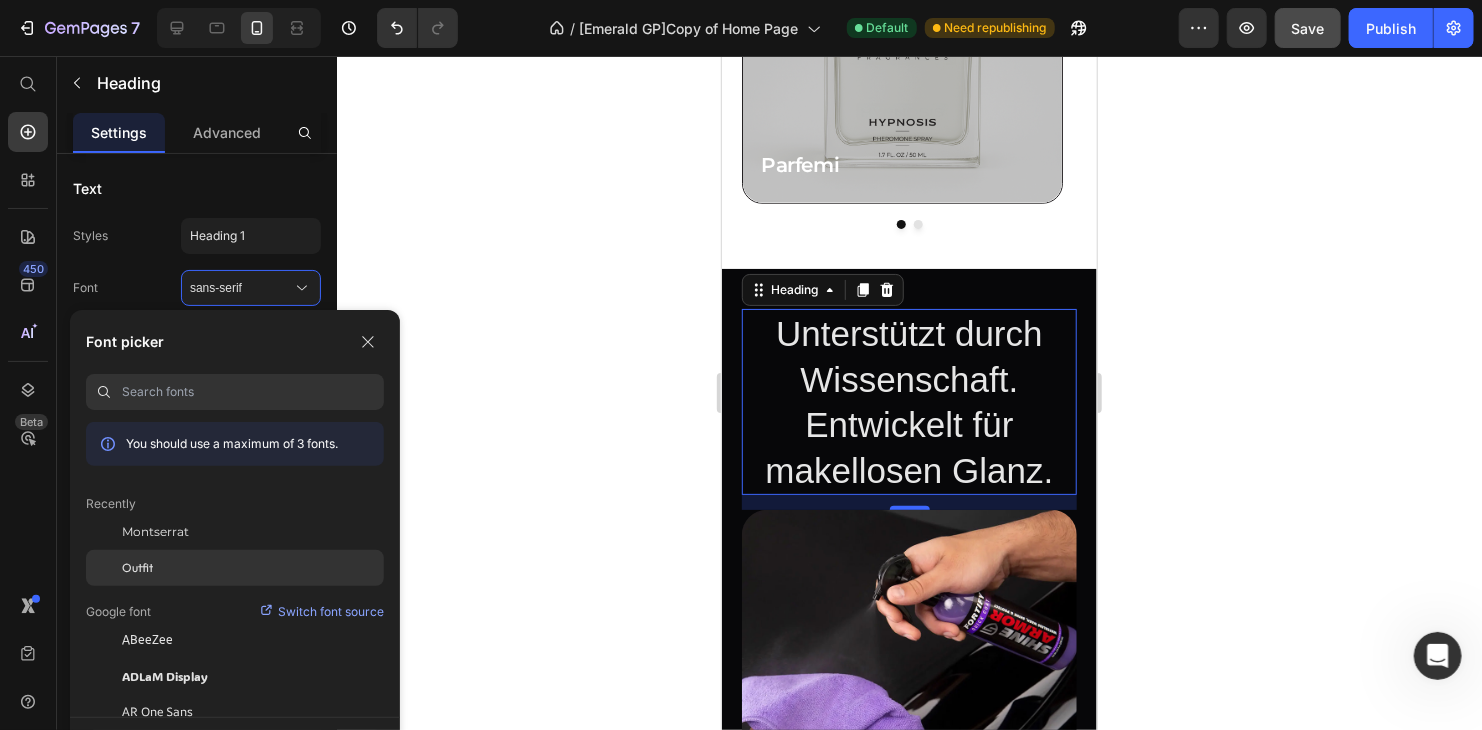 click on "Outfit" 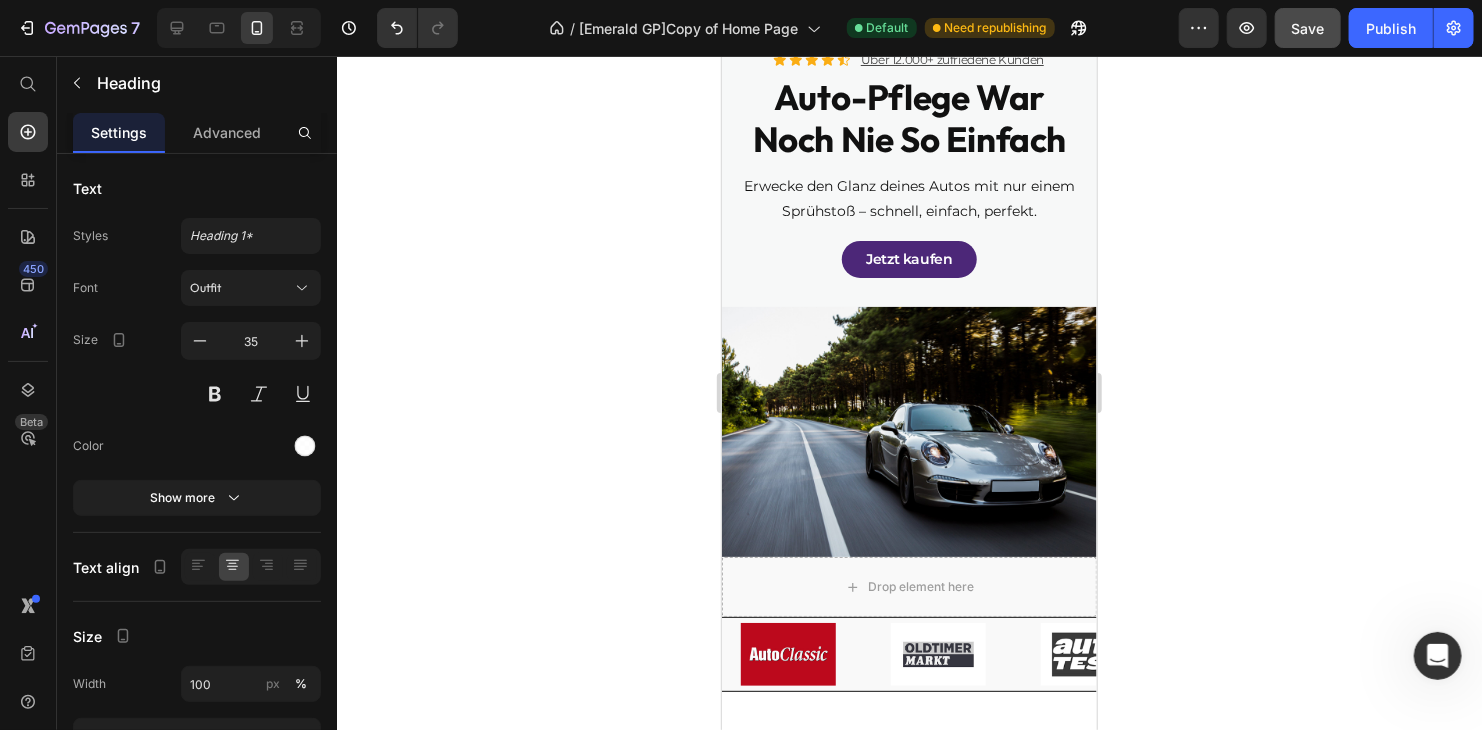 scroll, scrollTop: 0, scrollLeft: 0, axis: both 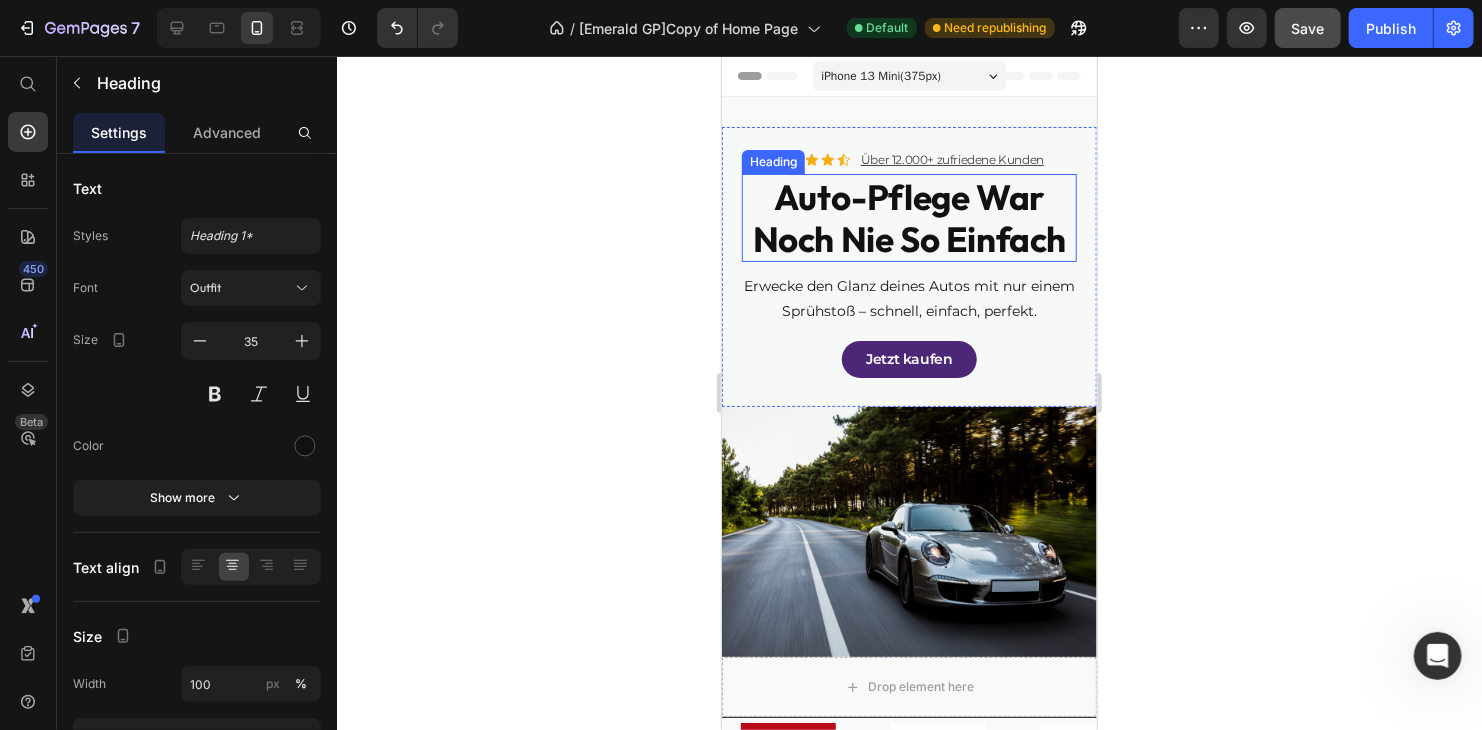 click on "Auto-Pflege war noch nie so einfach" at bounding box center [908, 217] 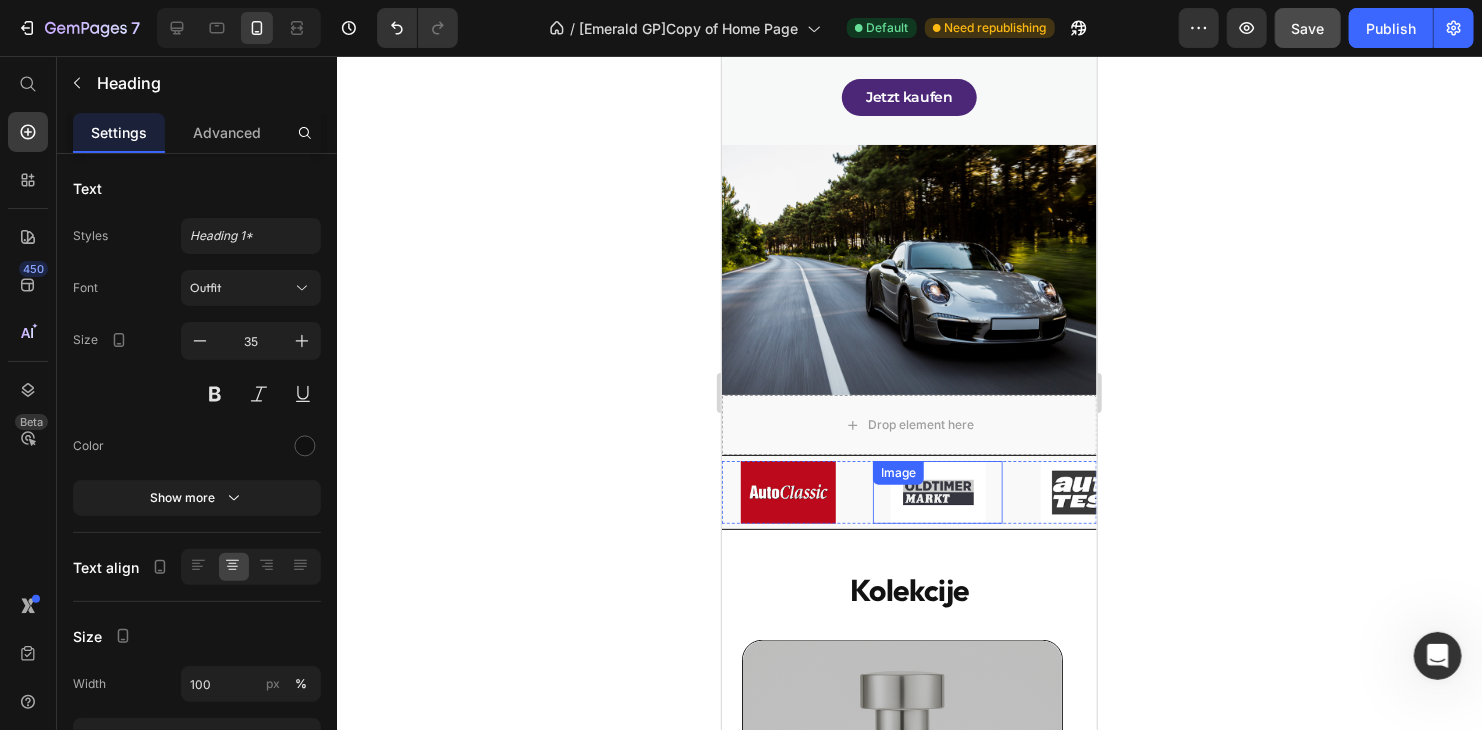 scroll, scrollTop: 100, scrollLeft: 0, axis: vertical 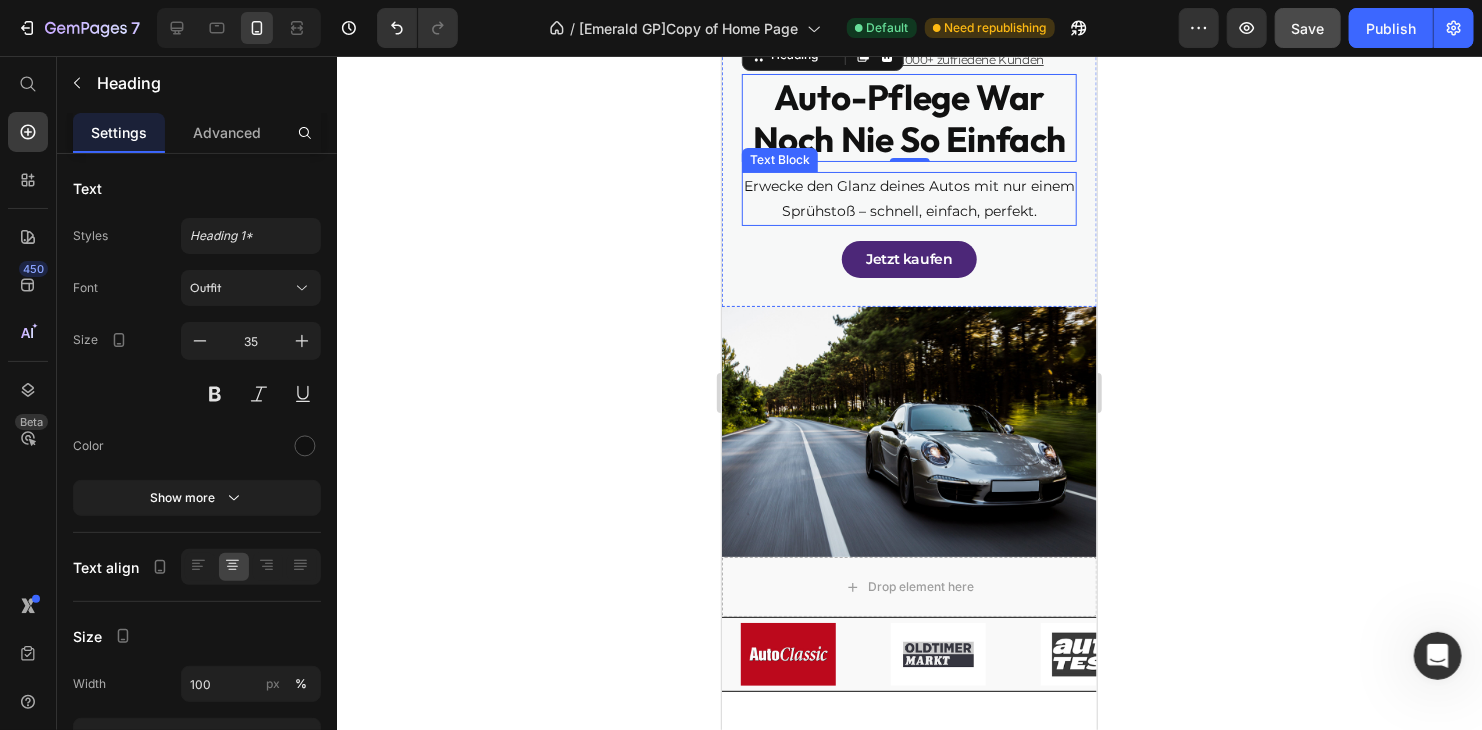 click on "Erwecke den Glanz deines Autos mit nur einem Sprühstoß – schnell, einfach, perfekt." at bounding box center (908, 198) 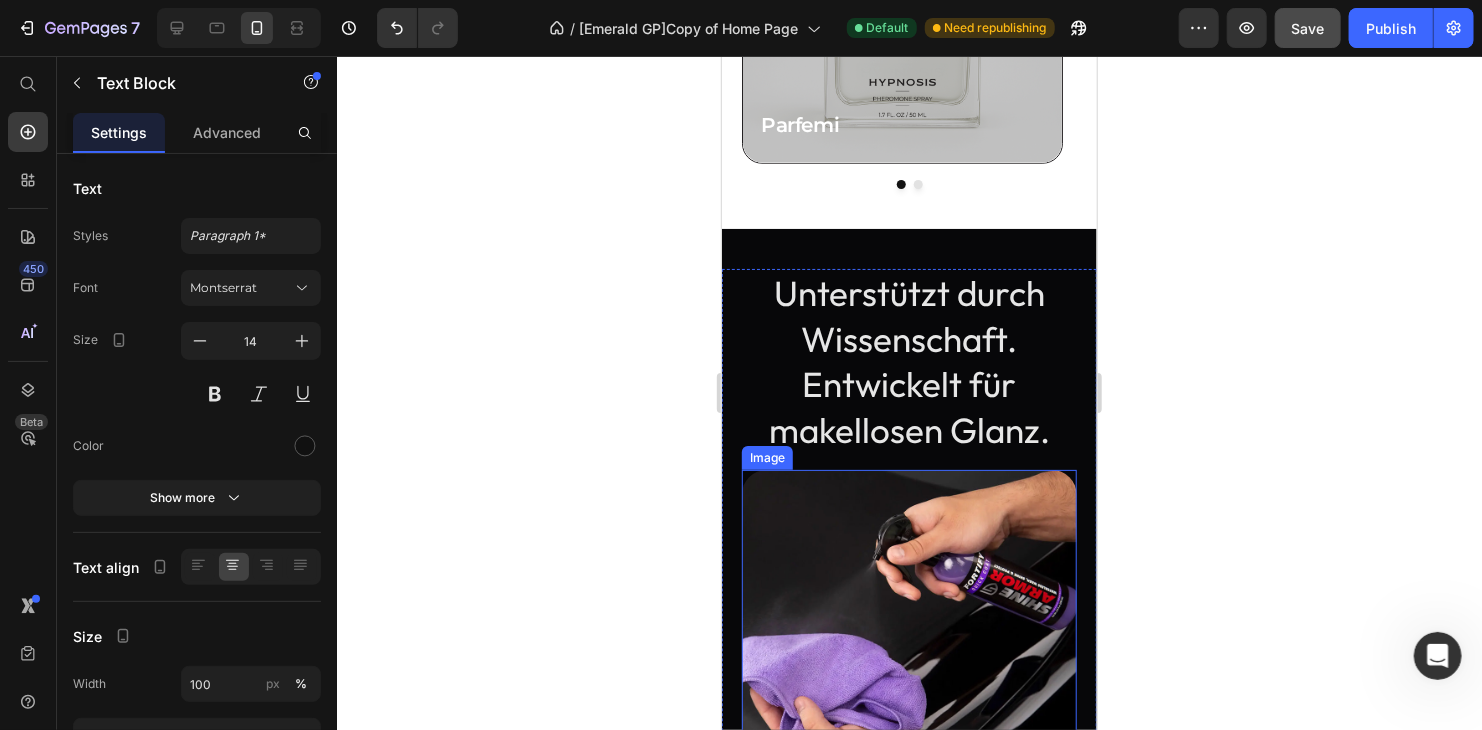 scroll, scrollTop: 1301, scrollLeft: 0, axis: vertical 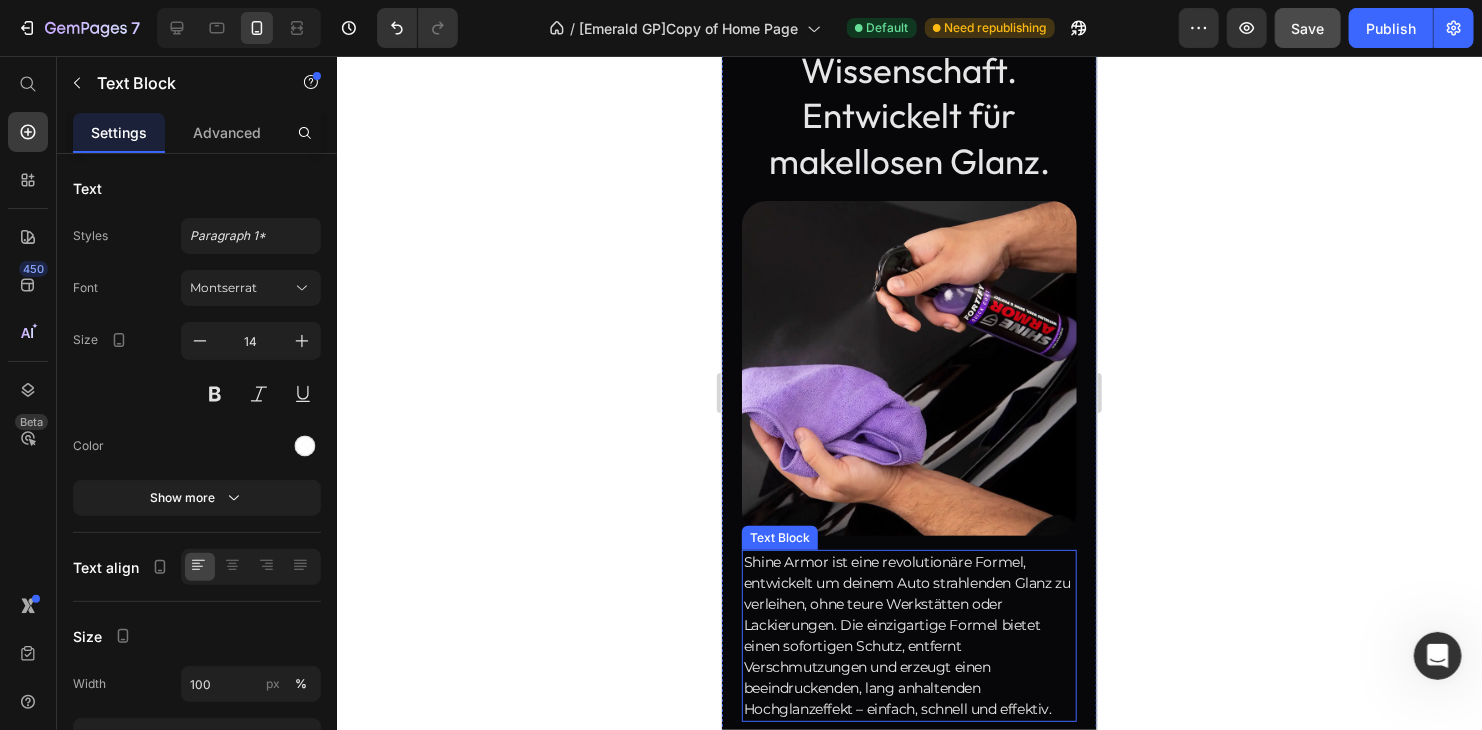 click on "Shine Armor ist eine revolutionäre Formel, entwickelt um deinem Auto strahlenden Glanz zu verleihen, ohne teure Werkstätten oder Lackierungen. Die einzigartige Formel bietet einen sofortigen Schutz, entfernt Verschmutzungen und erzeugt einen beeindruckenden, lang anhaltenden Hochglanzeffekt – einfach, schnell und effektiv." at bounding box center (908, 635) 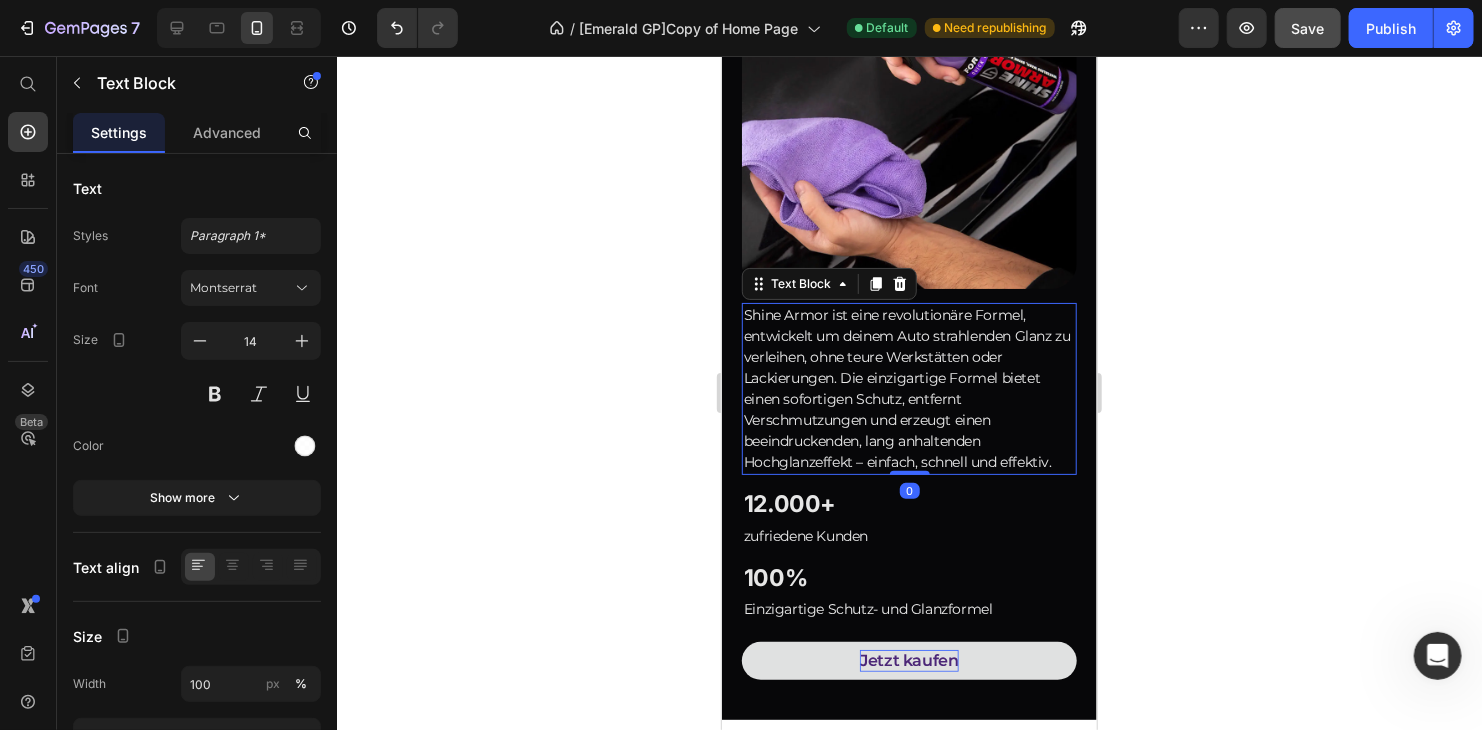 scroll, scrollTop: 1601, scrollLeft: 0, axis: vertical 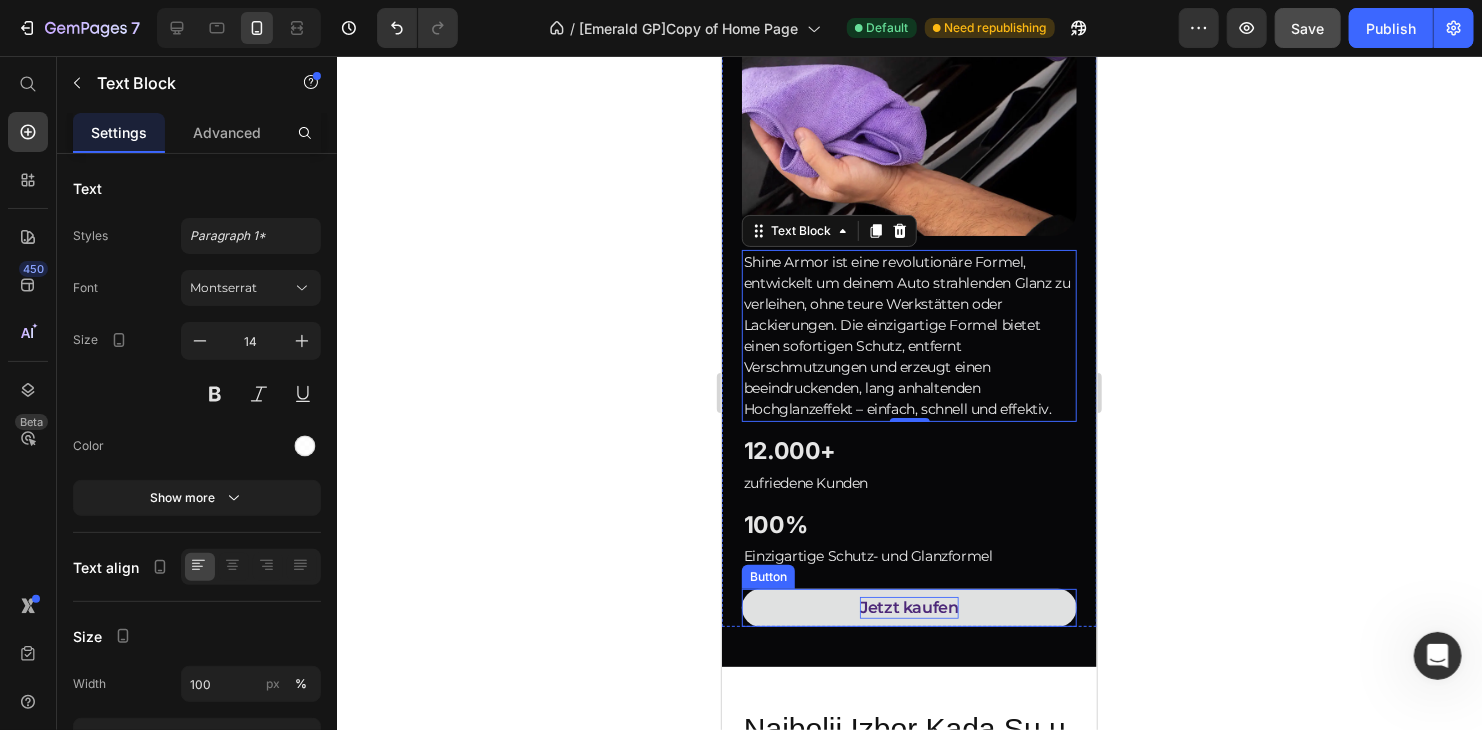 click on "Jetzt kaufen" at bounding box center (908, 606) 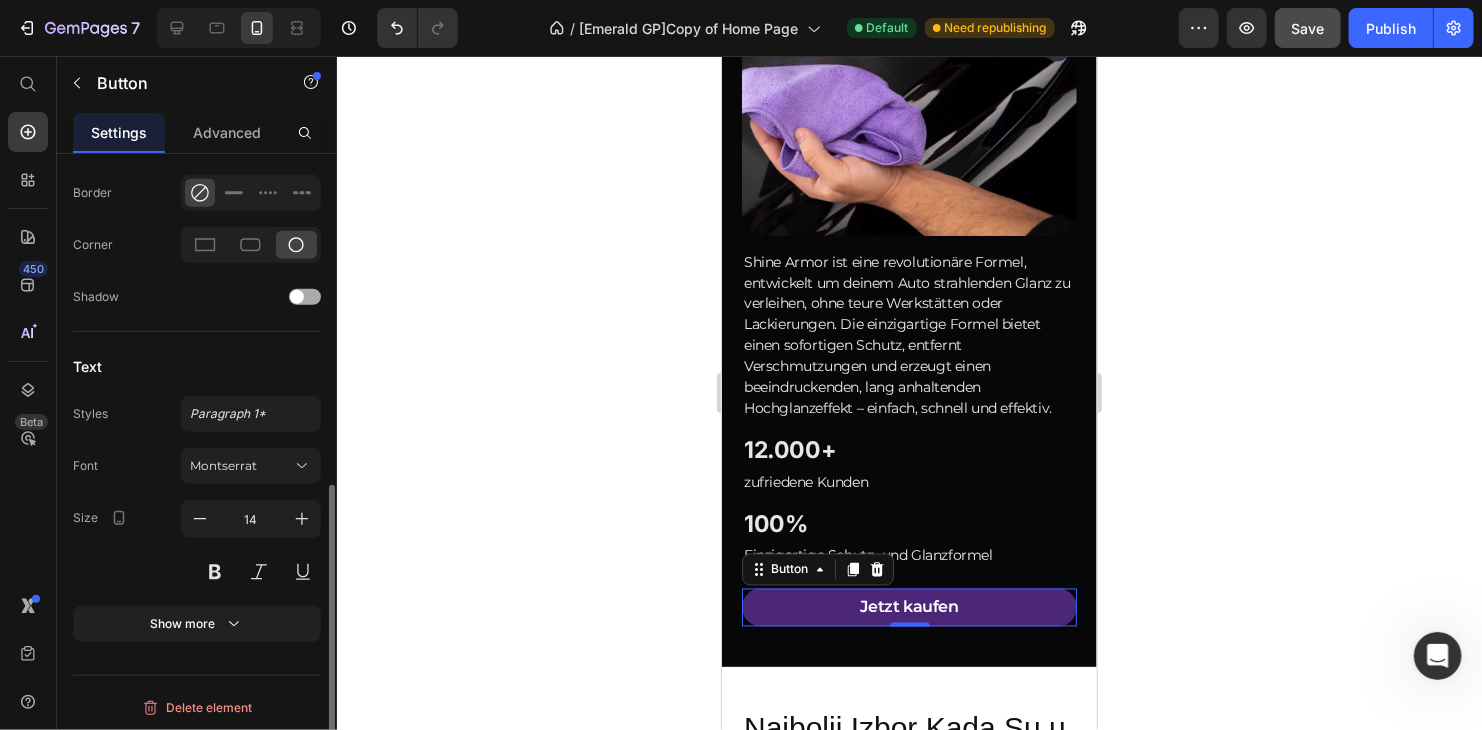 scroll, scrollTop: 192, scrollLeft: 0, axis: vertical 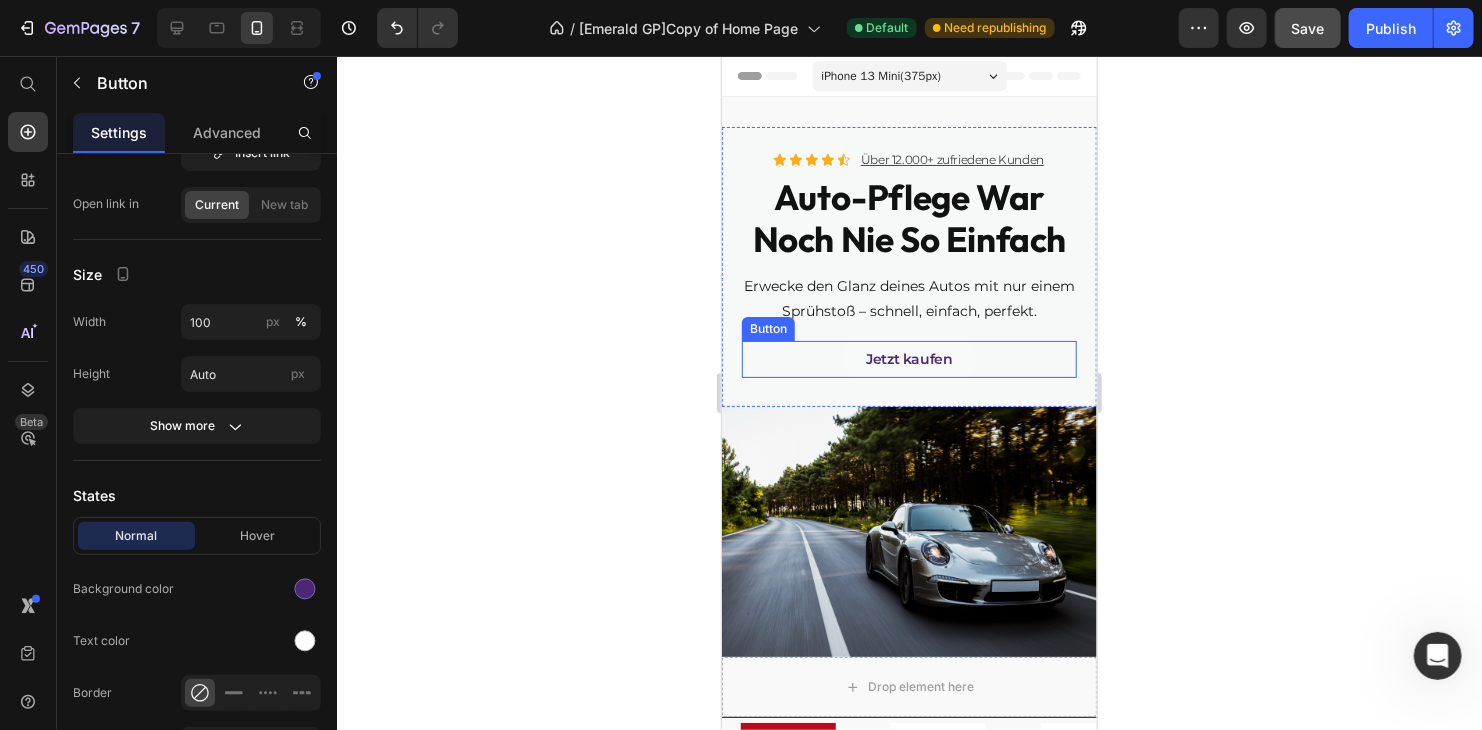 click on "Jetzt kaufen" at bounding box center [908, 358] 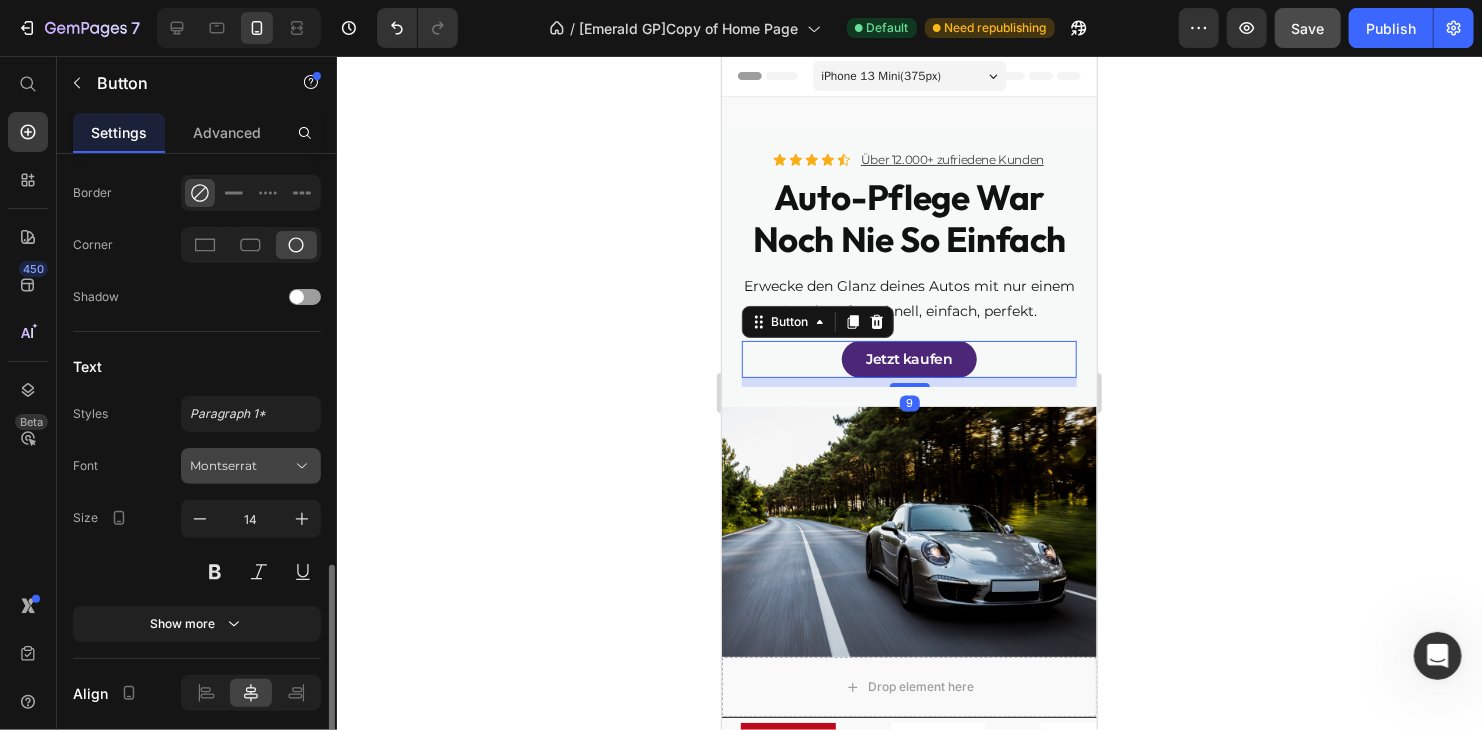 scroll, scrollTop: 757, scrollLeft: 0, axis: vertical 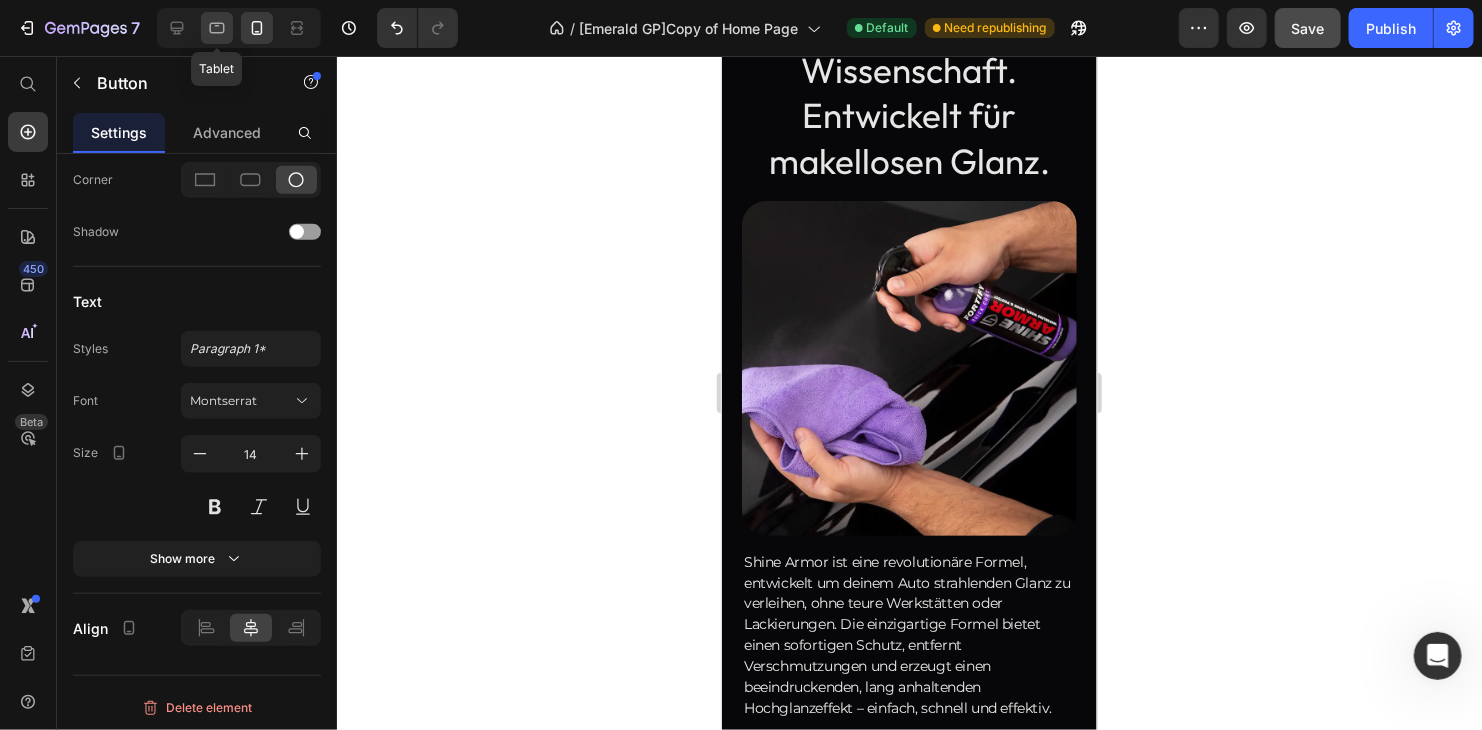 click 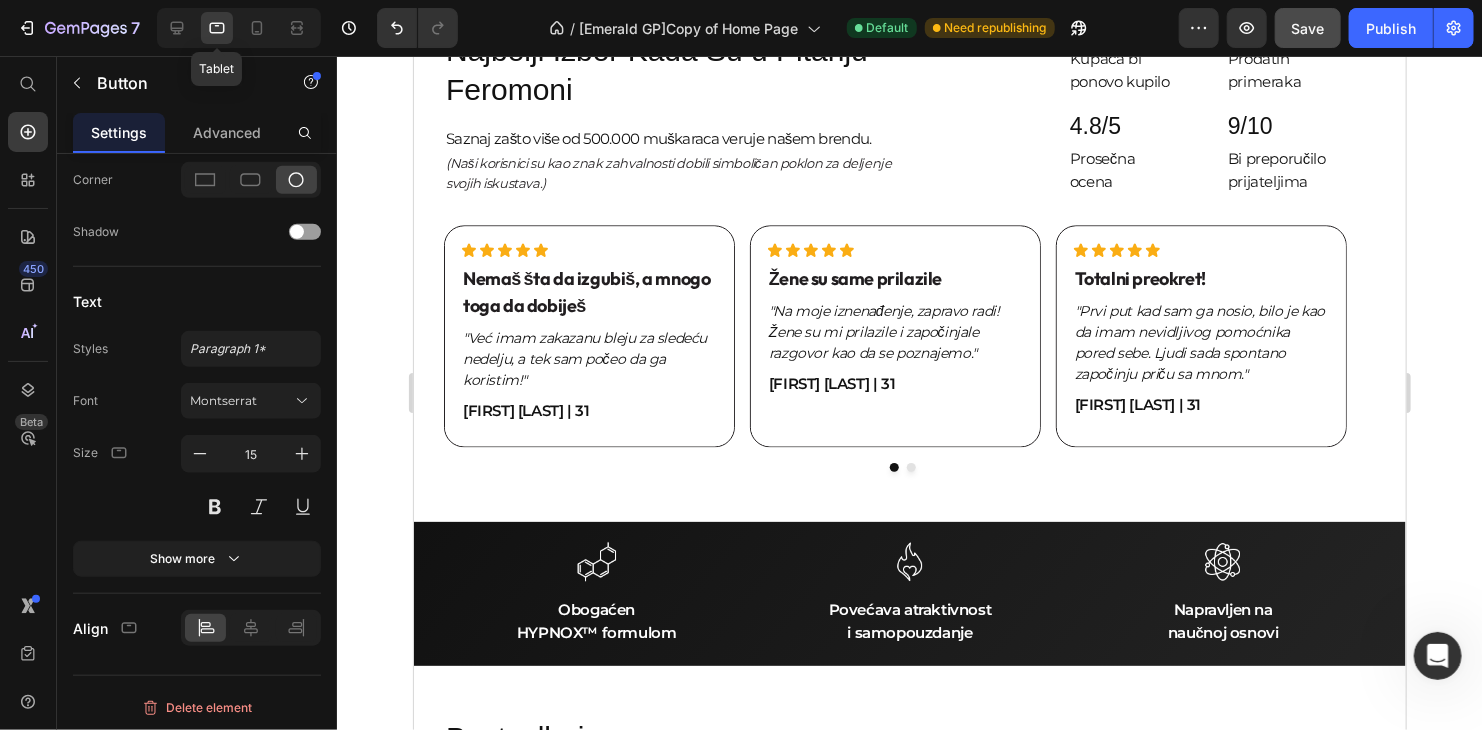 click 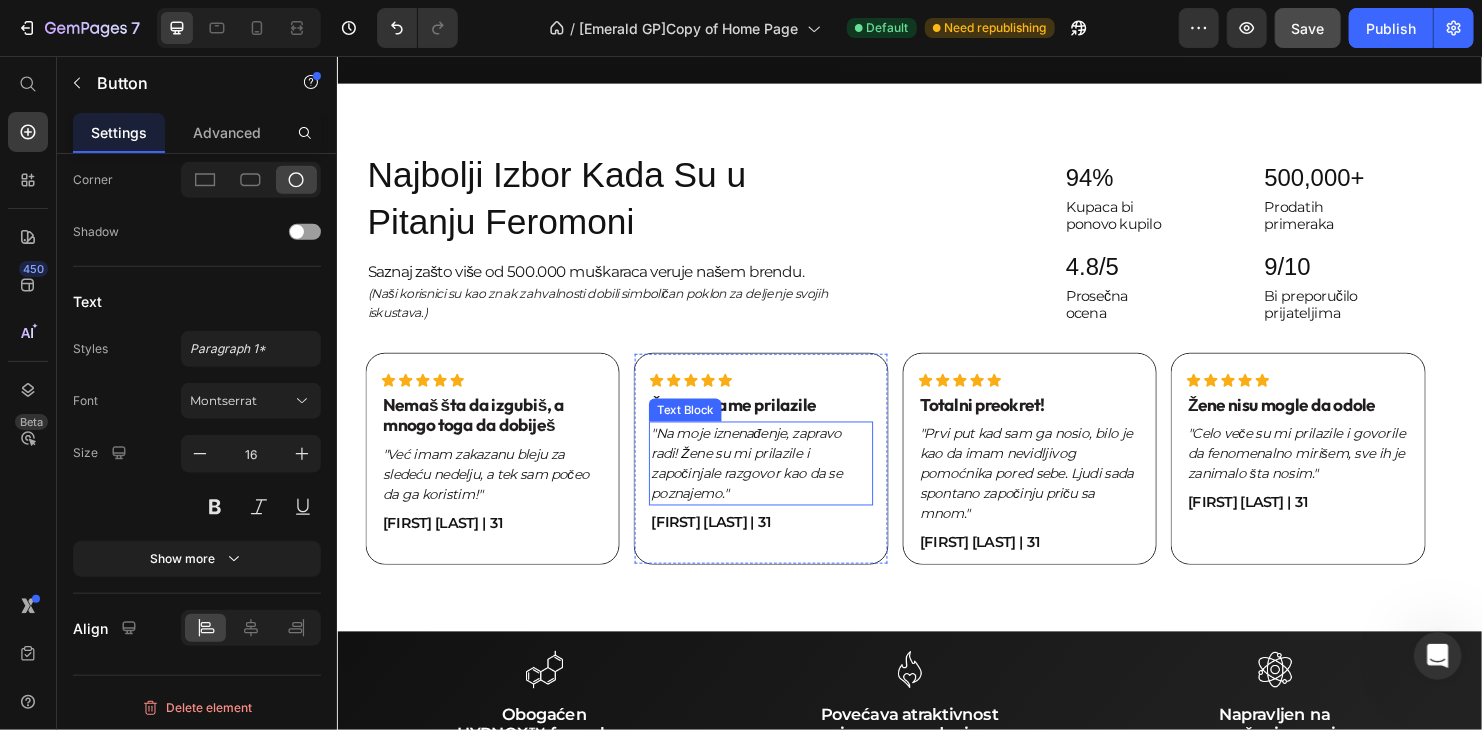 scroll, scrollTop: 2041, scrollLeft: 0, axis: vertical 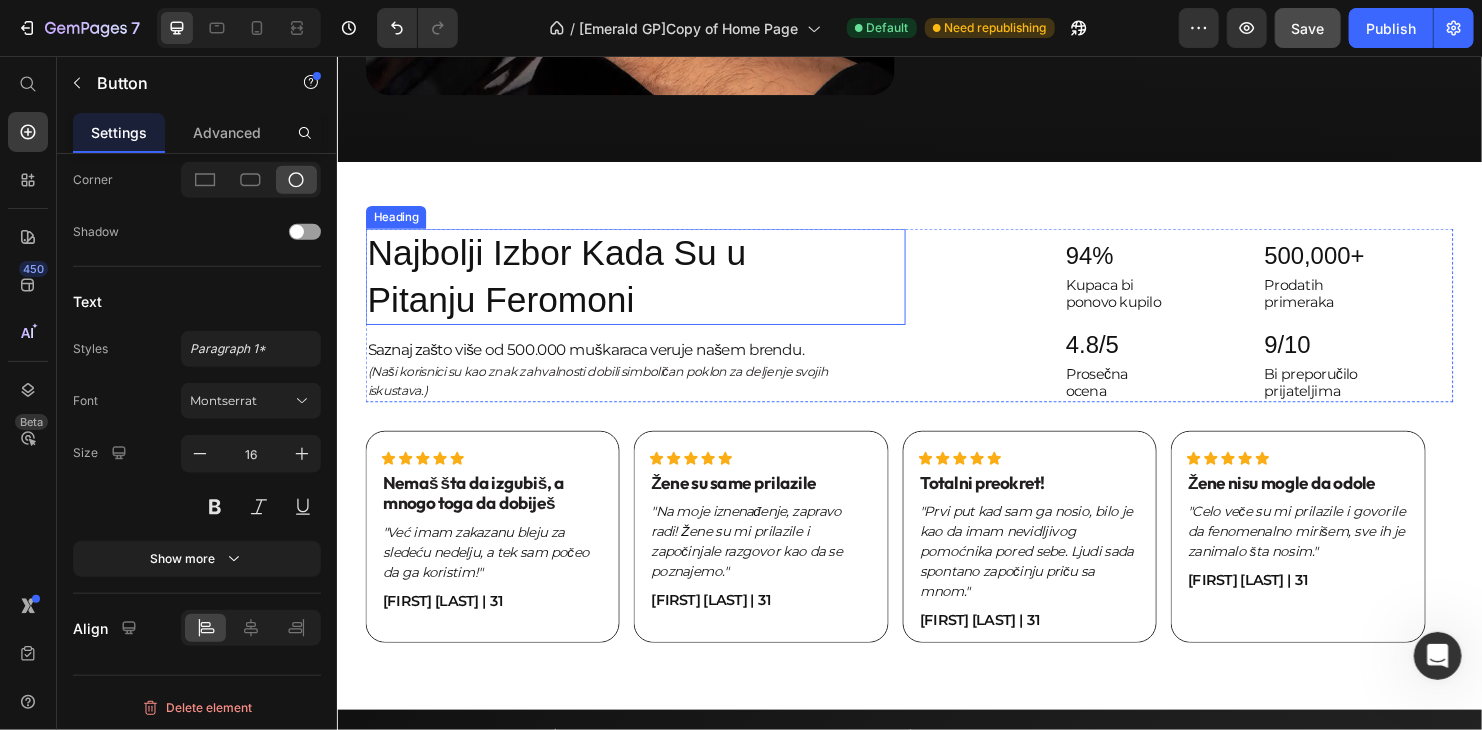 click on "Najbolji Izbor Kada Su u Pitanju Feromoni" at bounding box center [591, 286] 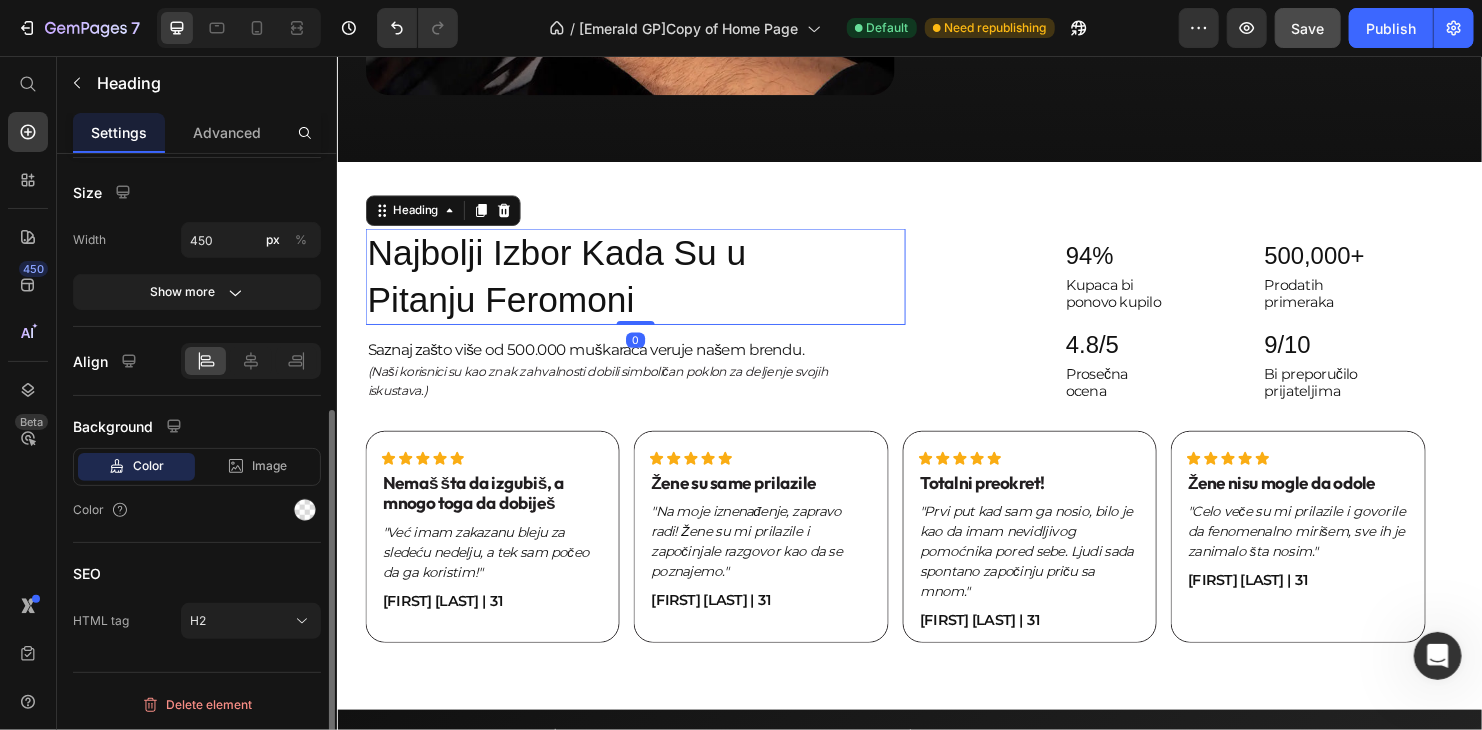 scroll, scrollTop: 0, scrollLeft: 0, axis: both 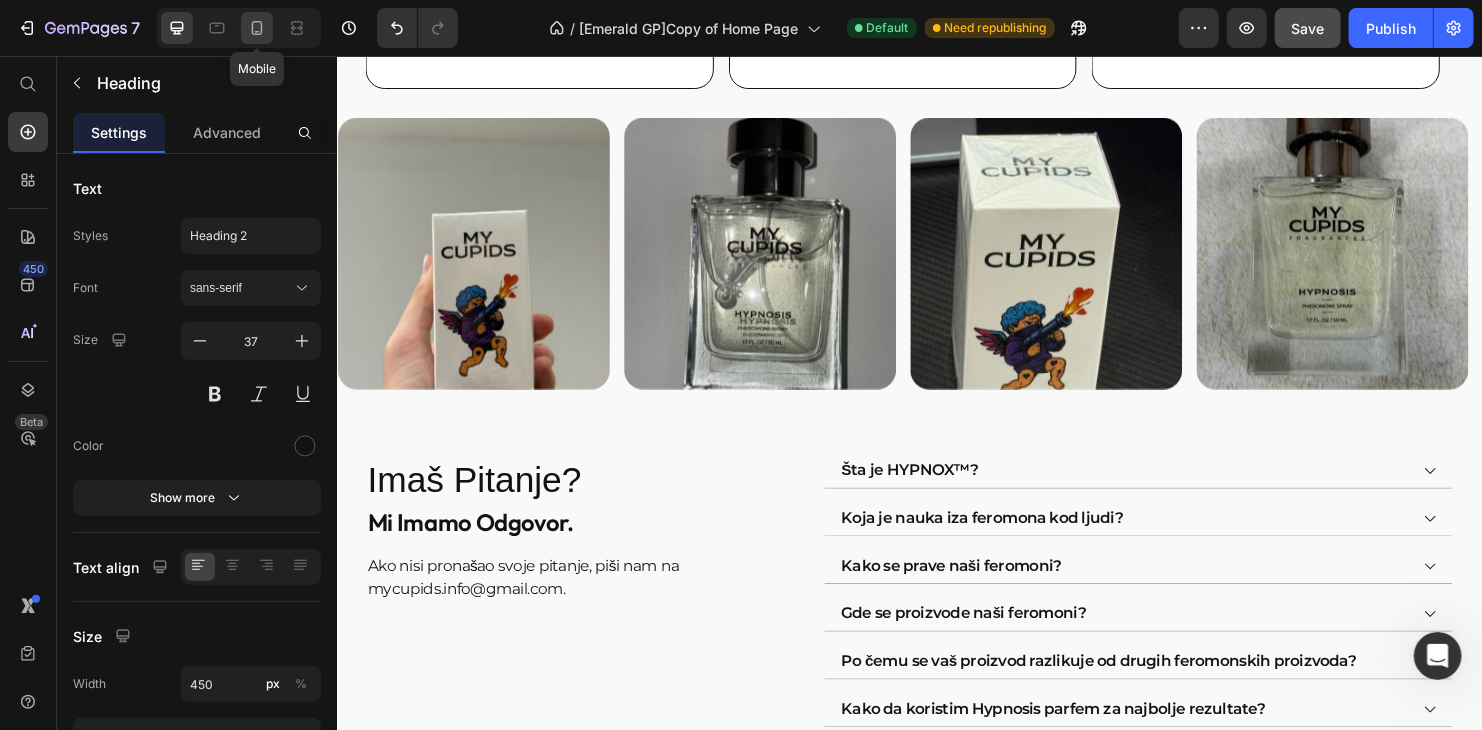 click 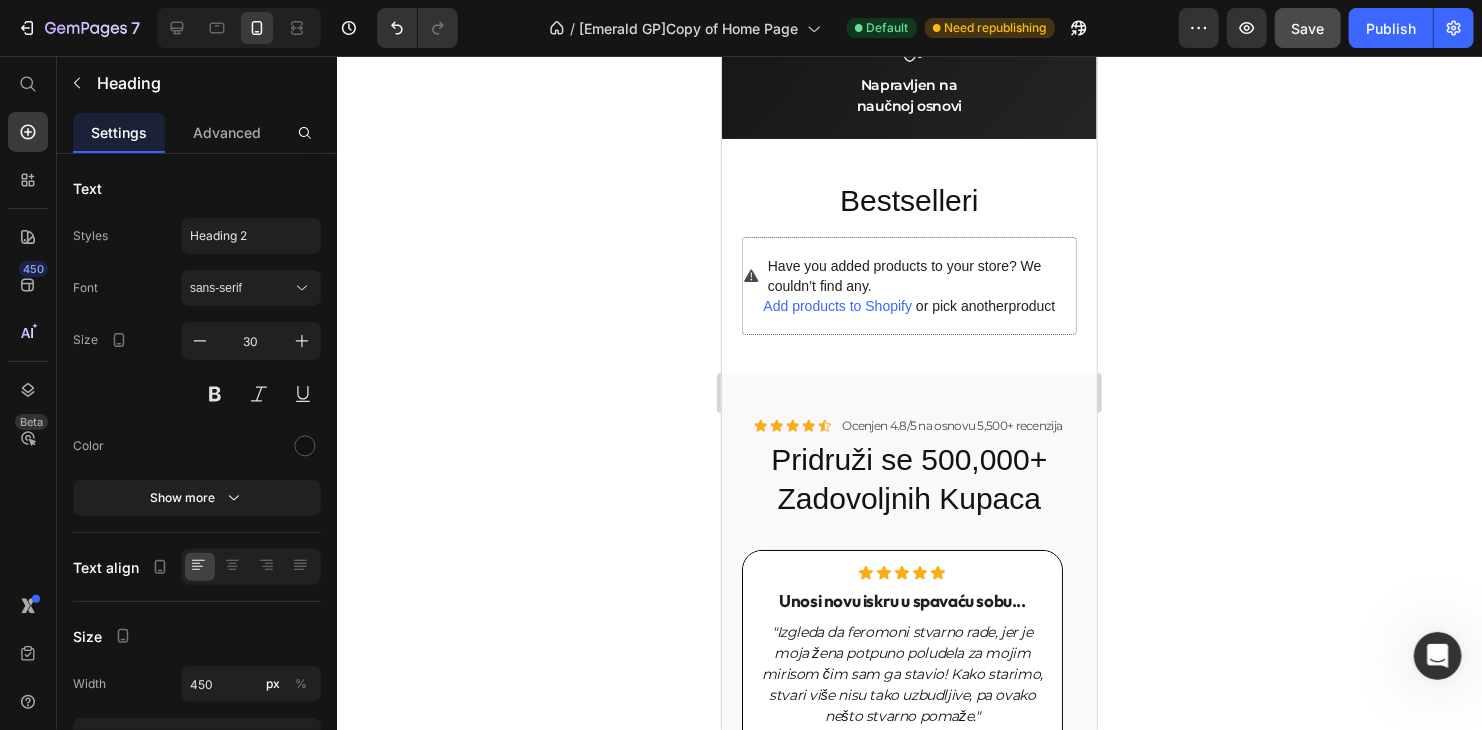 scroll, scrollTop: 3380, scrollLeft: 0, axis: vertical 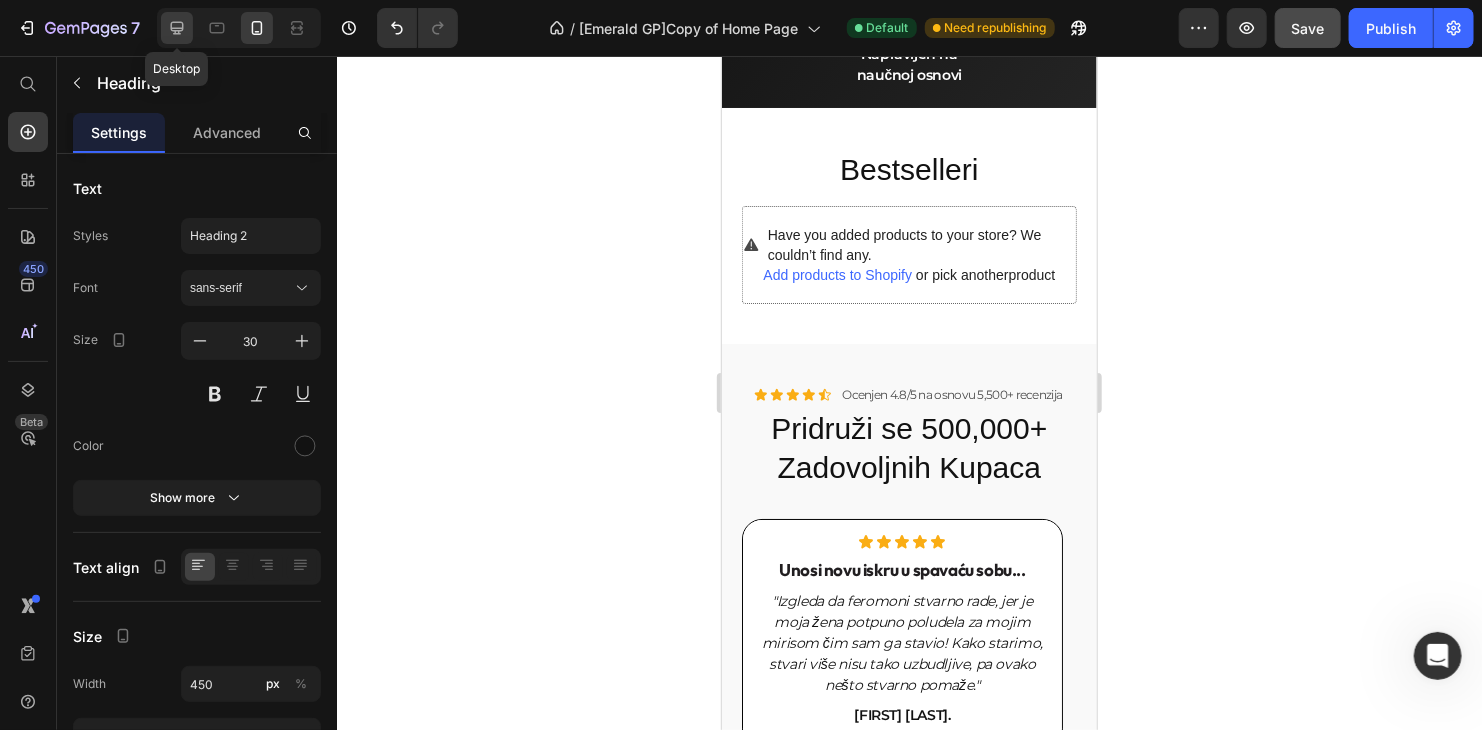 click 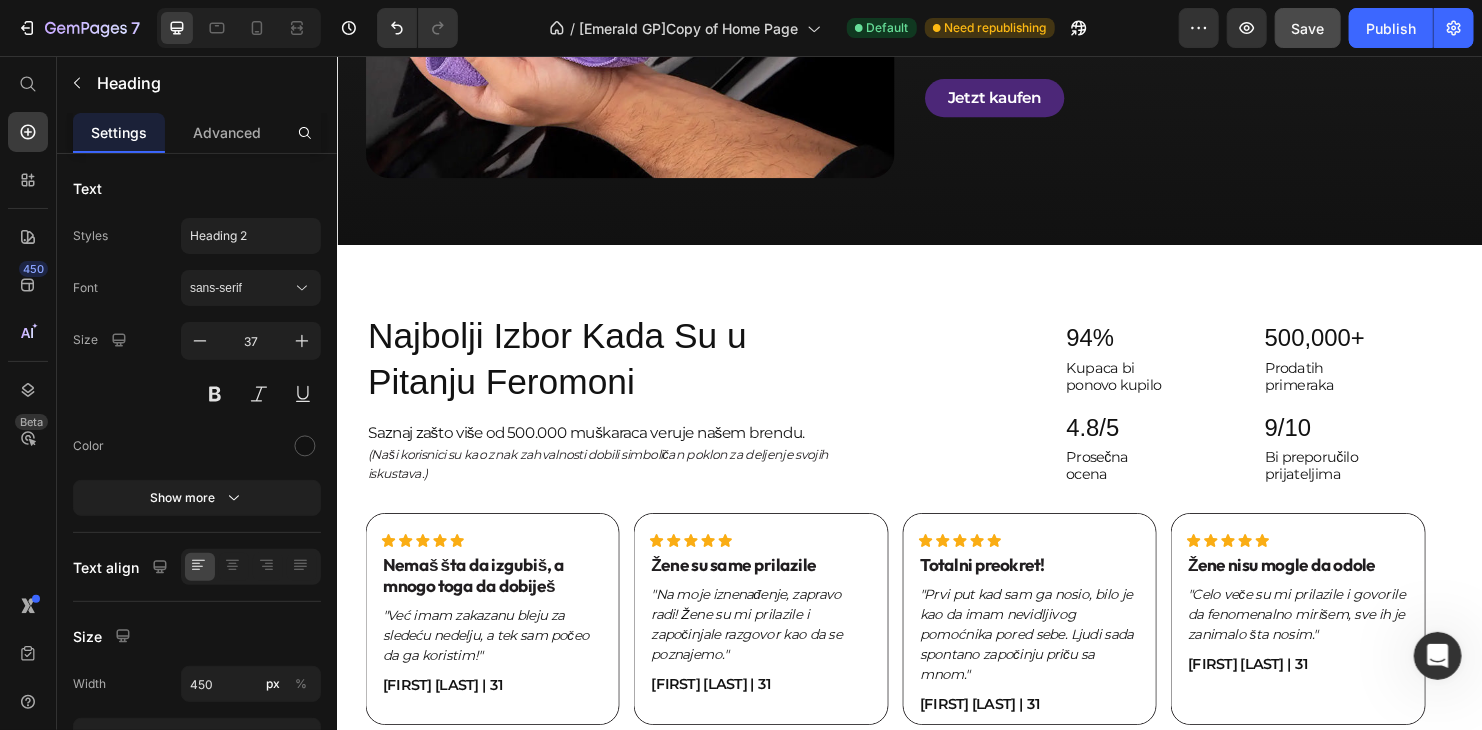 scroll, scrollTop: 1901, scrollLeft: 0, axis: vertical 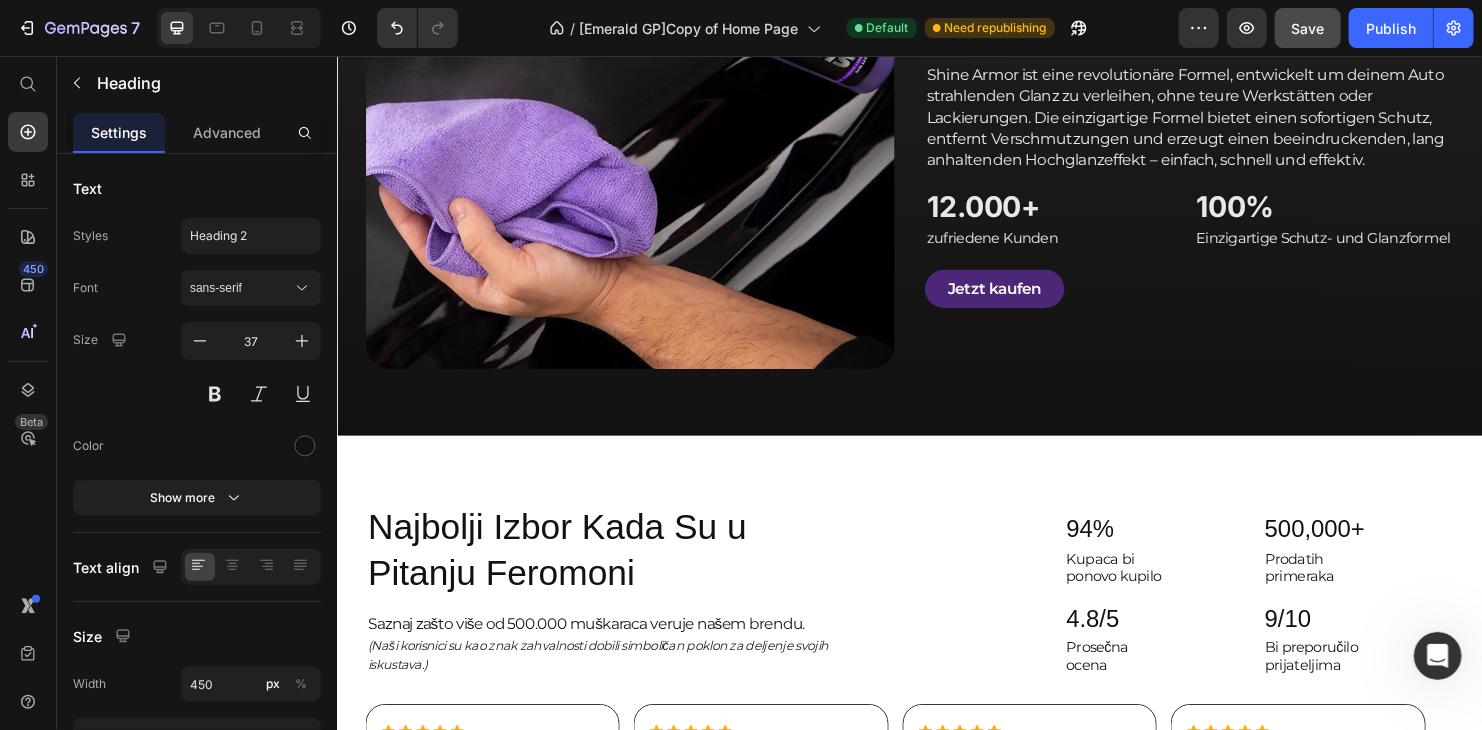 click on "Najbolji Izbor Kada Su u Pitanju Feromoni" at bounding box center (591, 573) 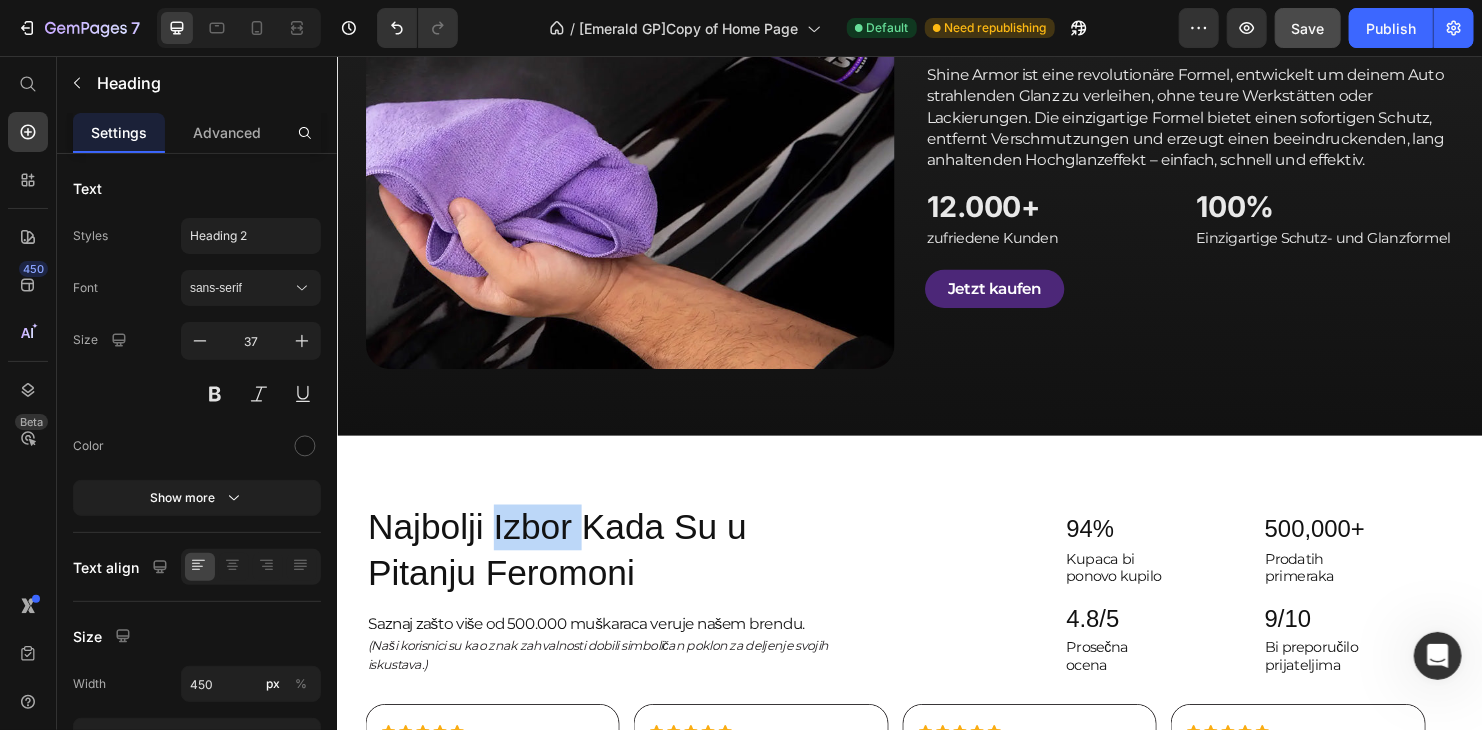 click on "Najbolji Izbor Kada Su u Pitanju Feromoni" at bounding box center [591, 573] 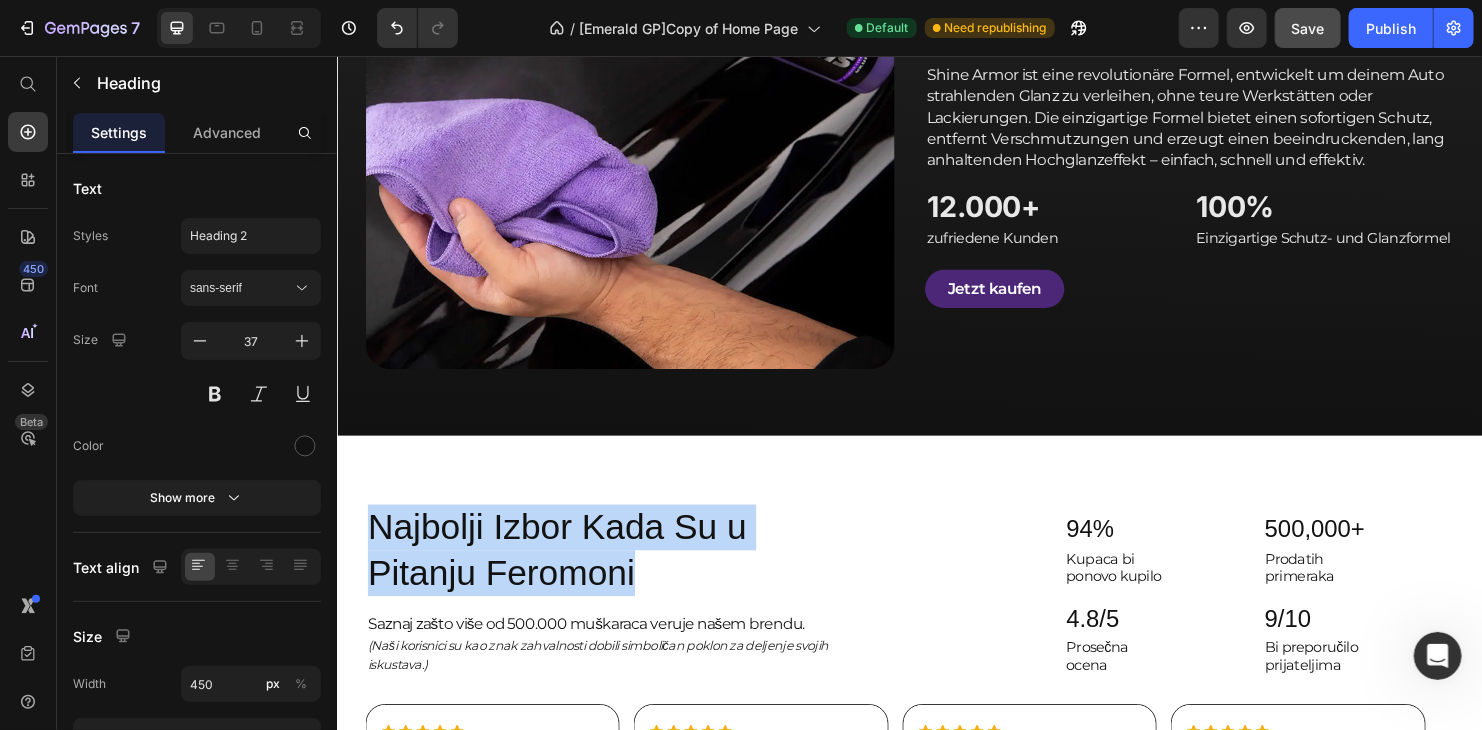 click on "Najbolji Izbor Kada Su u Pitanju Feromoni" at bounding box center (591, 573) 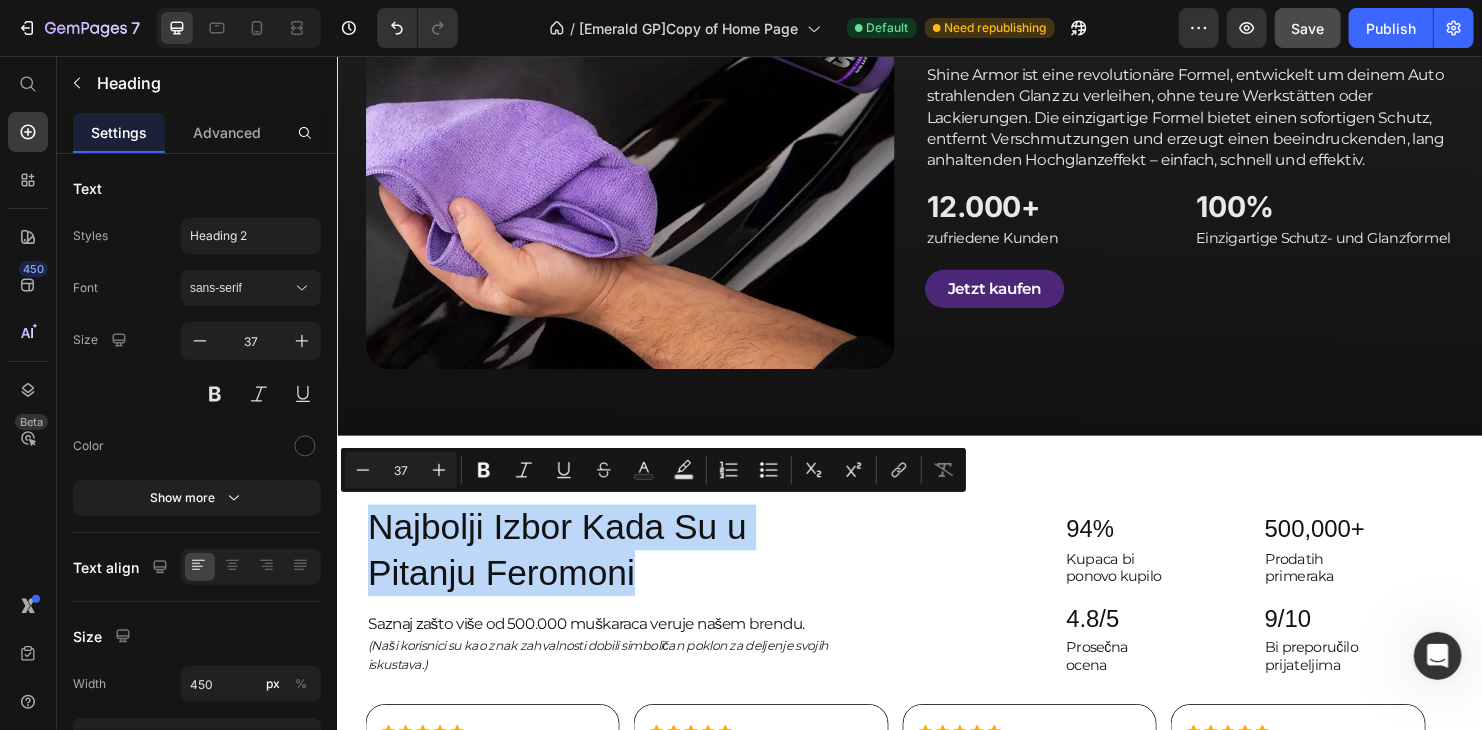 click on "Najbolji Izbor Kada Su u Pitanju Feromoni" at bounding box center [591, 573] 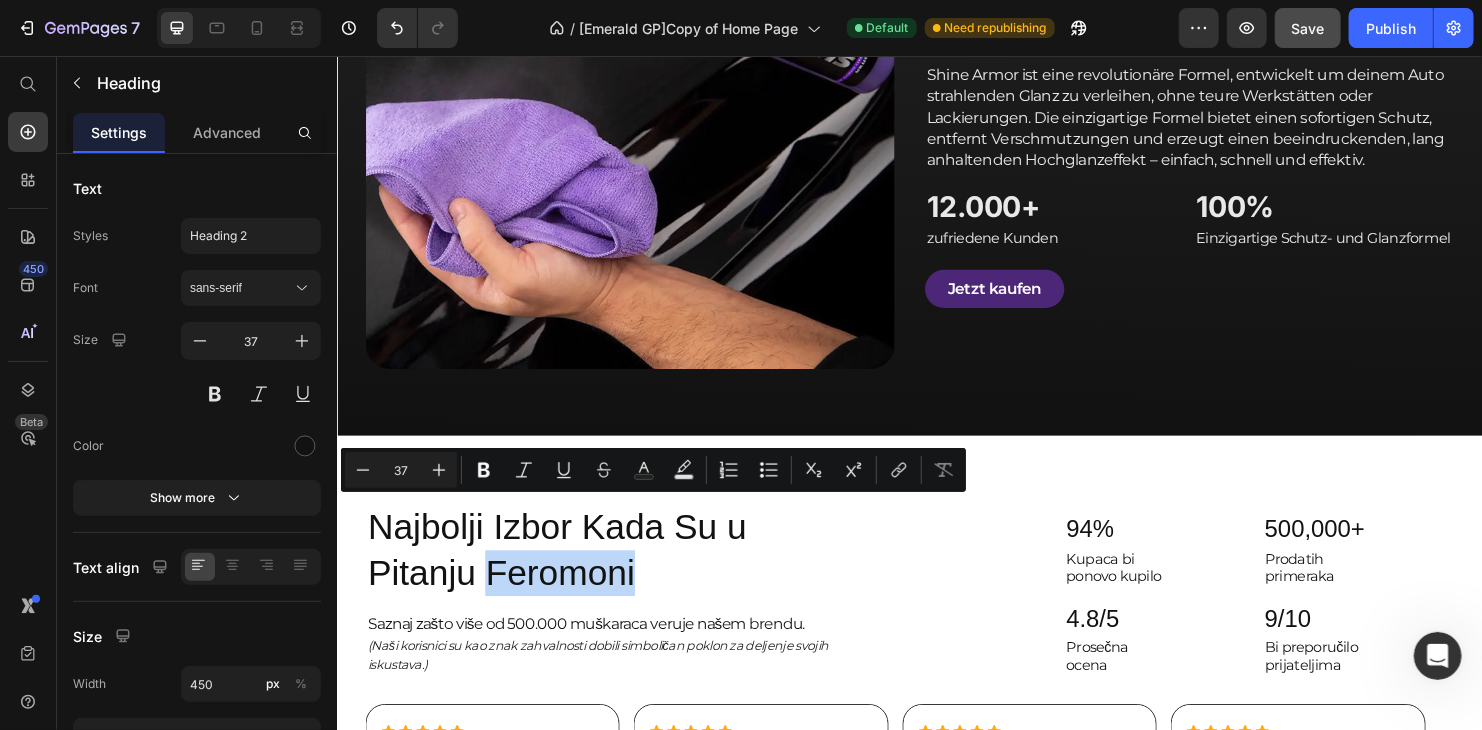 click on "Najbolji Izbor Kada Su u Pitanju Feromoni" at bounding box center [591, 573] 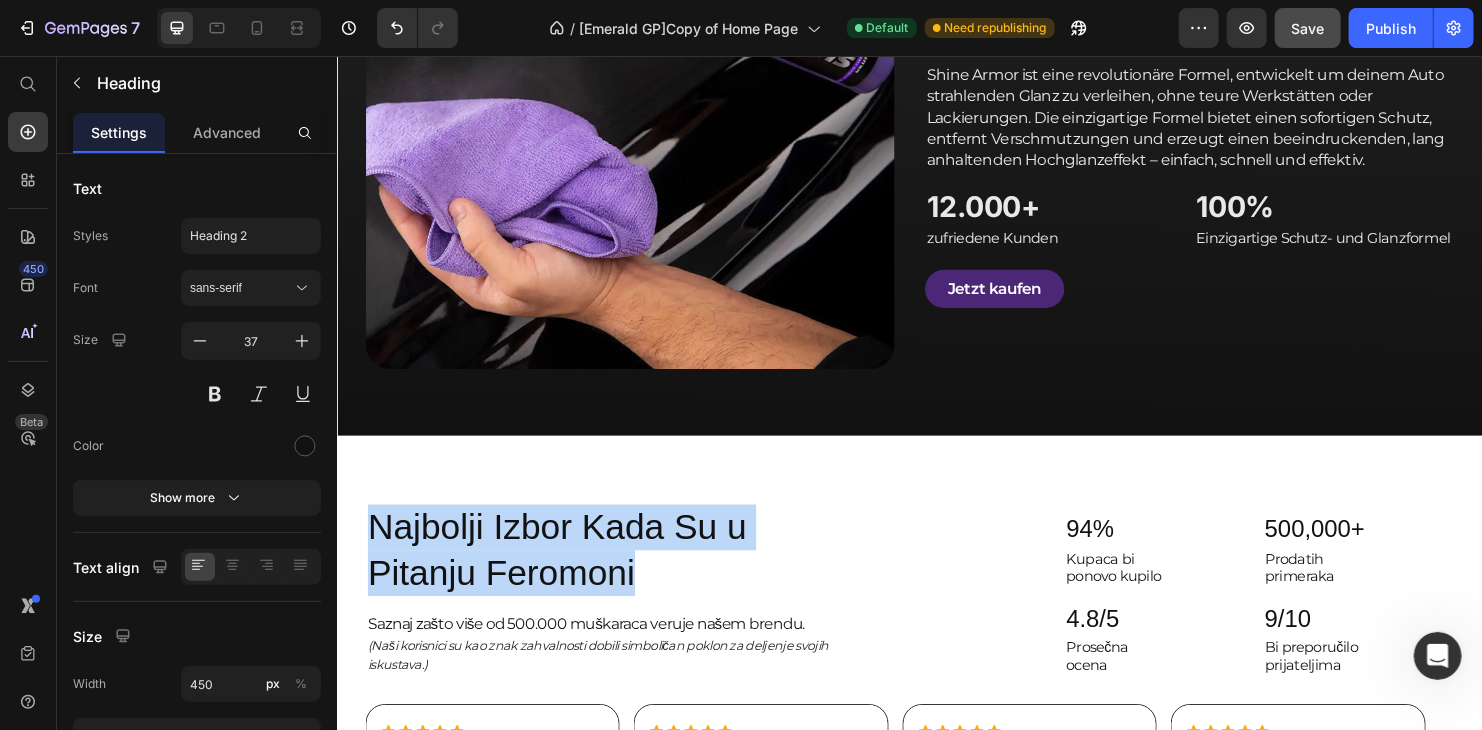 click on "Najbolji Izbor Kada Su u Pitanju Feromoni" at bounding box center [591, 573] 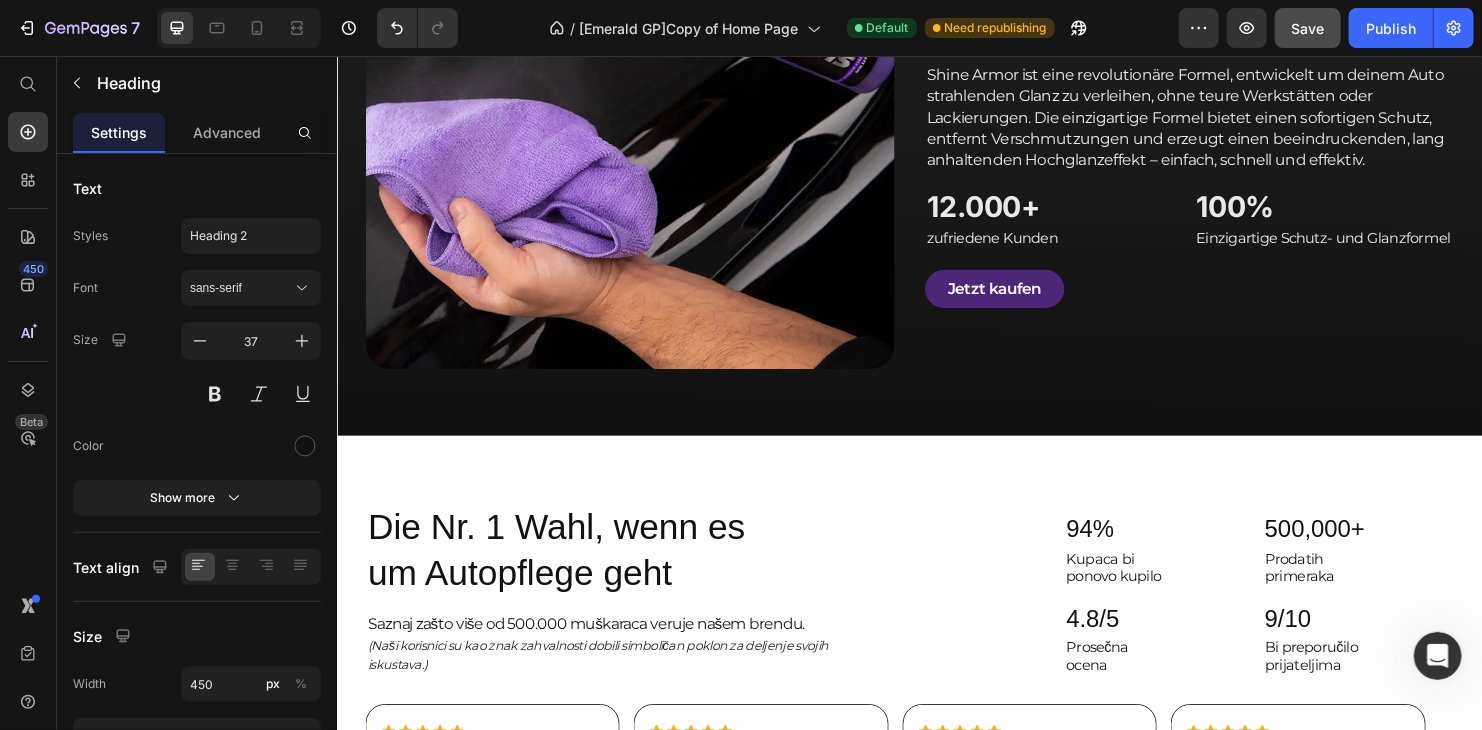 click on "Die Nr. 1 Wahl, wenn es um Autopflege geht" at bounding box center [591, 573] 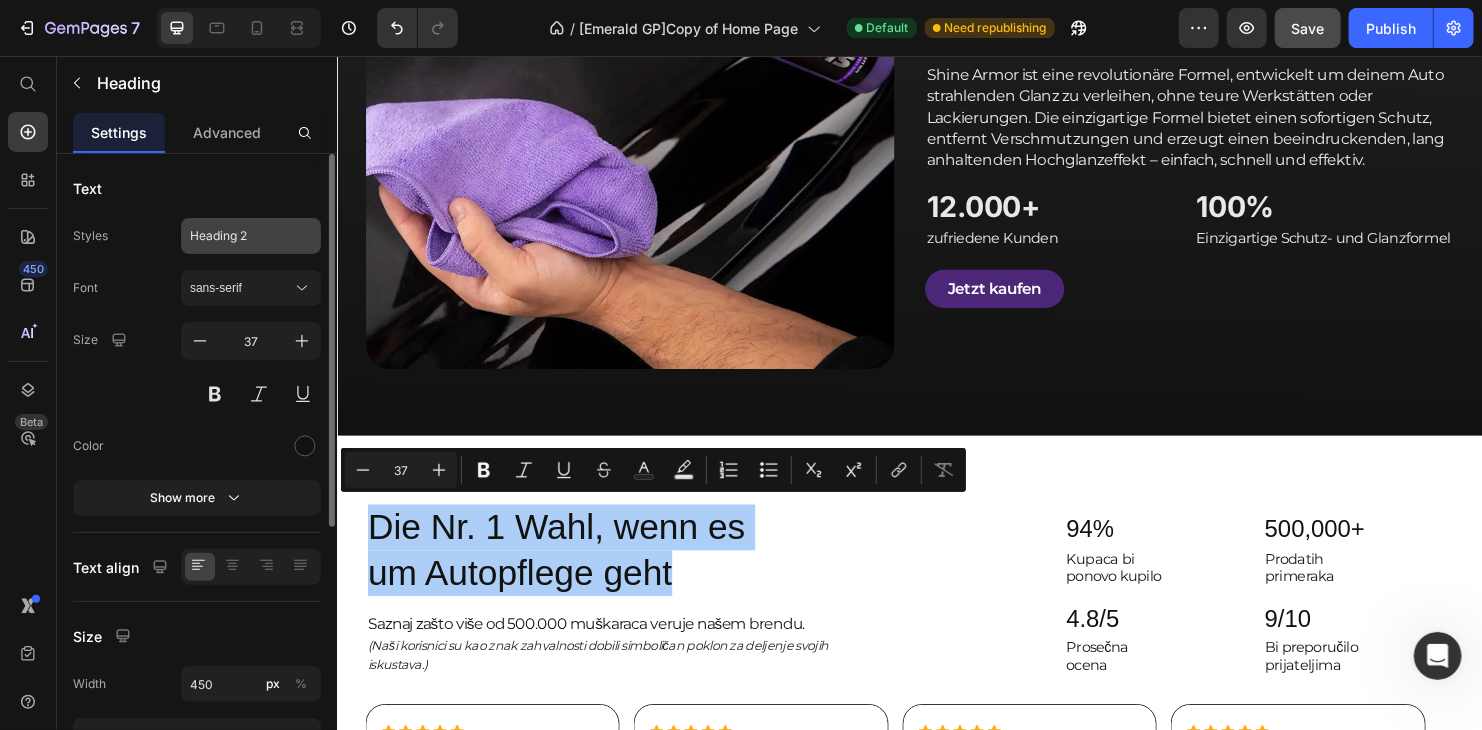 click on "Heading 2" at bounding box center (239, 236) 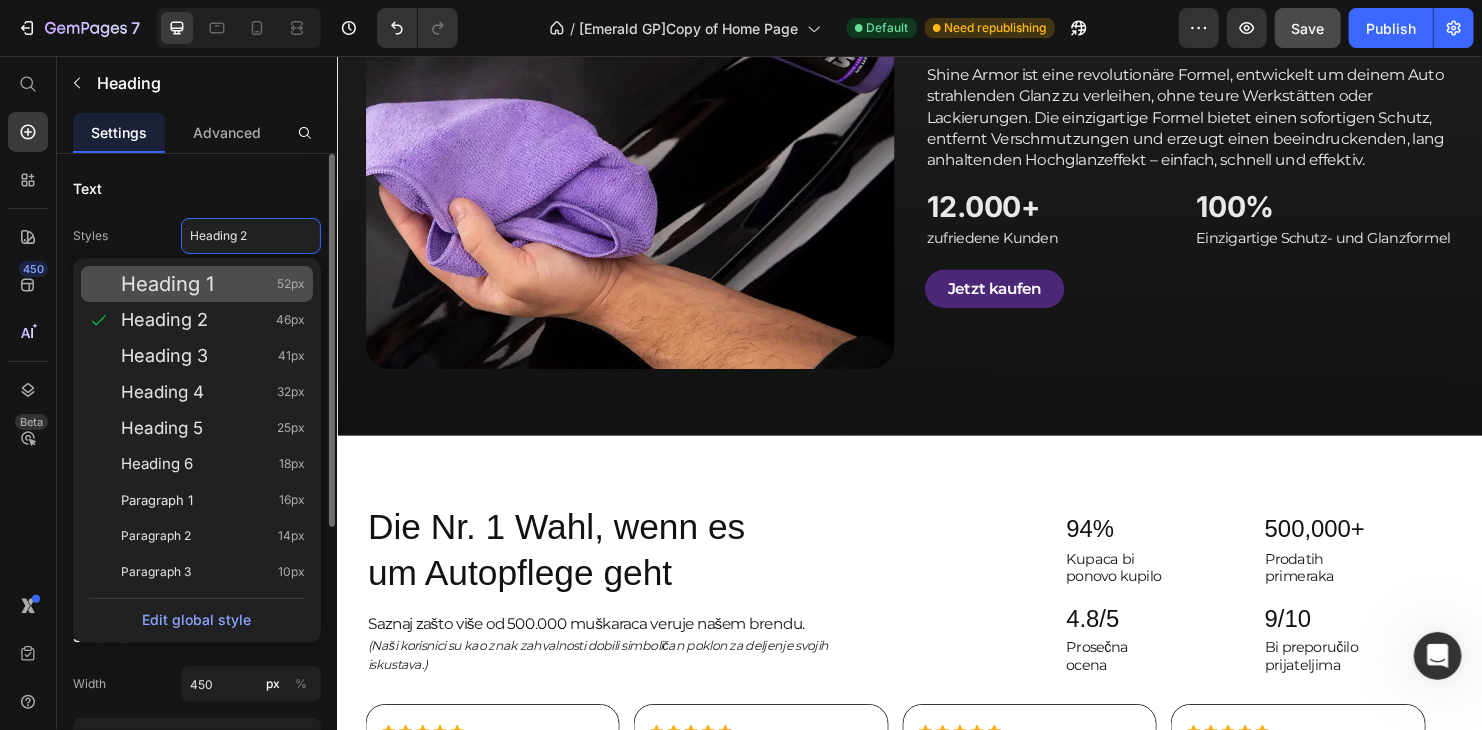 click on "Heading 1 52px" at bounding box center (213, 284) 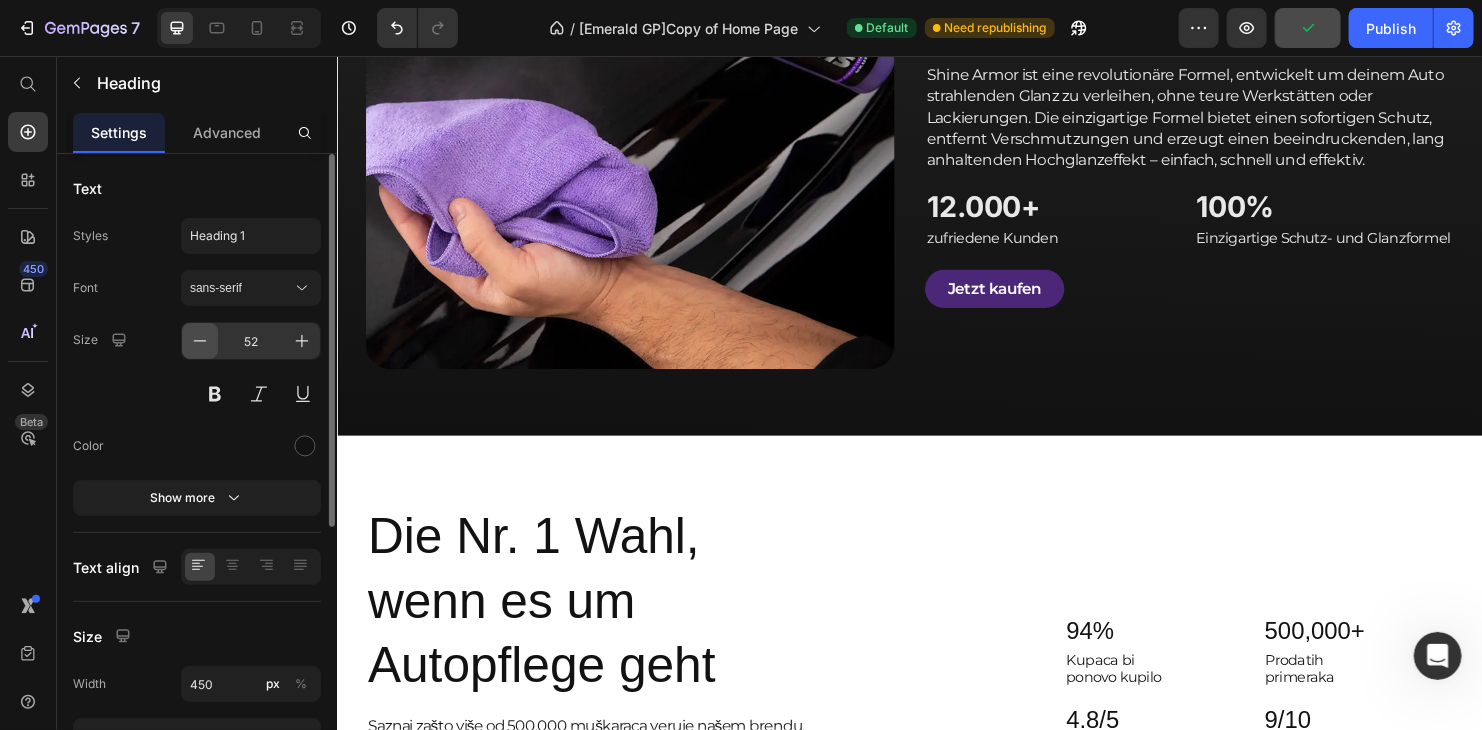click 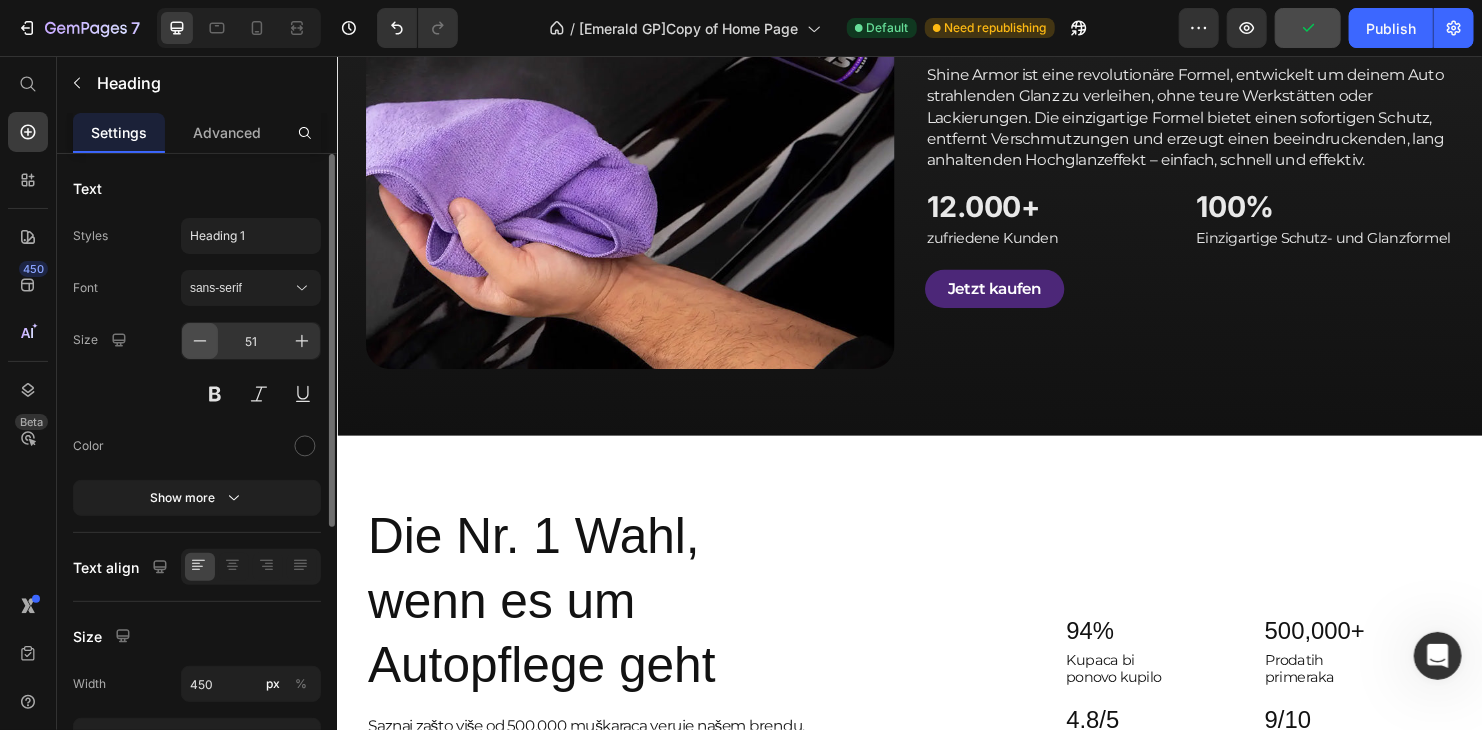 click 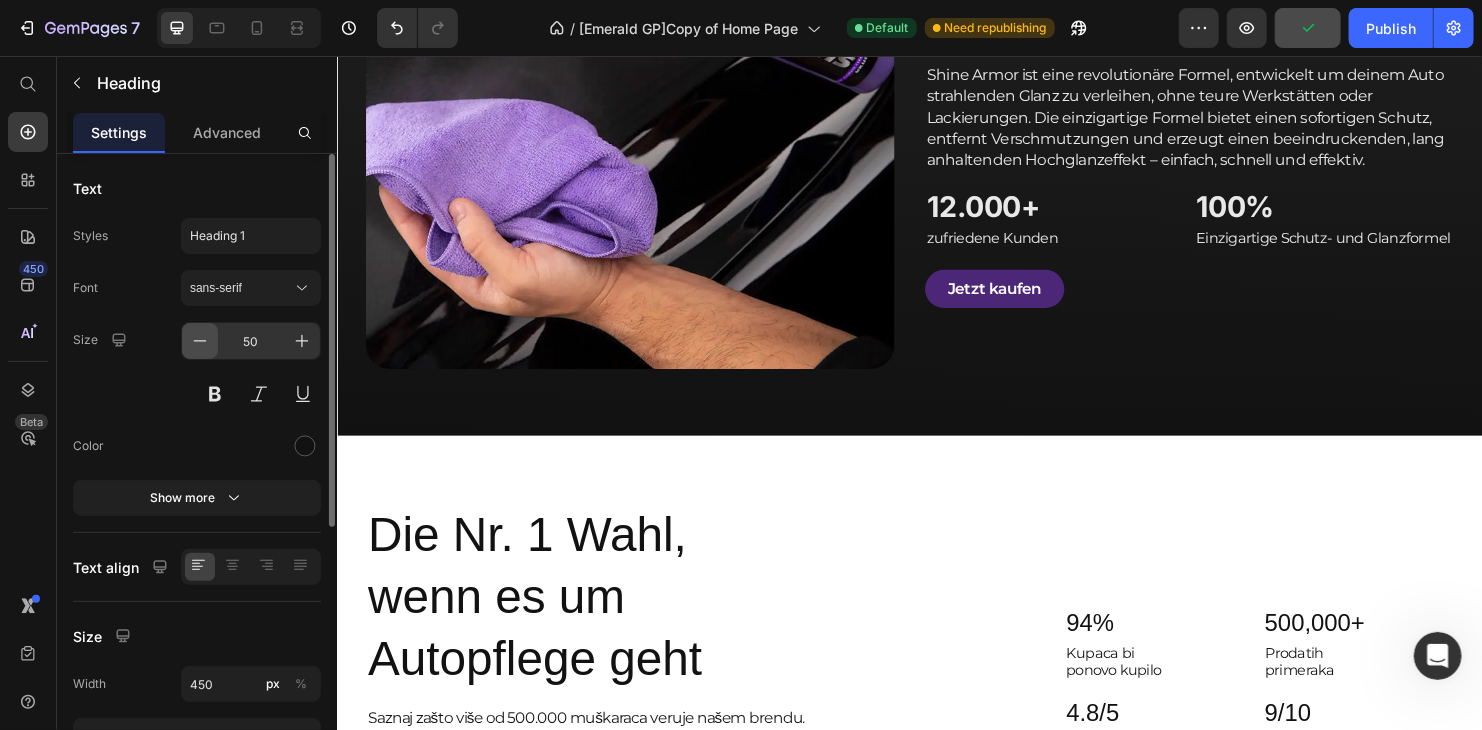 click 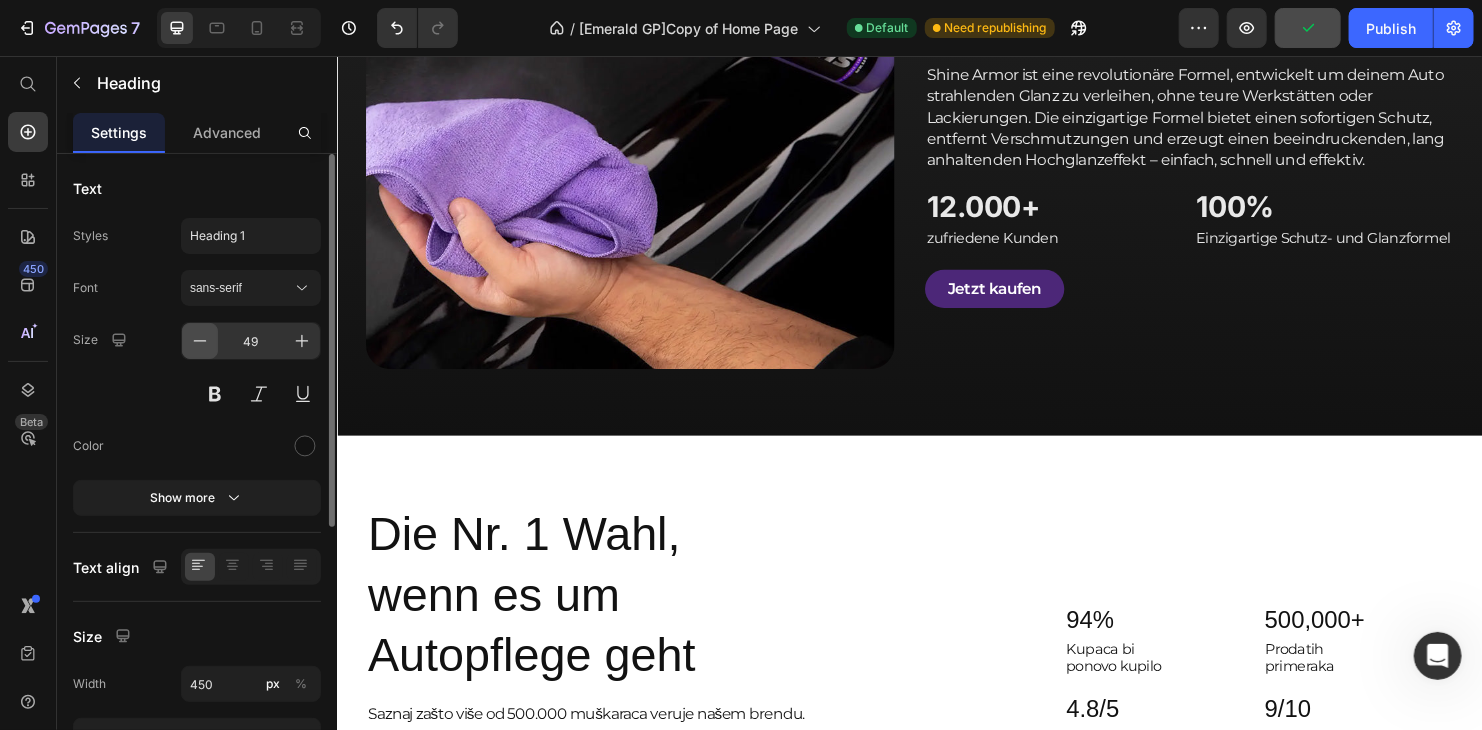 click 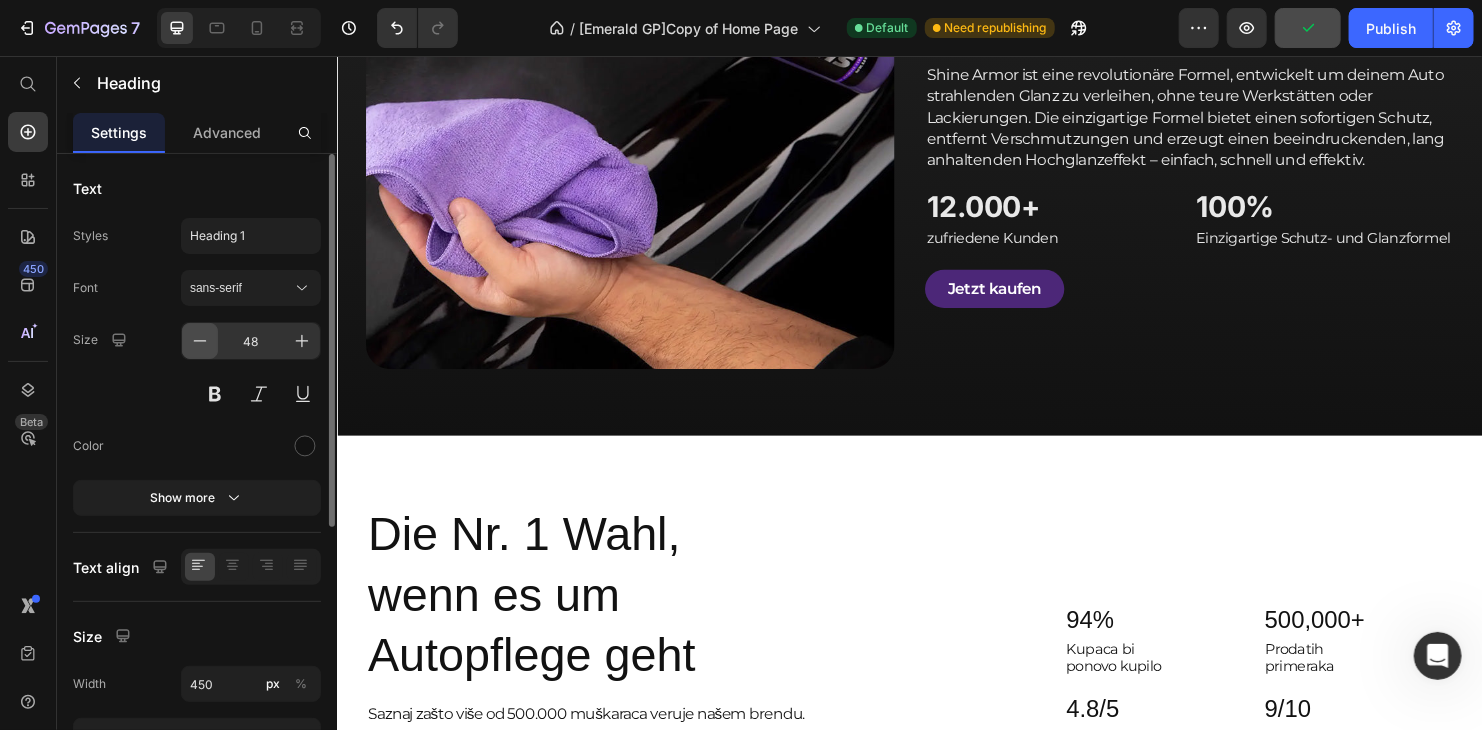 click 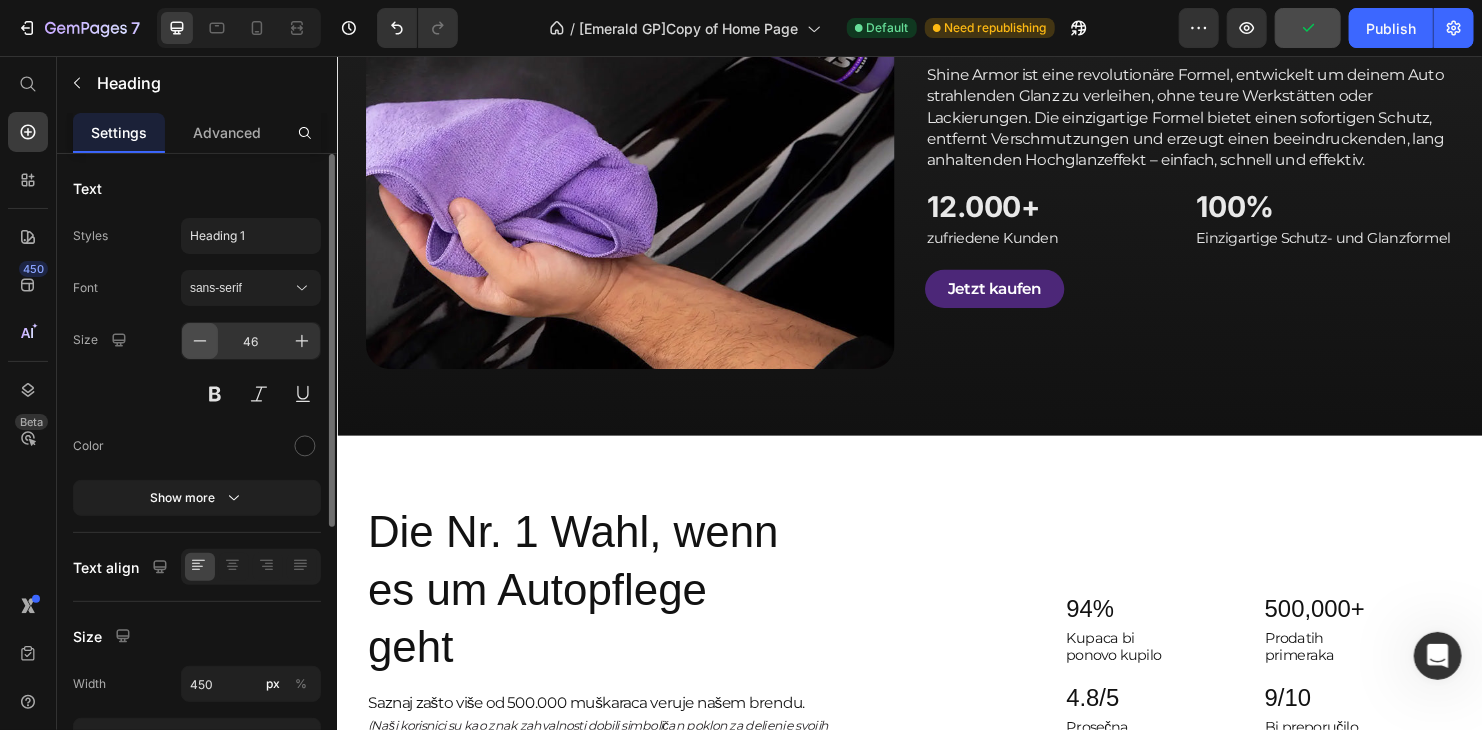 click 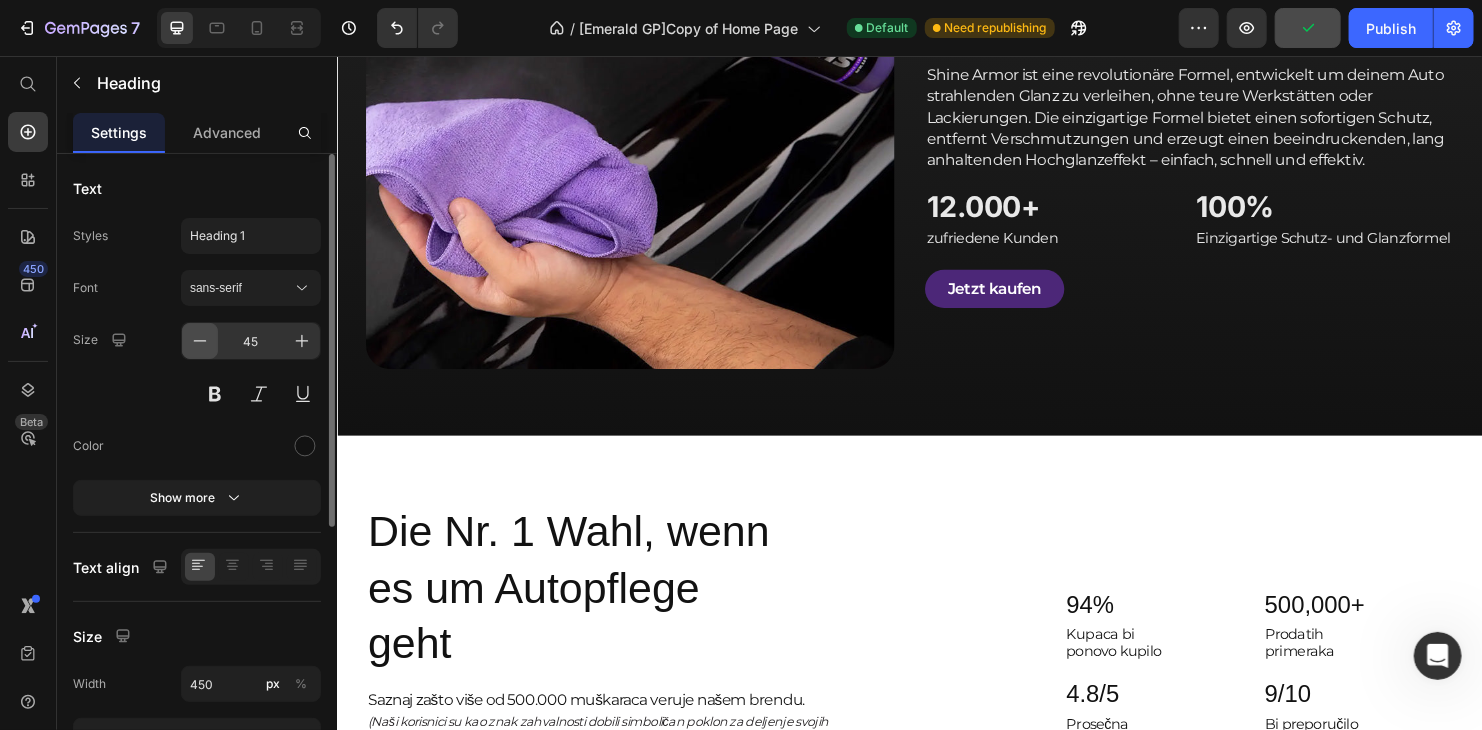 click 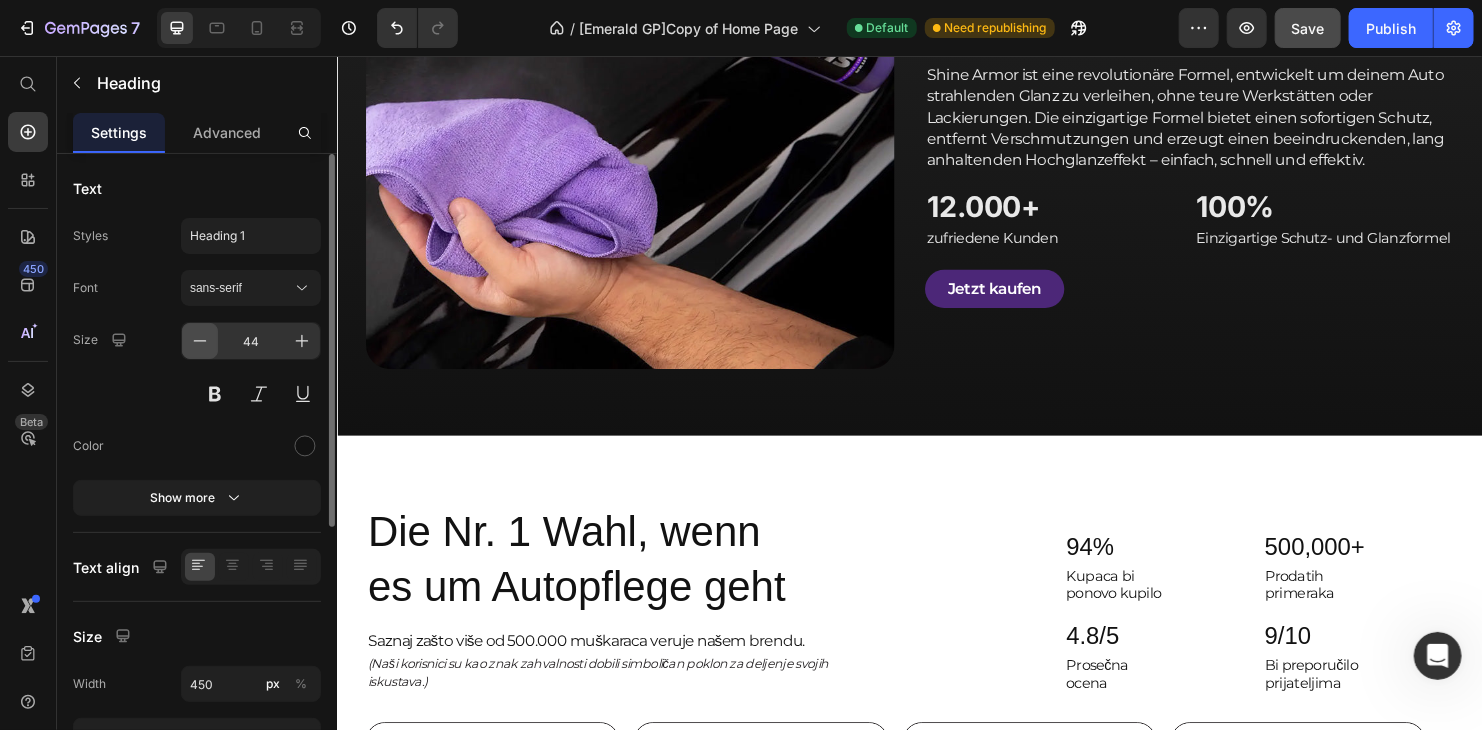 click 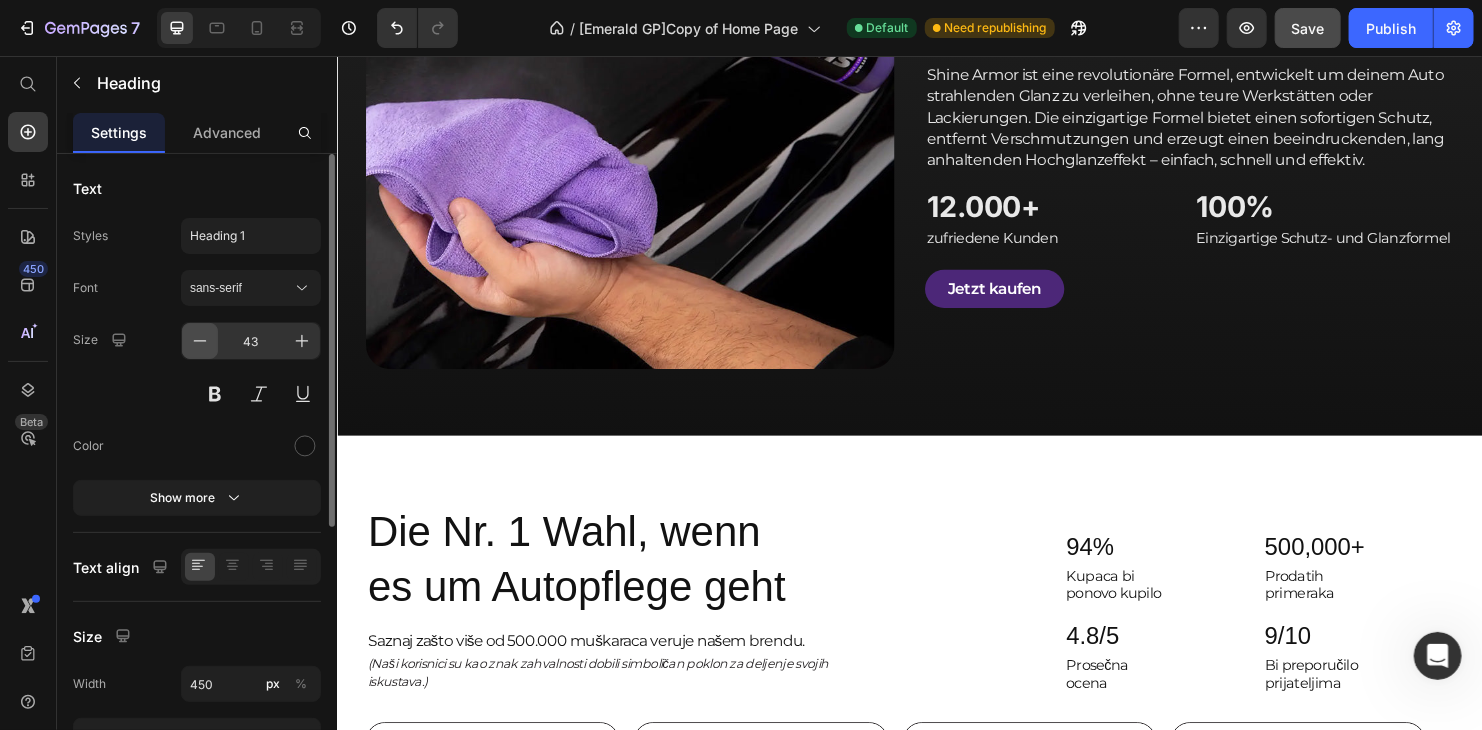click 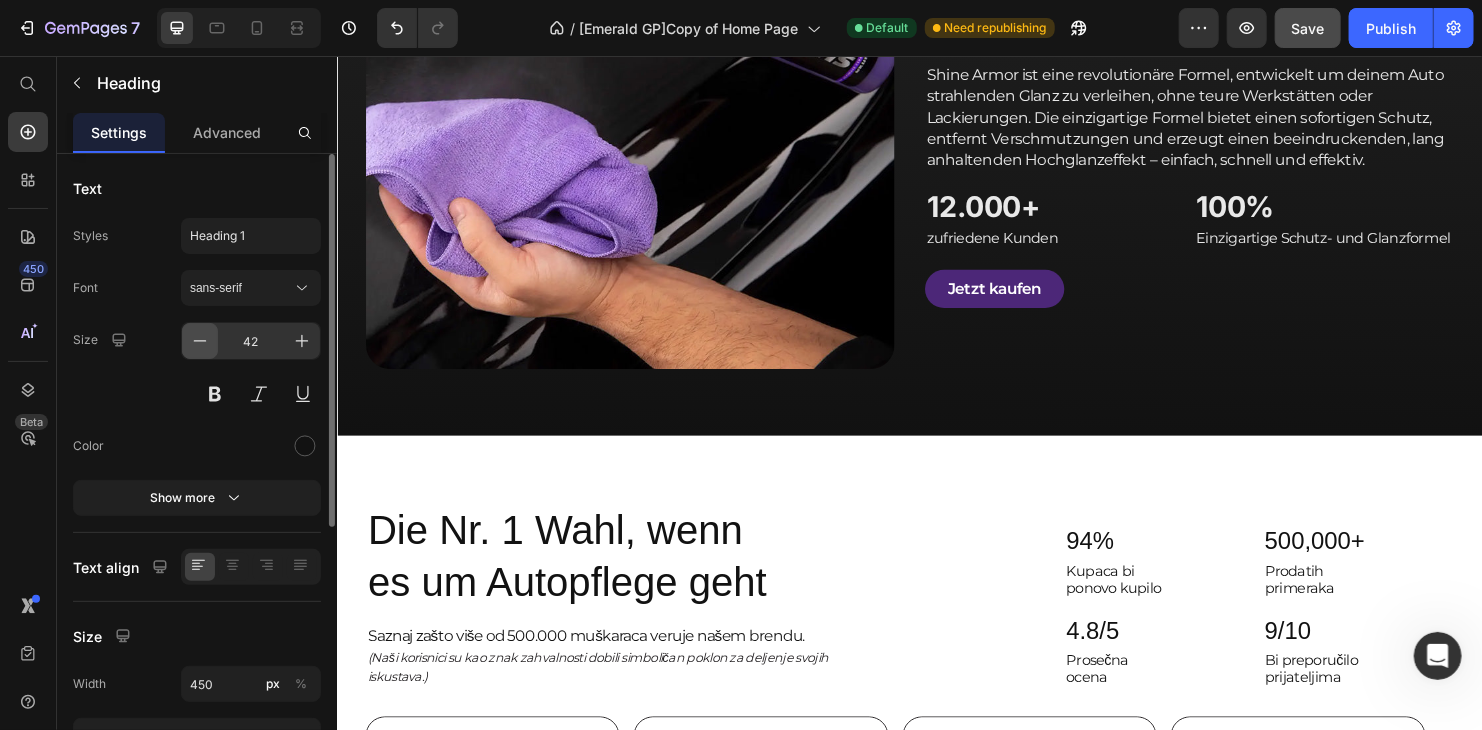 click 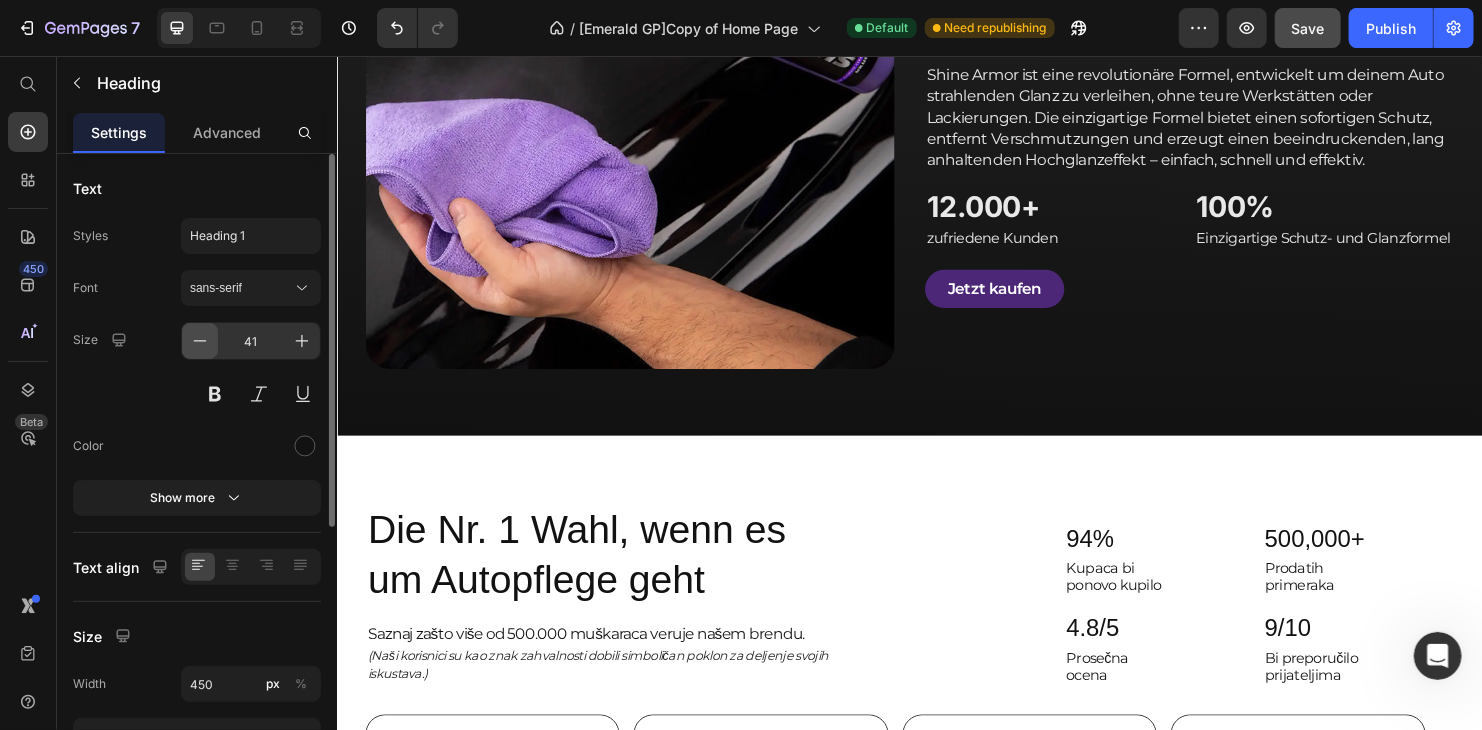 click 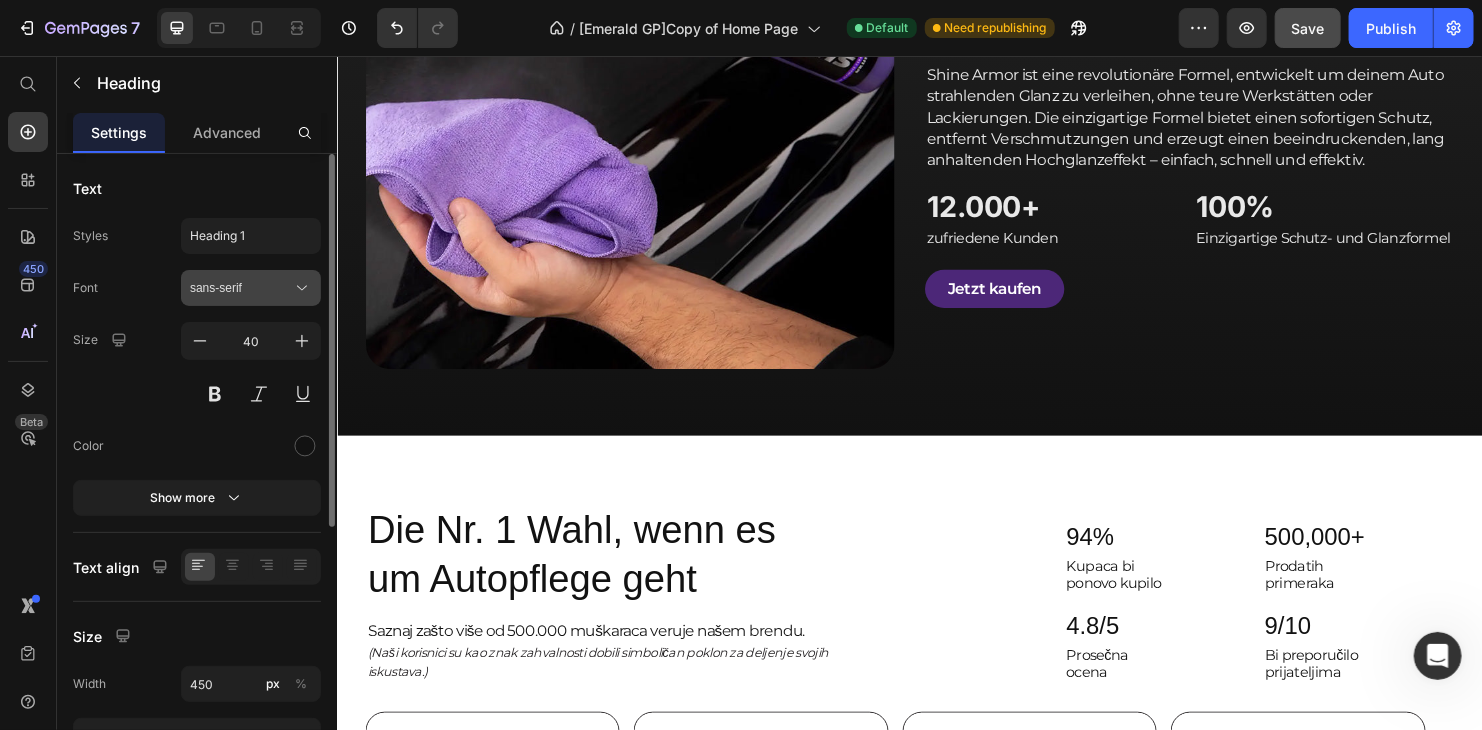 click on "sans-serif" at bounding box center (241, 288) 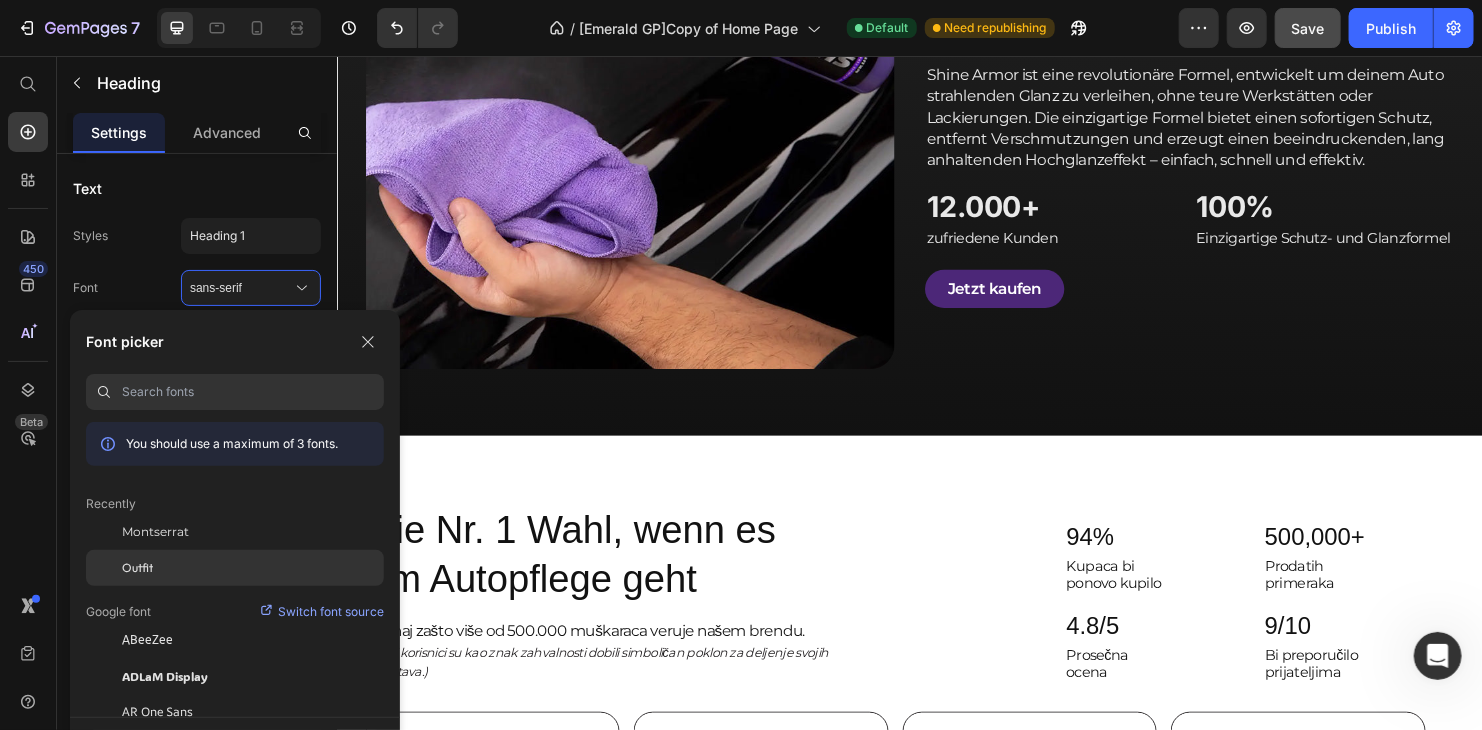 click on "Outfit" 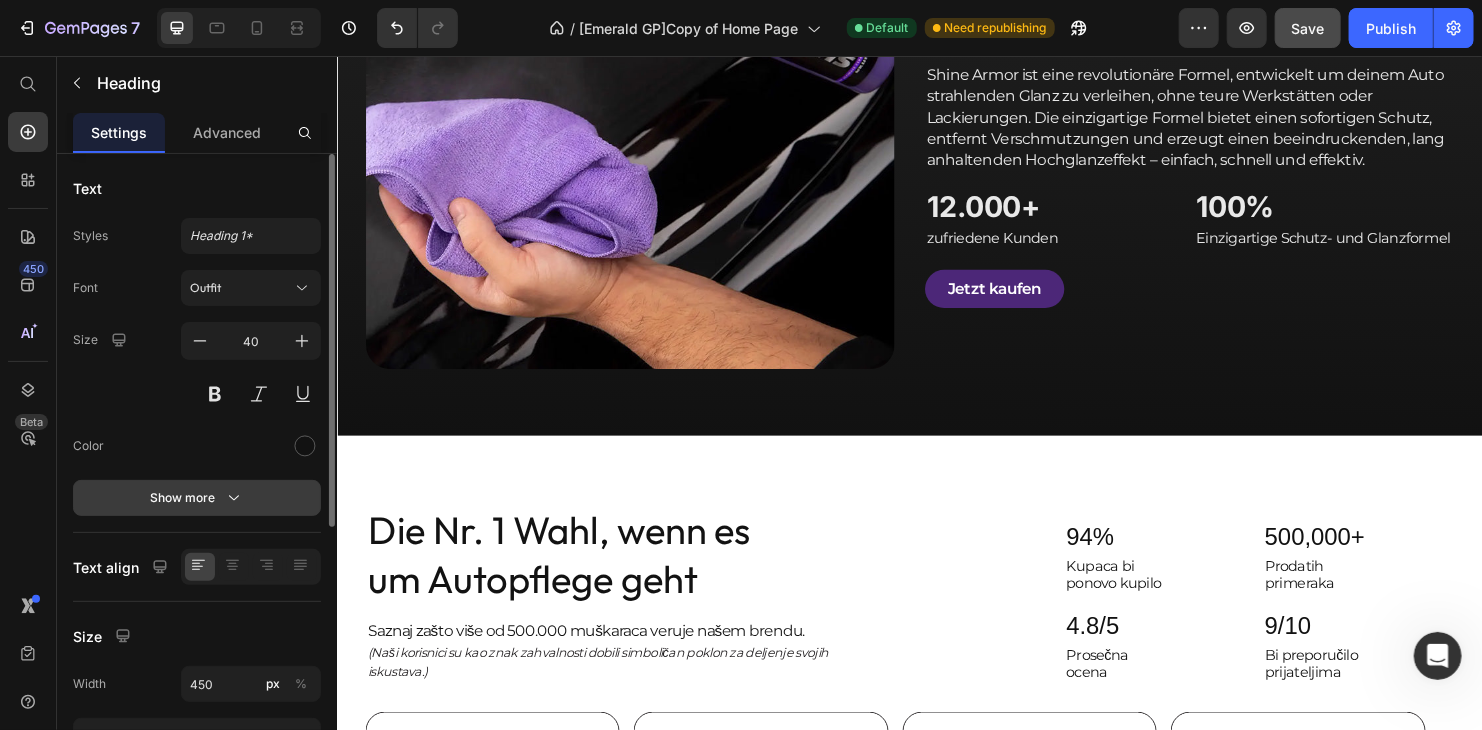 click 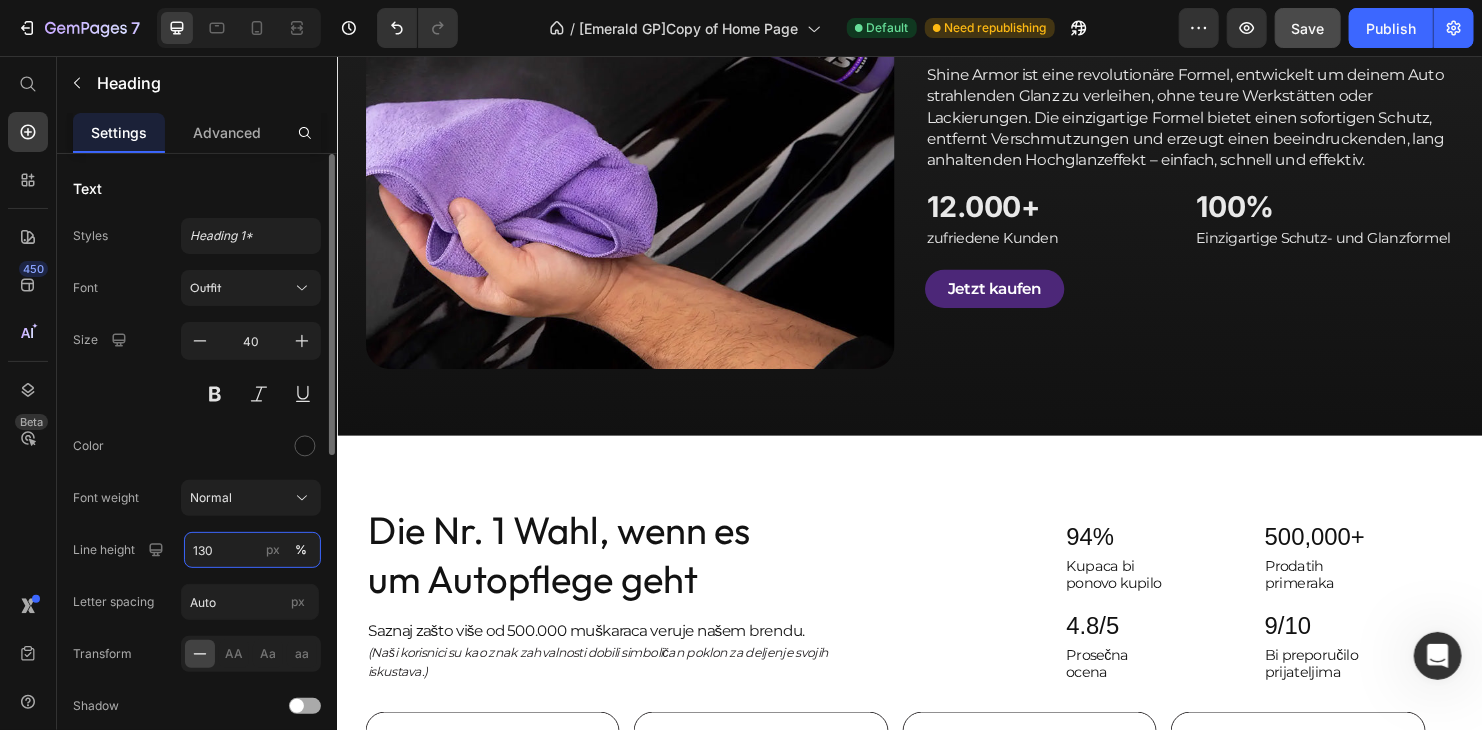 click on "130" at bounding box center [252, 550] 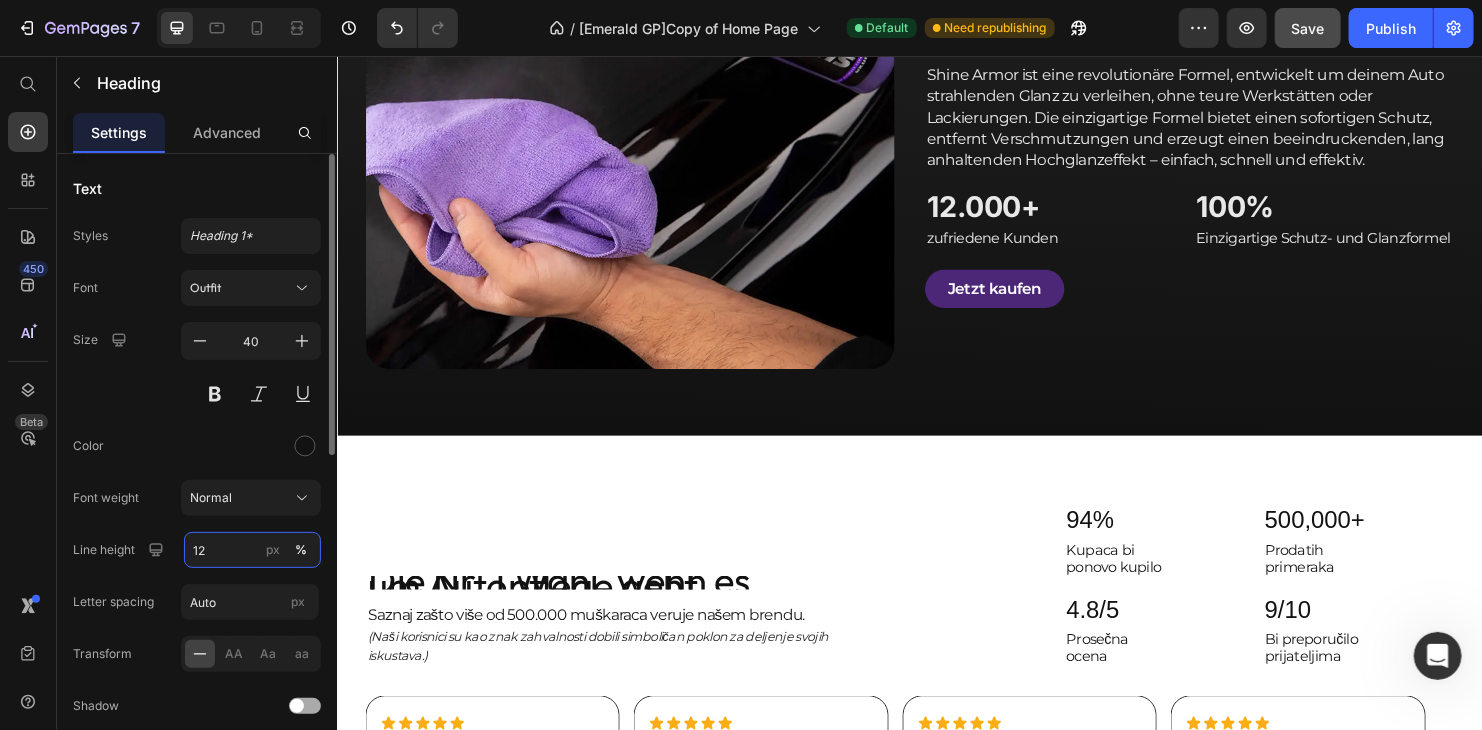 type on "120" 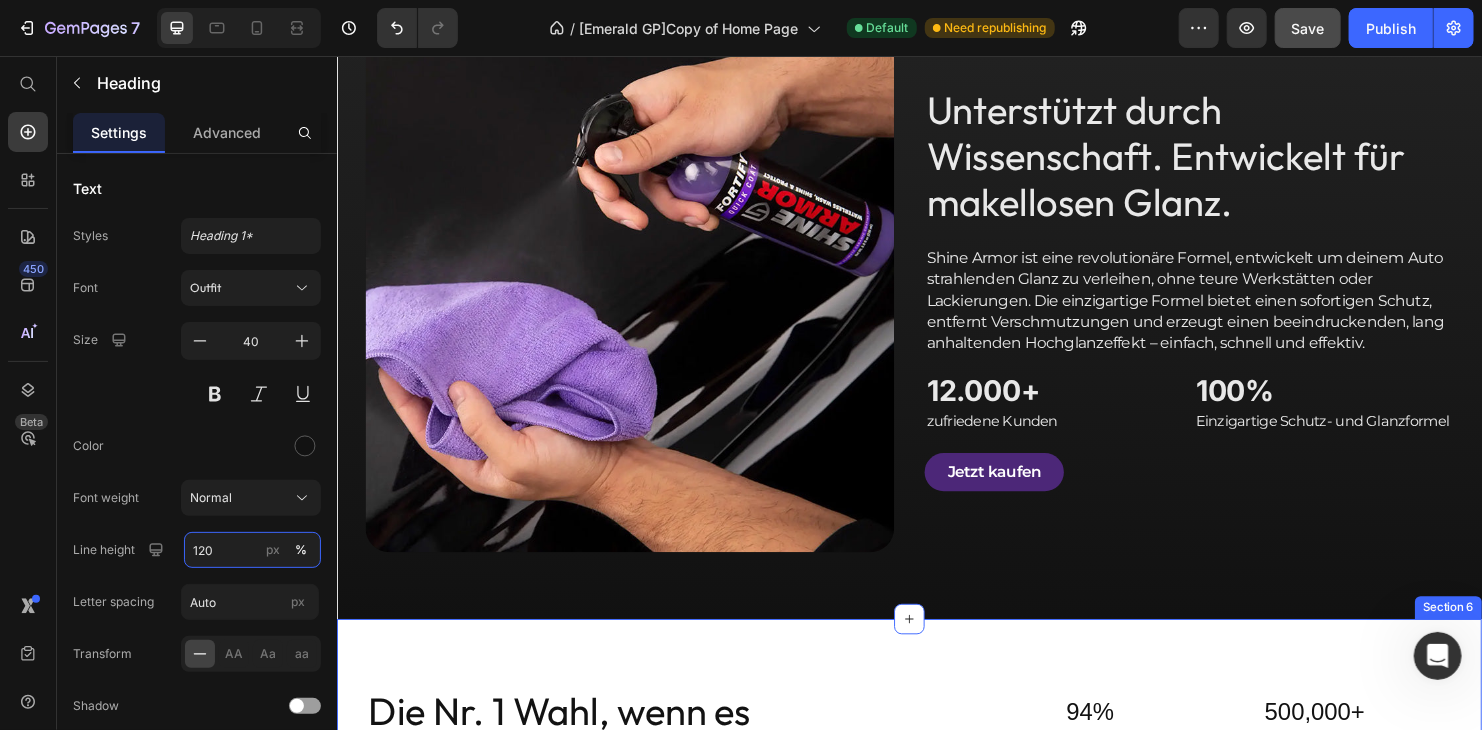 scroll, scrollTop: 1601, scrollLeft: 0, axis: vertical 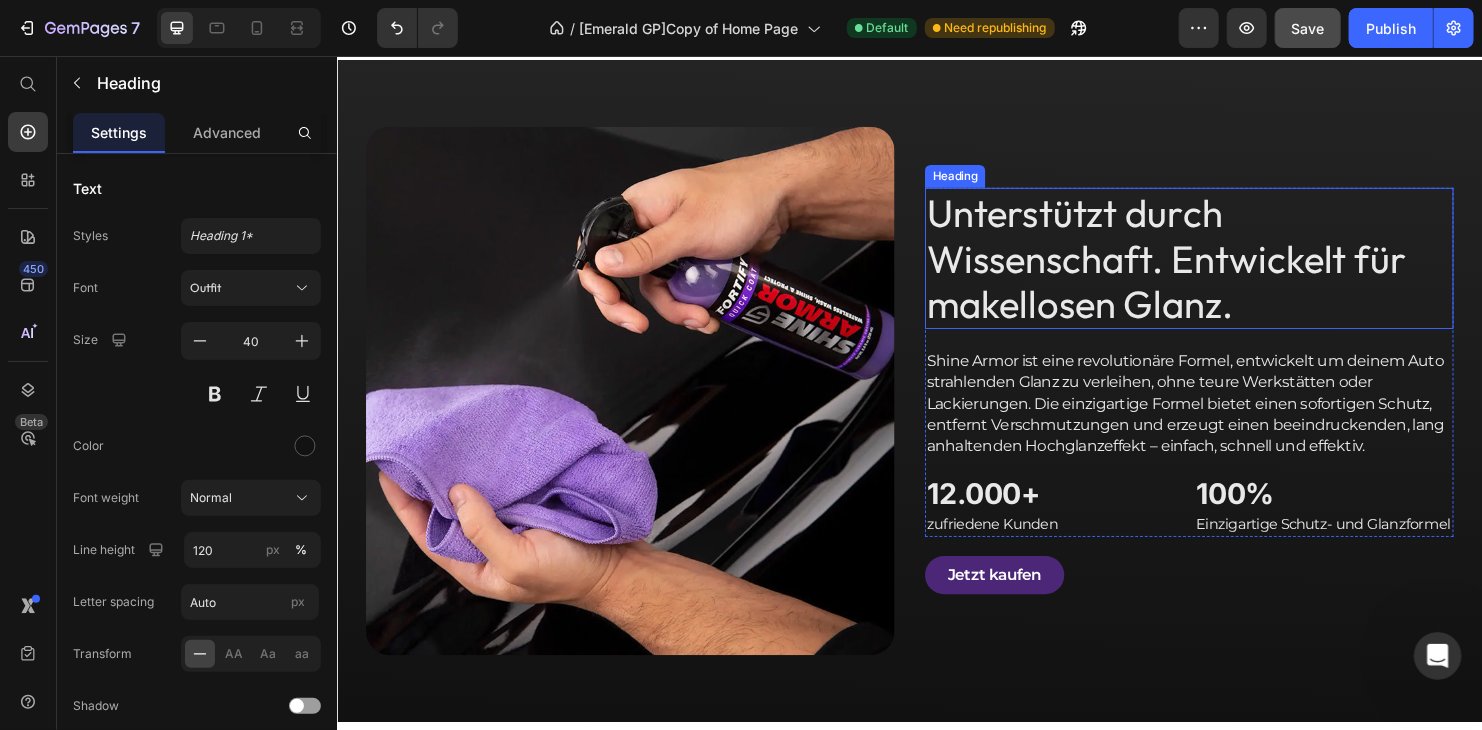 click on "Unterstützt durch Wissenschaft. Entwickelt für makellosen Glanz." at bounding box center [1229, 267] 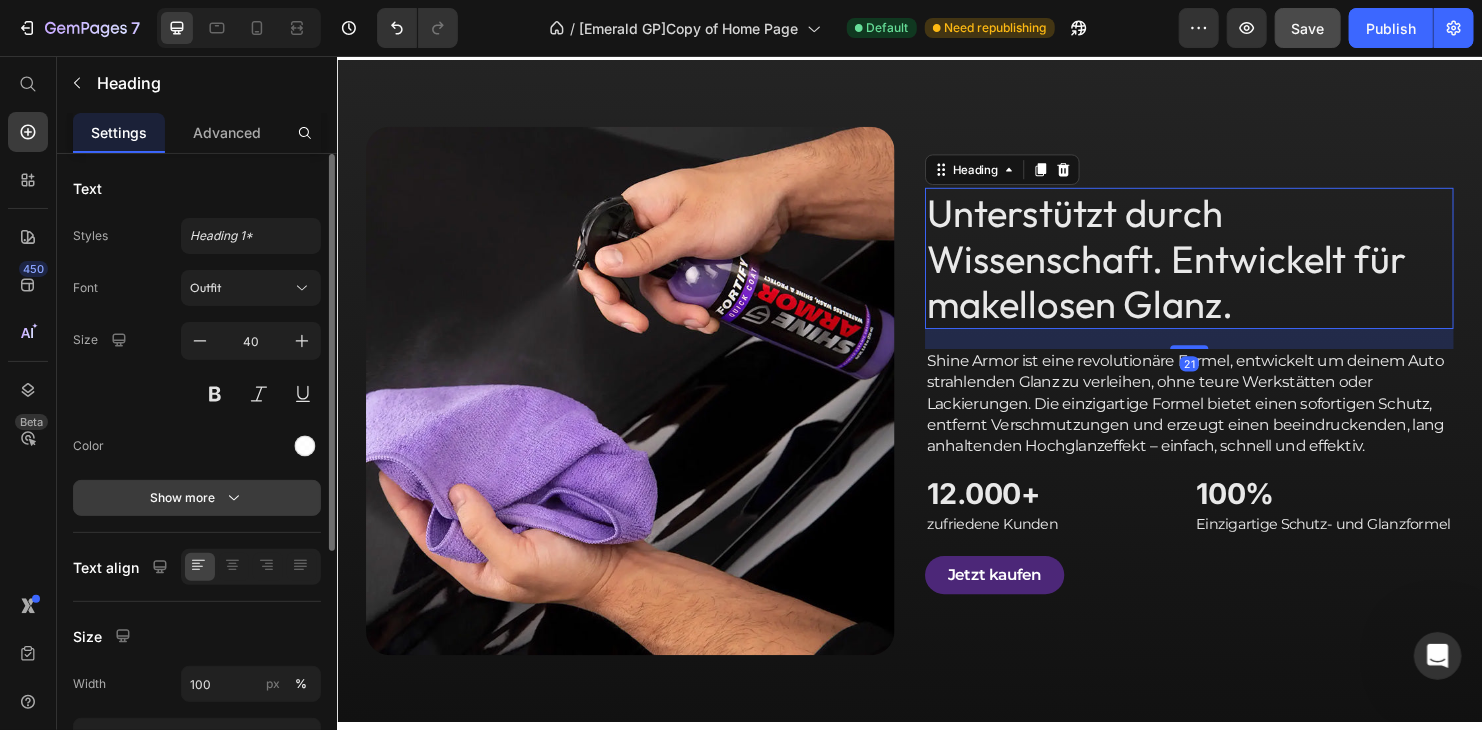 click on "Show more" at bounding box center (197, 498) 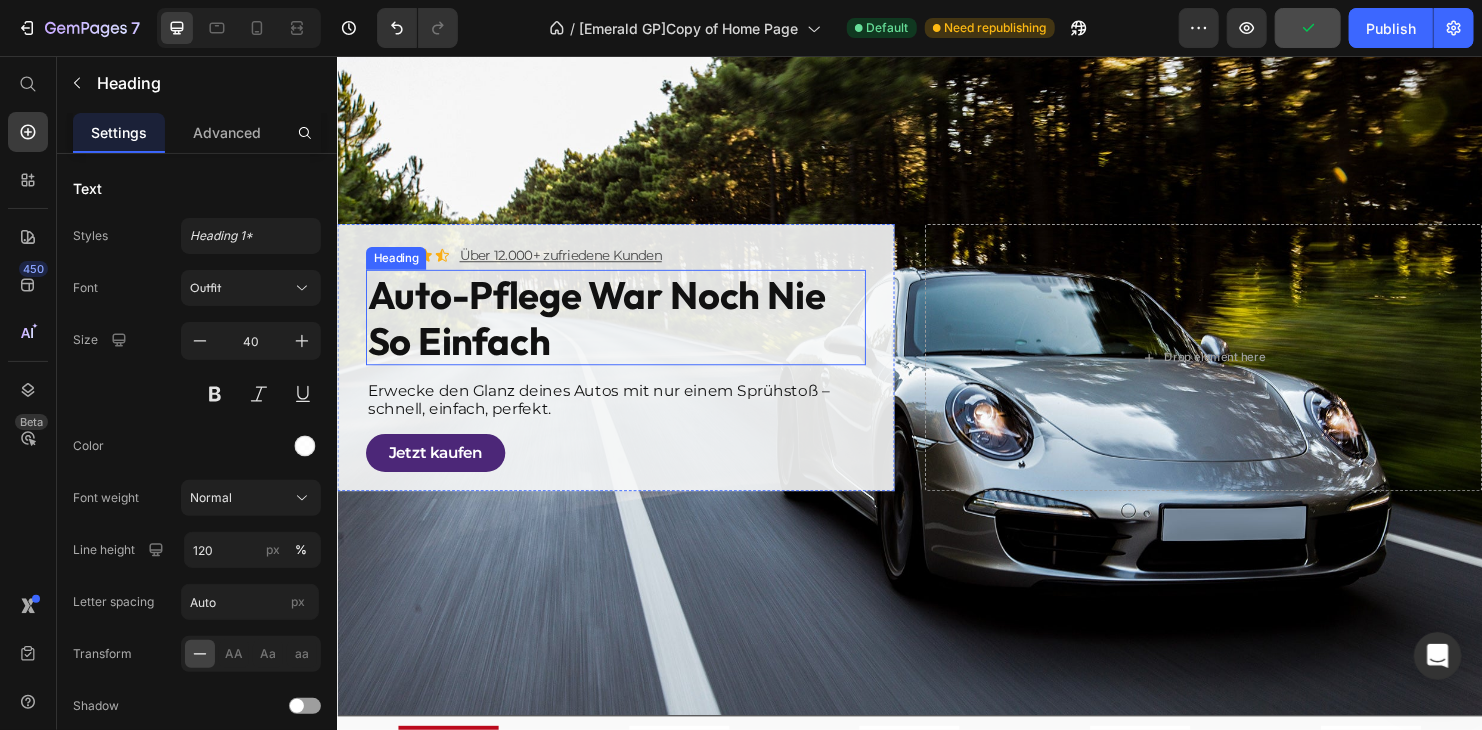 scroll, scrollTop: 100, scrollLeft: 0, axis: vertical 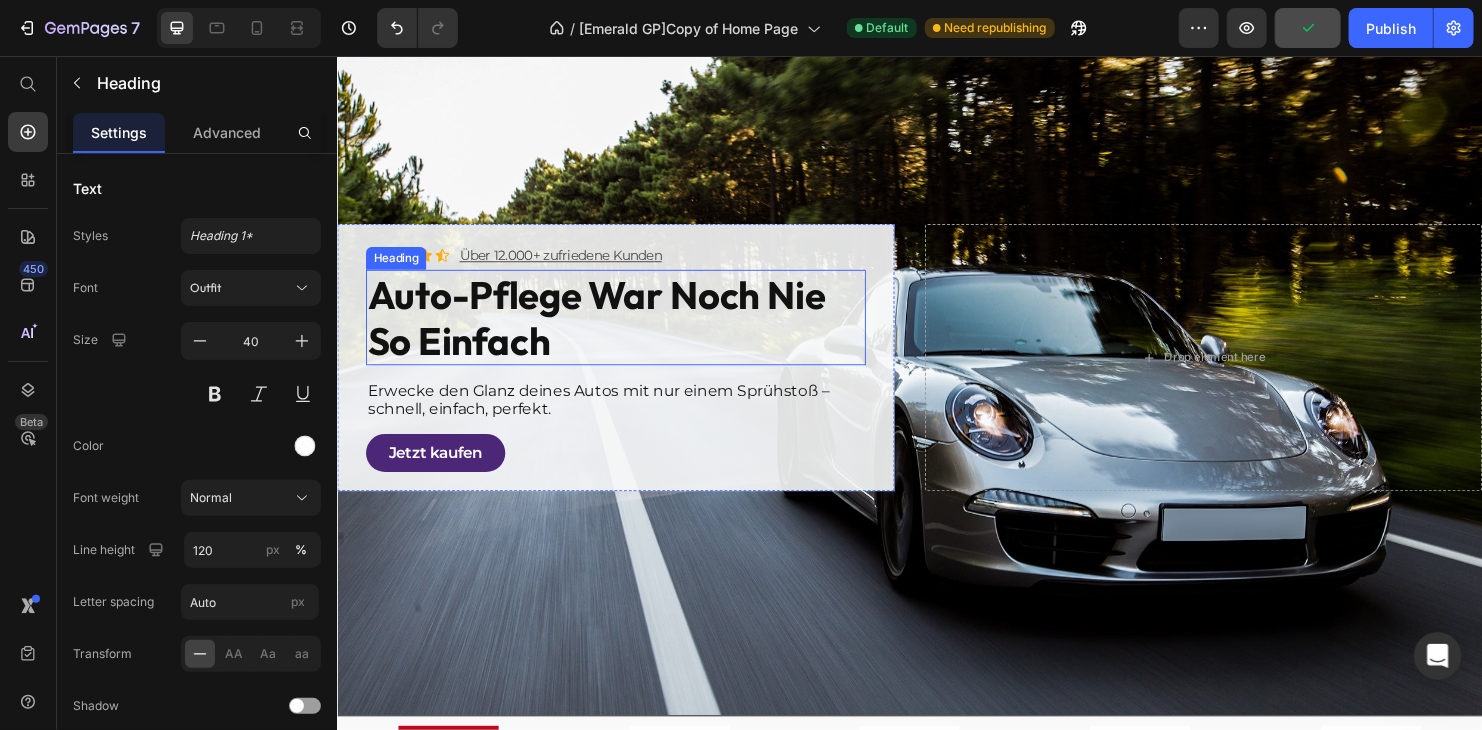 click on "Auto-Pflege war noch nie so einfach" at bounding box center (628, 329) 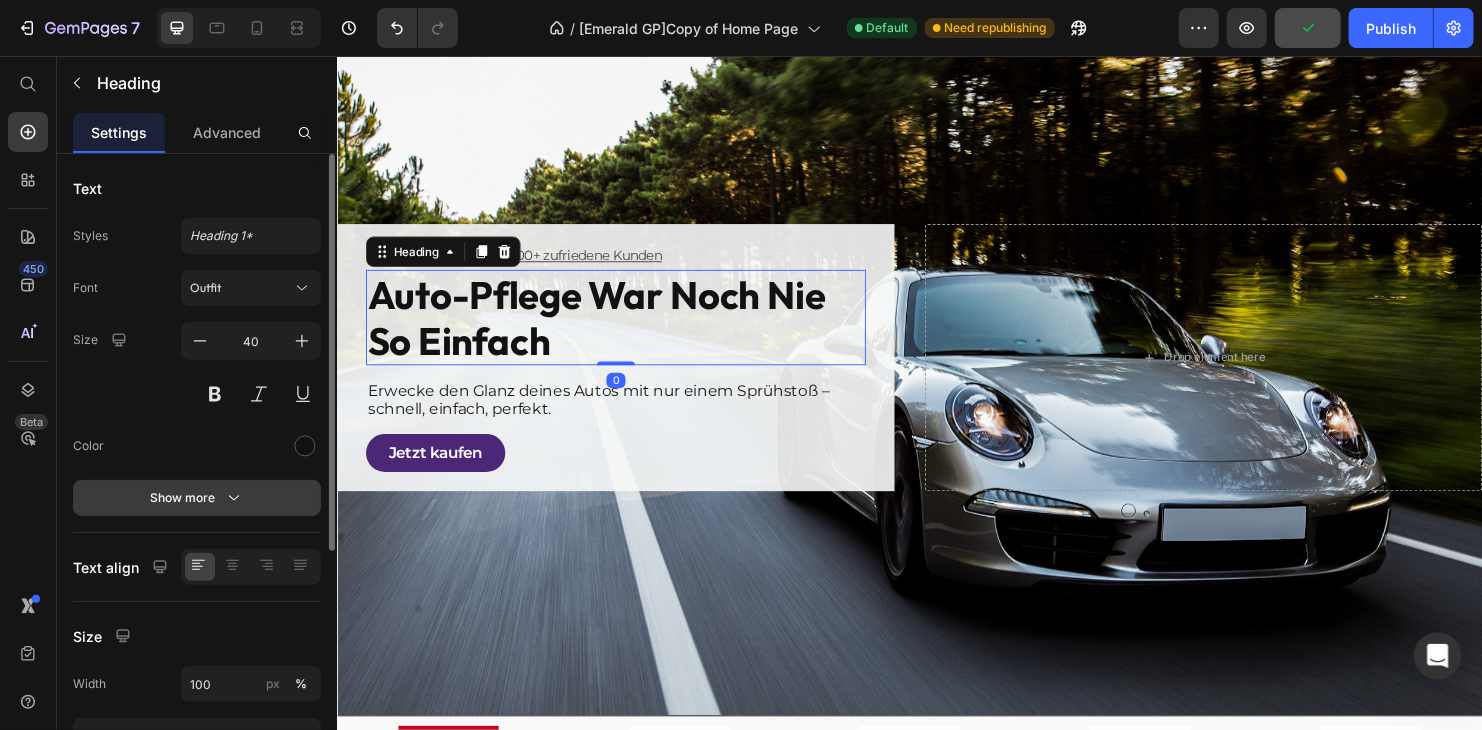 click on "Show more" at bounding box center (197, 498) 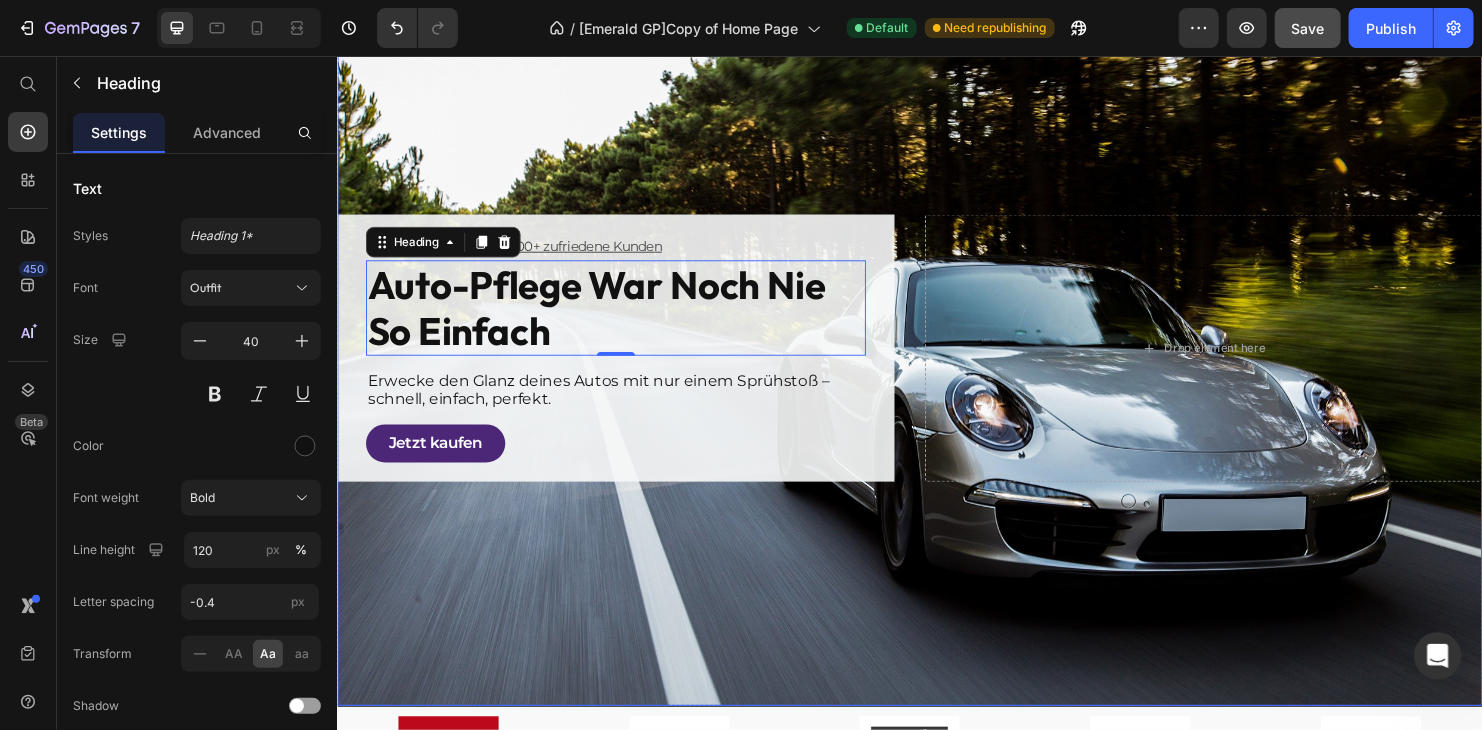 scroll, scrollTop: 0, scrollLeft: 0, axis: both 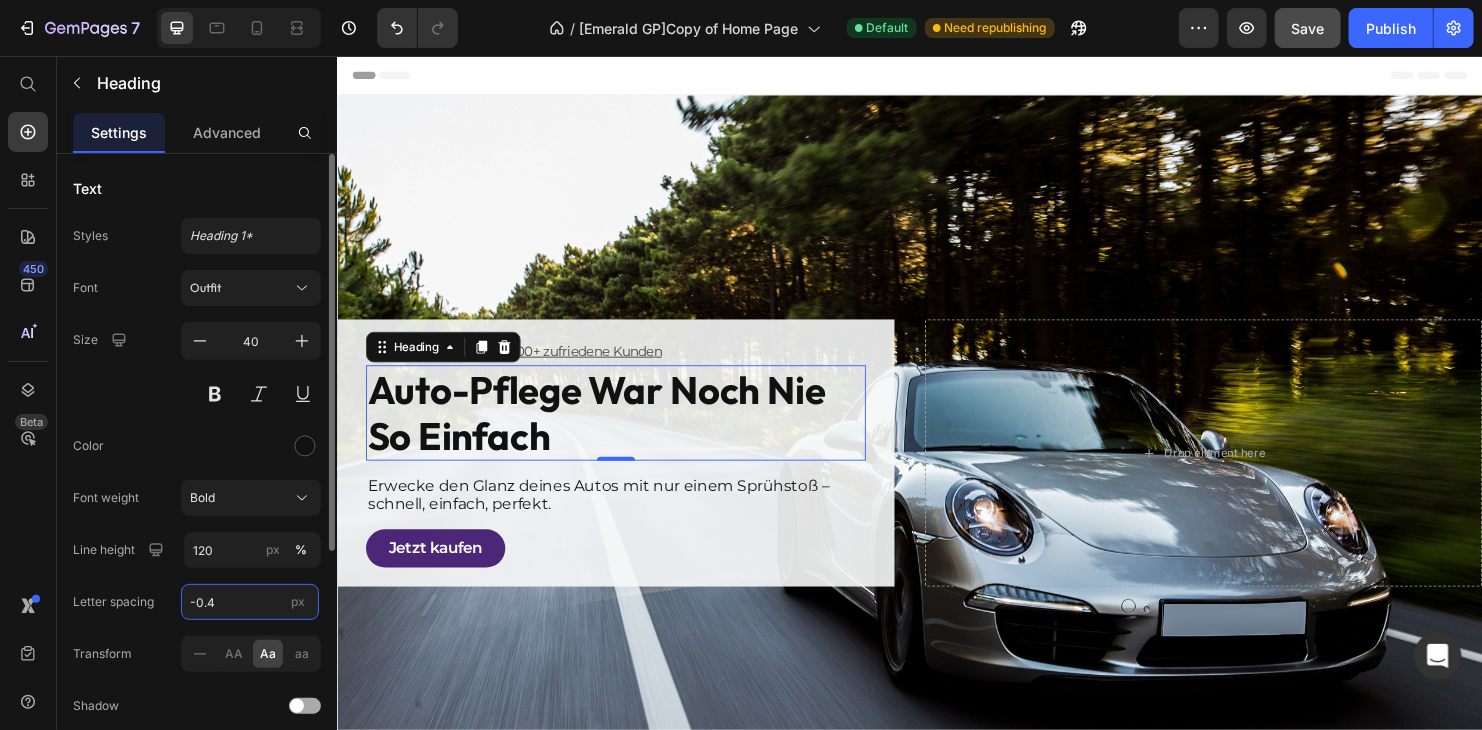 click on "-0.4" at bounding box center (250, 602) 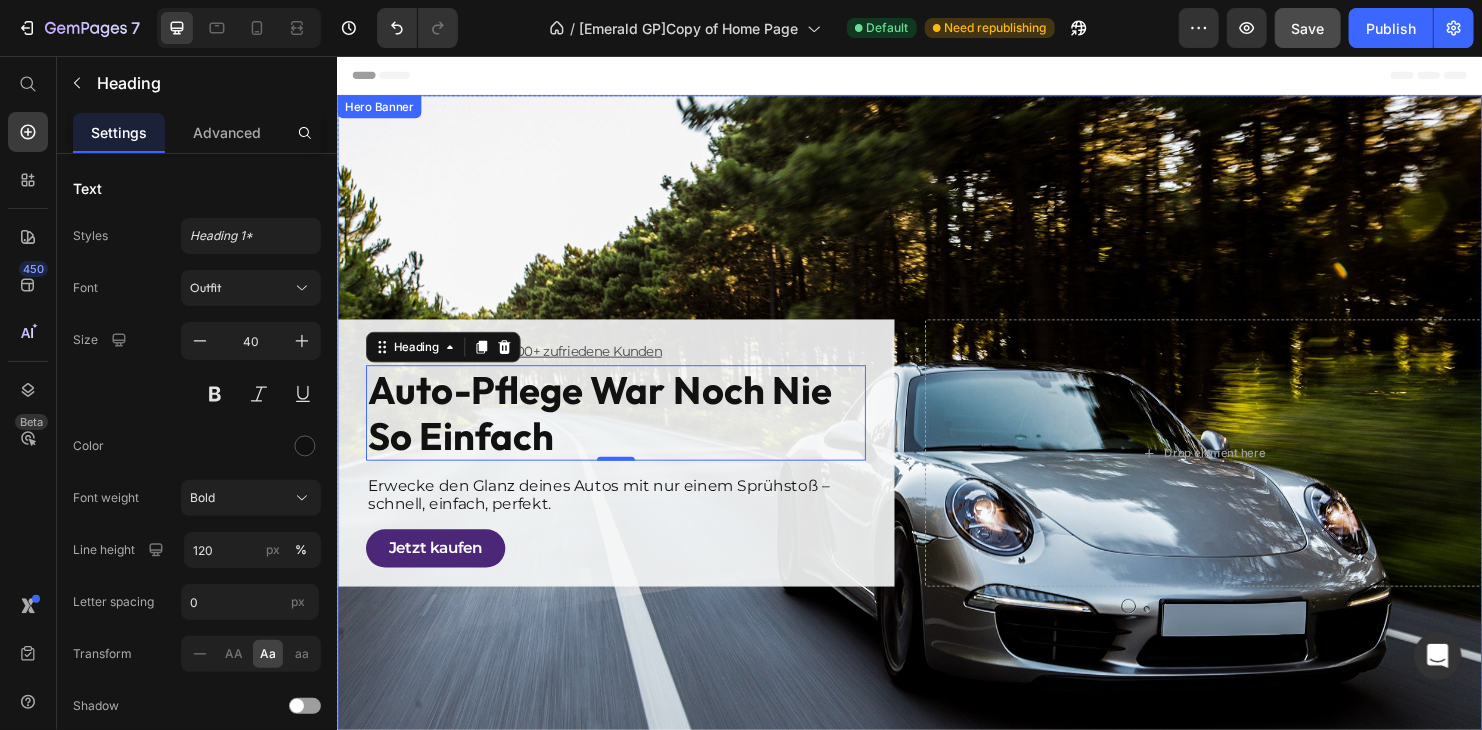 click at bounding box center [936, 471] 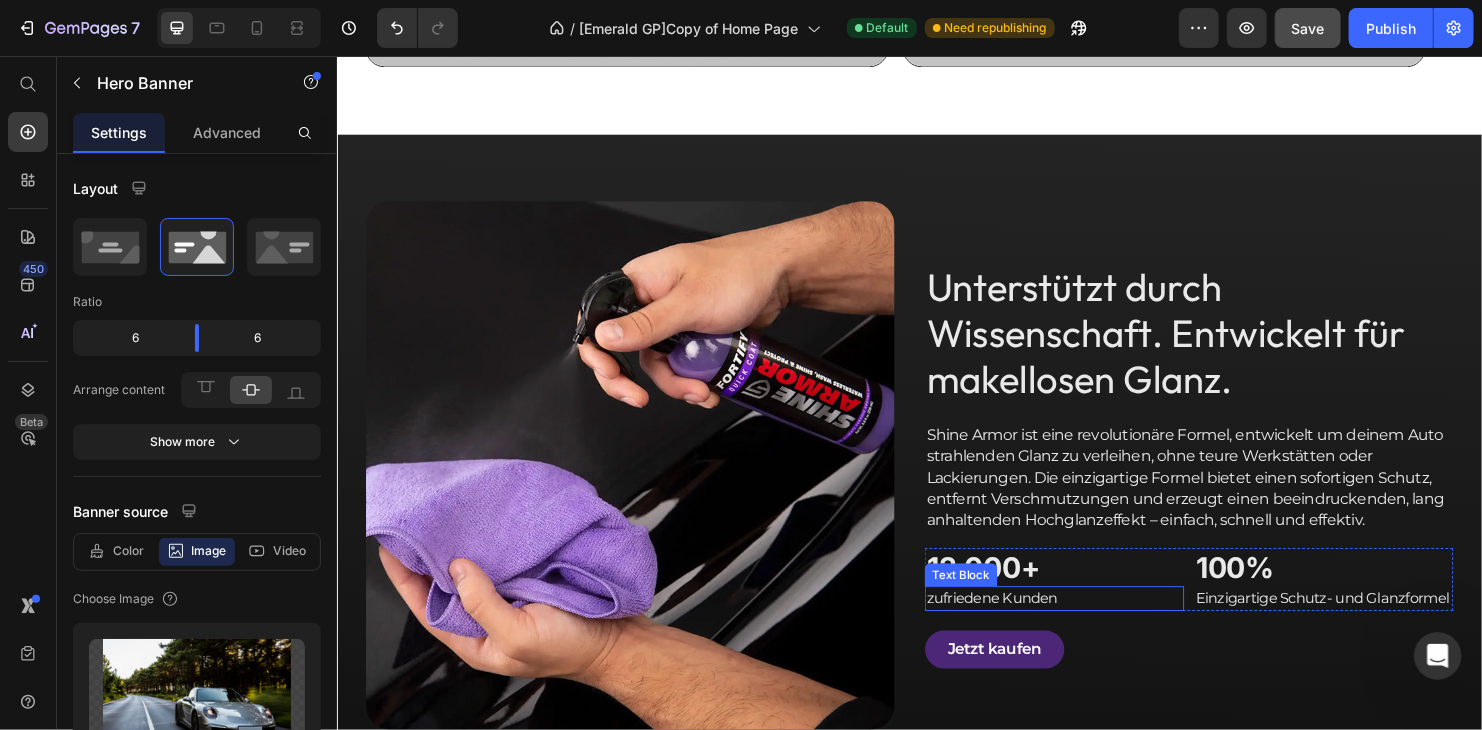scroll, scrollTop: 1600, scrollLeft: 0, axis: vertical 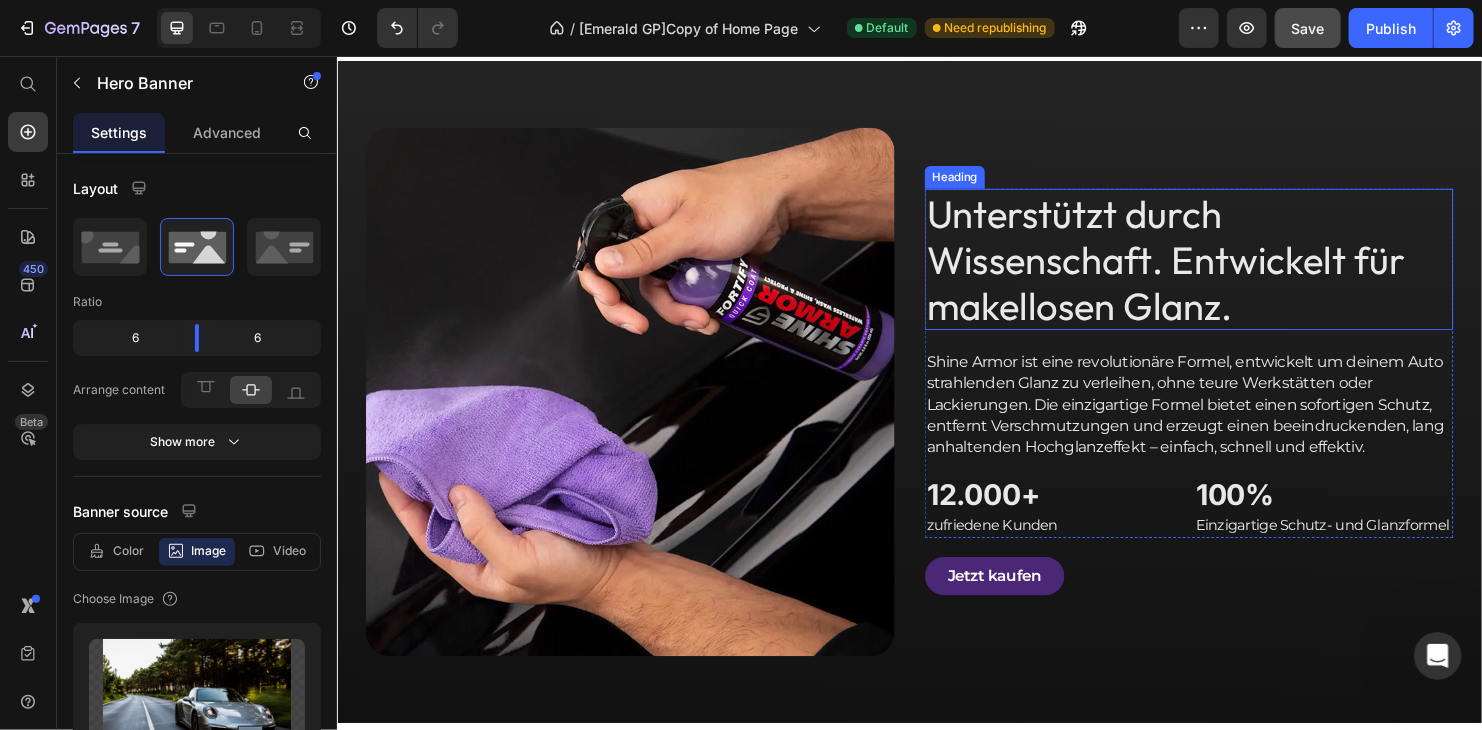 click on "Unterstützt durch Wissenschaft. Entwickelt für makellosen Glanz." at bounding box center (1229, 268) 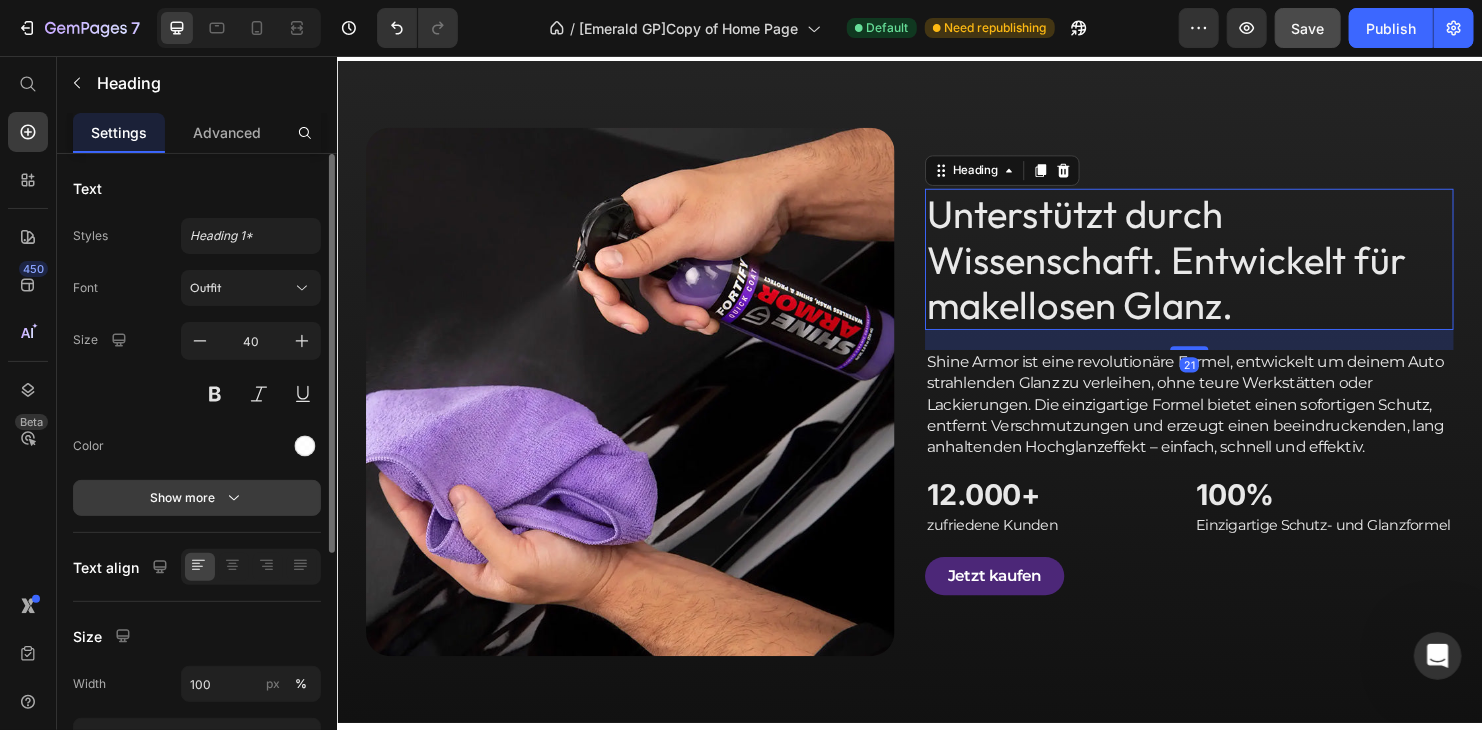 click on "Show more" at bounding box center (197, 498) 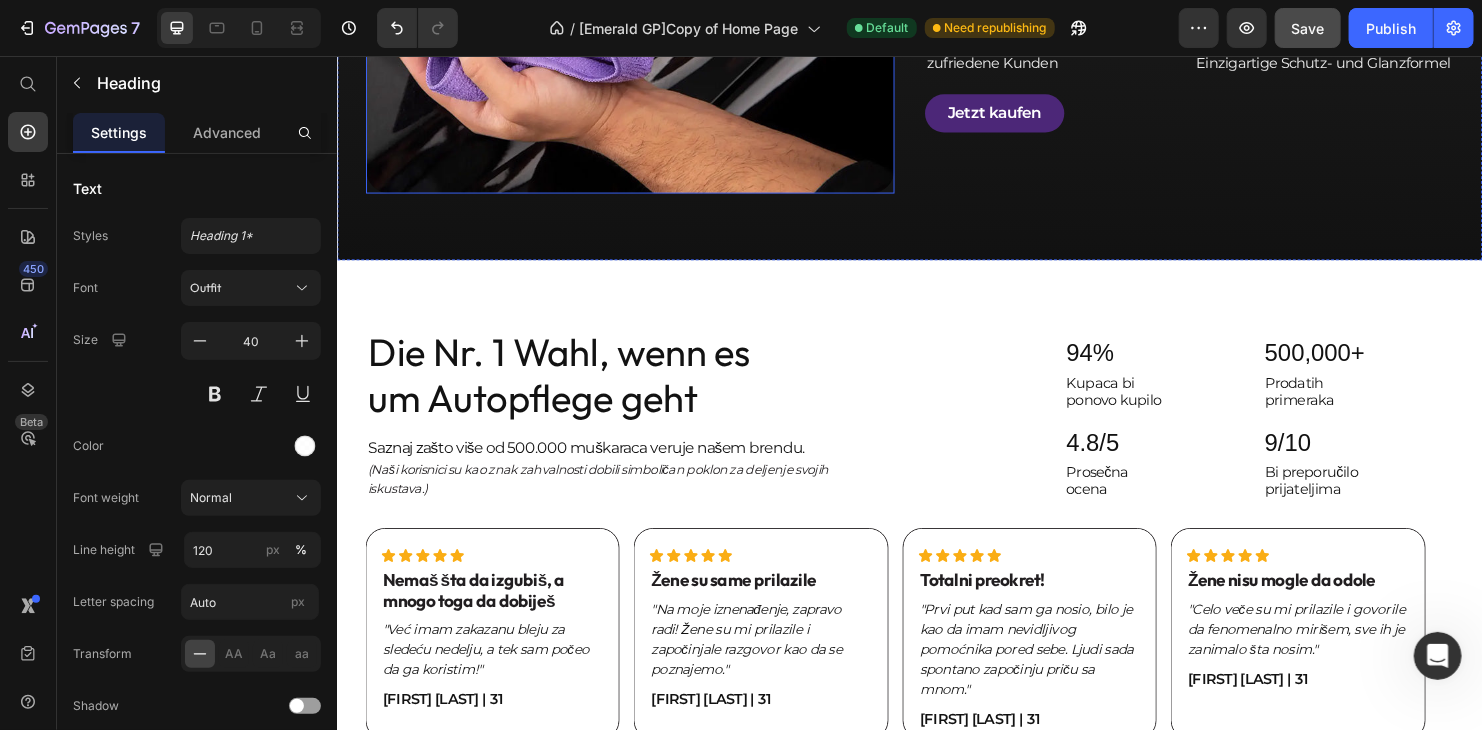 scroll, scrollTop: 2200, scrollLeft: 0, axis: vertical 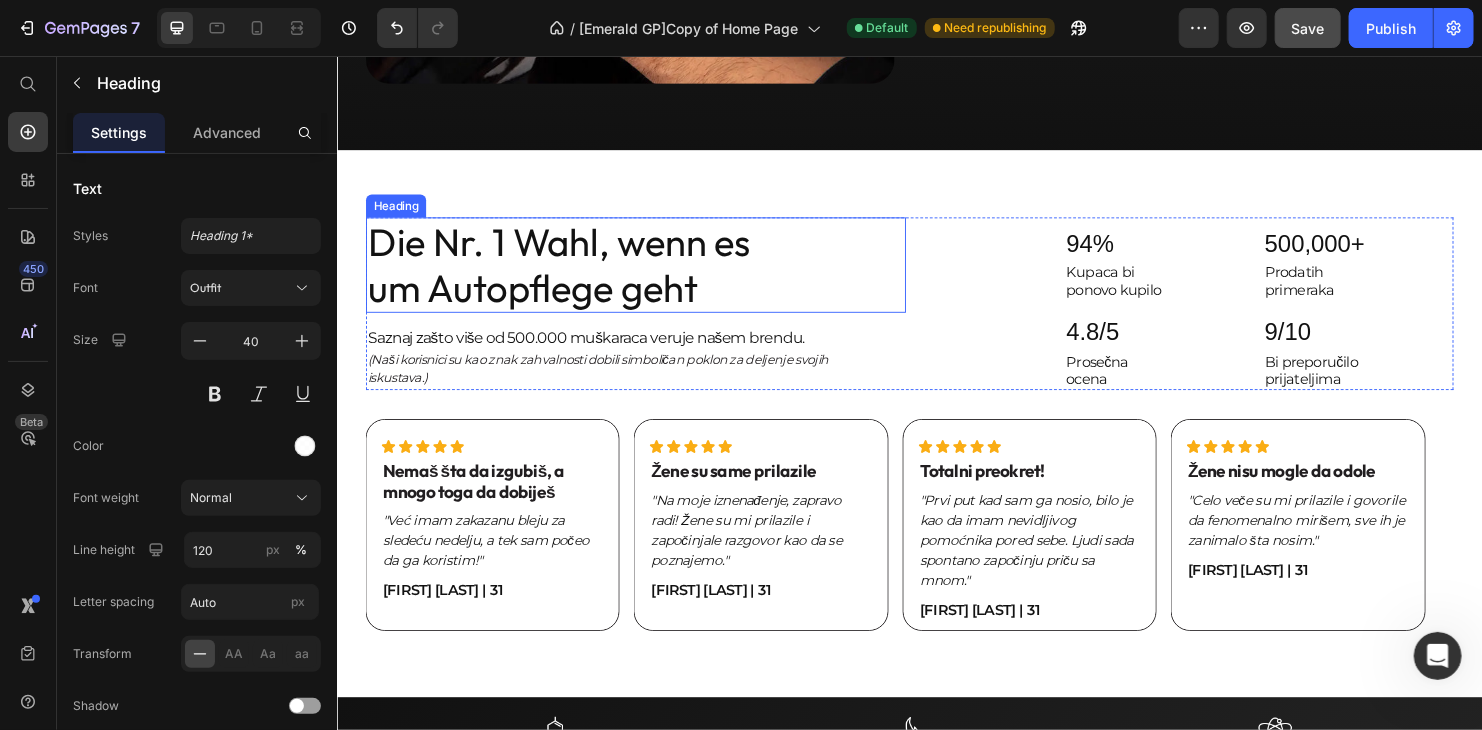 click on "Die Nr. 1 Wahl, wenn es um Autopflege geht" at bounding box center (591, 274) 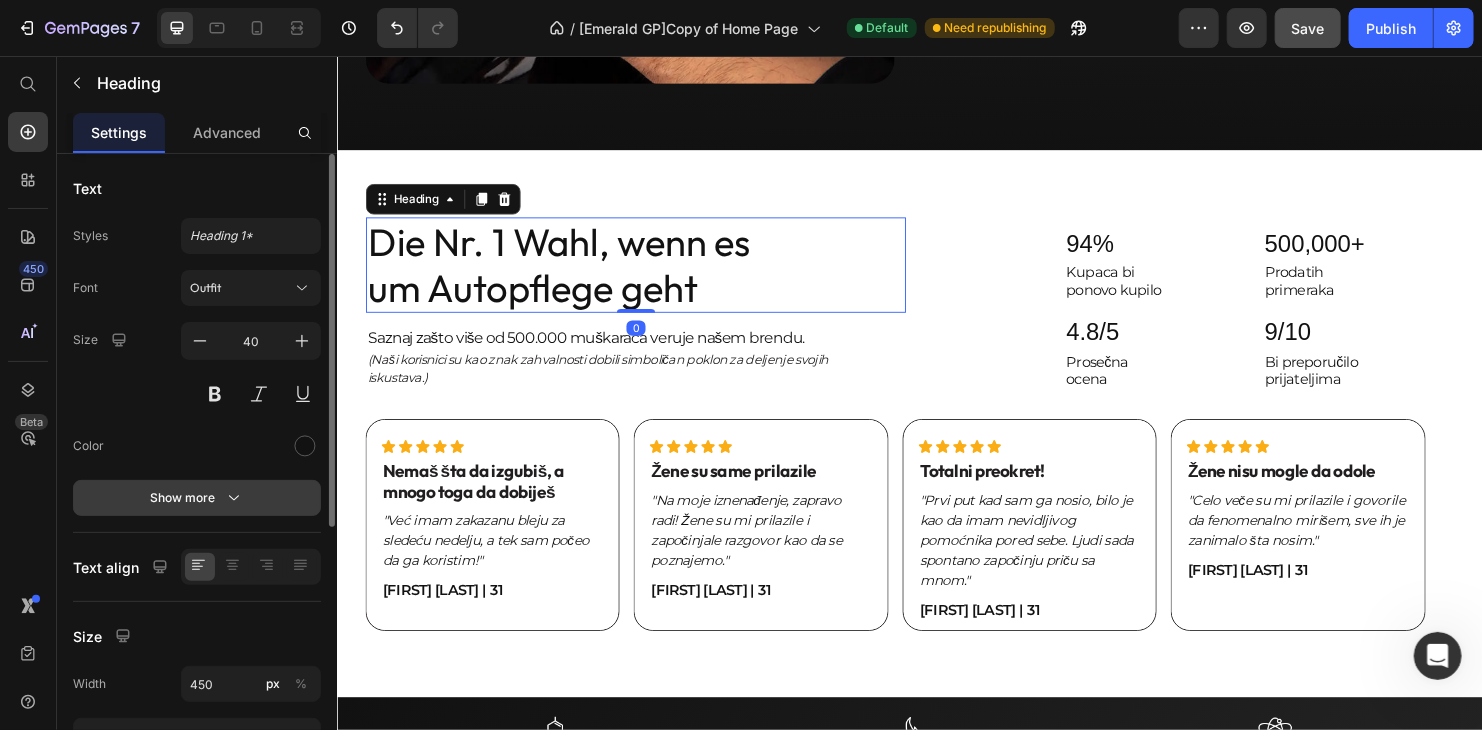 click on "Show more" at bounding box center [197, 498] 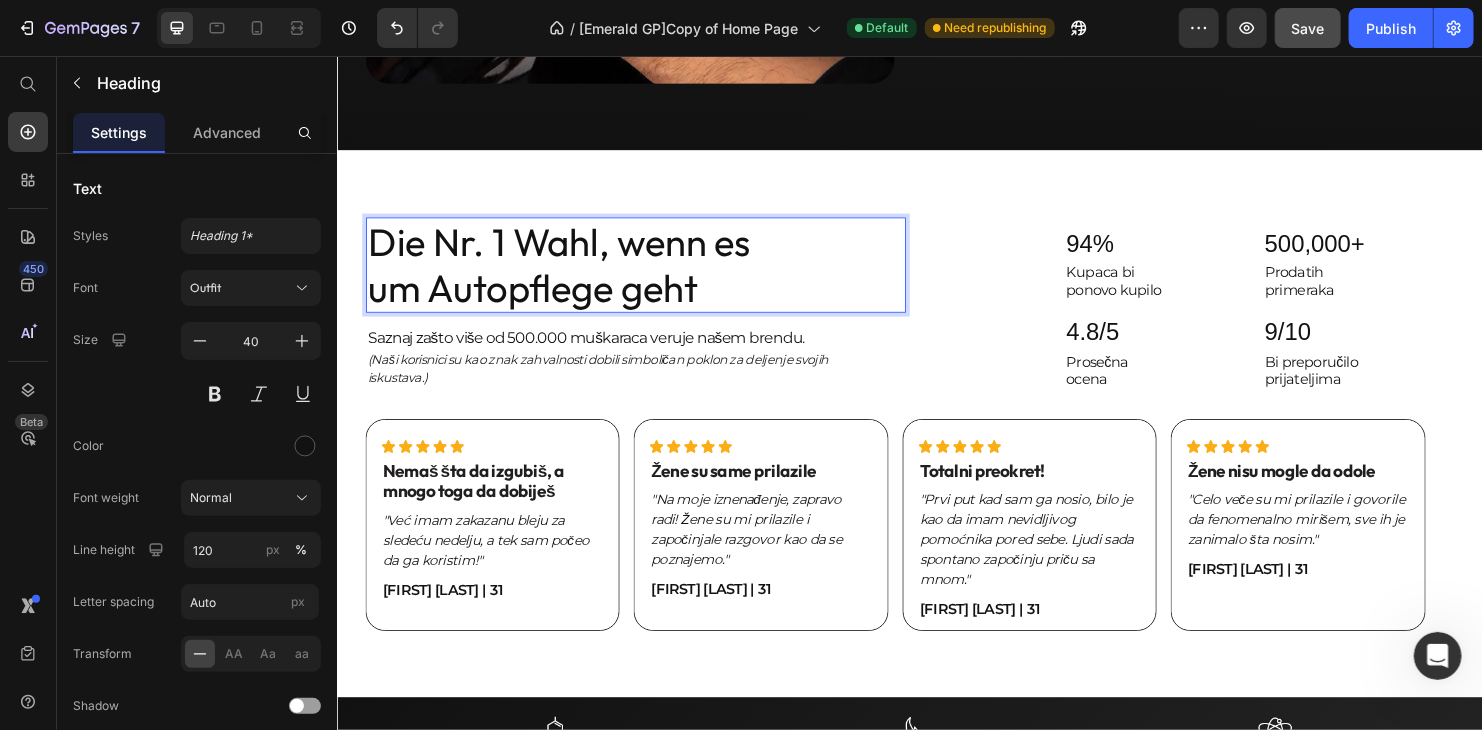 click on "Die Nr. 1 Wahl, wenn es um Autopflege geht" at bounding box center [591, 274] 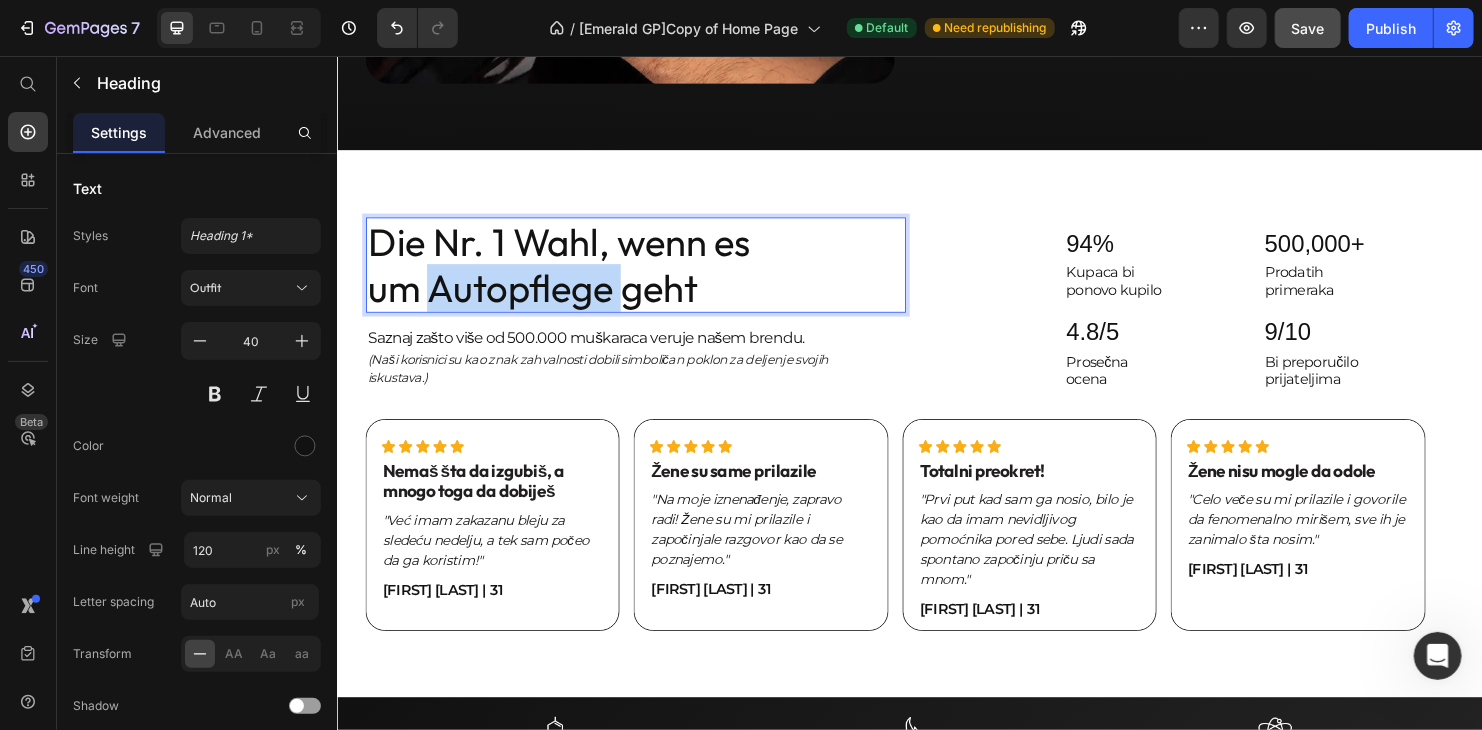 click on "Die Nr. 1 Wahl, wenn es um Autopflege geht" at bounding box center [591, 274] 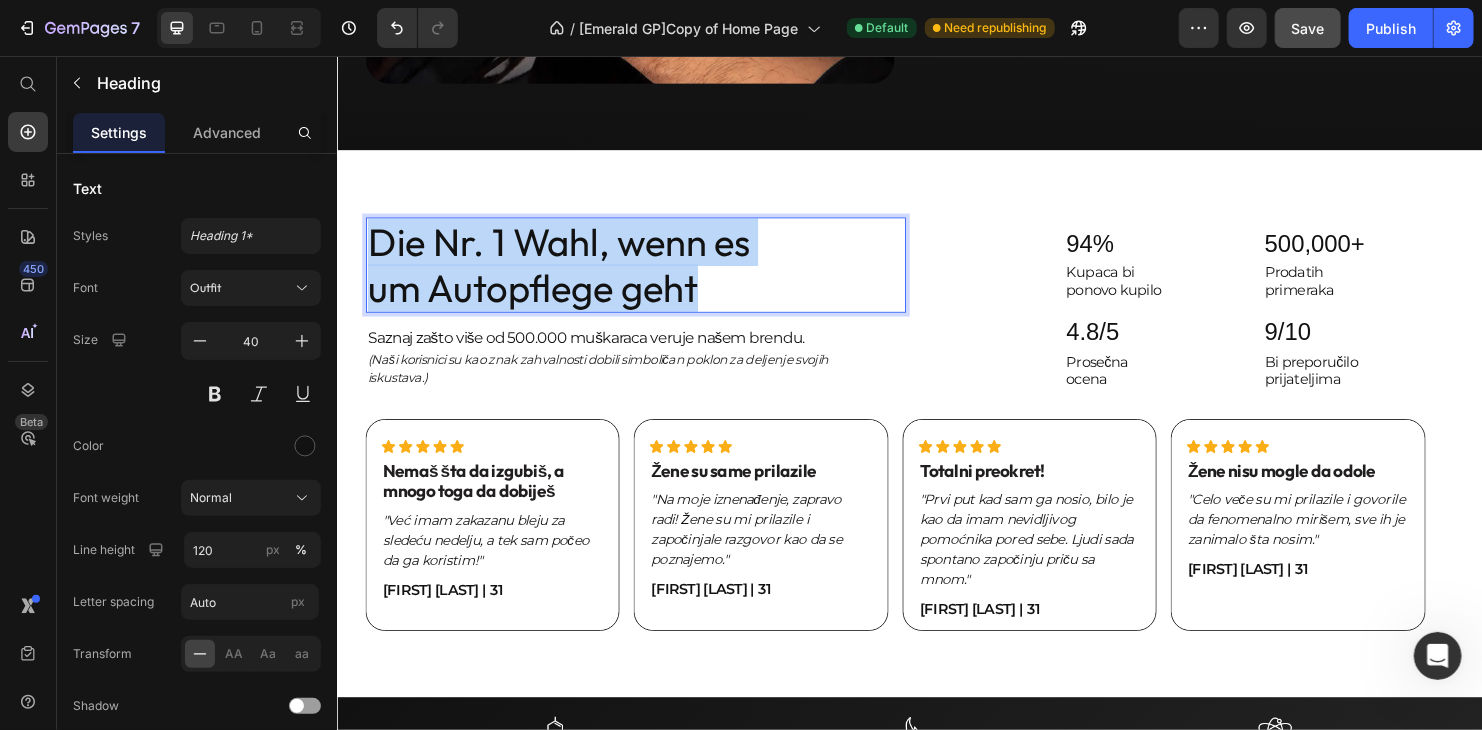 click on "Die Nr. 1 Wahl, wenn es um Autopflege geht" at bounding box center [591, 274] 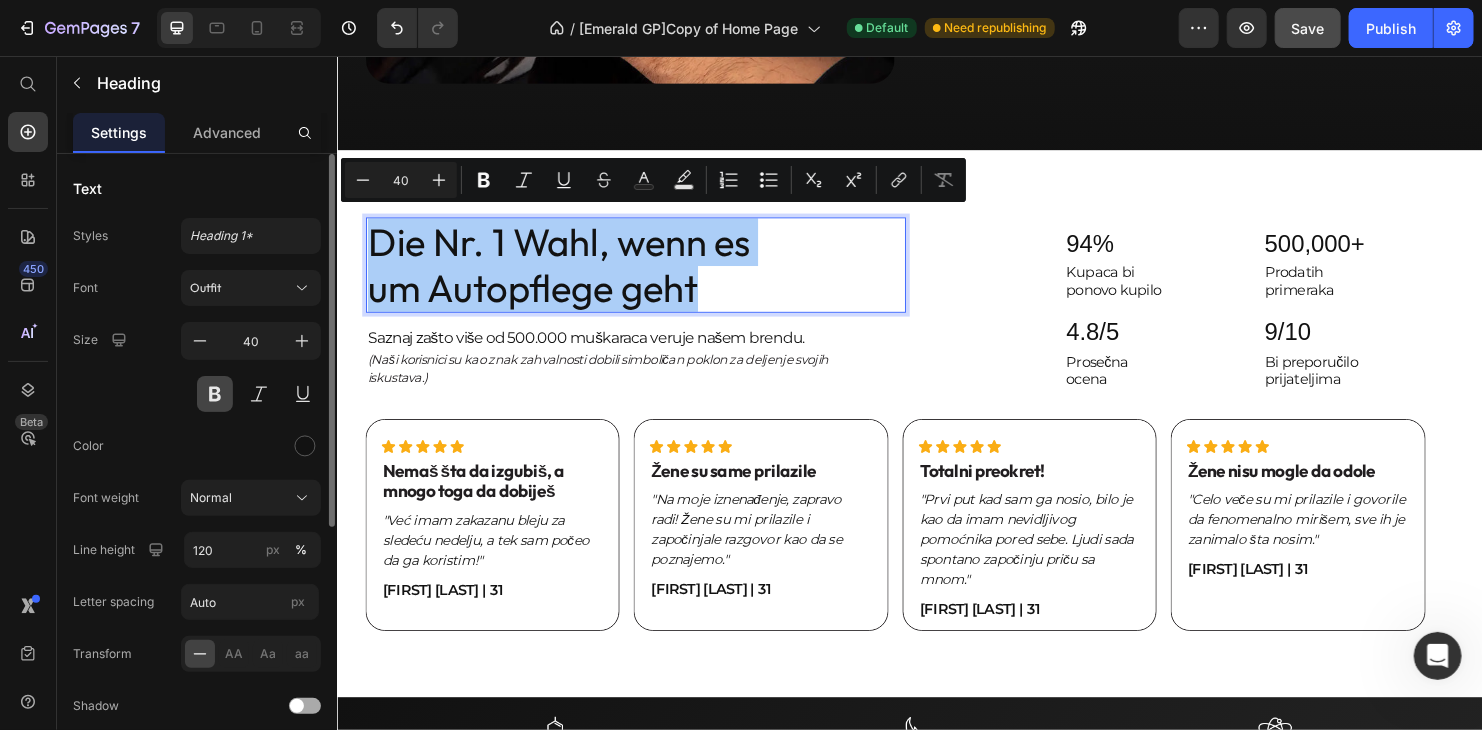 click at bounding box center [215, 394] 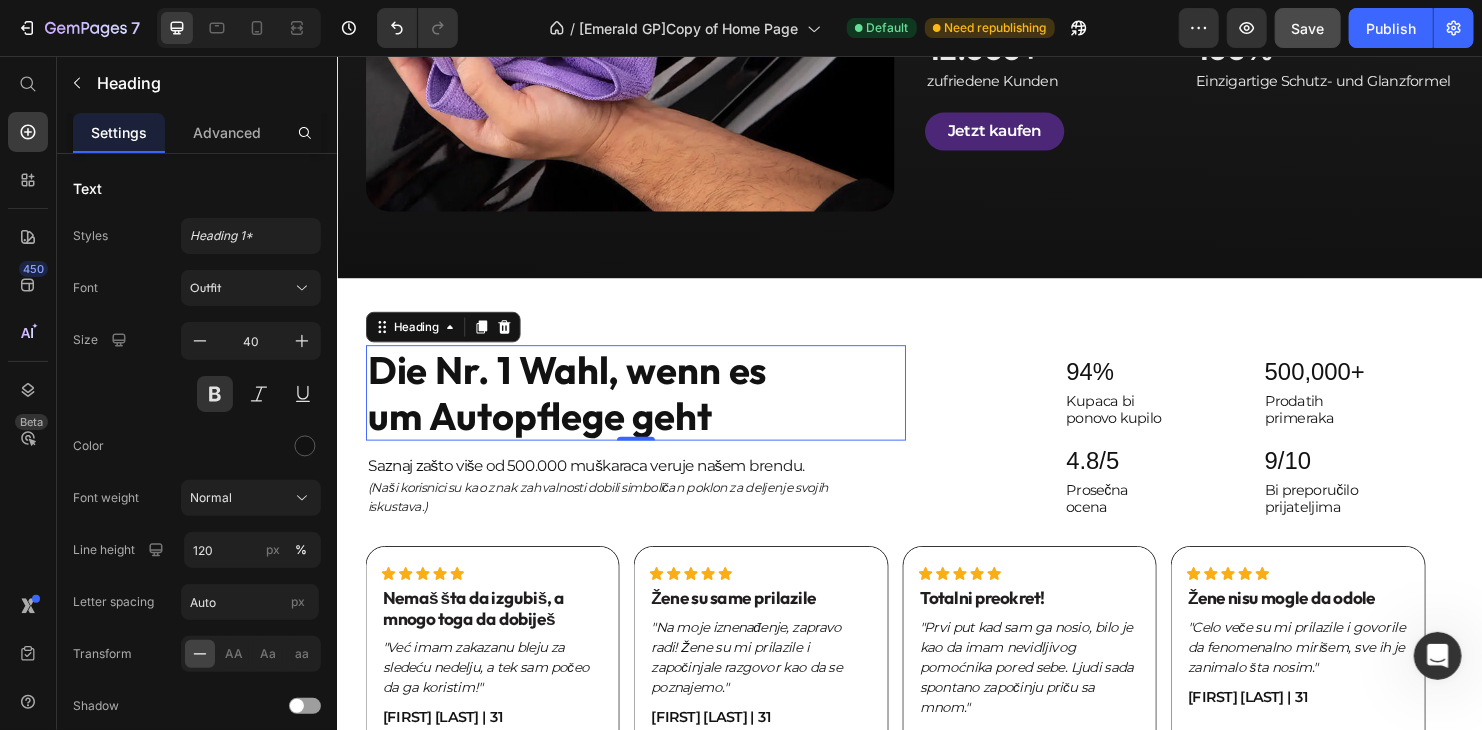 scroll, scrollTop: 2100, scrollLeft: 0, axis: vertical 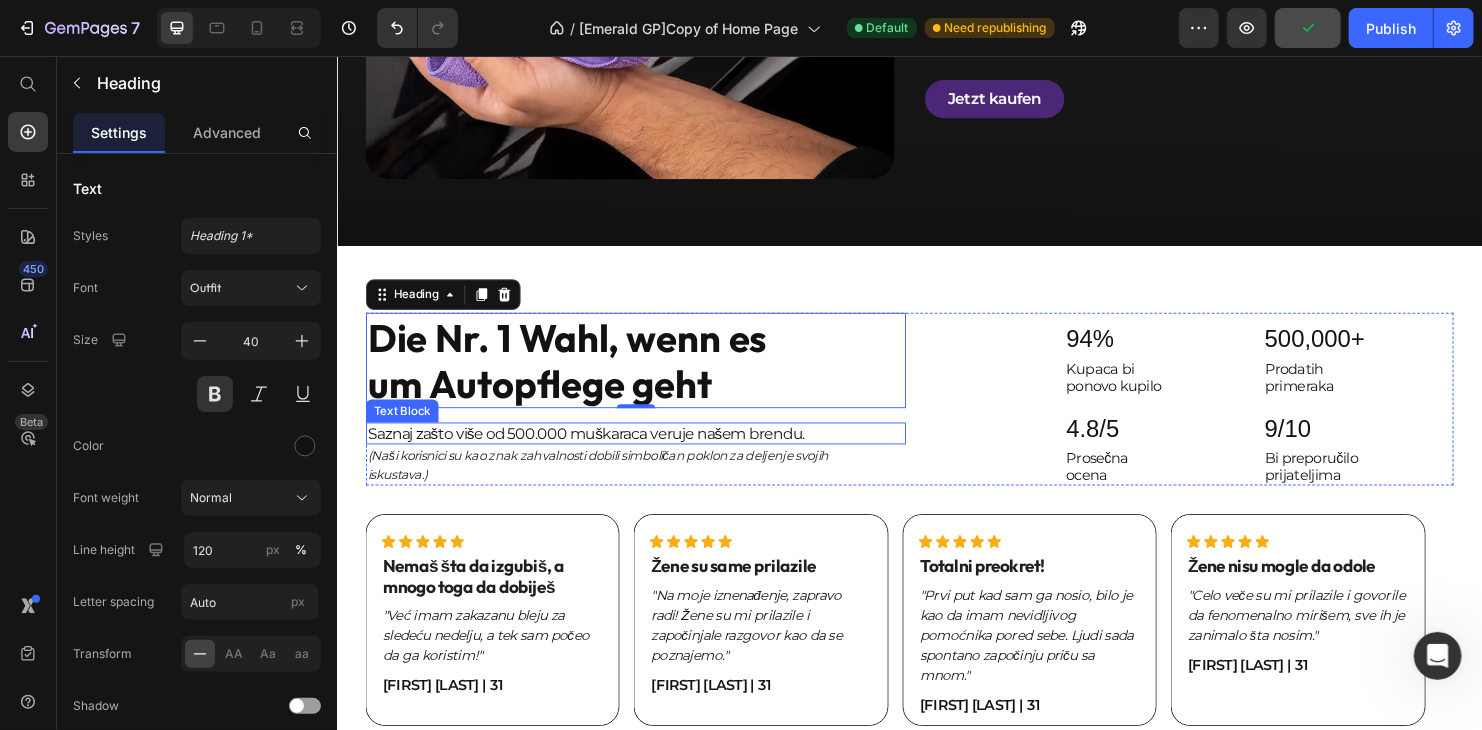 click on "Saznaj zašto više od 500.000 muškaraca veruje našem brendu." at bounding box center (616, 450) 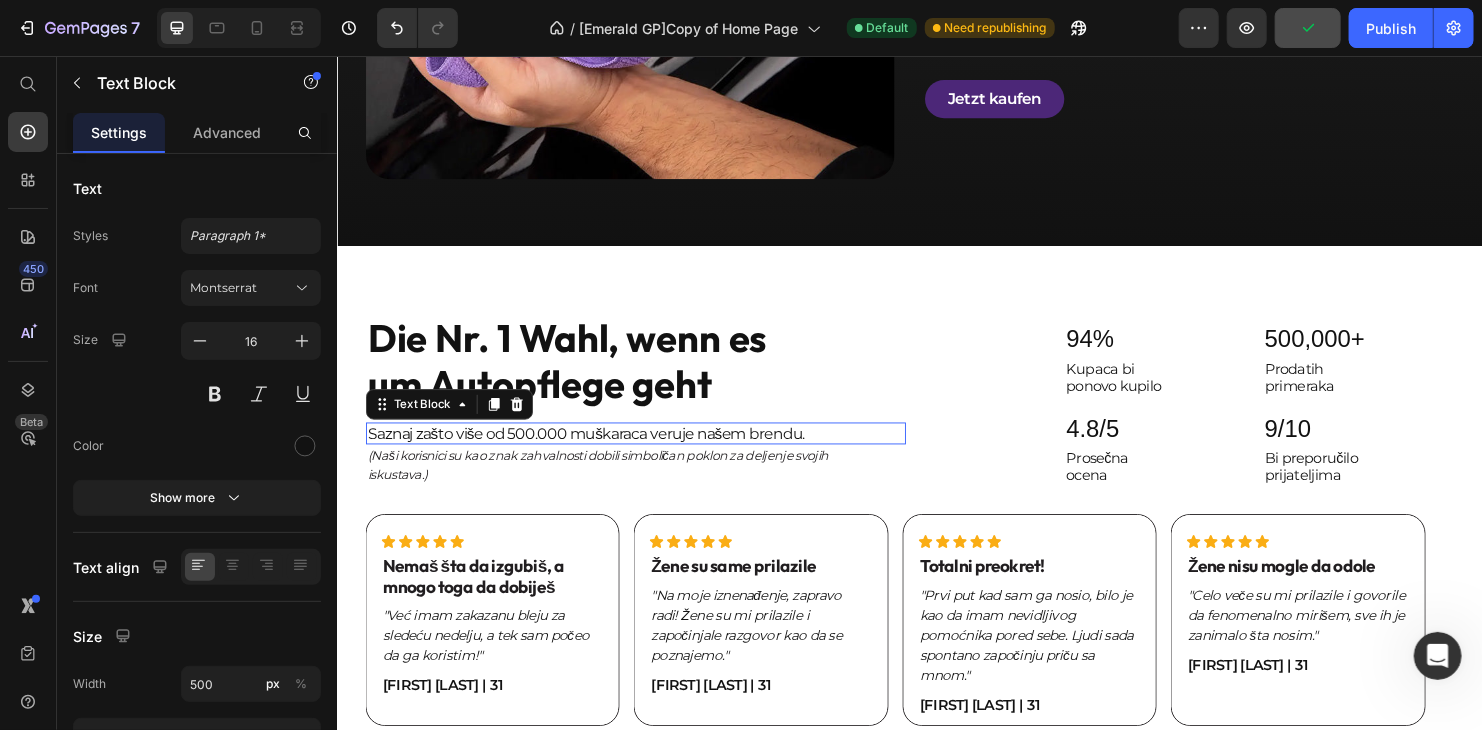 click on "Saznaj zašto više od 500.000 muškaraca veruje našem brendu." at bounding box center (616, 450) 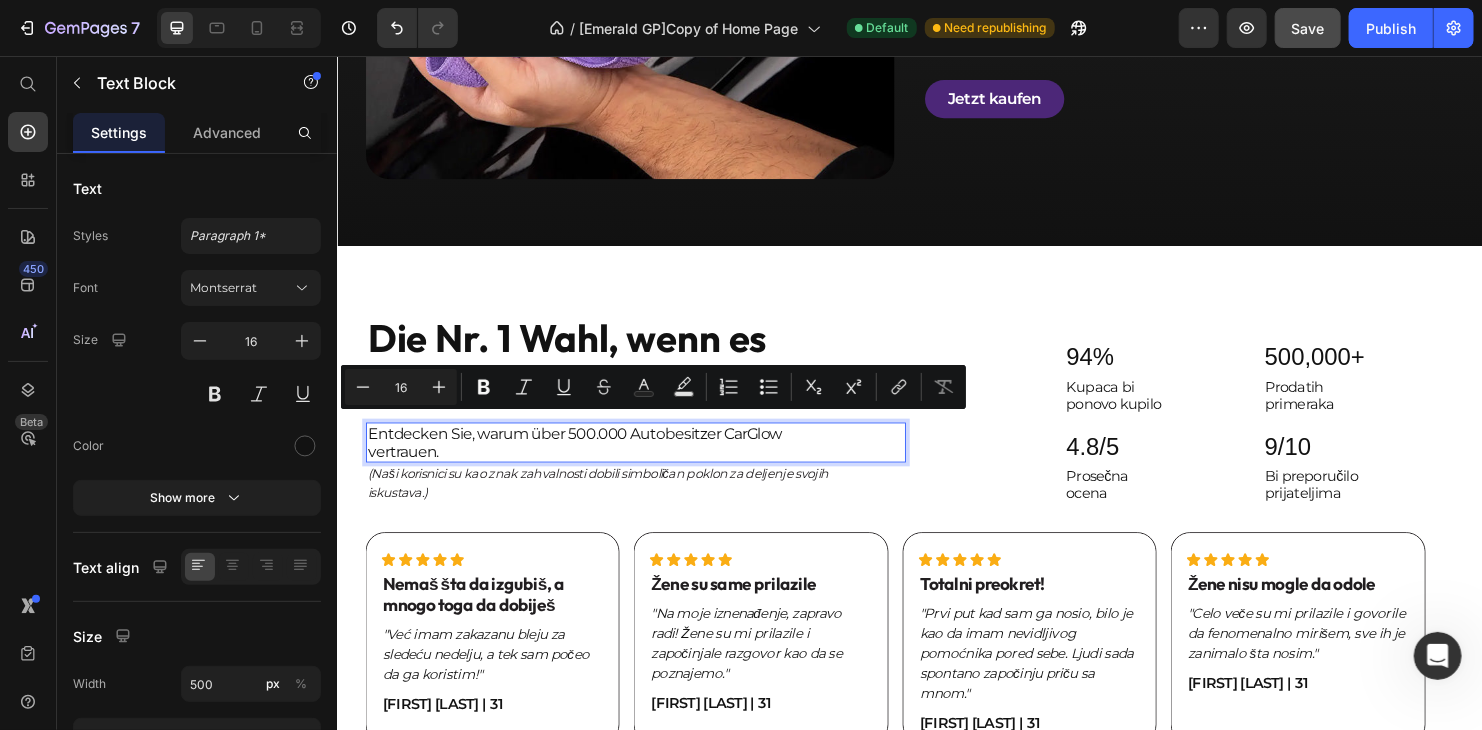 click on "Entdecken Sie, warum über 500.000 Autobesitzer CarGlow vertrauen." at bounding box center [616, 460] 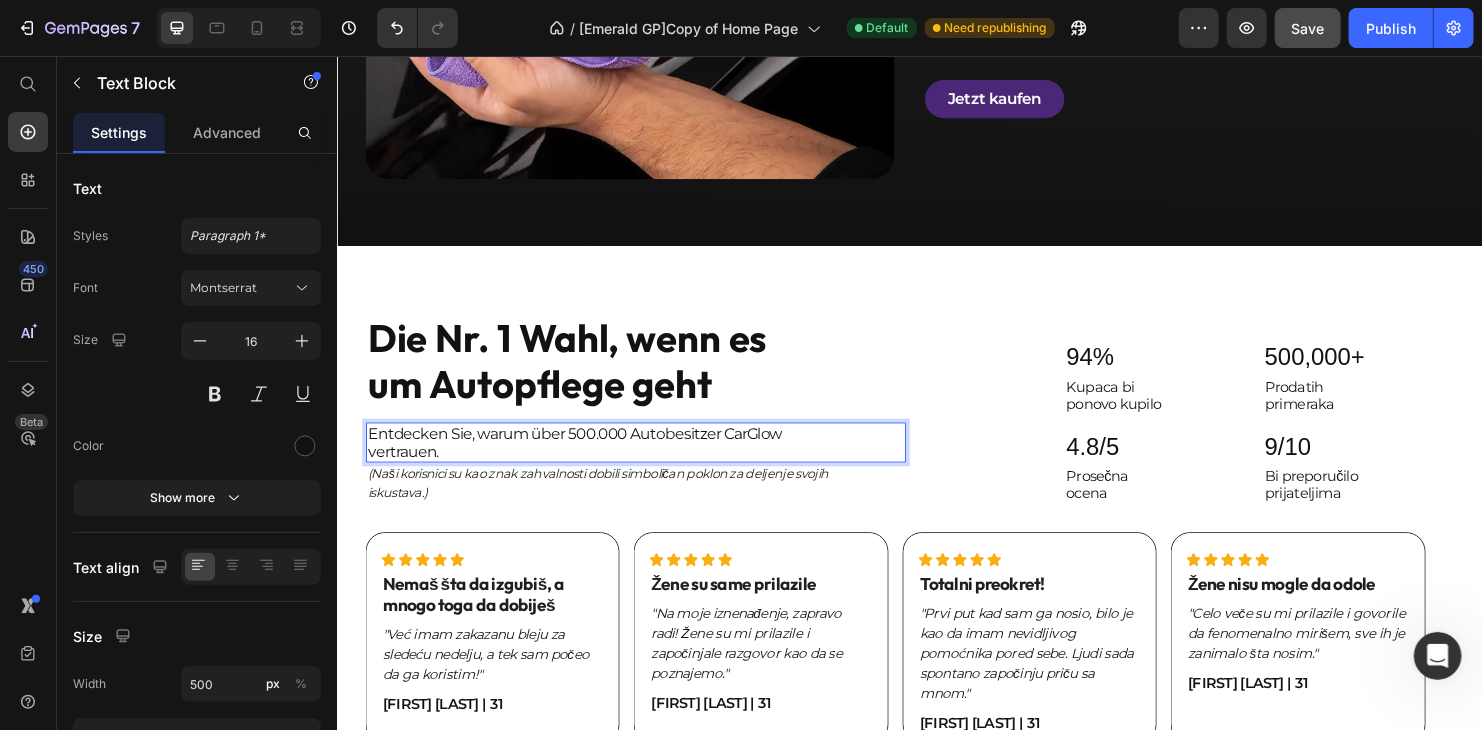 click on "Entdecken Sie, warum über 500.000 Autobesitzer CarGlow vertrauen." at bounding box center (616, 460) 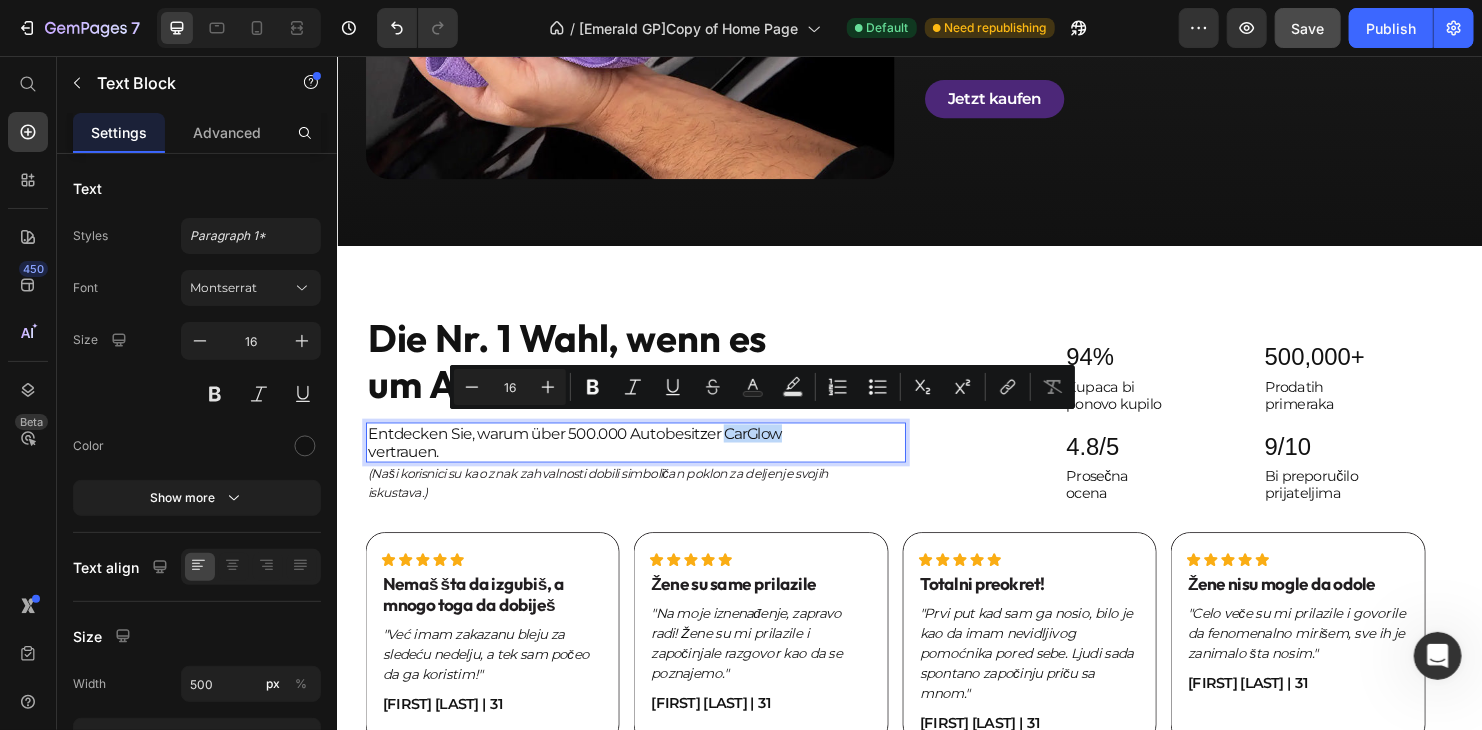 drag, startPoint x: 809, startPoint y: 442, endPoint x: 738, endPoint y: 448, distance: 71.25307 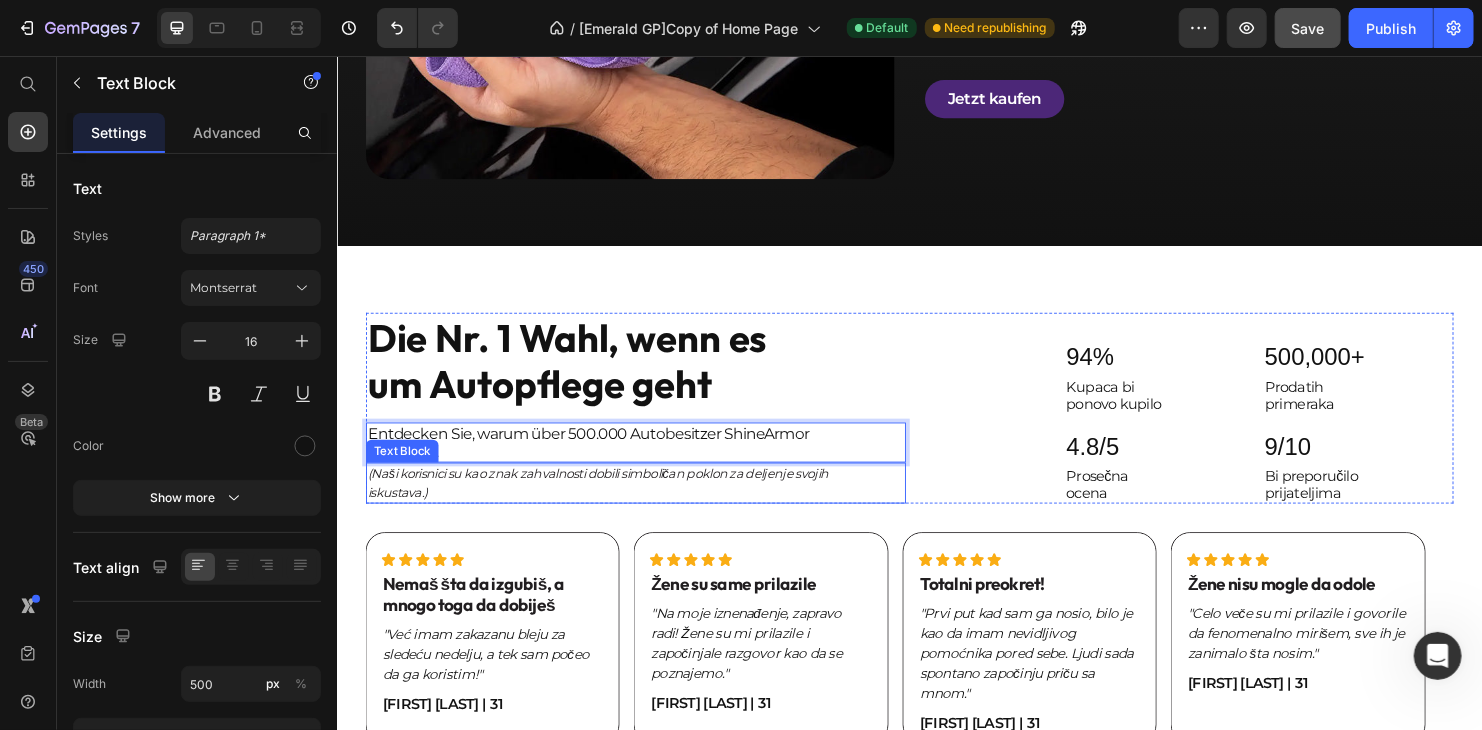click on "(Naši korisnici su kao znak zahvalnosti dobili simboličan poklon za deljenje svojih iskustava.)" at bounding box center (616, 502) 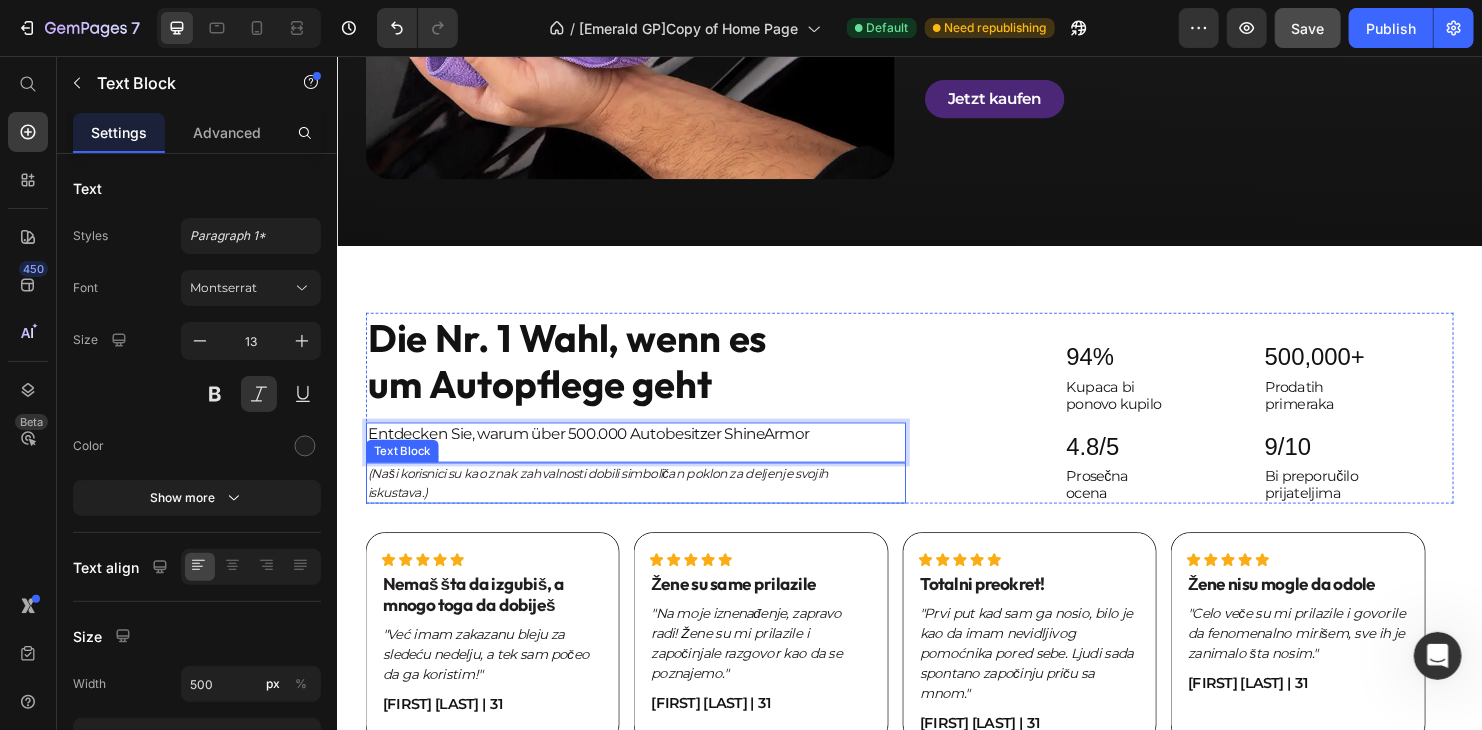 click on "(Naši korisnici su kao znak zahvalnosti dobili simboličan poklon za deljenje svojih iskustava.)" at bounding box center (616, 502) 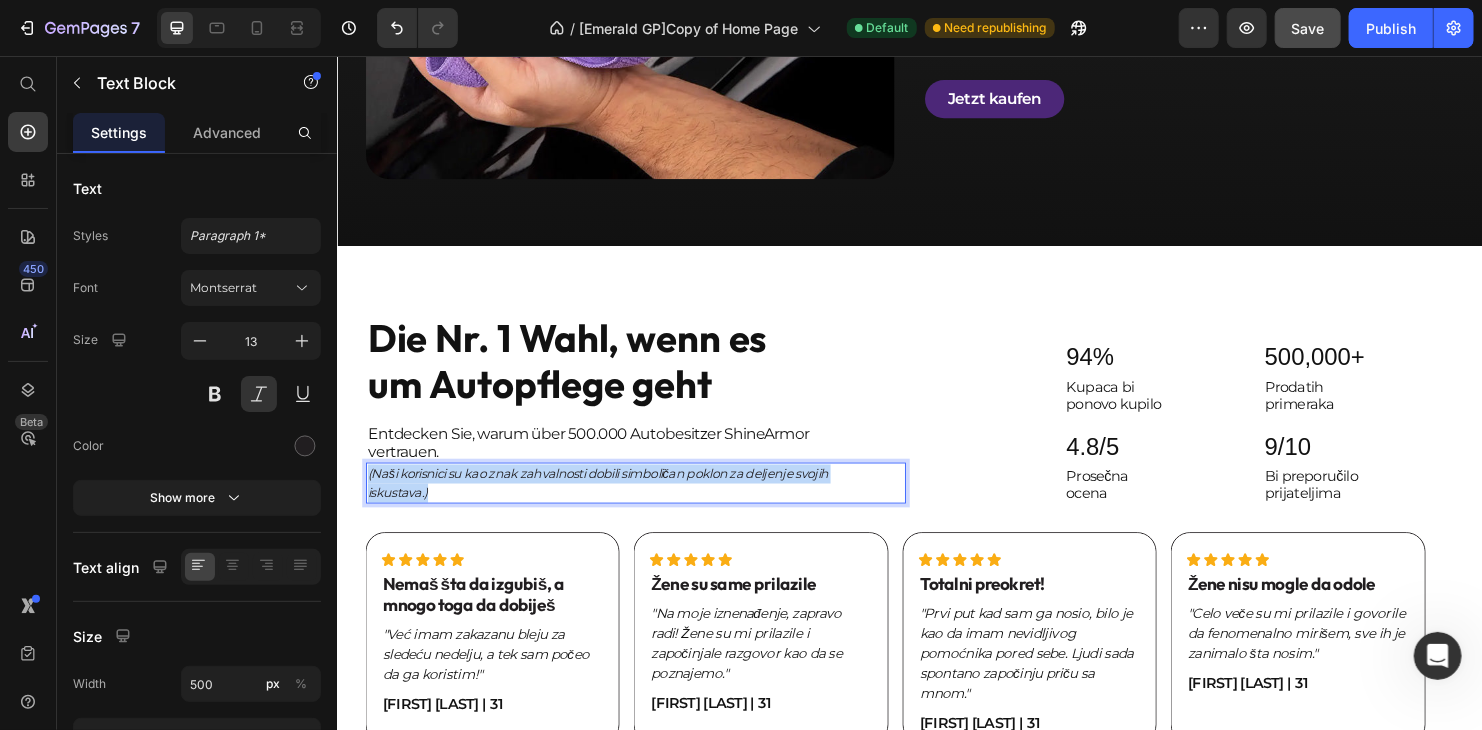 click on "(Naši korisnici su kao znak zahvalnosti dobili simboličan poklon za deljenje svojih iskustava.)" at bounding box center (616, 502) 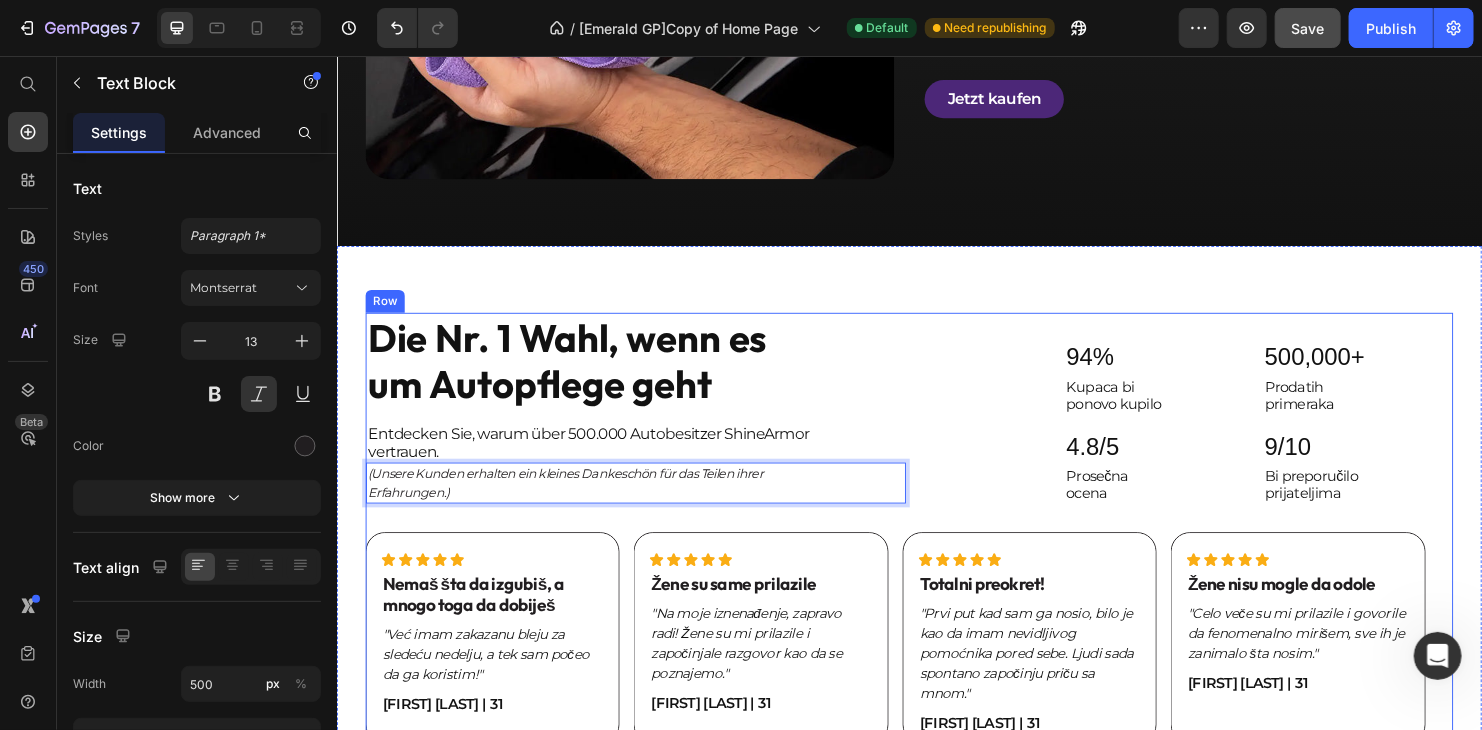 click on "Icon Icon Icon Icon
Icon Icon List Nemaš šta da izgubiš, a mnogo toga da dobiješ Text Block "Već imam zakazanu bleju za sledeću nedelju, a tek sam počeo da ga koristim!" Text Block [FIRST] [LAST] | 31 Text Block Hero Banner Row Row Icon Icon Icon Icon
Icon Icon List Žene su same prilazile Text Block "Na moje iznenađenje, zapravo radi! Žene su mi prilazile i započinjale razgovor kao da se poznajemo." Text Block [FIRST] [LAST] | 31 Text Block Hero Banner Row Row Icon Icon Icon Icon
Icon Icon List Totalni preokret! Text Block "Prvi put kad sam ga nosio, bilo je kao da imam nevidljivog pomoćnika pored sebe. Ljudi sada spontano započinju priču sa mnom." Text Block [FIRST] [LAST] | 31 Text Block Hero Banner Row Row Icon Icon Icon Icon
Icon Icon List Žene nisu mogle da odole Text Block "Celo veče su mi prilazile i govorile da fenomenalno mirišem, sve ih je zanimalo šta nosim." Text Block [FIRST] [LAST] | 31 Text Block Hero Banner Row Row Carousel" at bounding box center [936, 650] 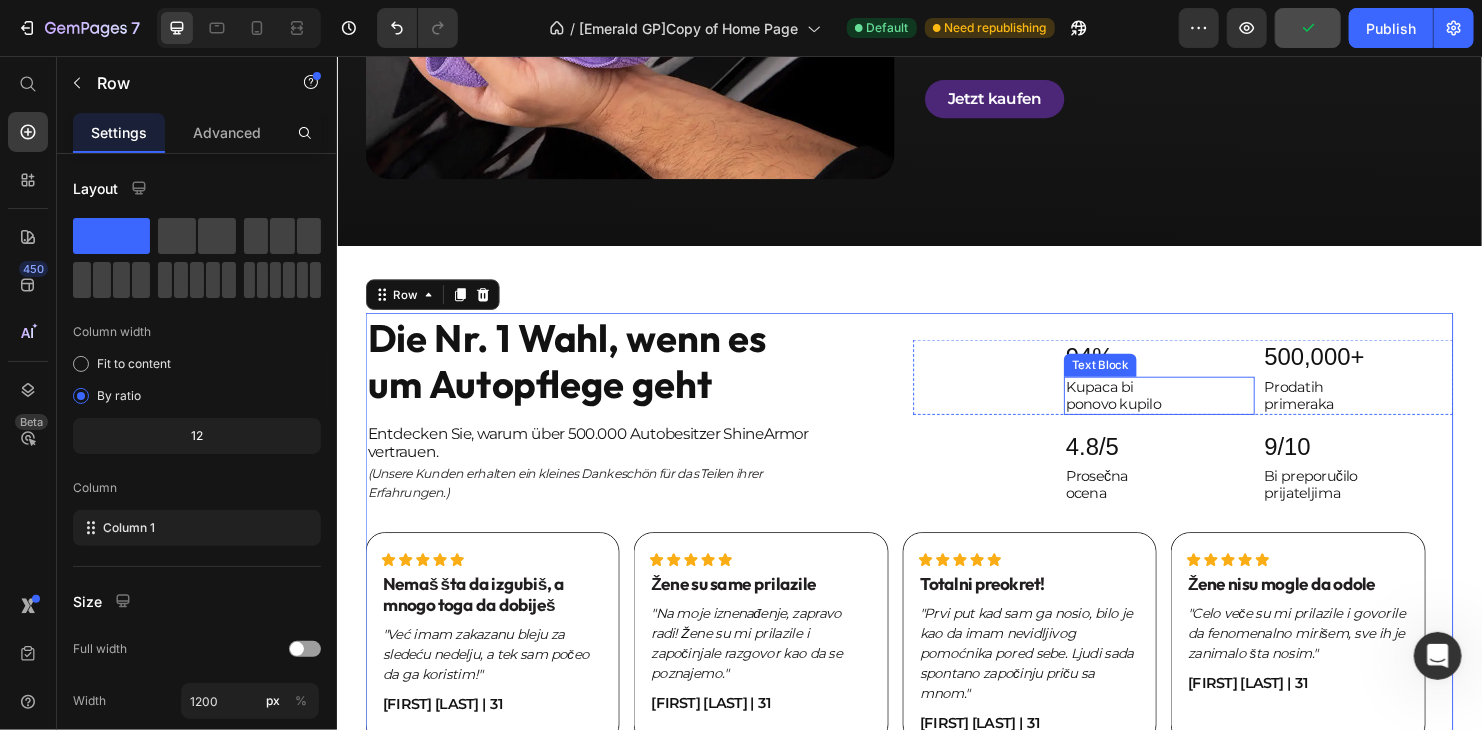 click on "Kupaca bi  ponovo kupilo" at bounding box center [1198, 411] 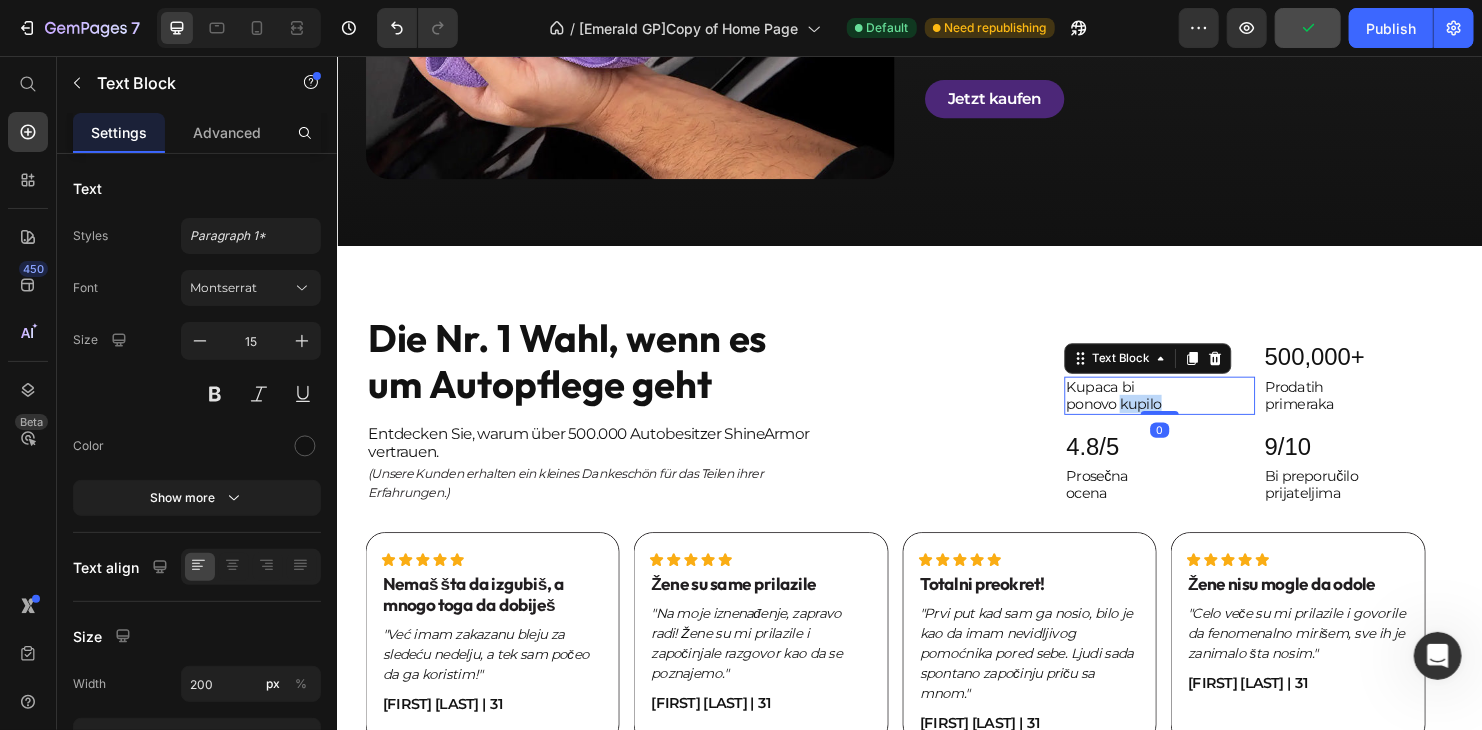 click on "Kupaca bi  ponovo kupilo" at bounding box center (1198, 411) 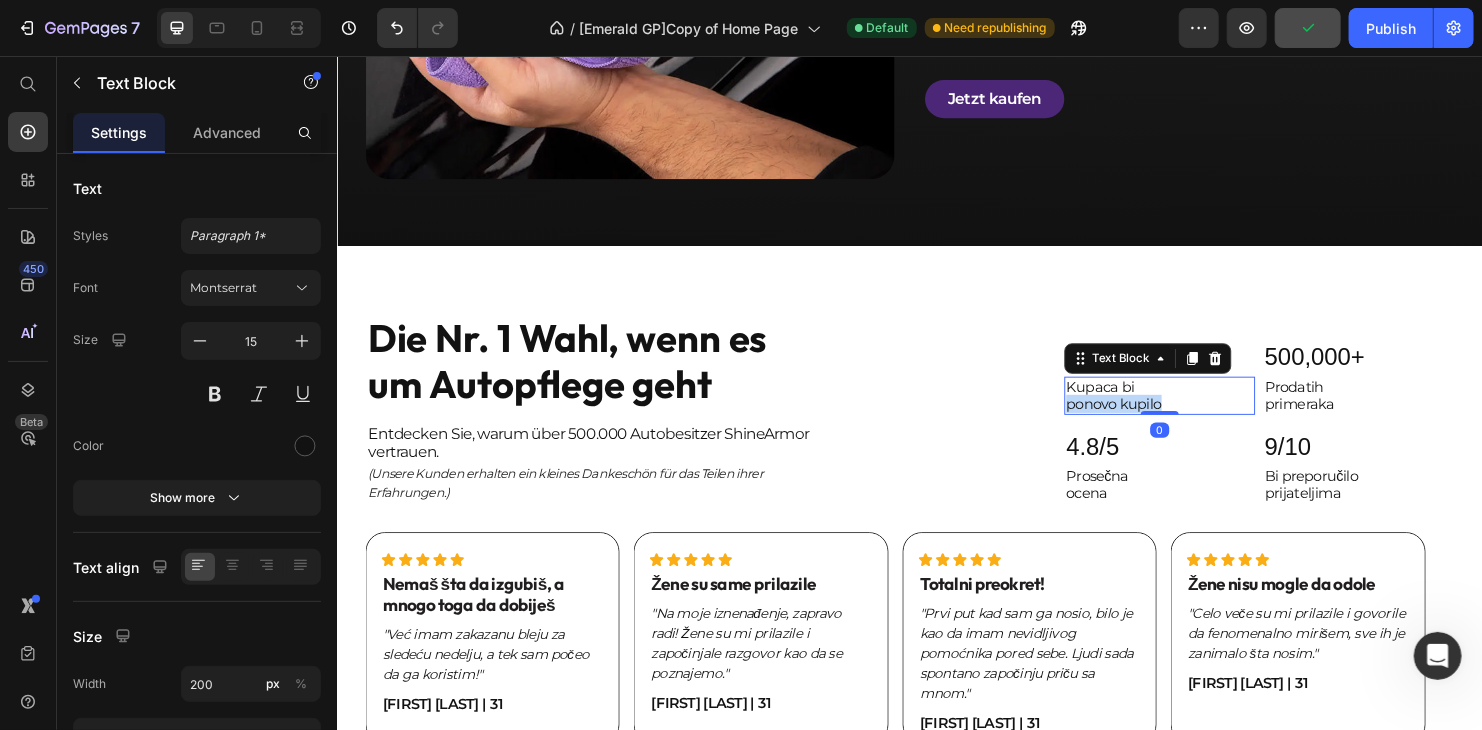 click on "Kupaca bi  ponovo kupilo" at bounding box center [1198, 411] 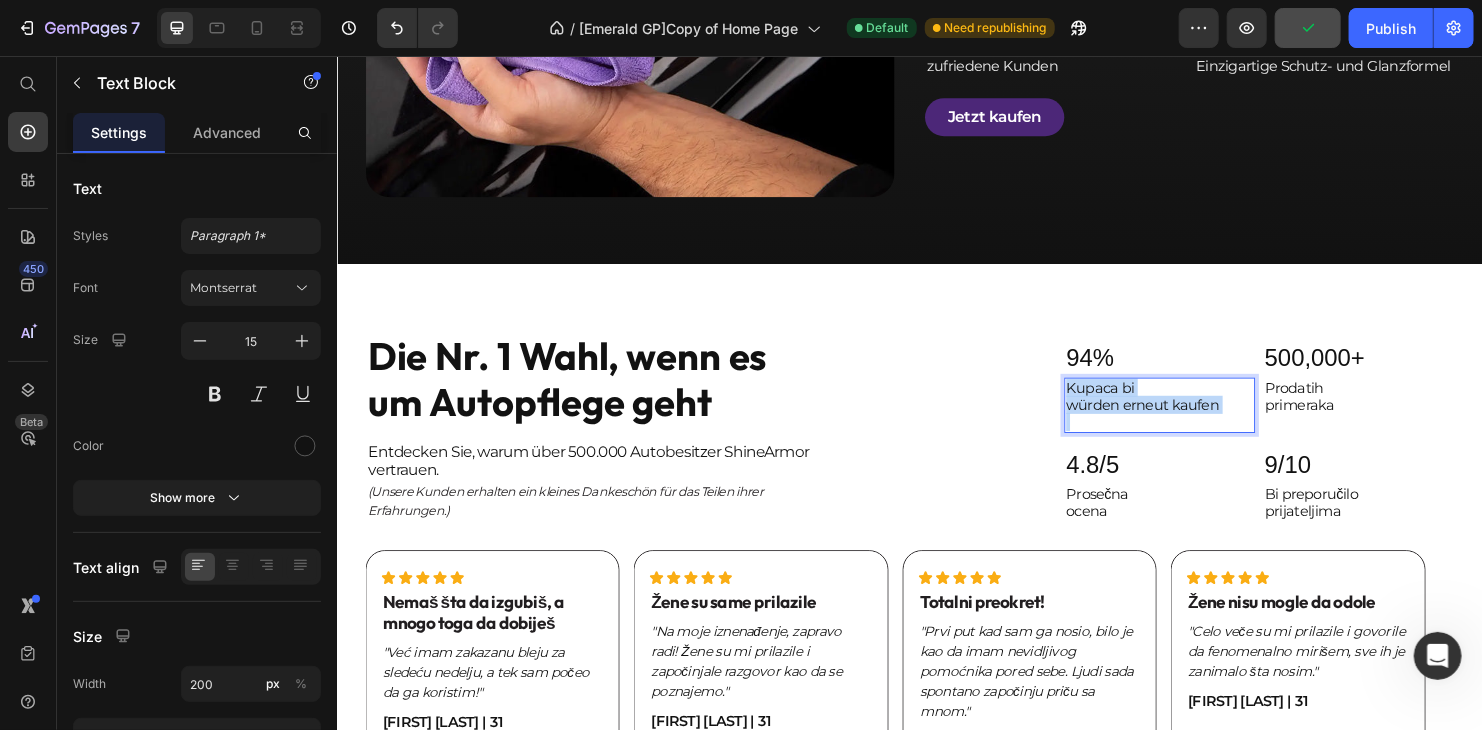 scroll, scrollTop: 2100, scrollLeft: 0, axis: vertical 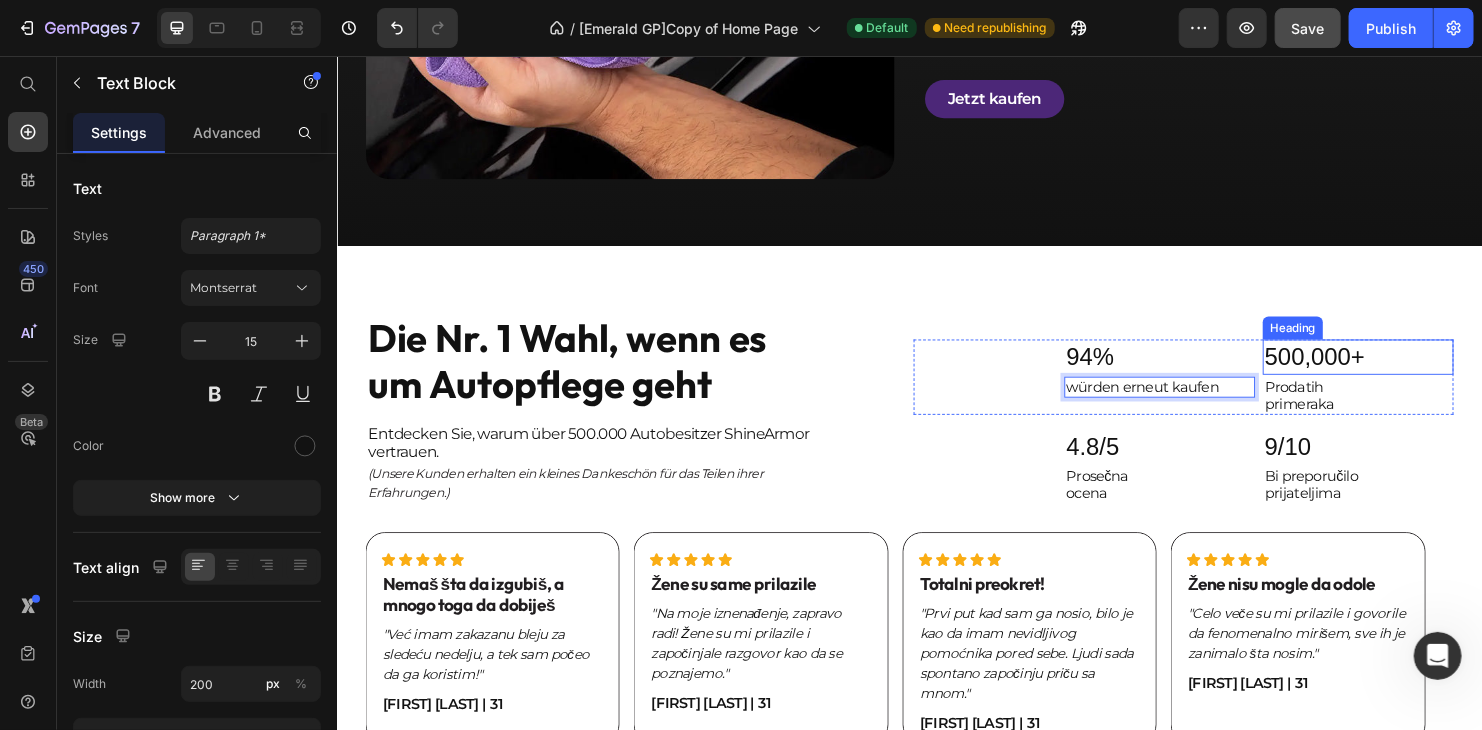 click on "500,000+" at bounding box center [1406, 370] 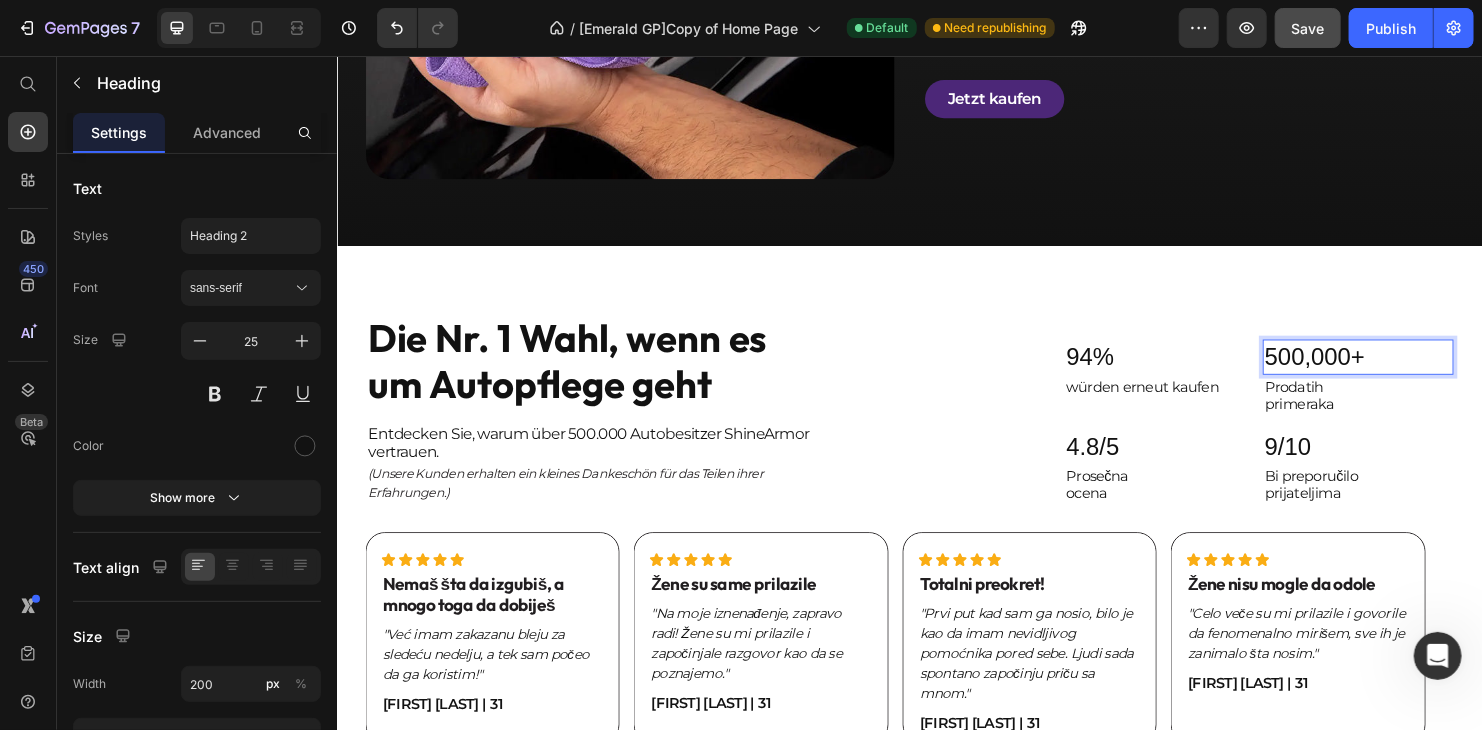 click on "500,000+" at bounding box center [1406, 370] 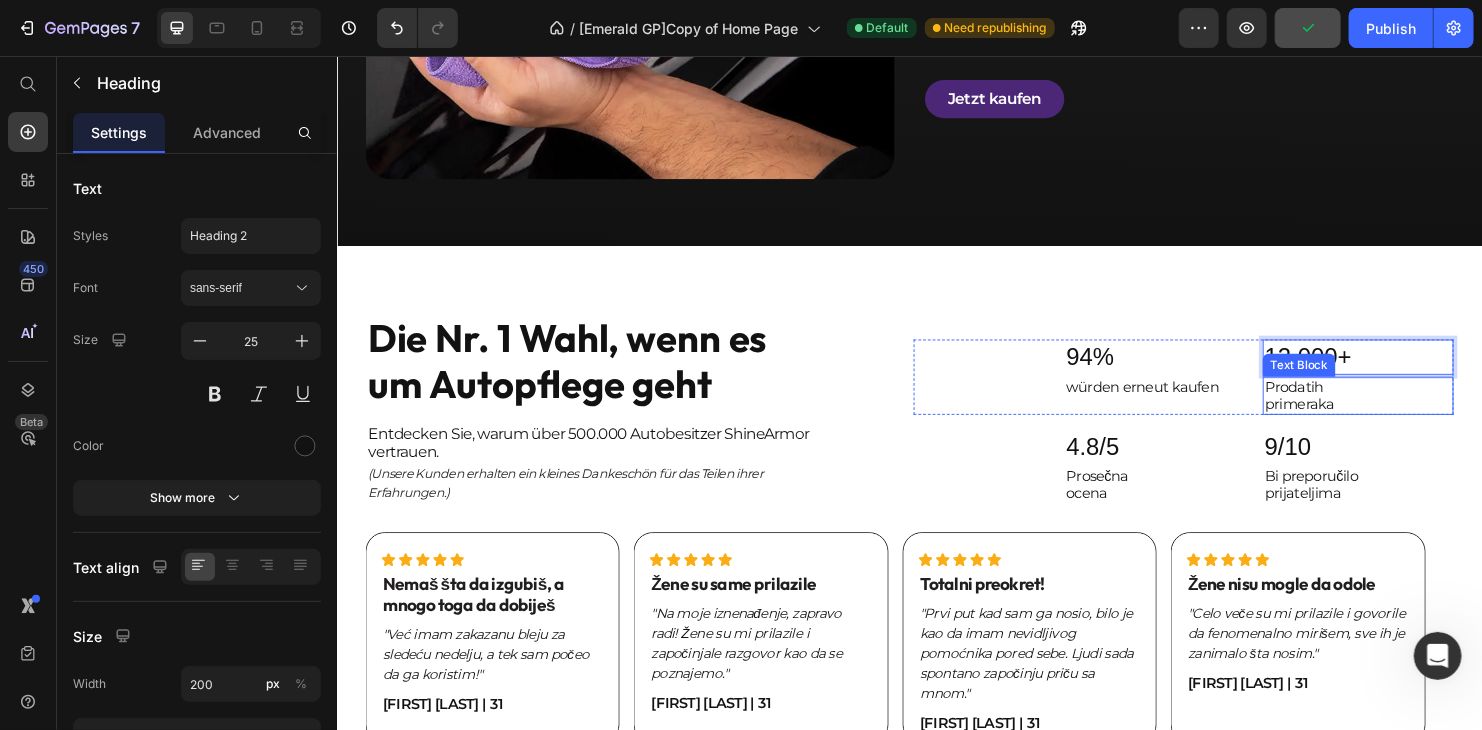 click on "Prodatih  primeraka" at bounding box center (1406, 411) 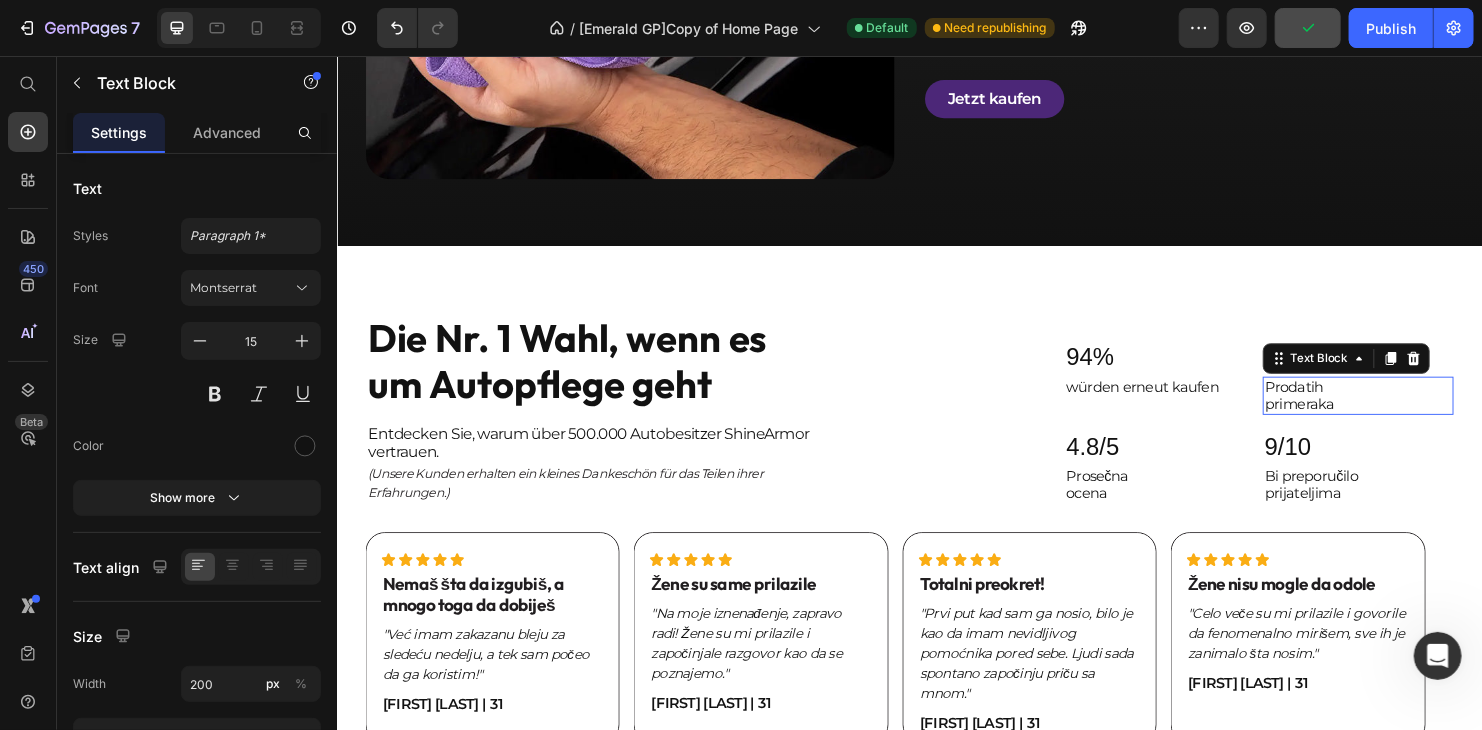 click on "Prodatih  primeraka" at bounding box center [1406, 411] 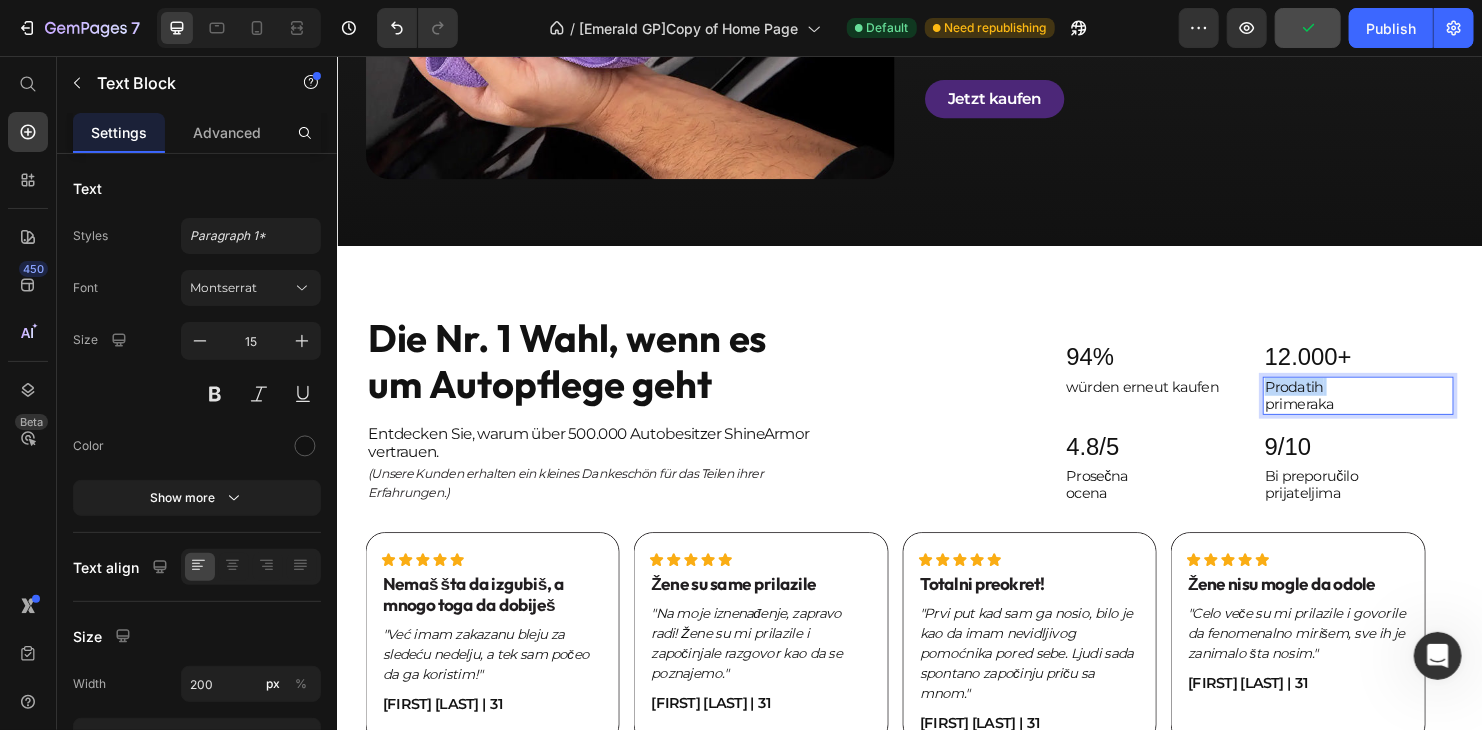 click on "Prodatih  primeraka" at bounding box center (1406, 411) 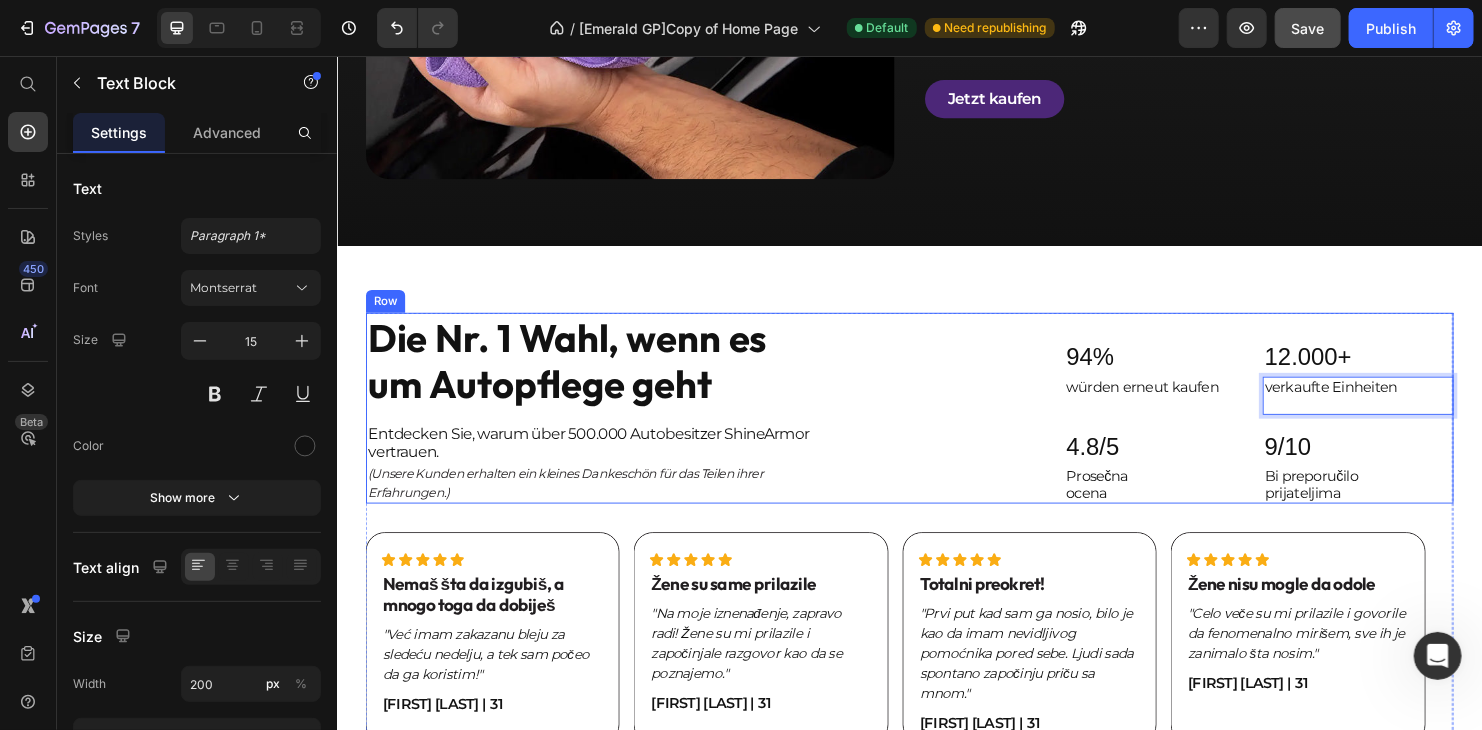 scroll, scrollTop: 2117, scrollLeft: 0, axis: vertical 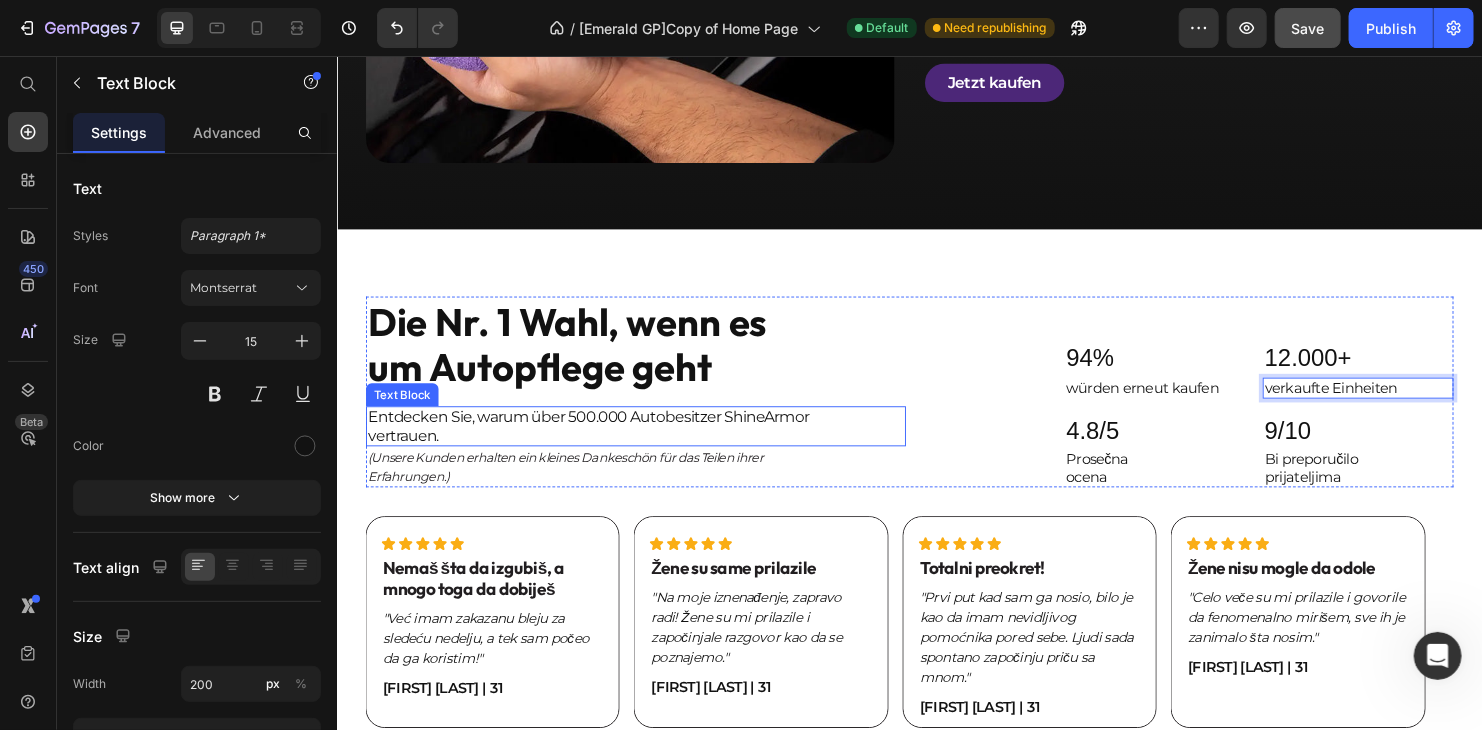 click on "Entdecken Sie, warum über 500.000 Autobesitzer ShineArmor vertrauen." at bounding box center [616, 443] 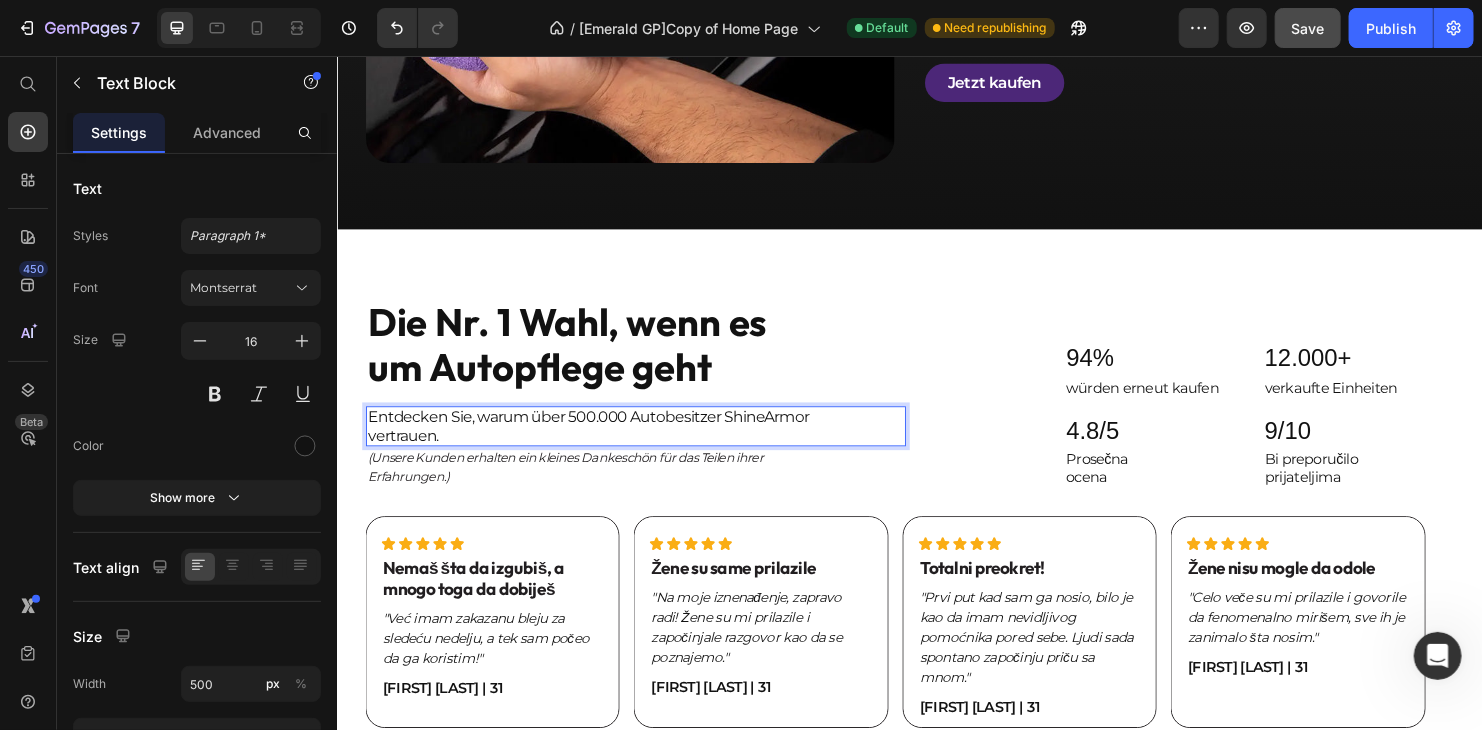 click on "Entdecken Sie, warum über 500.000 Autobesitzer ShineArmor vertrauen." at bounding box center (616, 443) 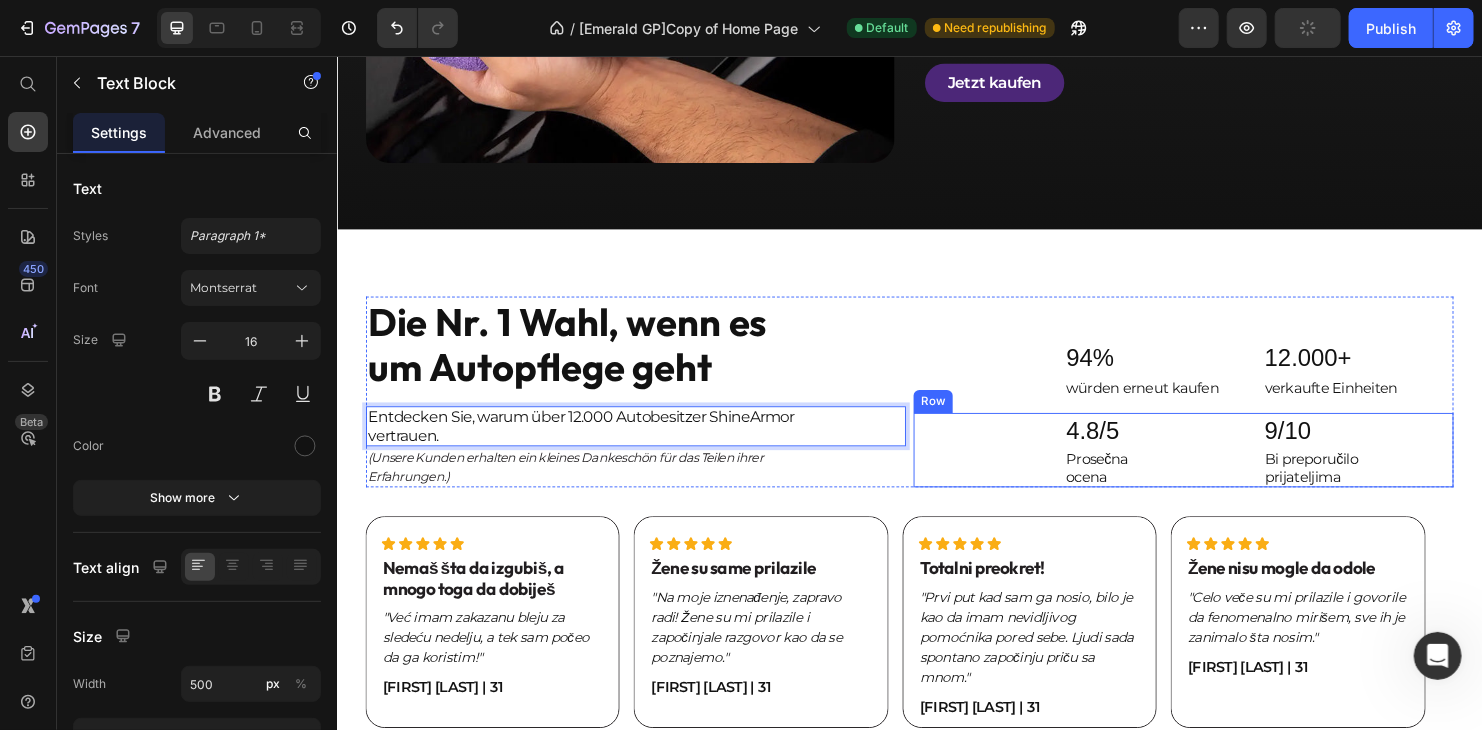 click on "Prosečna  ocena" at bounding box center [1198, 487] 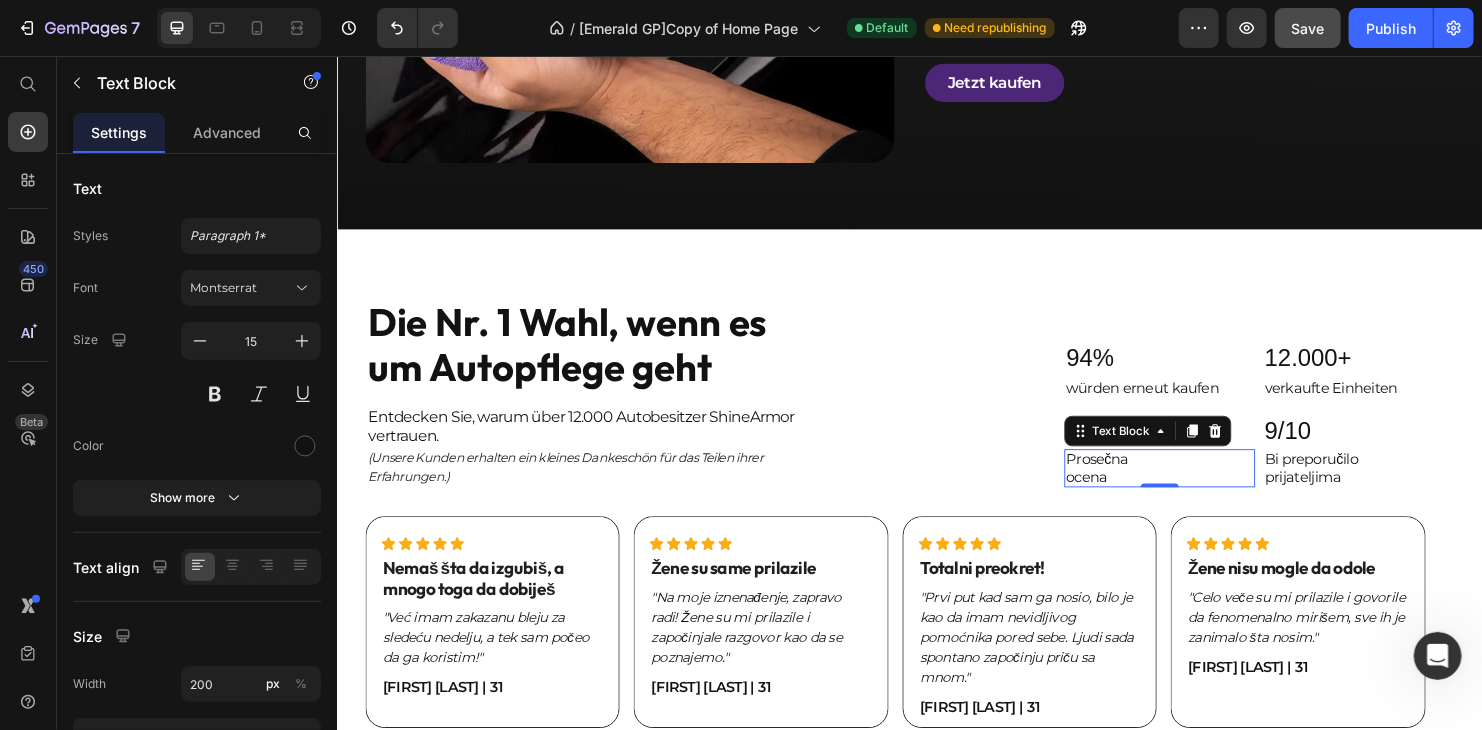 click on "Prosečna  ocena" at bounding box center [1198, 487] 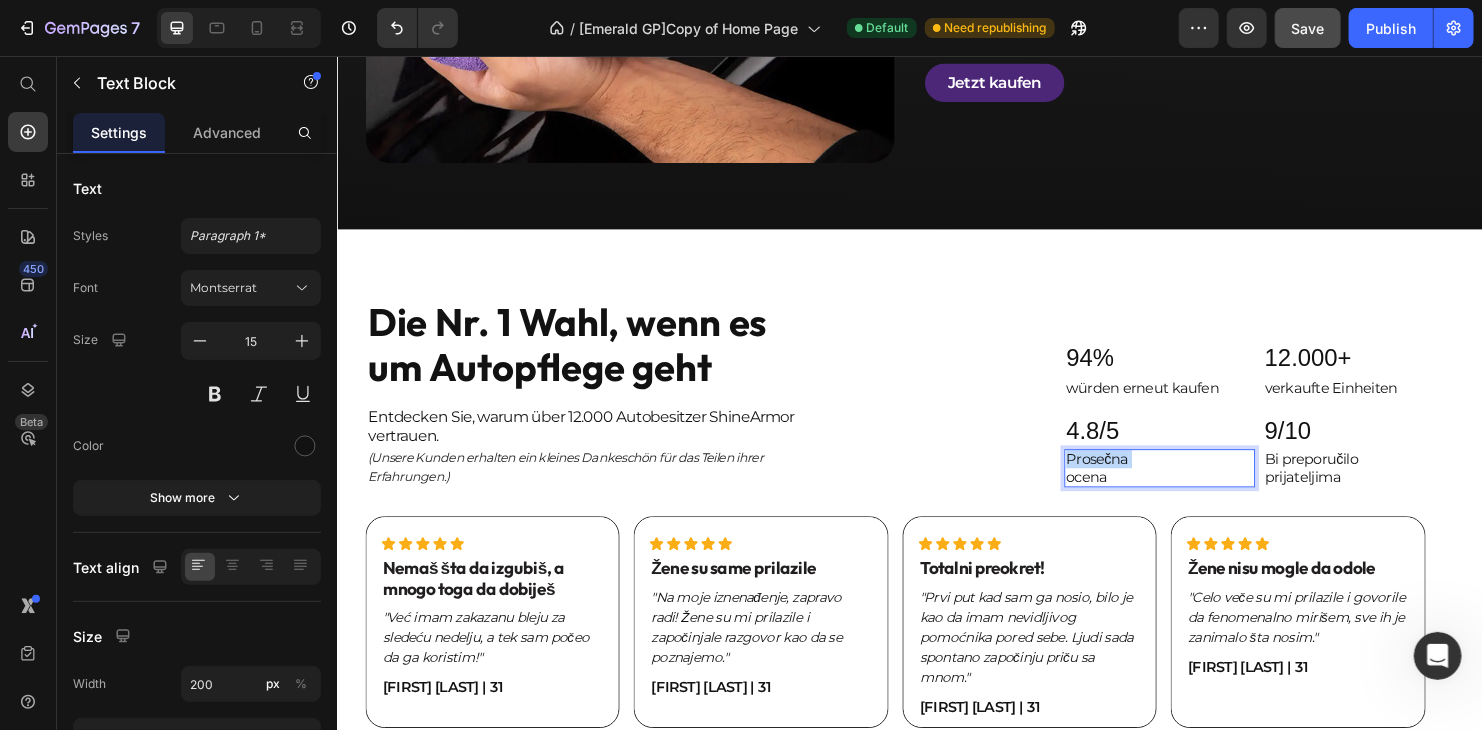 click on "Prosečna  ocena" at bounding box center [1198, 487] 